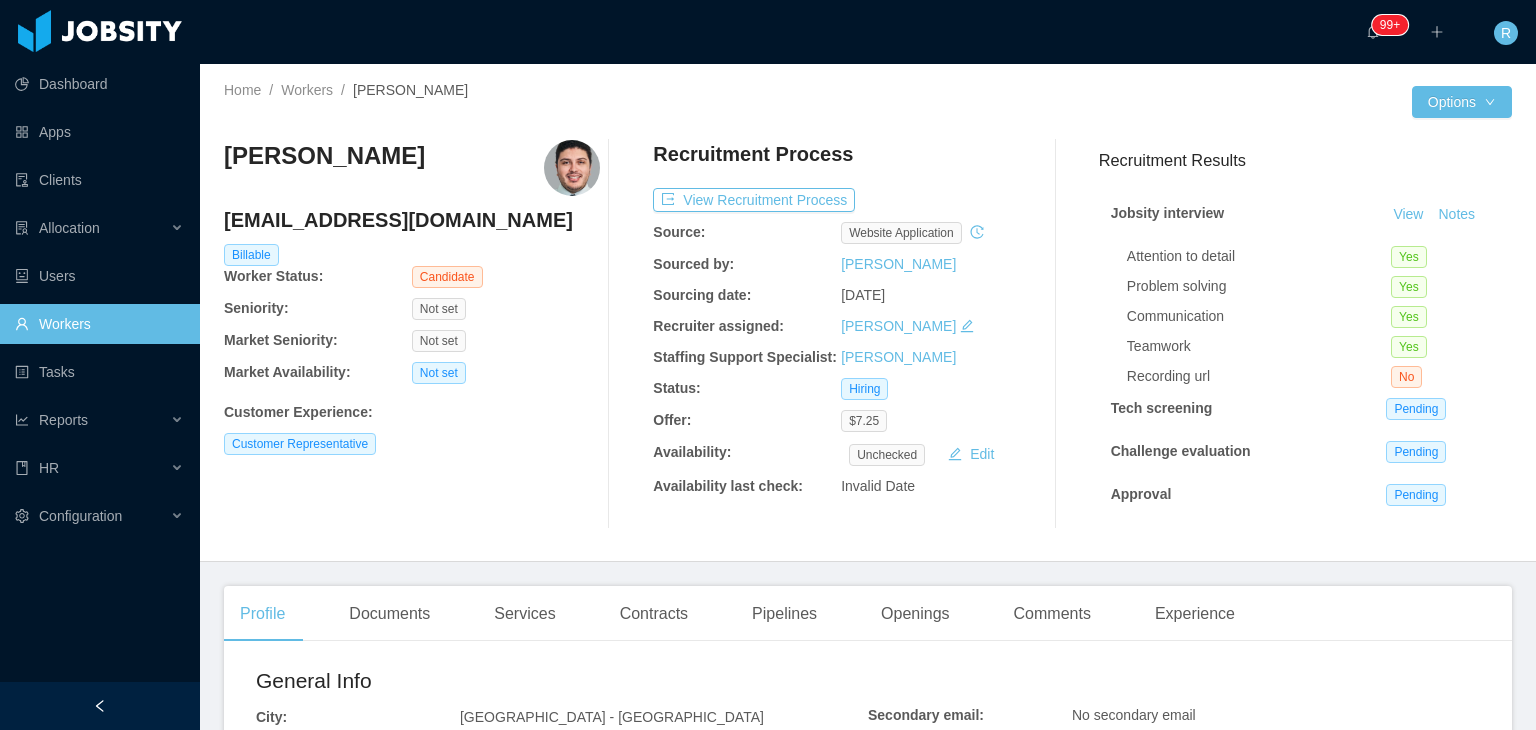 scroll, scrollTop: 0, scrollLeft: 0, axis: both 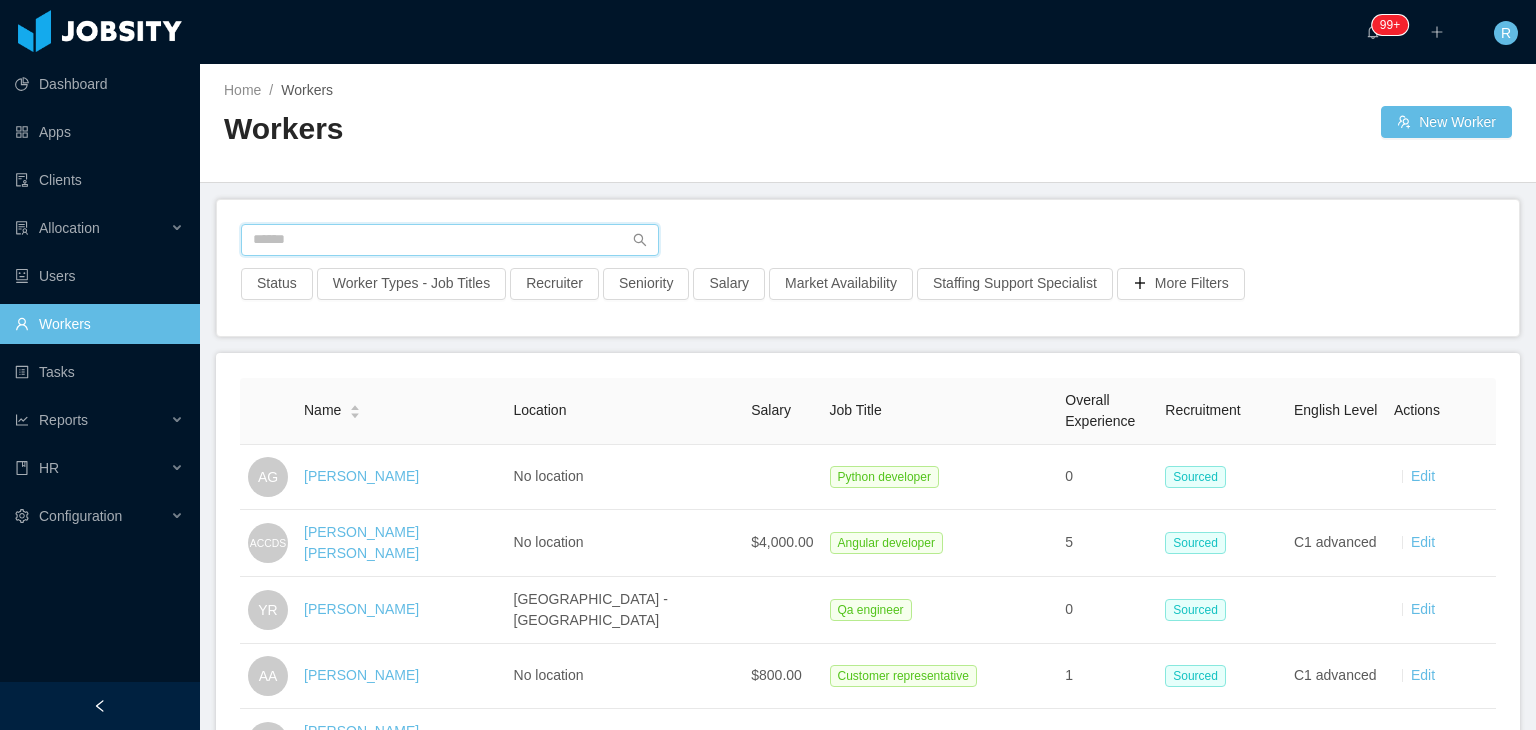 click at bounding box center [450, 240] 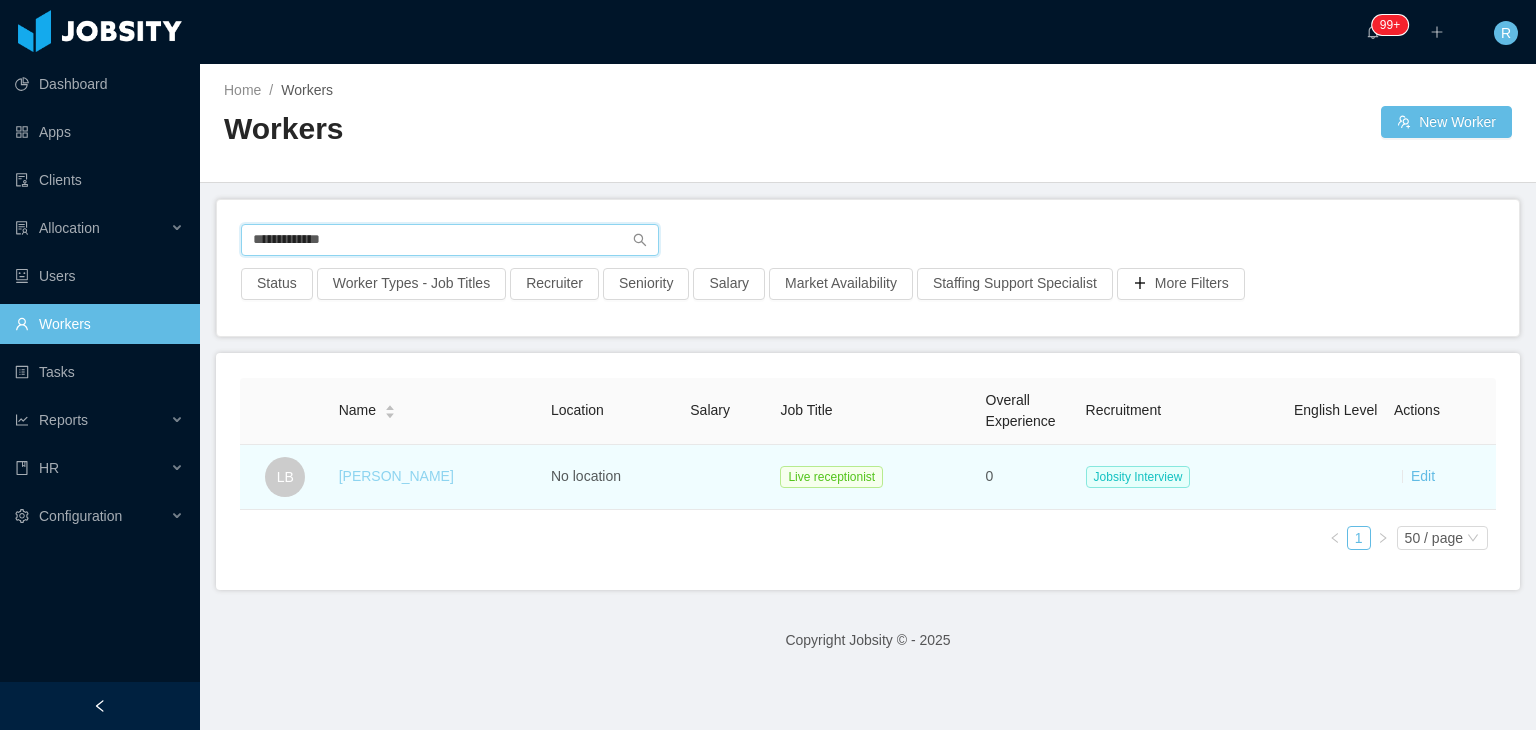 type on "**********" 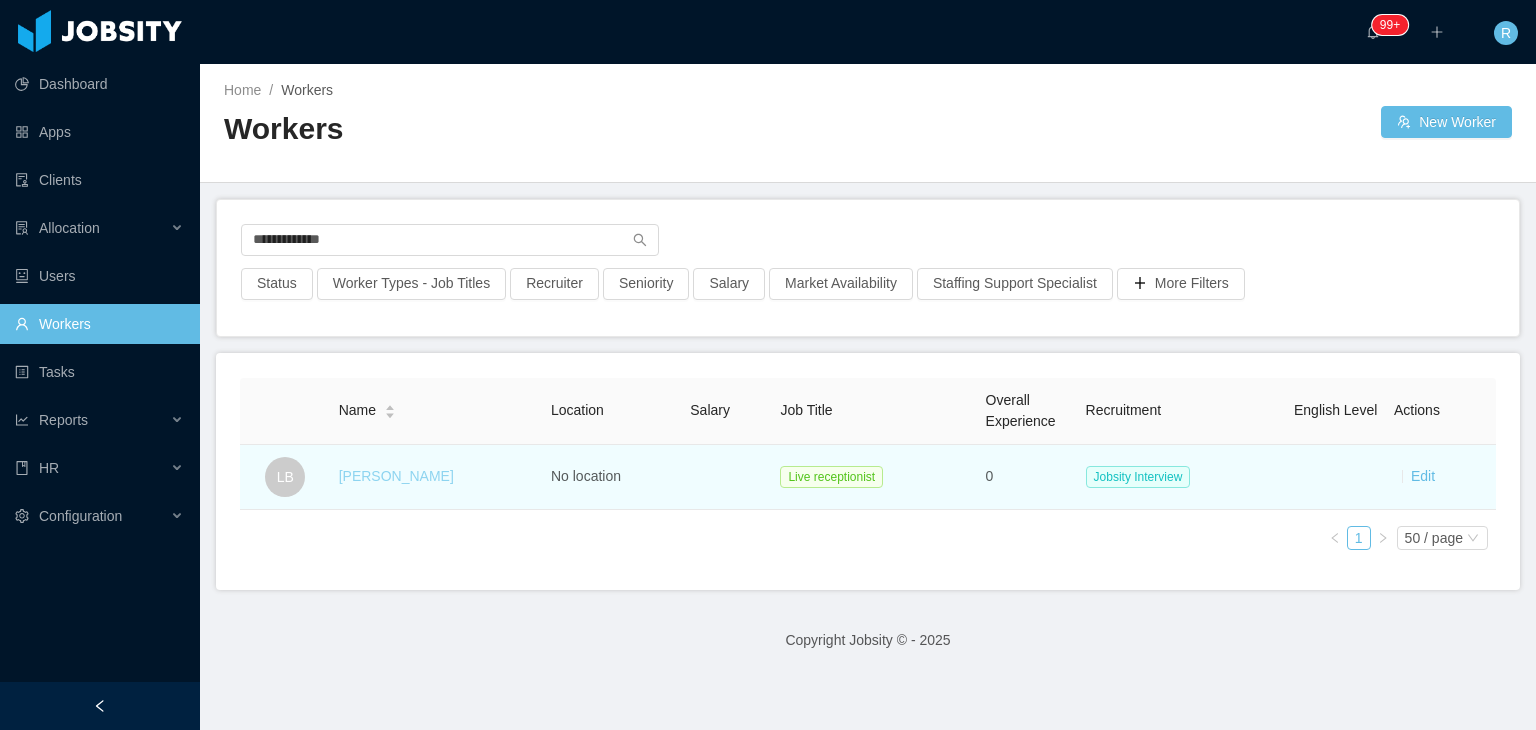 click on "[PERSON_NAME]" at bounding box center (396, 476) 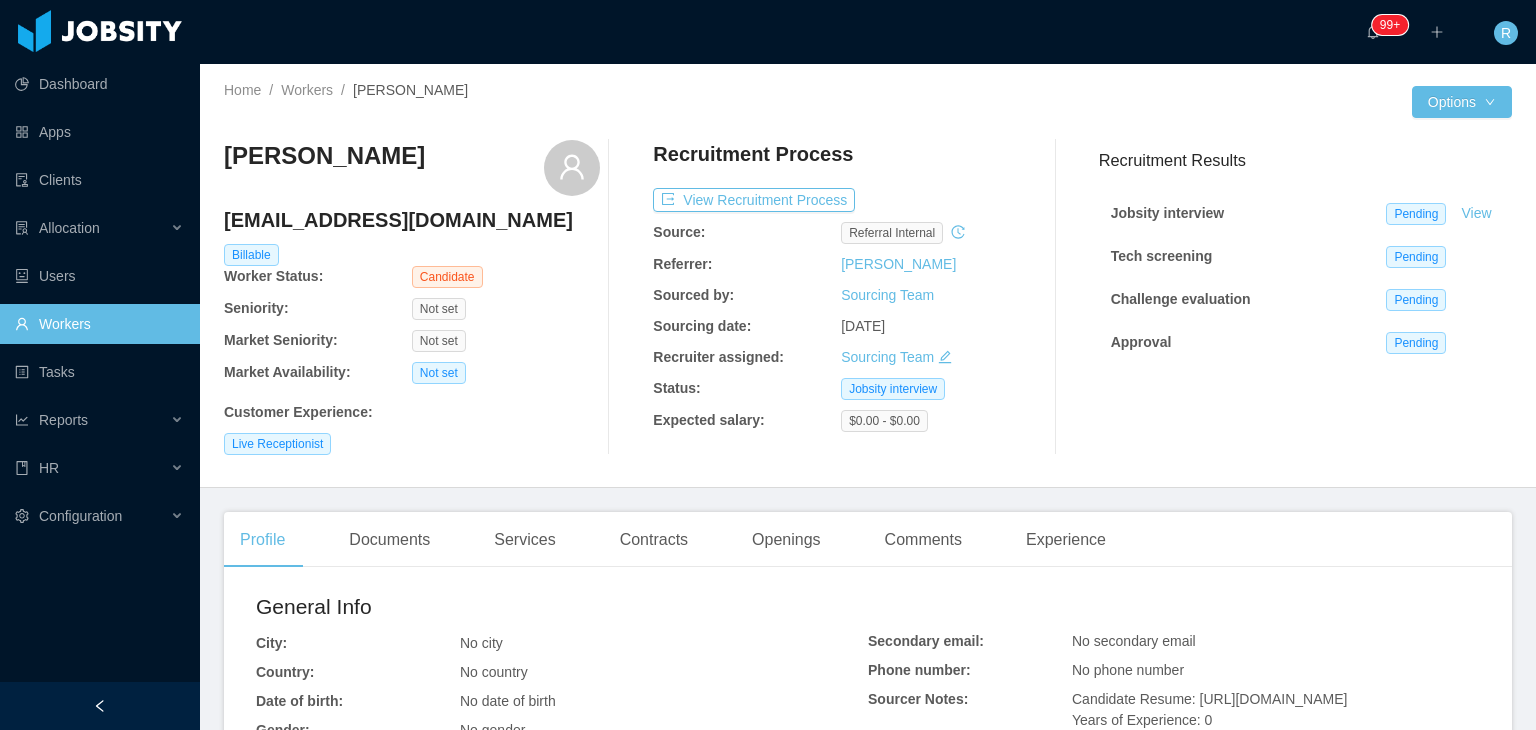 click 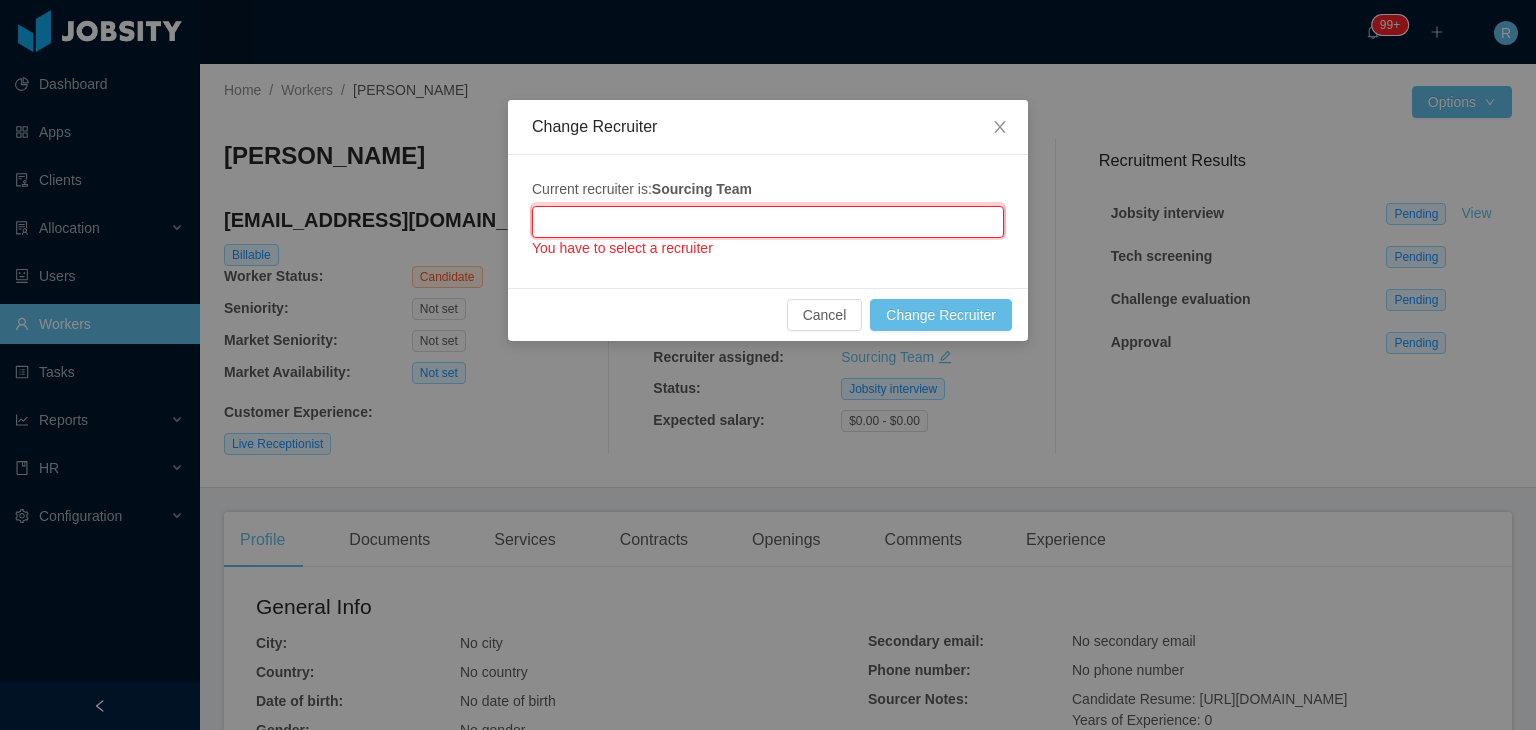click at bounding box center [768, 222] 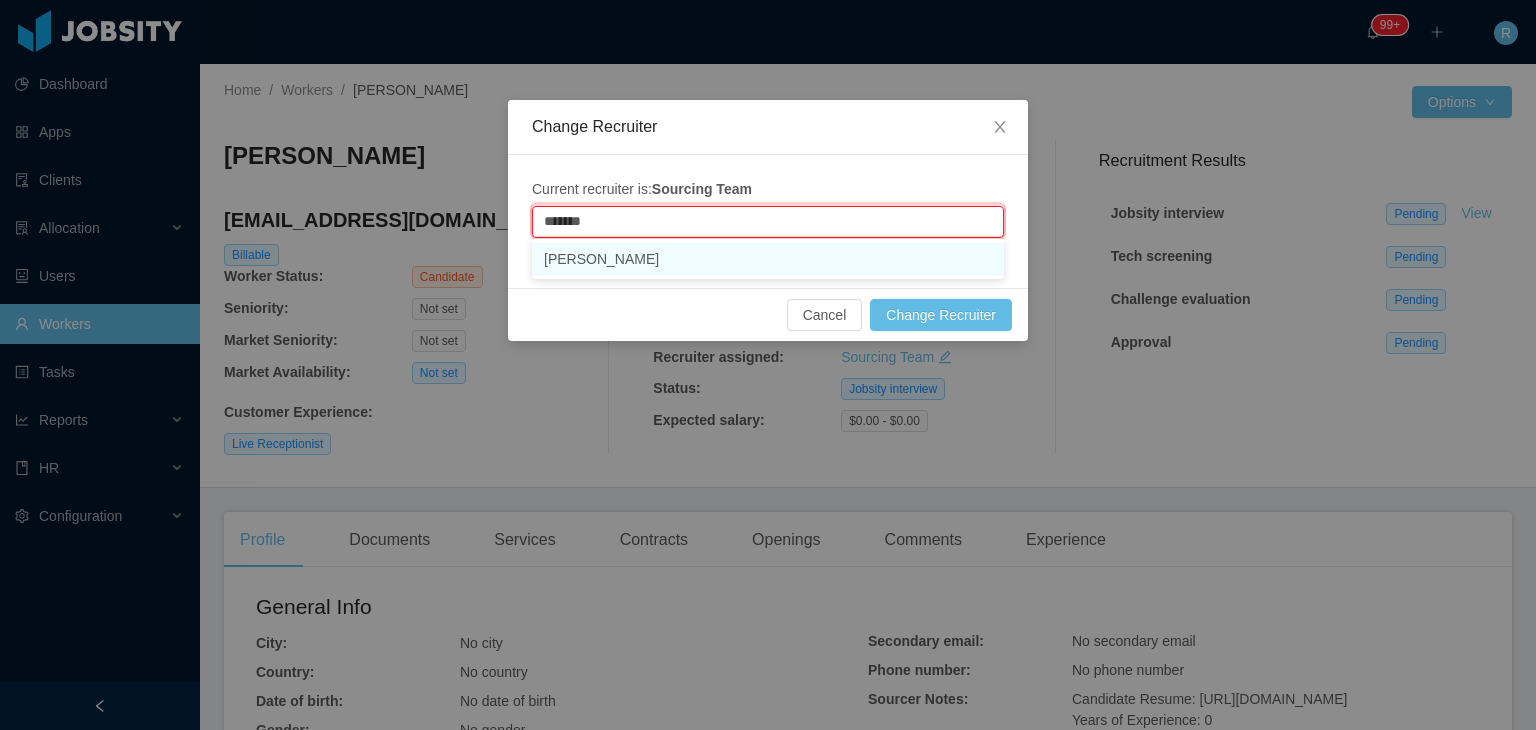click on "[PERSON_NAME]" at bounding box center (768, 259) 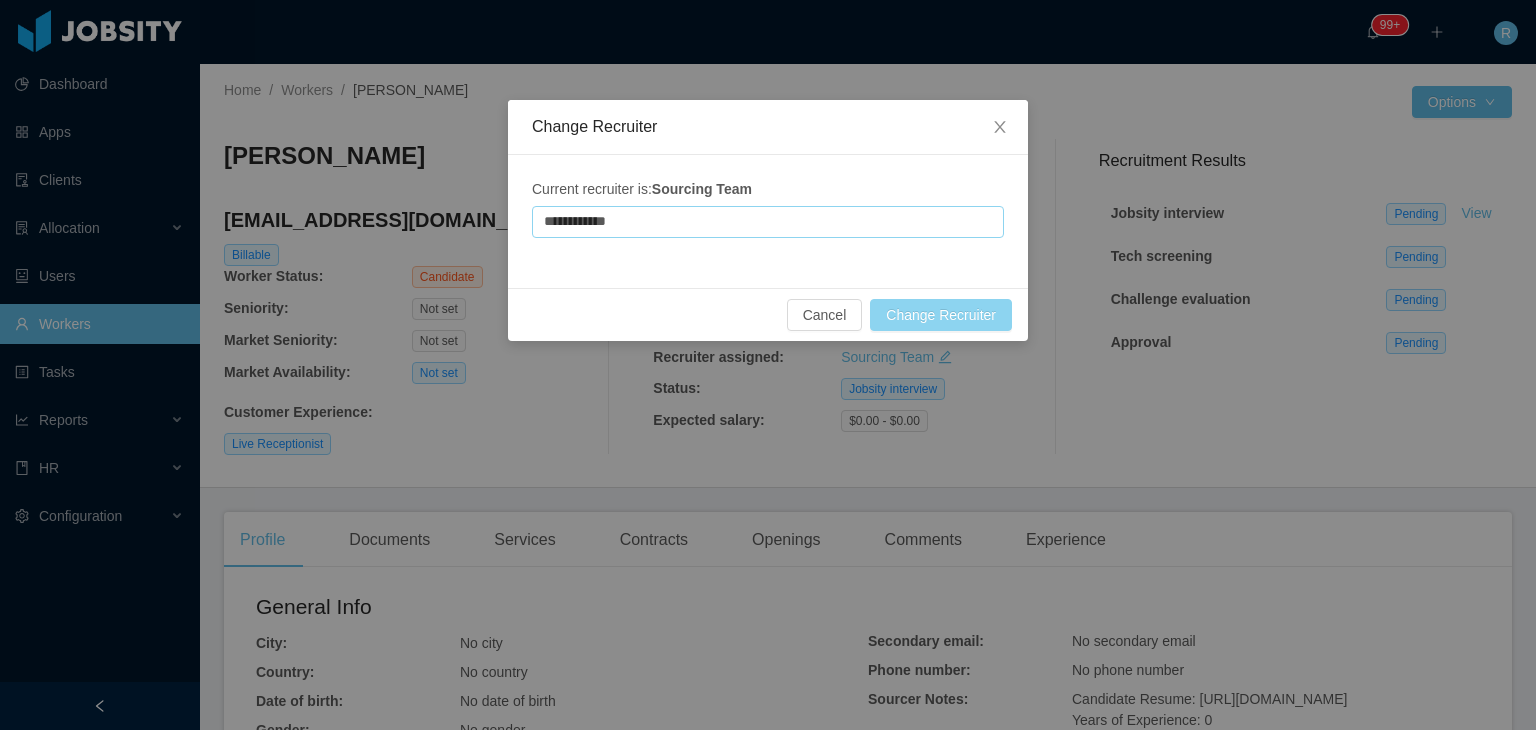 type on "**********" 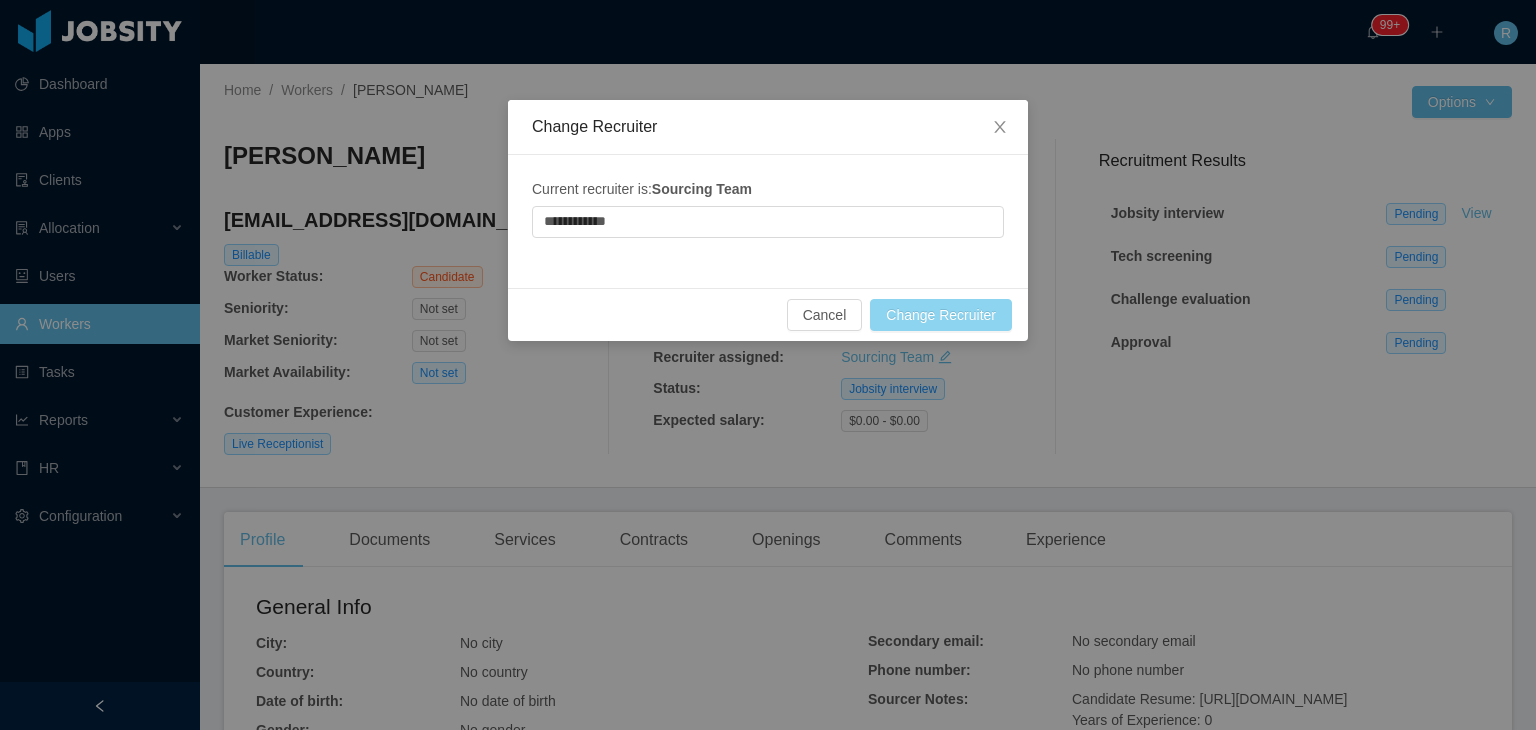 click on "Change Recruiter" at bounding box center [941, 315] 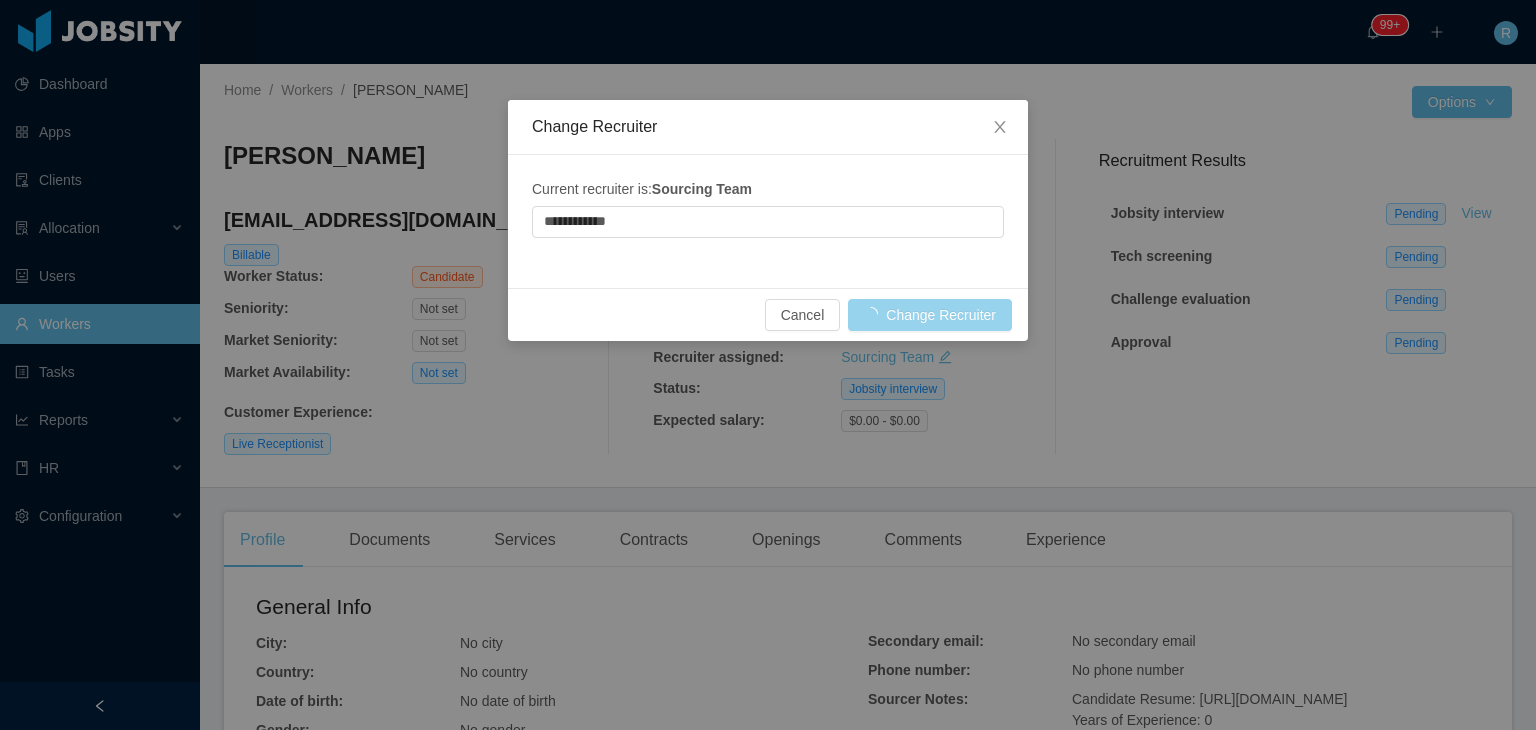 type 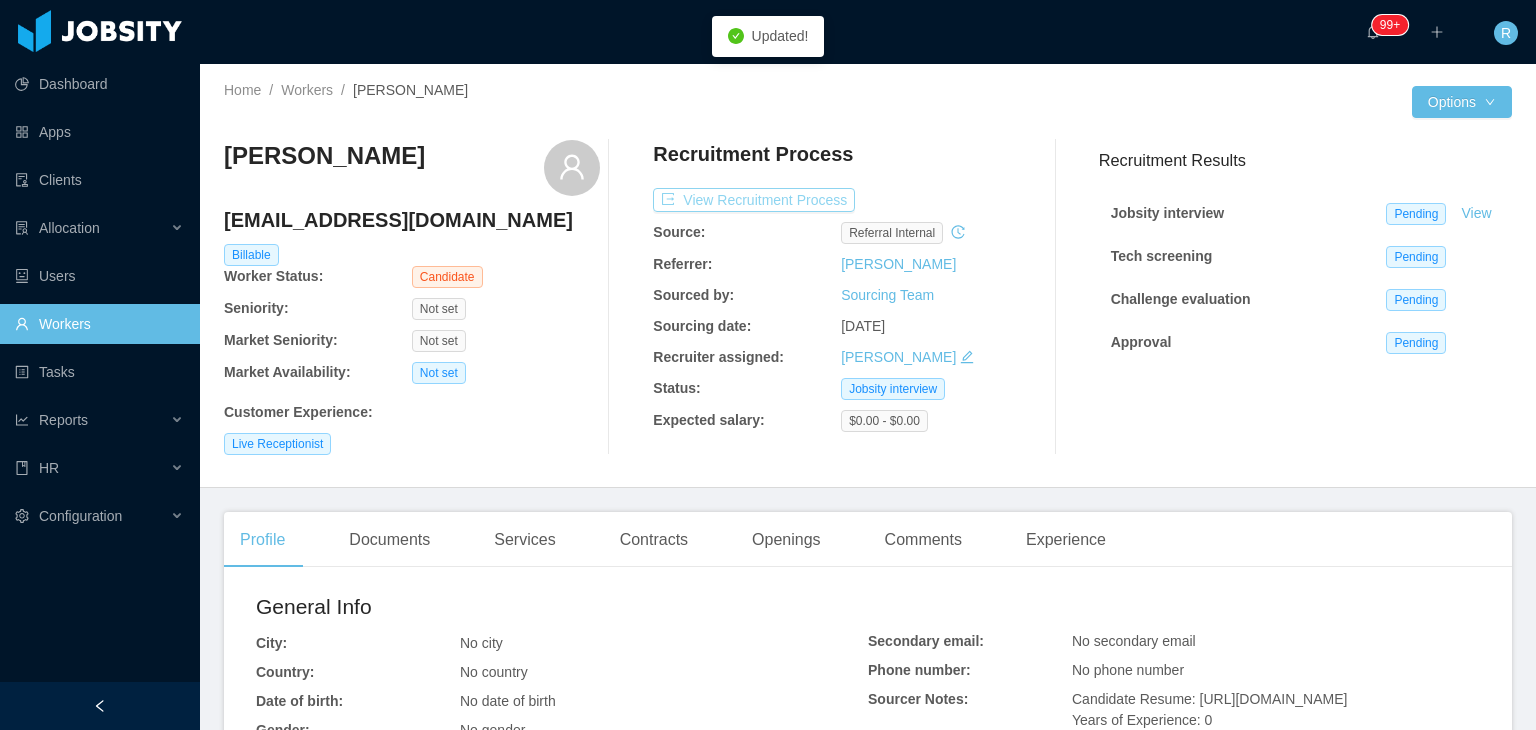 click on "View Recruitment Process" at bounding box center (754, 200) 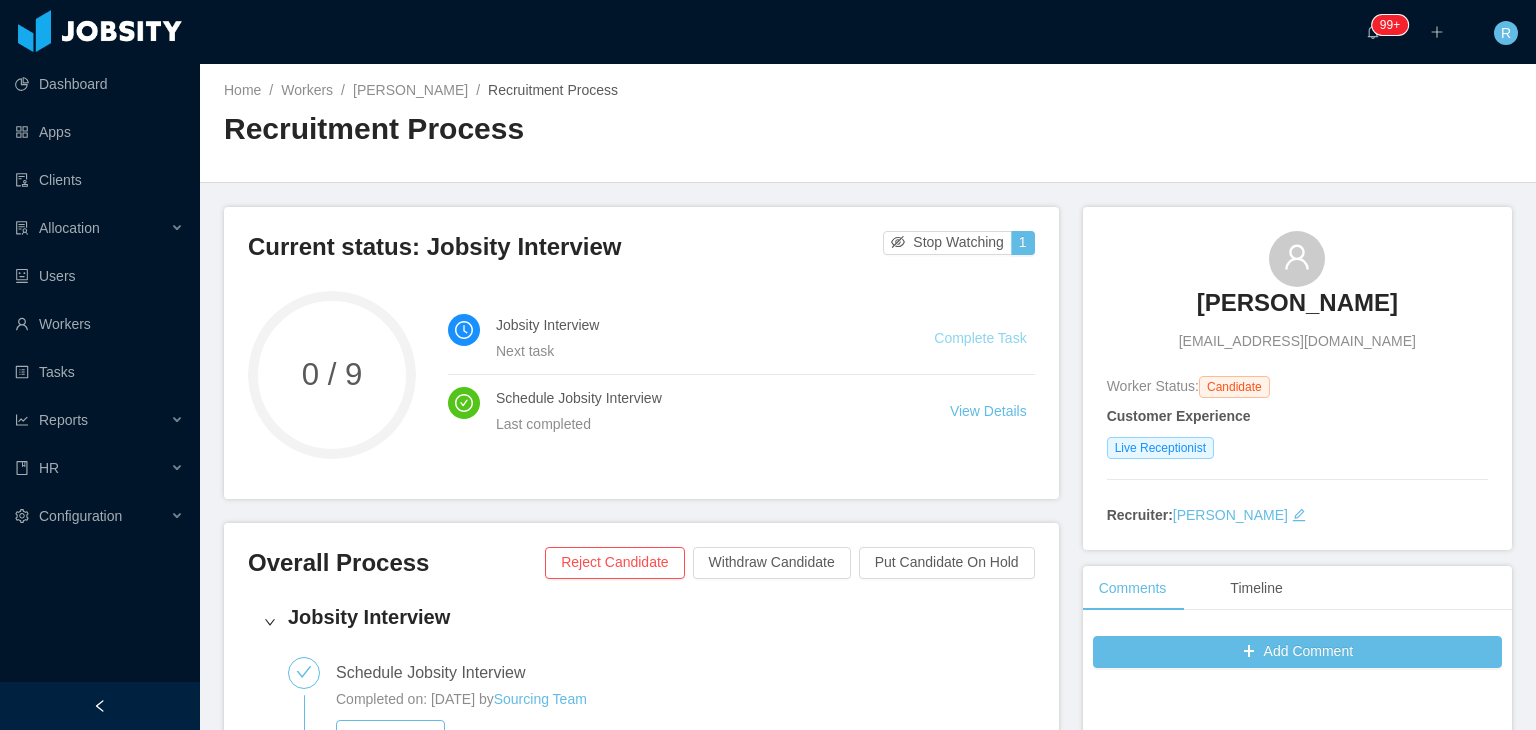 click on "Complete Task" at bounding box center [980, 338] 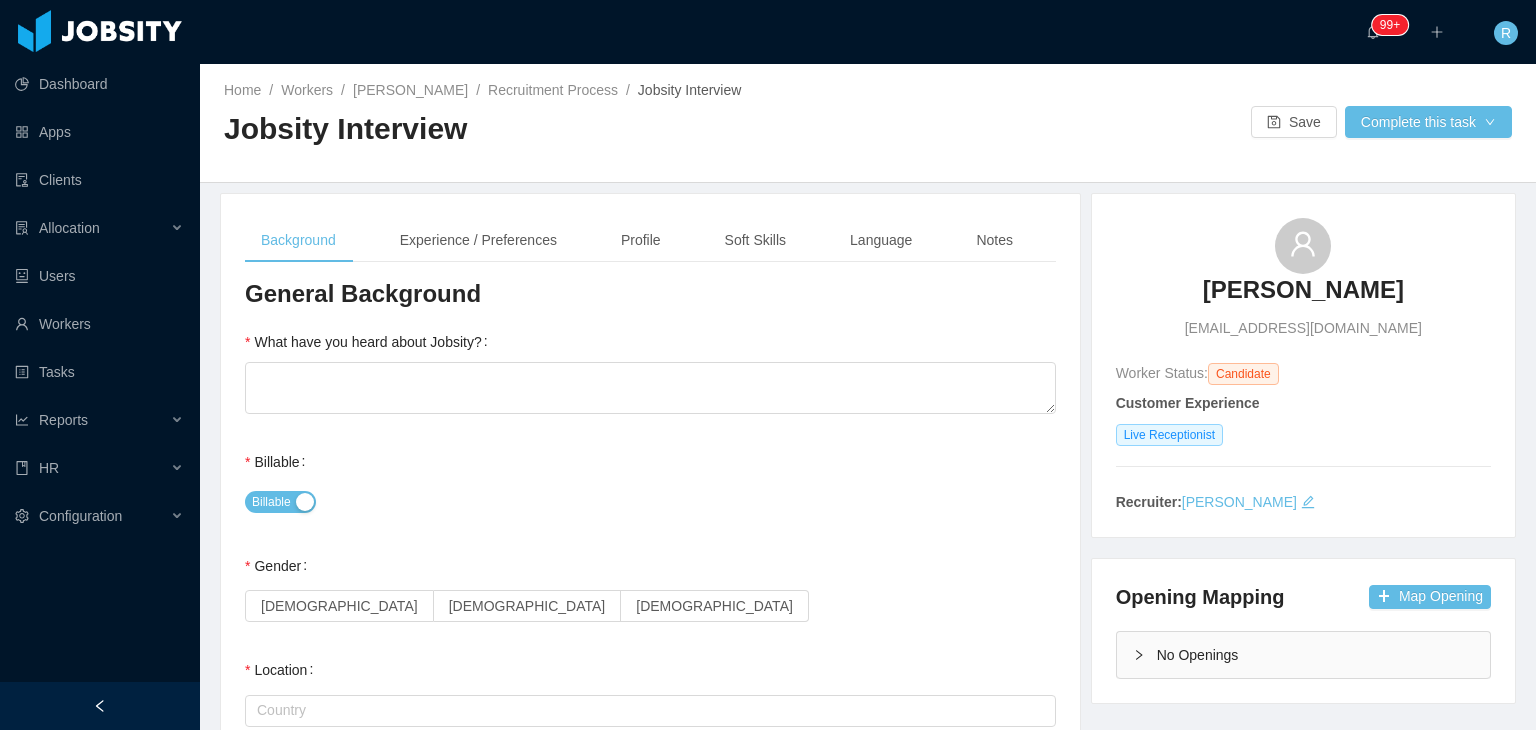 type 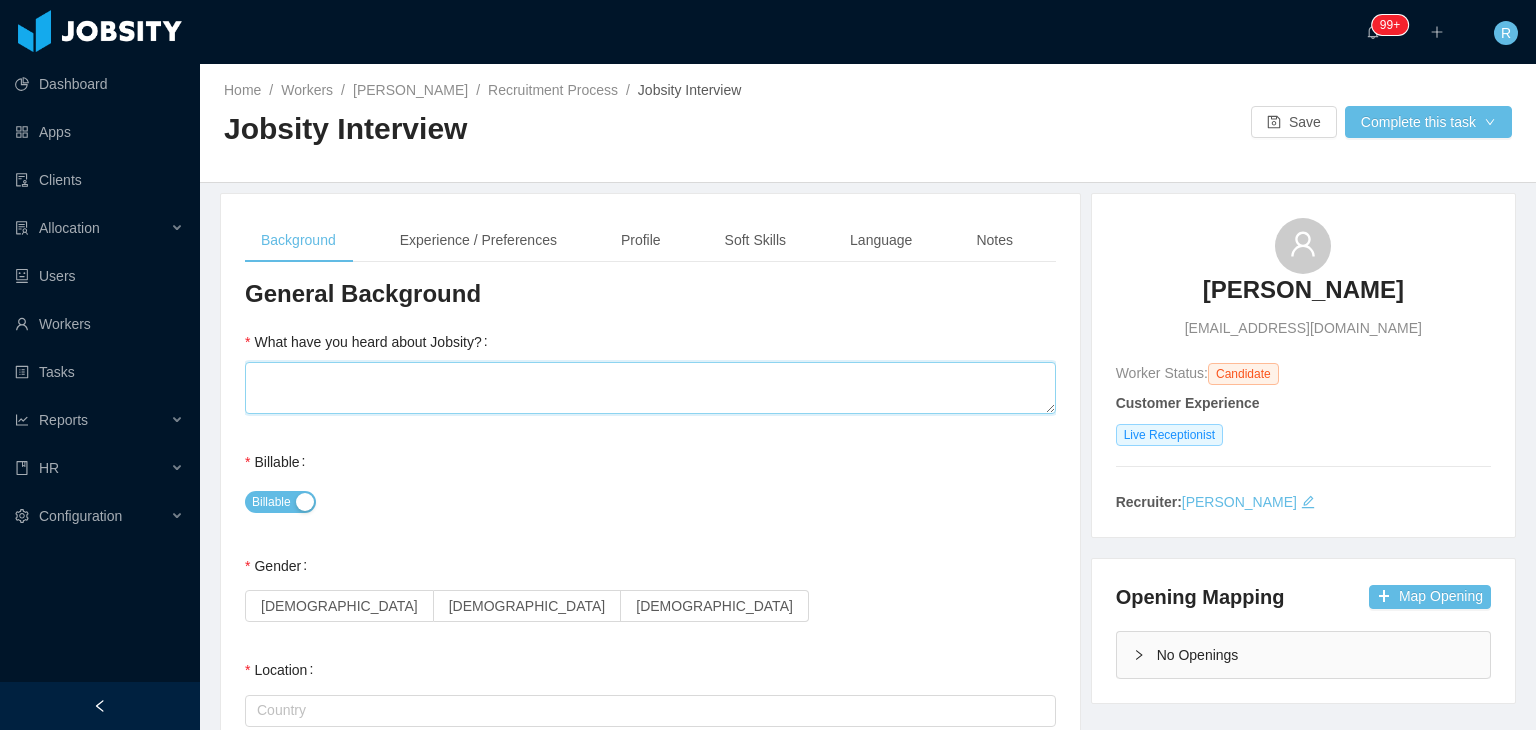 click on "What have you heard about Jobsity?" at bounding box center (650, 388) 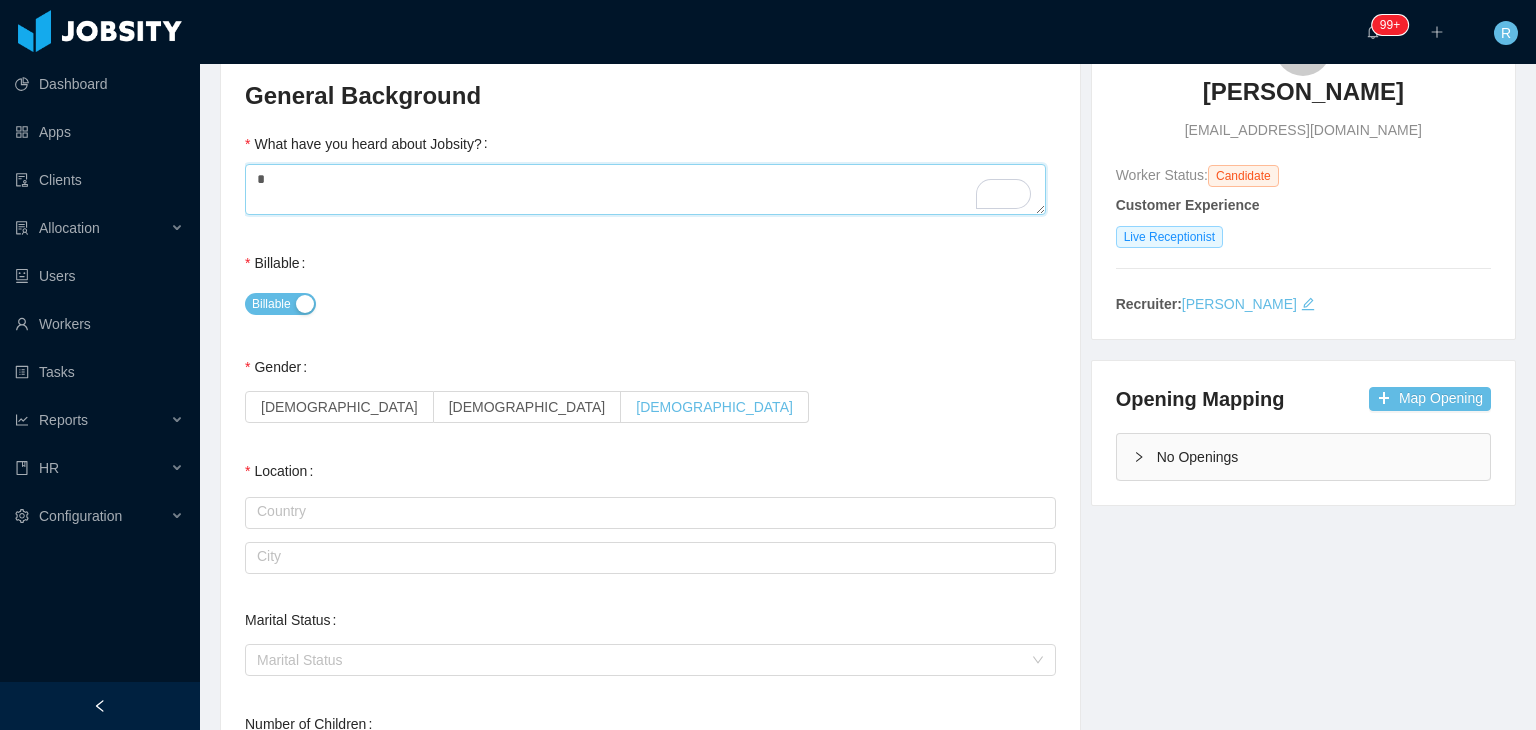 scroll, scrollTop: 215, scrollLeft: 0, axis: vertical 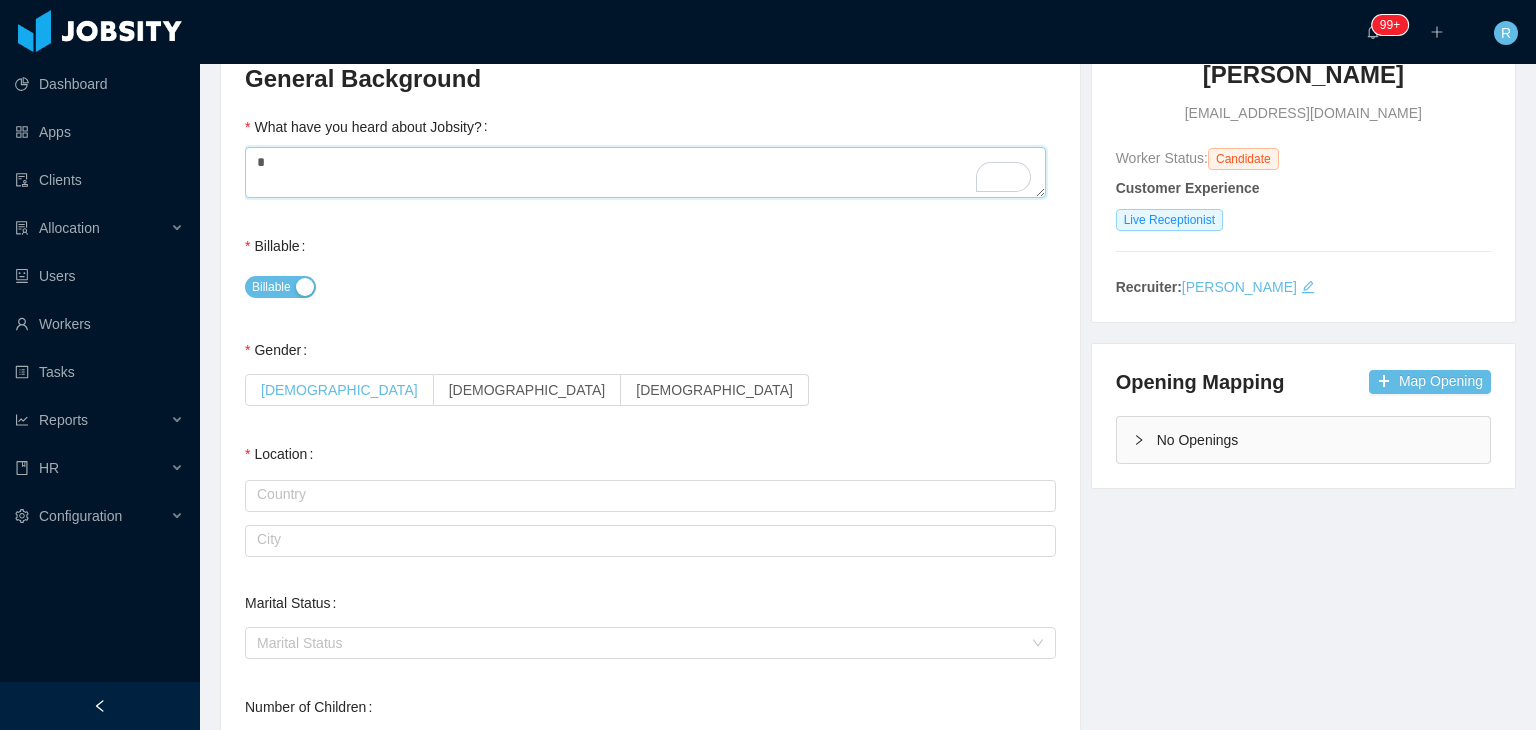 type on "*" 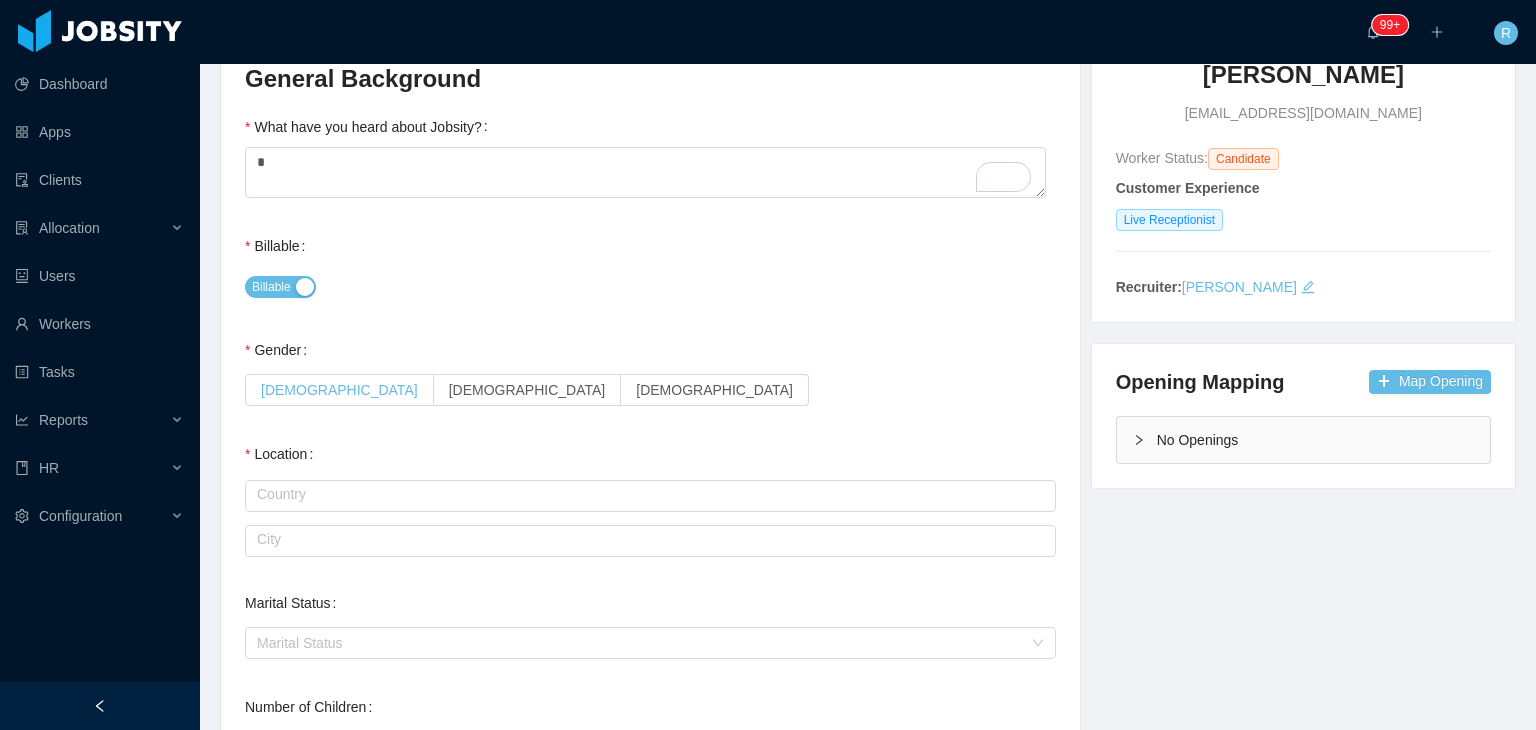 click on "[DEMOGRAPHIC_DATA]" at bounding box center [339, 390] 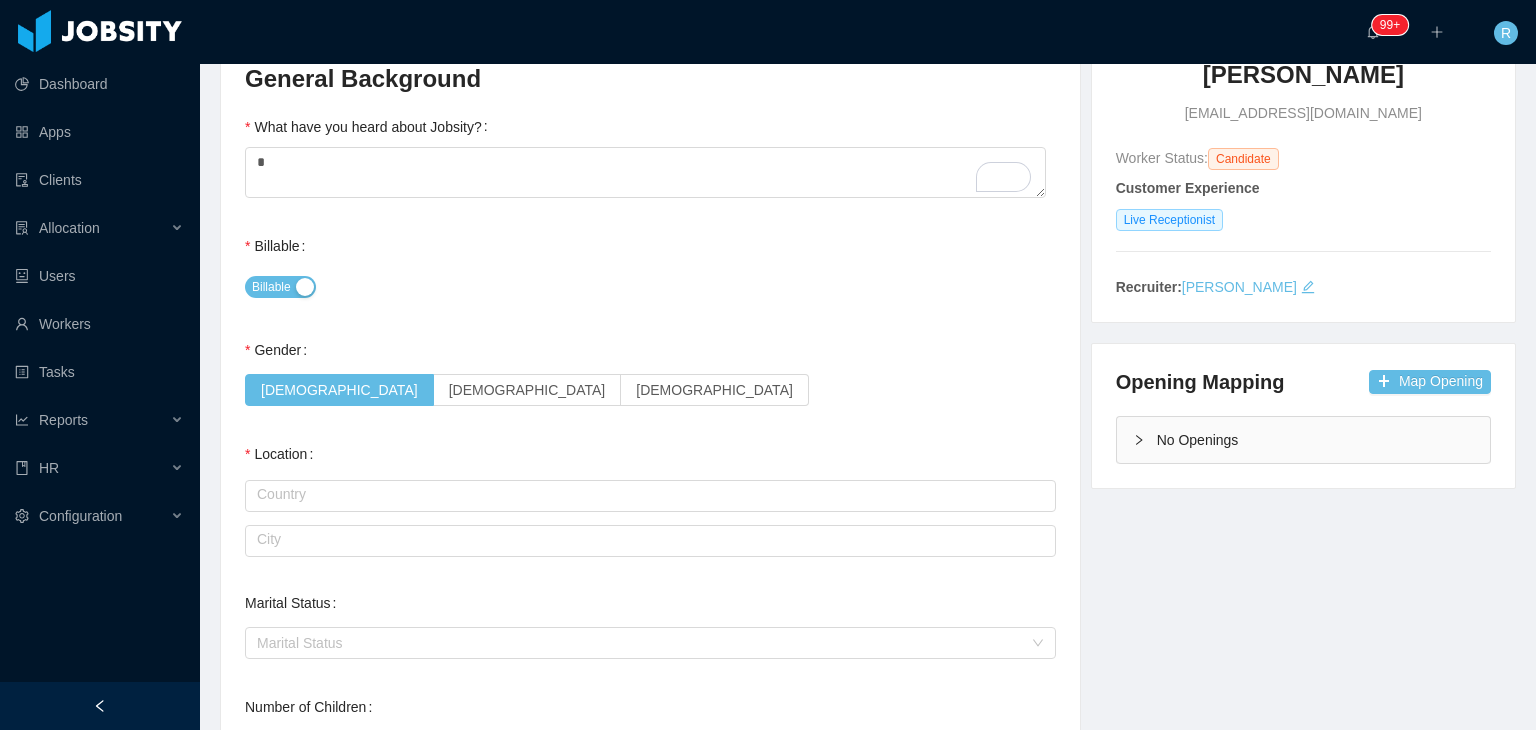 click on "Country" at bounding box center (650, 494) 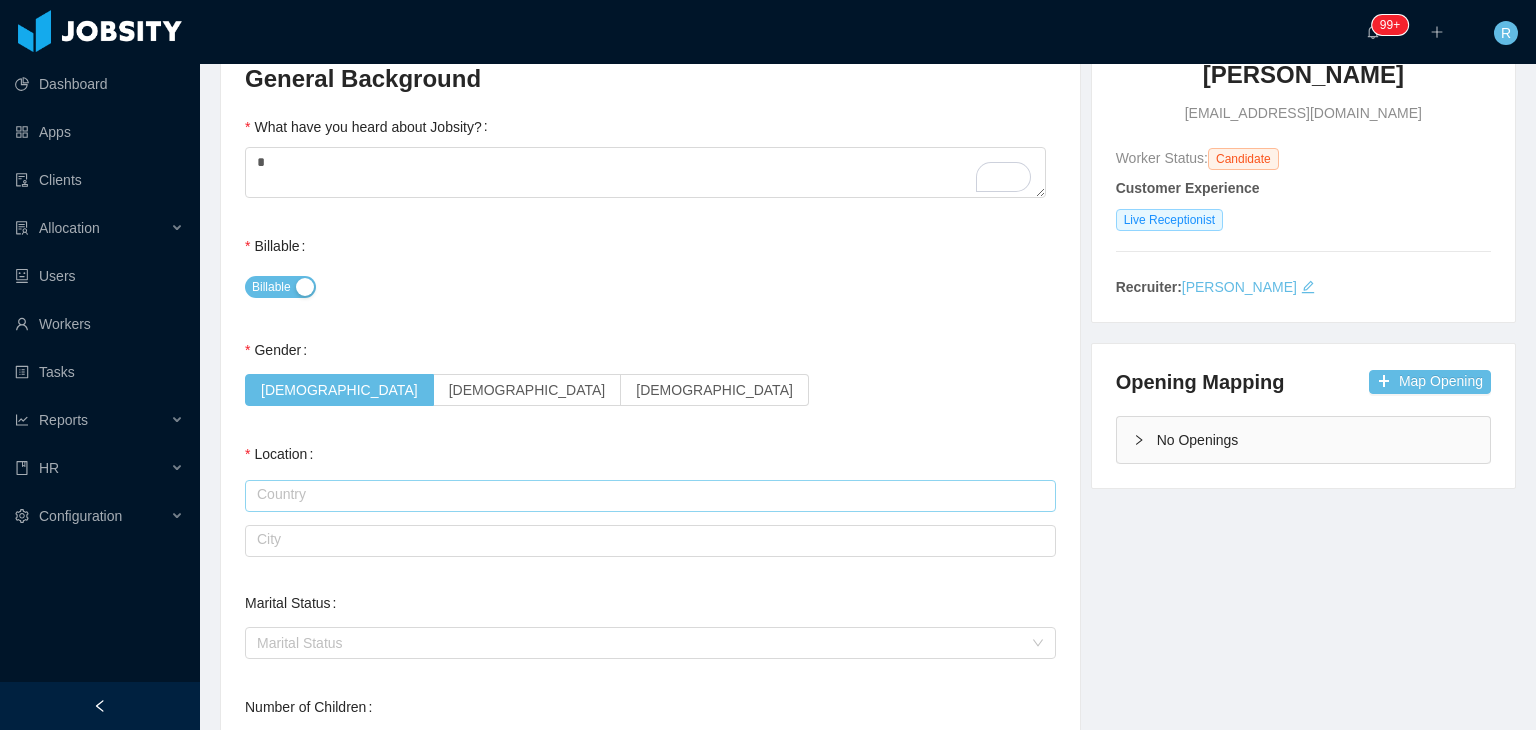 click at bounding box center [650, 496] 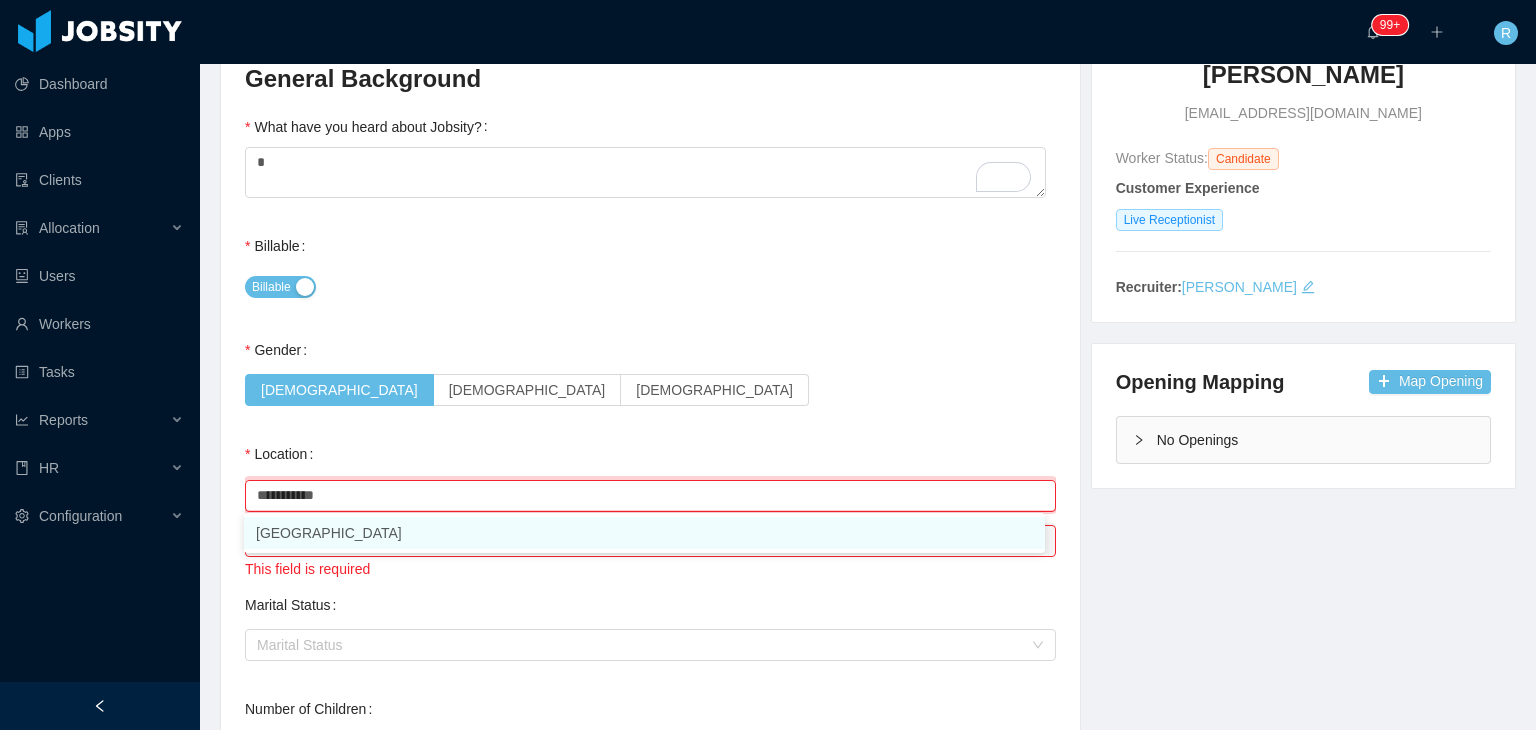 click on "El Salvador" at bounding box center [644, 533] 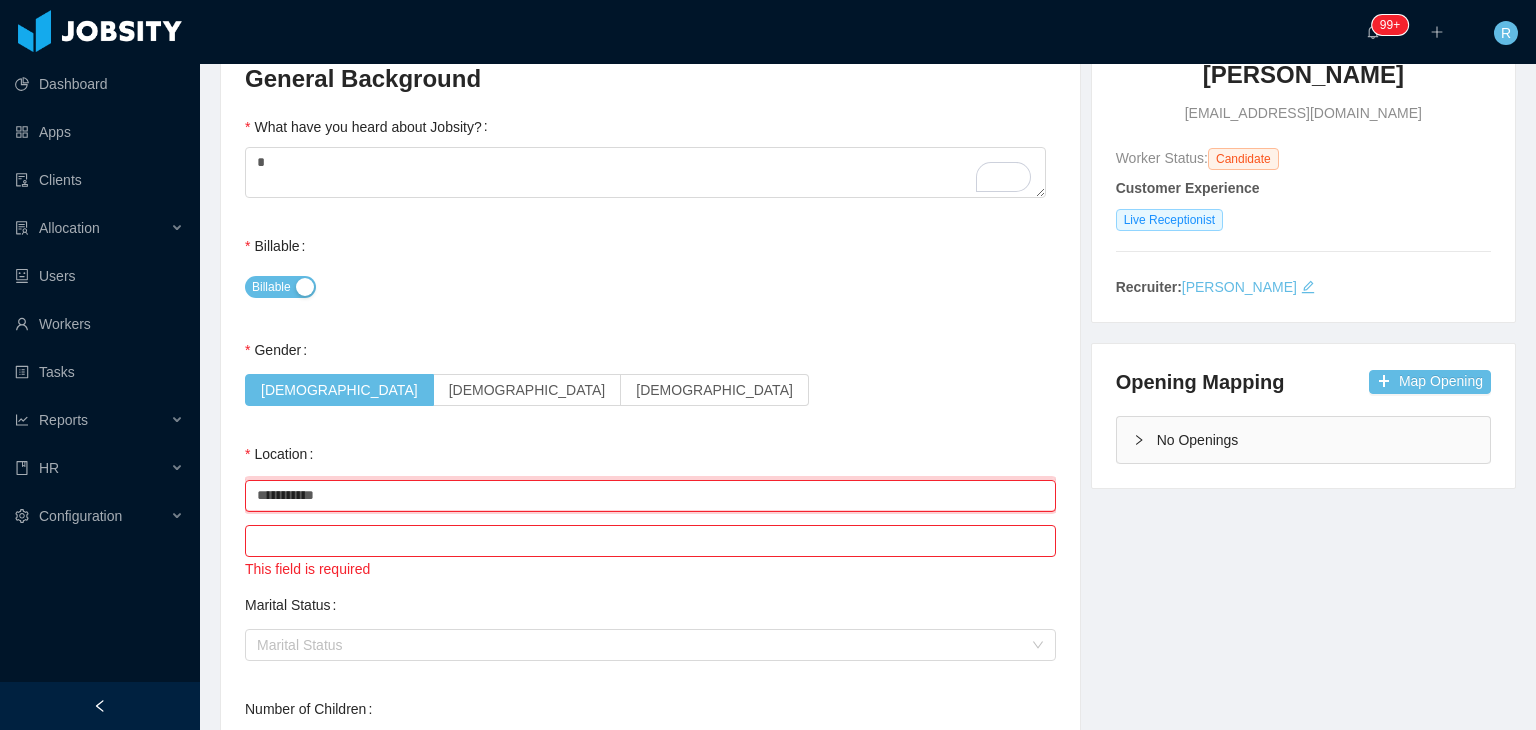 type on "**********" 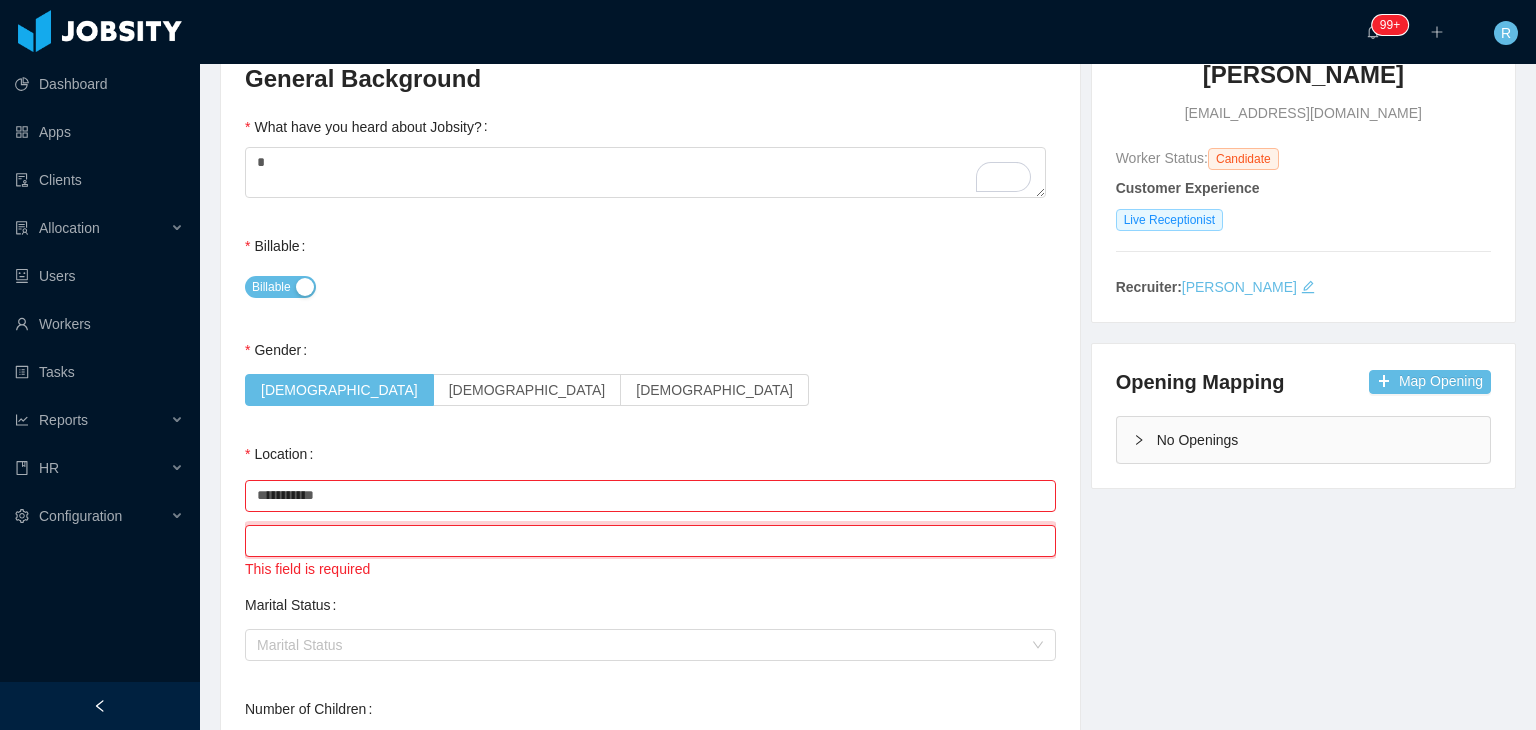 click at bounding box center [650, 541] 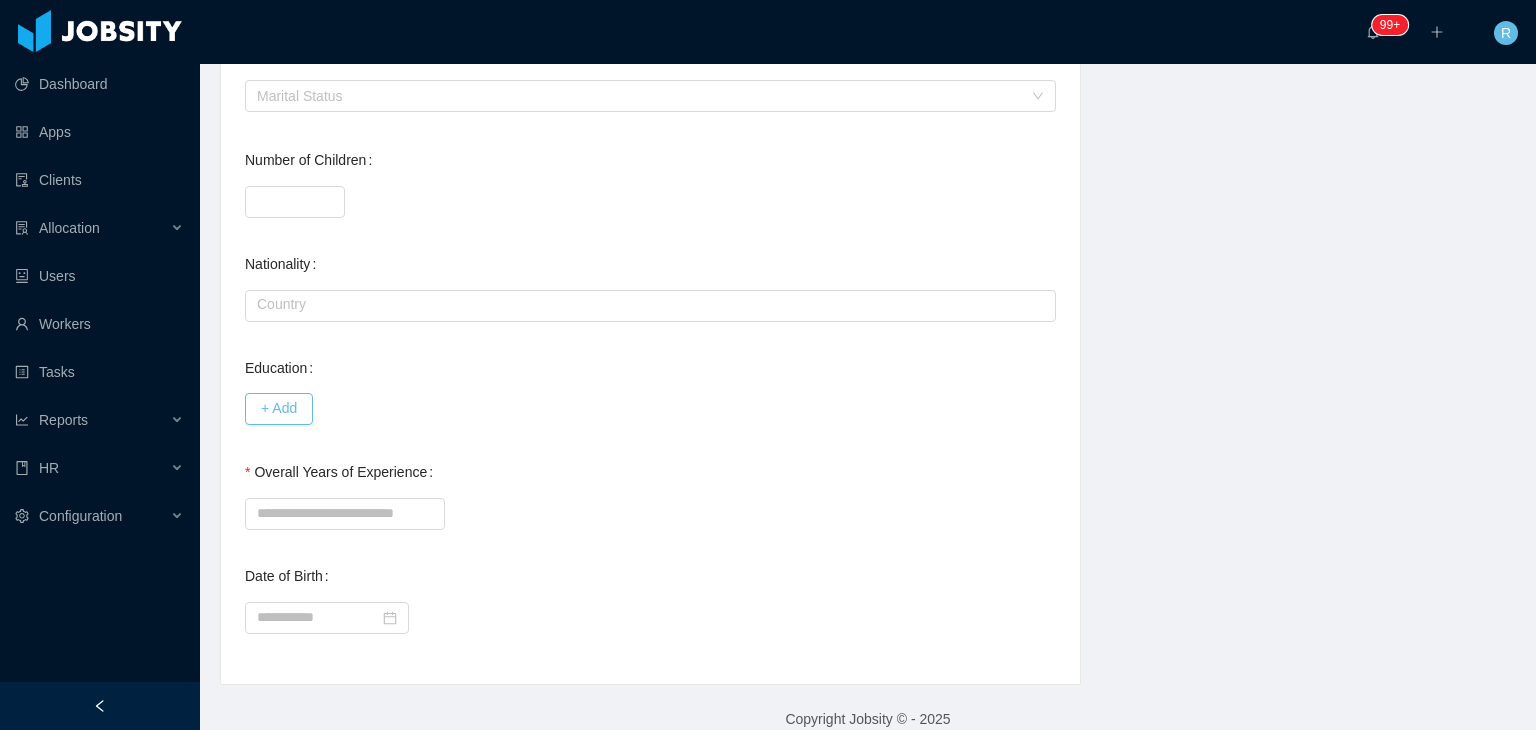 scroll, scrollTop: 786, scrollLeft: 0, axis: vertical 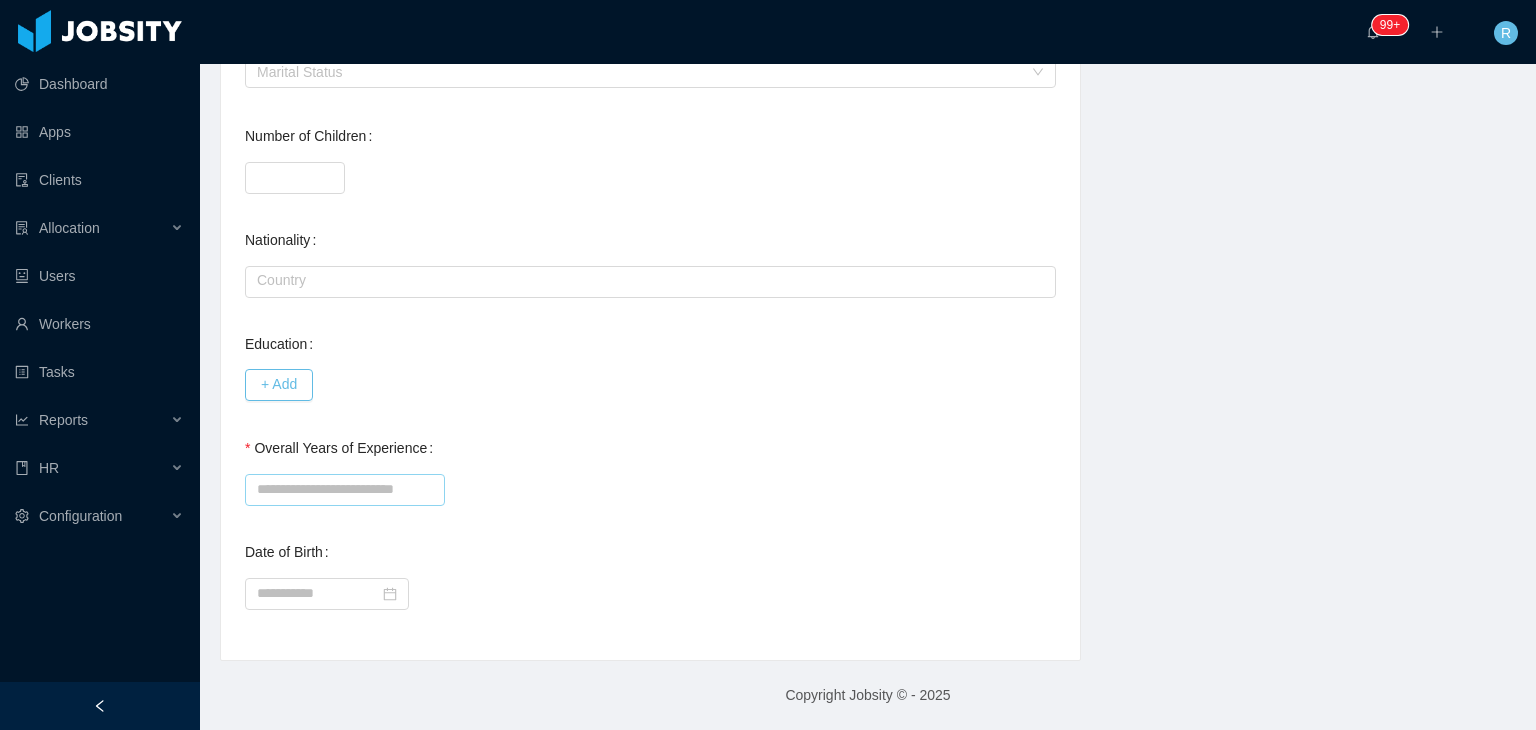type on "**********" 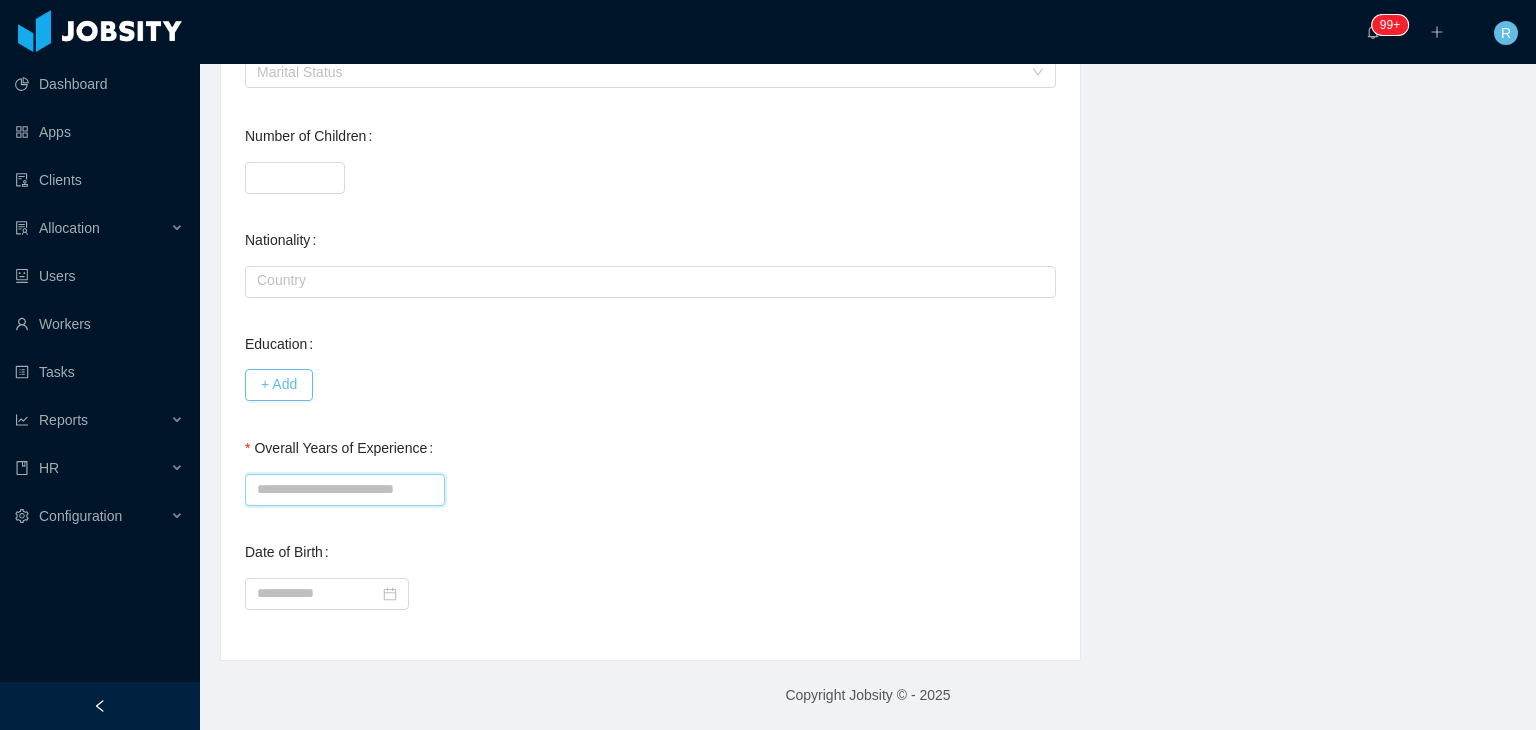 click on "Overall Years of Experience" at bounding box center (345, 490) 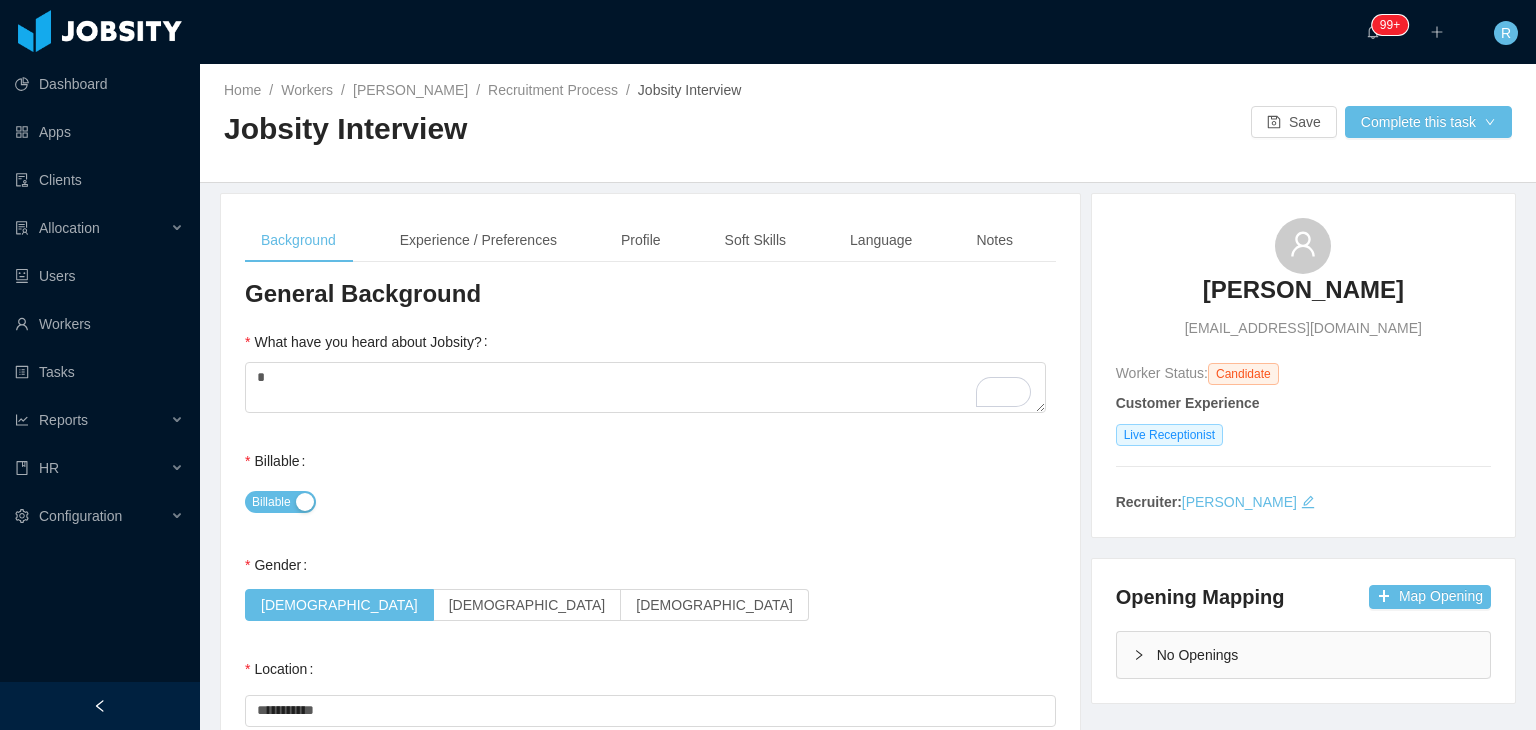 scroll, scrollTop: 0, scrollLeft: 0, axis: both 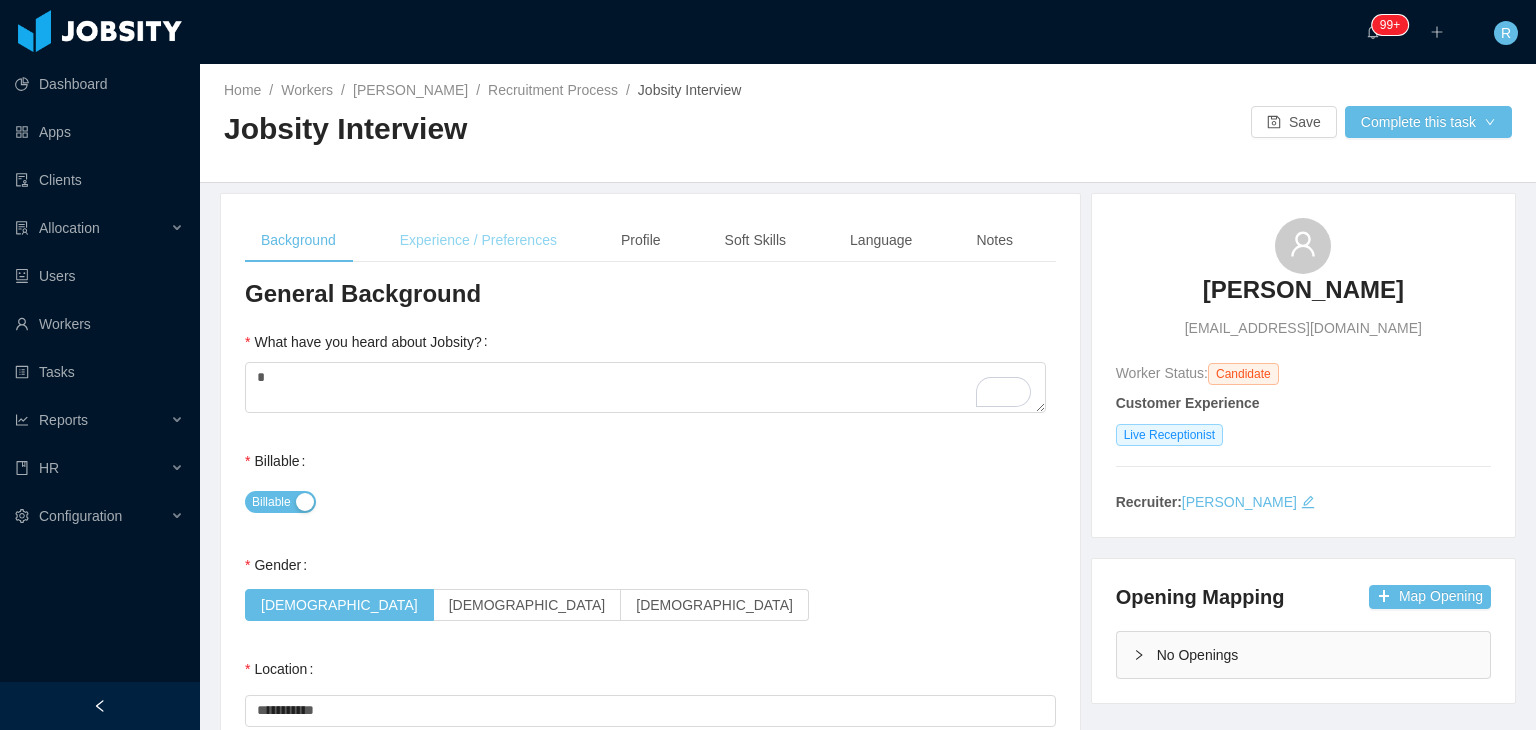 type on "*" 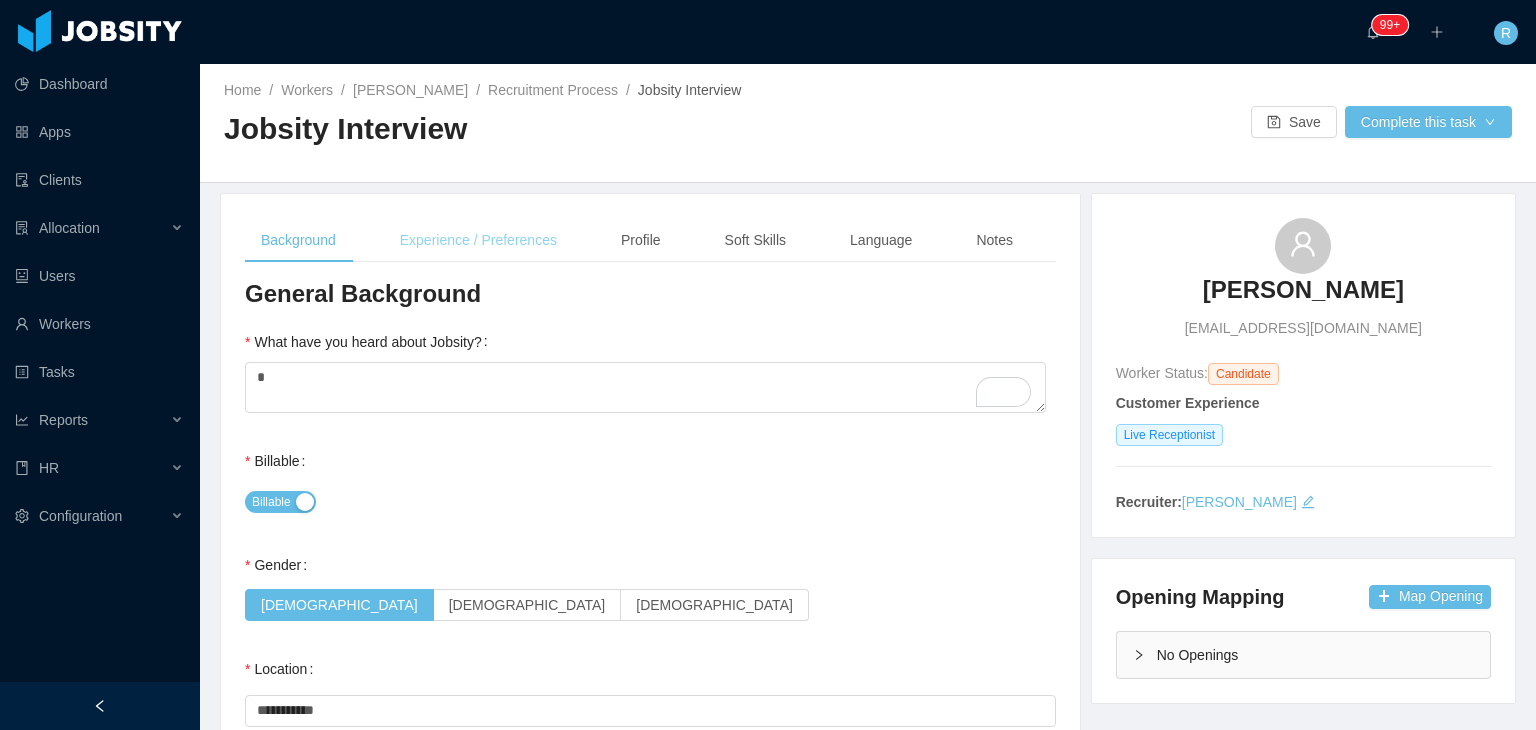 click on "Experience / Preferences" at bounding box center [478, 240] 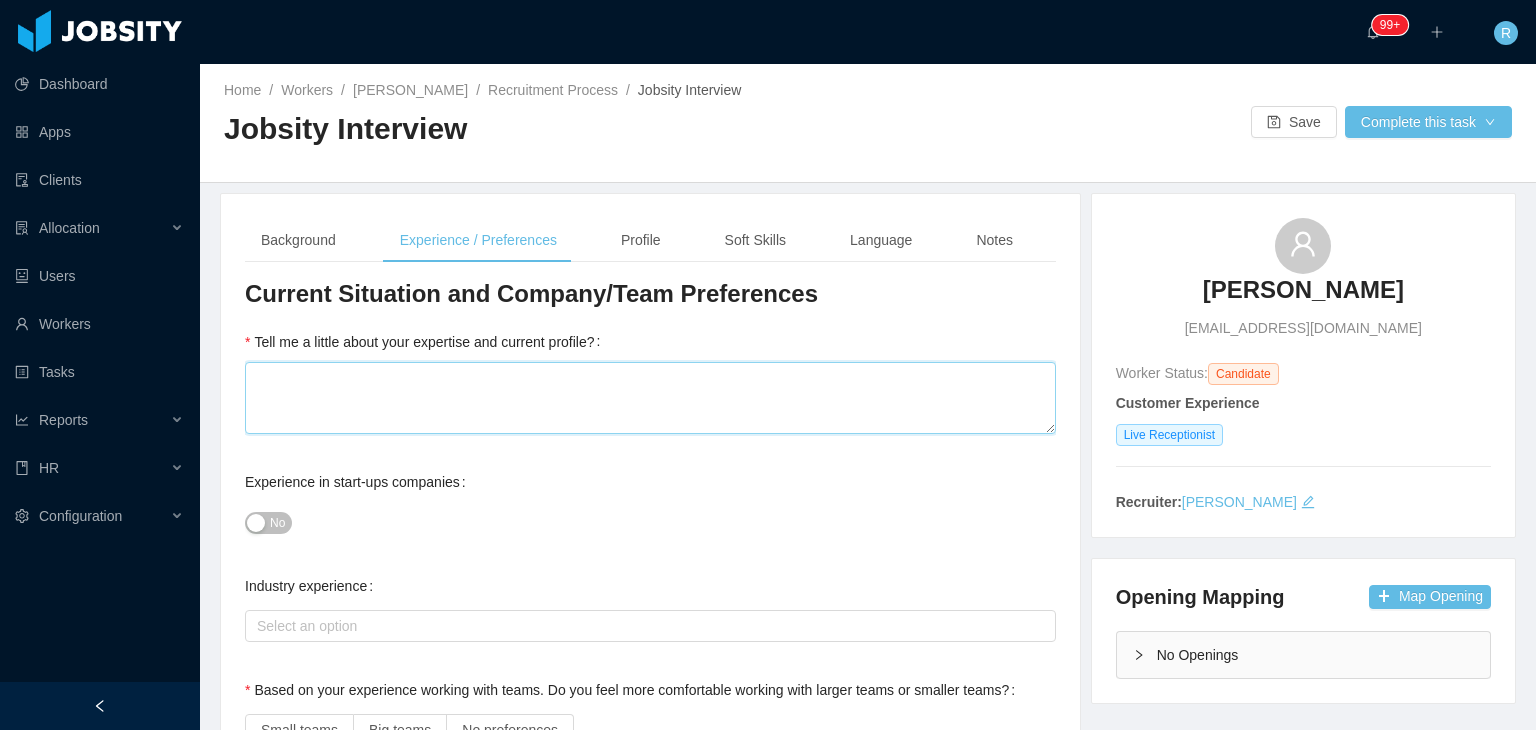 click on "Tell me a little about your expertise and current profile?" at bounding box center [650, 398] 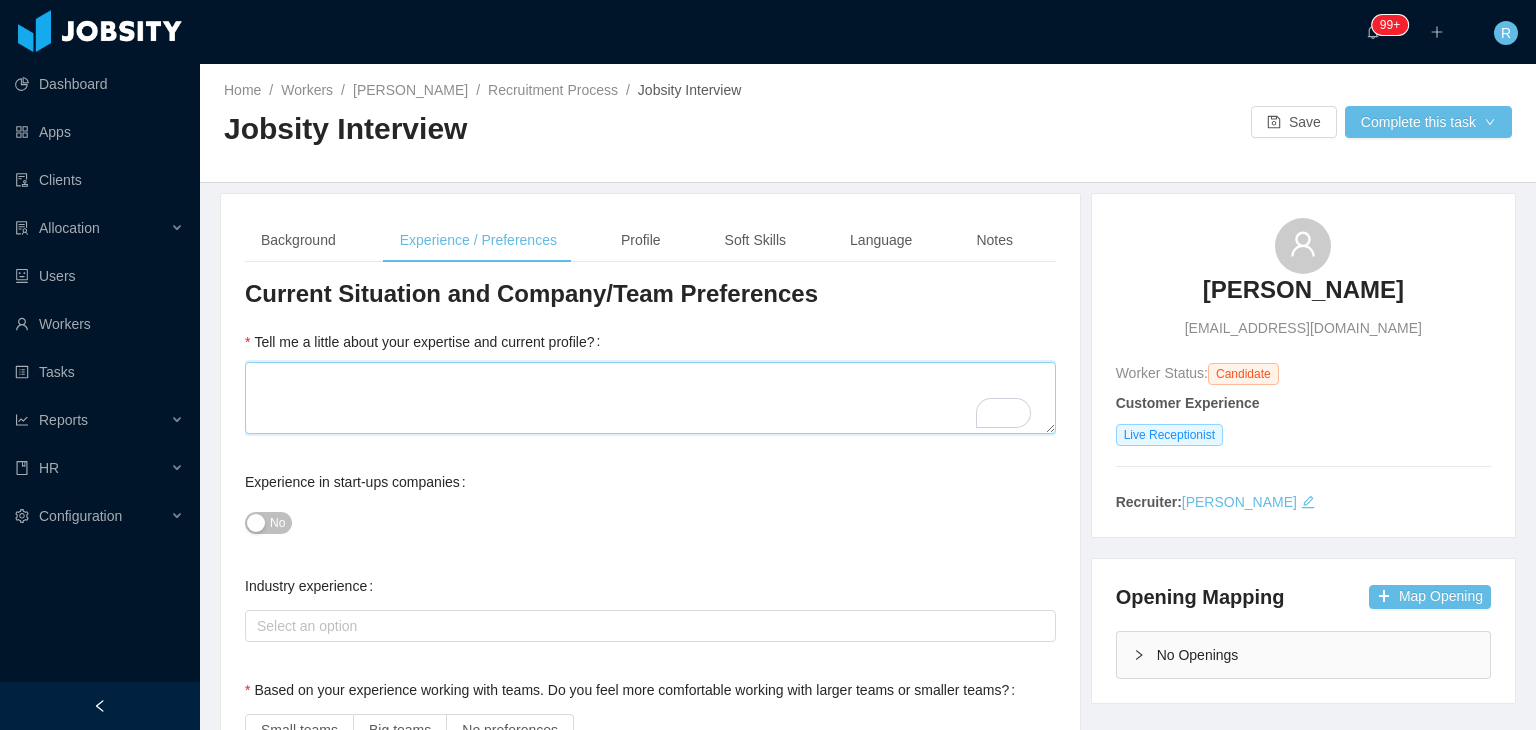 type 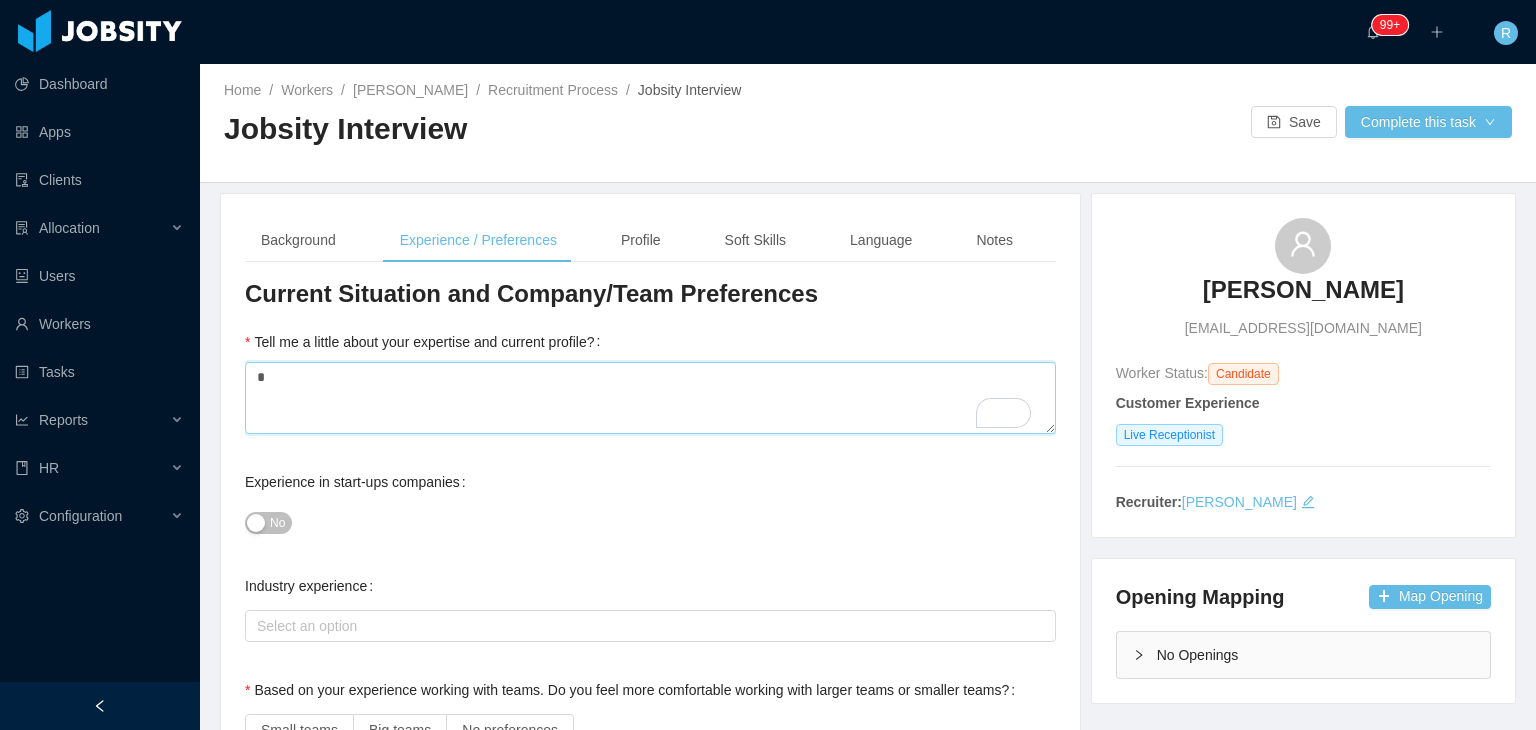 type 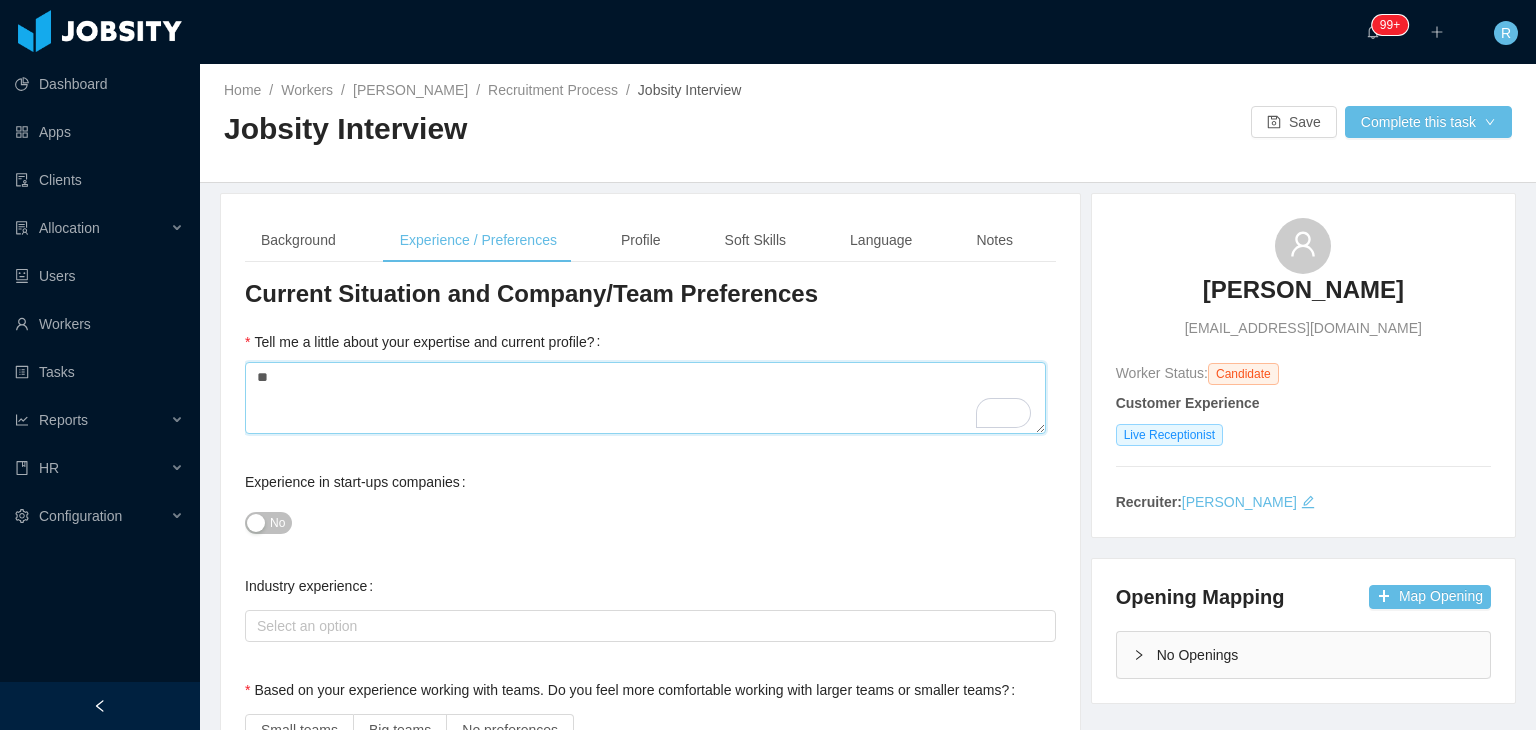 type 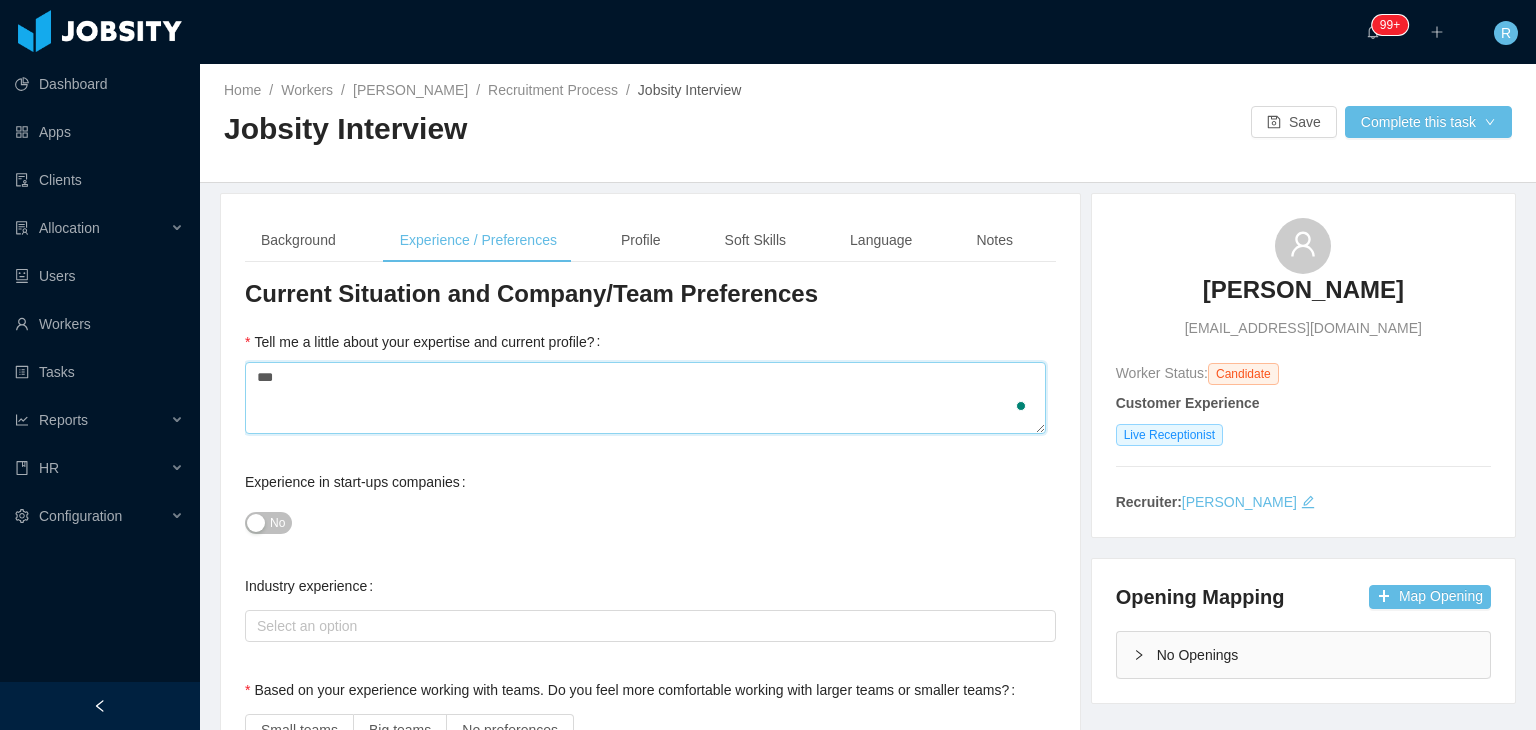 type 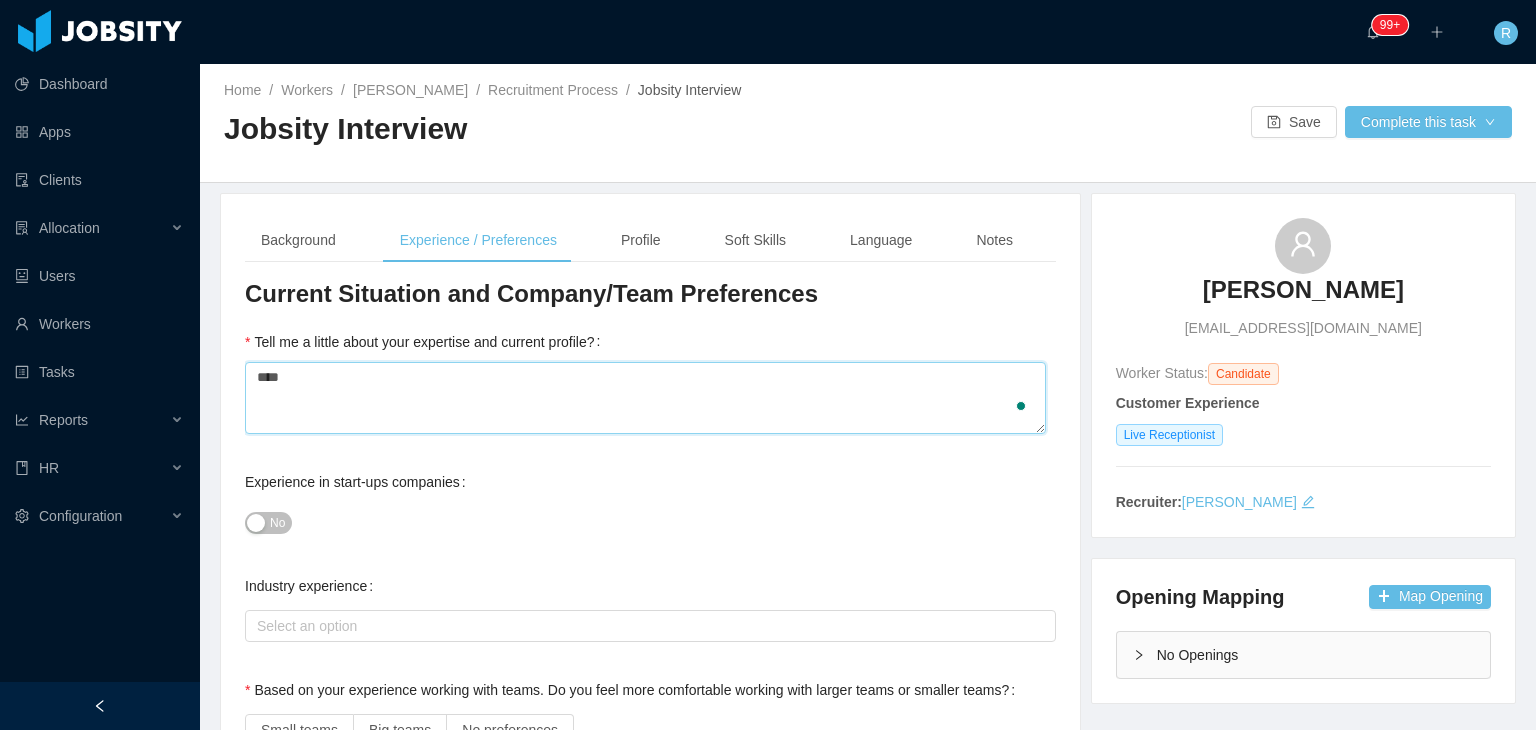 type 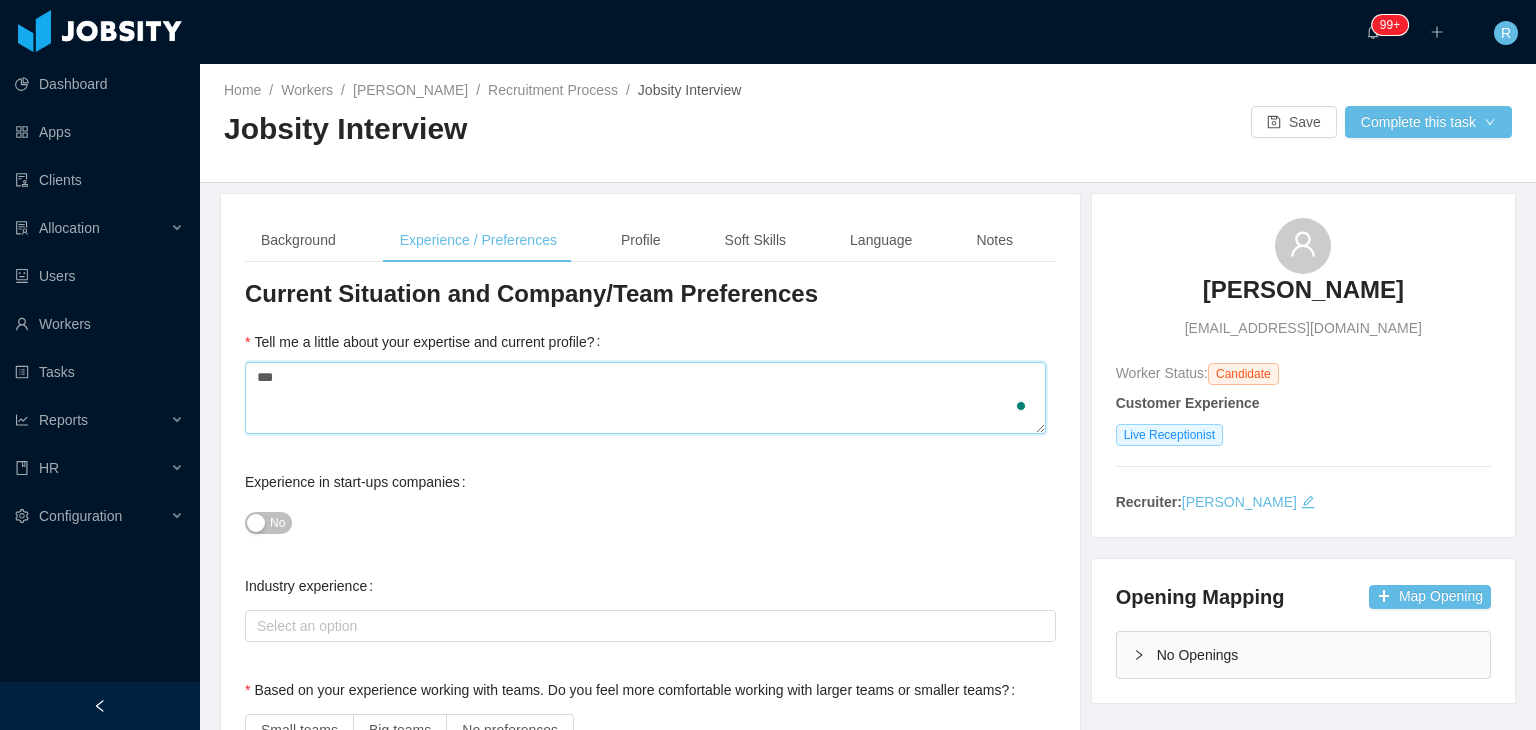 type 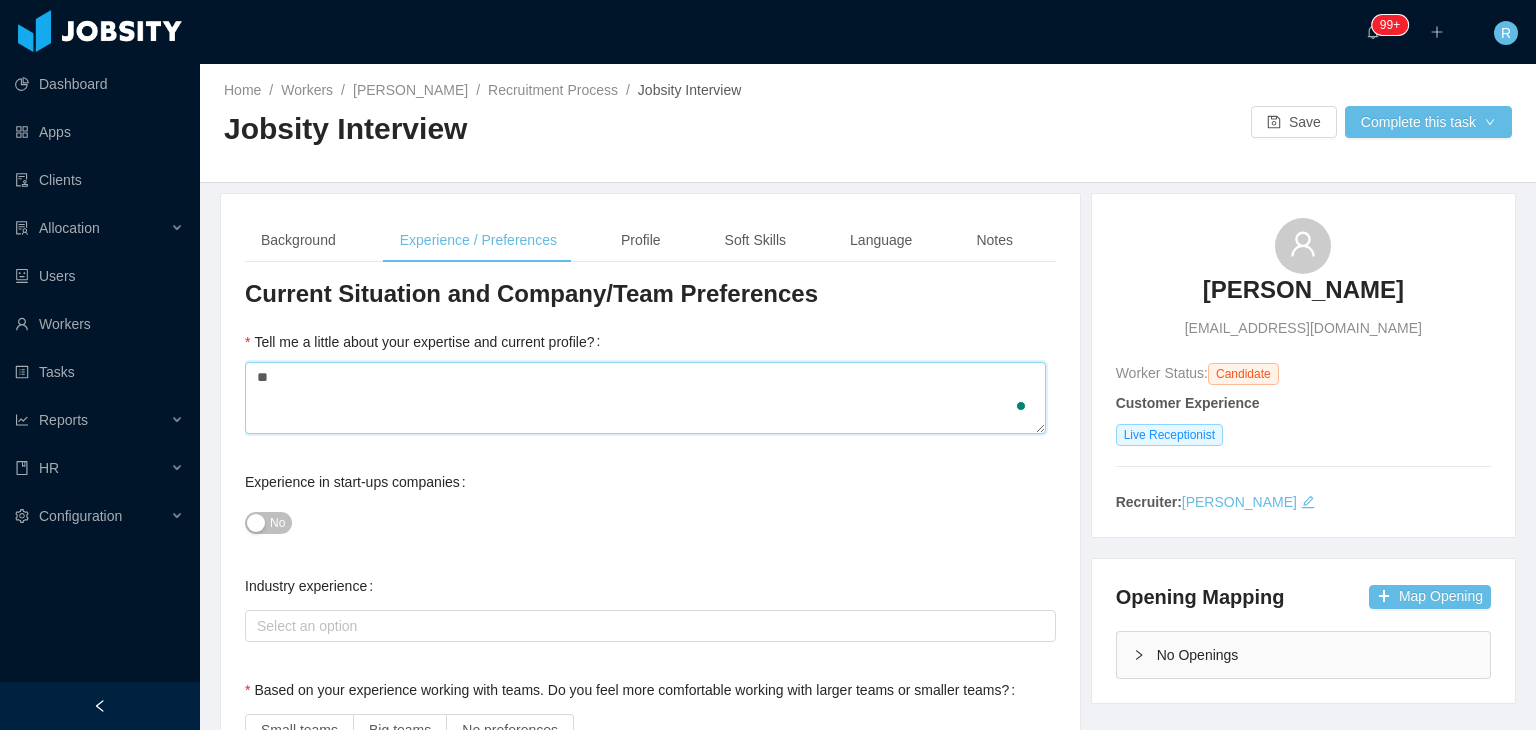 type 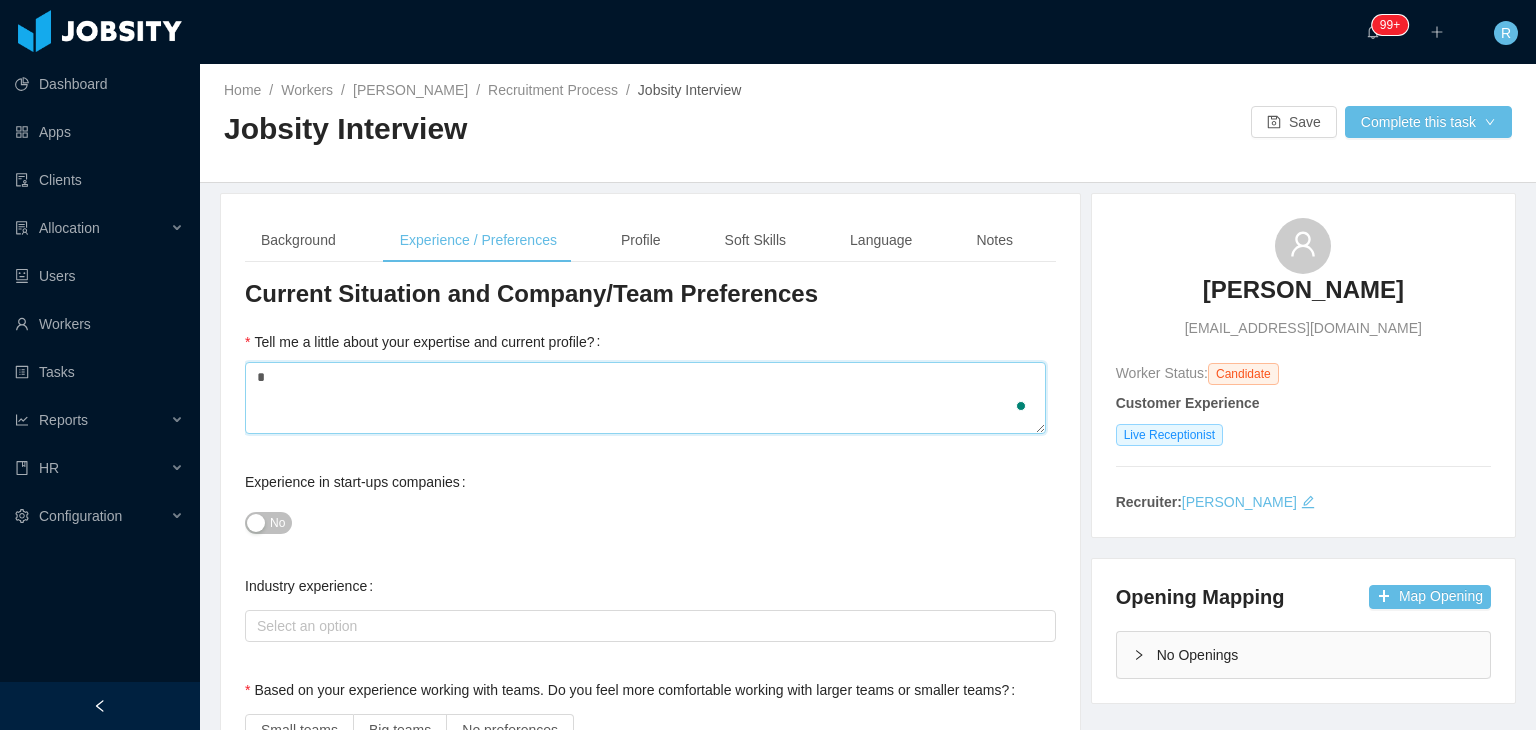 type 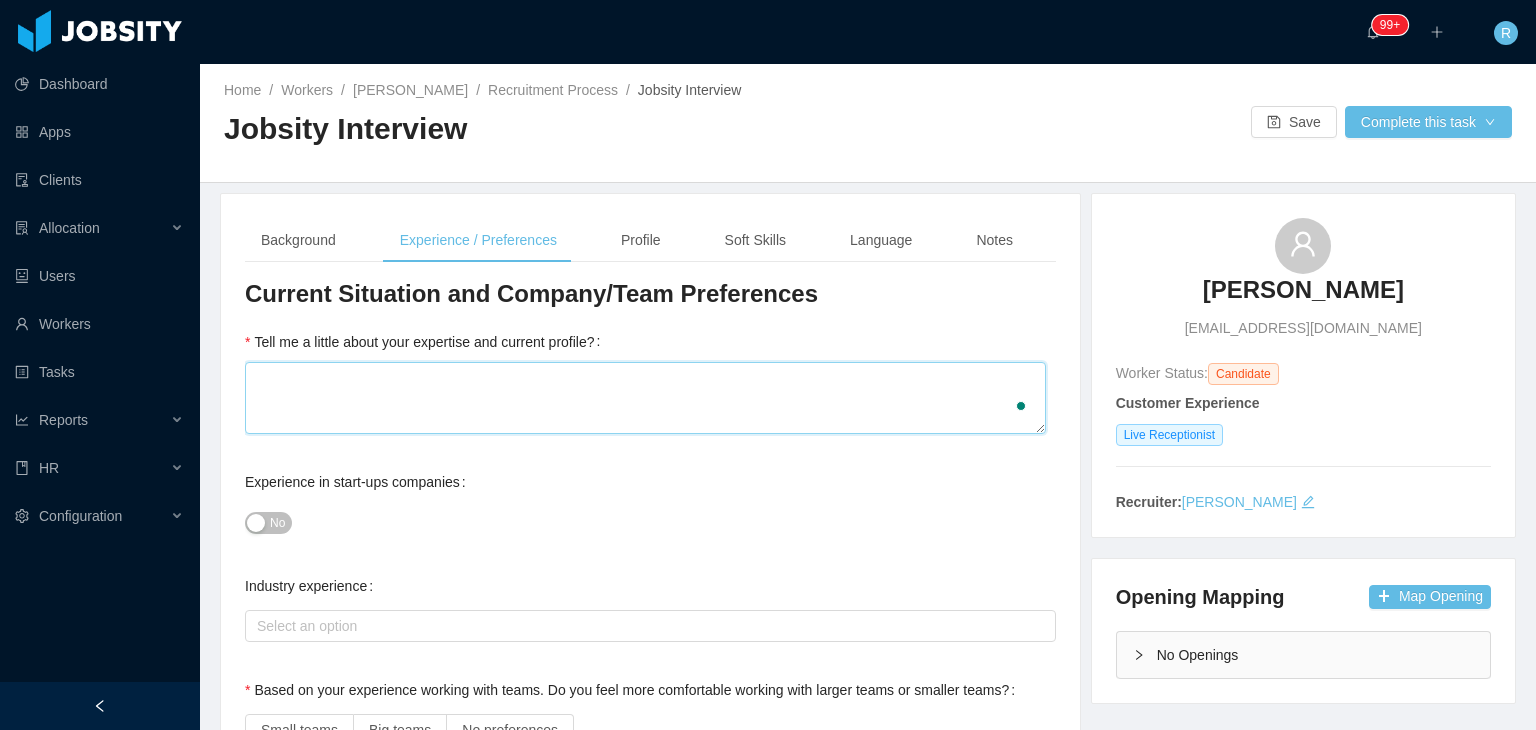type 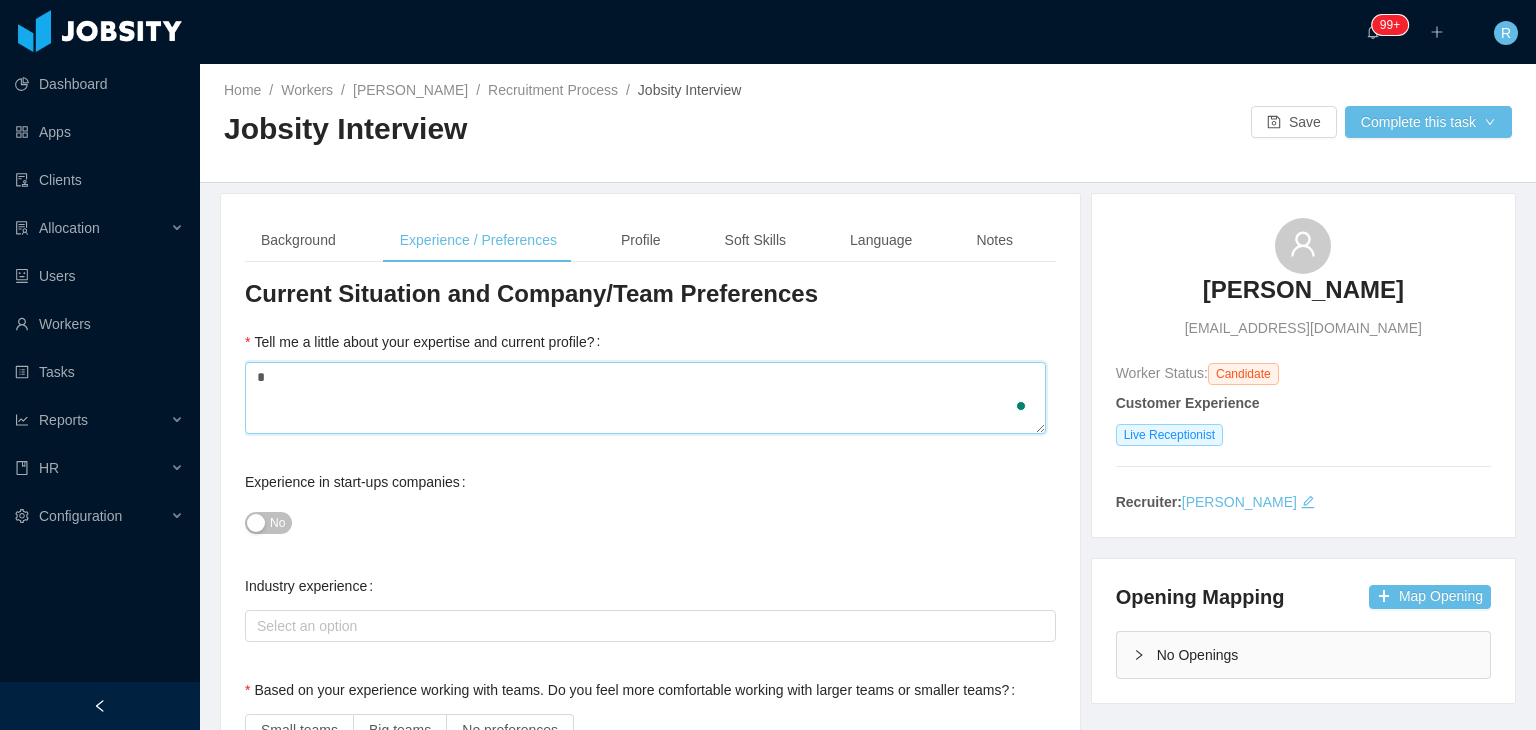 type on "**" 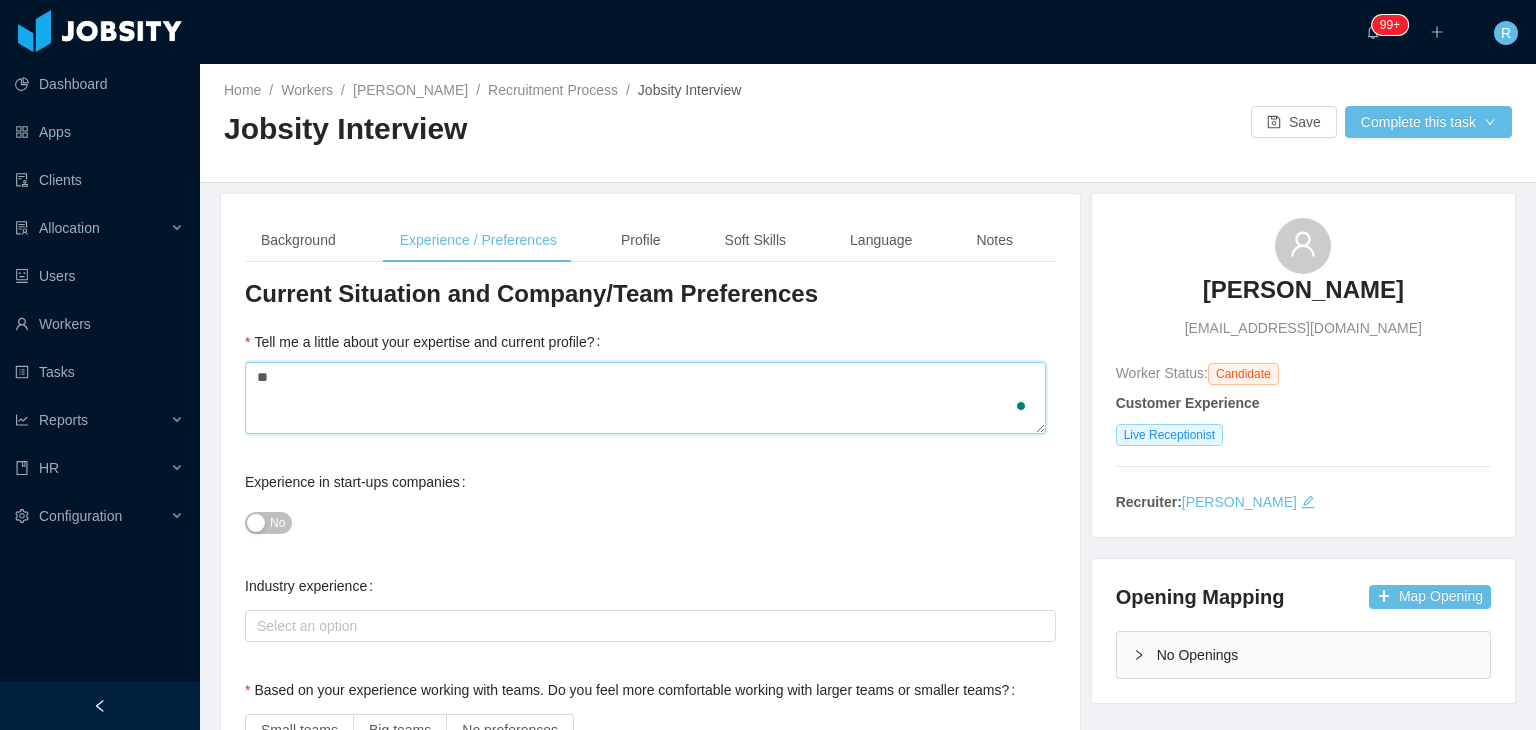 type 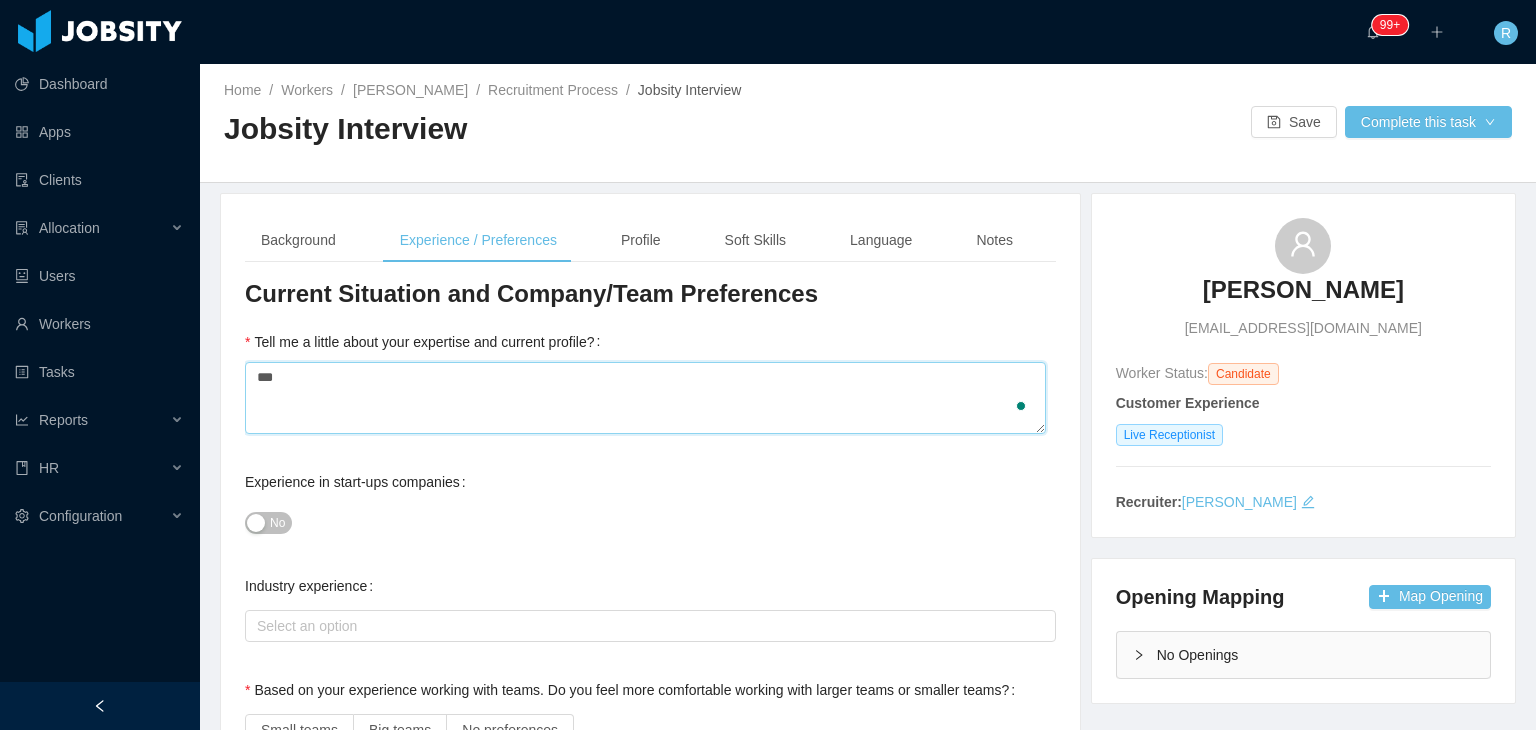 type 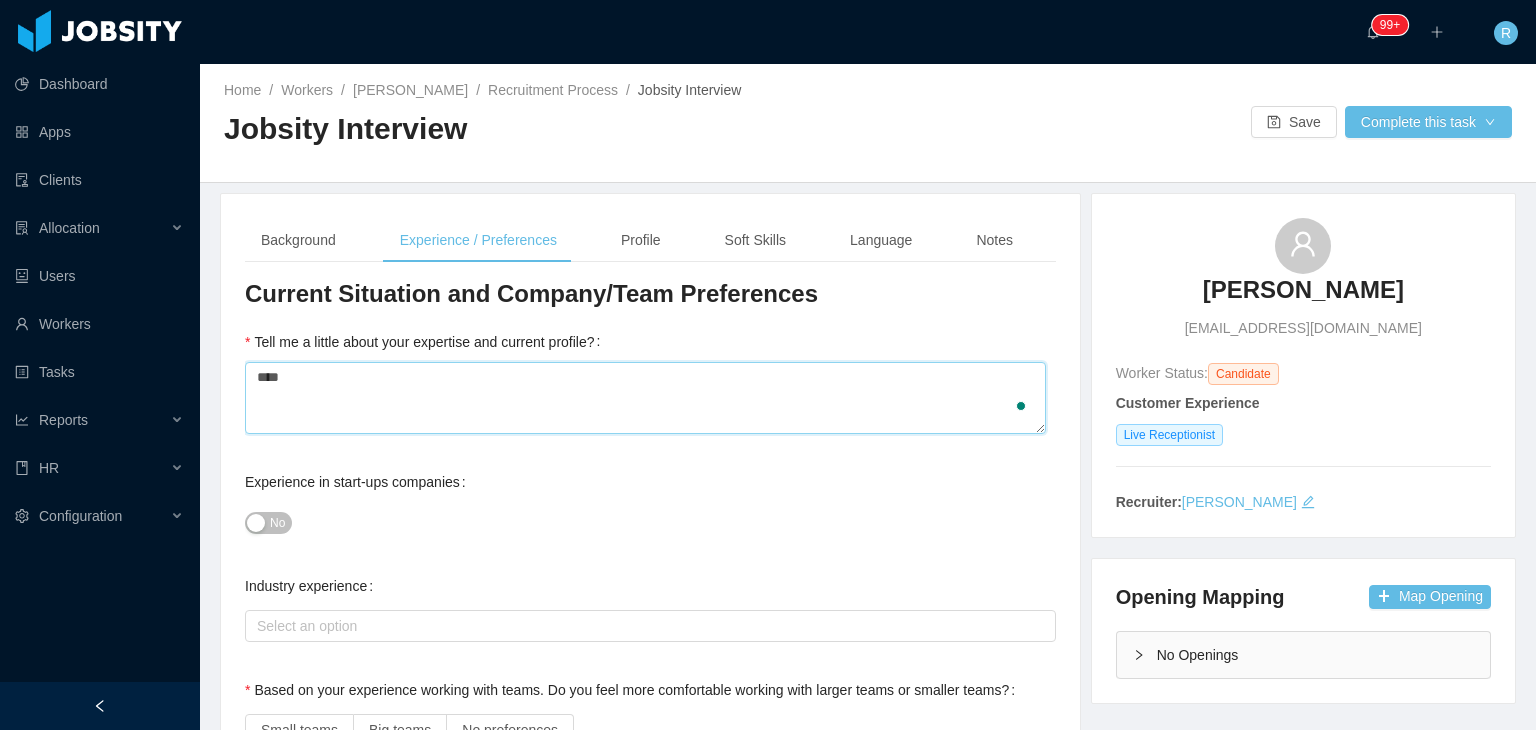 type 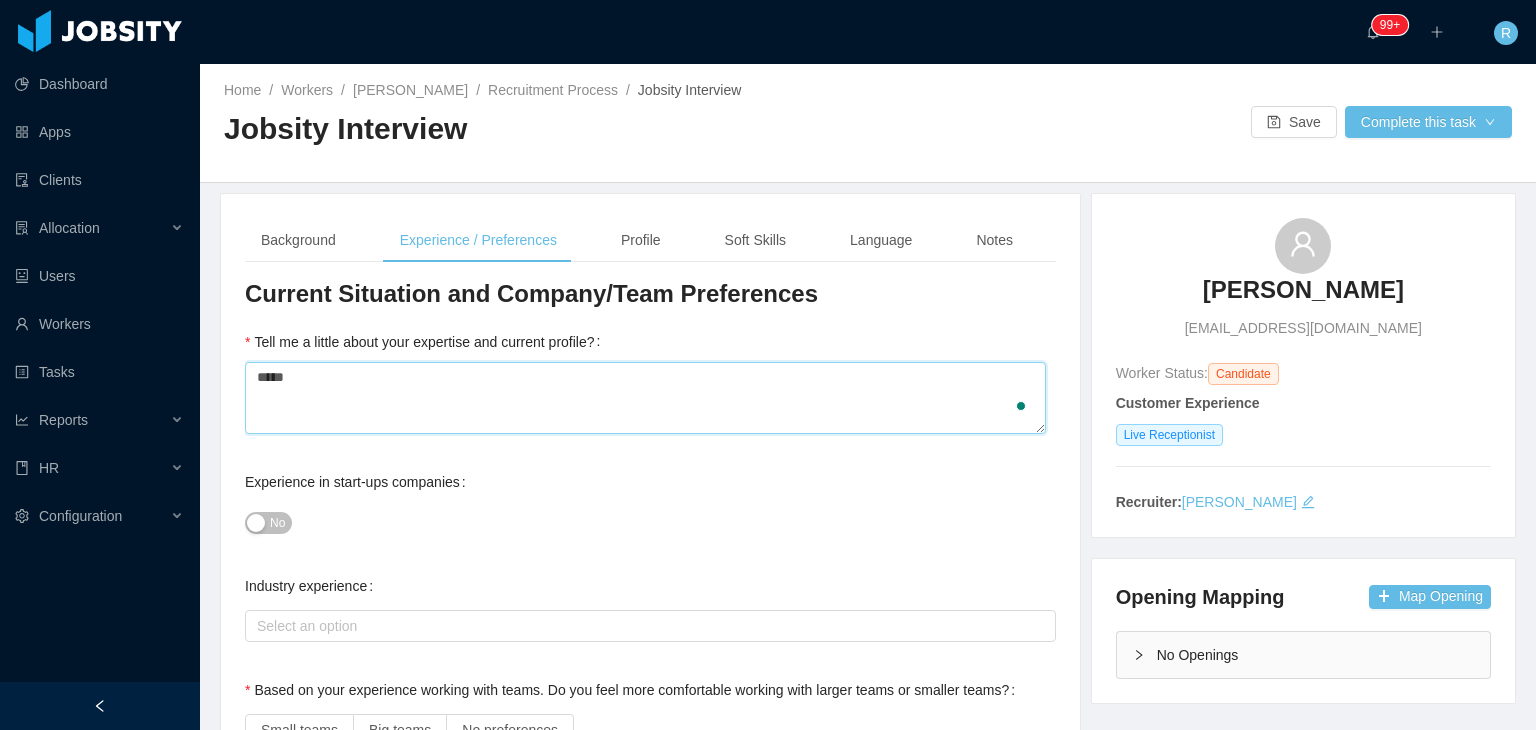 type 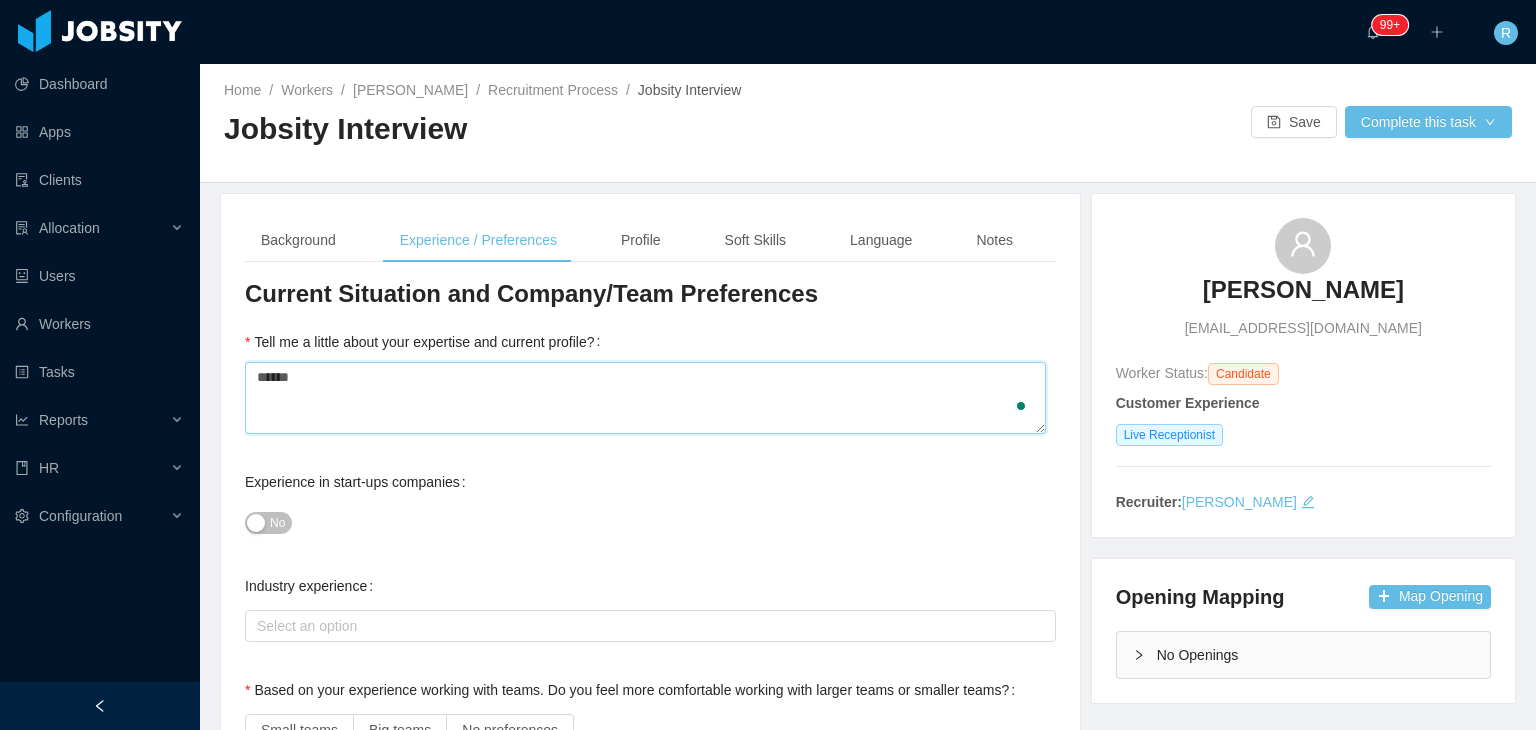 type 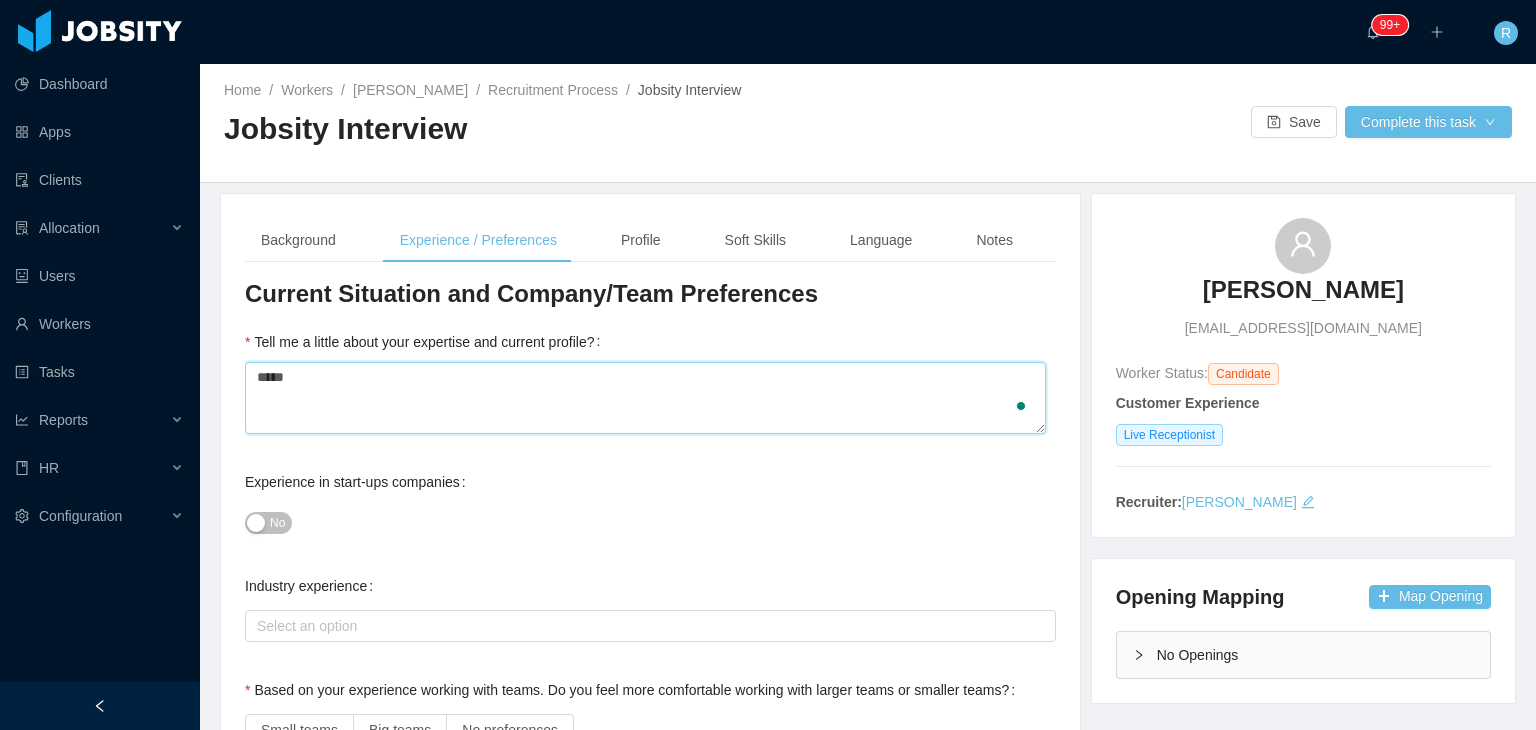 type 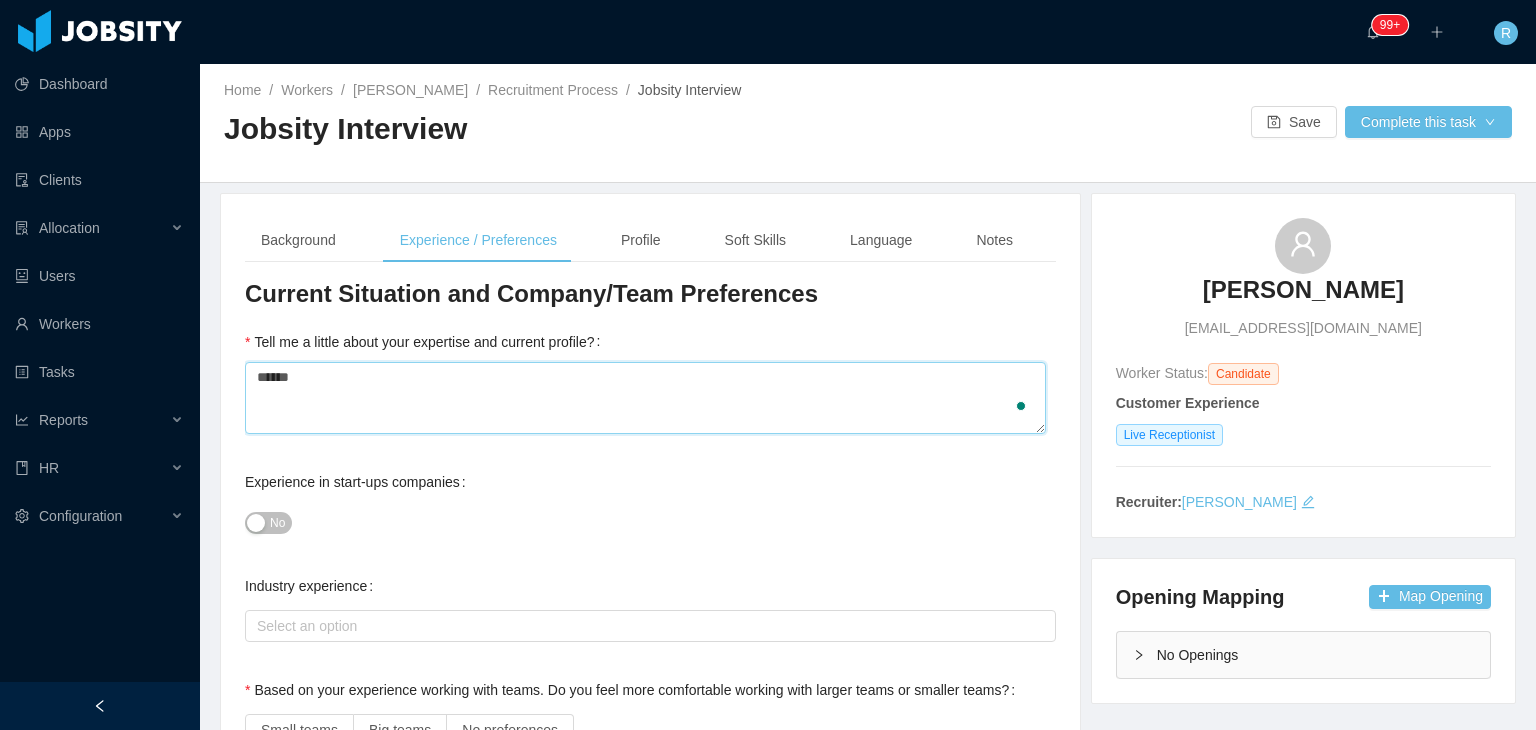 type 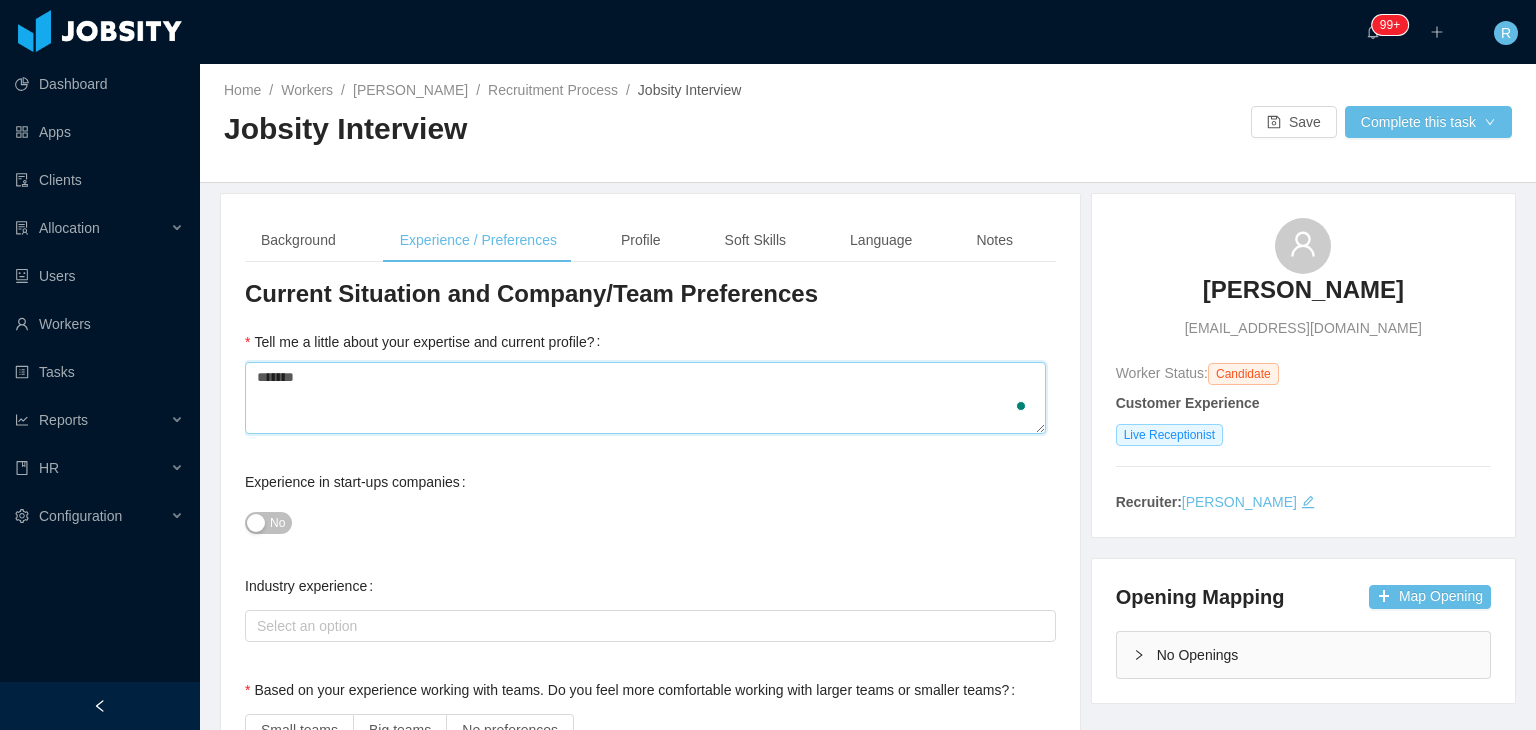 type 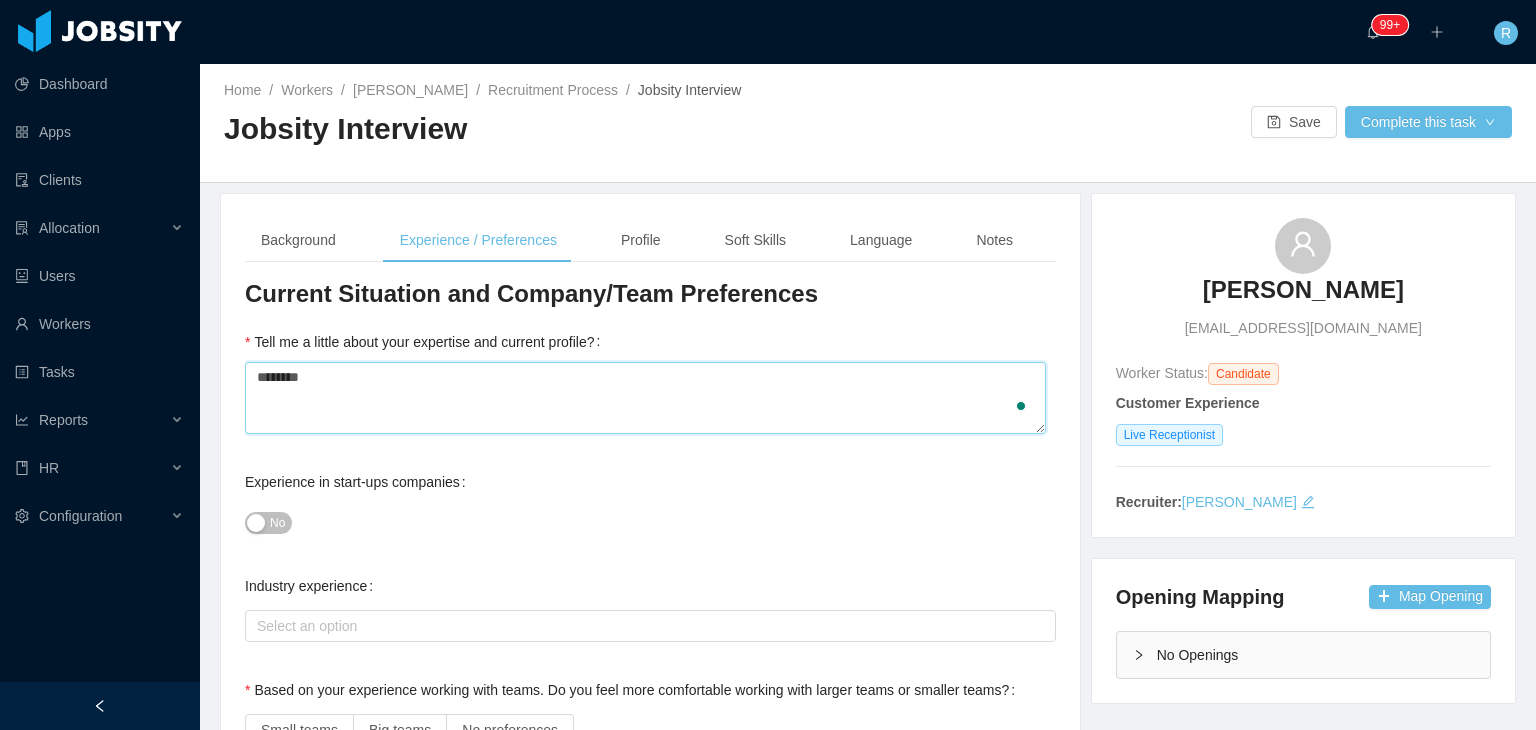 type 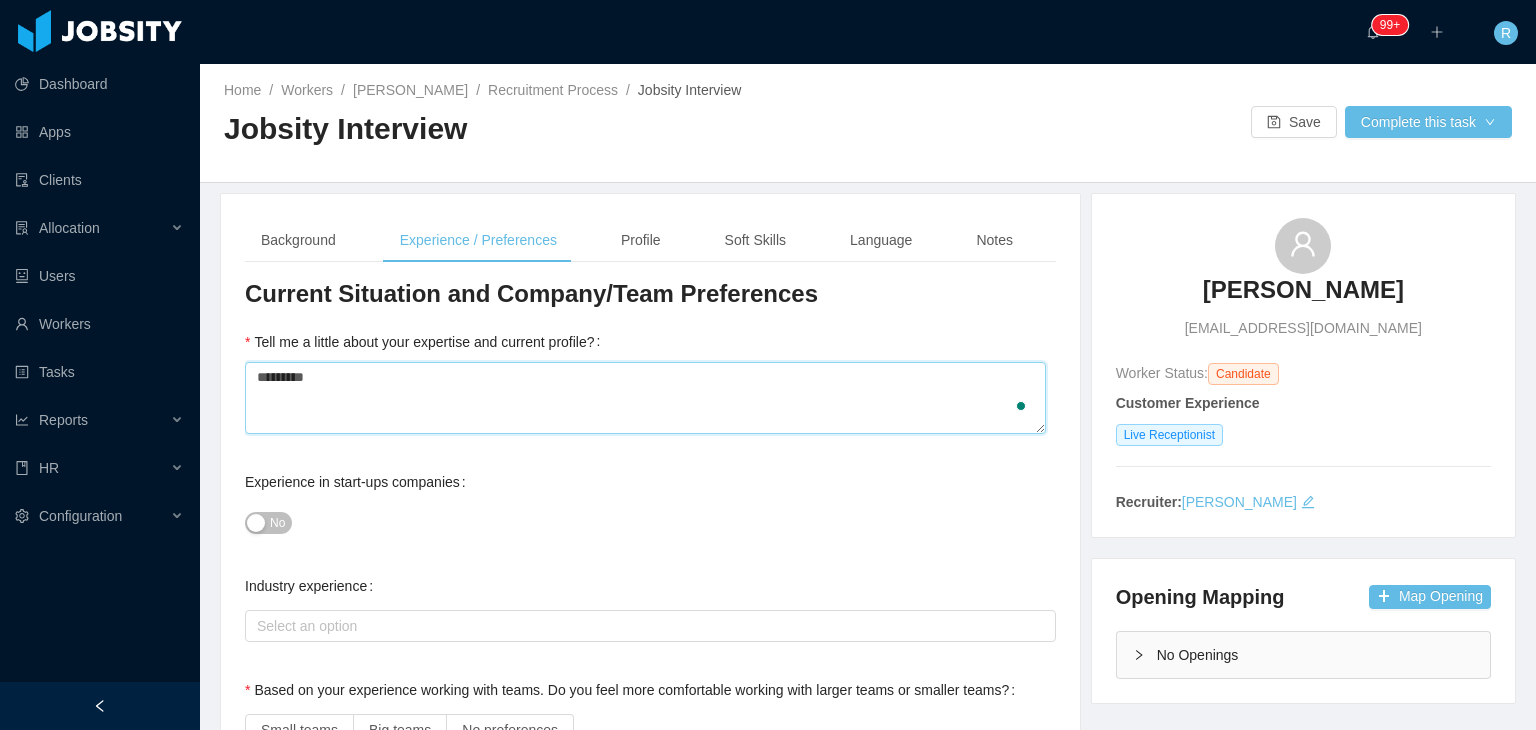 type 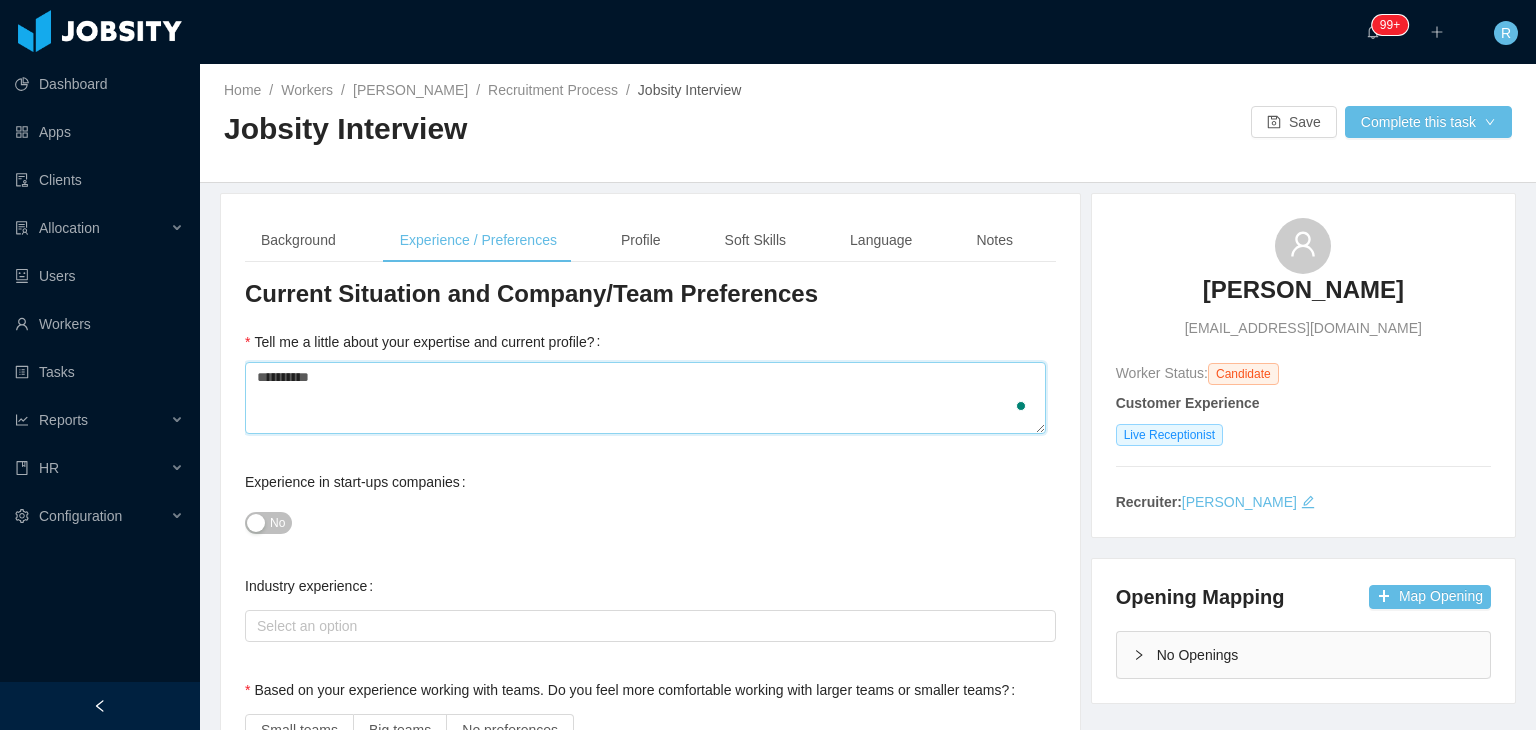 type 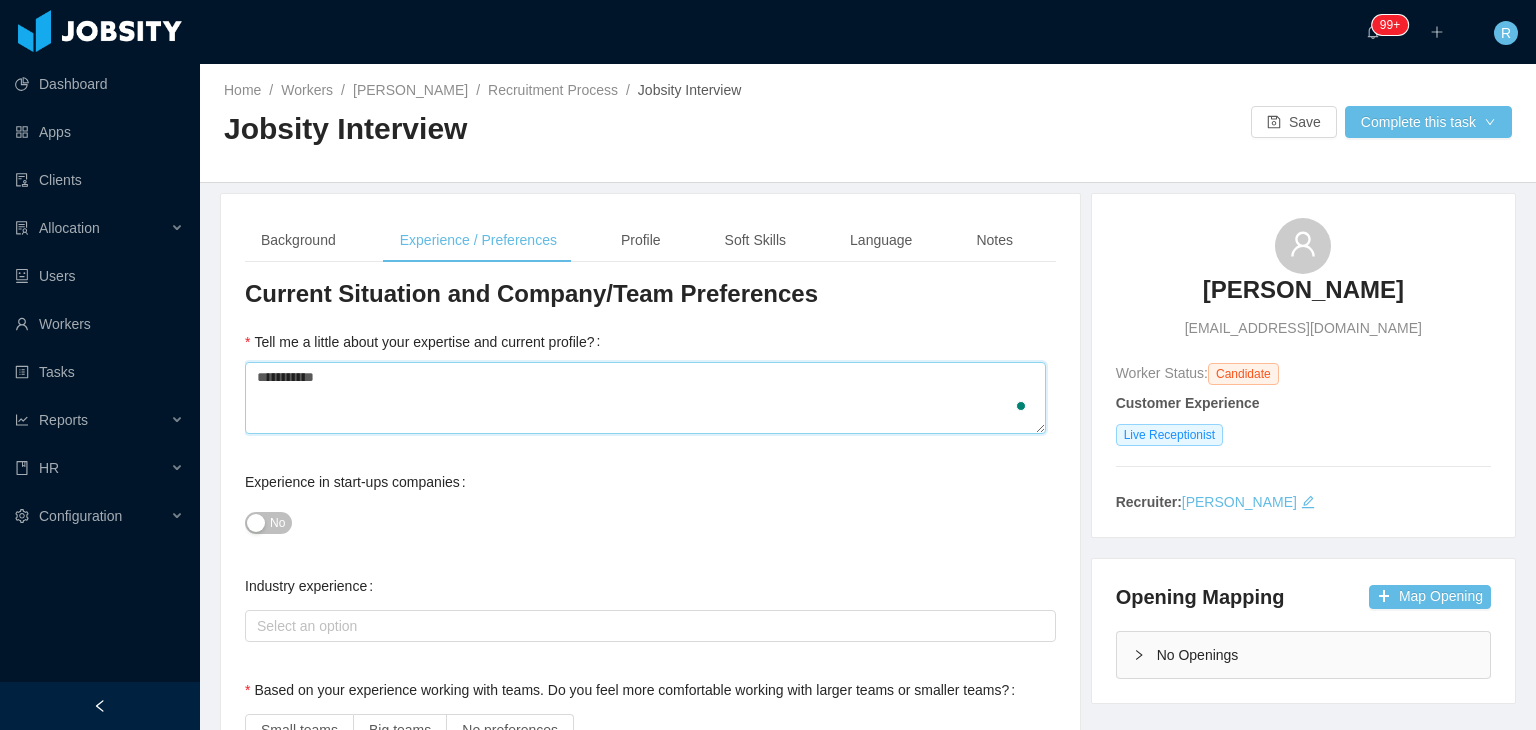 type 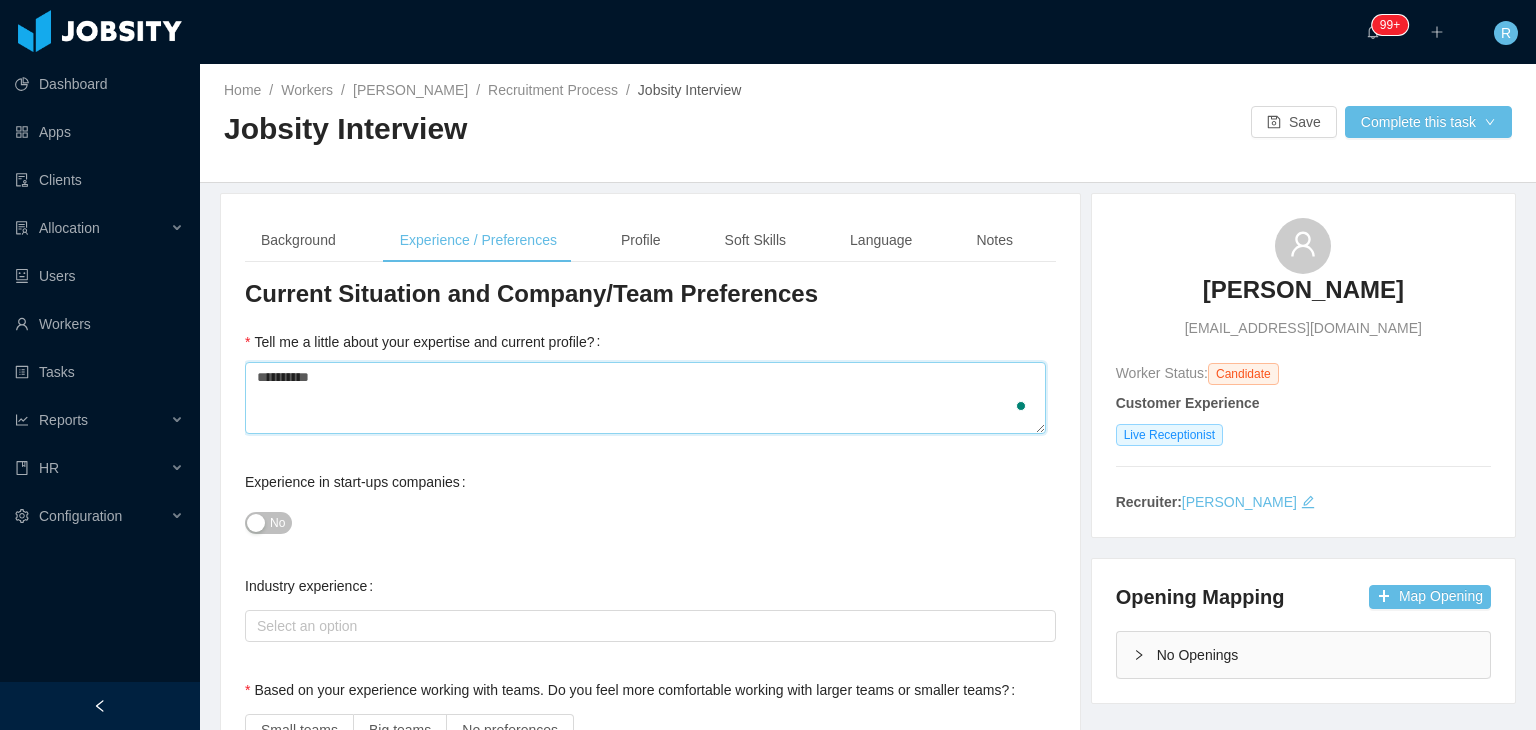 type 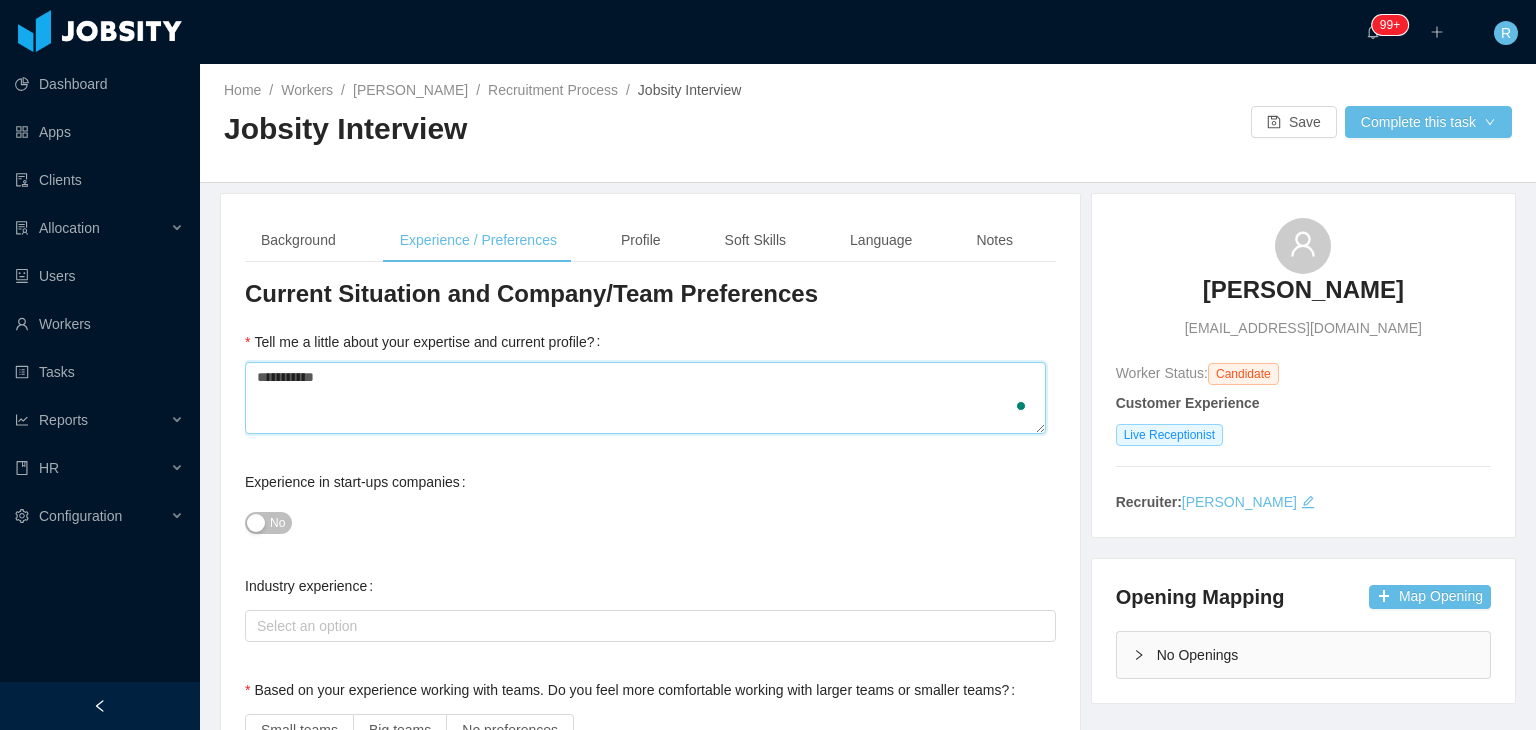 type on "**********" 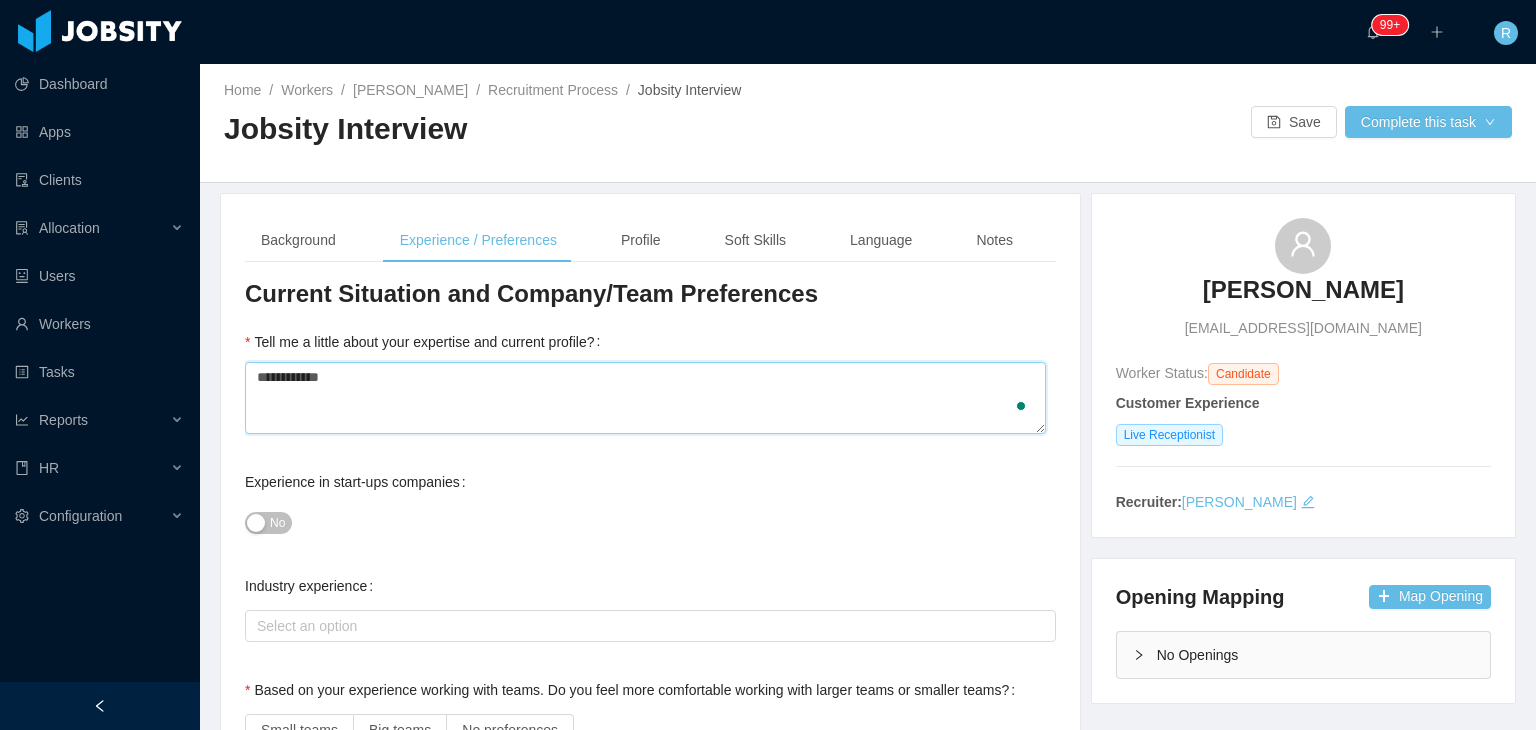 type 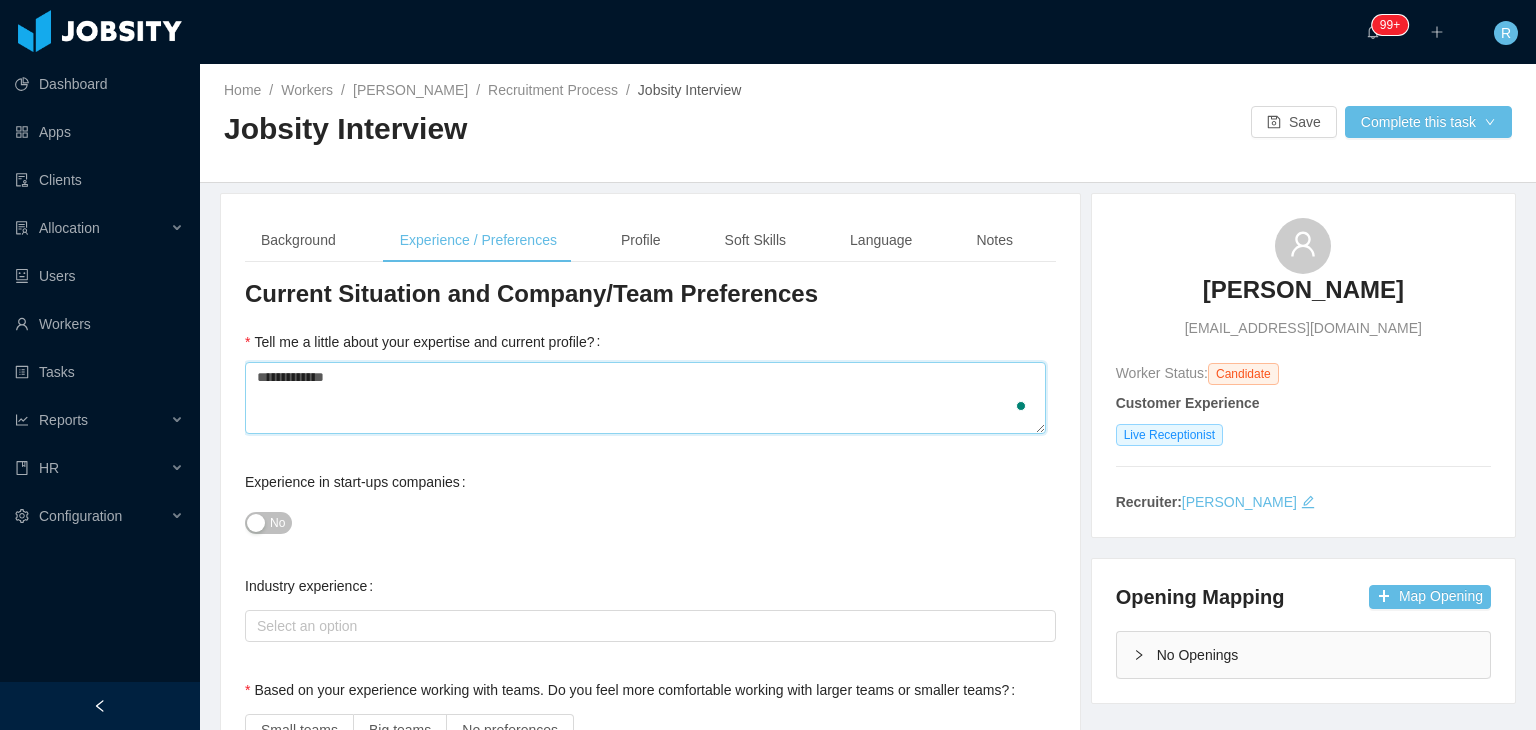type 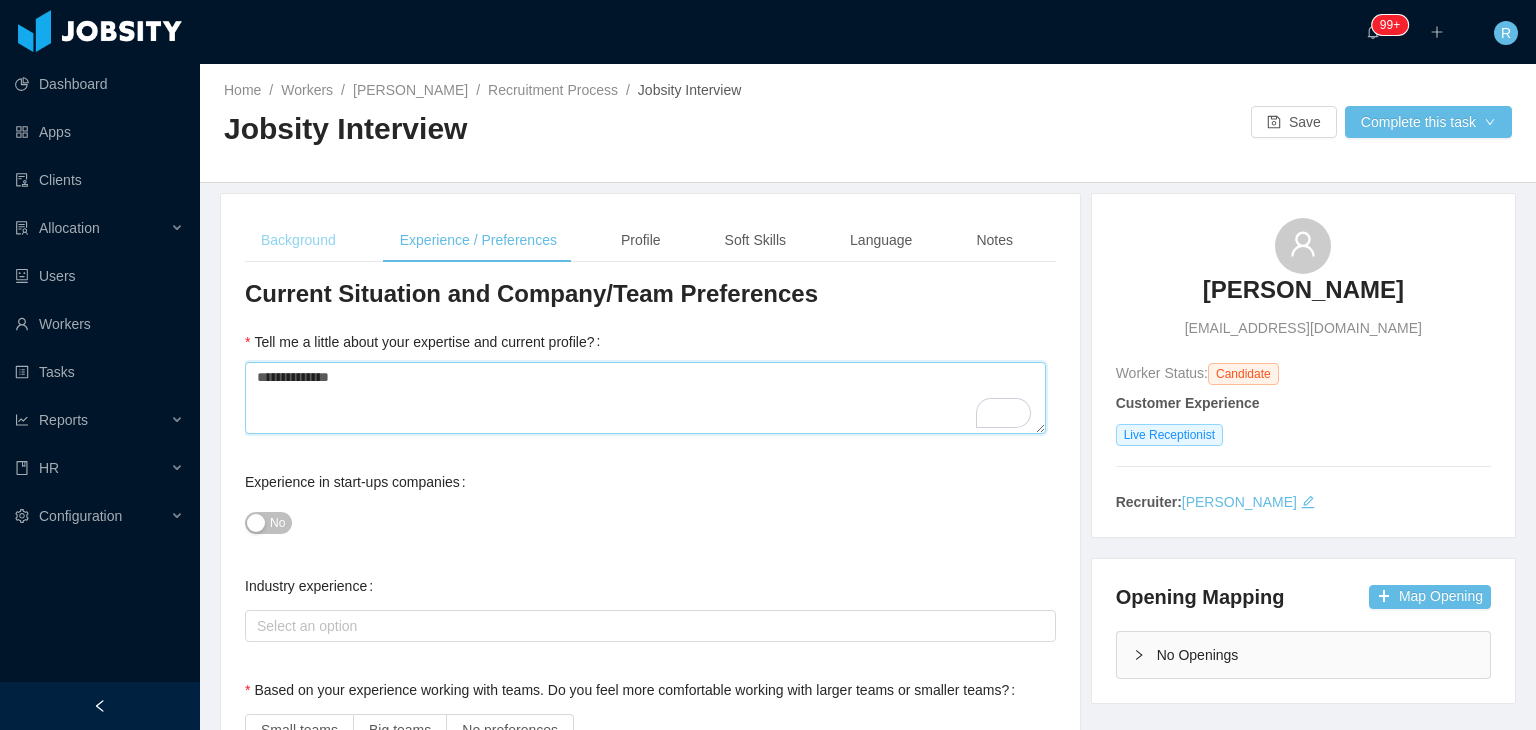 type on "**********" 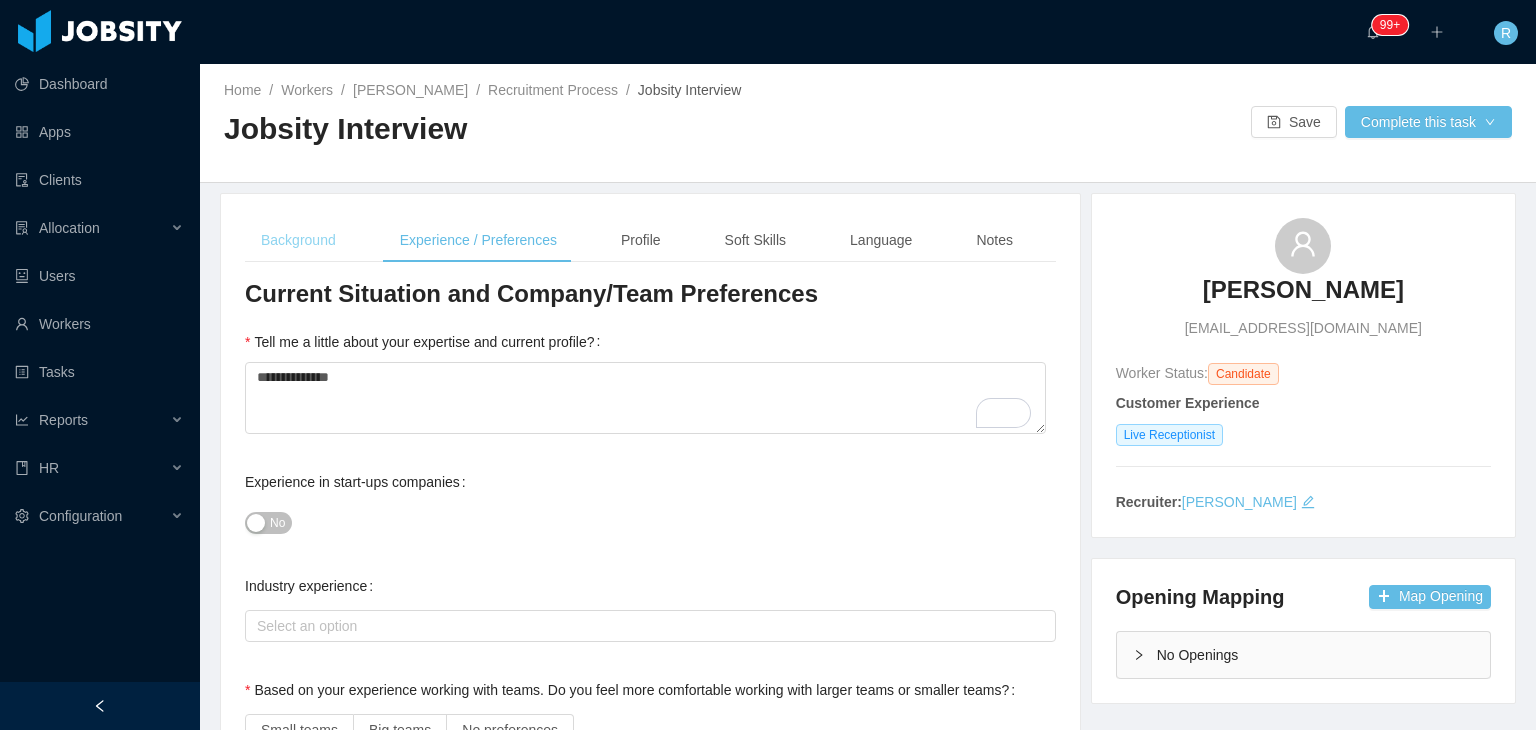 click on "Background" at bounding box center (298, 240) 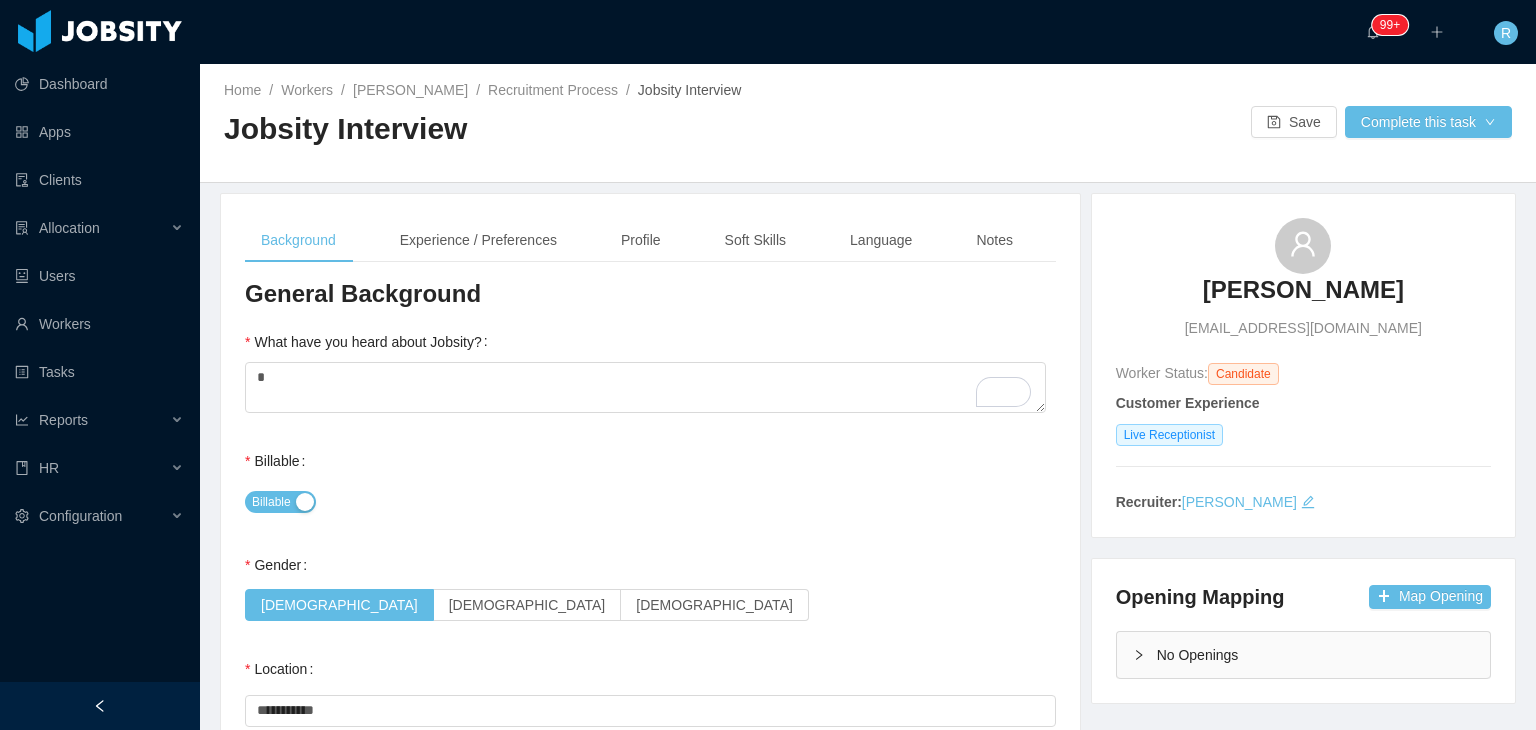 scroll, scrollTop: 0, scrollLeft: 0, axis: both 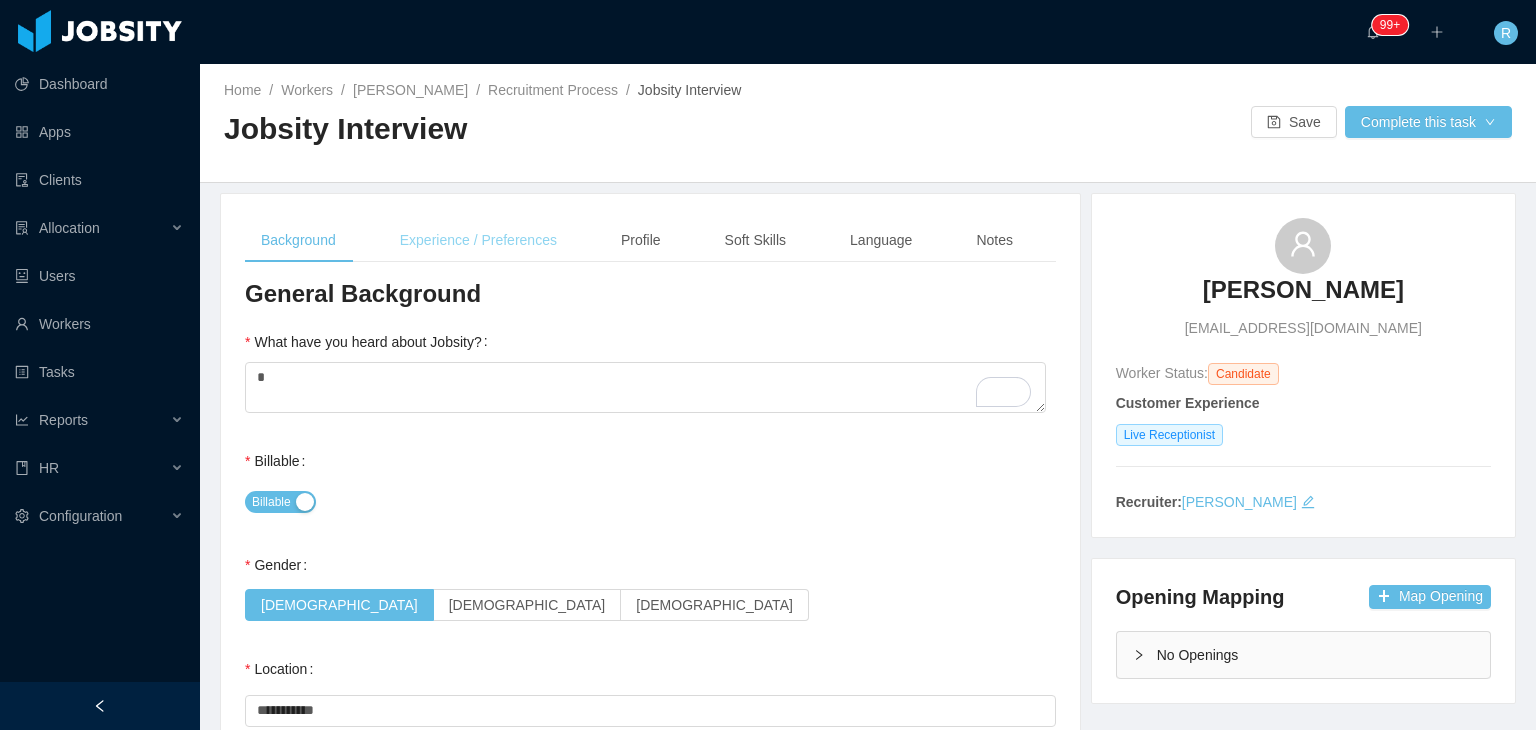 click on "Experience / Preferences" at bounding box center [478, 240] 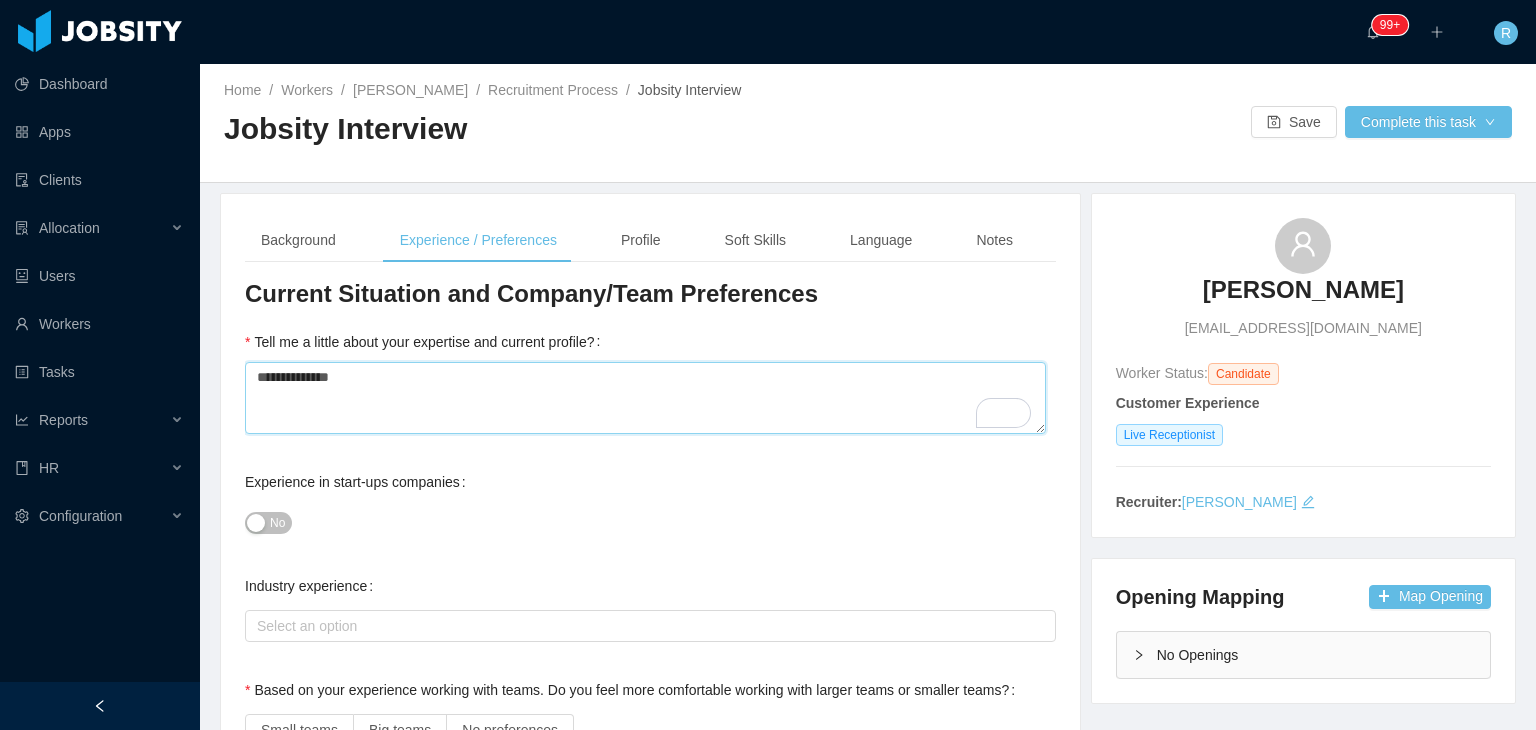 click on "**********" at bounding box center [645, 398] 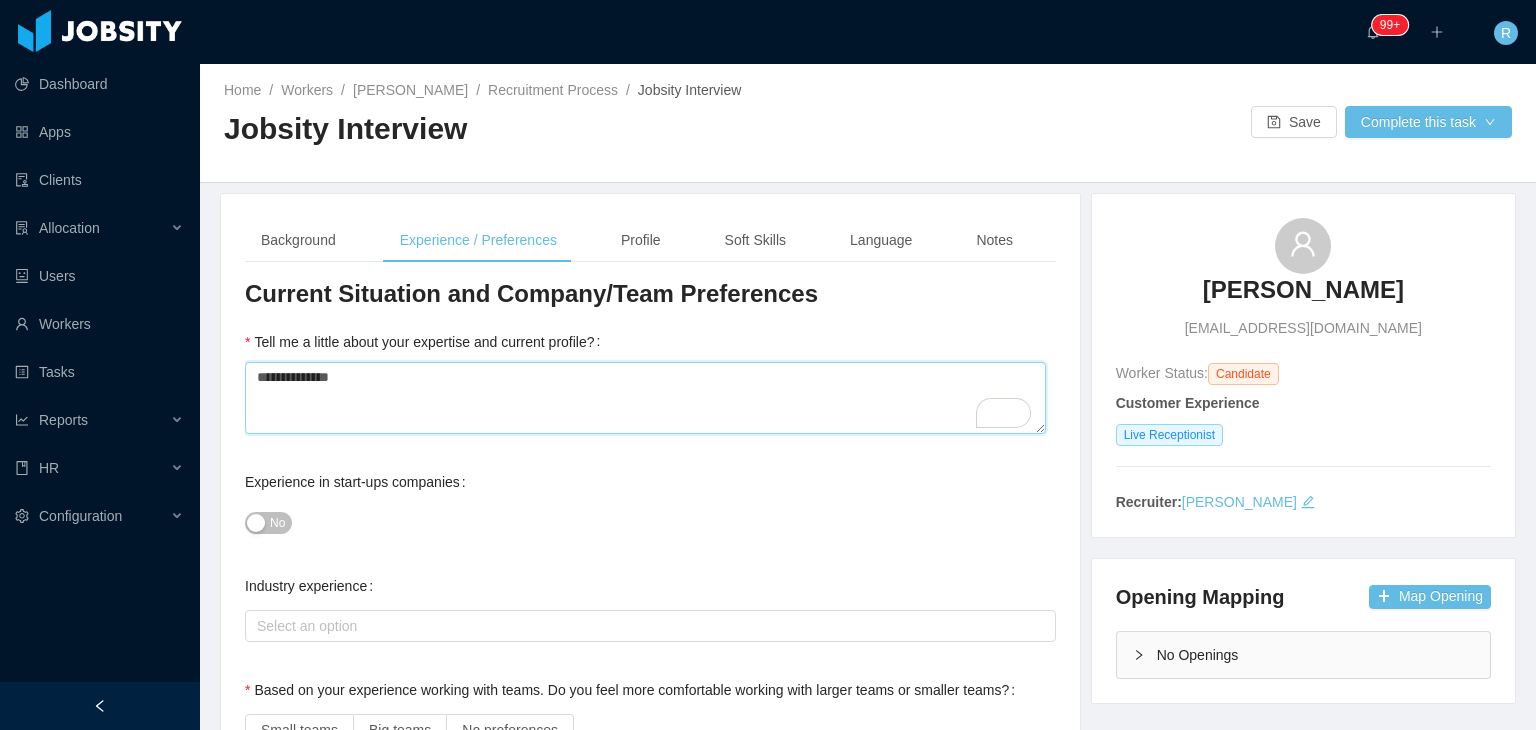 type 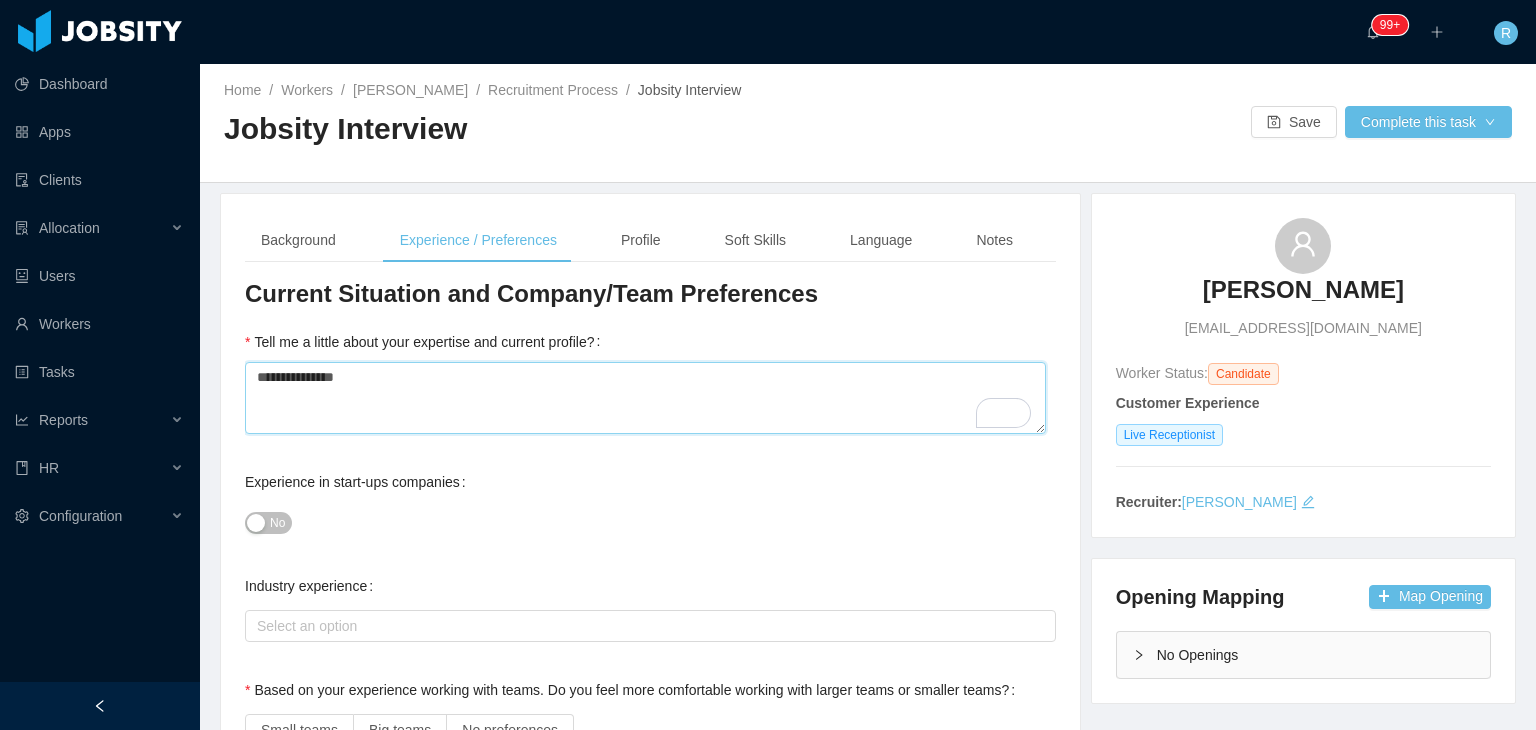 type 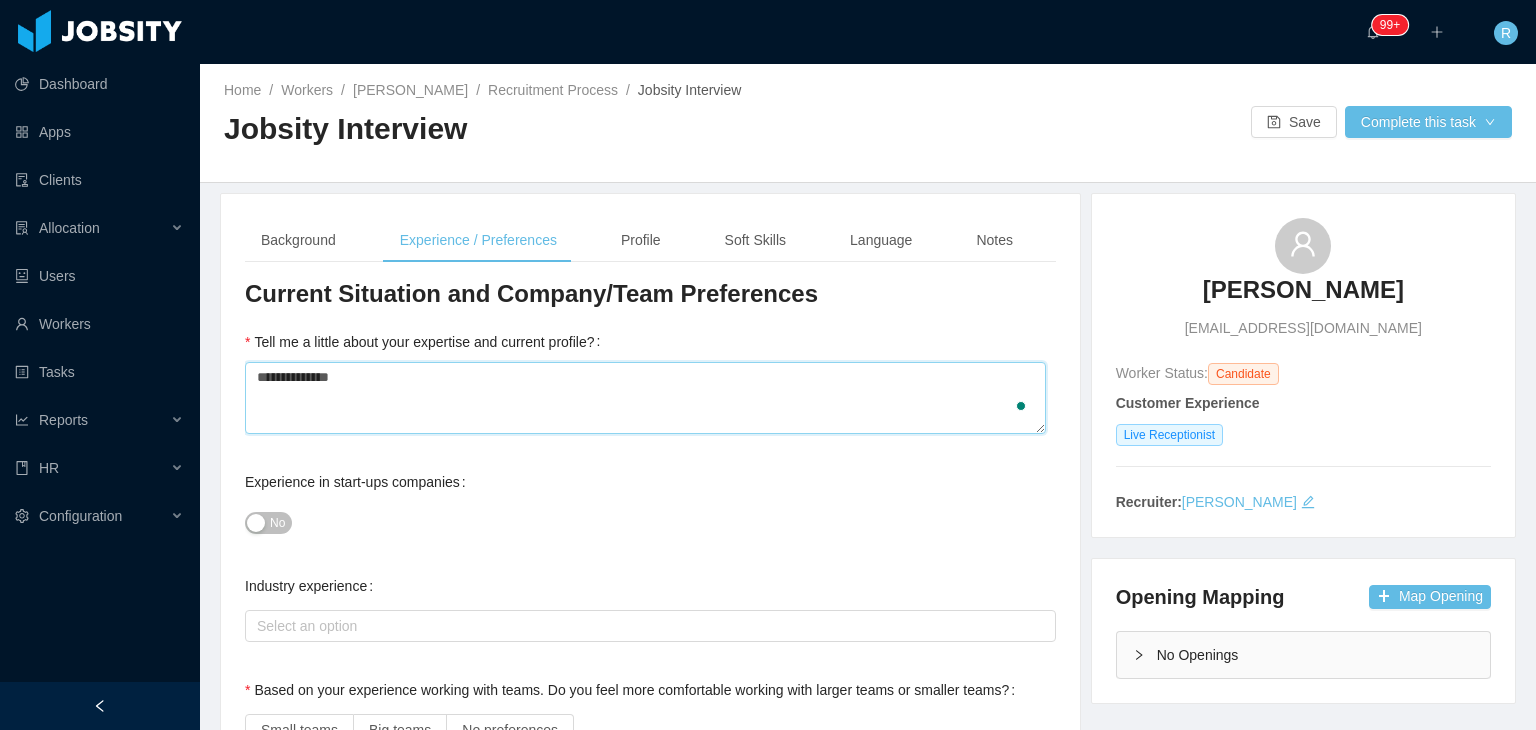 type 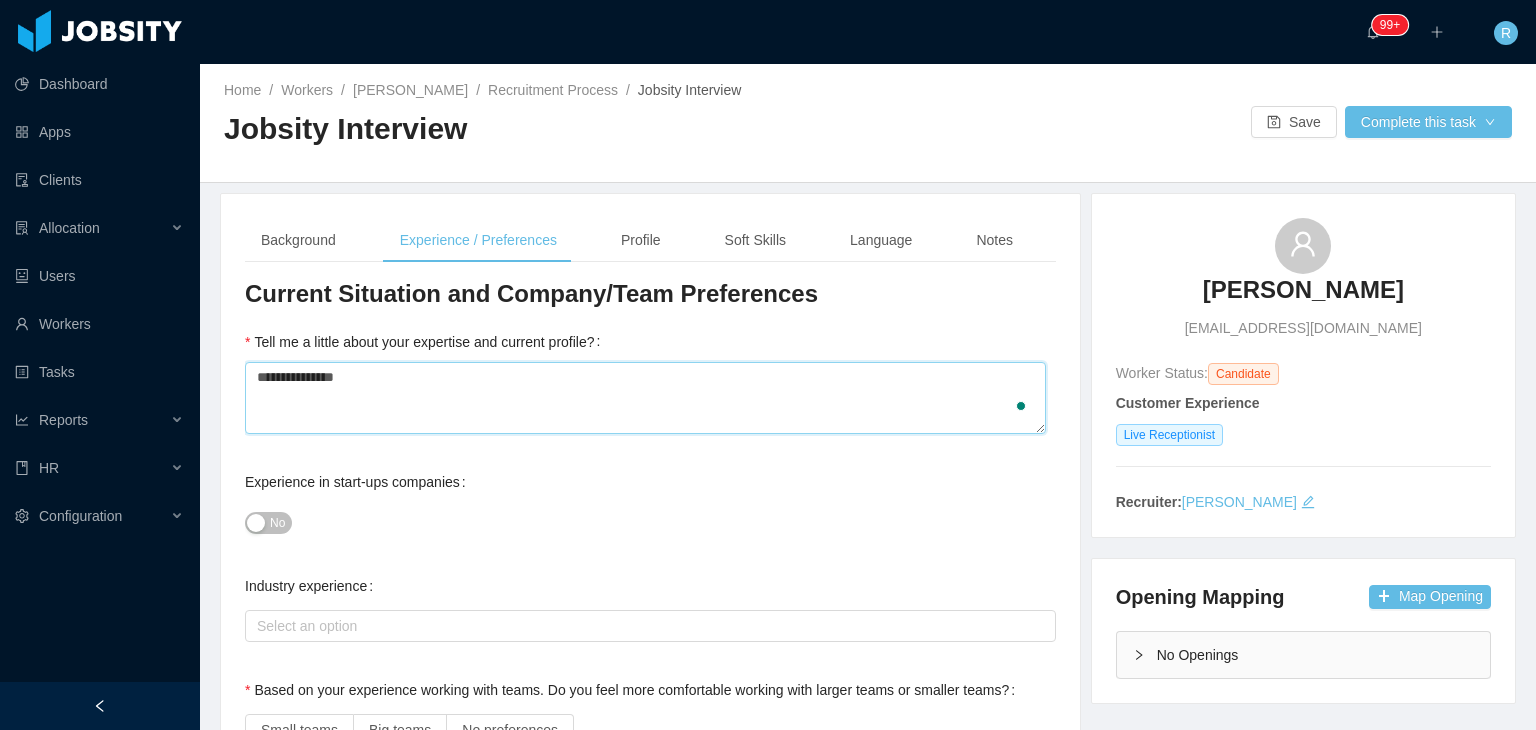 type 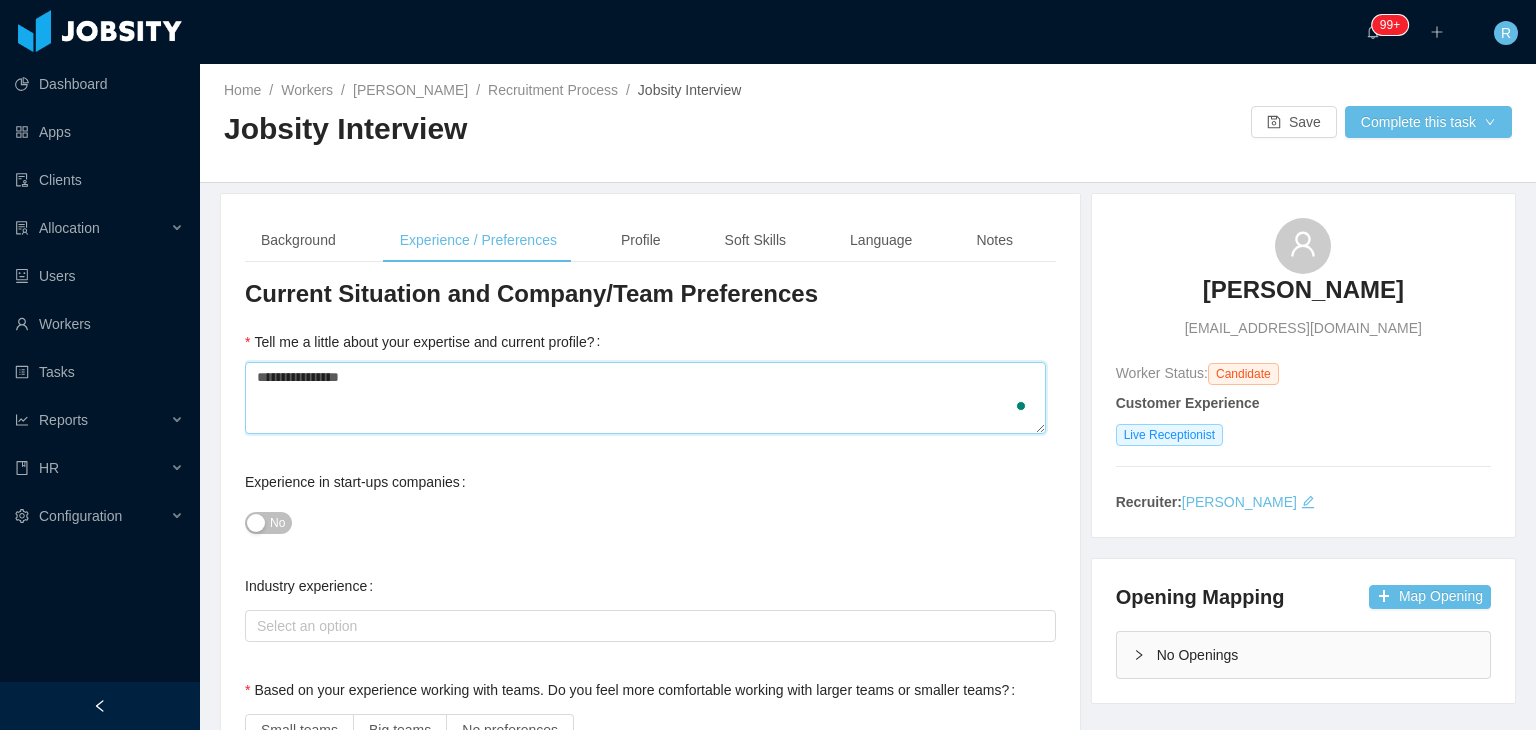 type 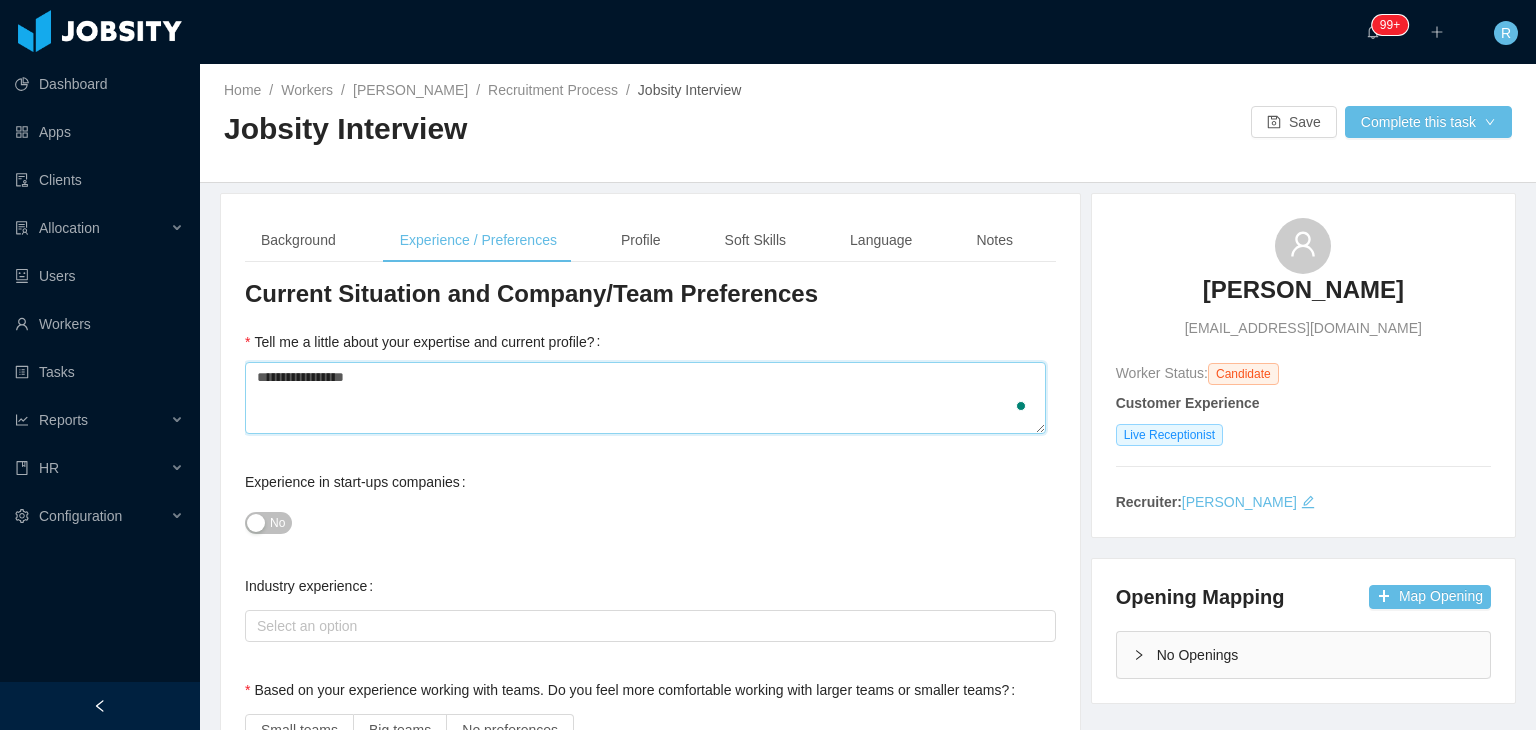 type 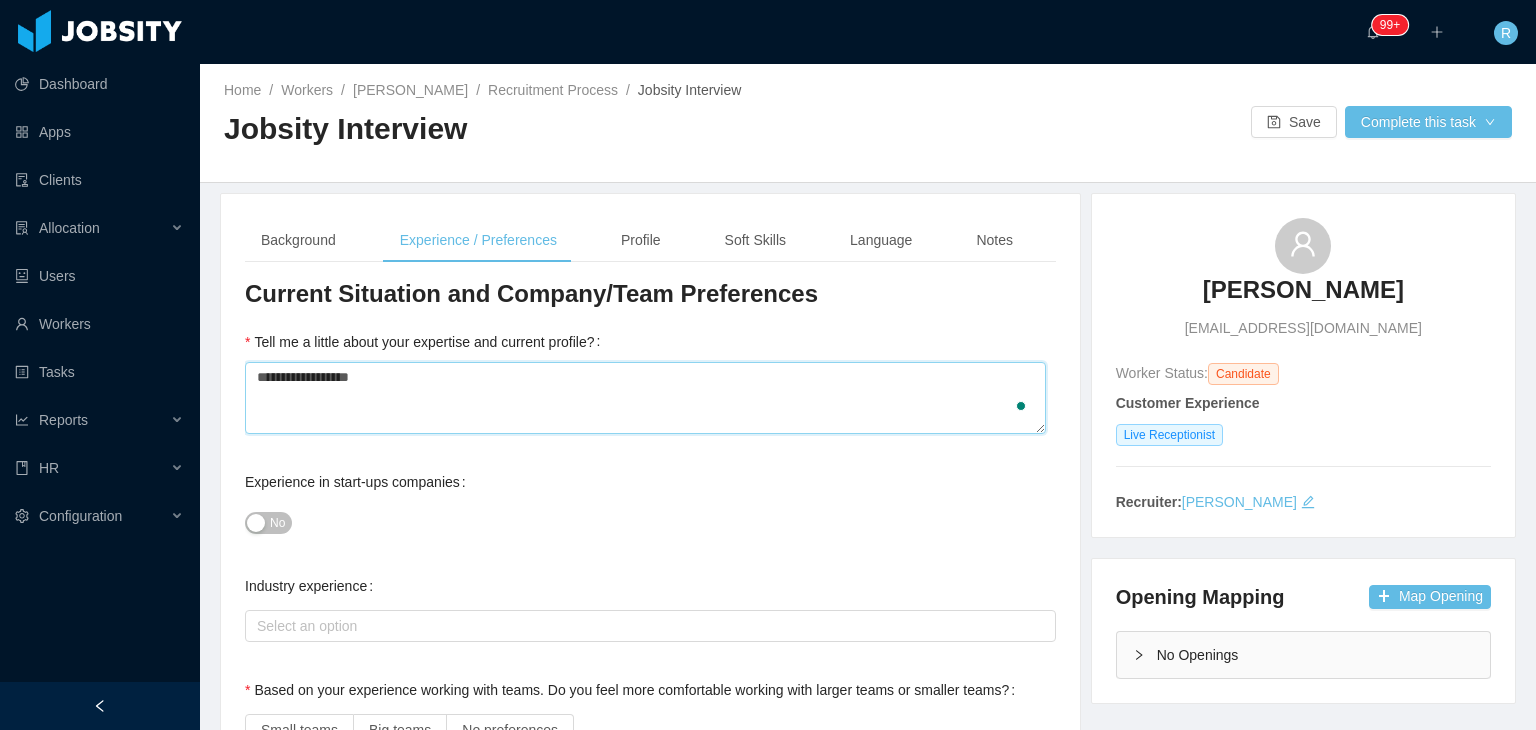 type 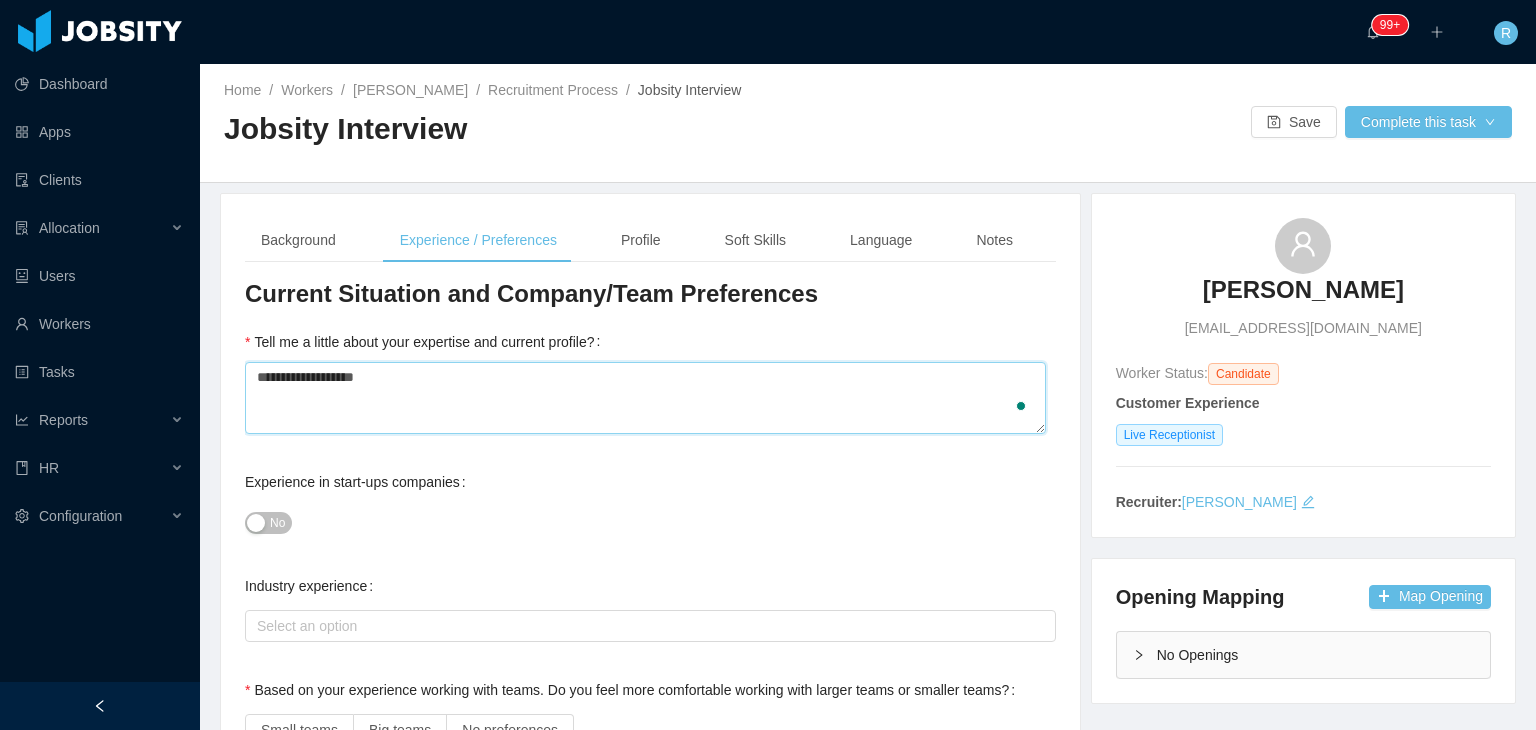 type 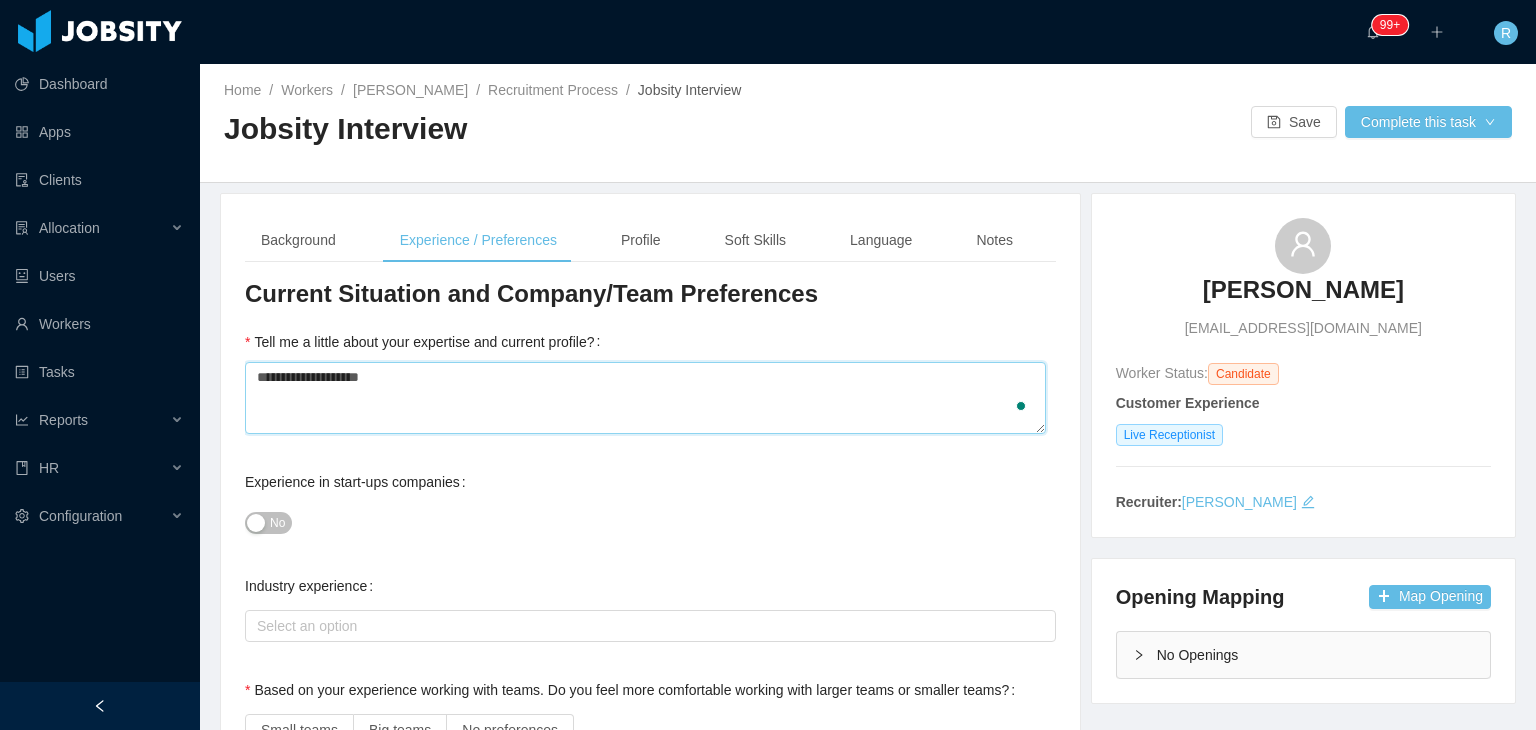 type 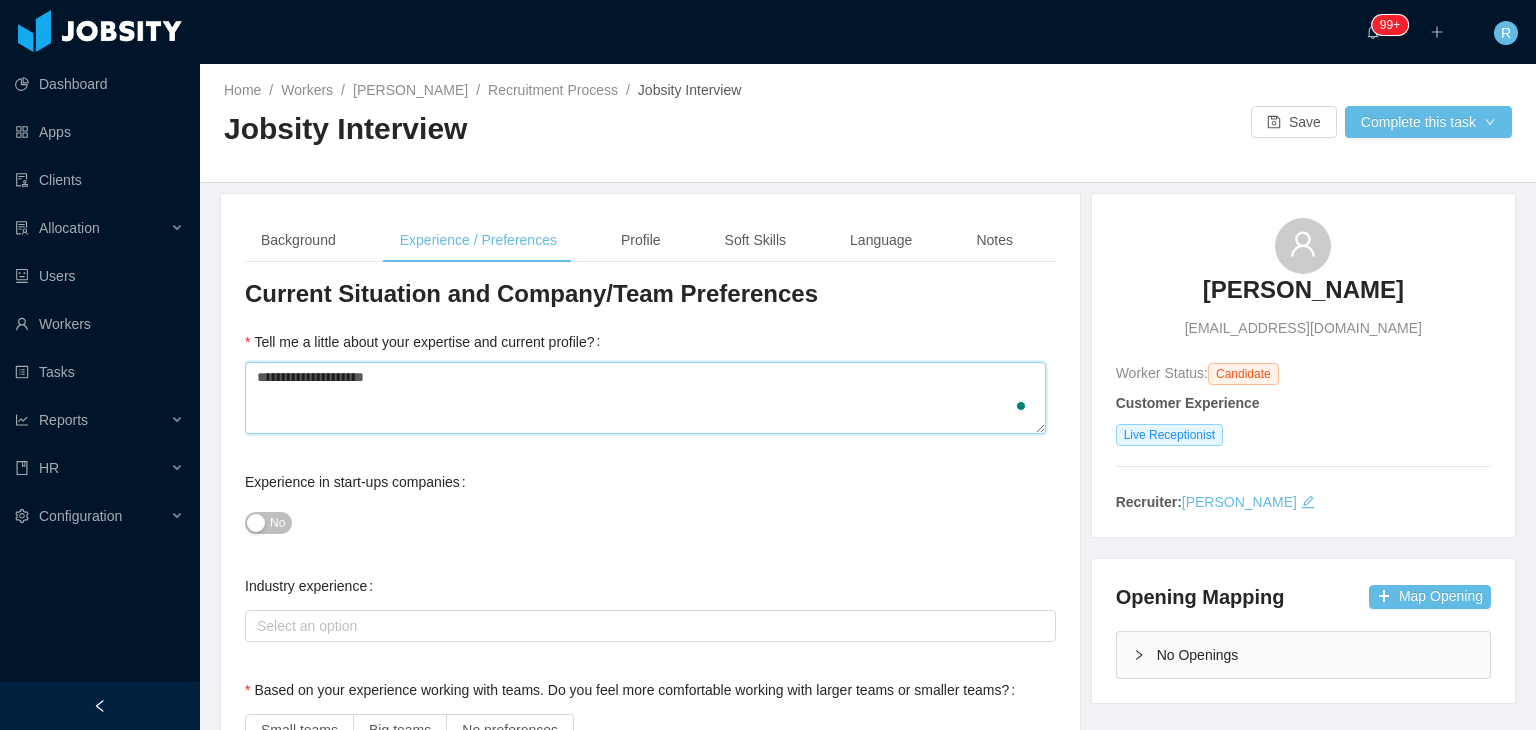 type 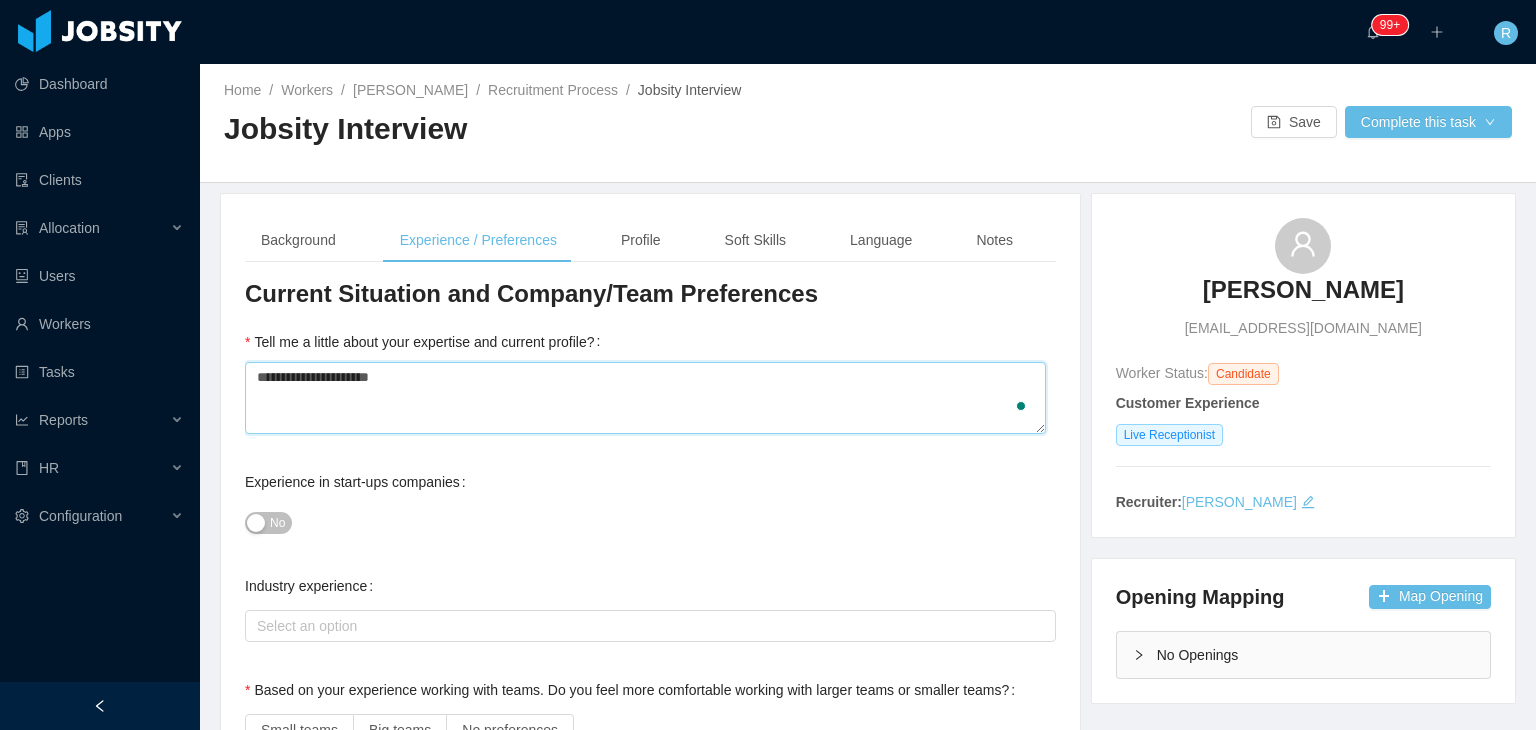 type on "**********" 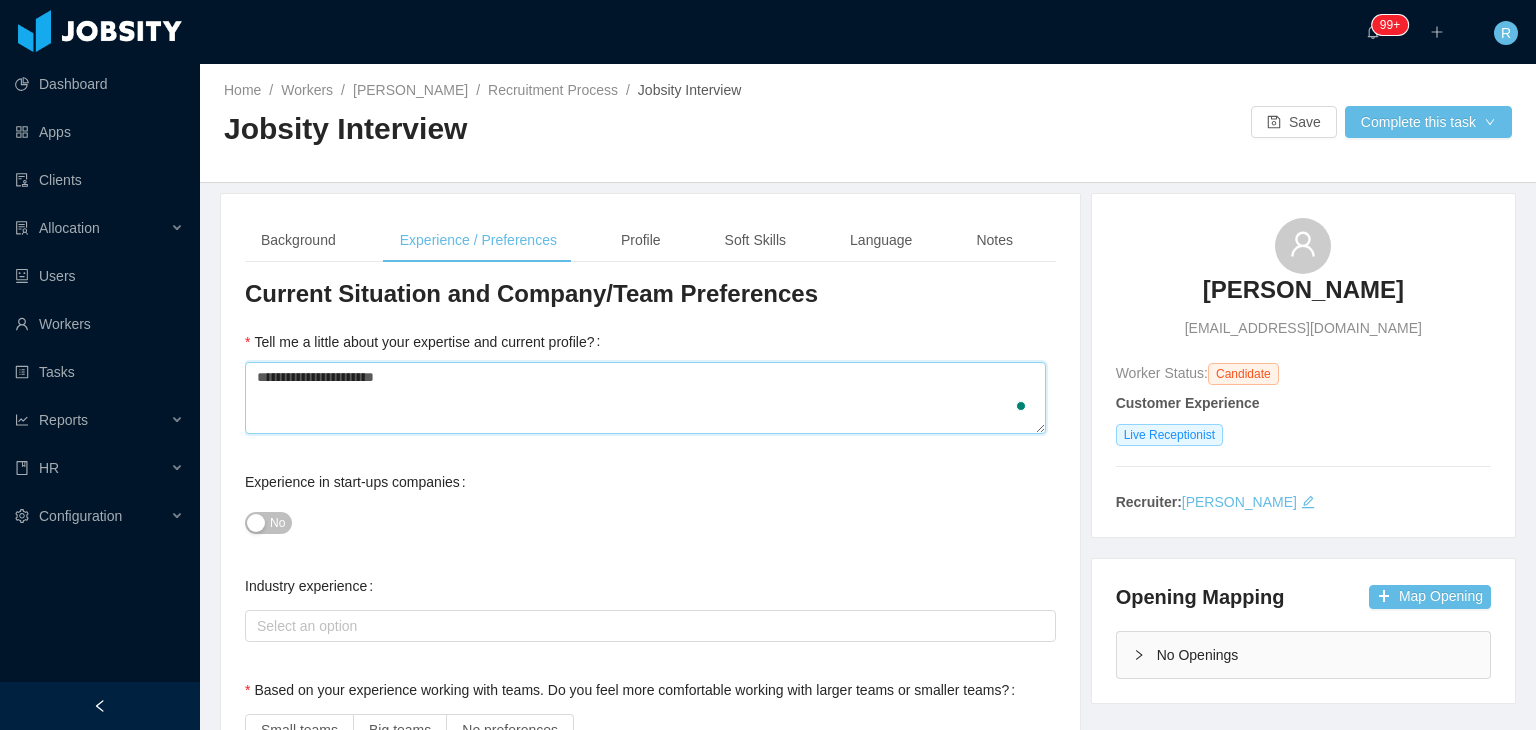 type 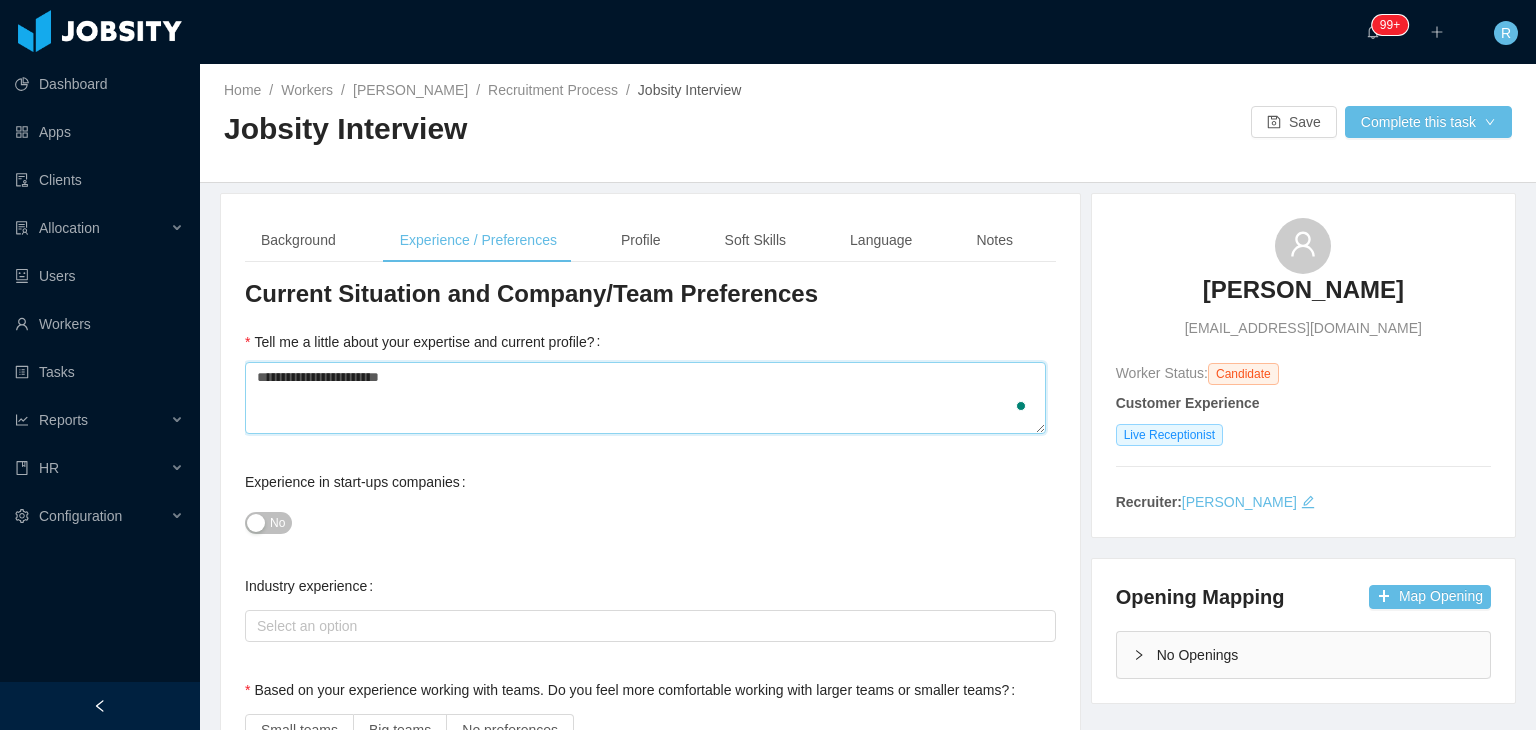 type 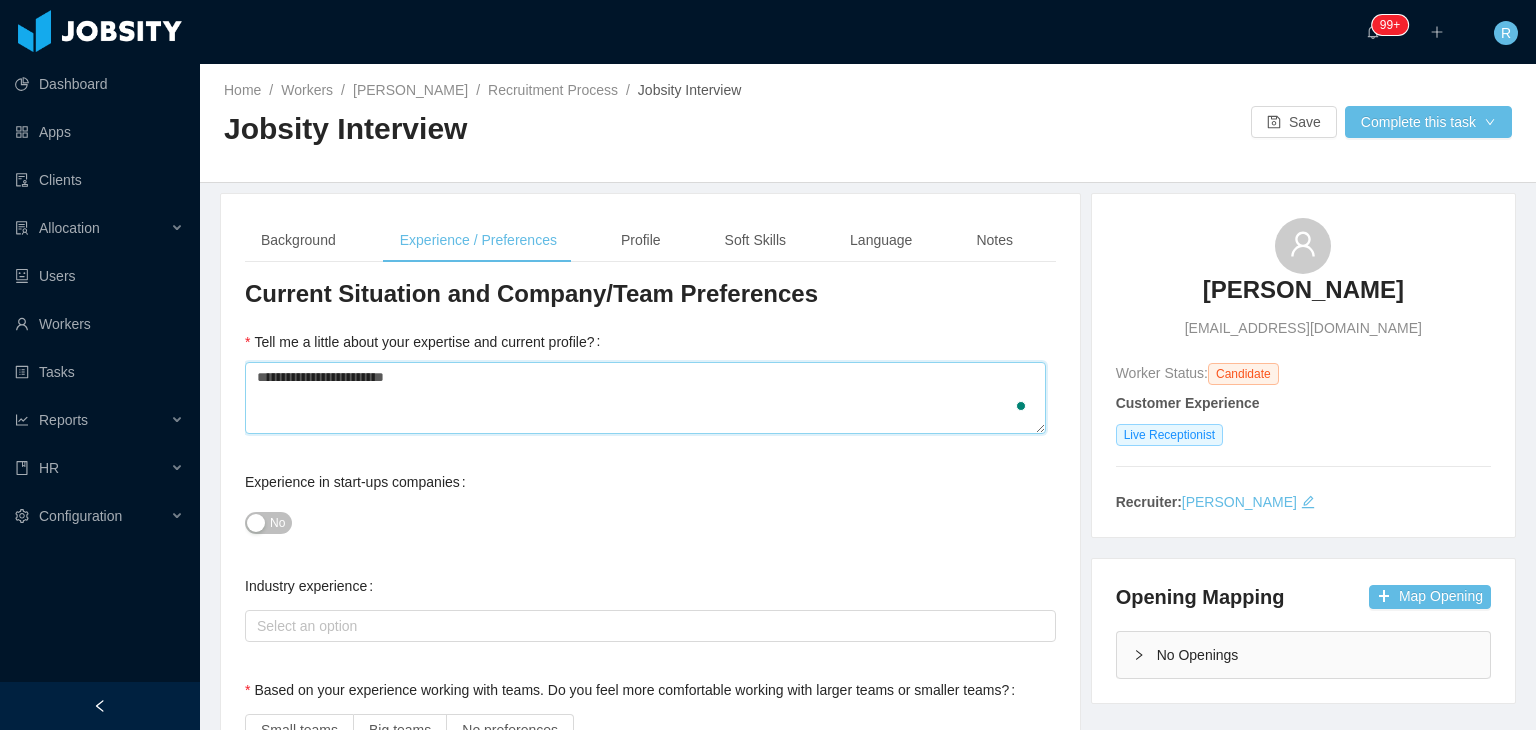 type 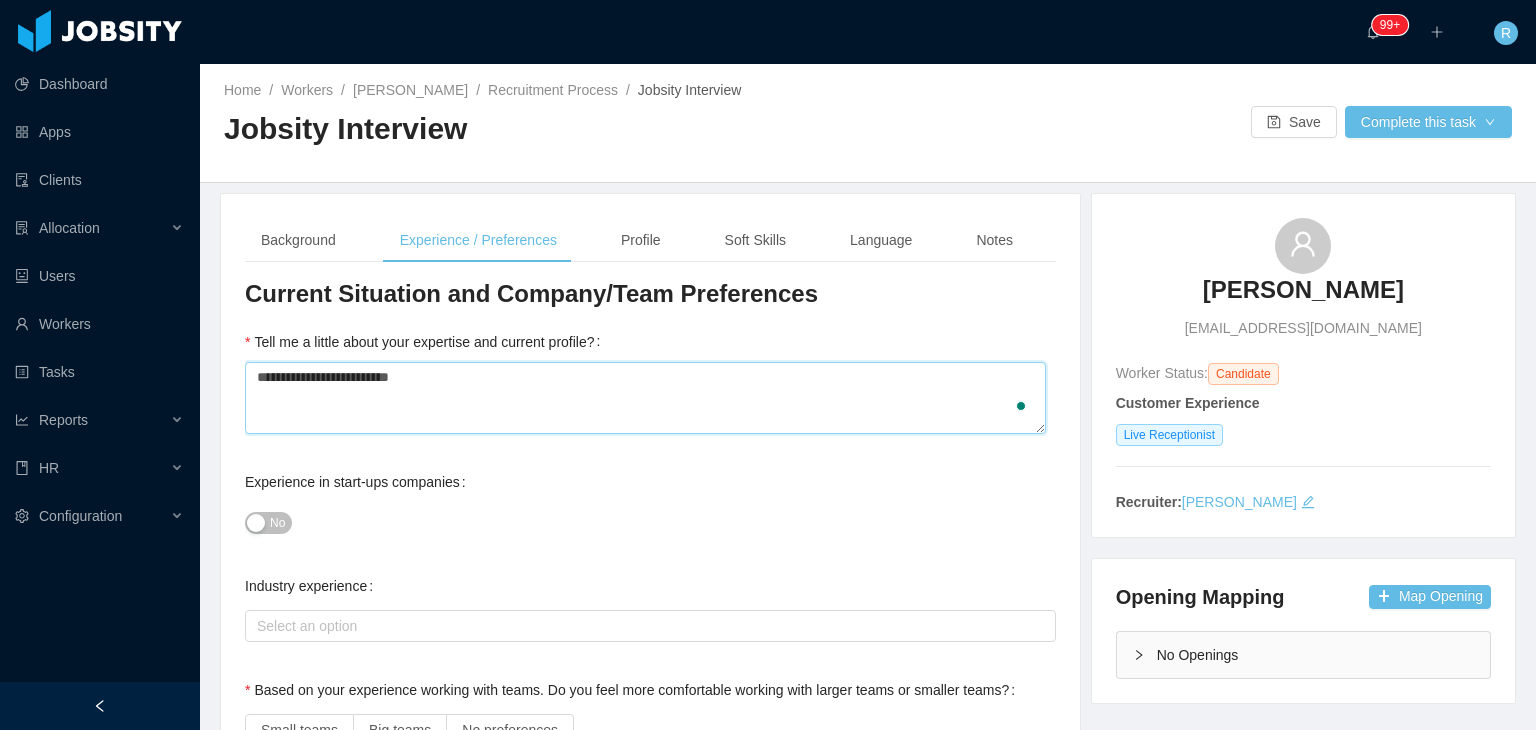 type on "**********" 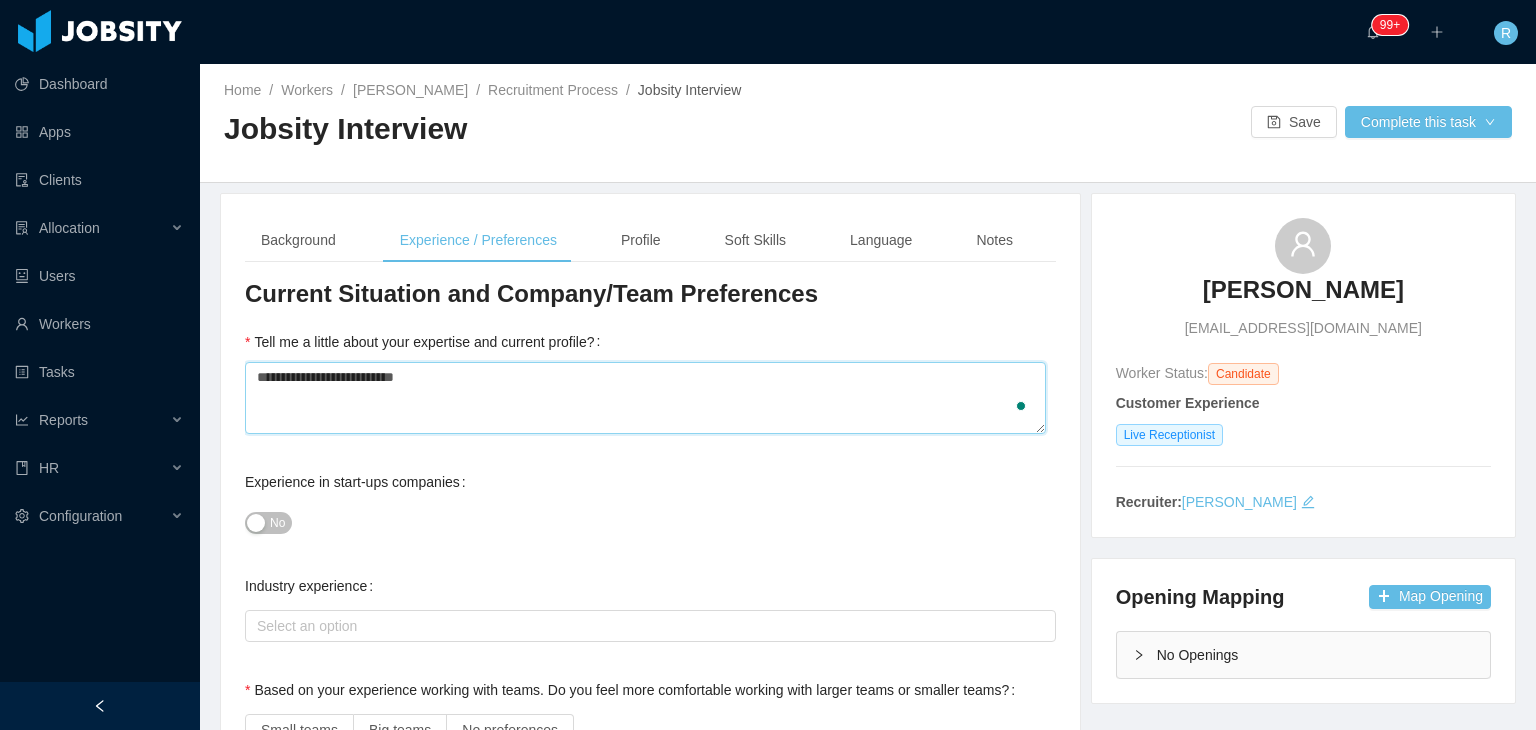 type 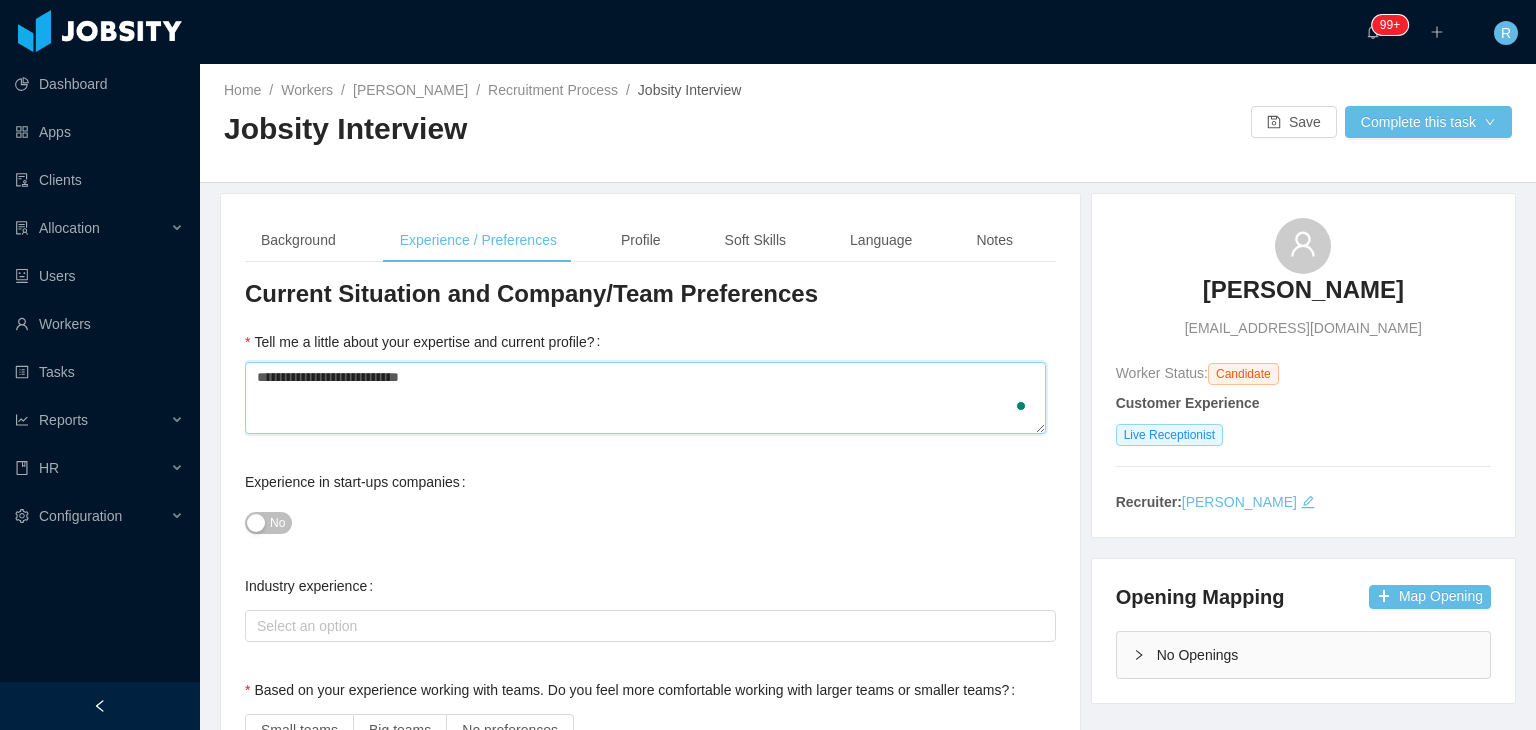 type 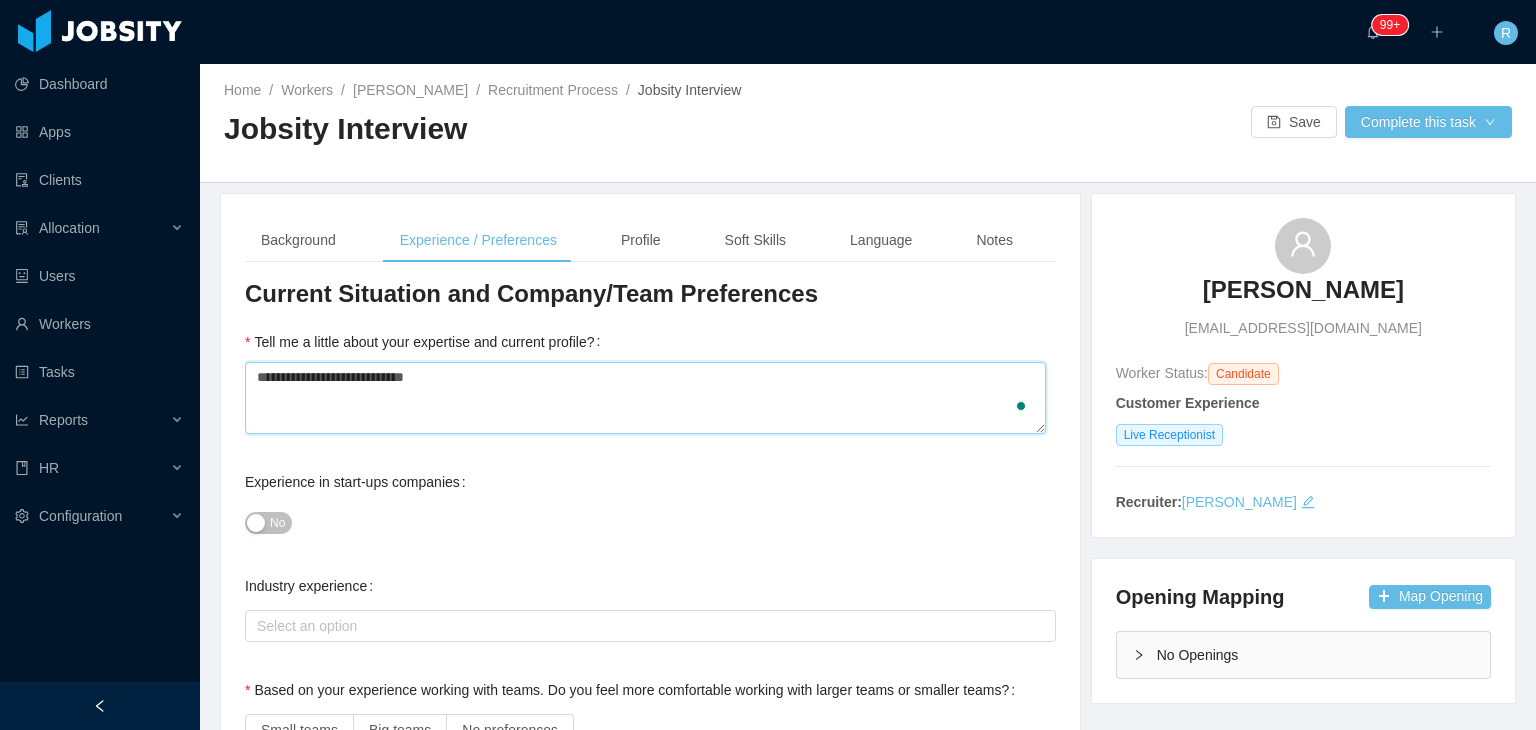 type 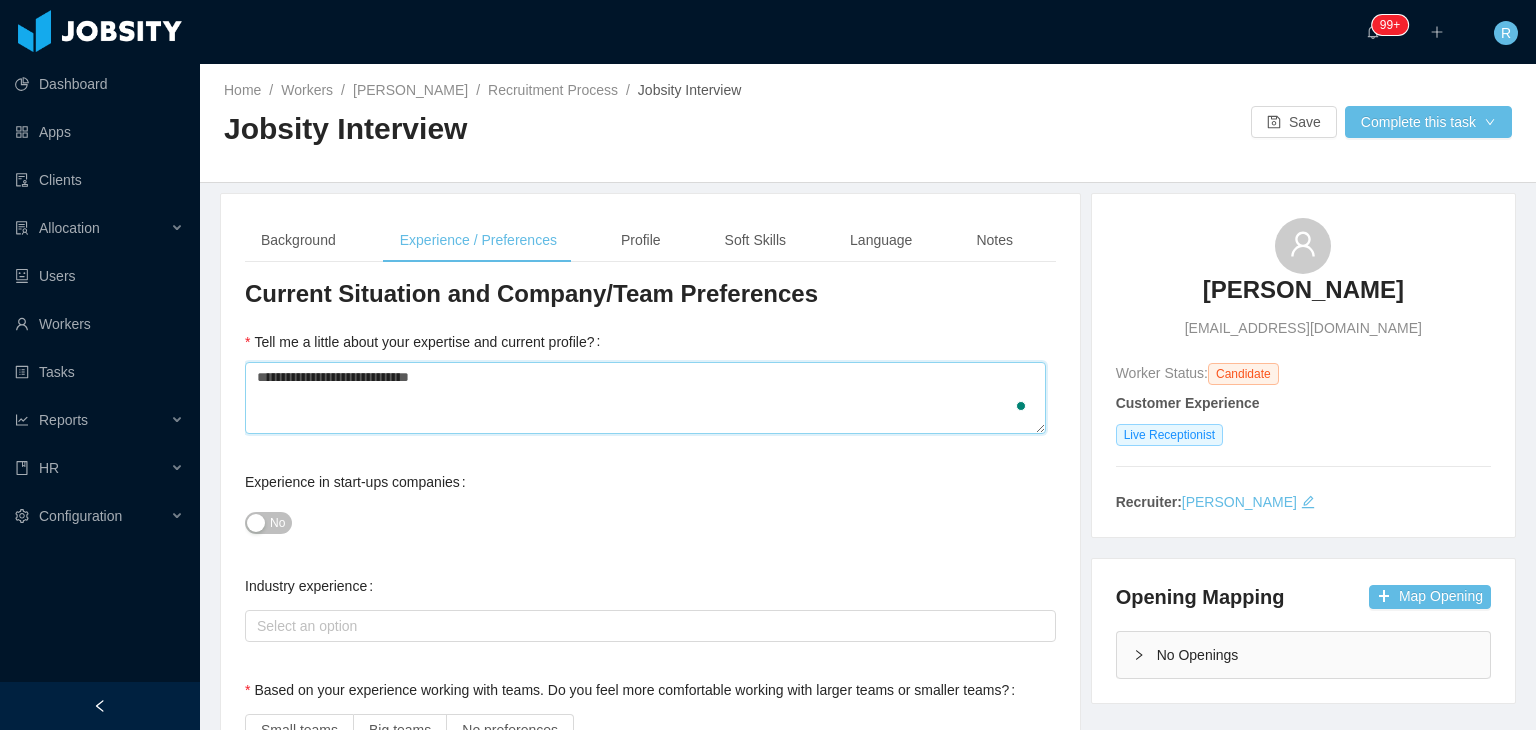 type on "**********" 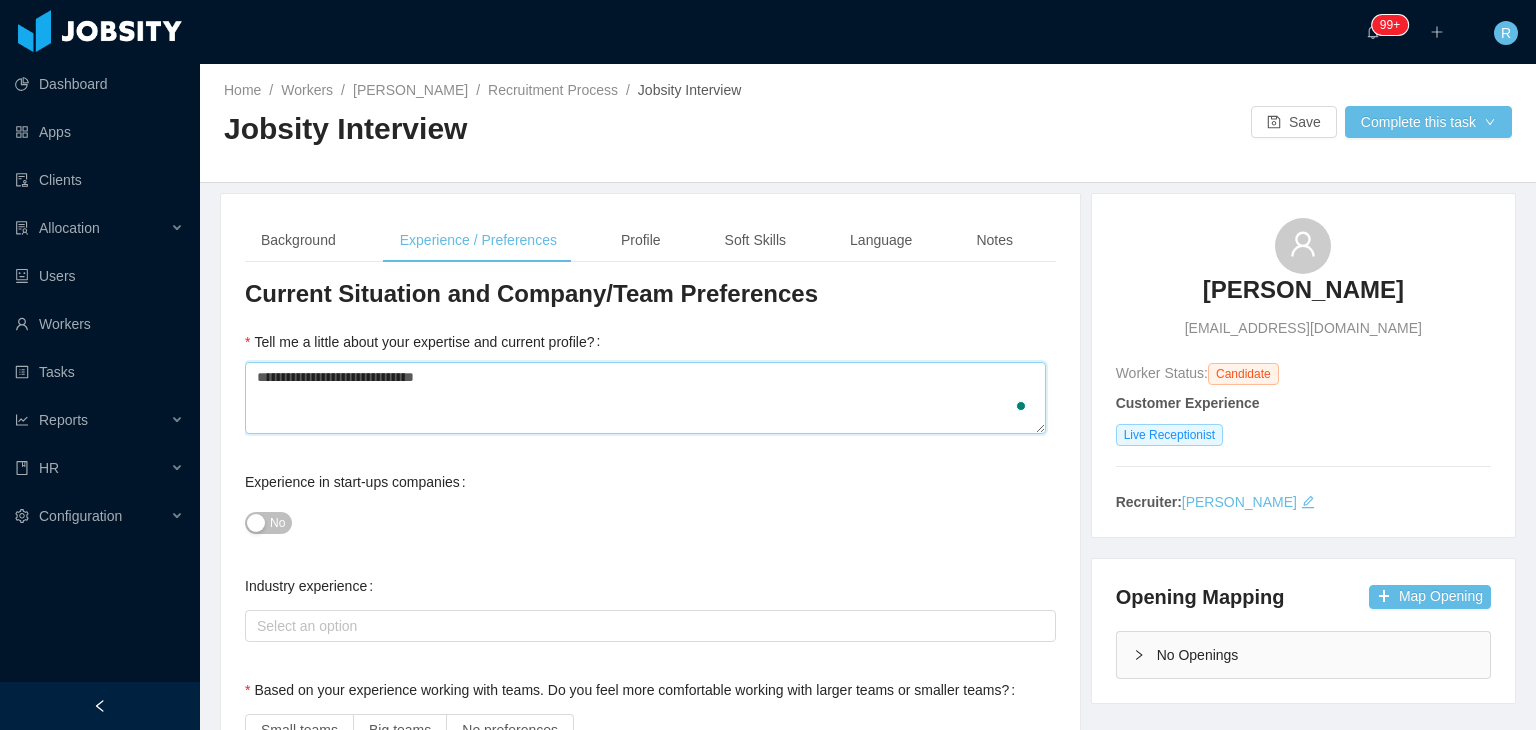 type 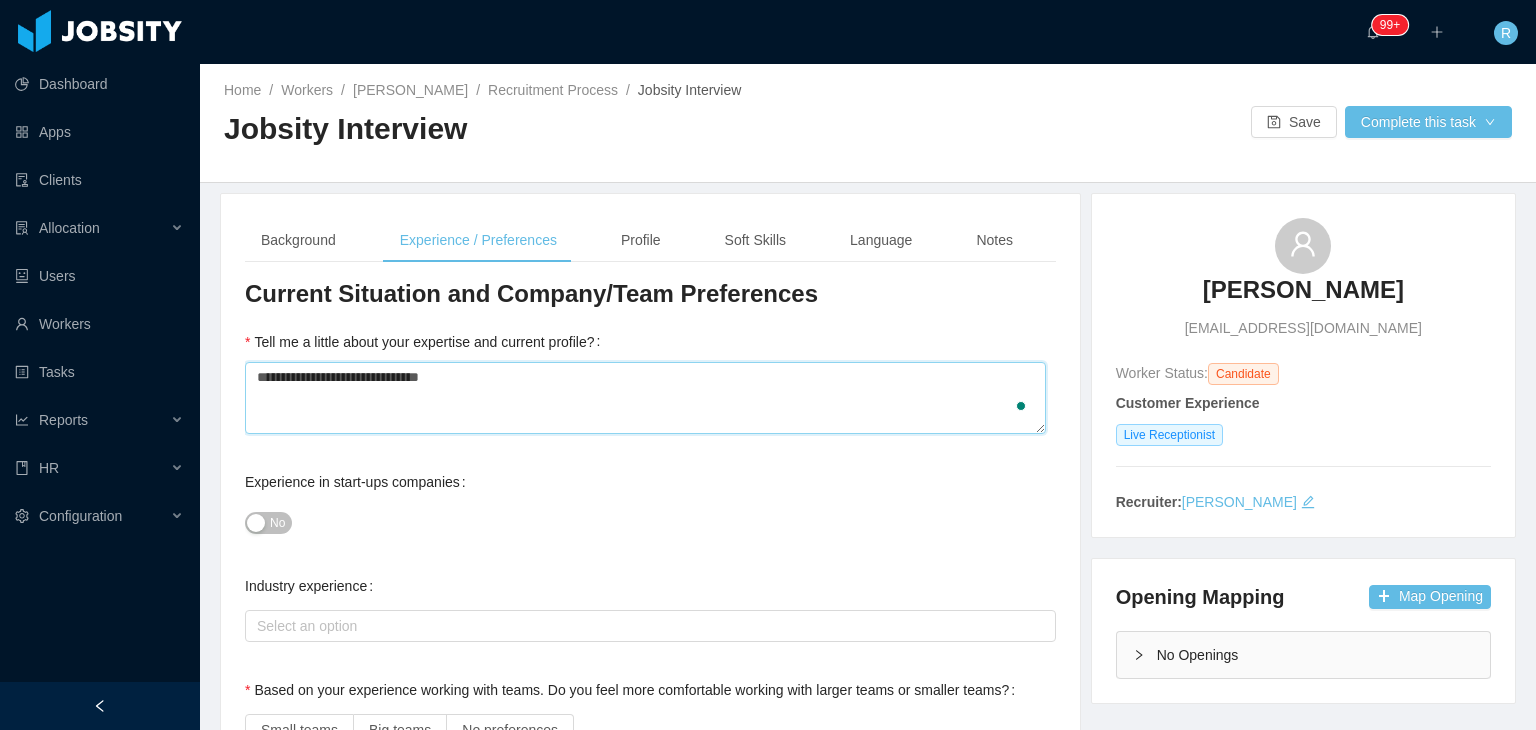 type 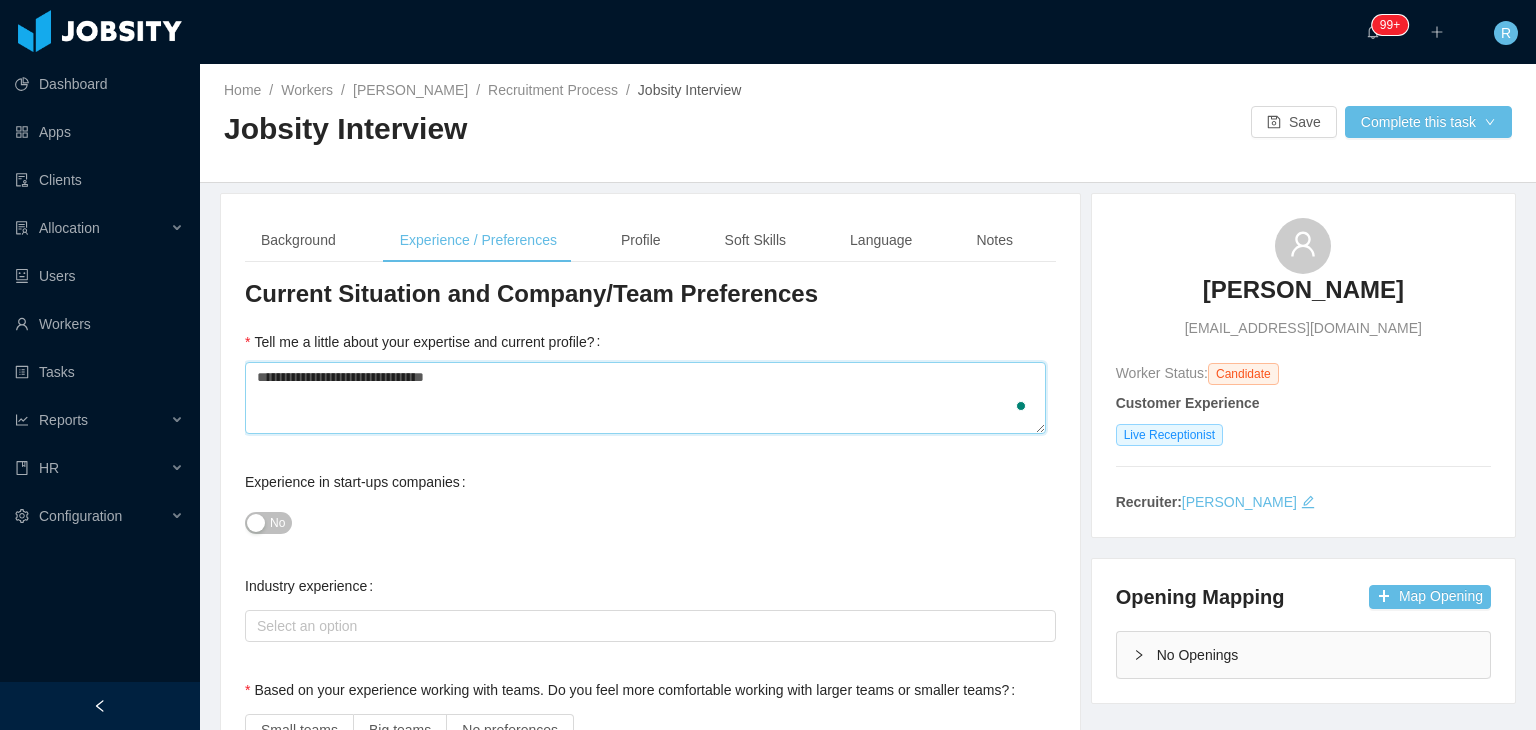 type 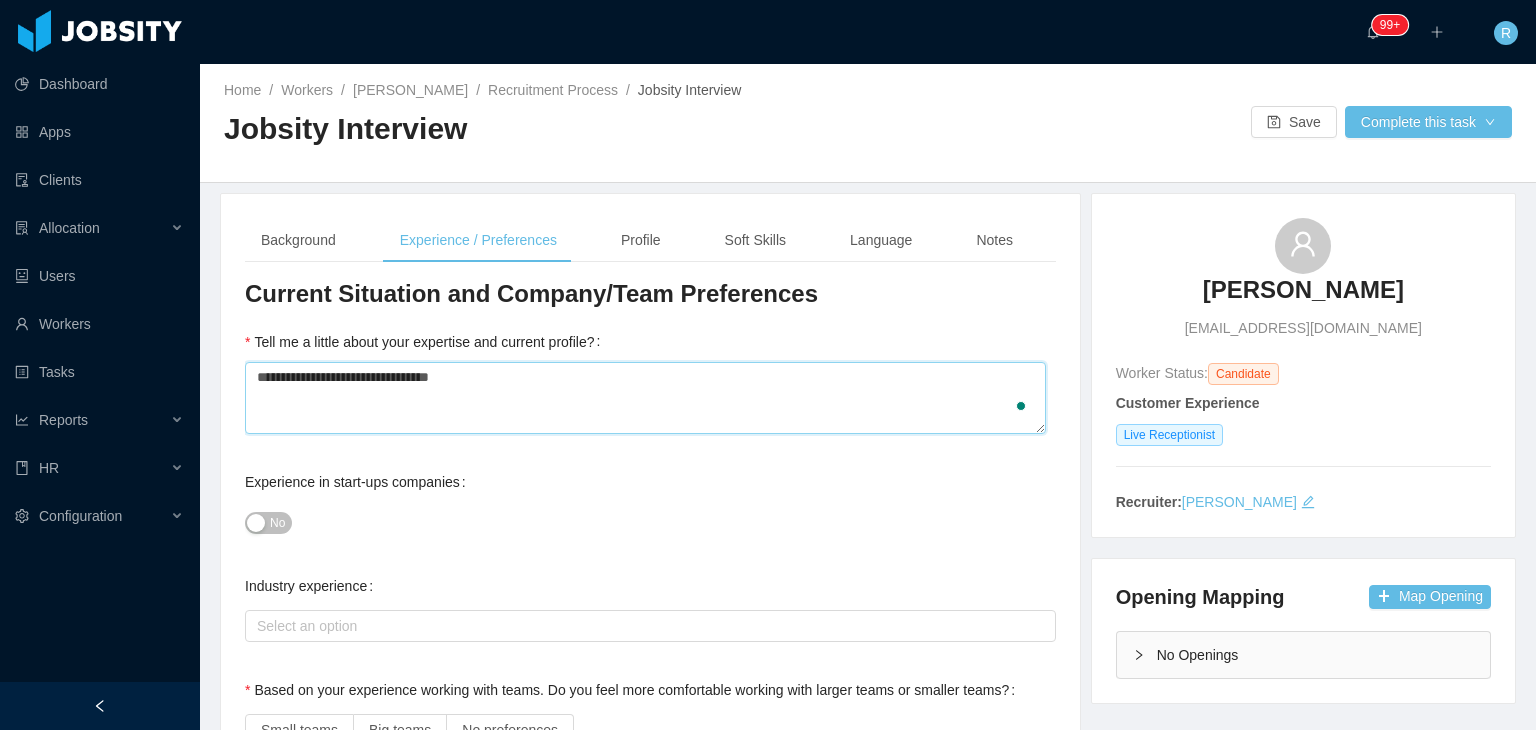 type 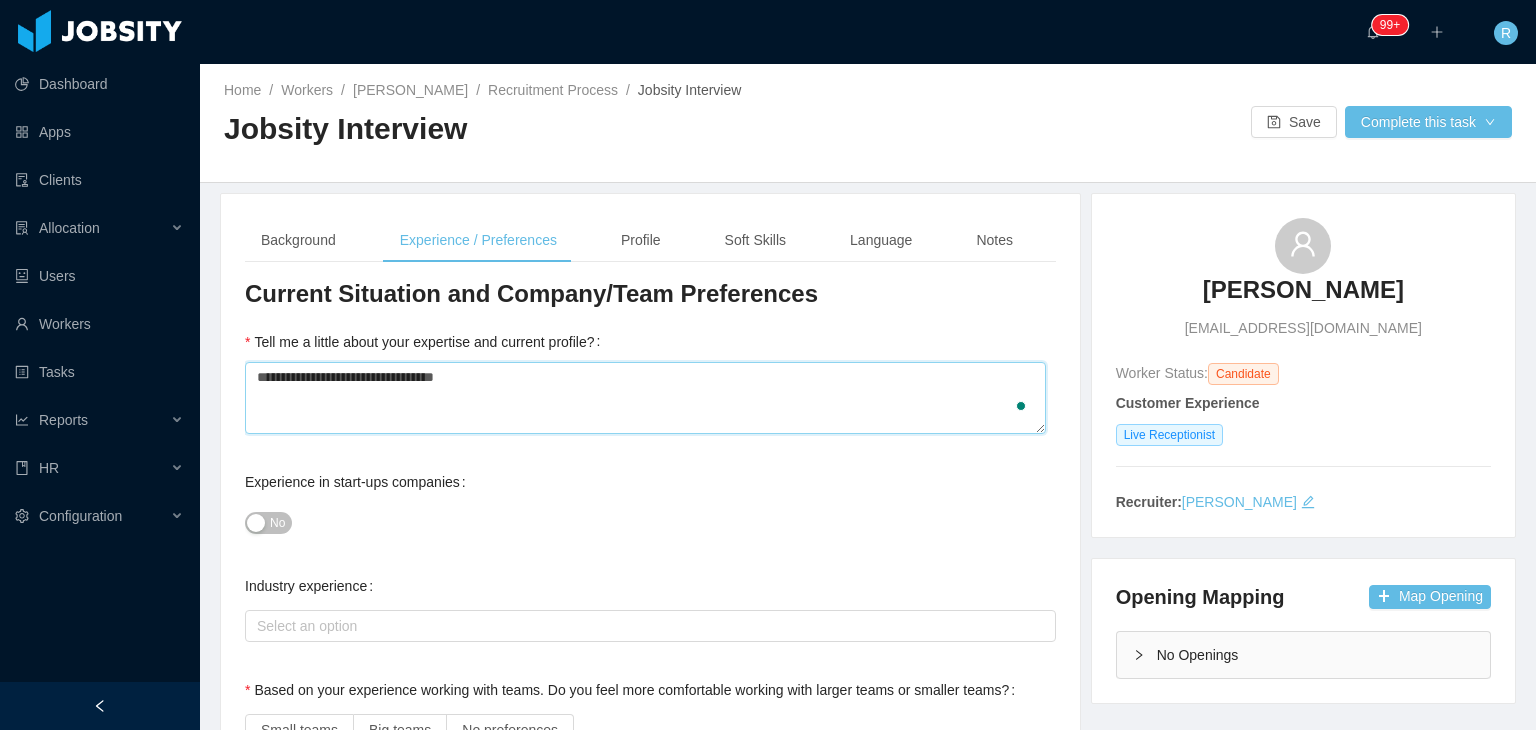 type 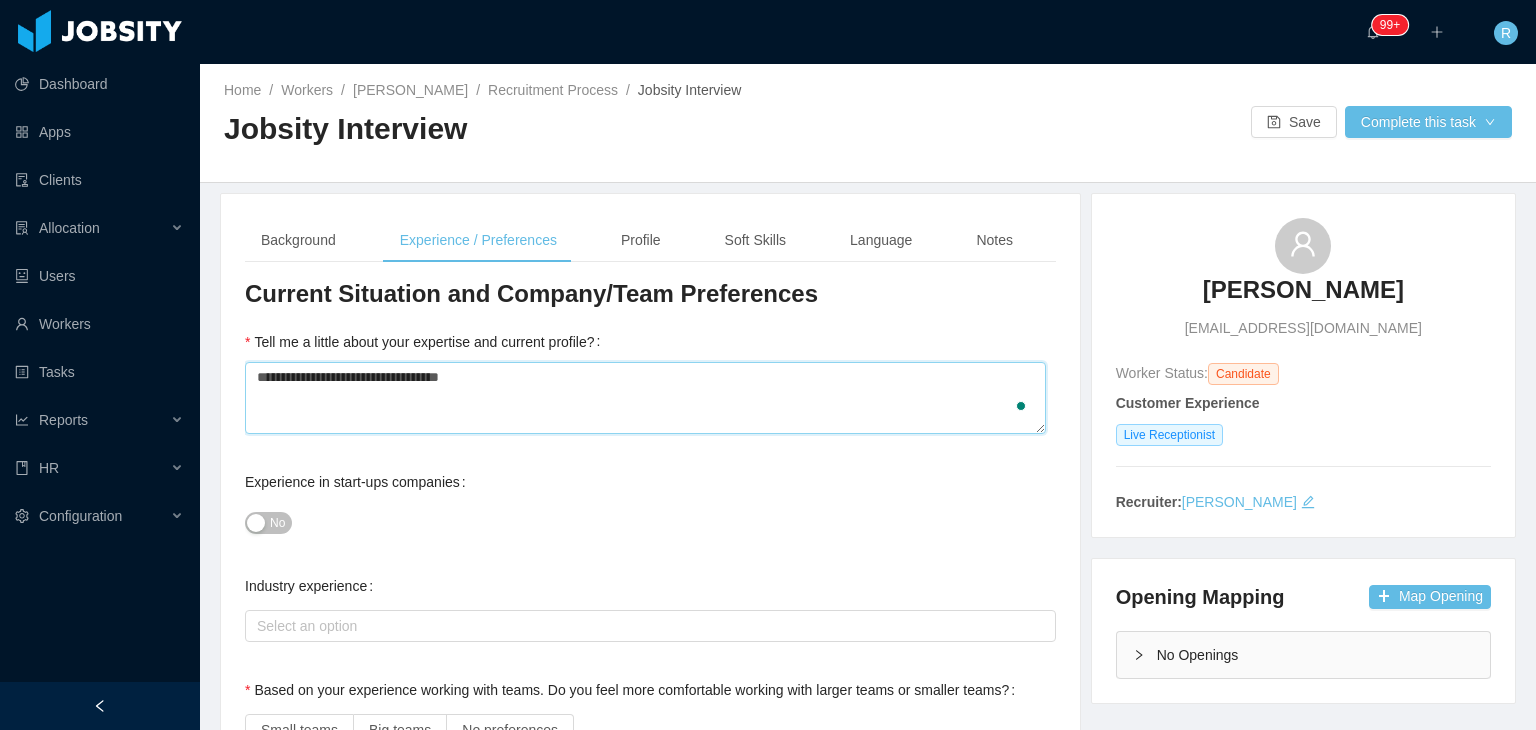 type 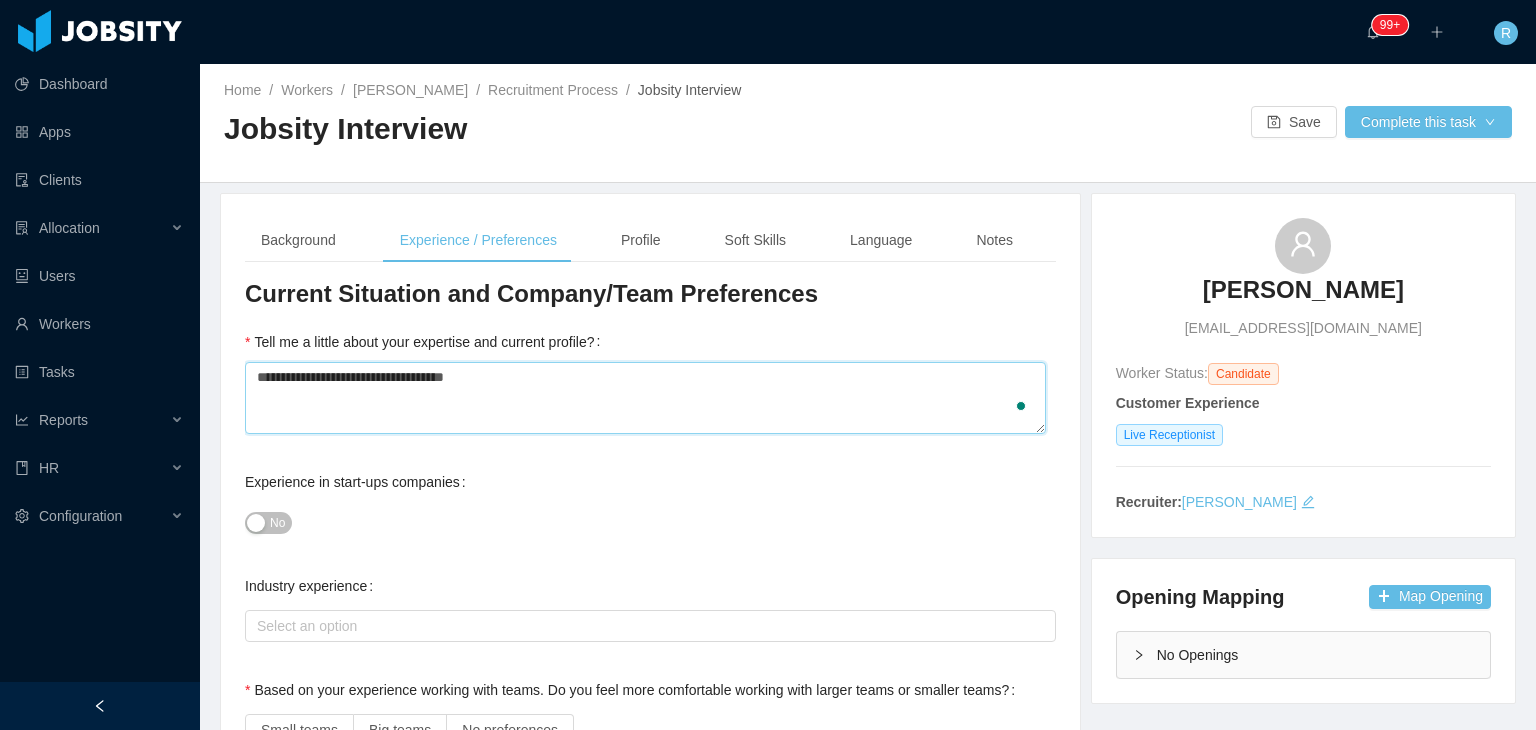 type 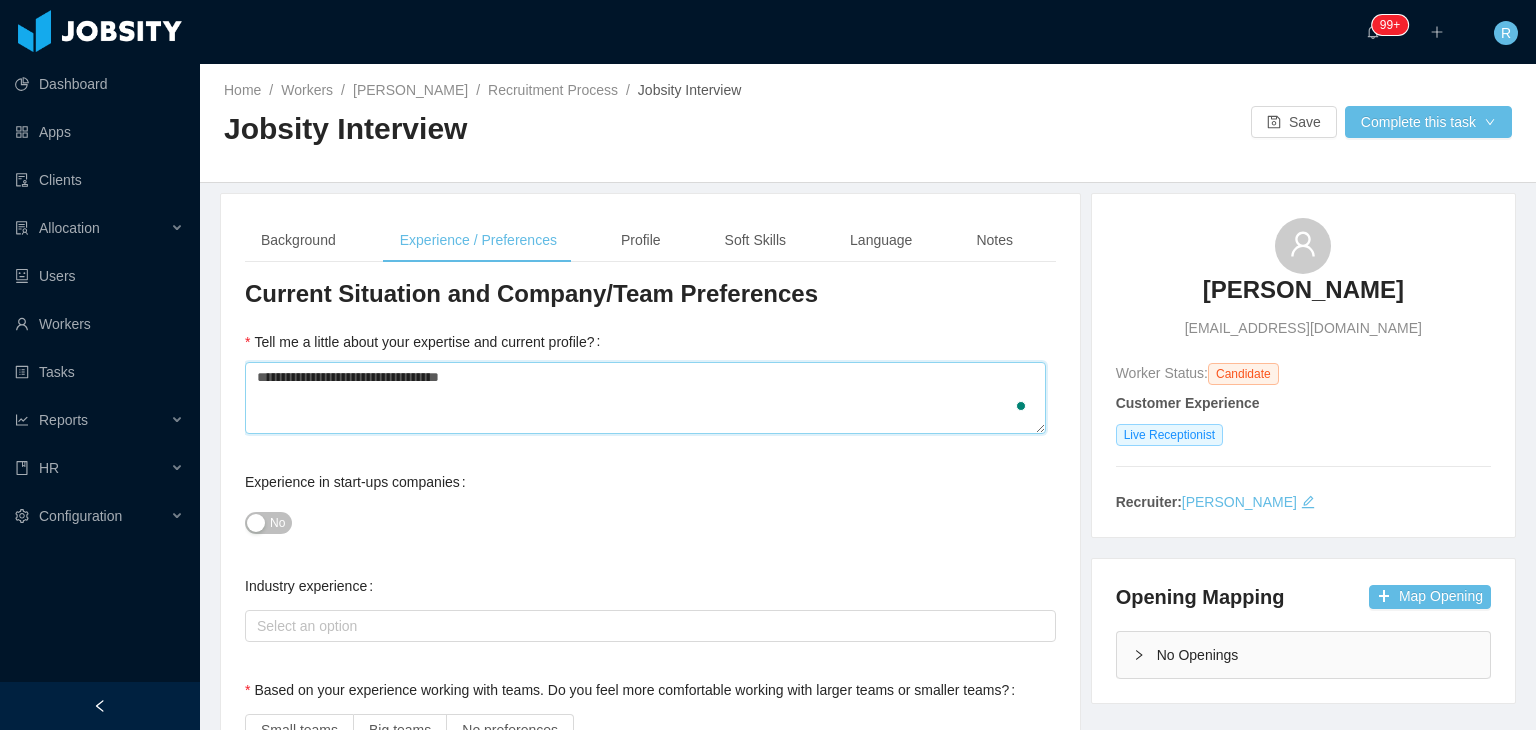type 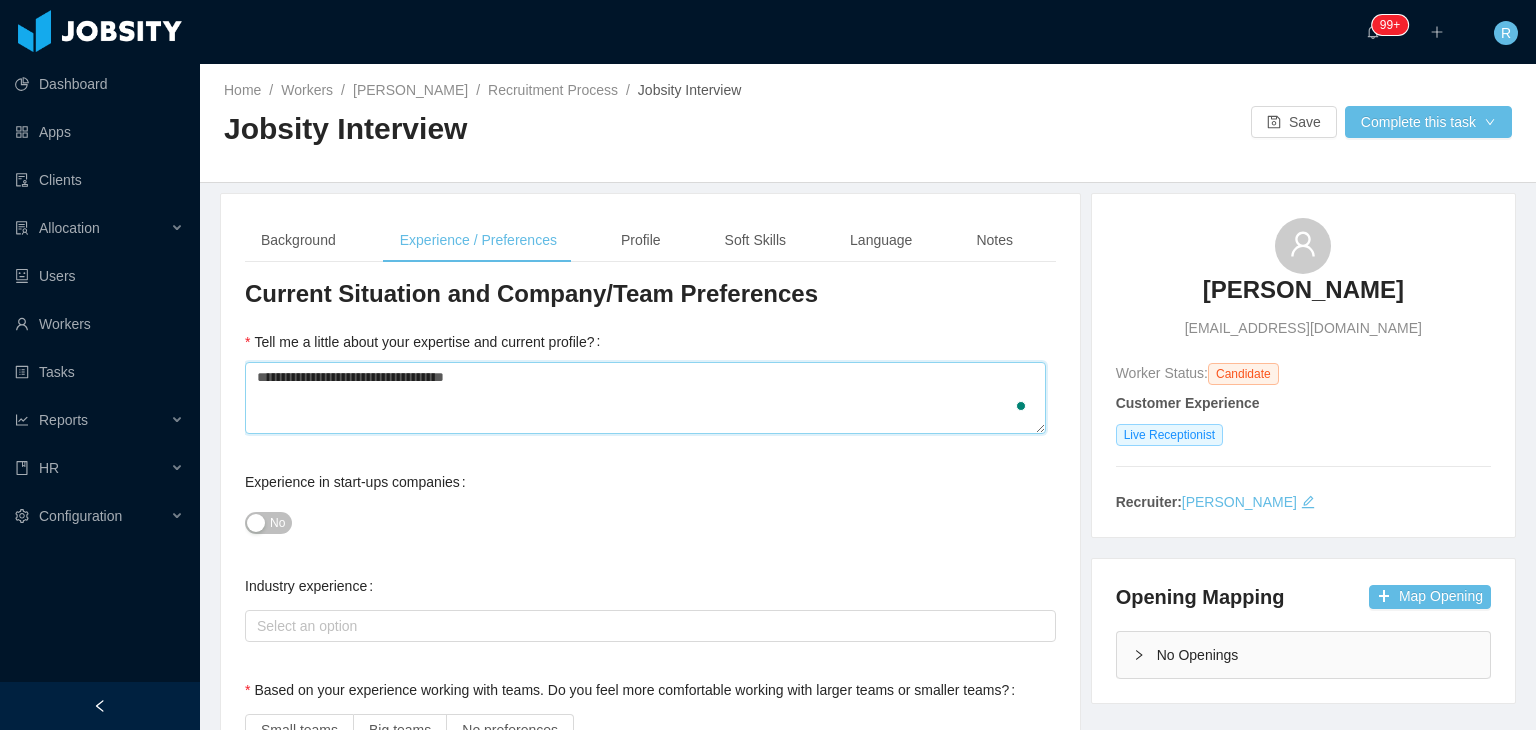 type 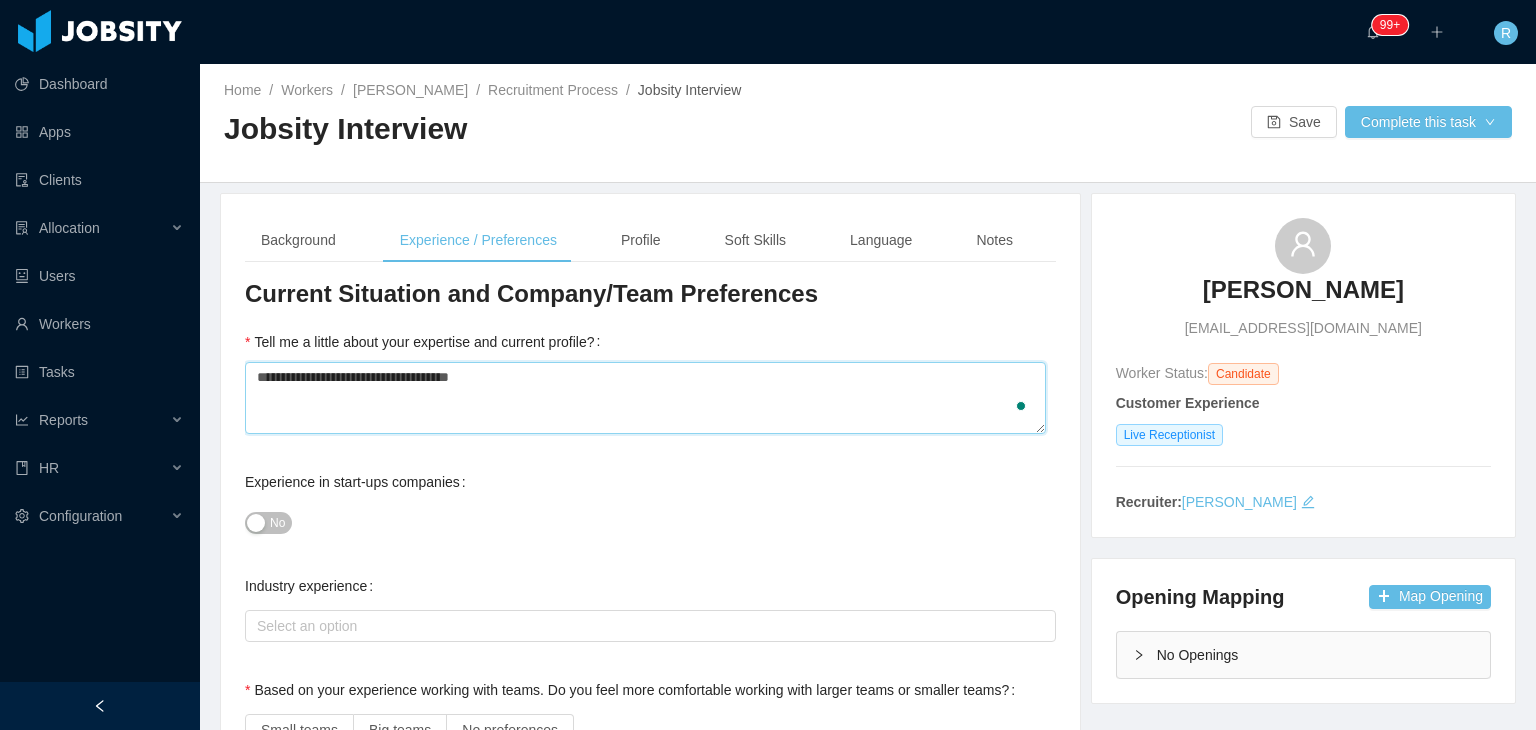 type 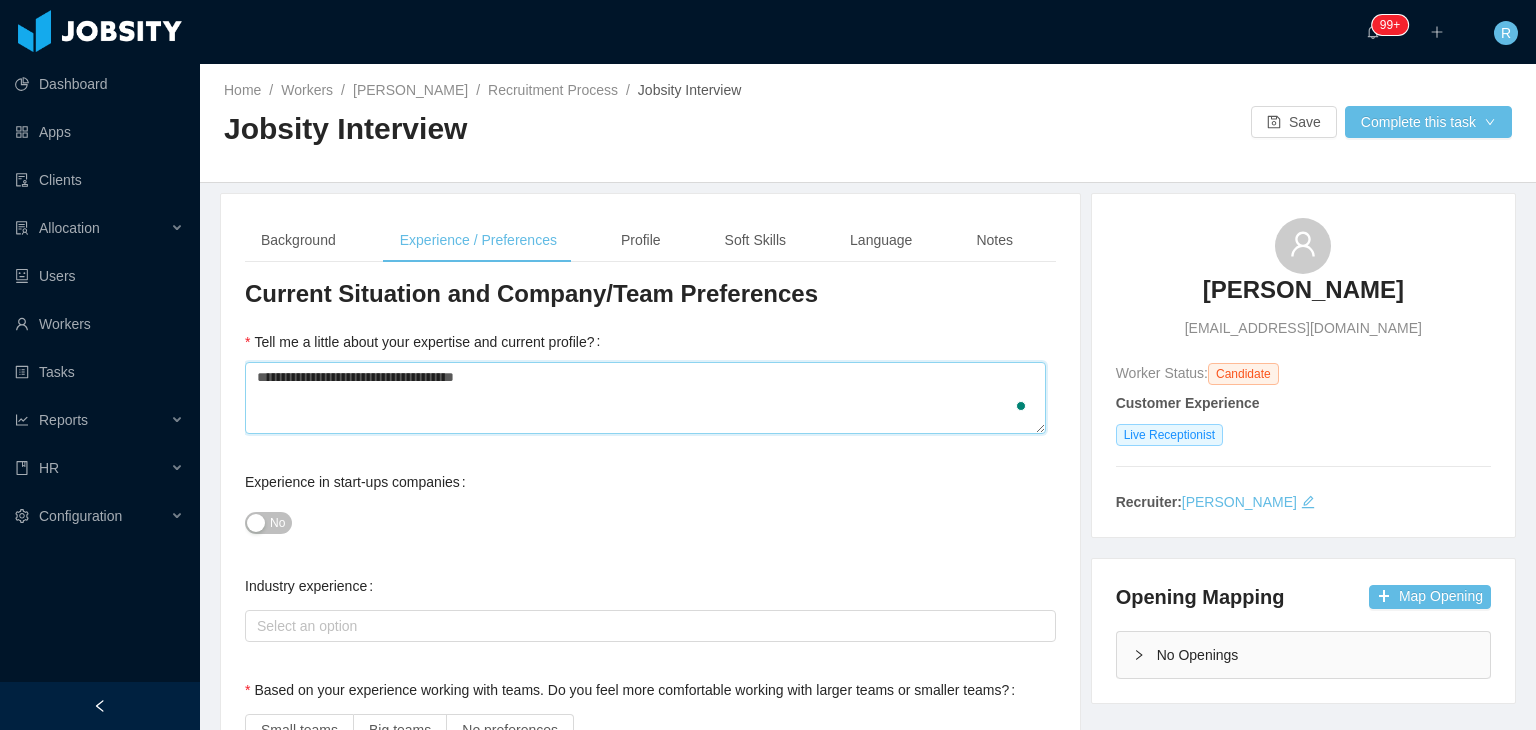 type on "**********" 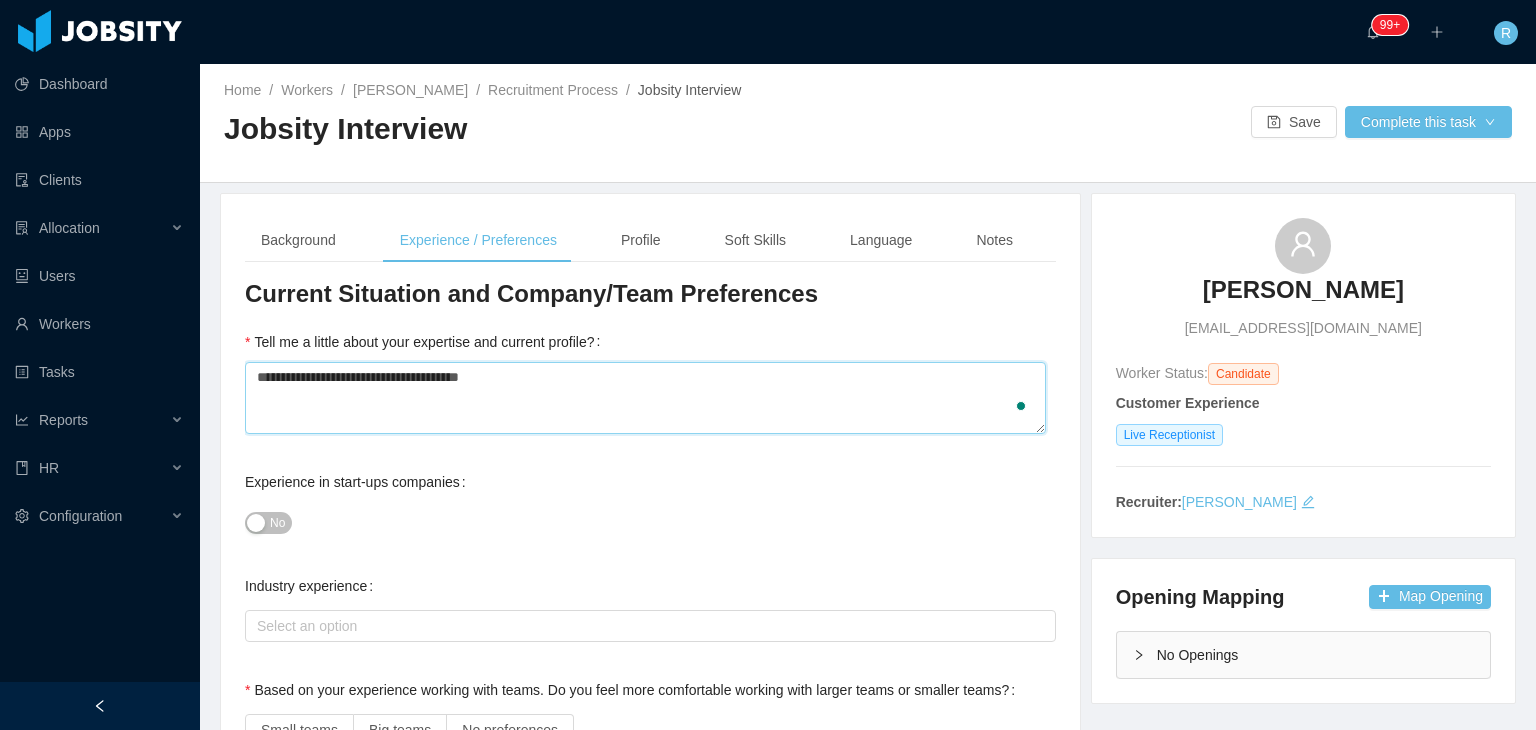 type 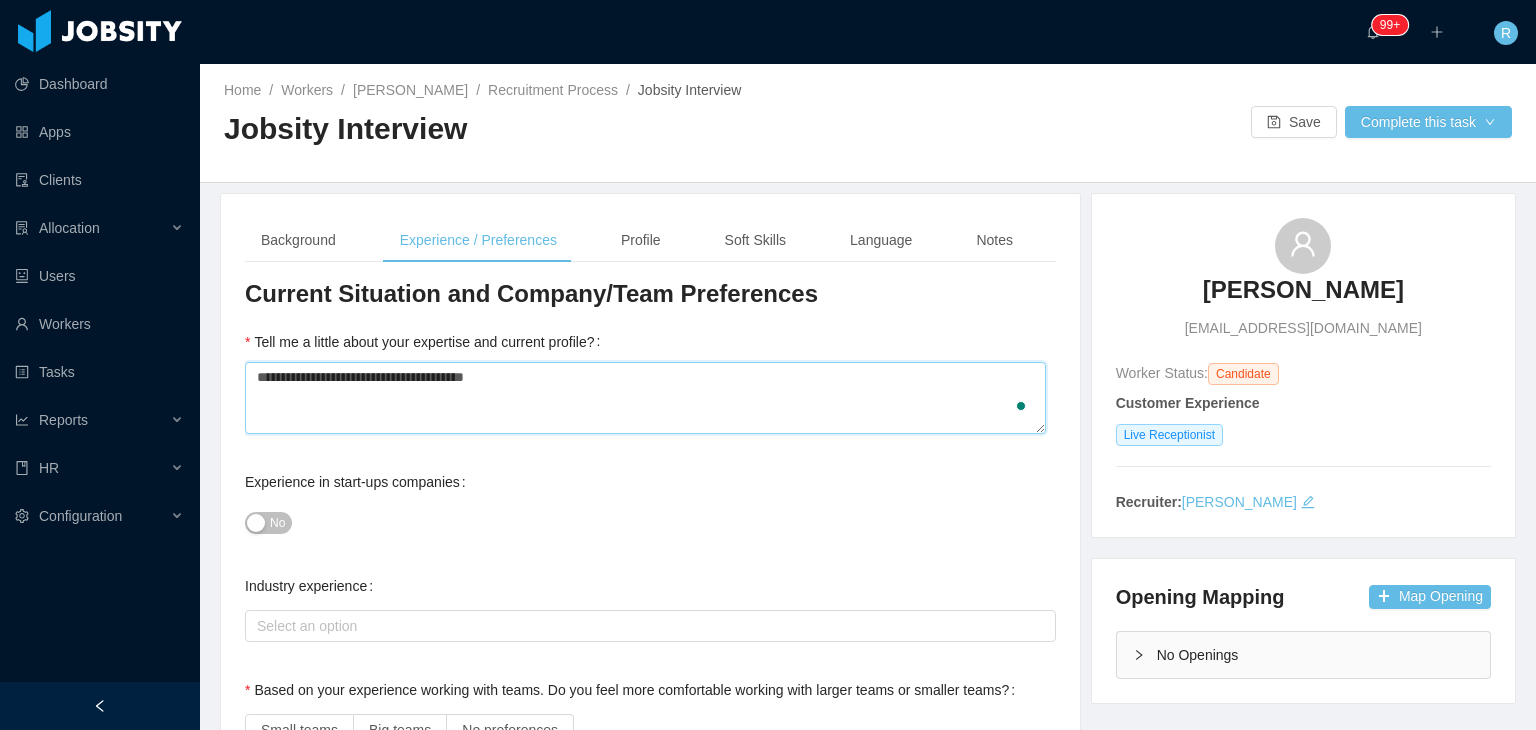 type 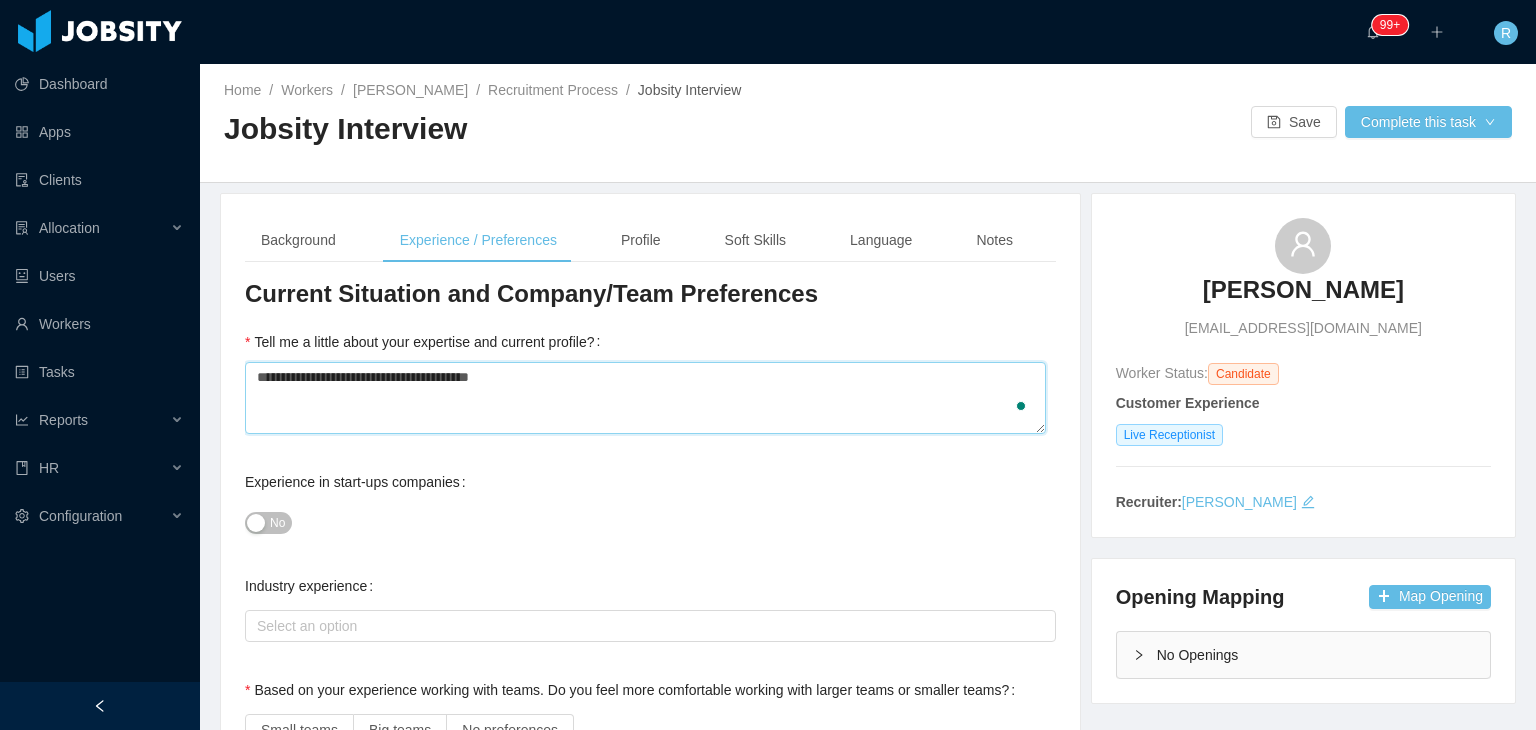 type on "**********" 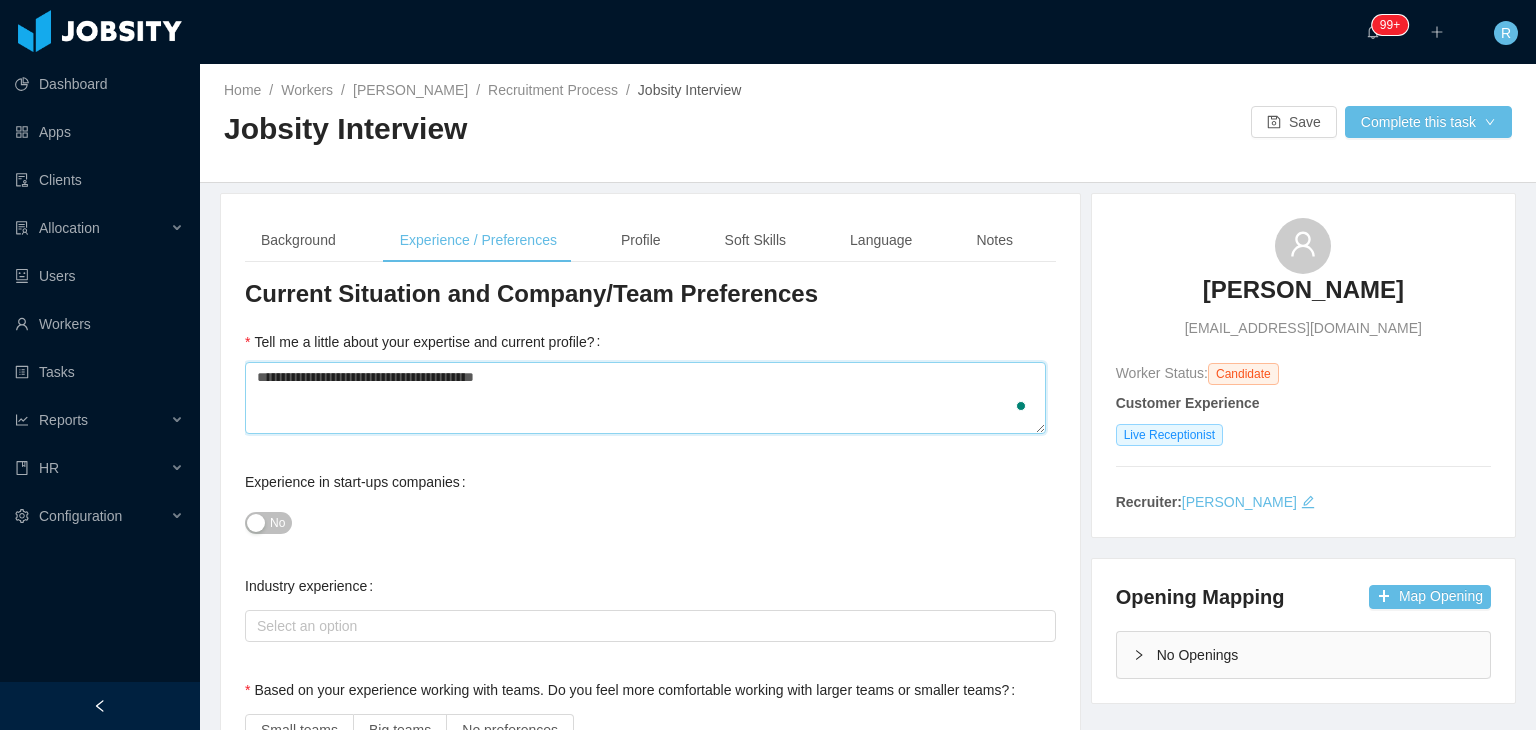type 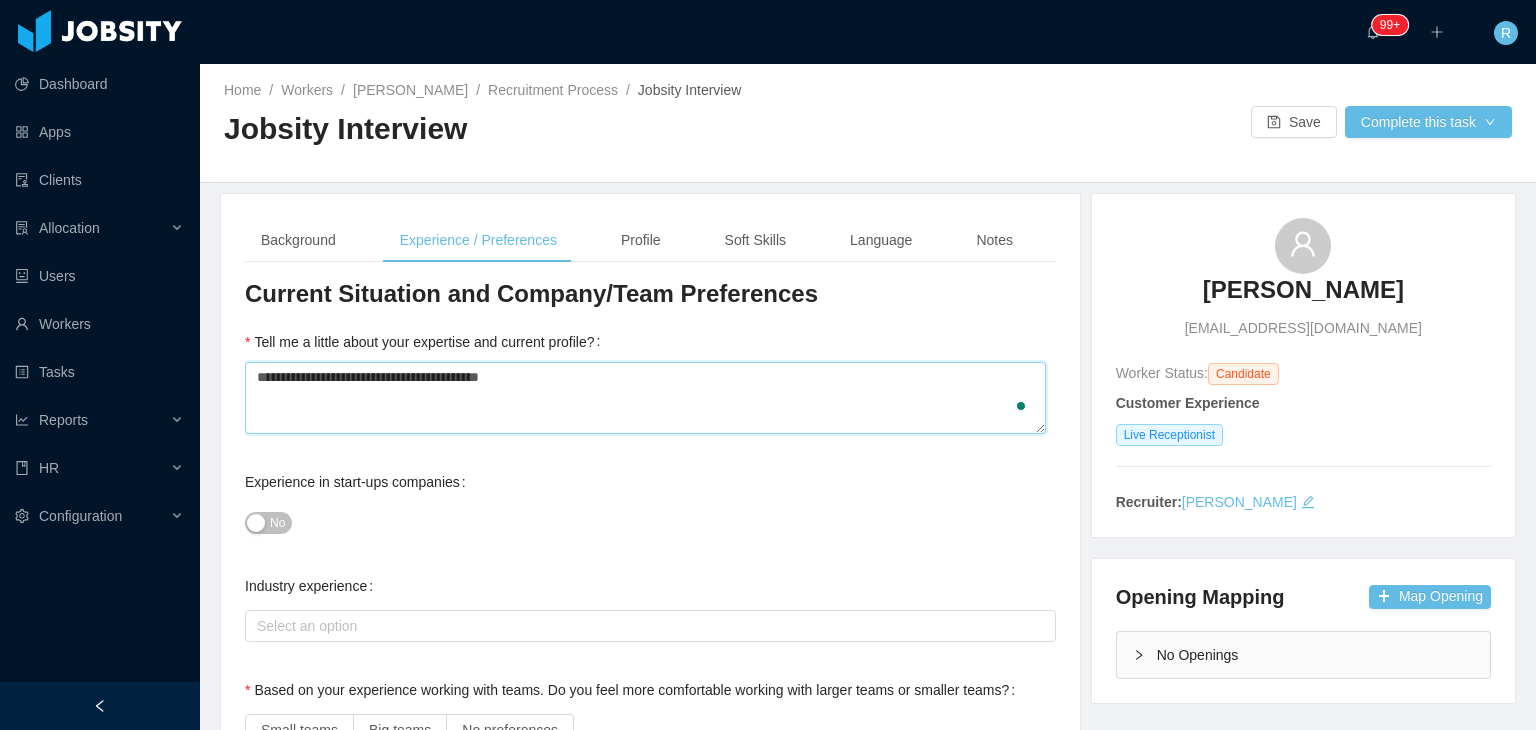 type 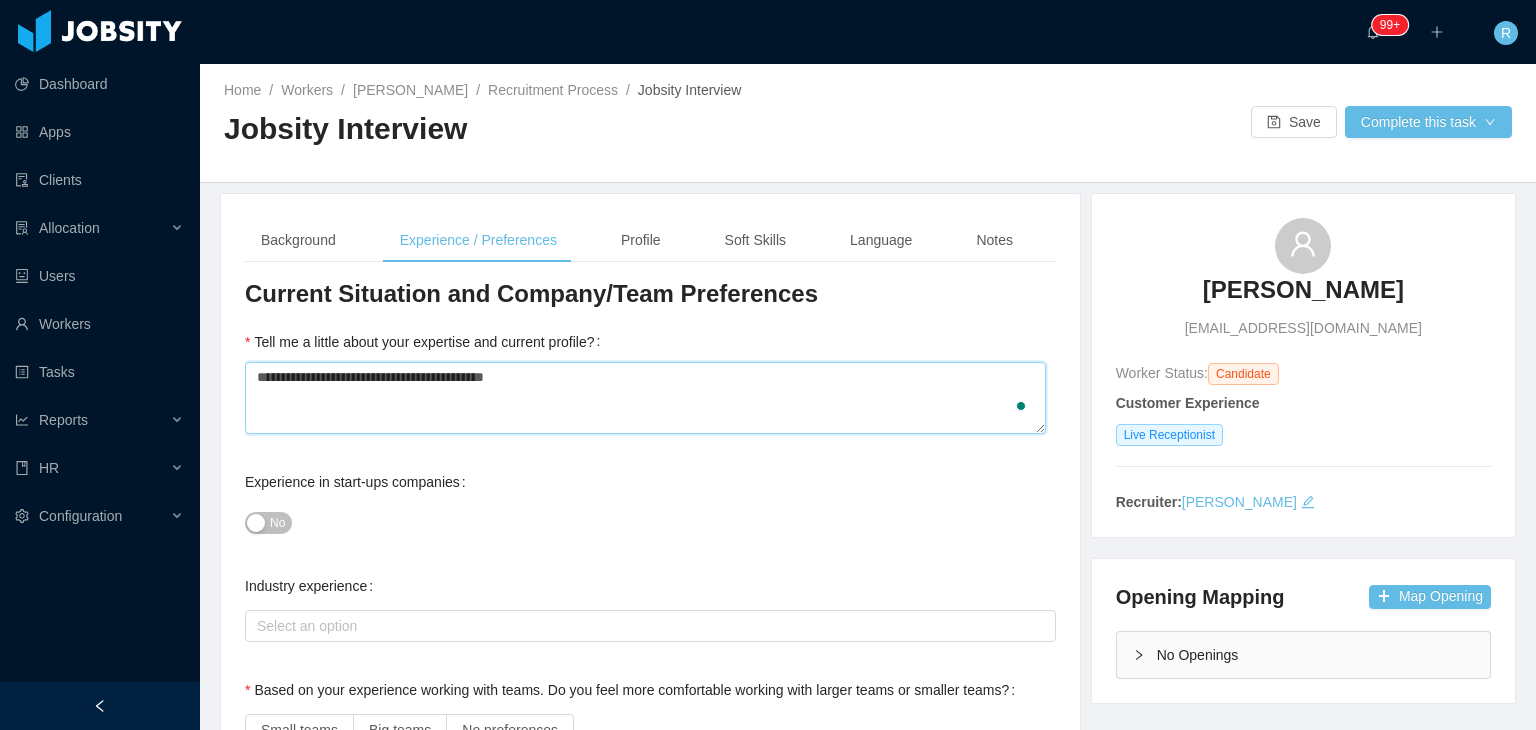 type 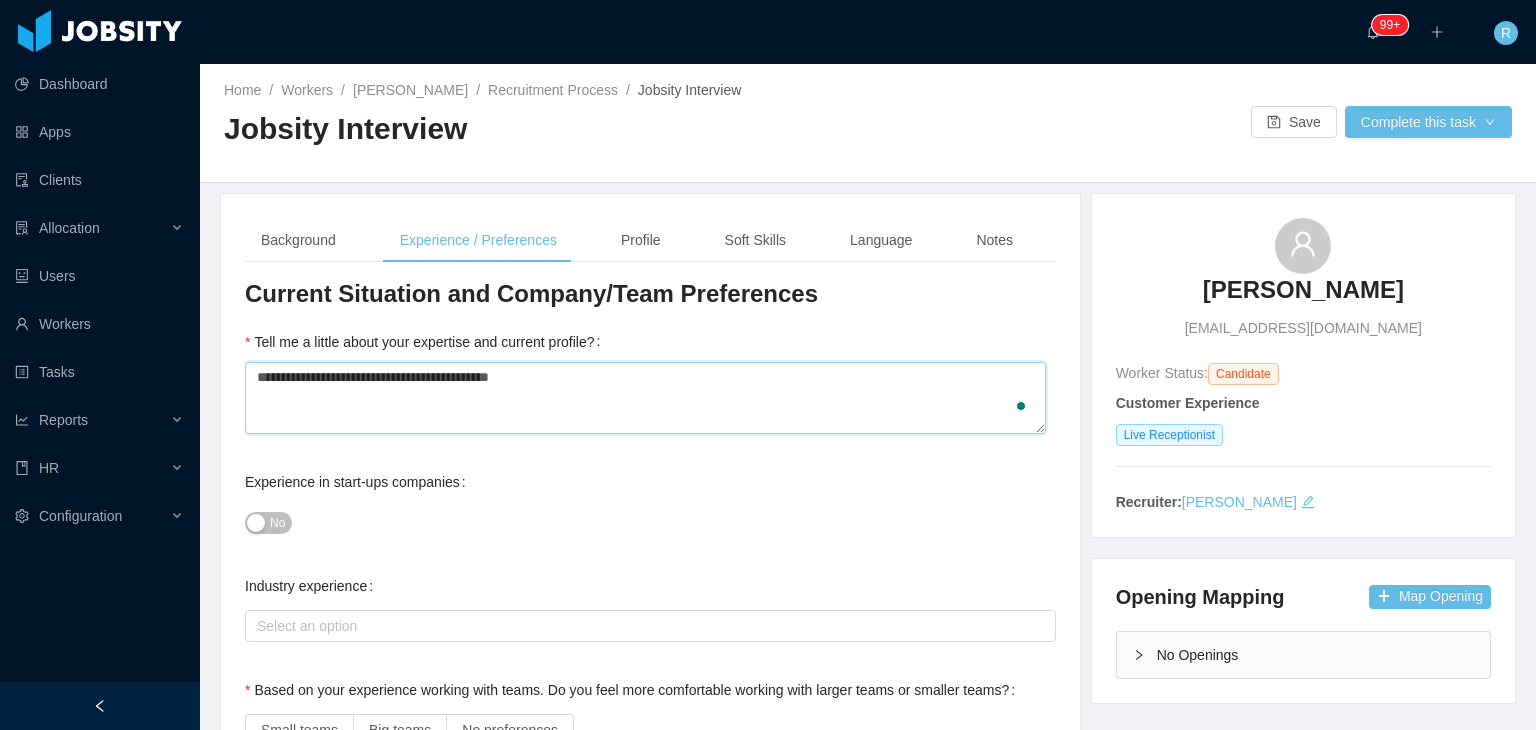 type 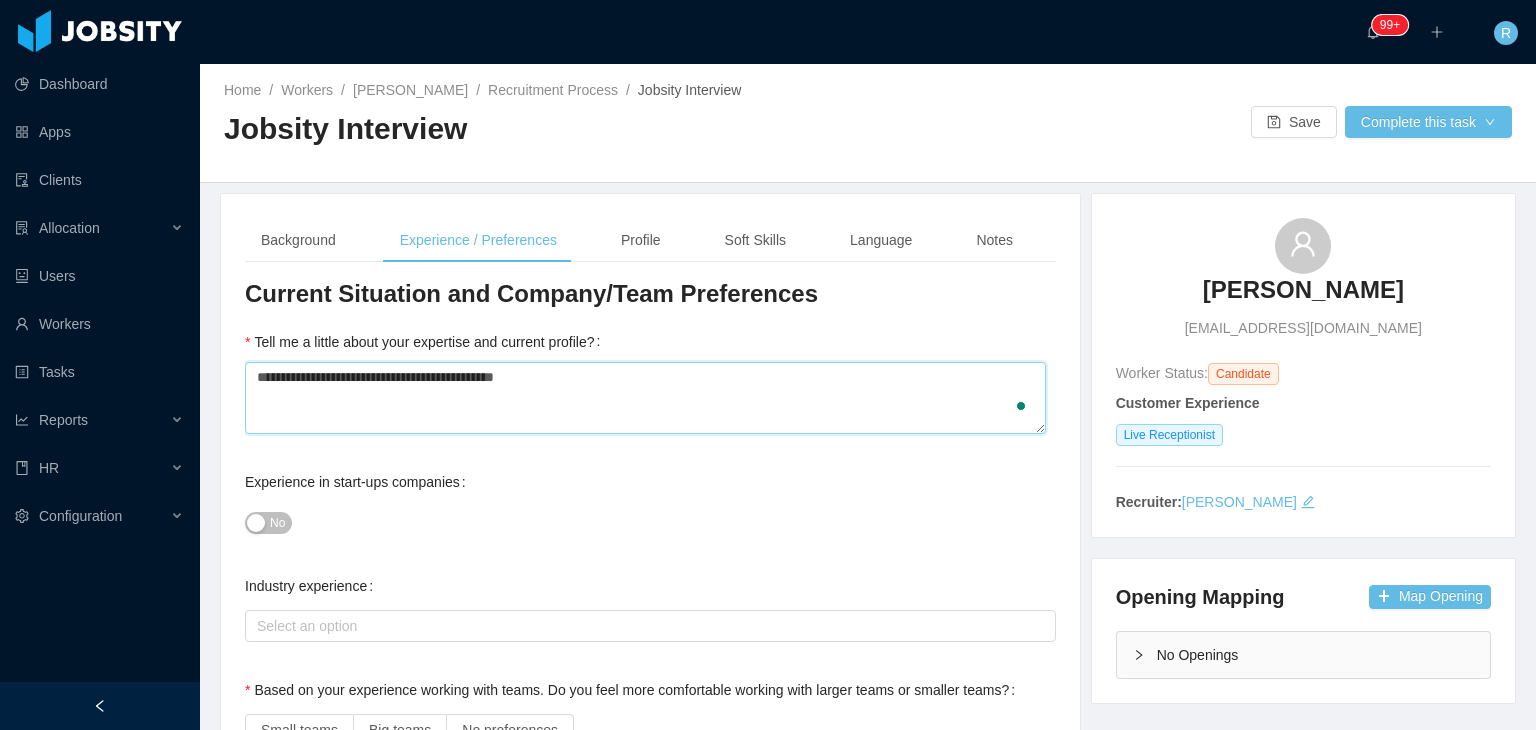 type 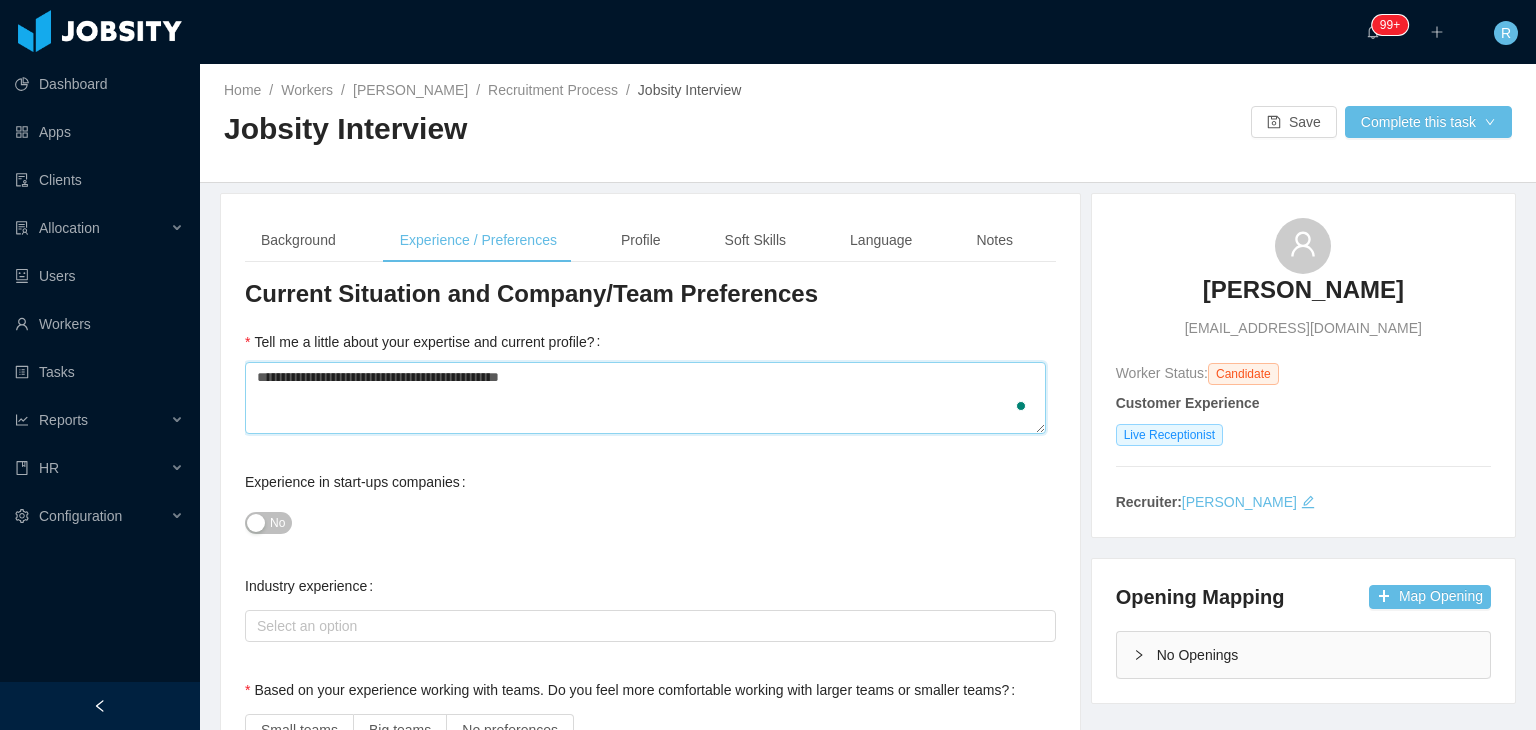 type 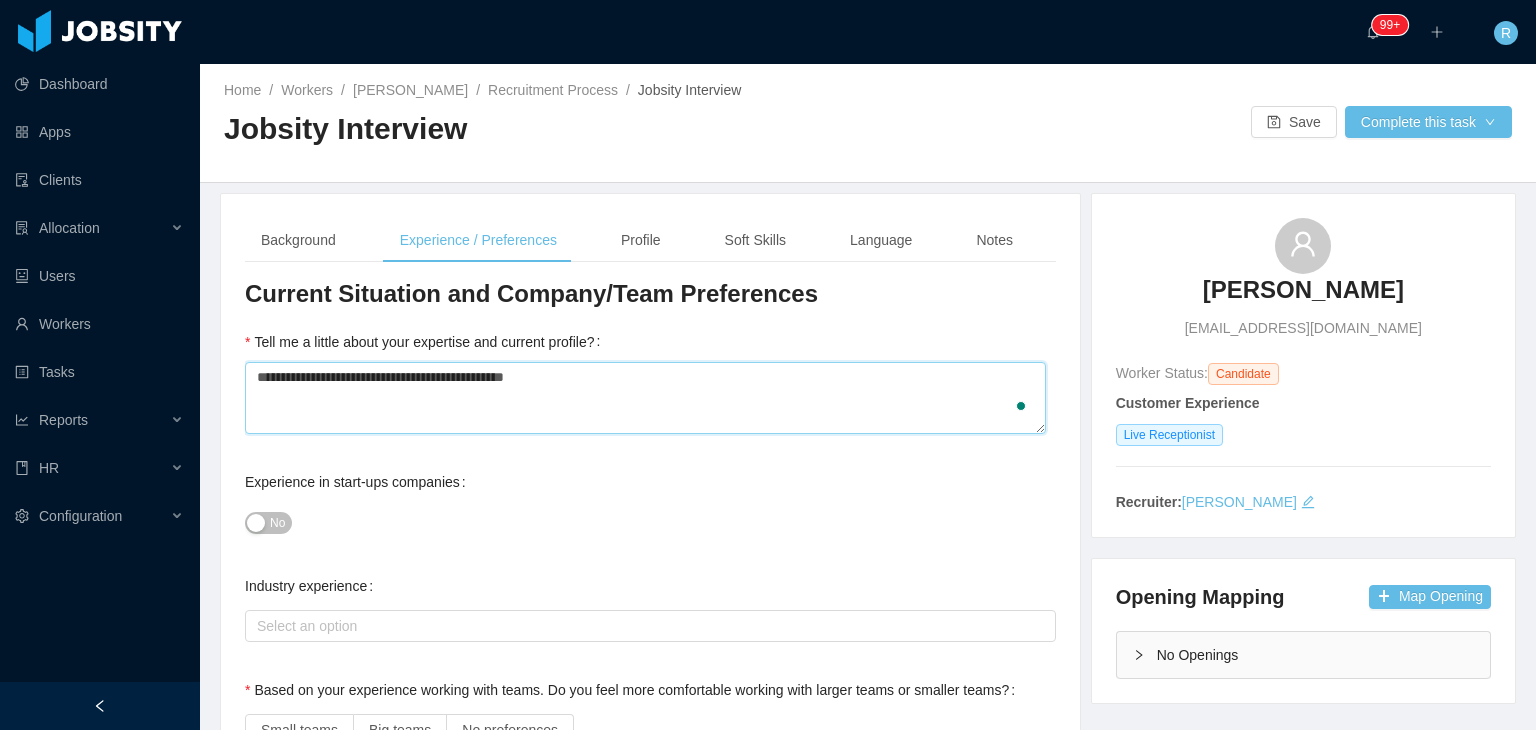 type on "**********" 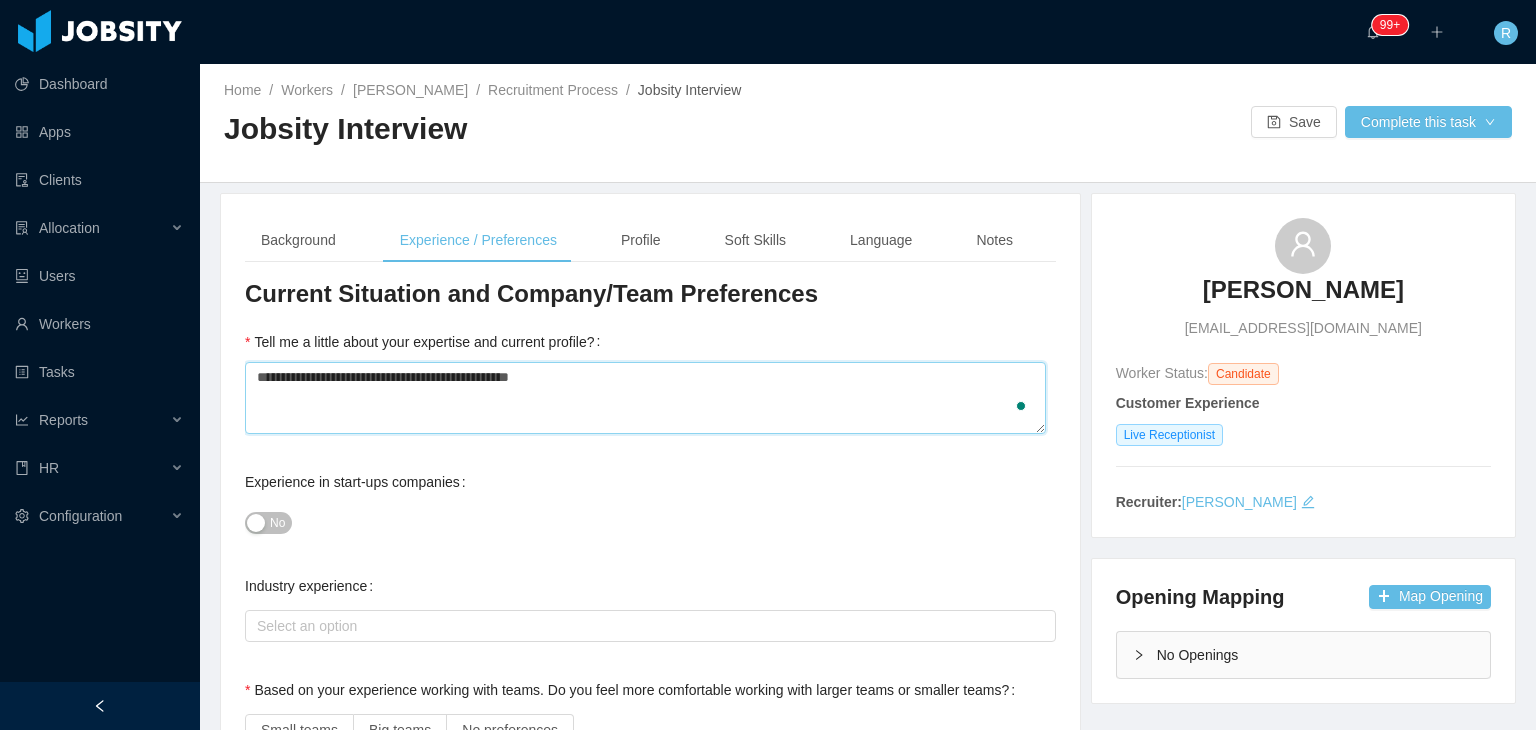 type 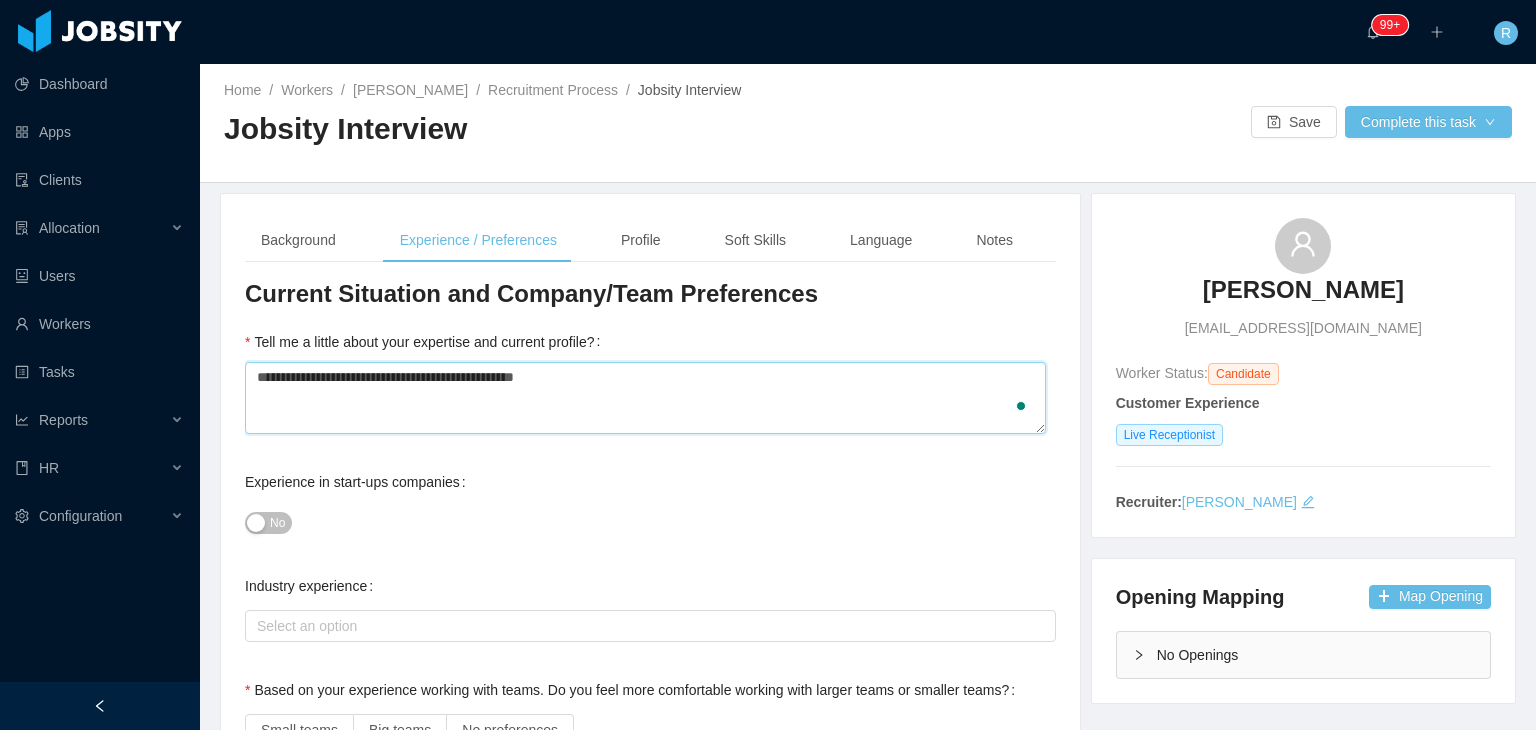 type 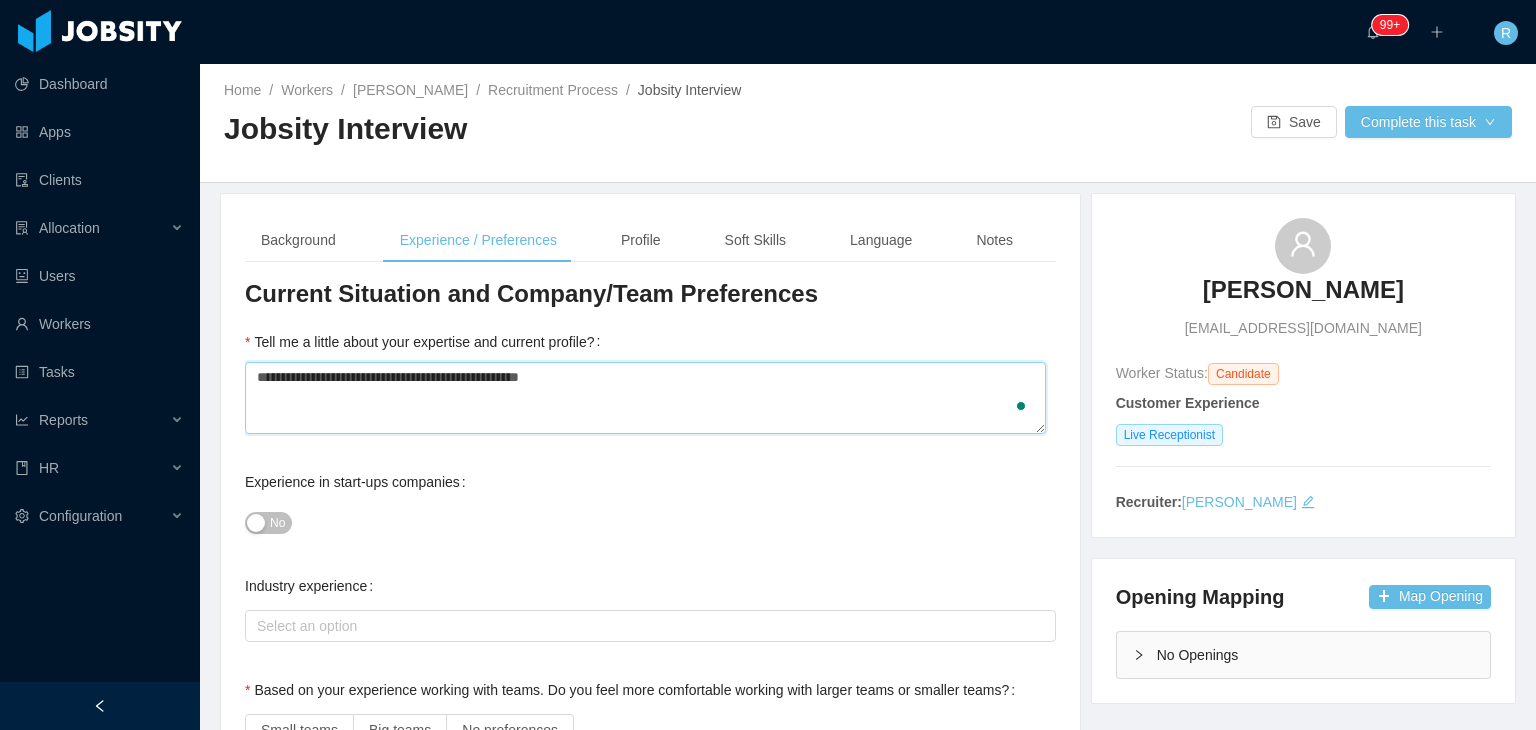 type 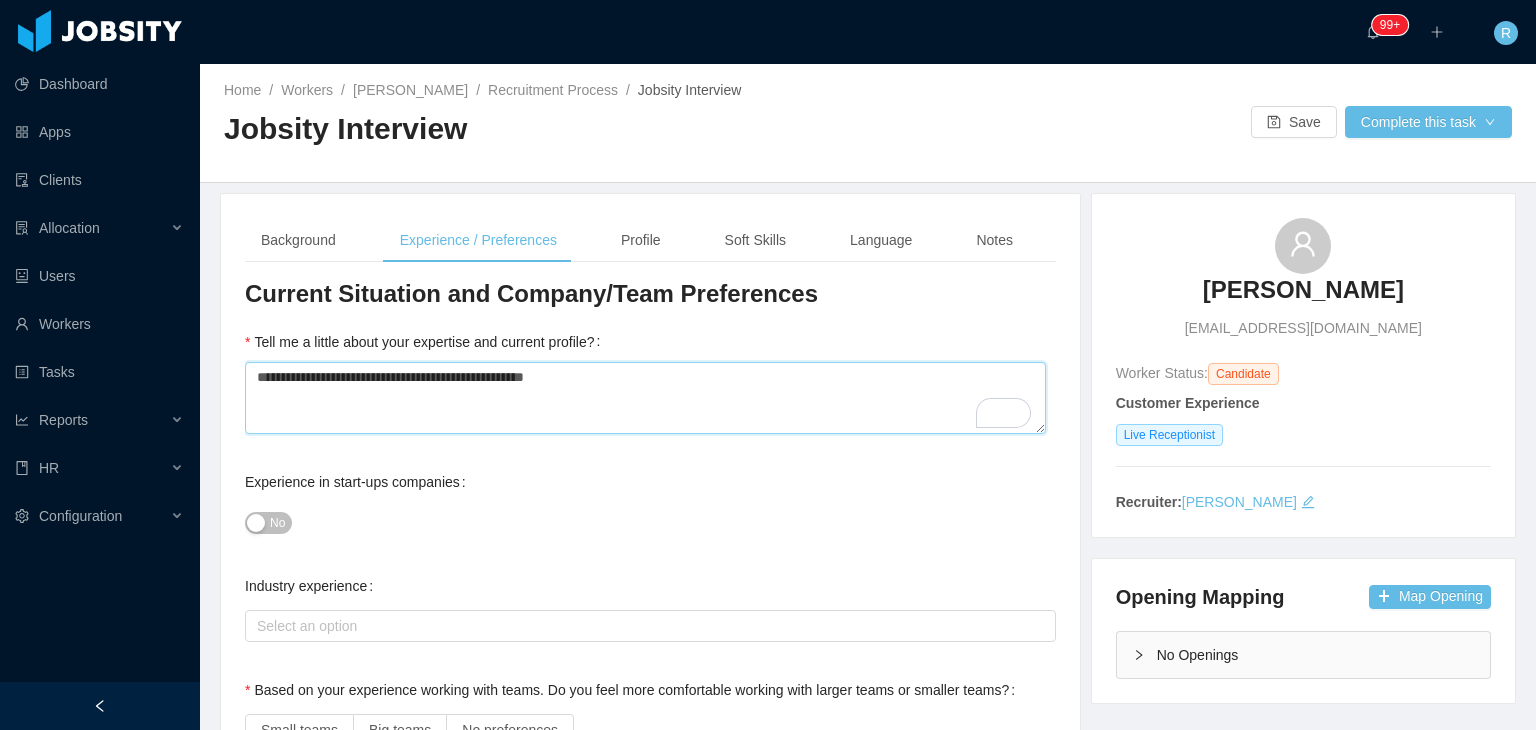 type on "**********" 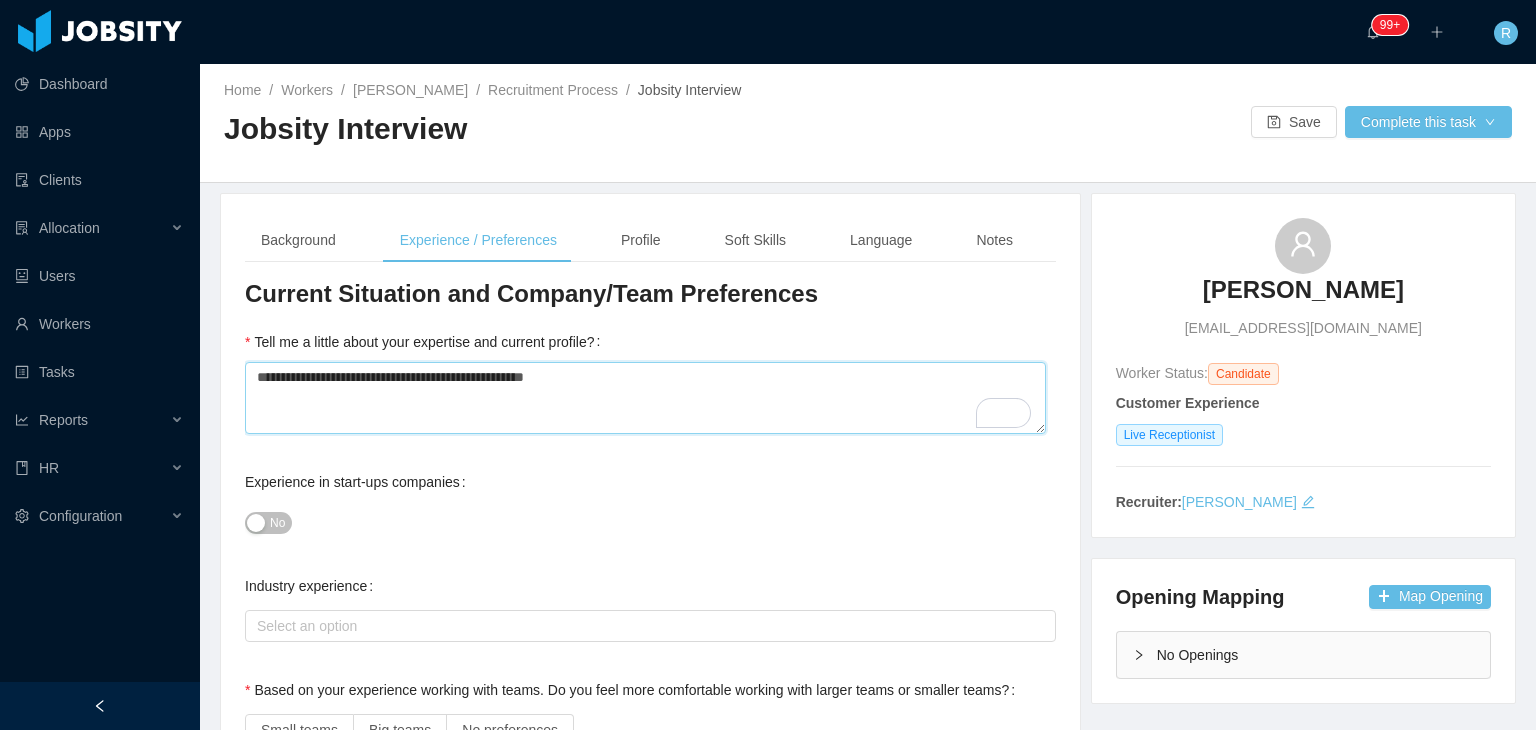 click on "**********" at bounding box center (645, 398) 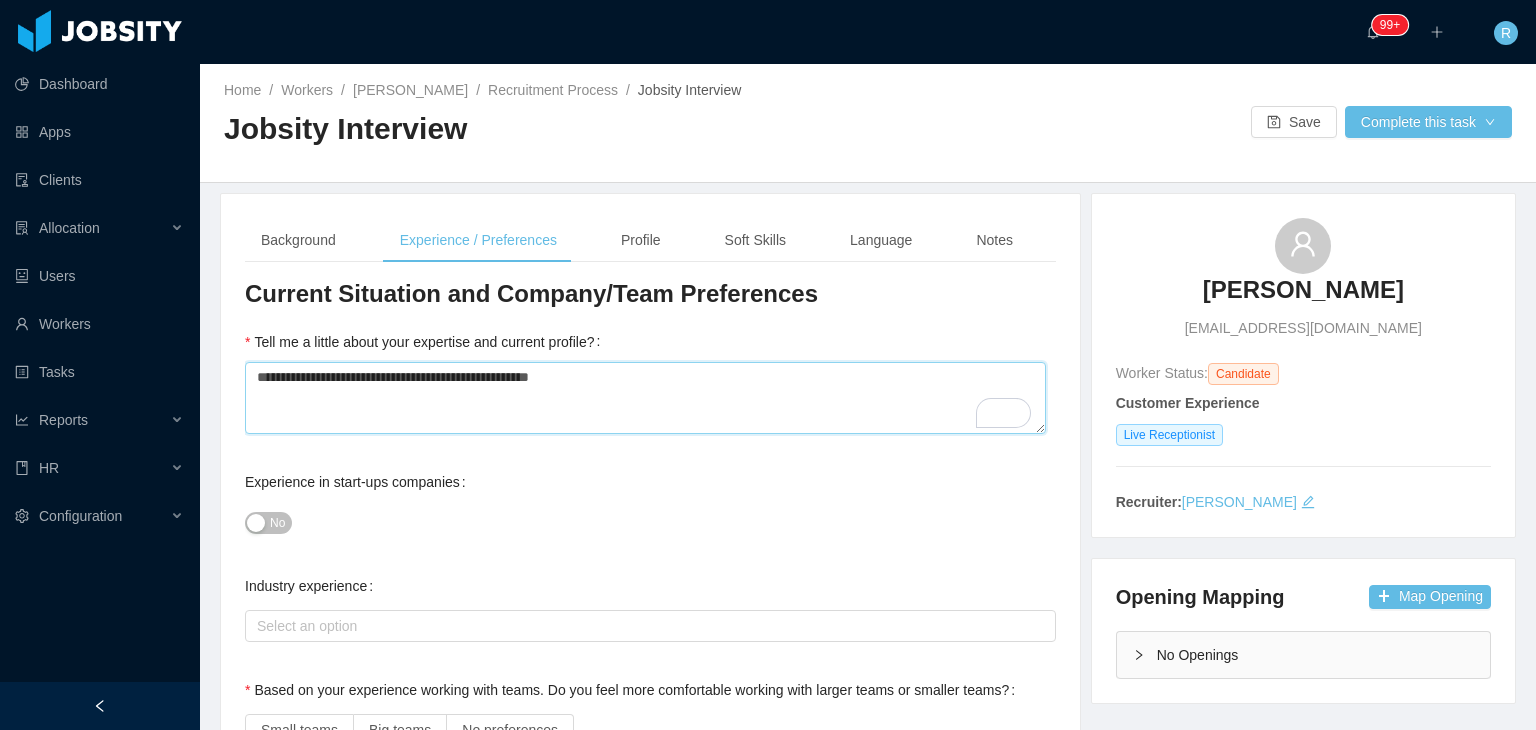 type 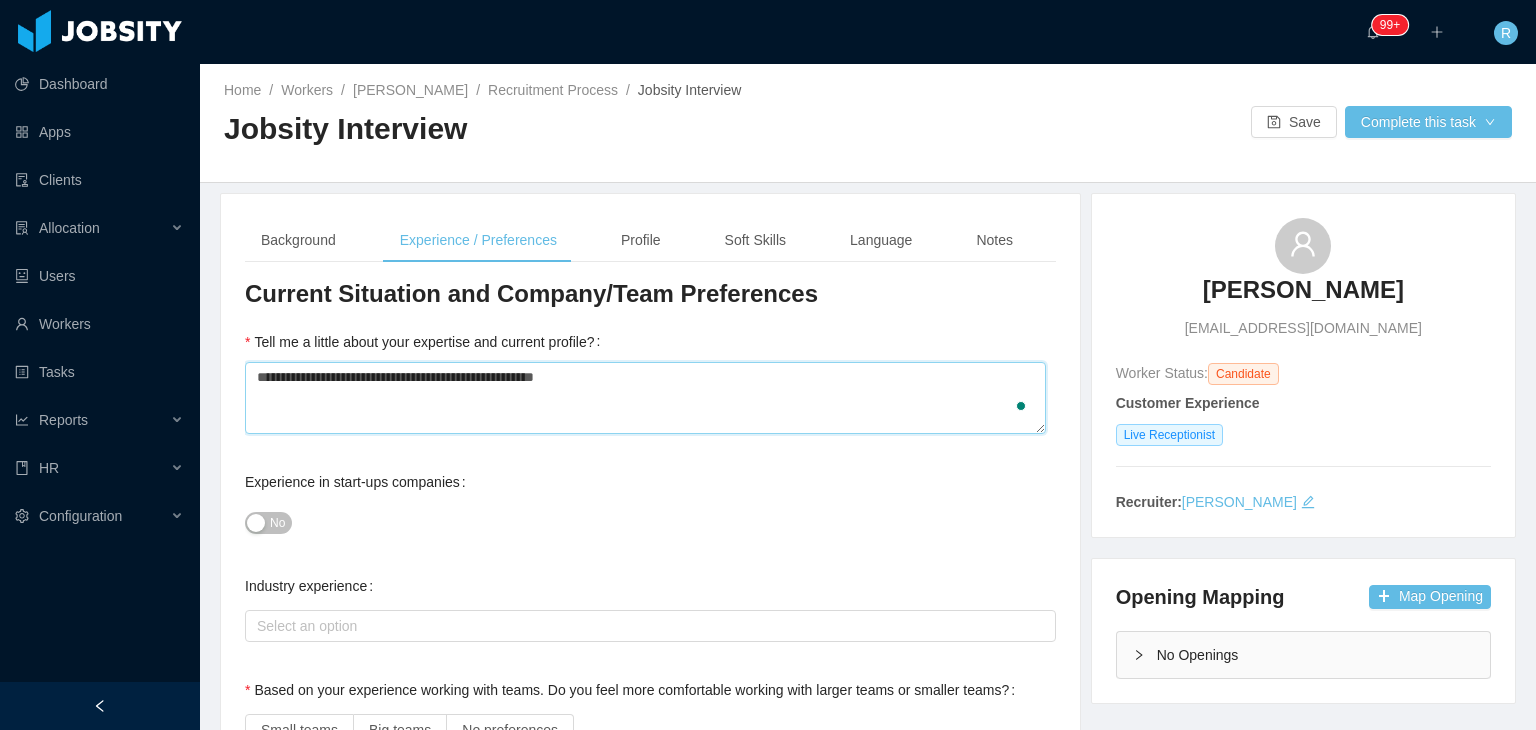 type 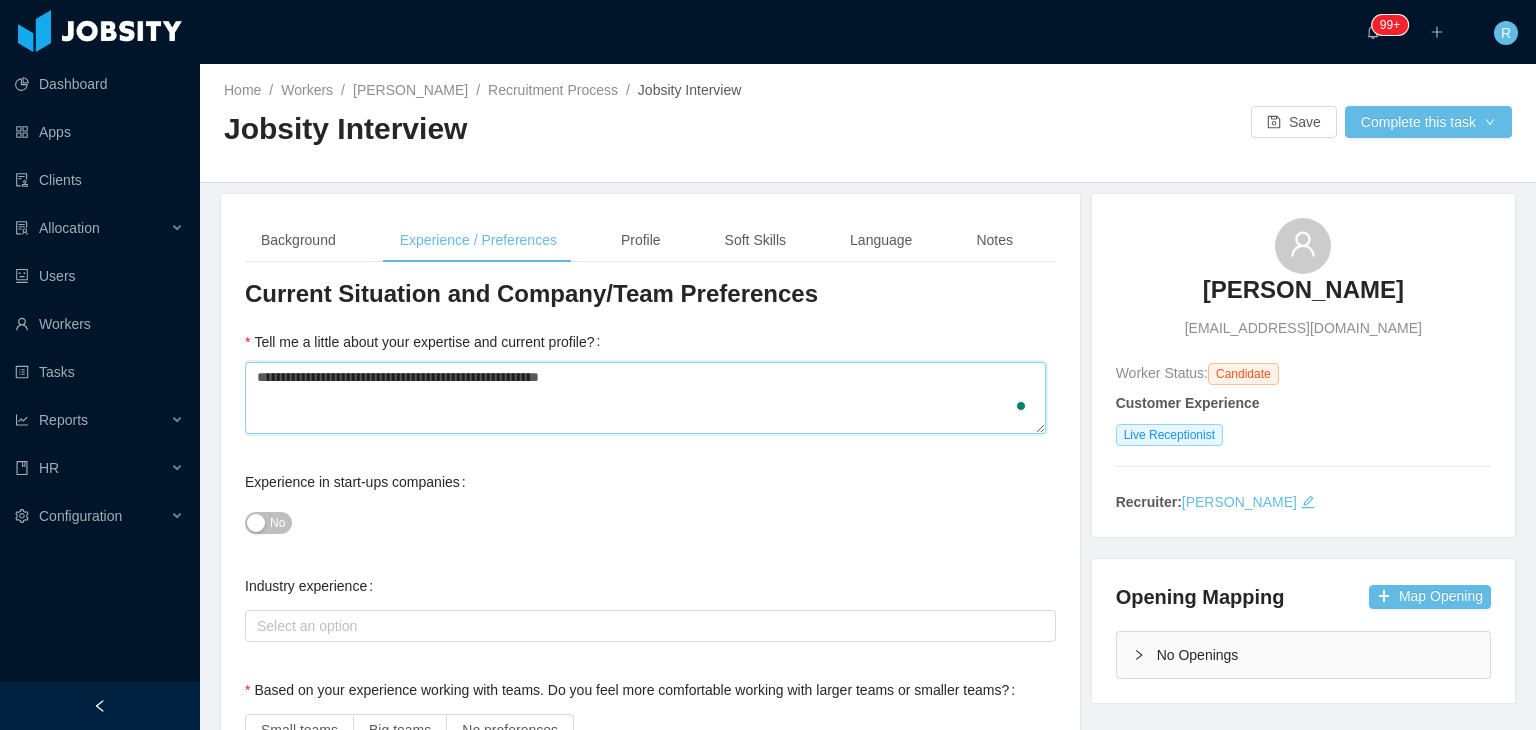 type 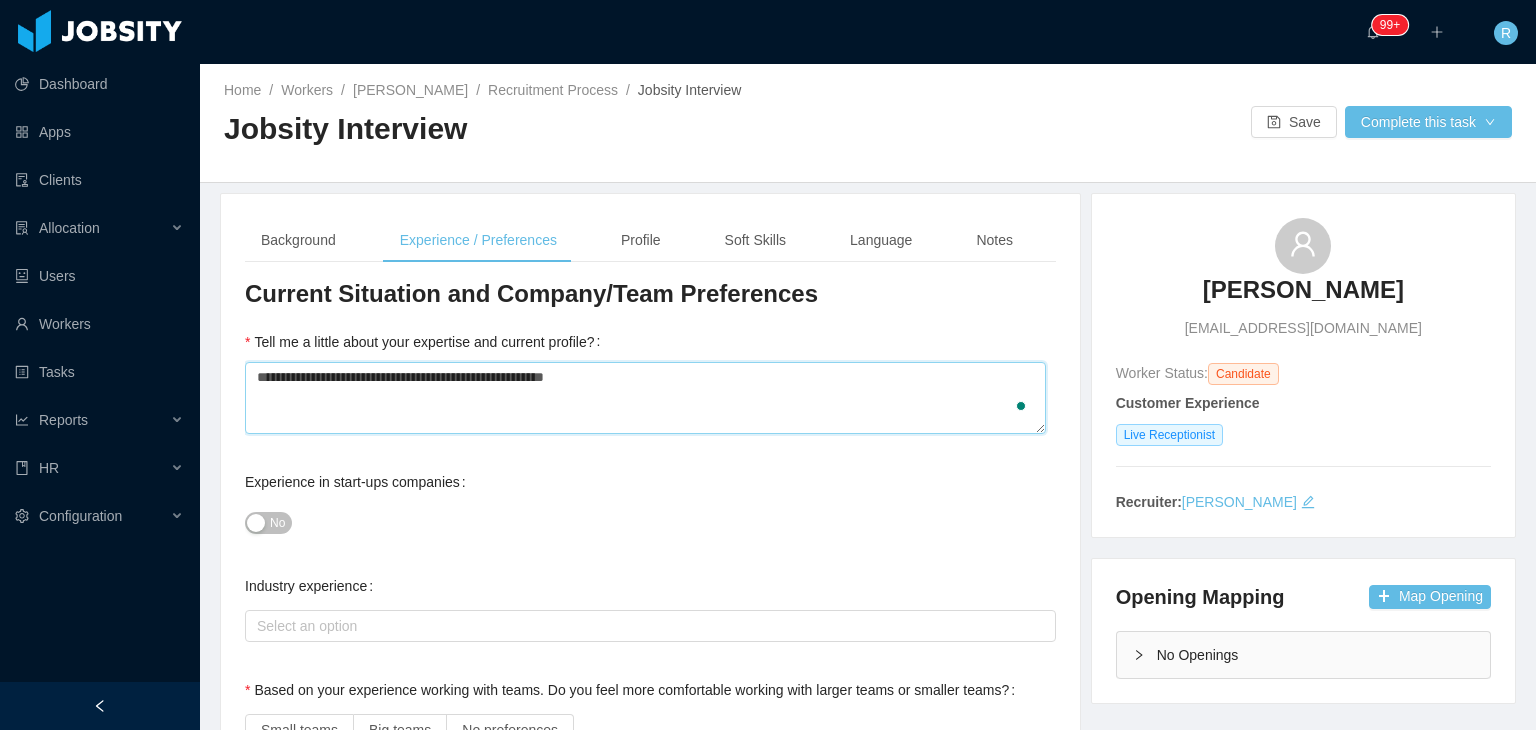 type 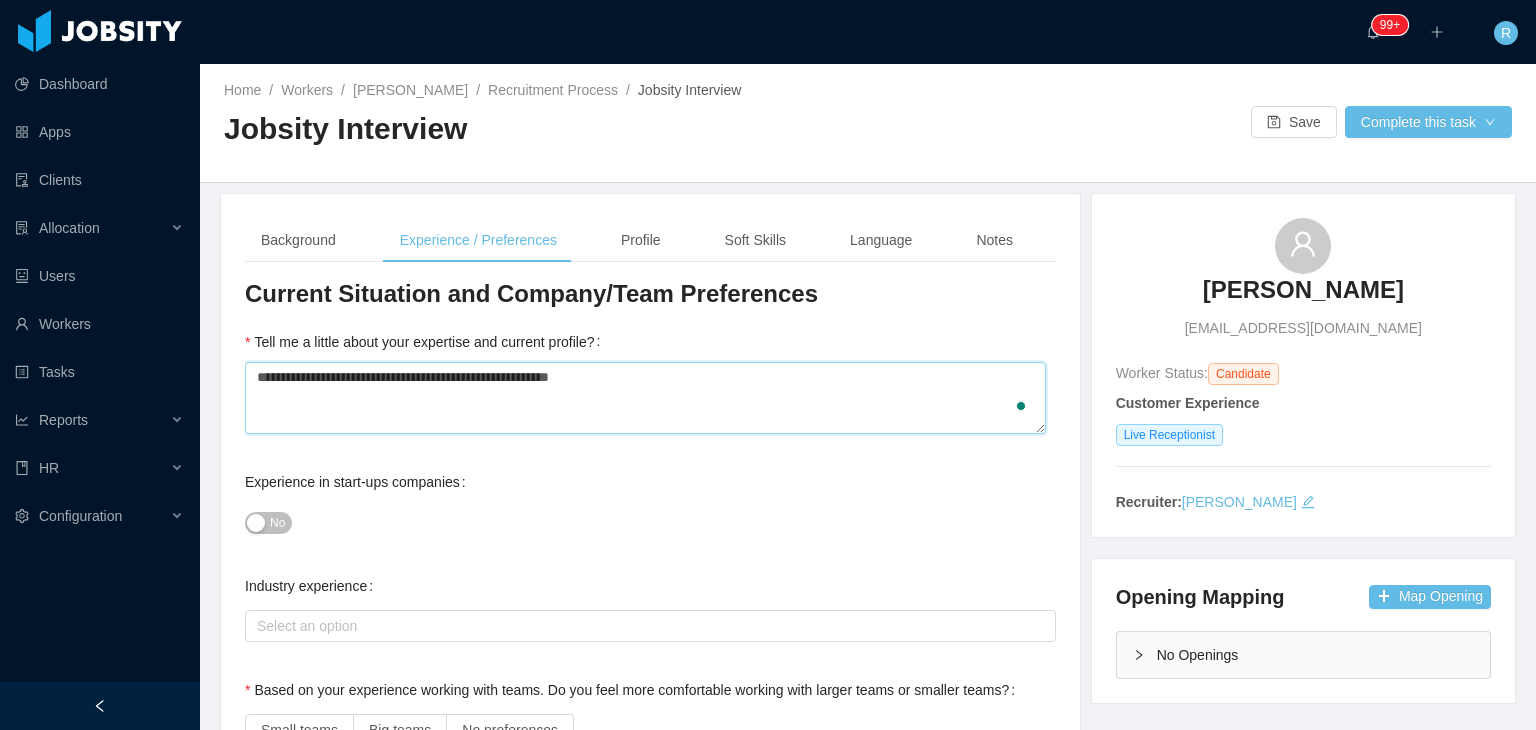 type 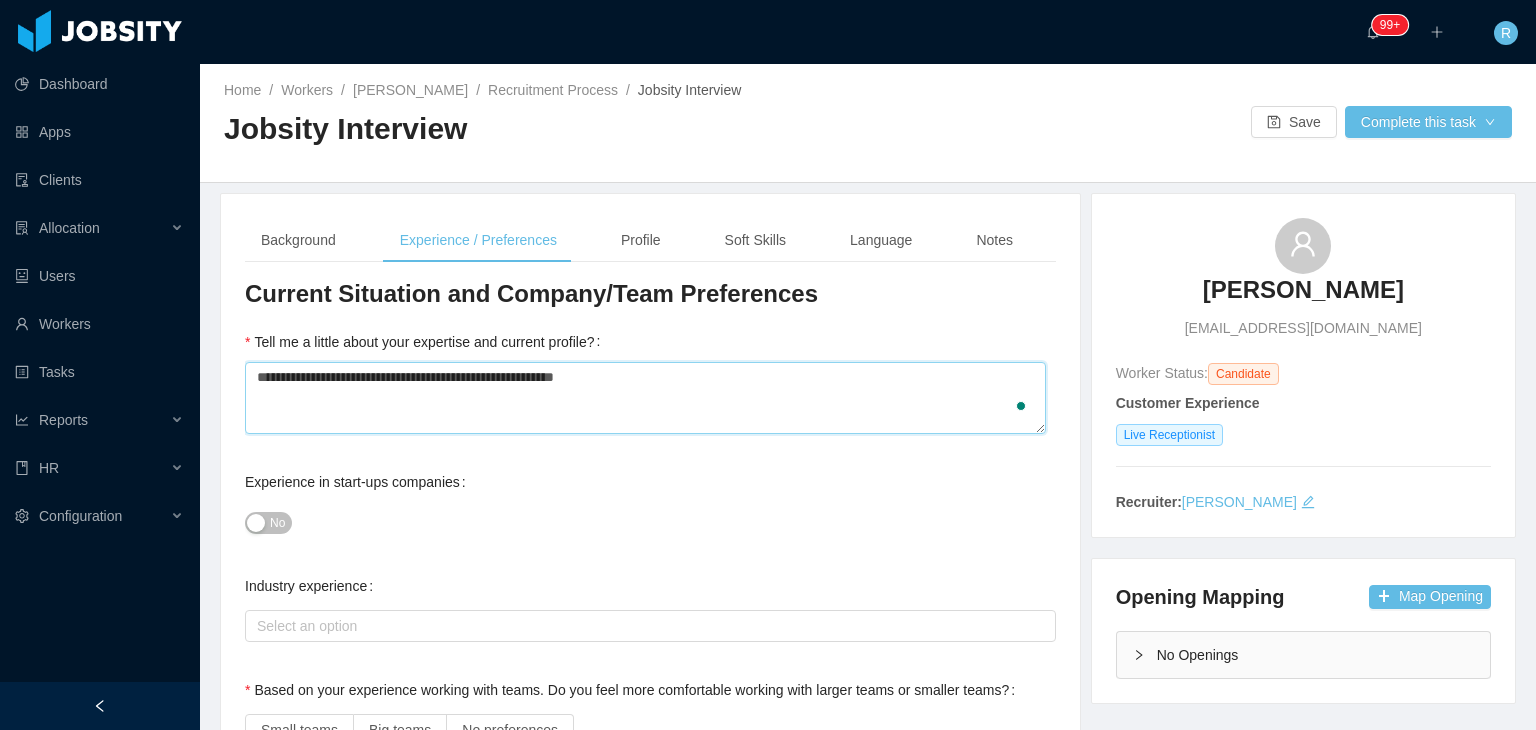 type 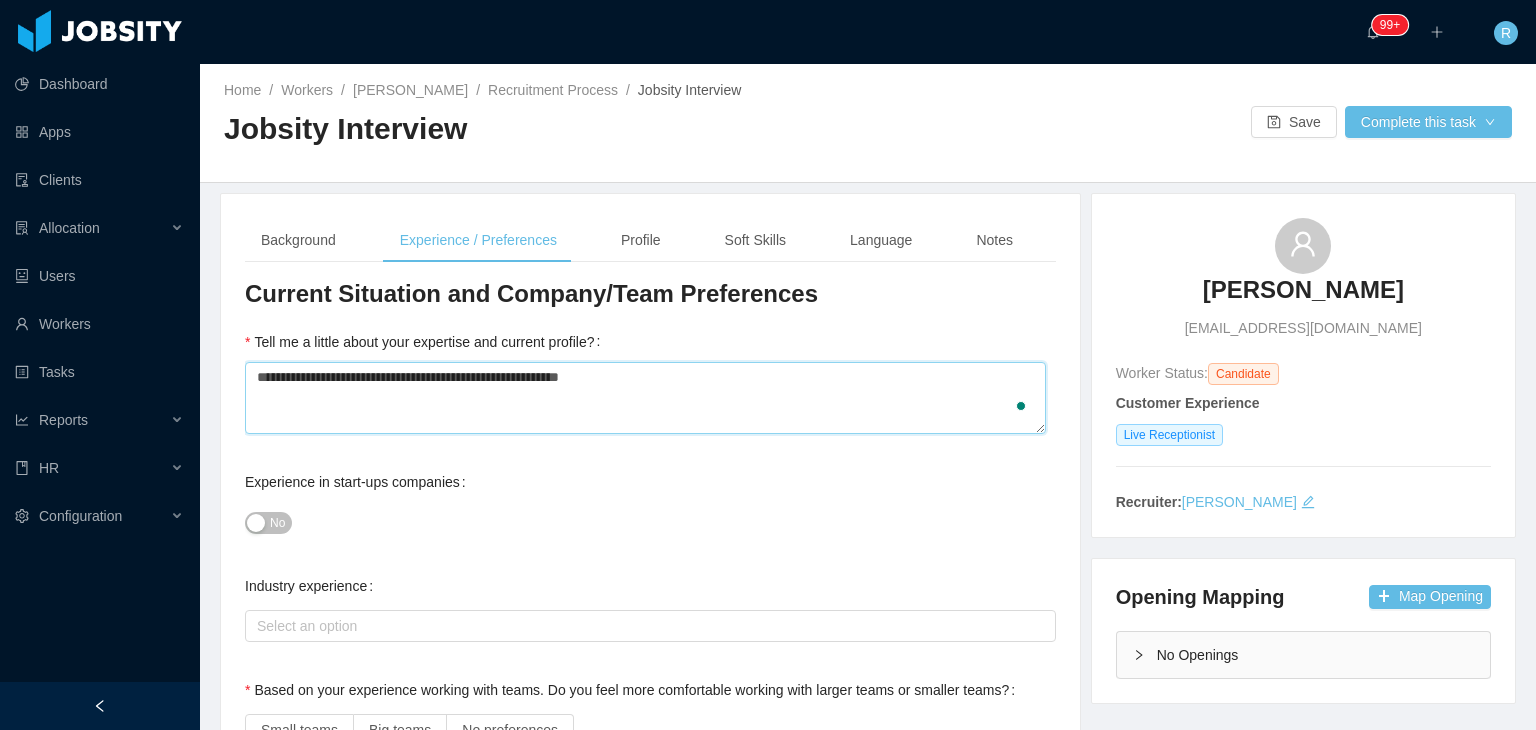 type 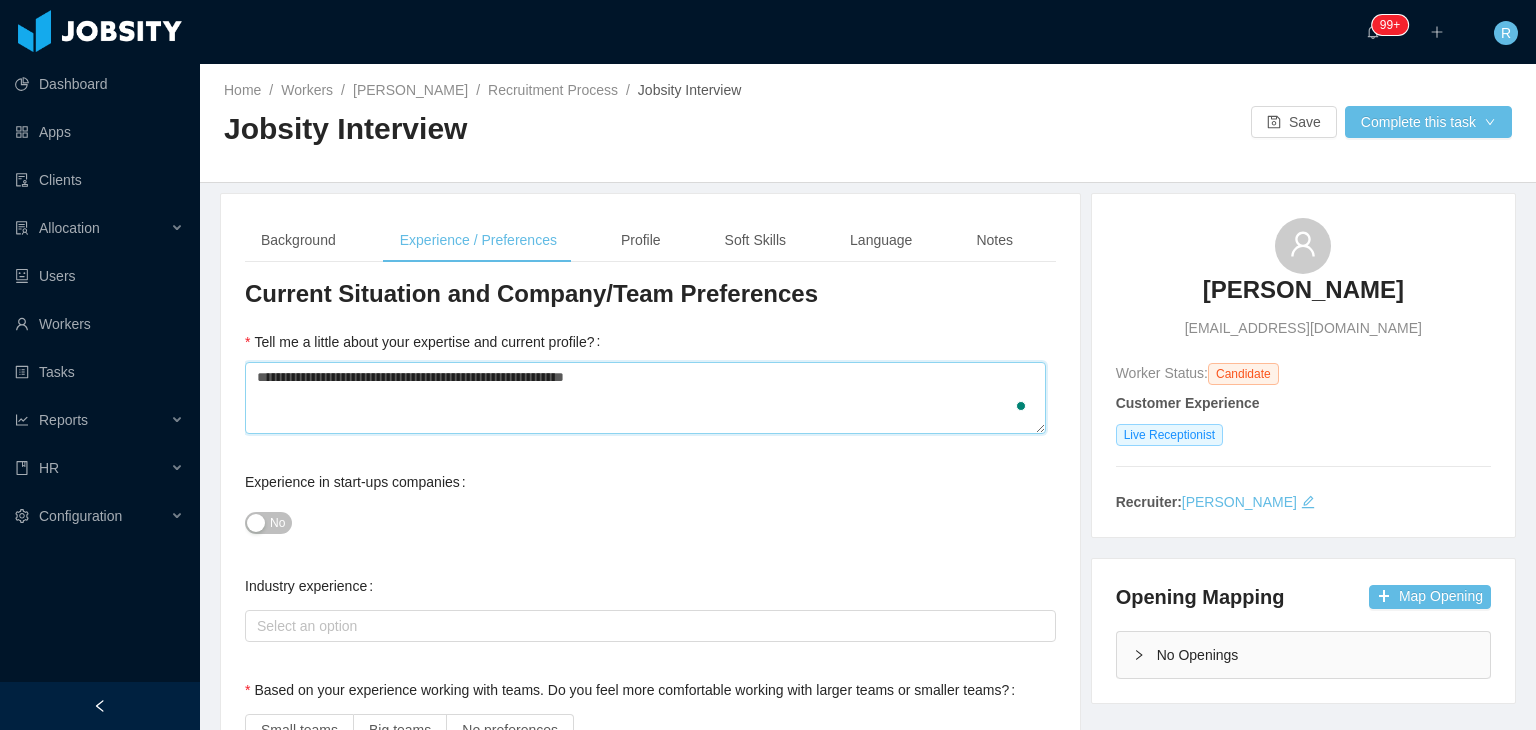 type 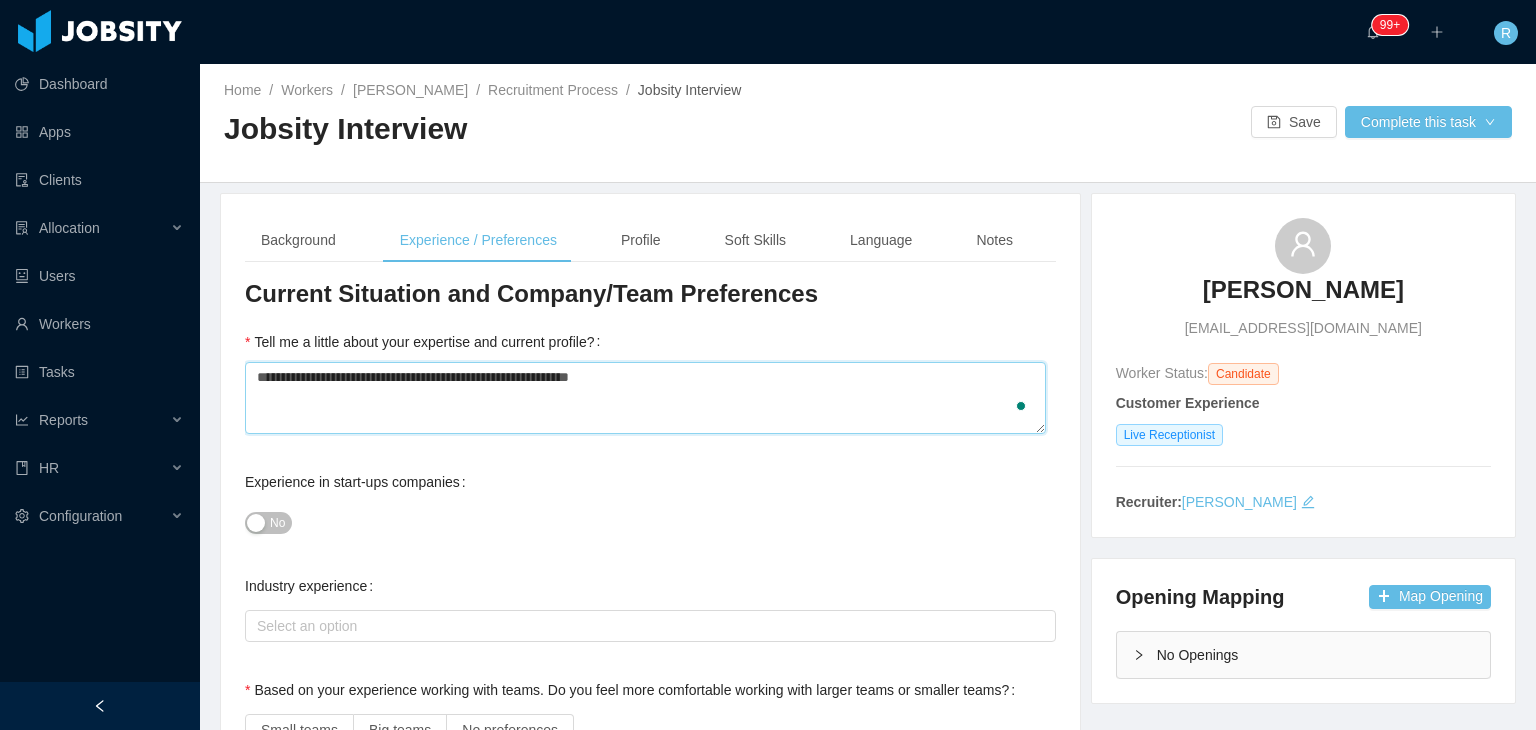 type 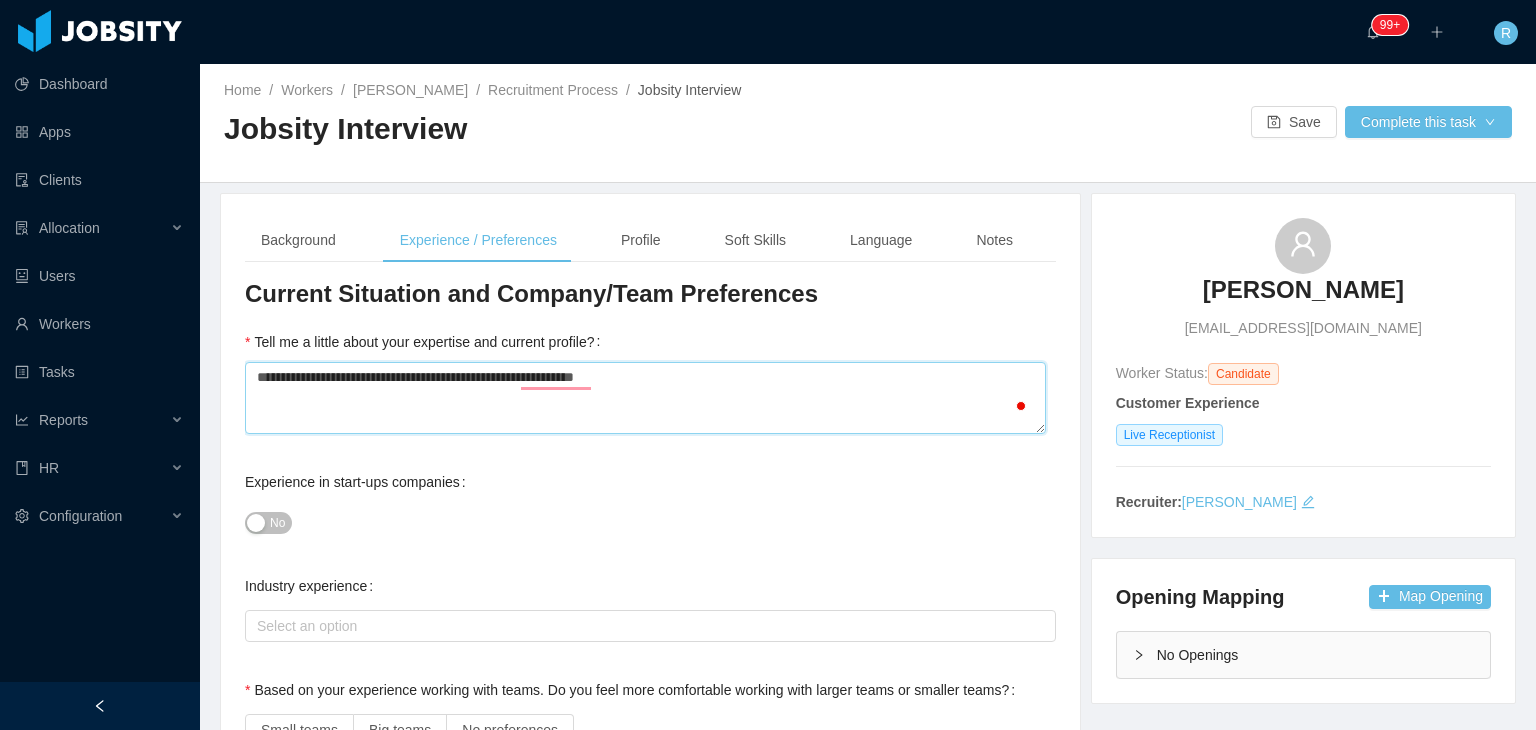 type 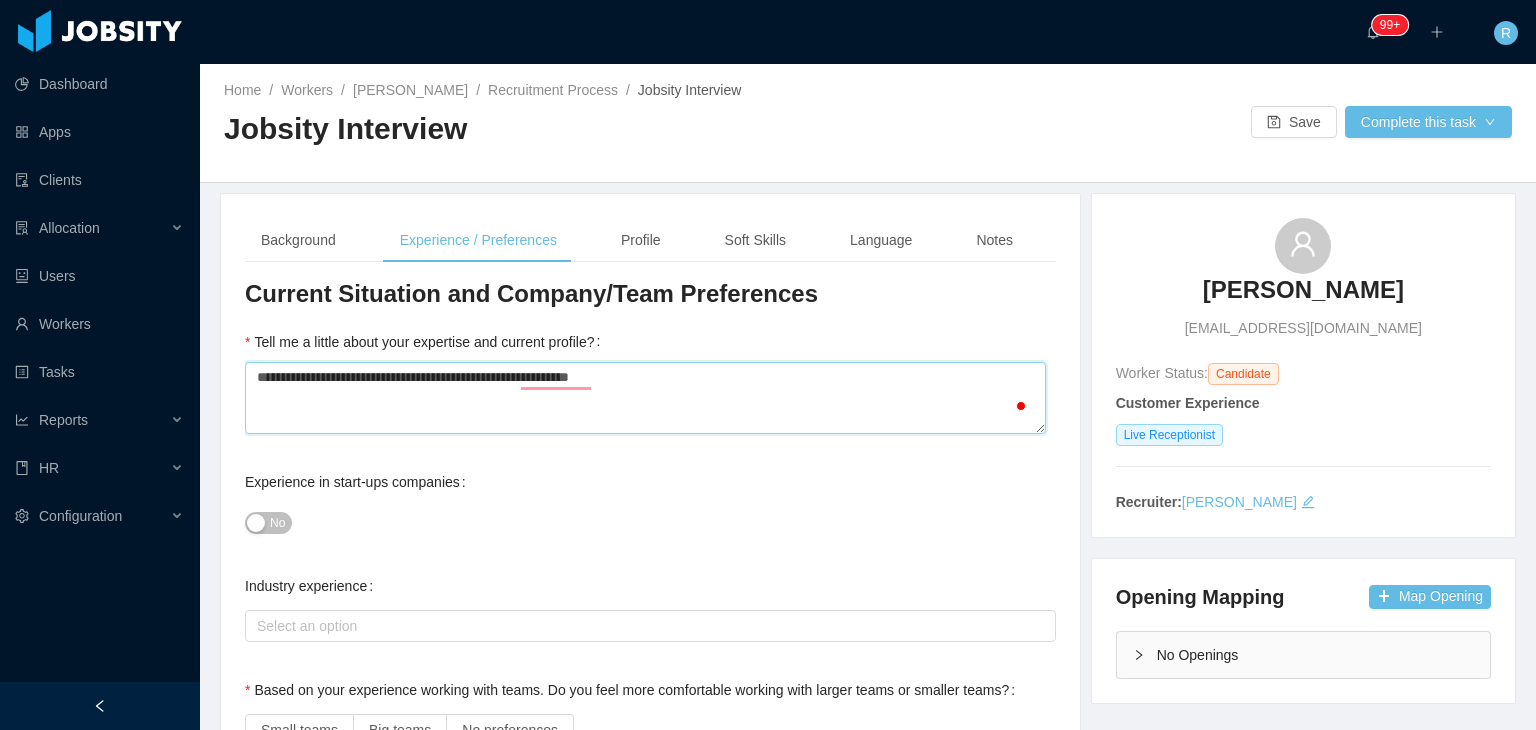 type 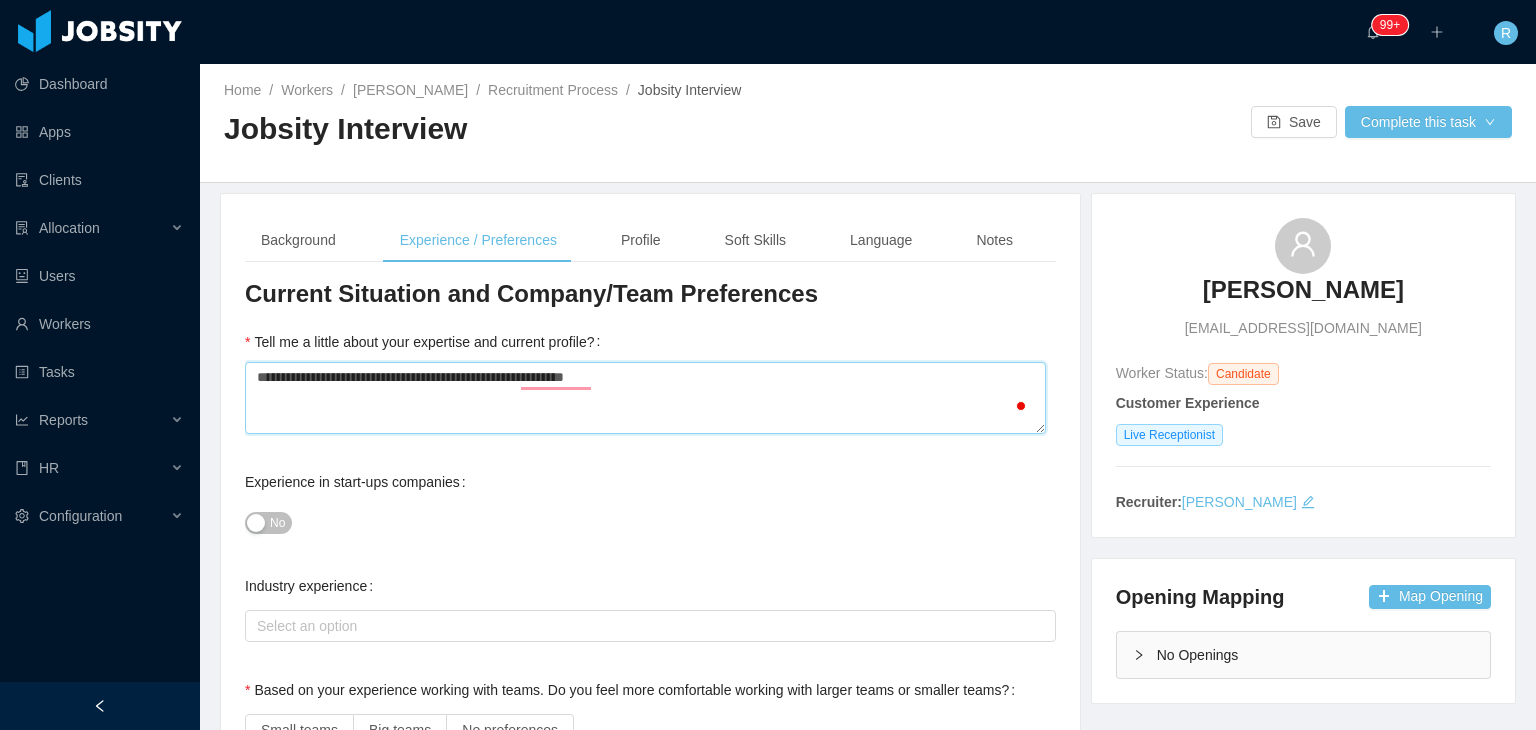 type 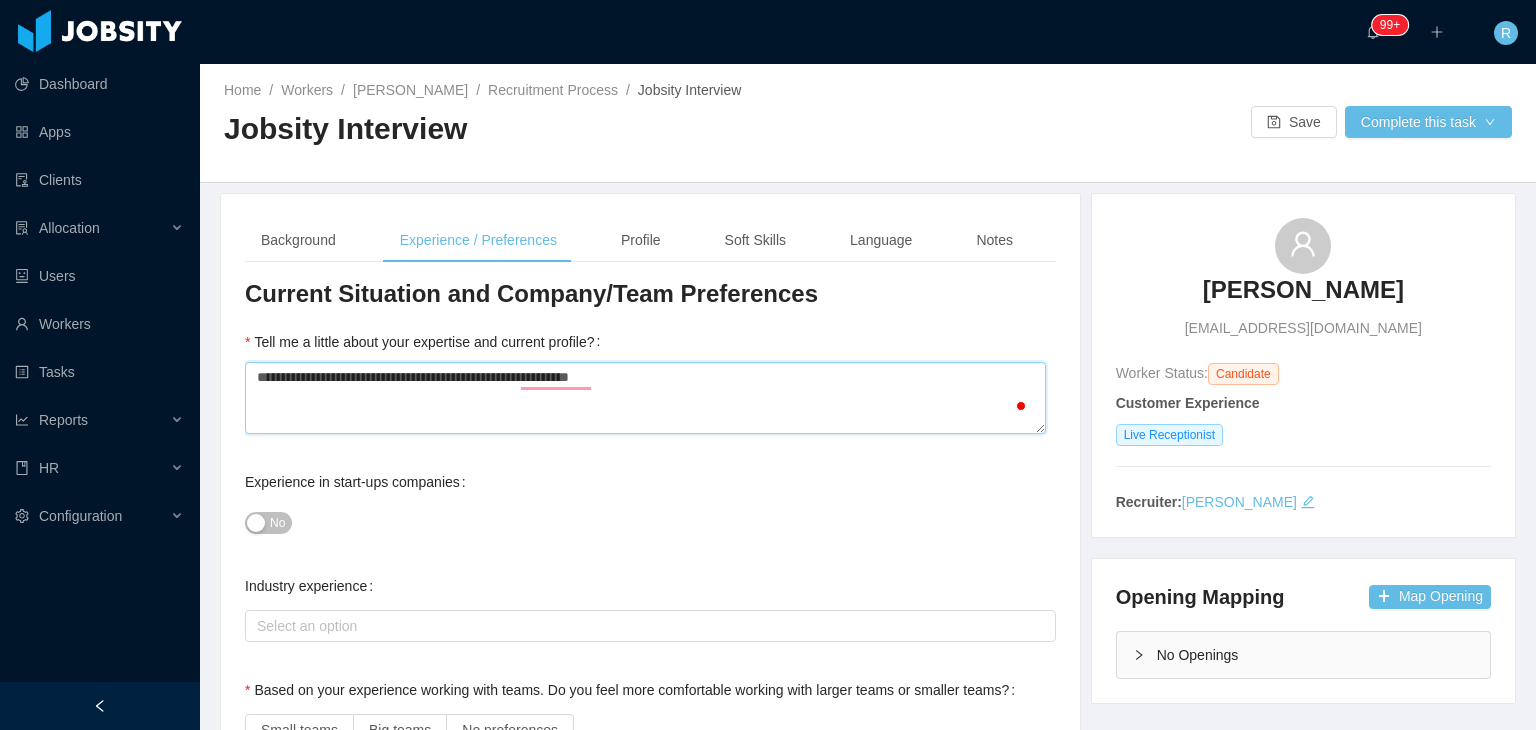 type 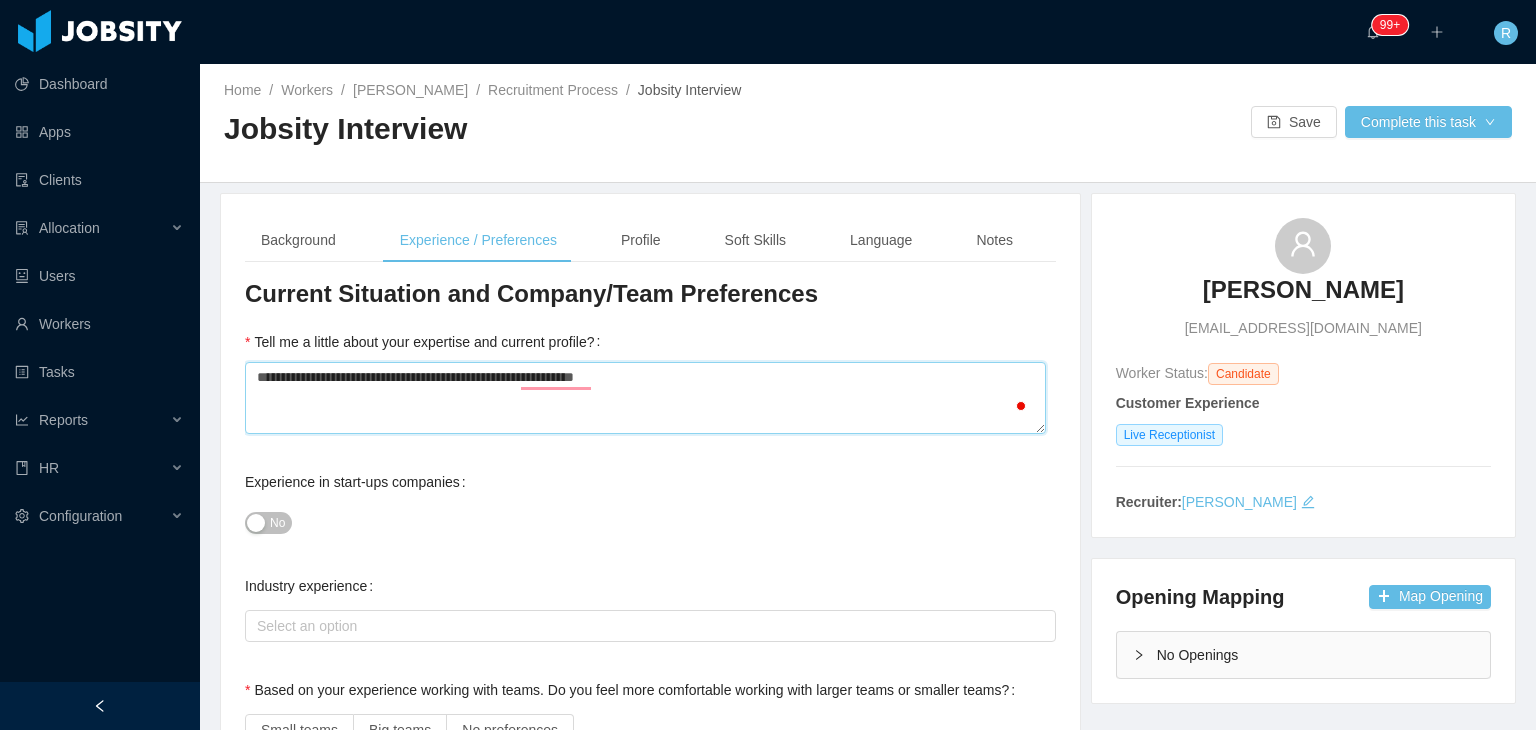 type on "**********" 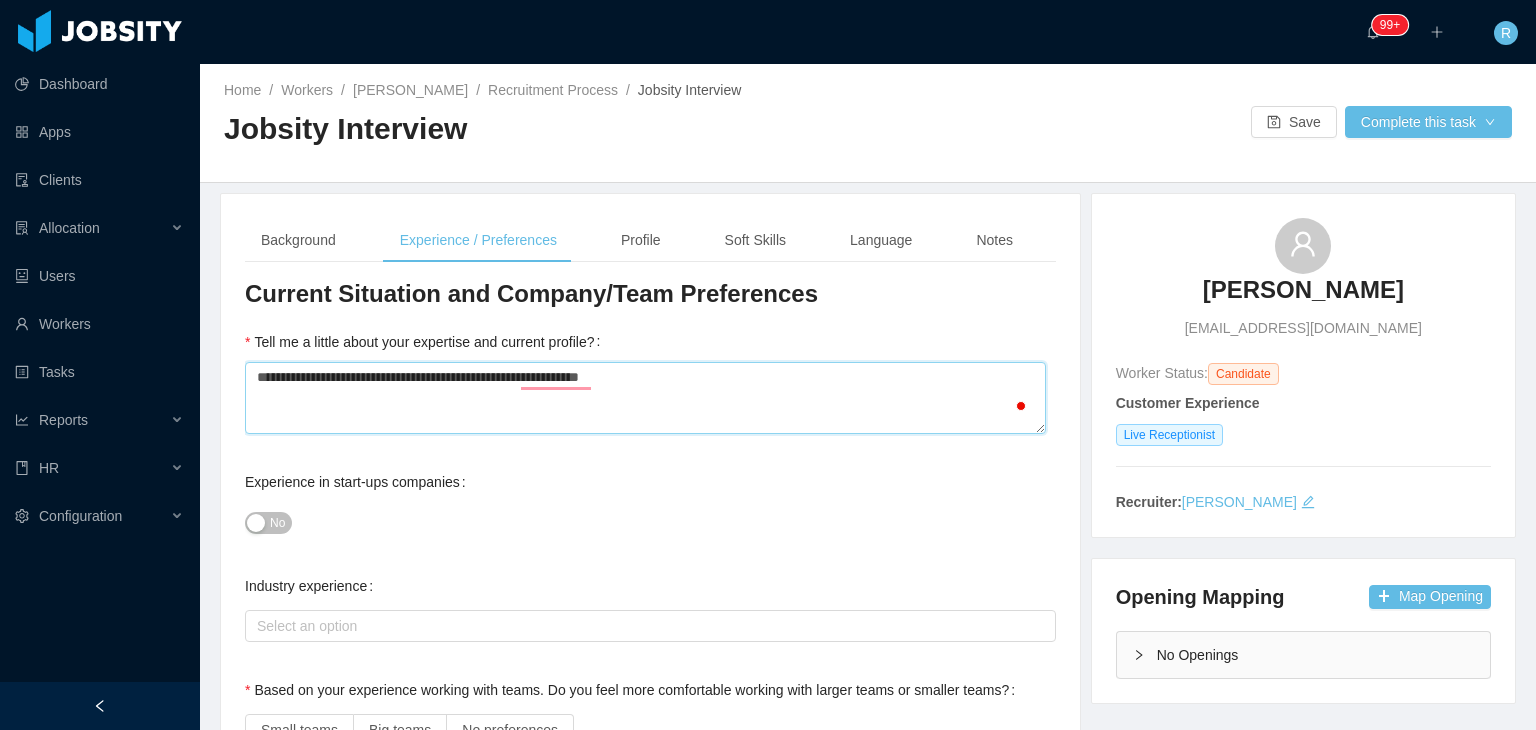 type 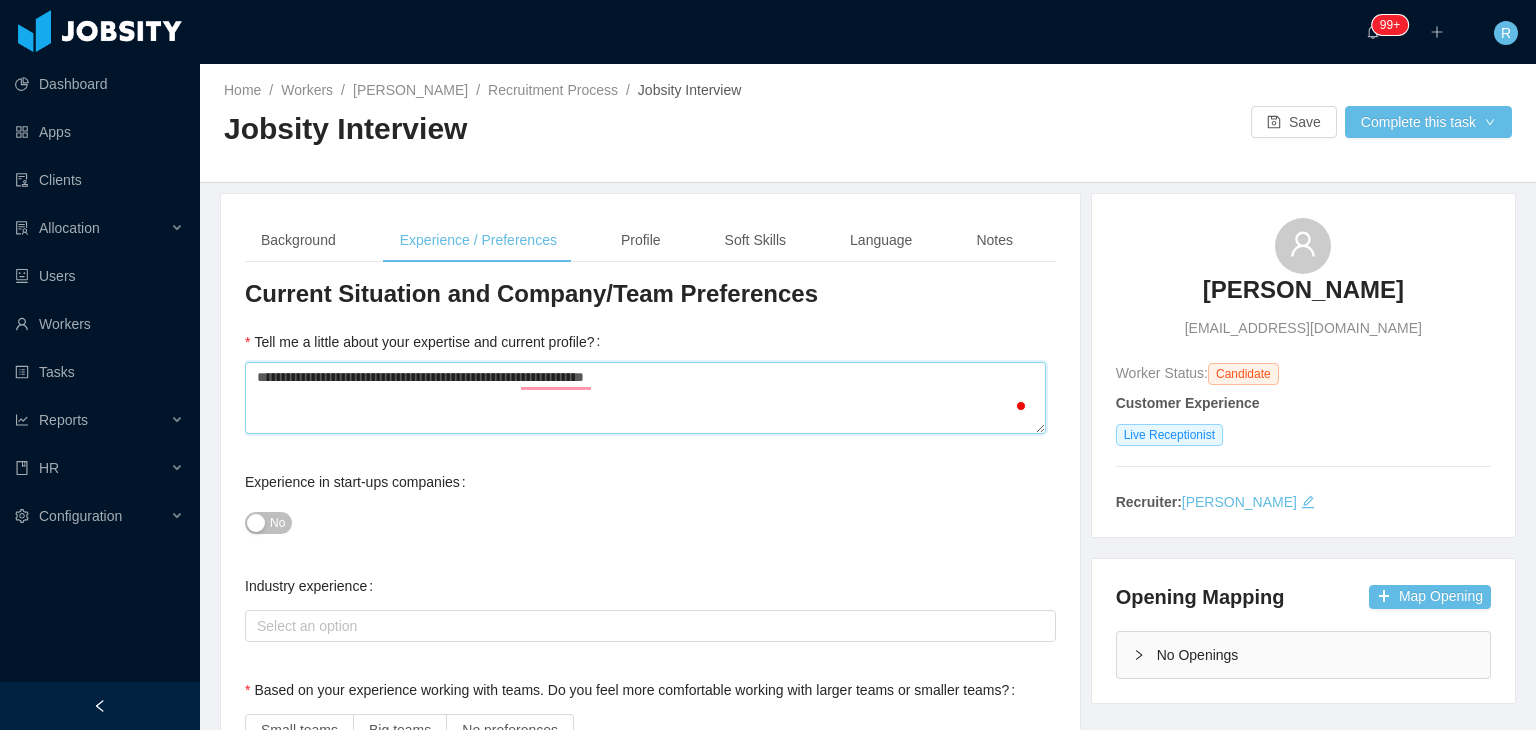 type 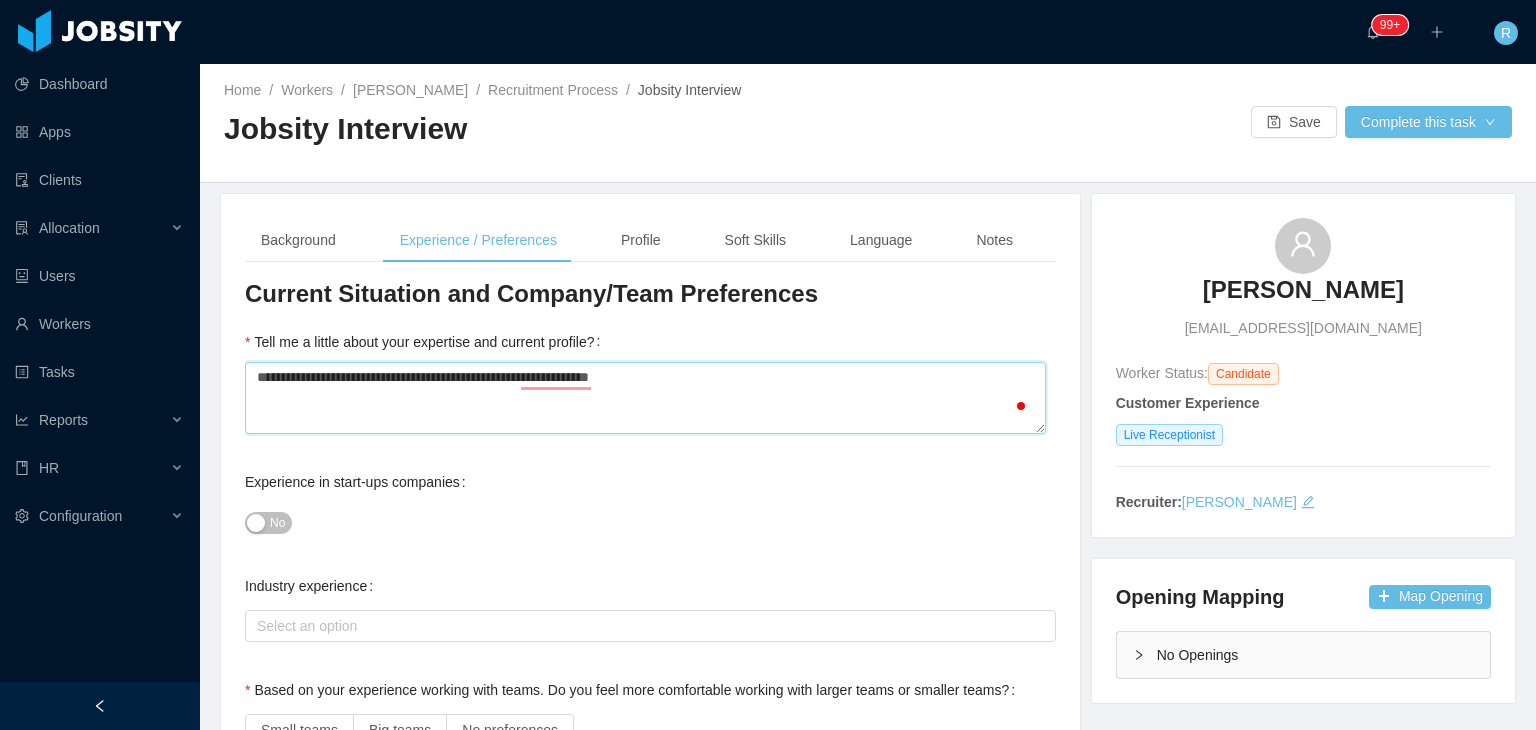 type 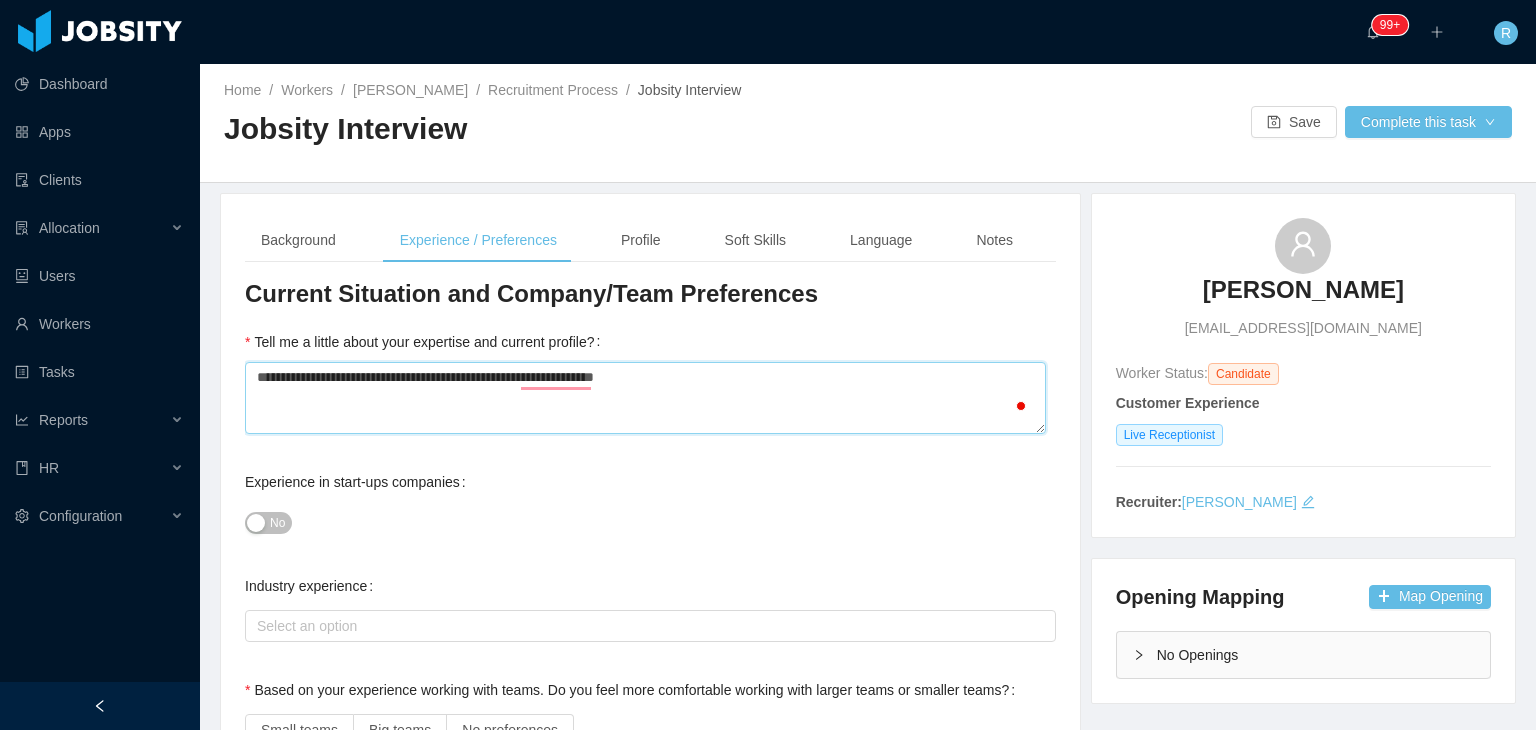 type on "**********" 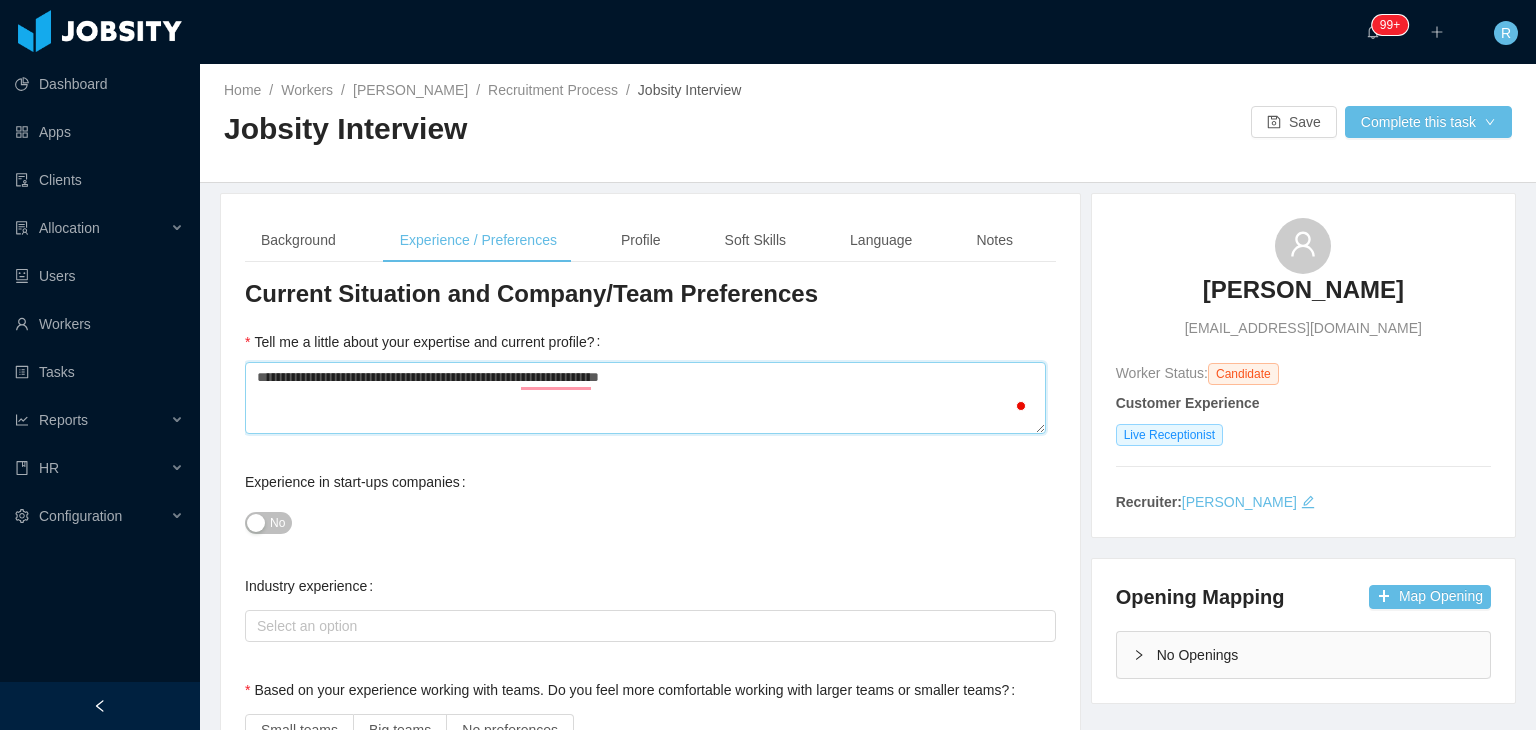 type 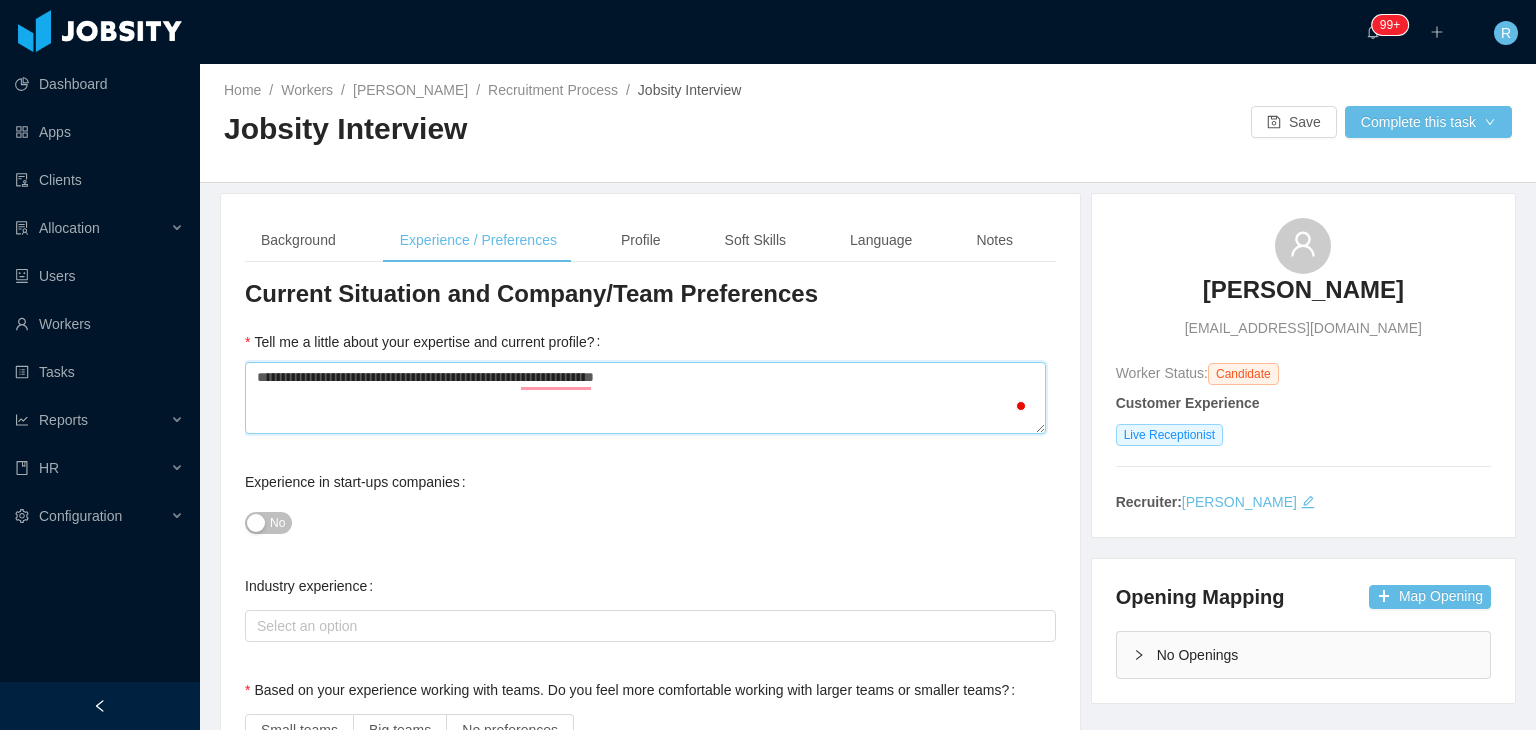 type 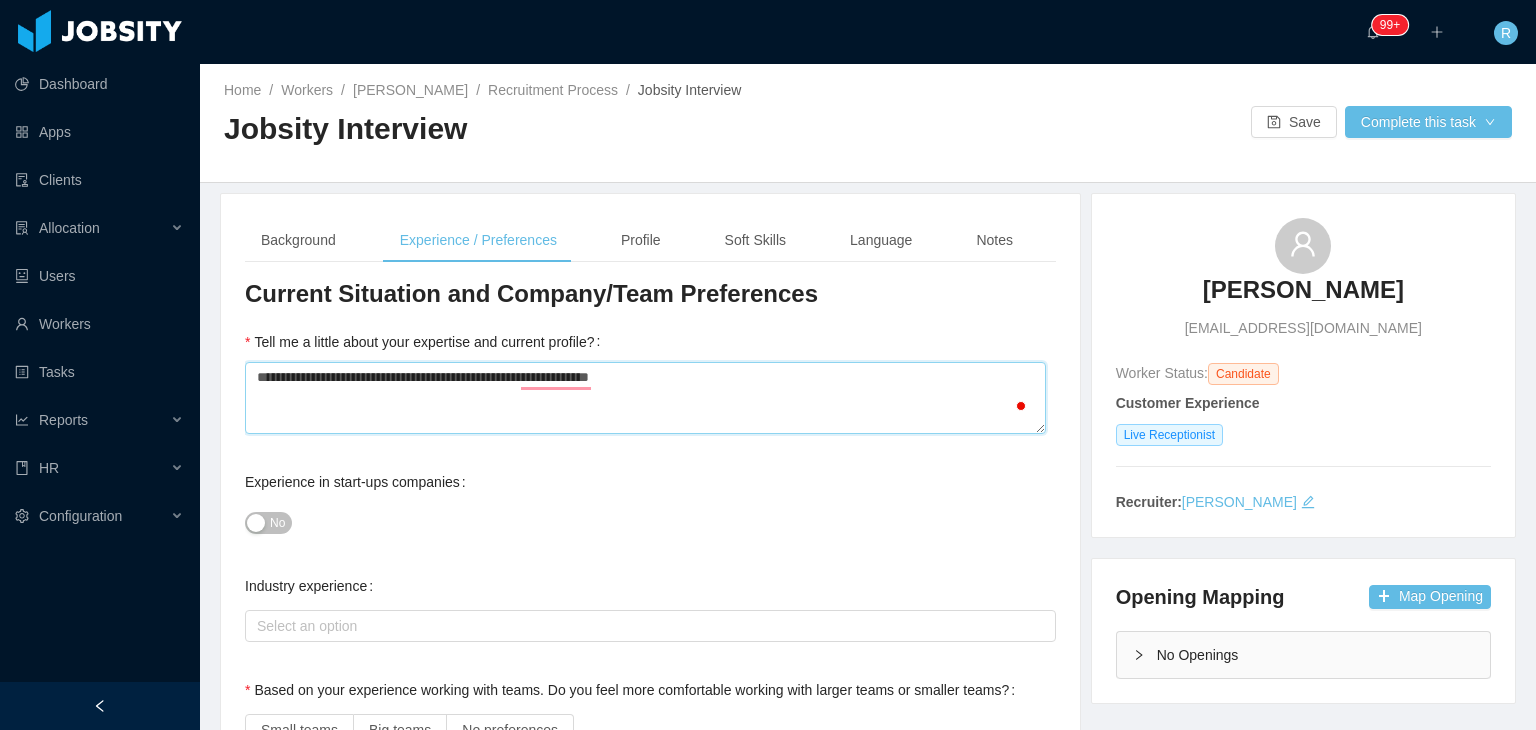 type 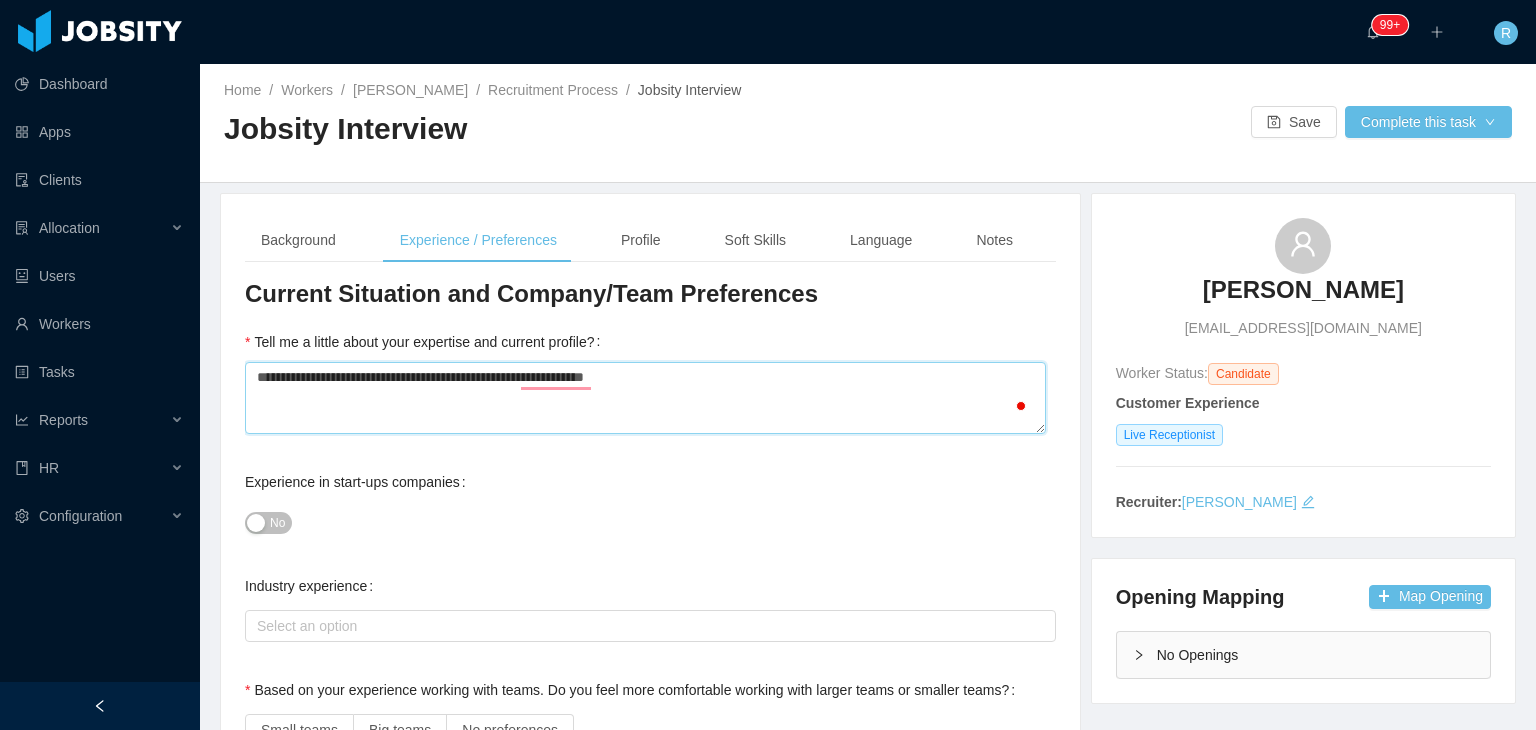 type 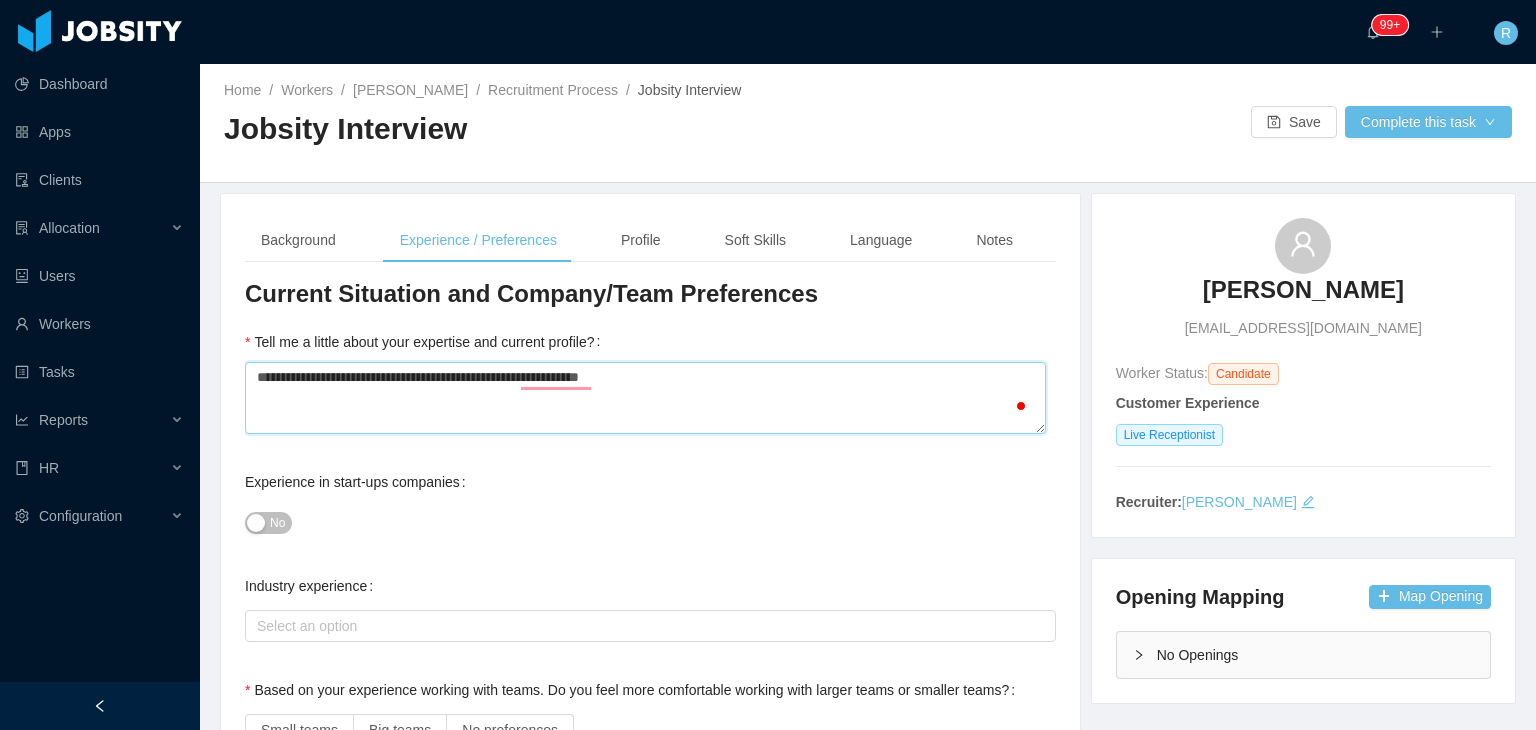 type 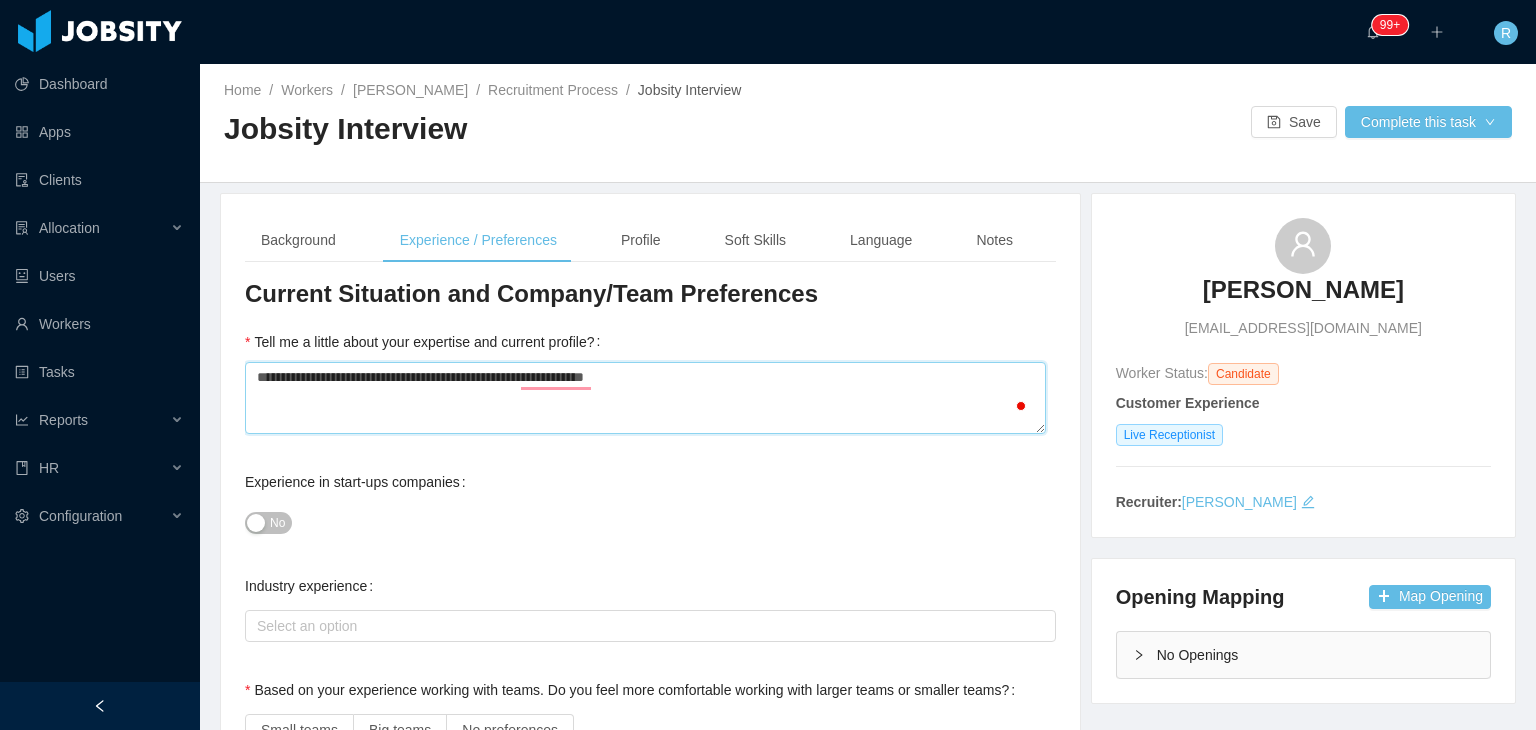 type 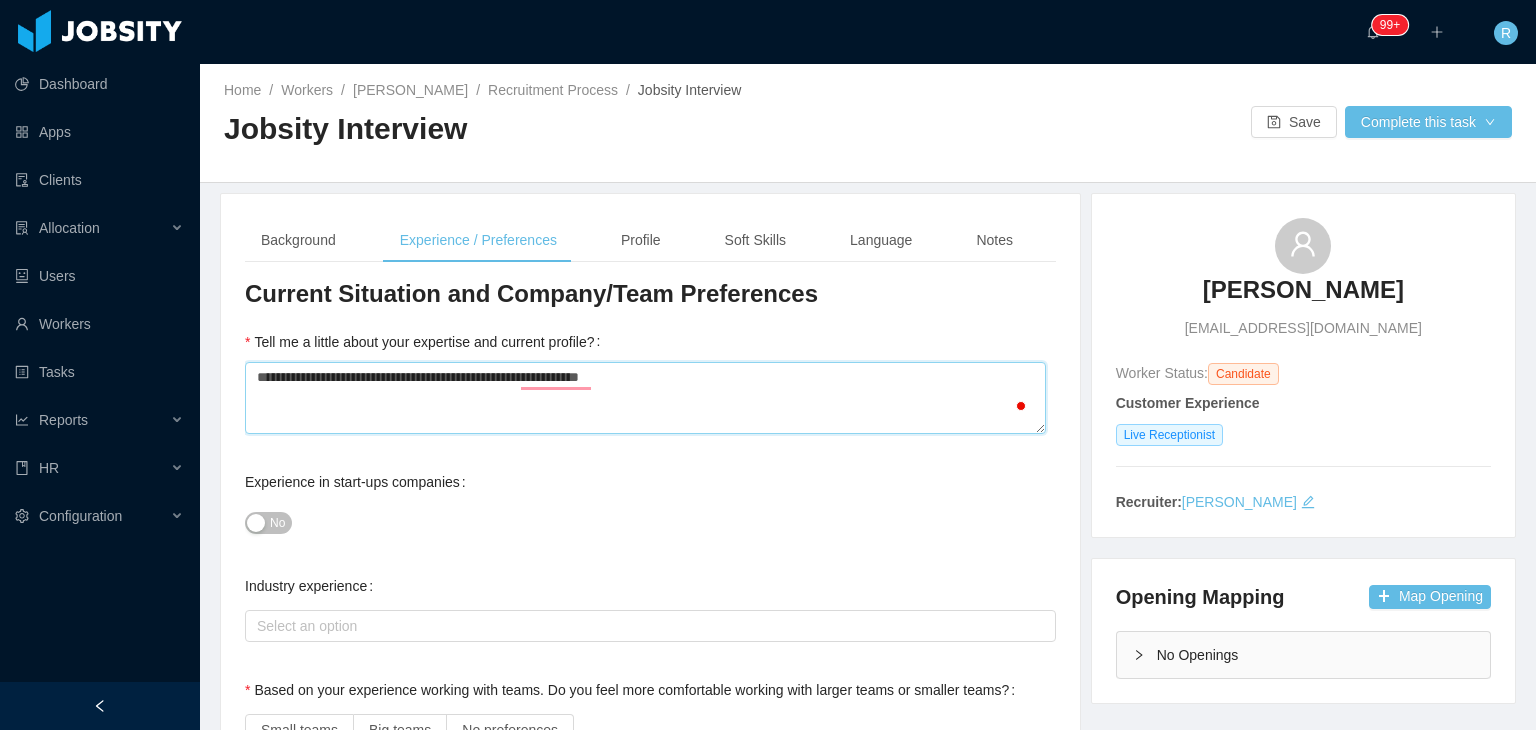 type on "**********" 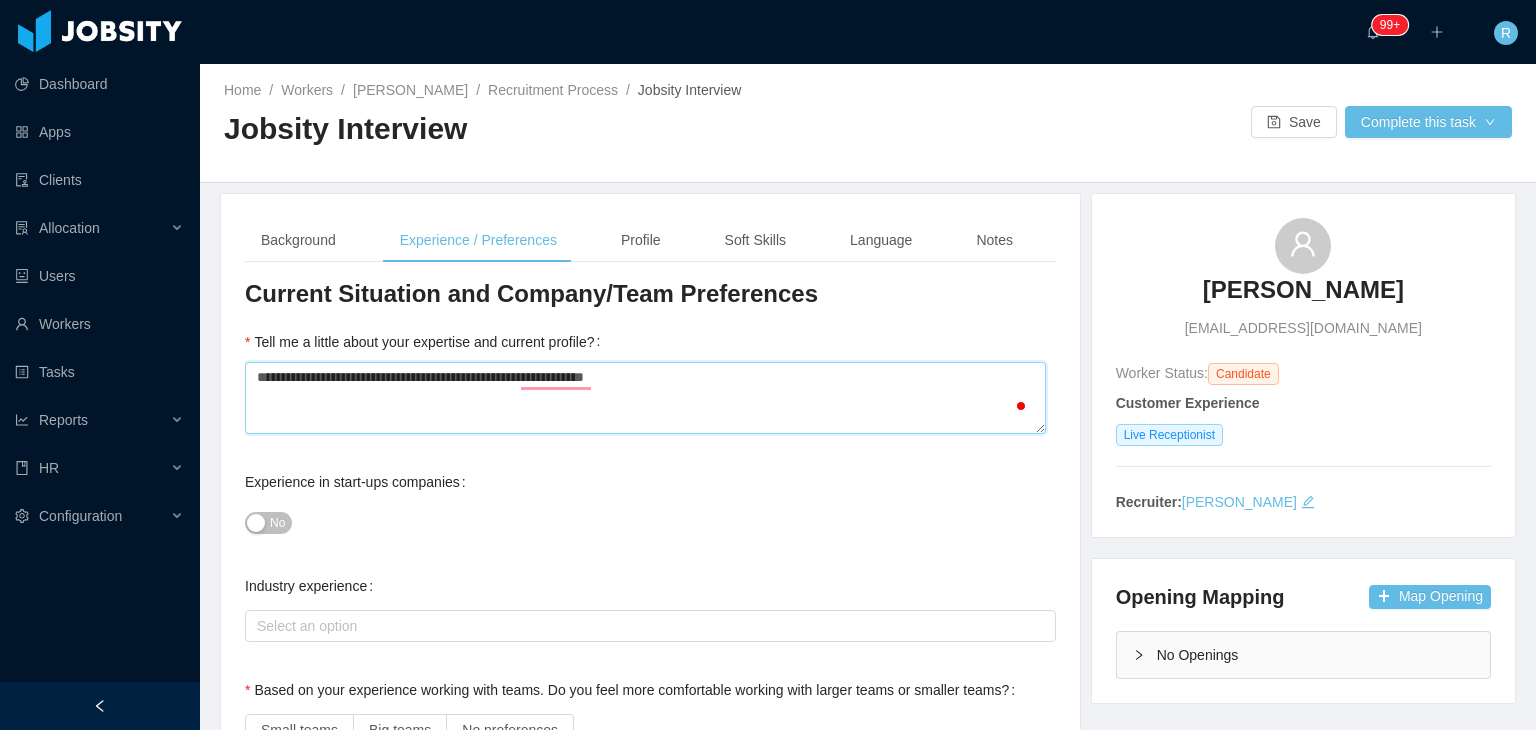 type 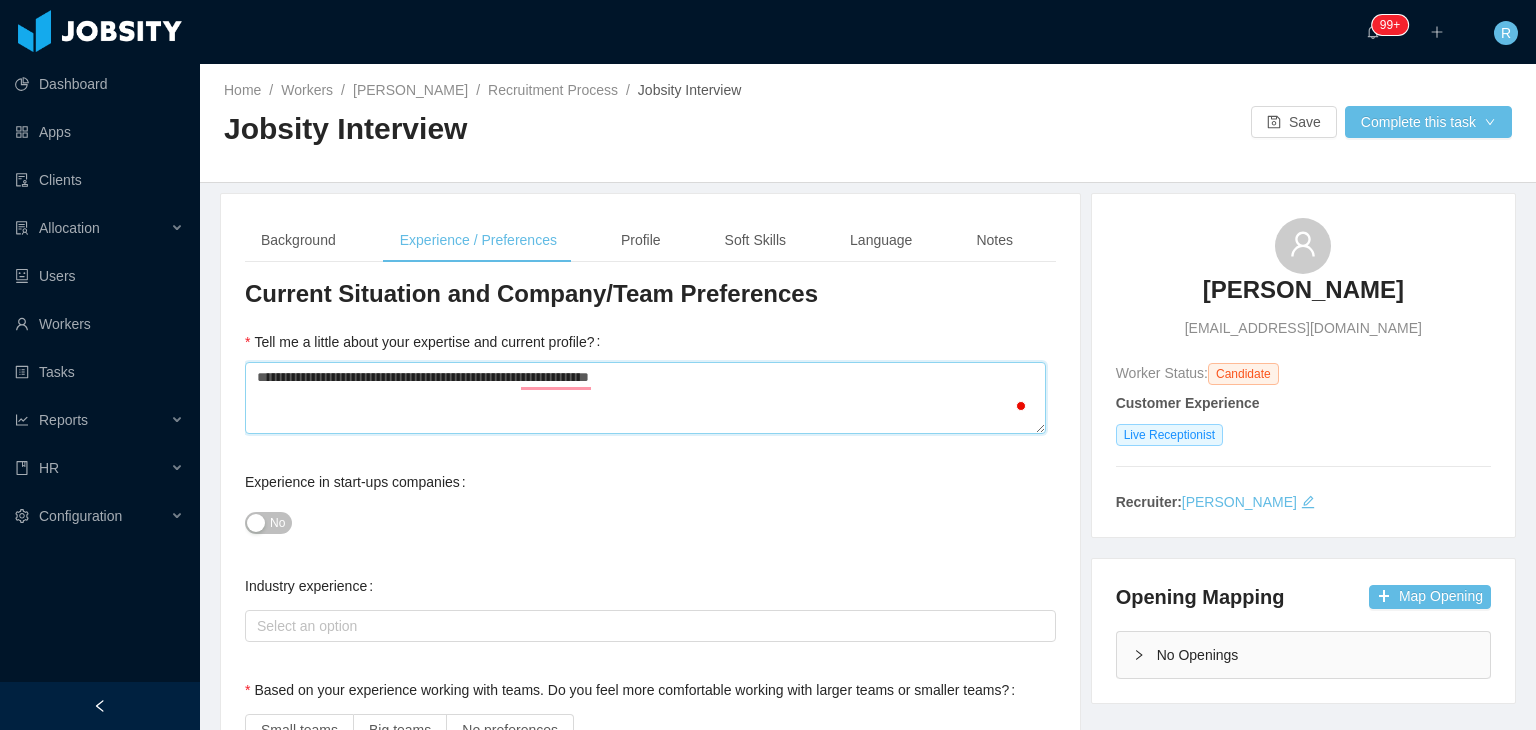 type on "**********" 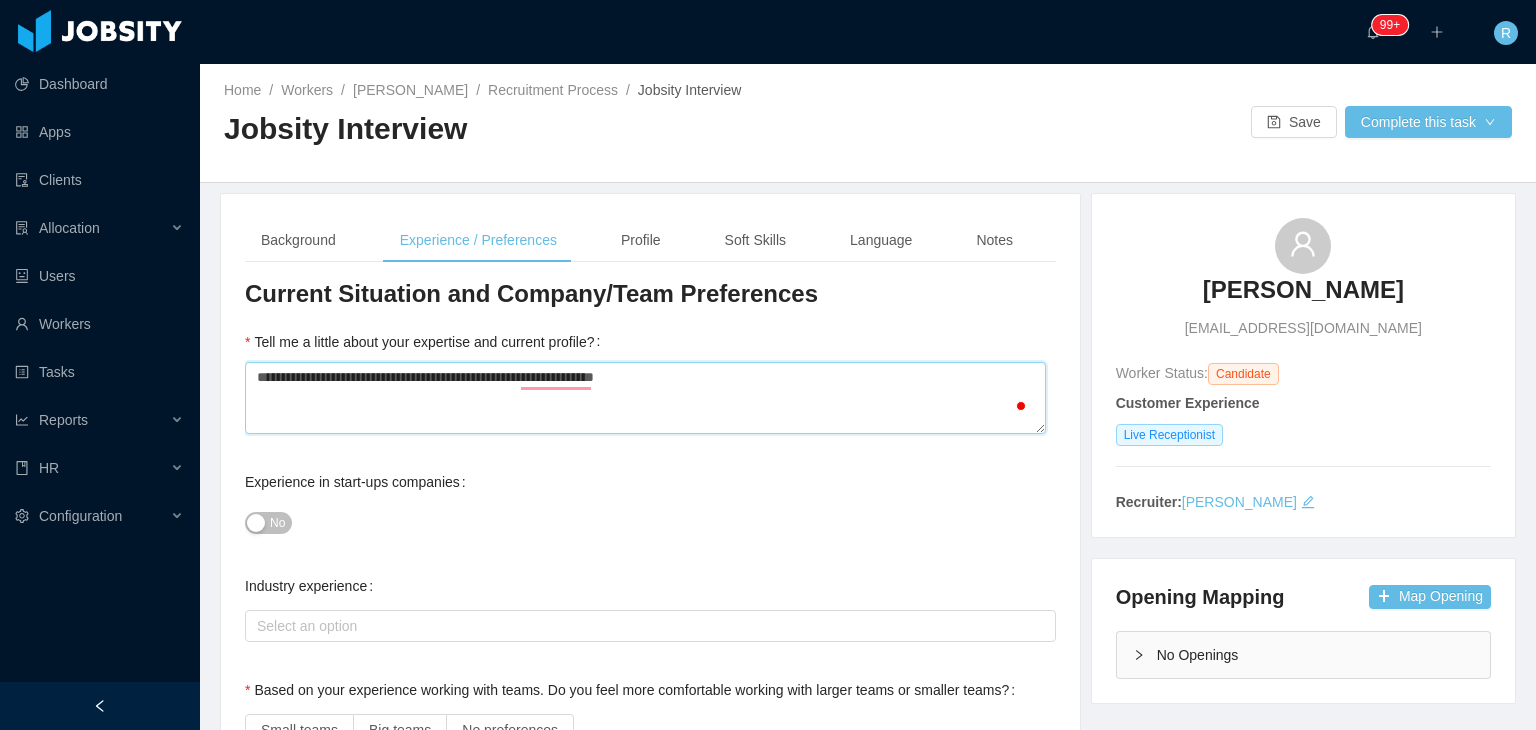 type 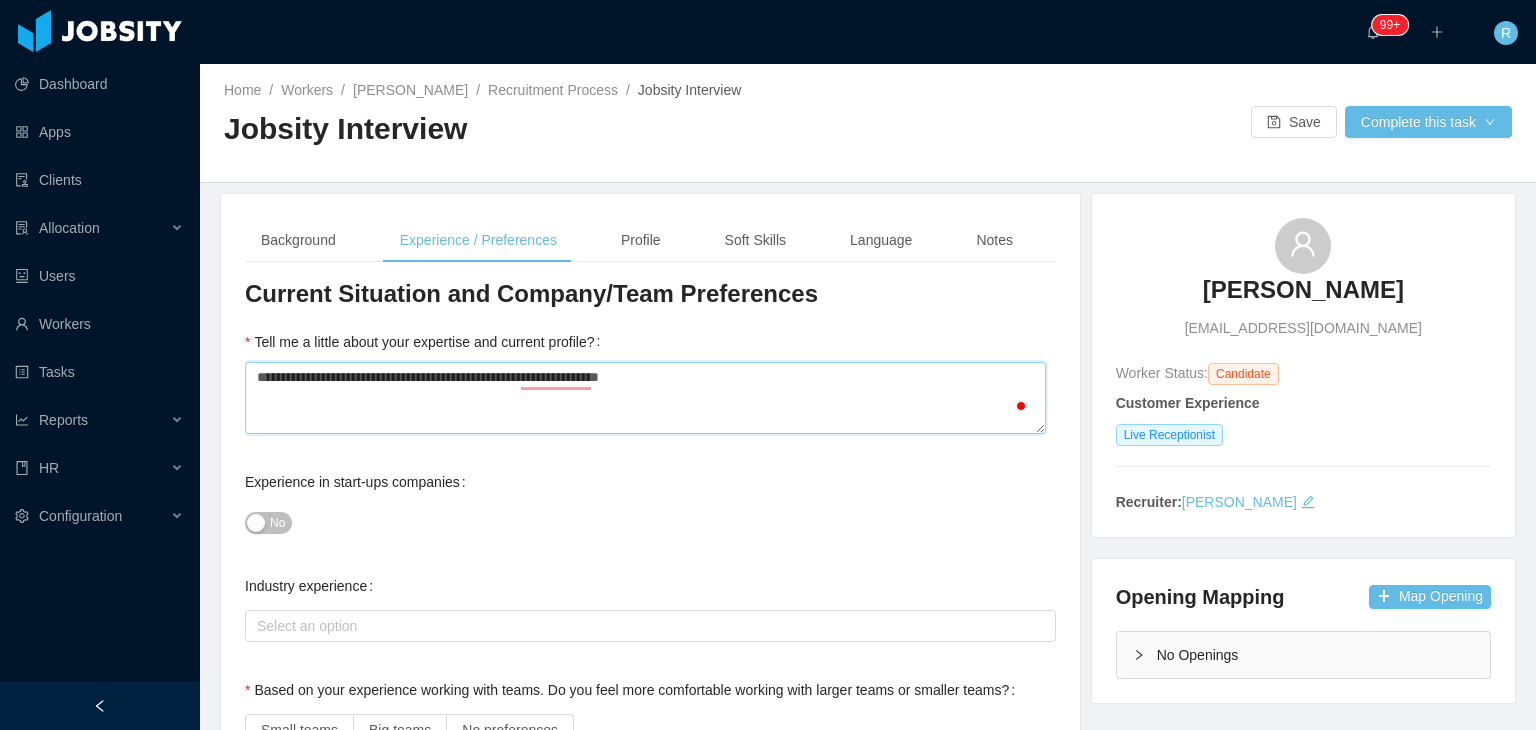 type 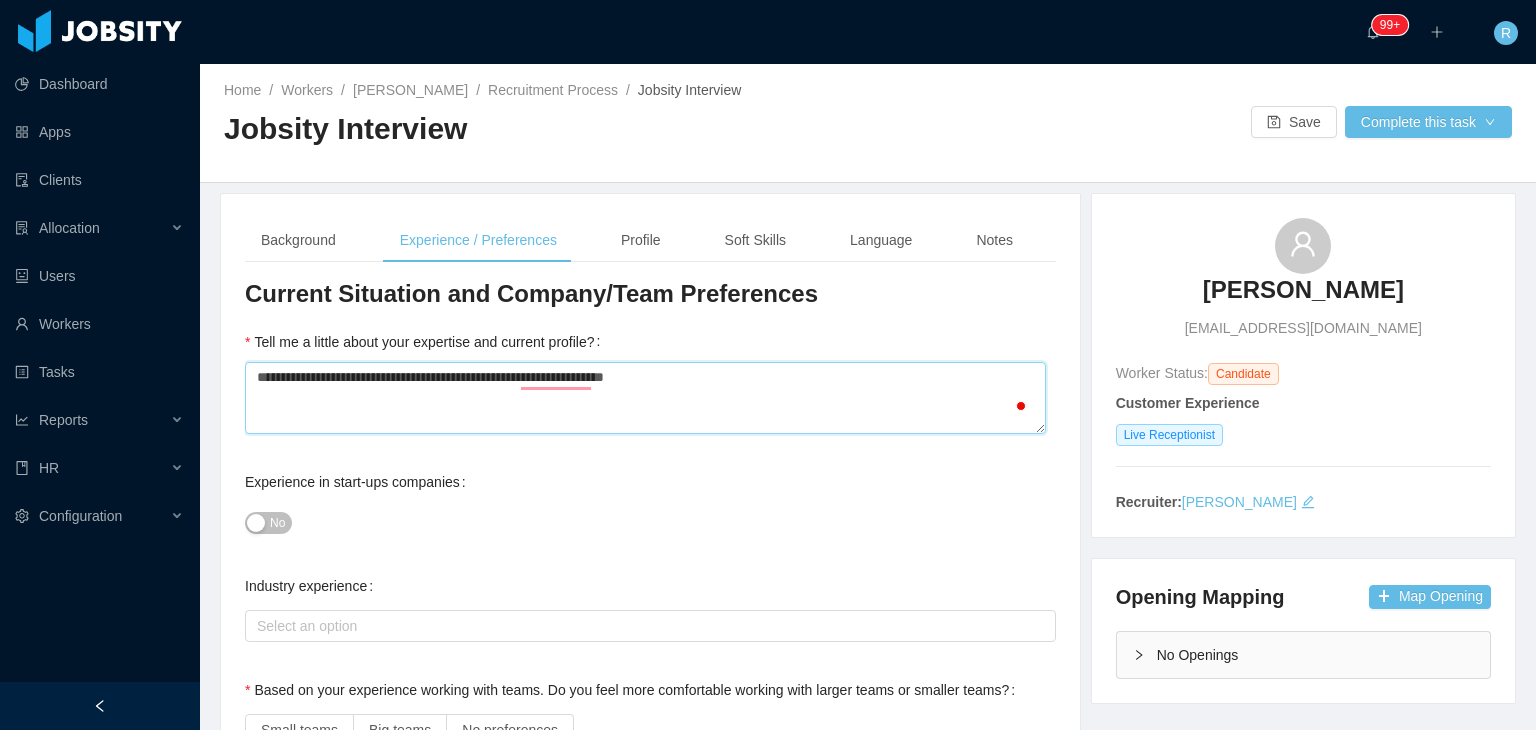 type 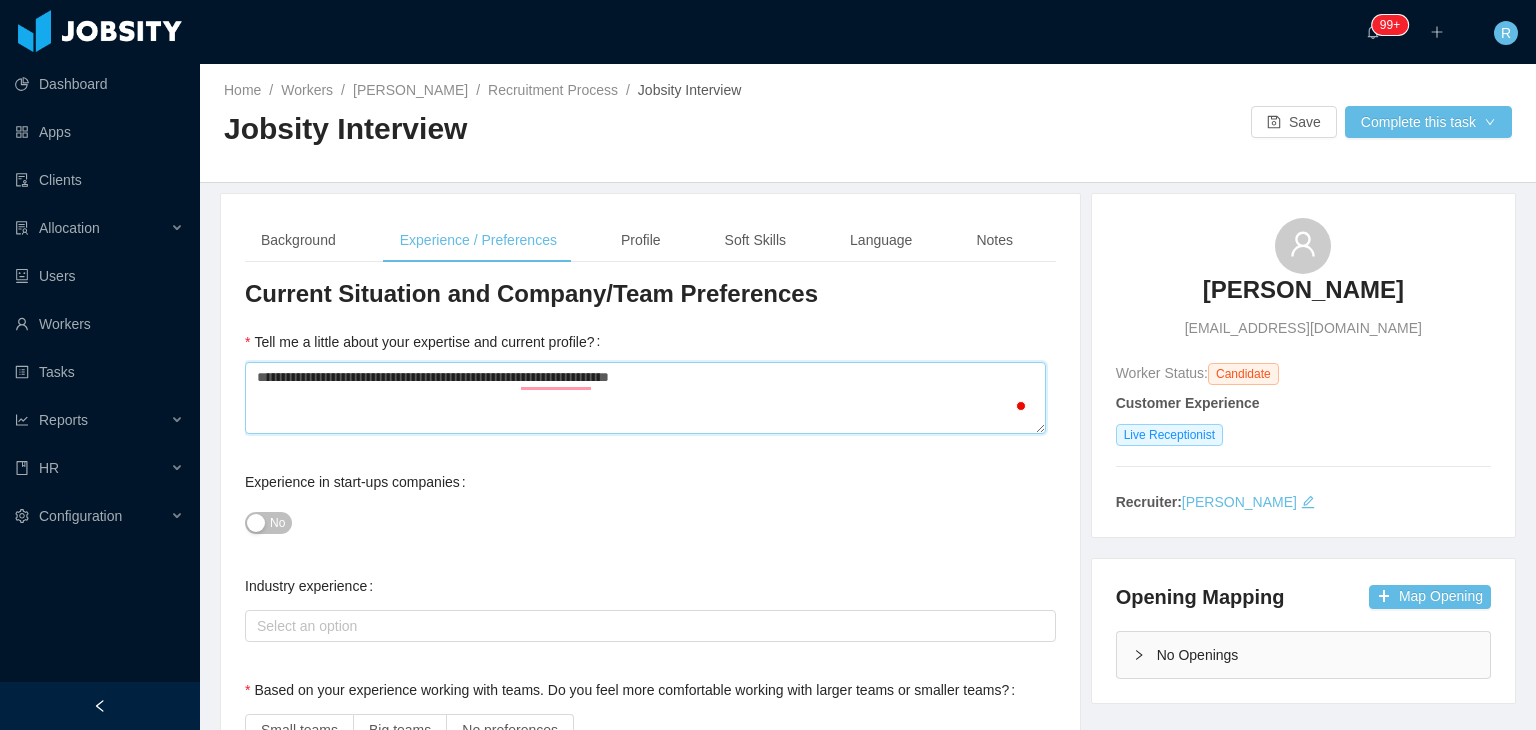 type 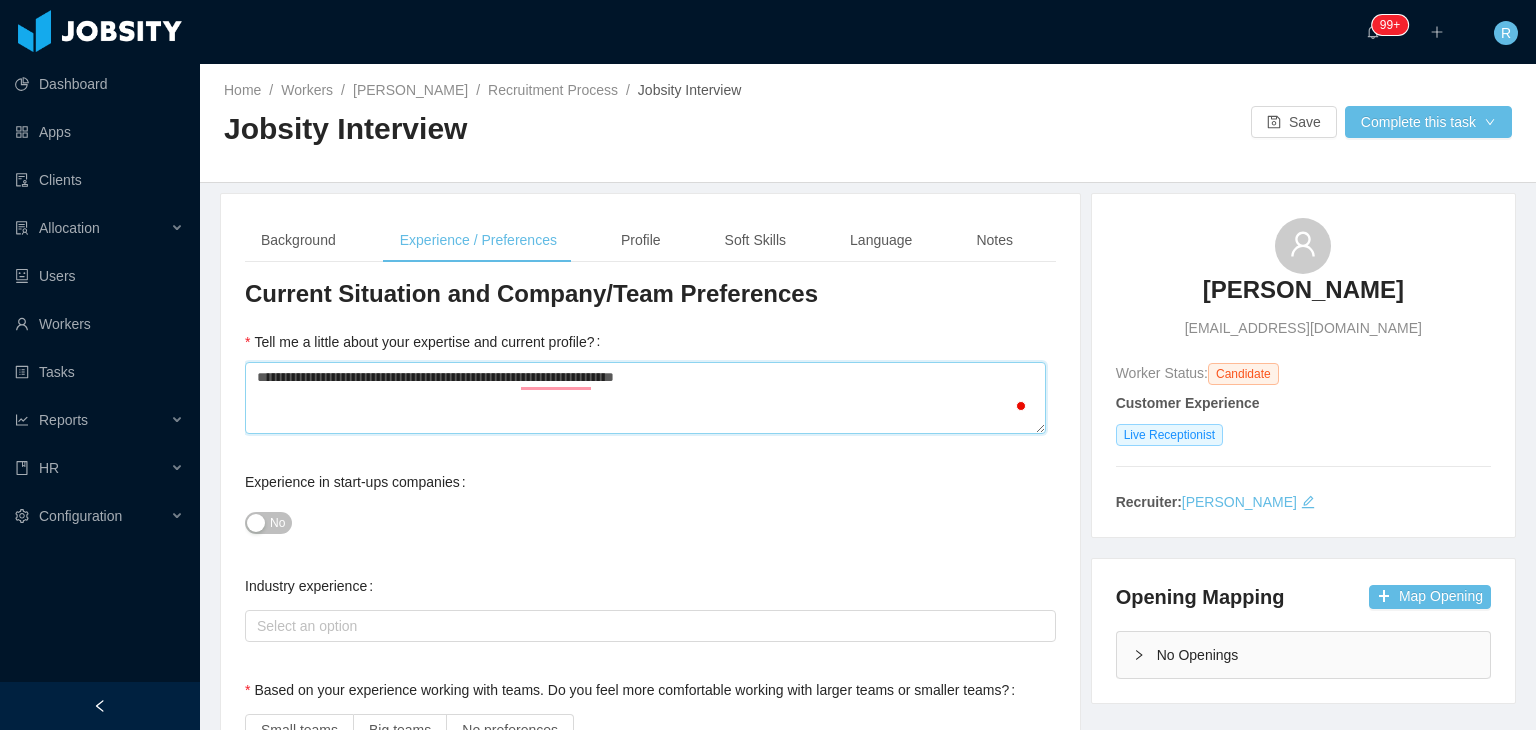 type 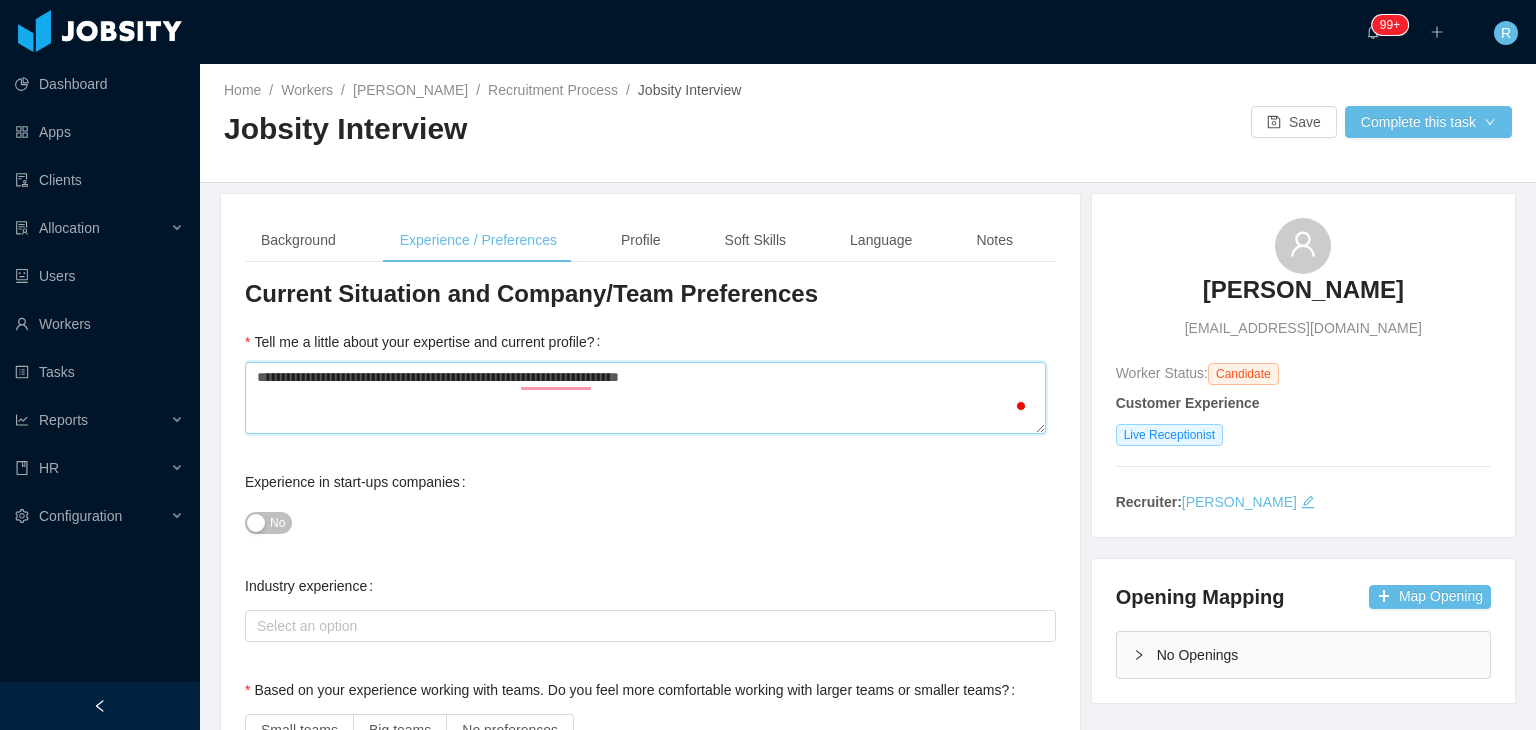type 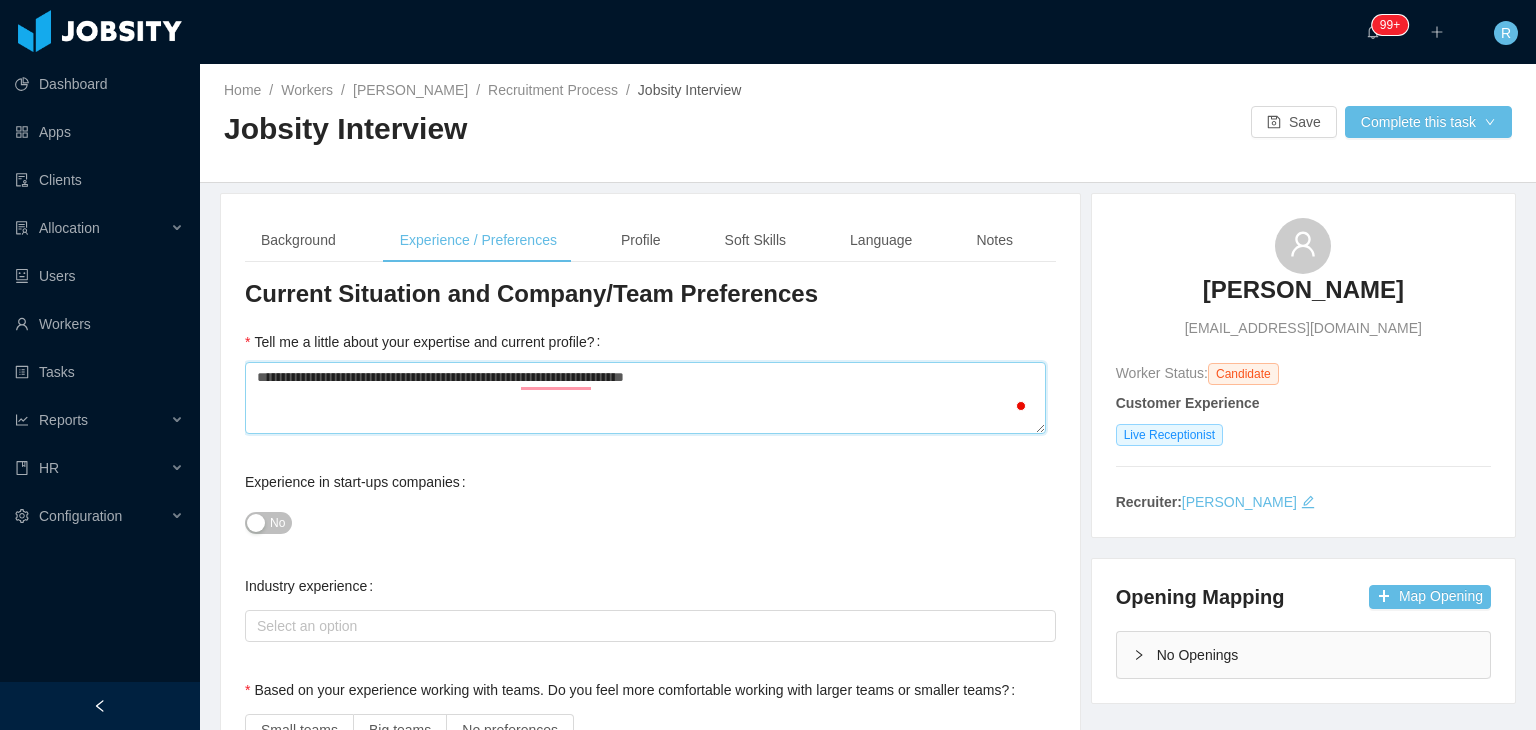 type on "**********" 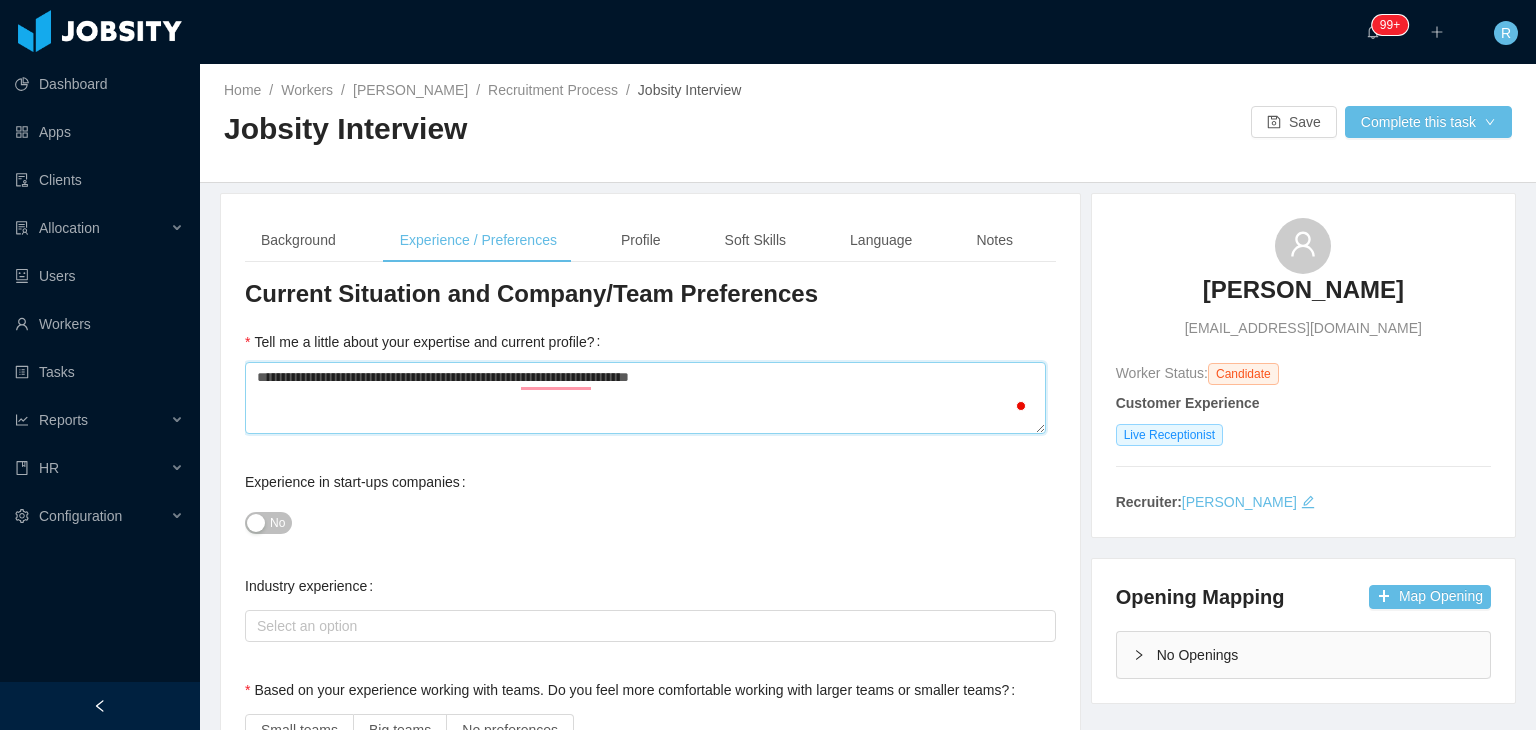 type 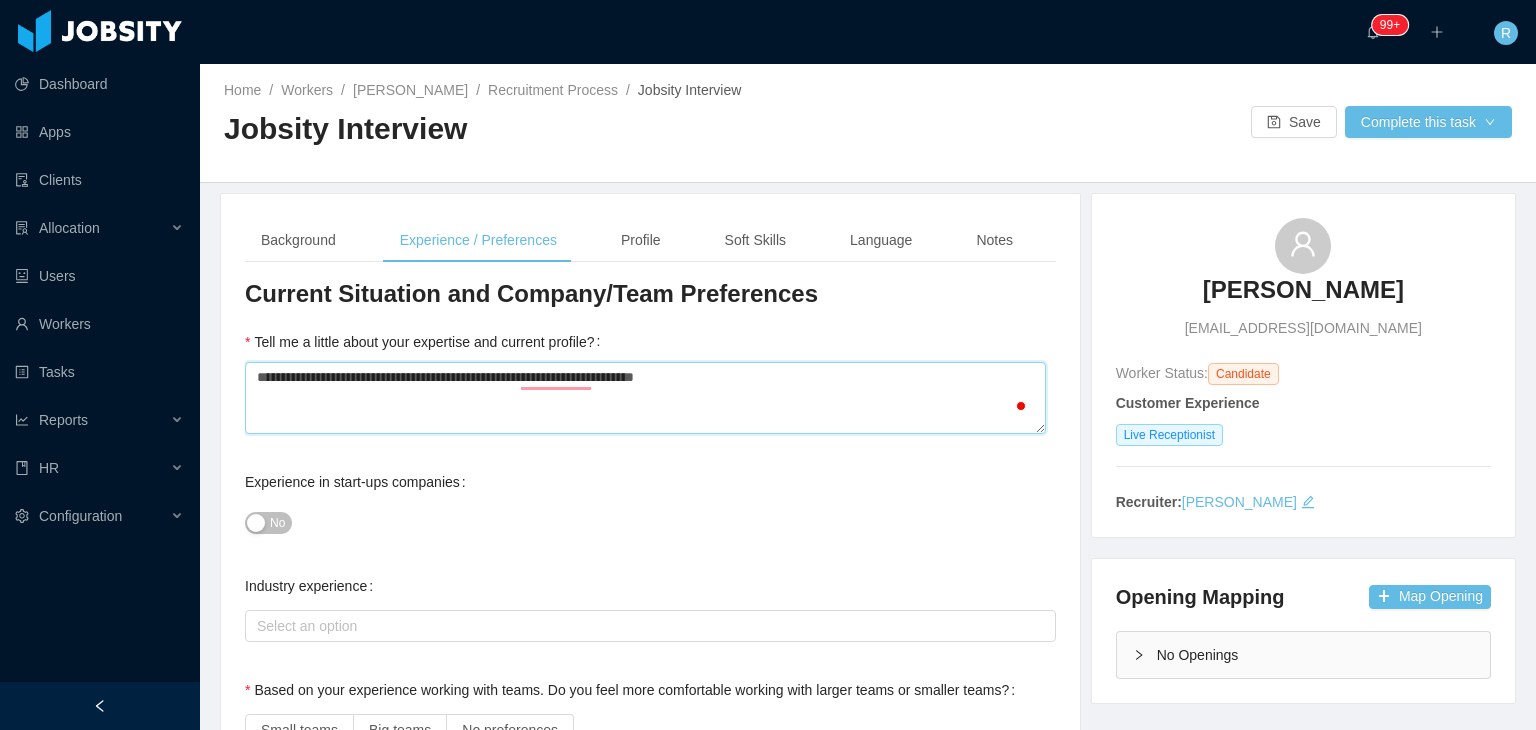 type 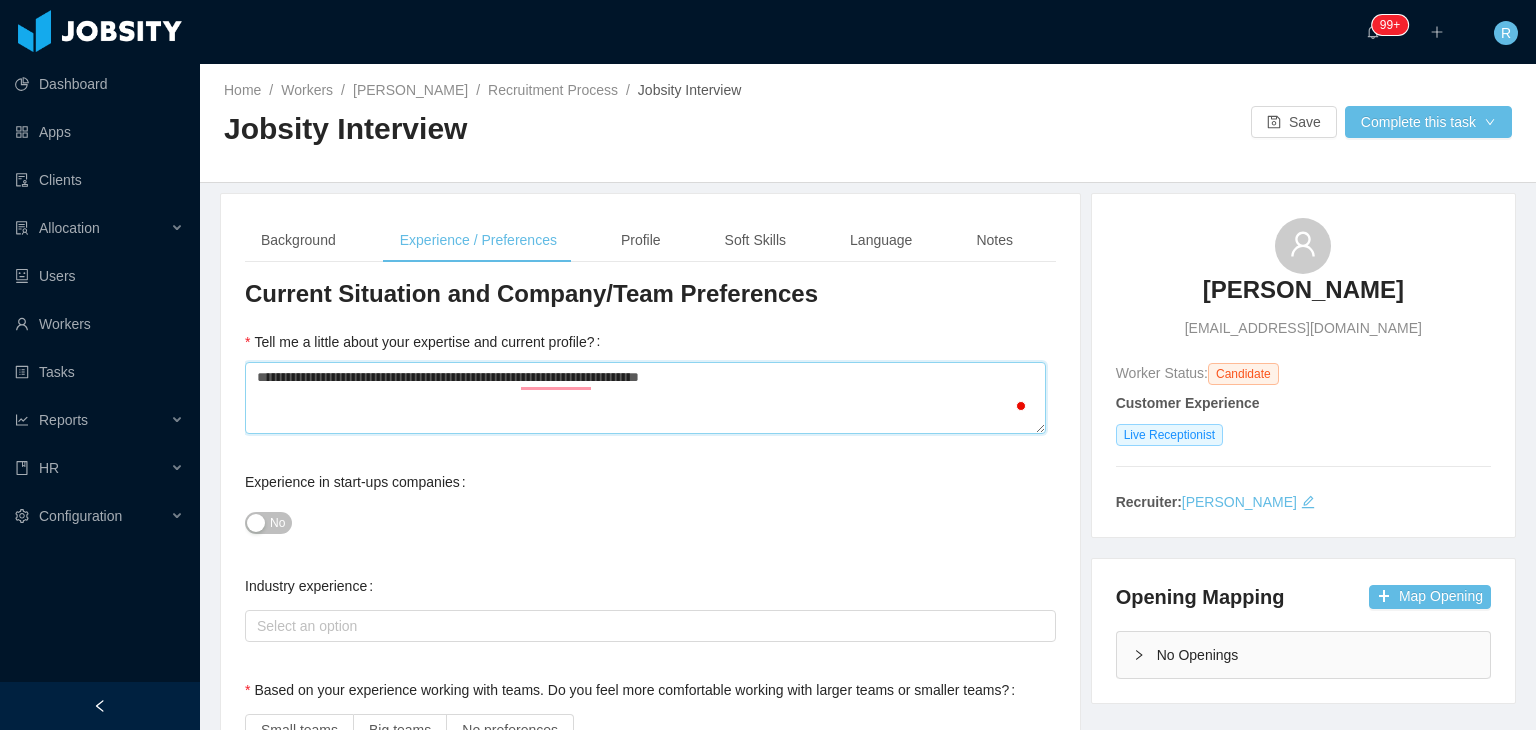 type 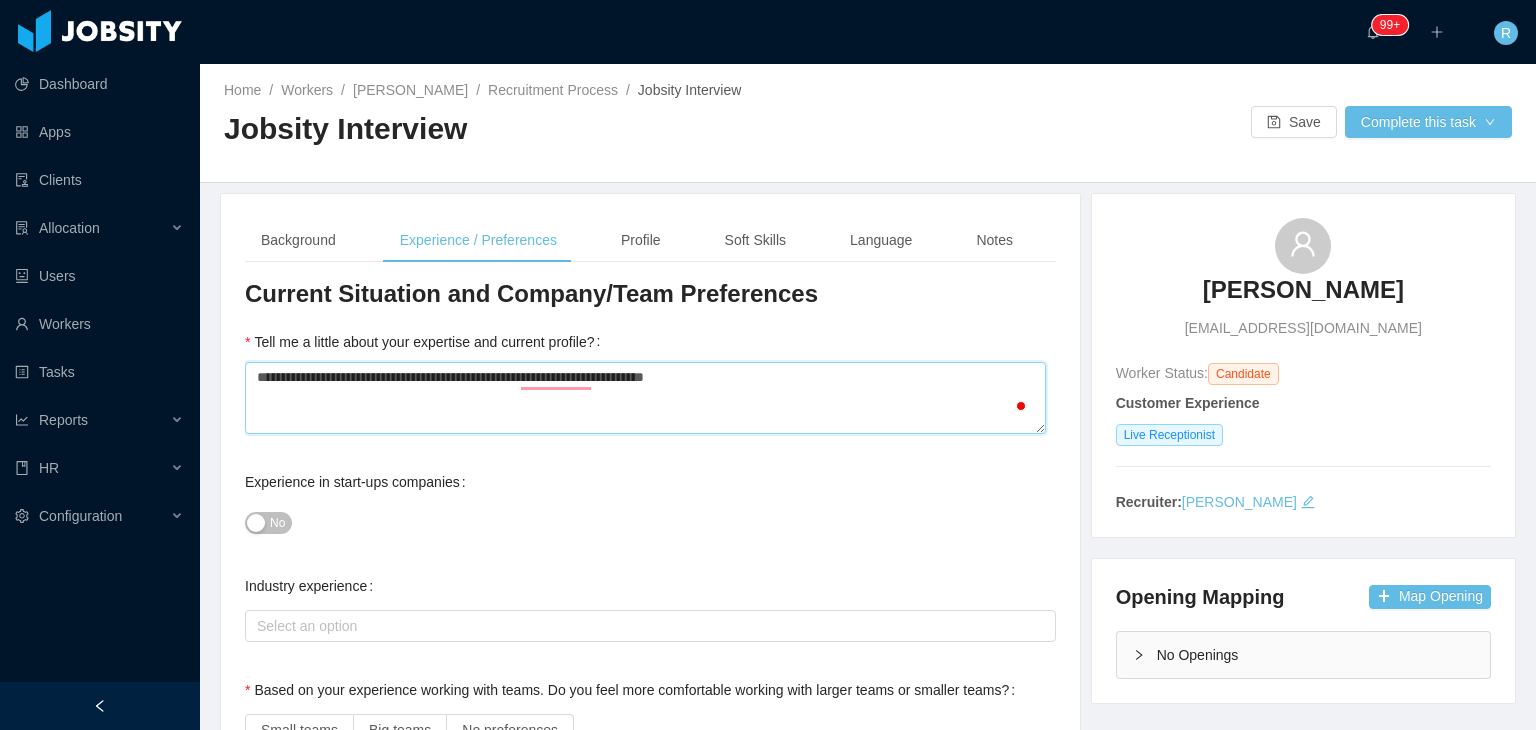 type 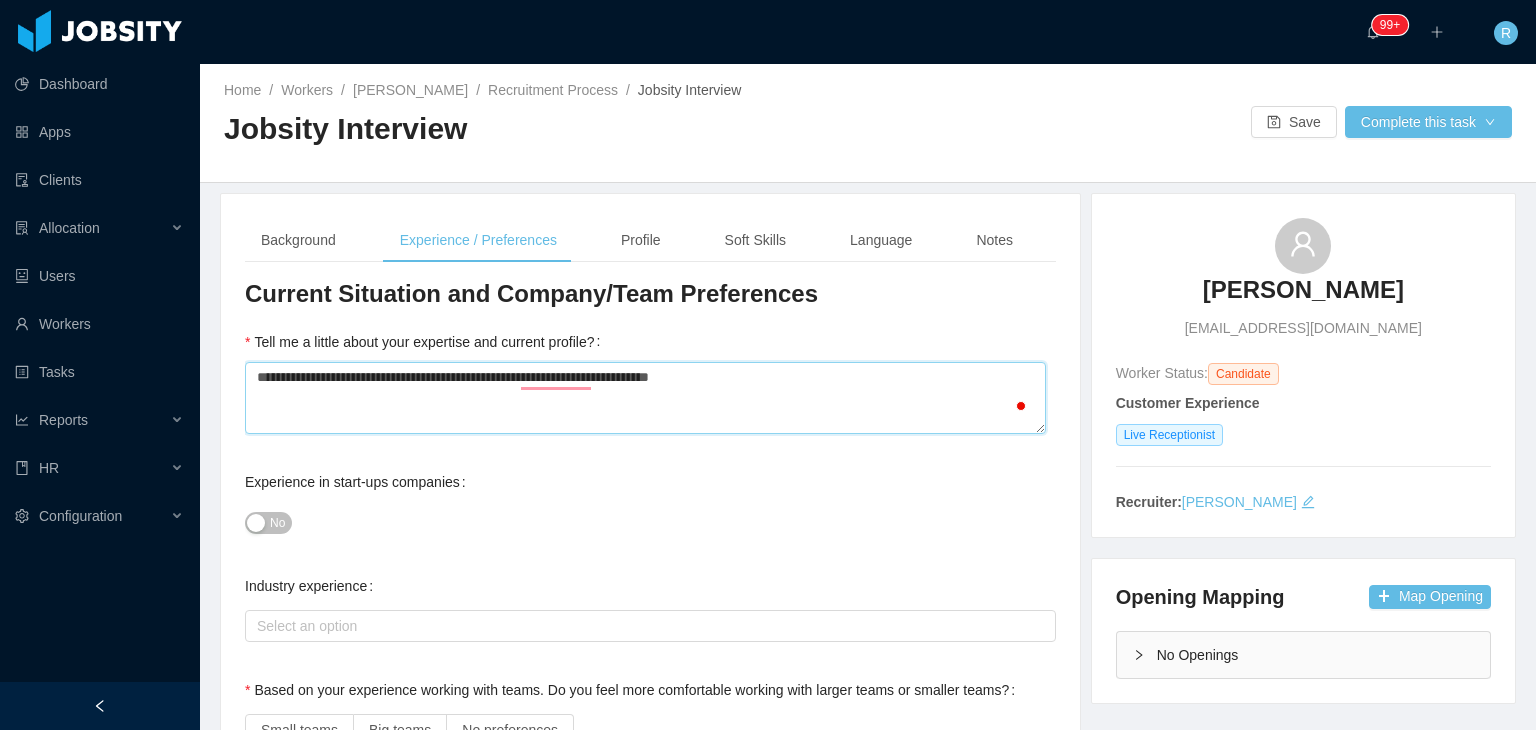 type 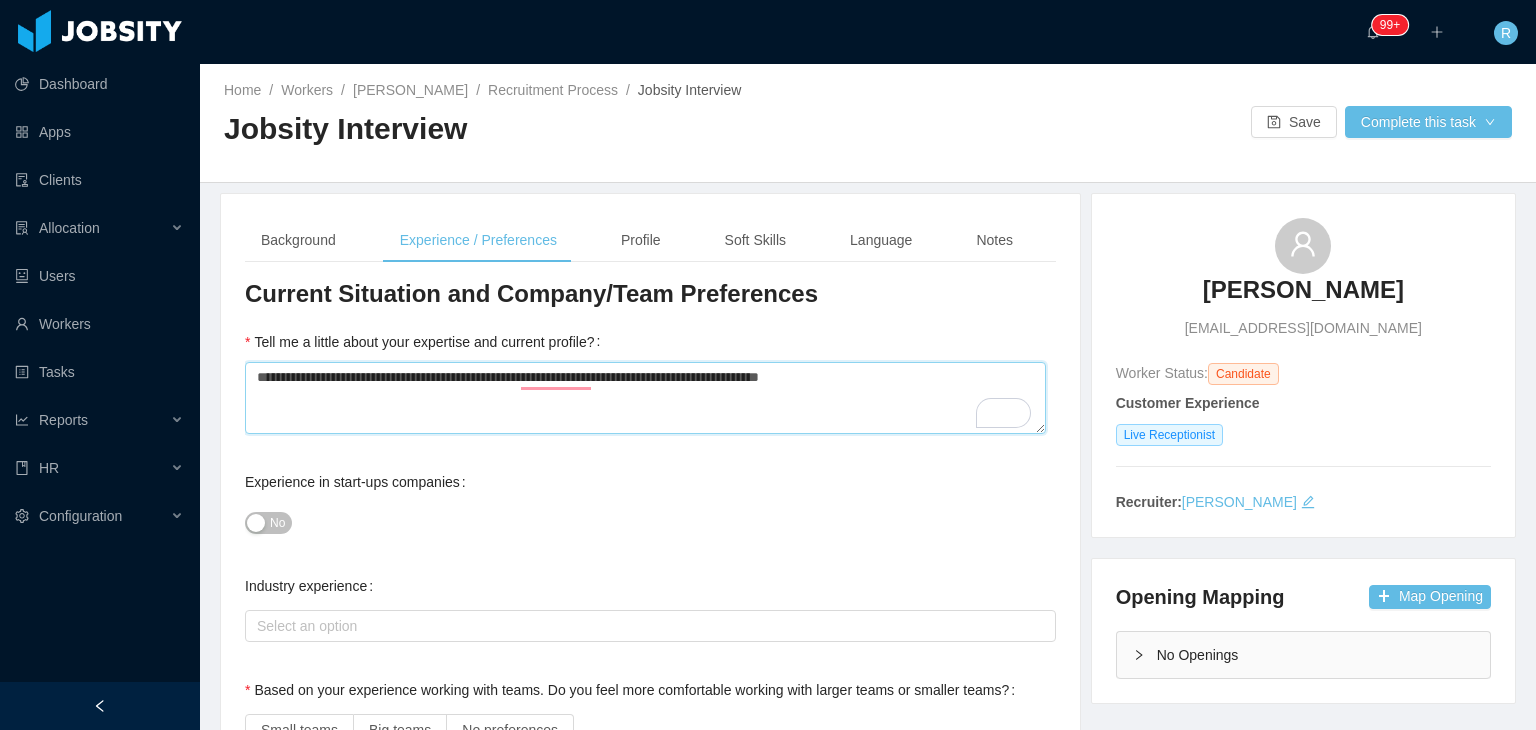 click on "**********" at bounding box center (645, 398) 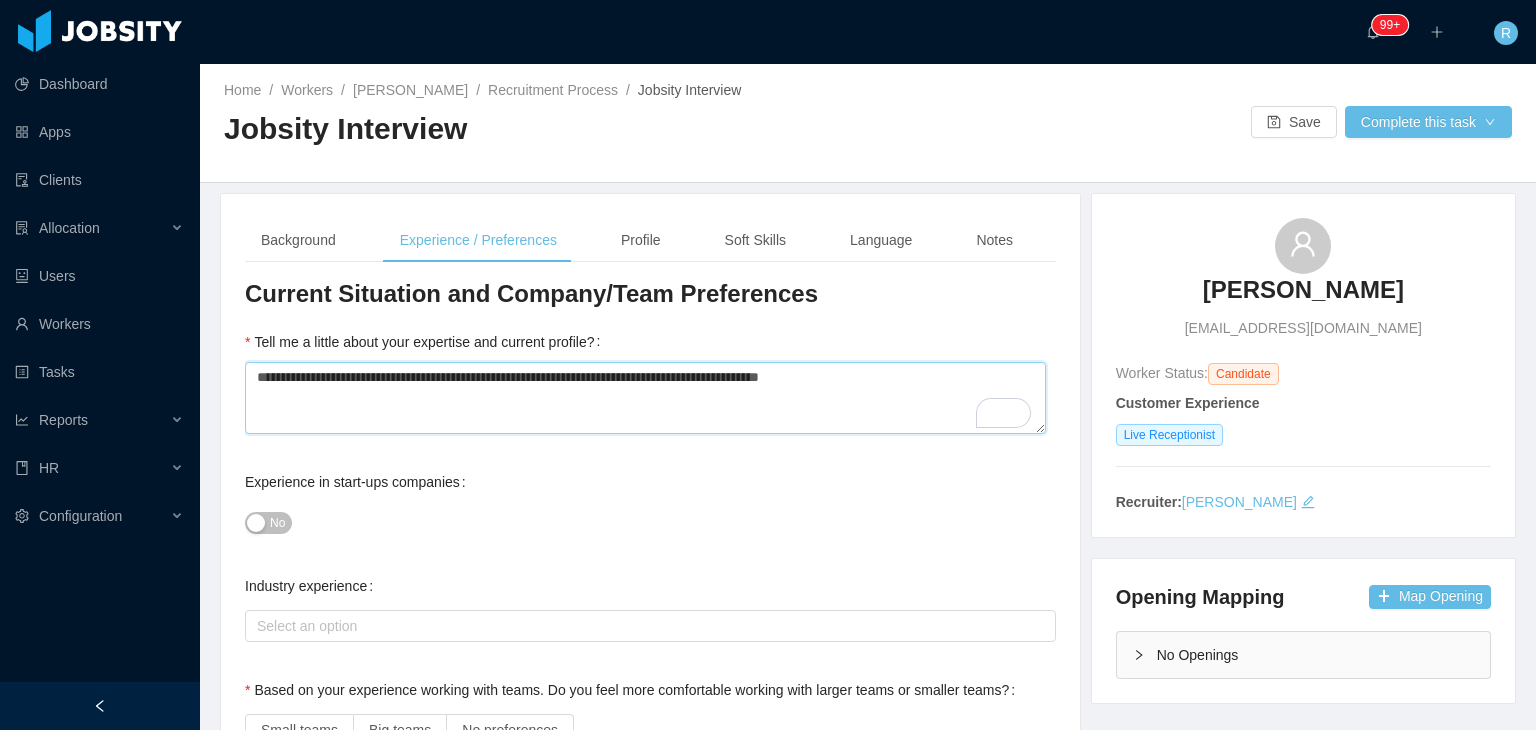click on "**********" at bounding box center [645, 398] 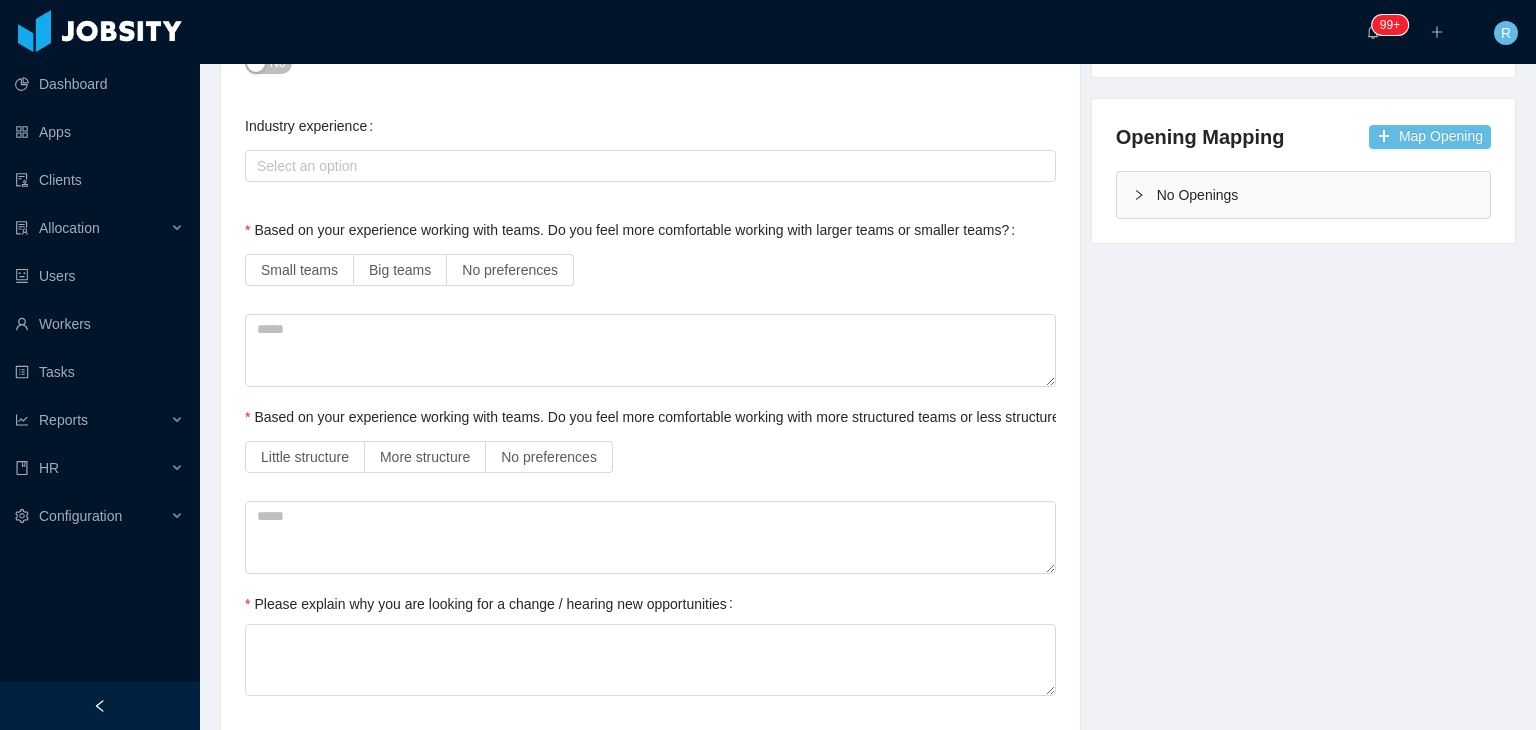 scroll, scrollTop: 462, scrollLeft: 0, axis: vertical 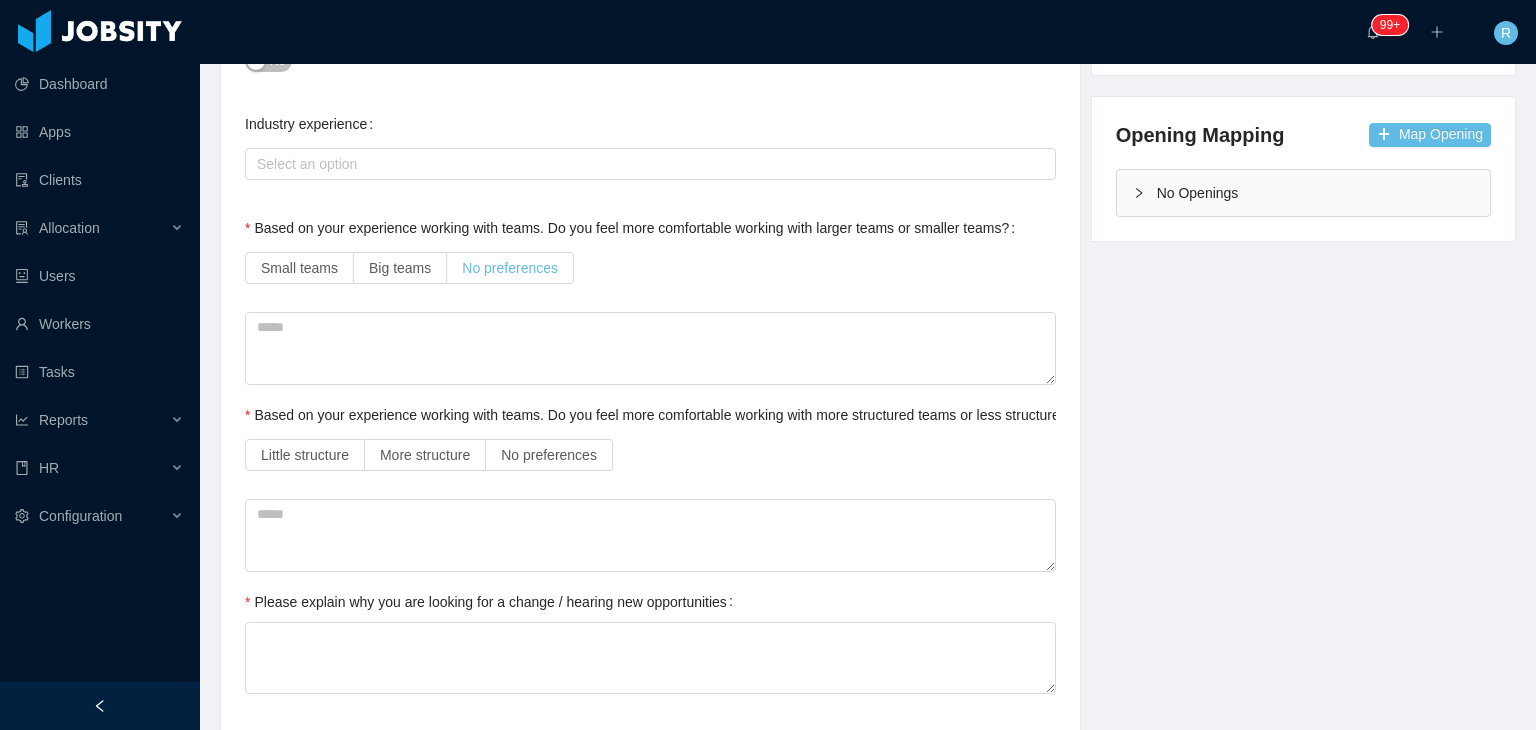 click on "No preferences" at bounding box center (510, 268) 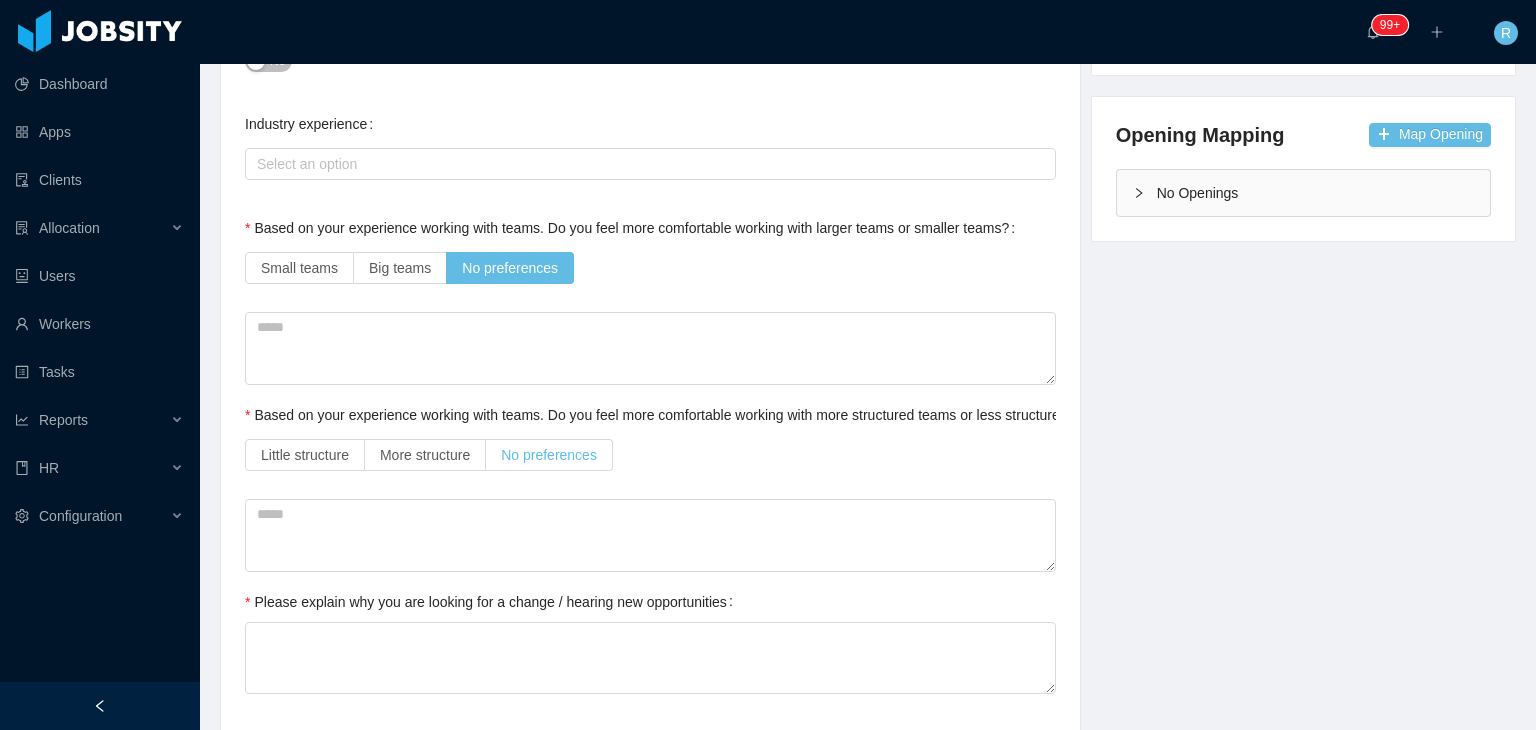 click on "No preferences" at bounding box center (549, 455) 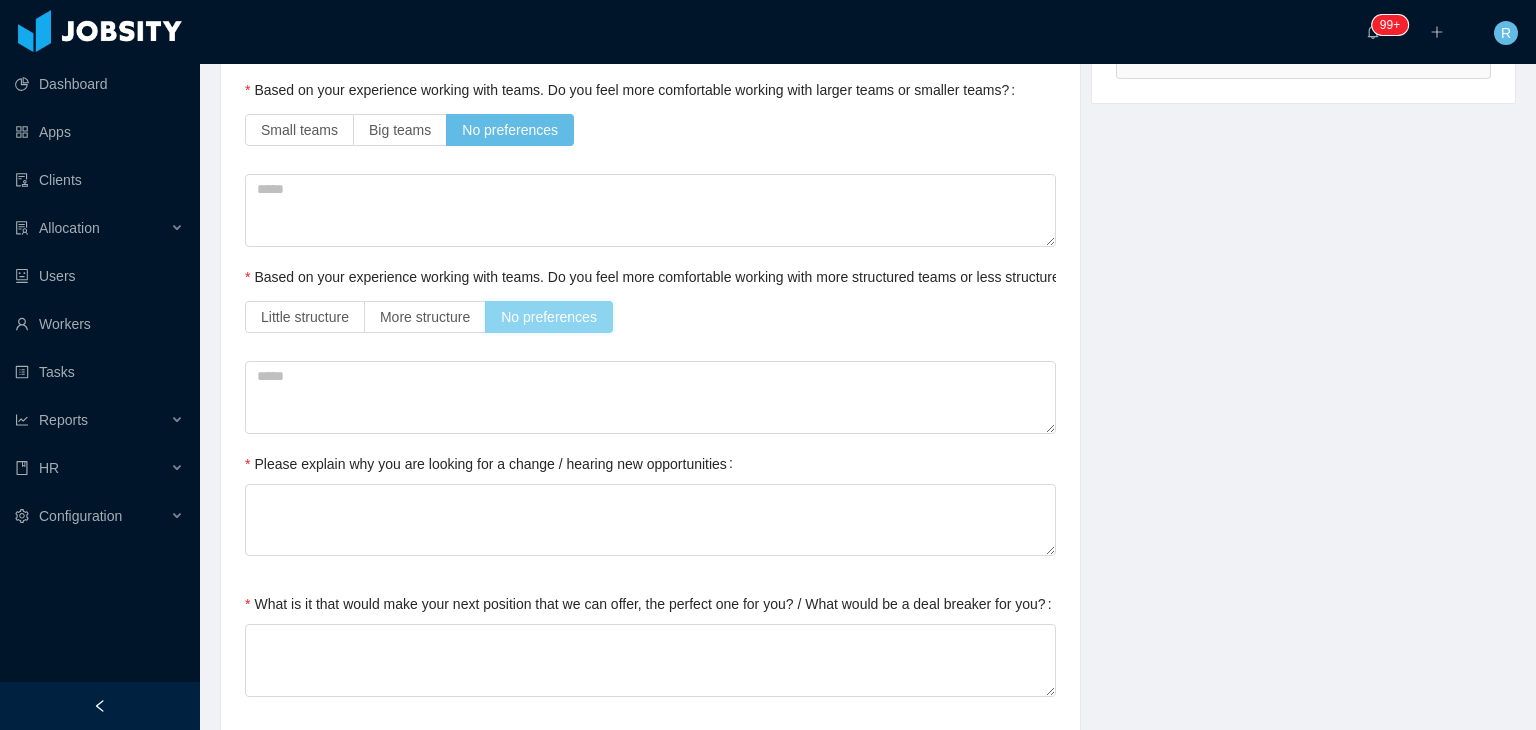 scroll, scrollTop: 606, scrollLeft: 0, axis: vertical 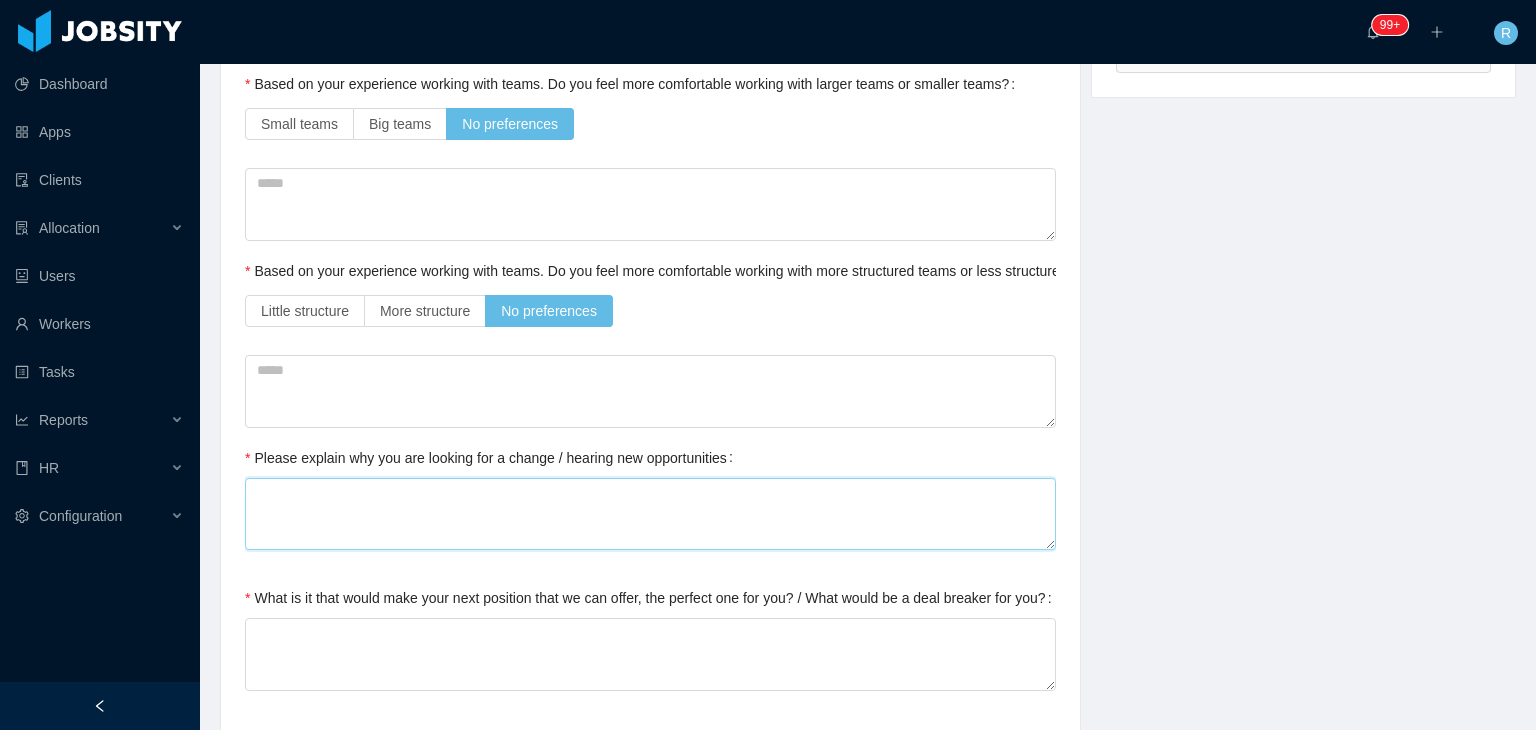 click on "Please explain why you are looking for a change / hearing new opportunities" at bounding box center [650, 514] 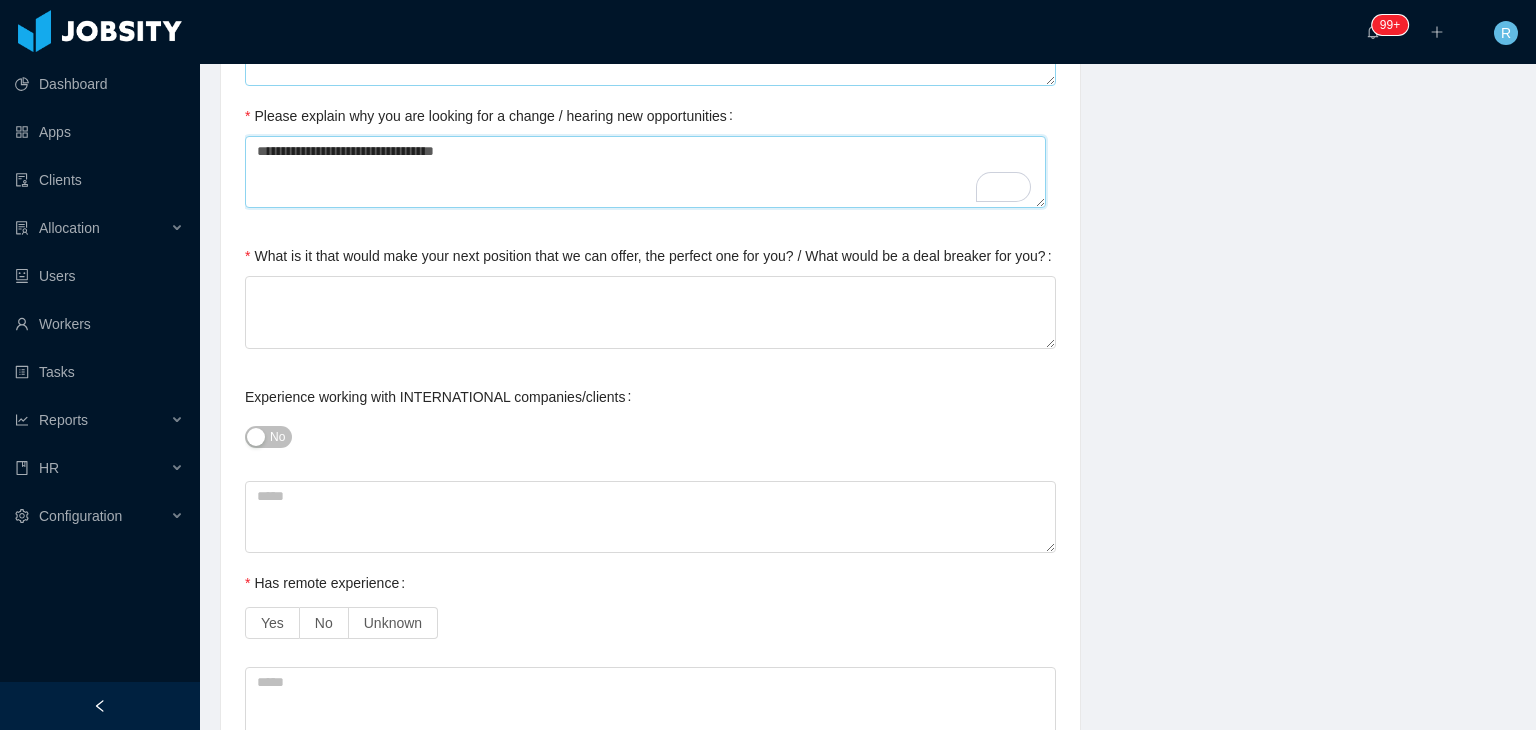 scroll, scrollTop: 967, scrollLeft: 0, axis: vertical 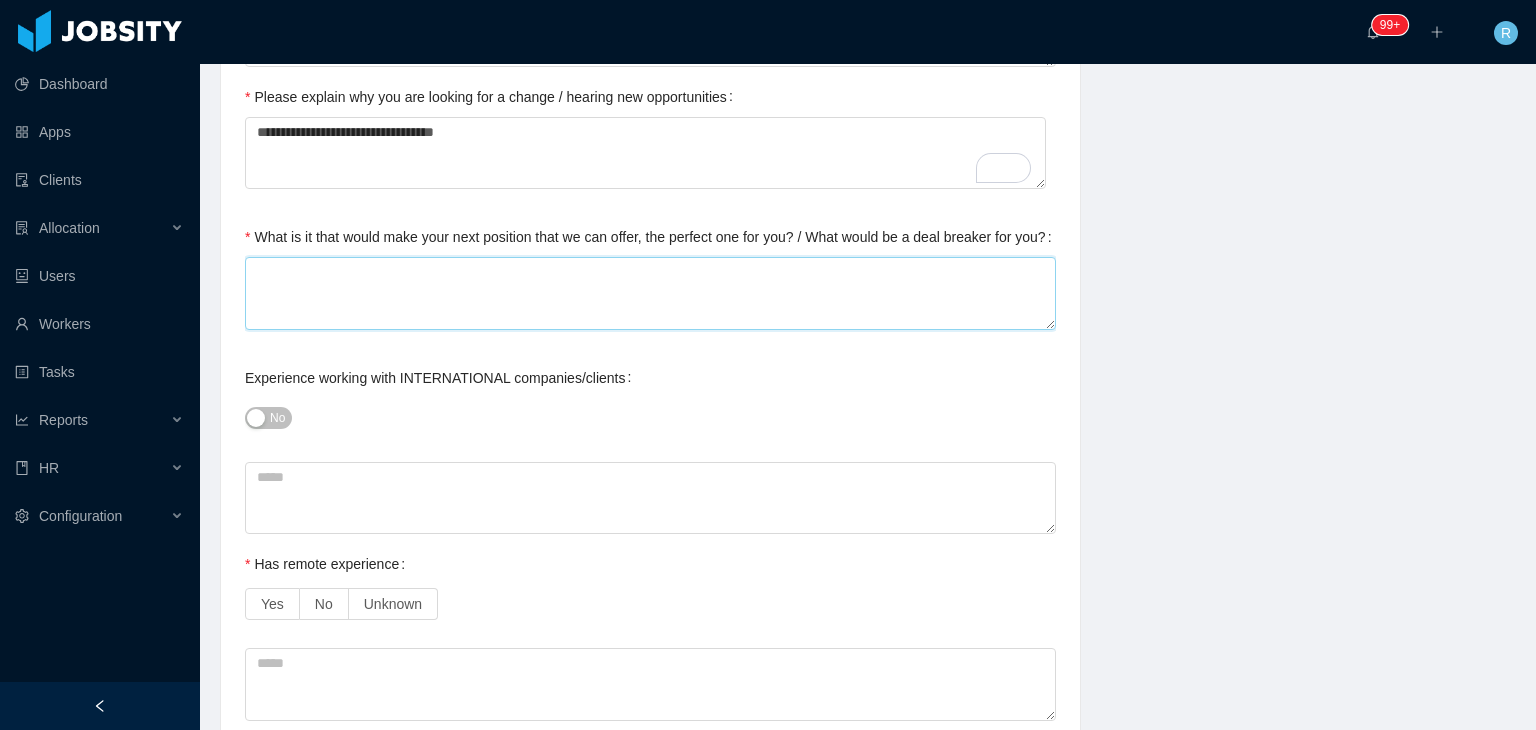 click on "What is it that would make your next position that we can offer, the perfect one for you? / What would be a deal breaker for you?" at bounding box center (650, 293) 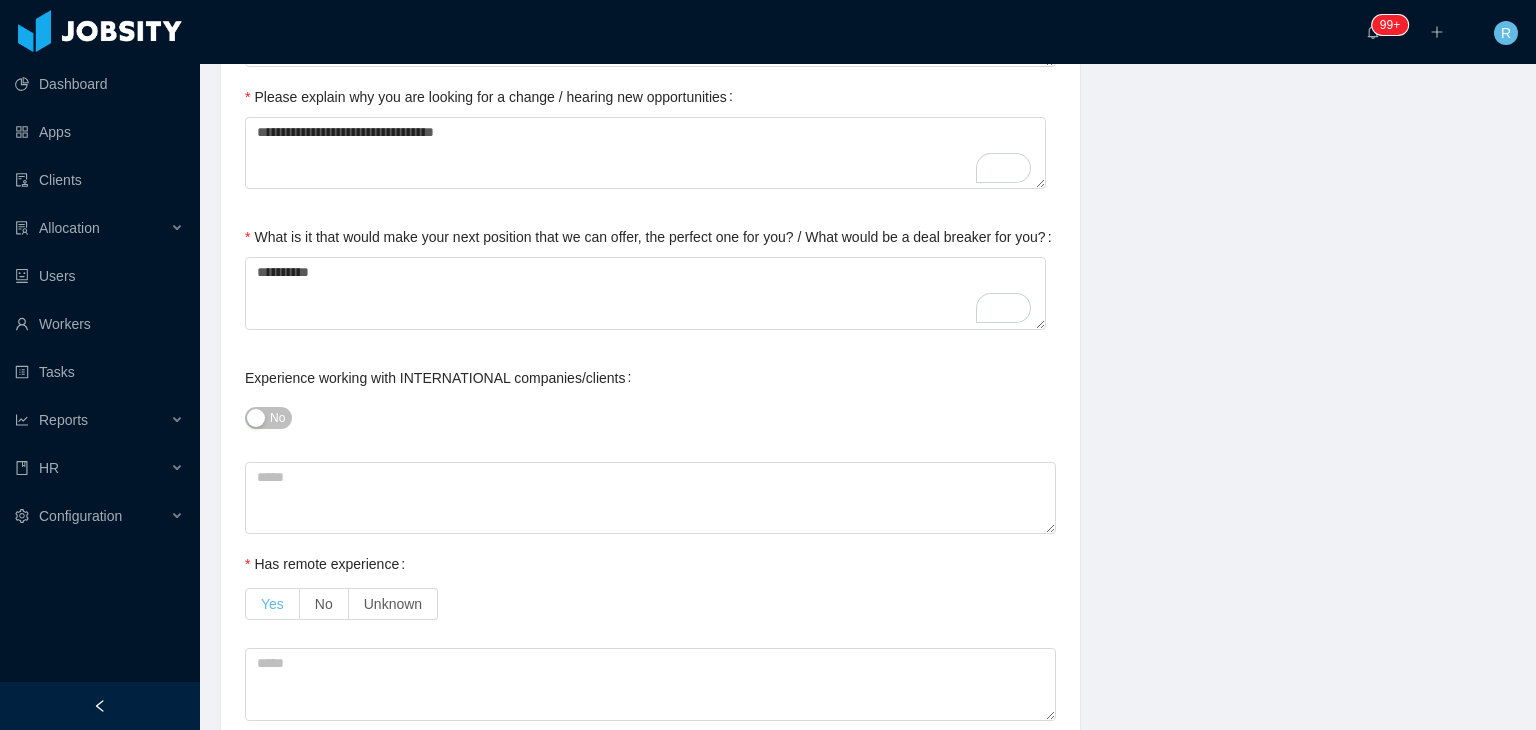 click on "Yes" at bounding box center (272, 604) 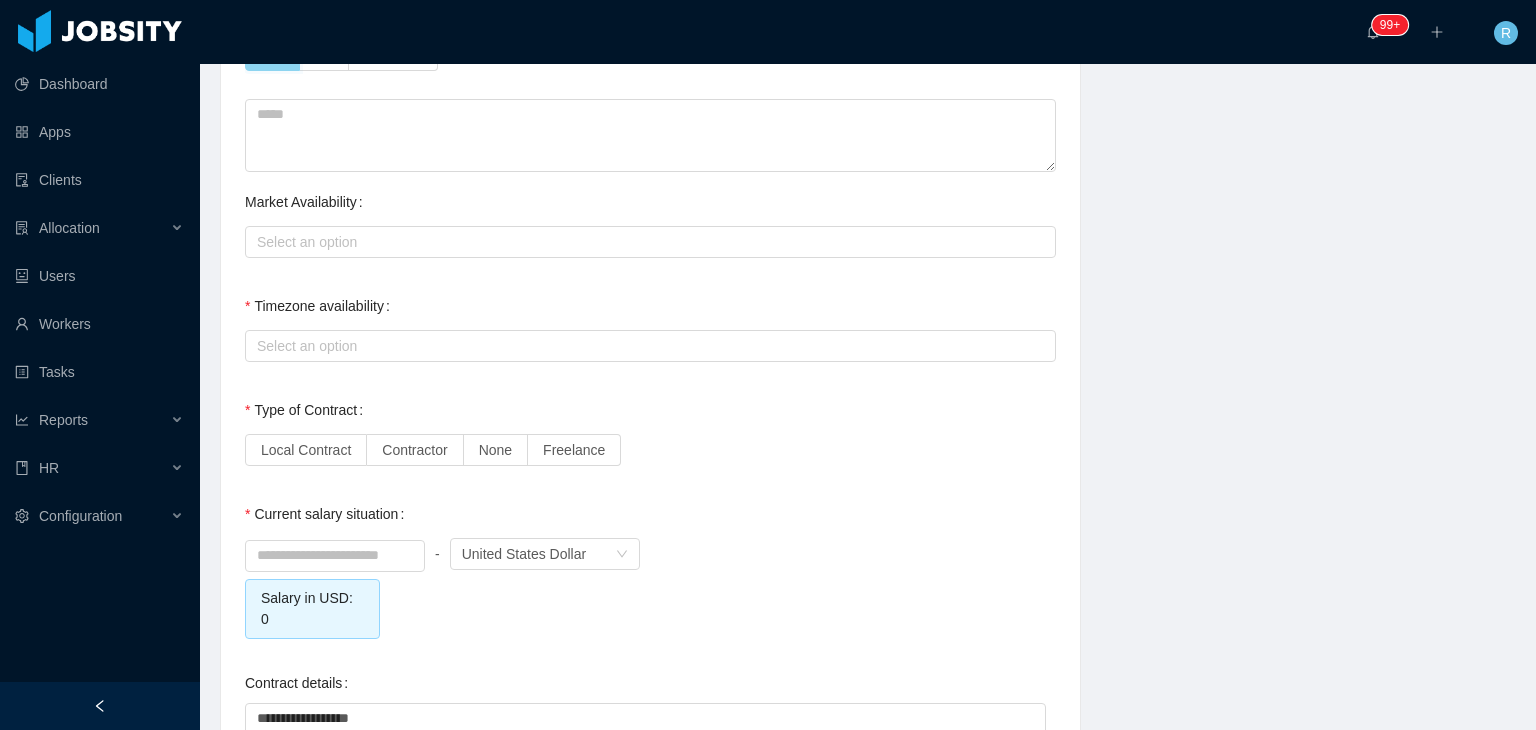 scroll, scrollTop: 1527, scrollLeft: 0, axis: vertical 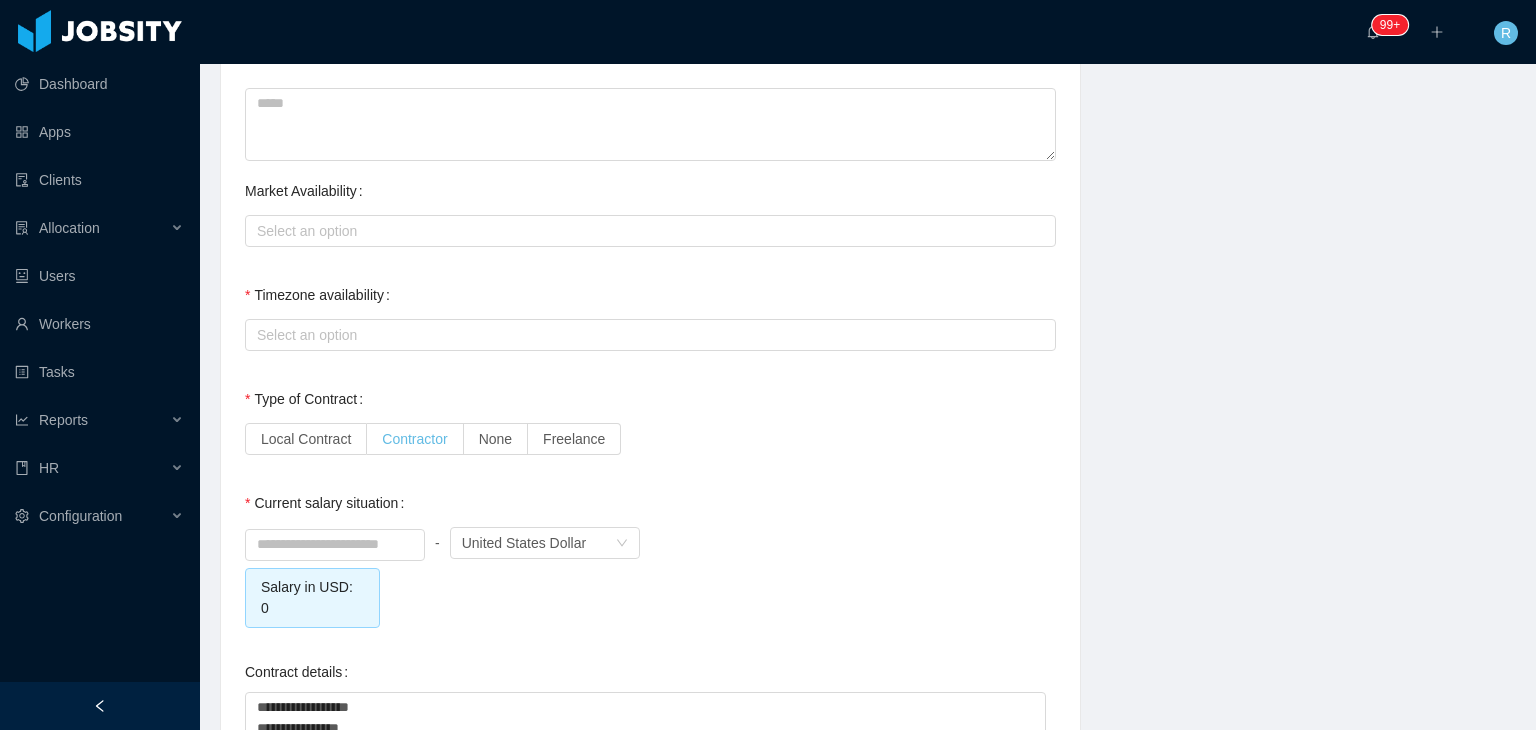 click on "Contractor" at bounding box center [414, 439] 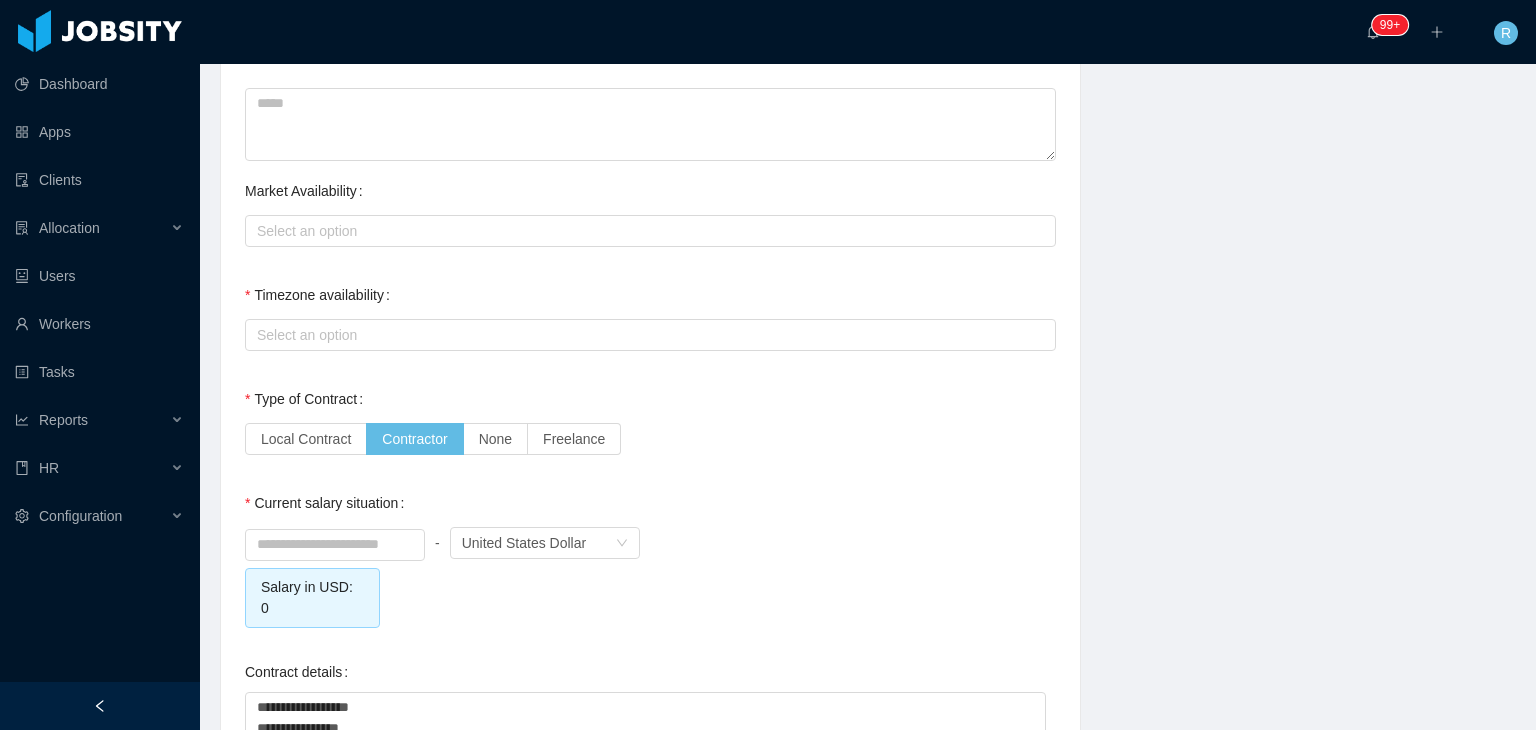 click on "- Currency United States Dollar   Salary in USD: 0" at bounding box center [650, 575] 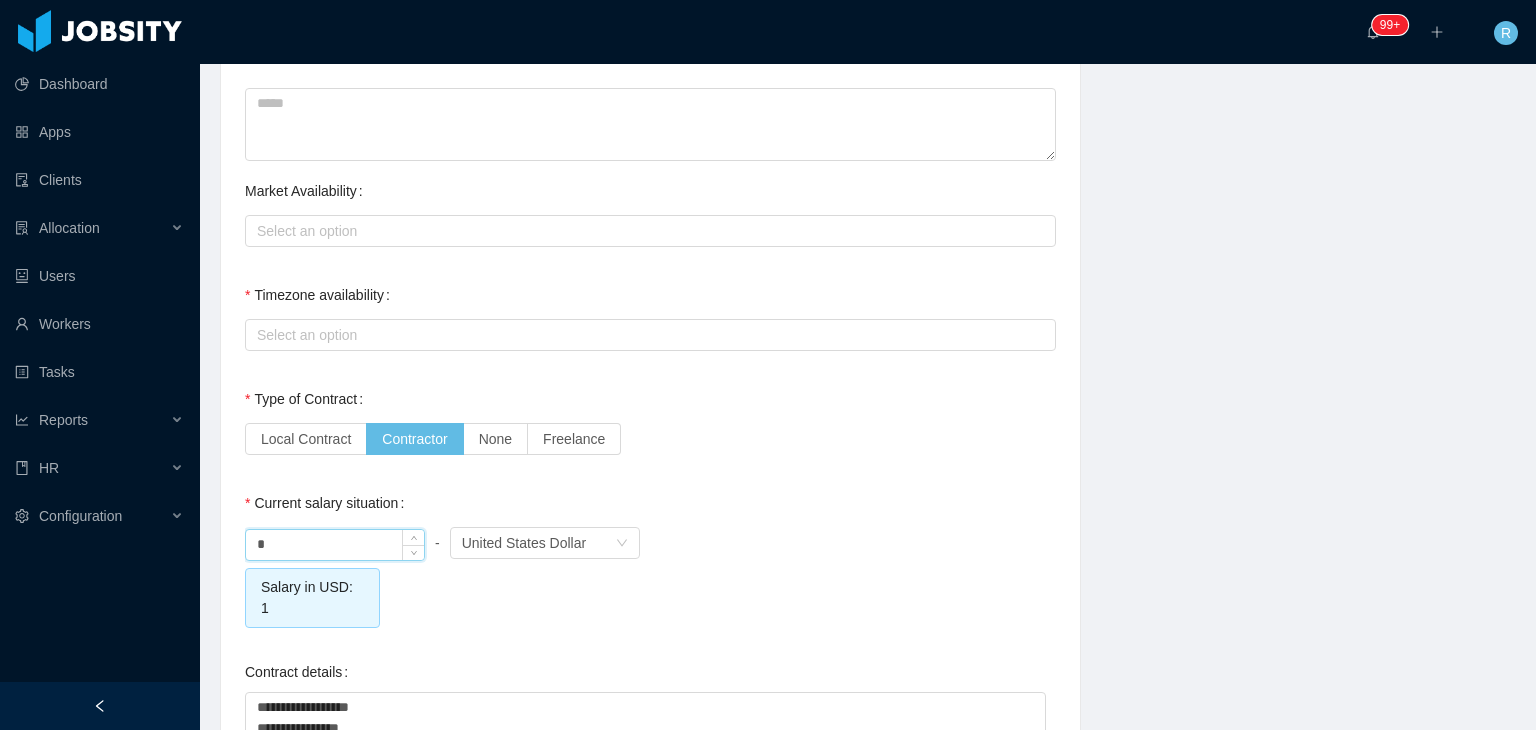 click on "*" at bounding box center (335, 545) 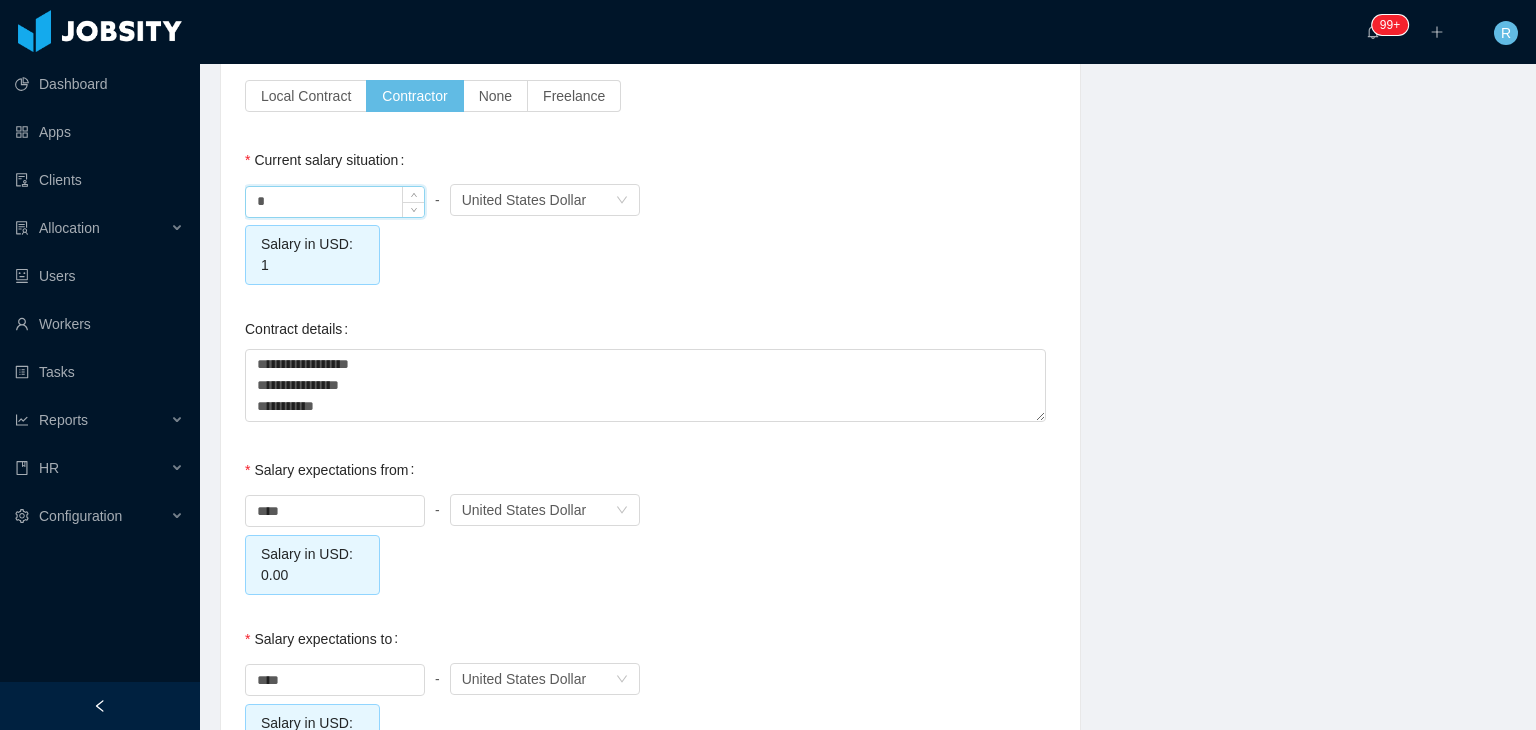 scroll, scrollTop: 1875, scrollLeft: 0, axis: vertical 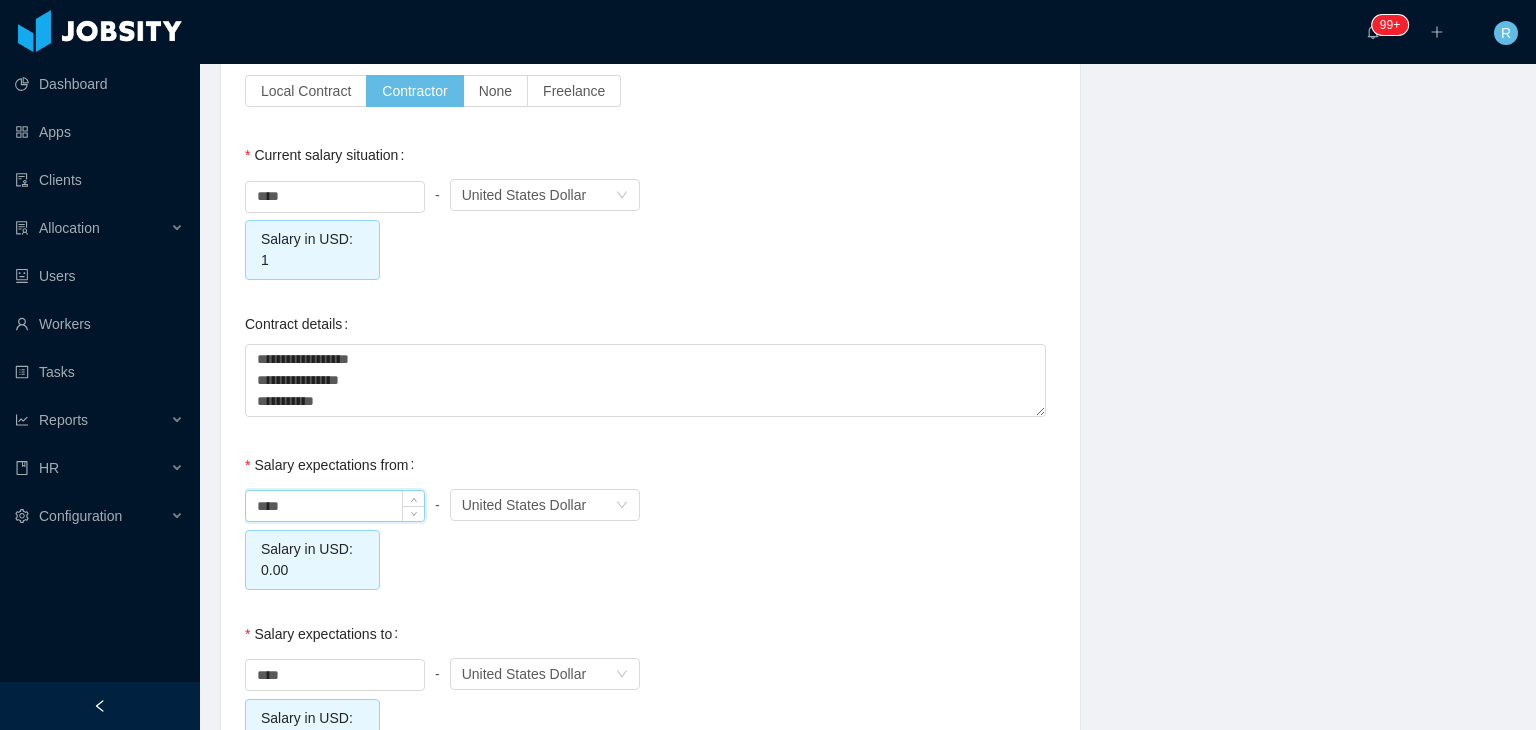 click on "****" at bounding box center [335, 506] 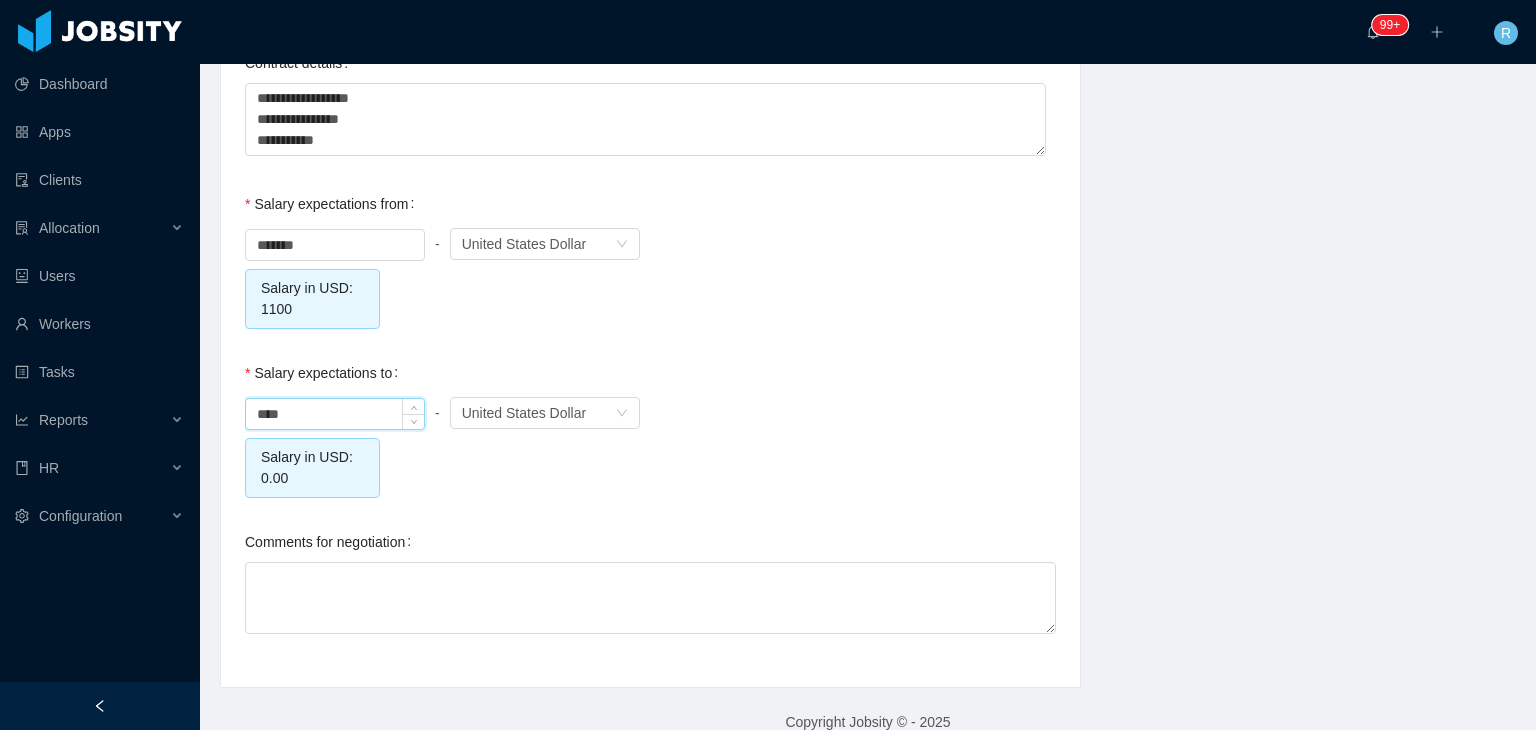 click on "****" at bounding box center (335, 414) 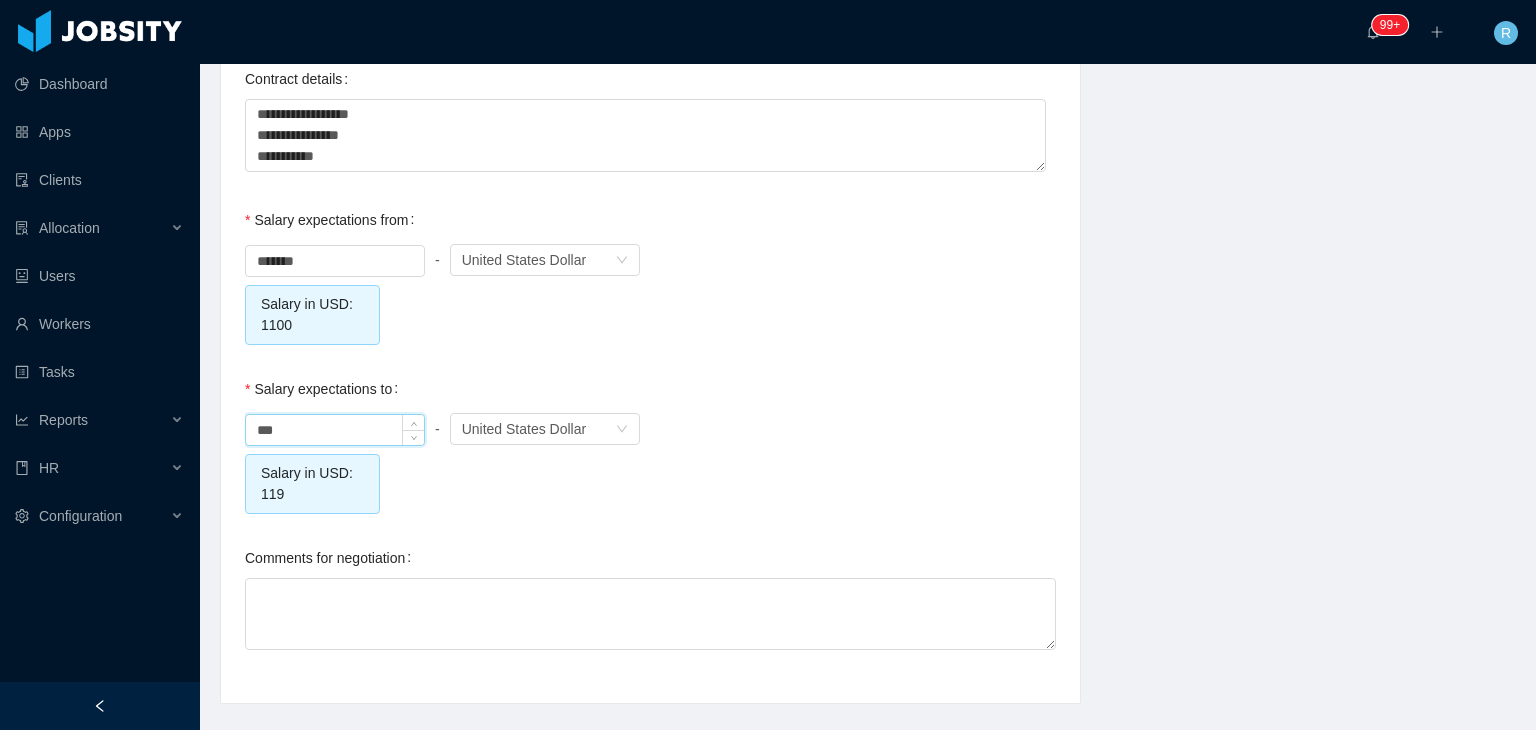 scroll, scrollTop: 2136, scrollLeft: 0, axis: vertical 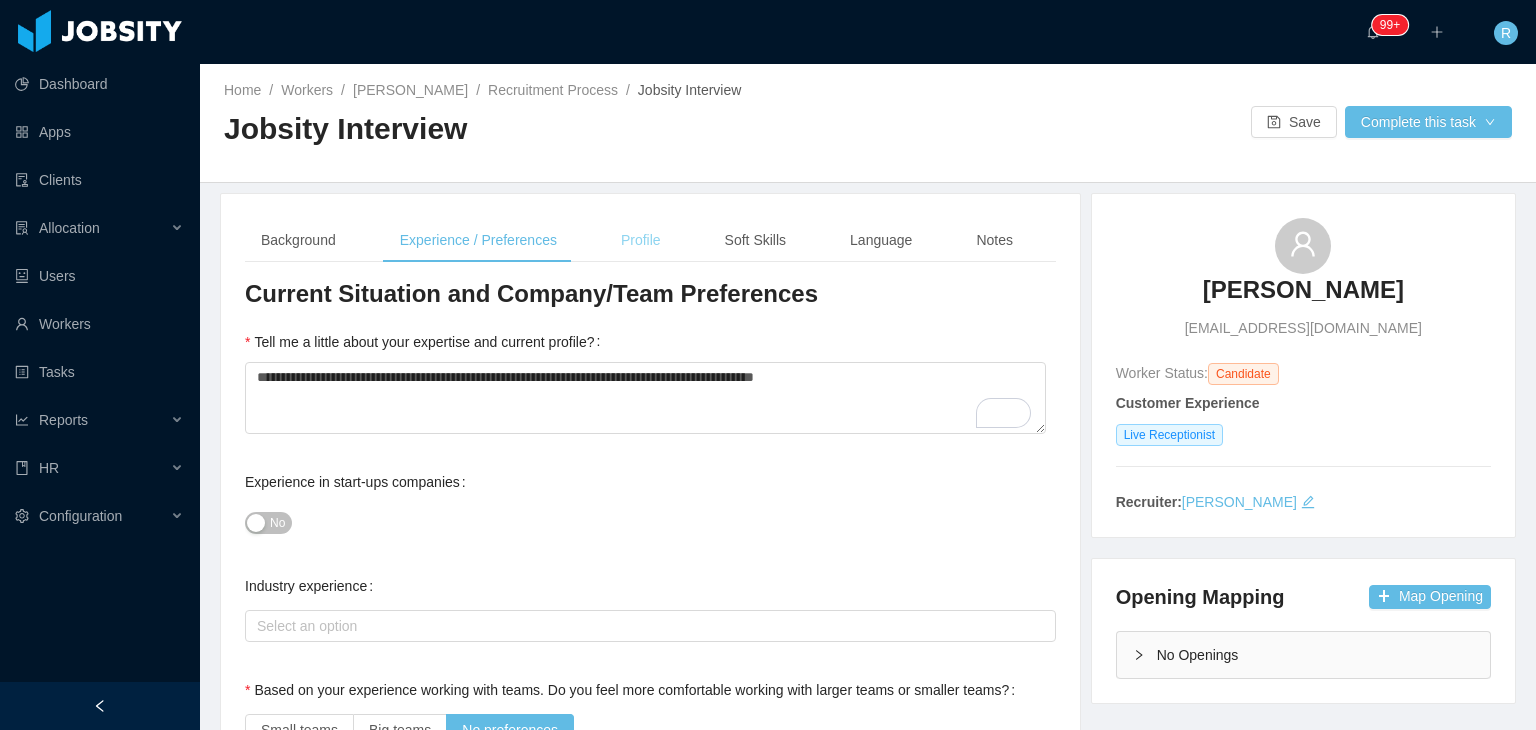 click on "Profile" at bounding box center (641, 240) 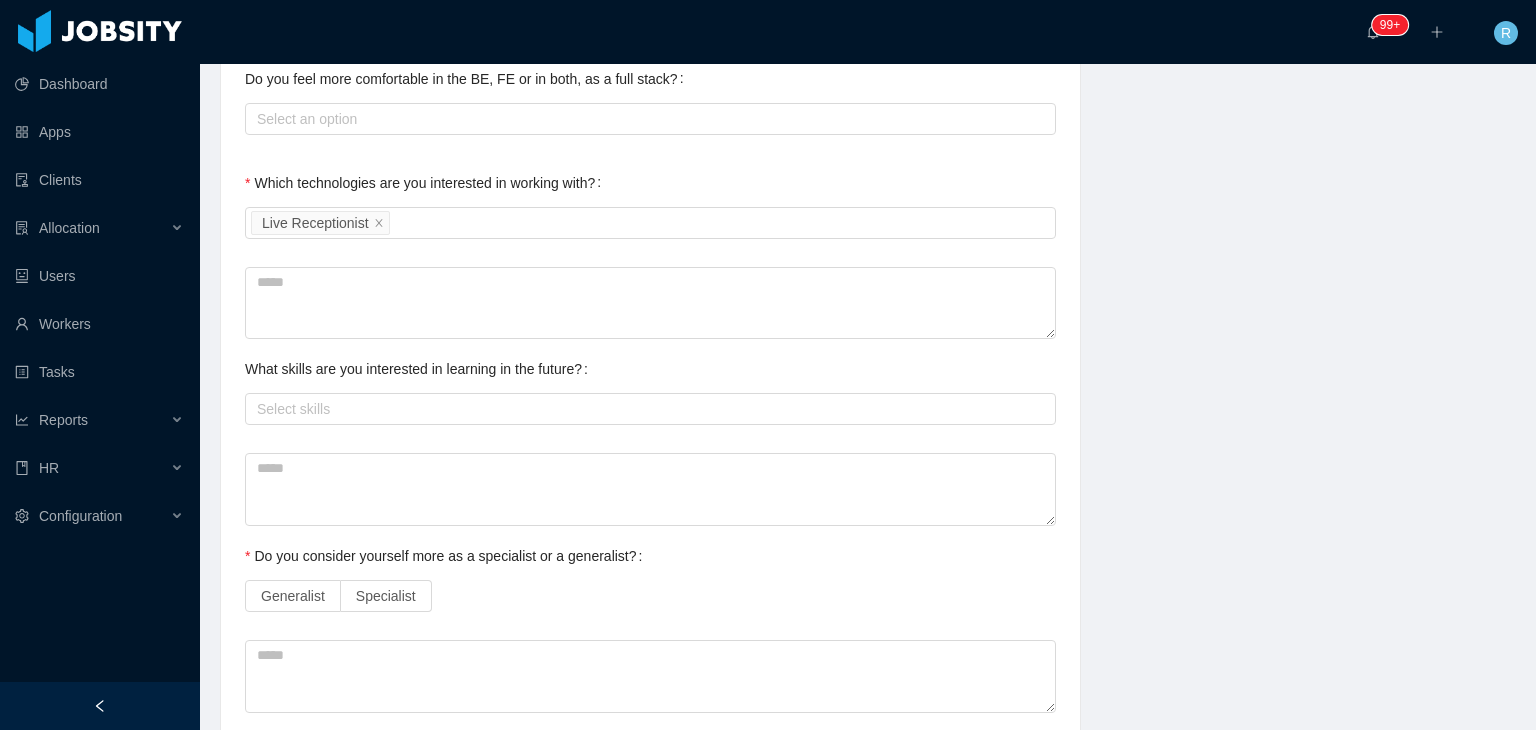 scroll, scrollTop: 704, scrollLeft: 0, axis: vertical 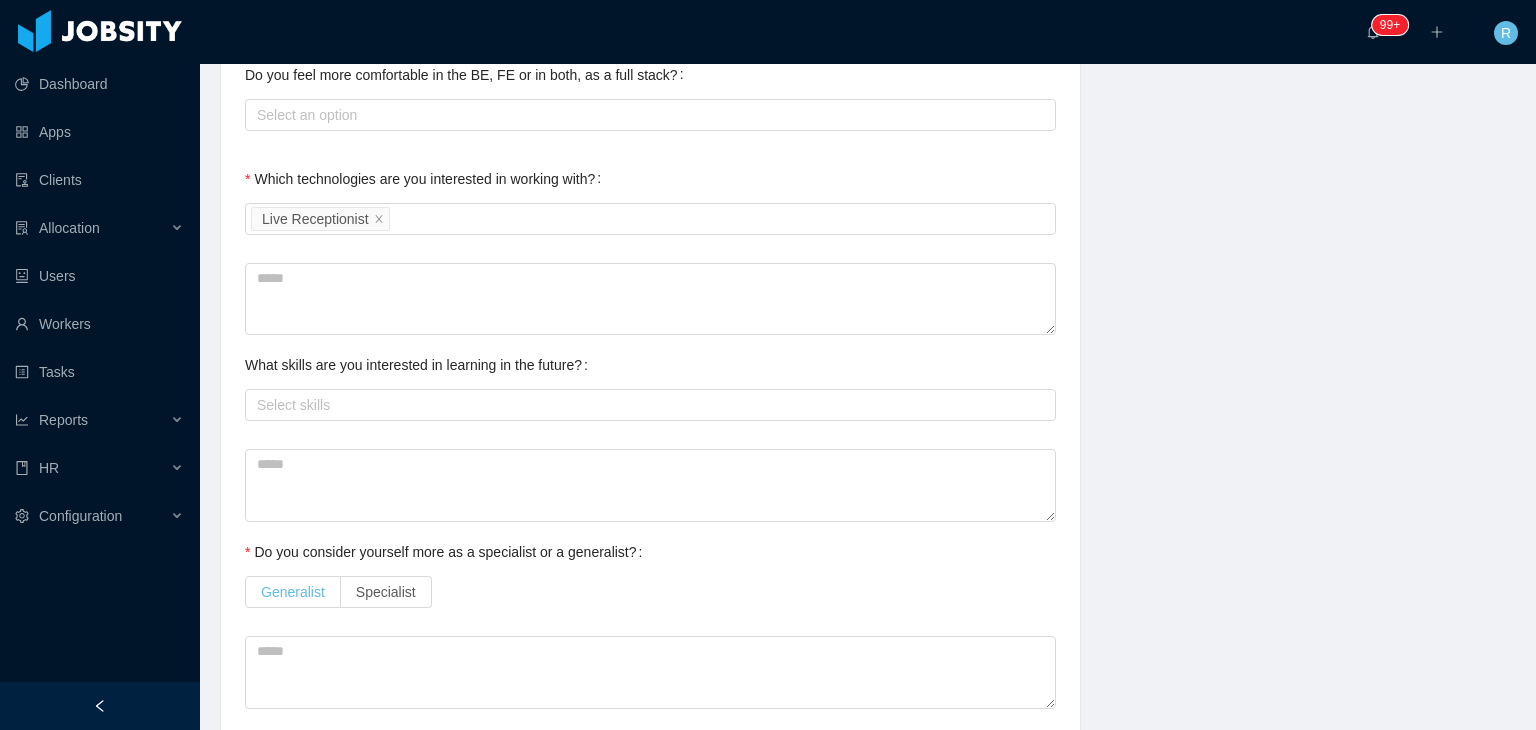 click on "Generalist" at bounding box center (293, 592) 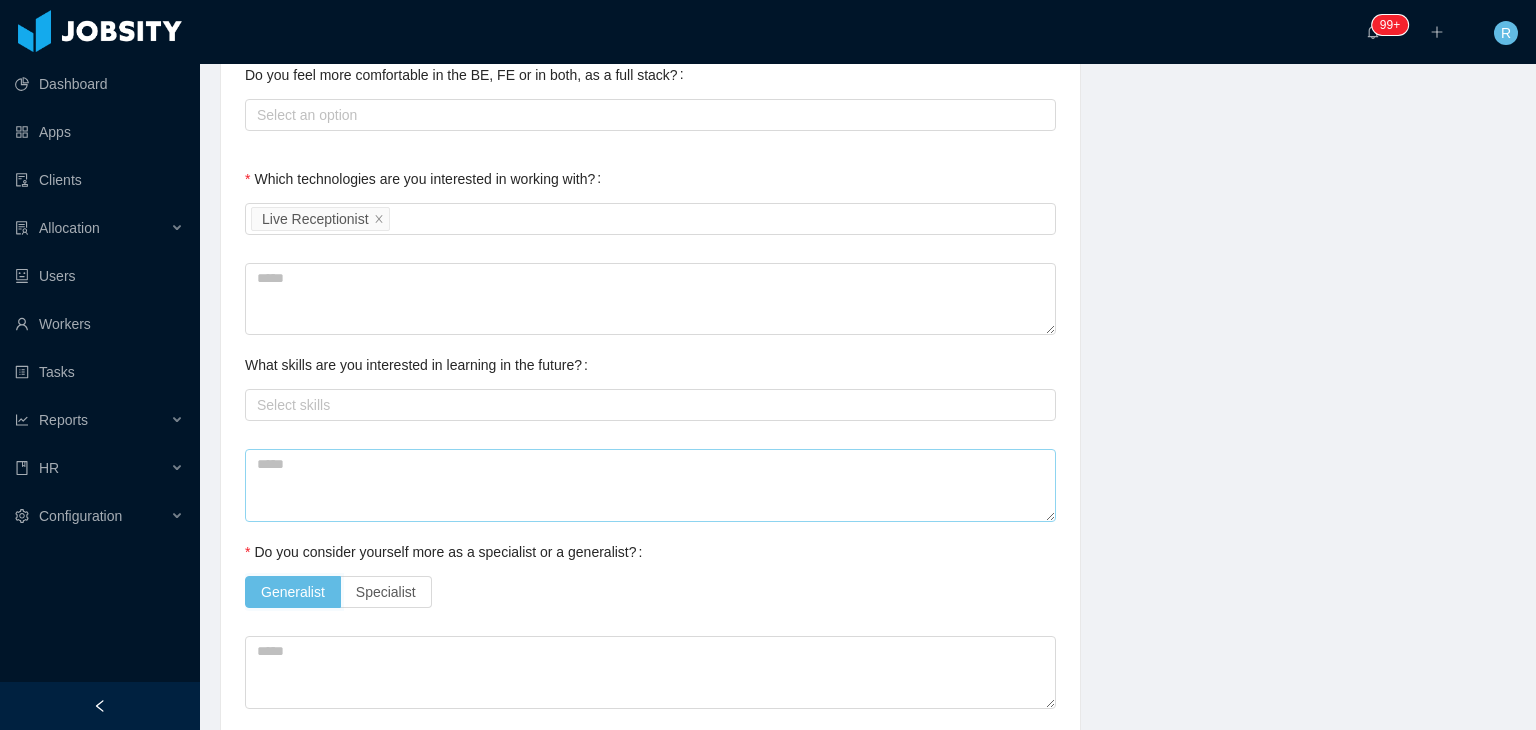 scroll, scrollTop: 973, scrollLeft: 0, axis: vertical 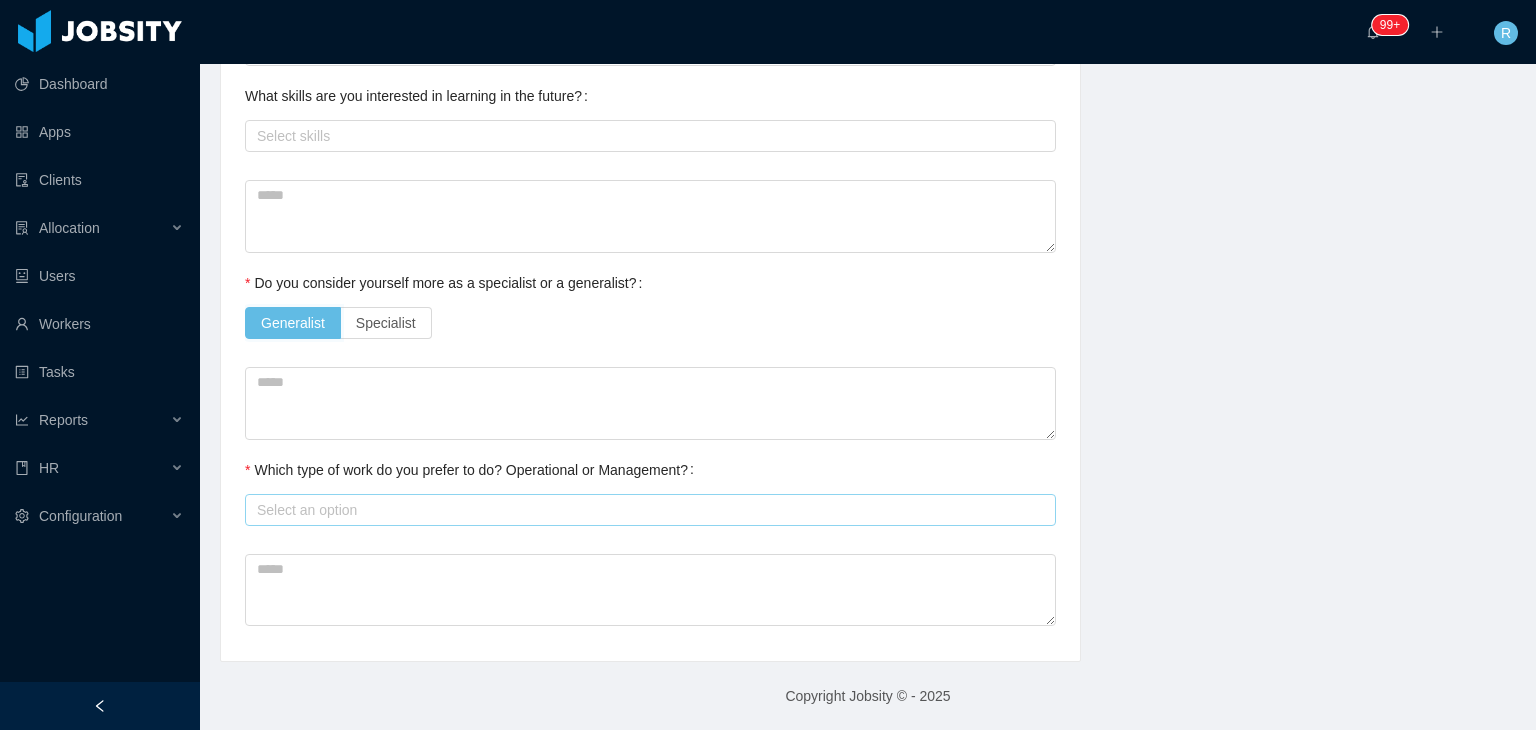 click on "Select an option" at bounding box center [646, 510] 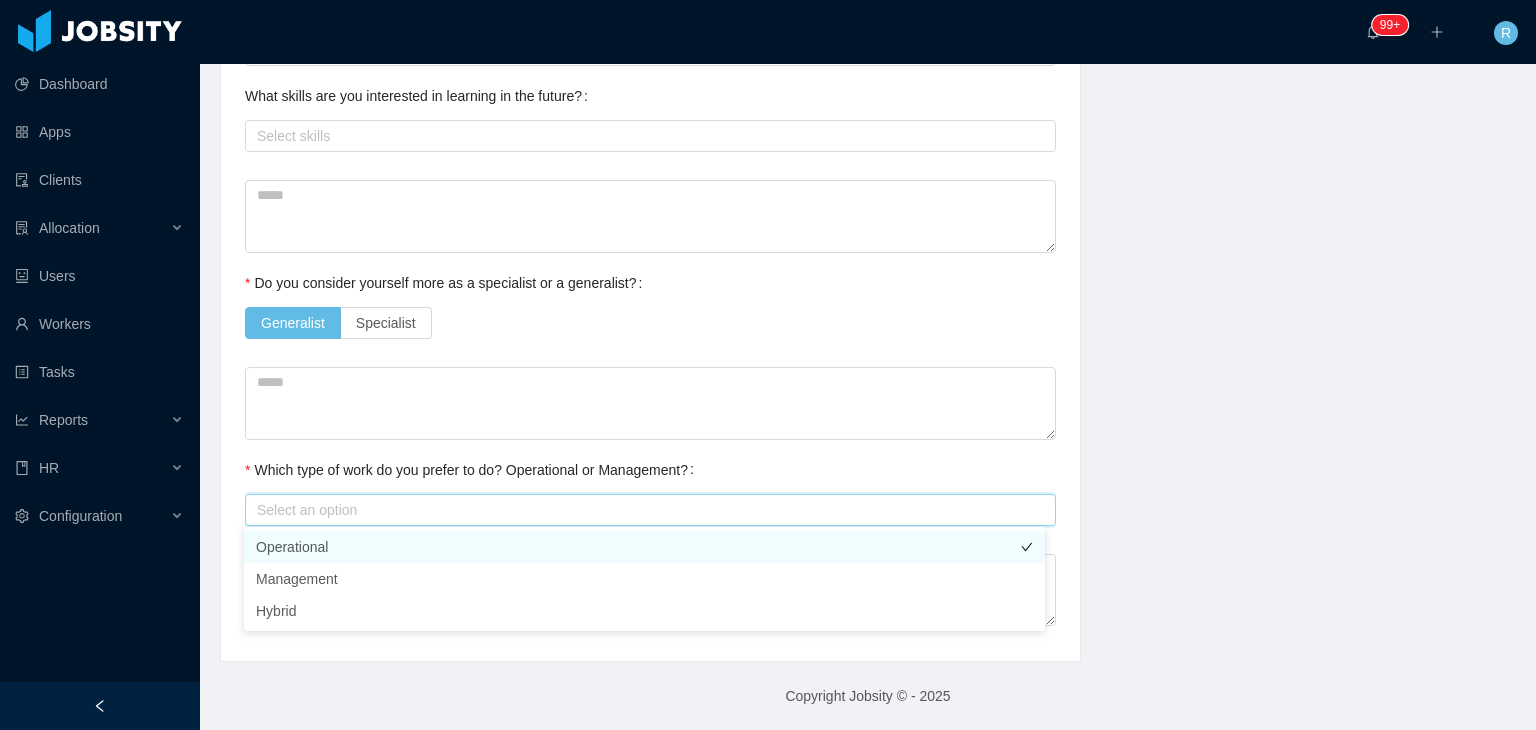 click on "Operational" at bounding box center [644, 547] 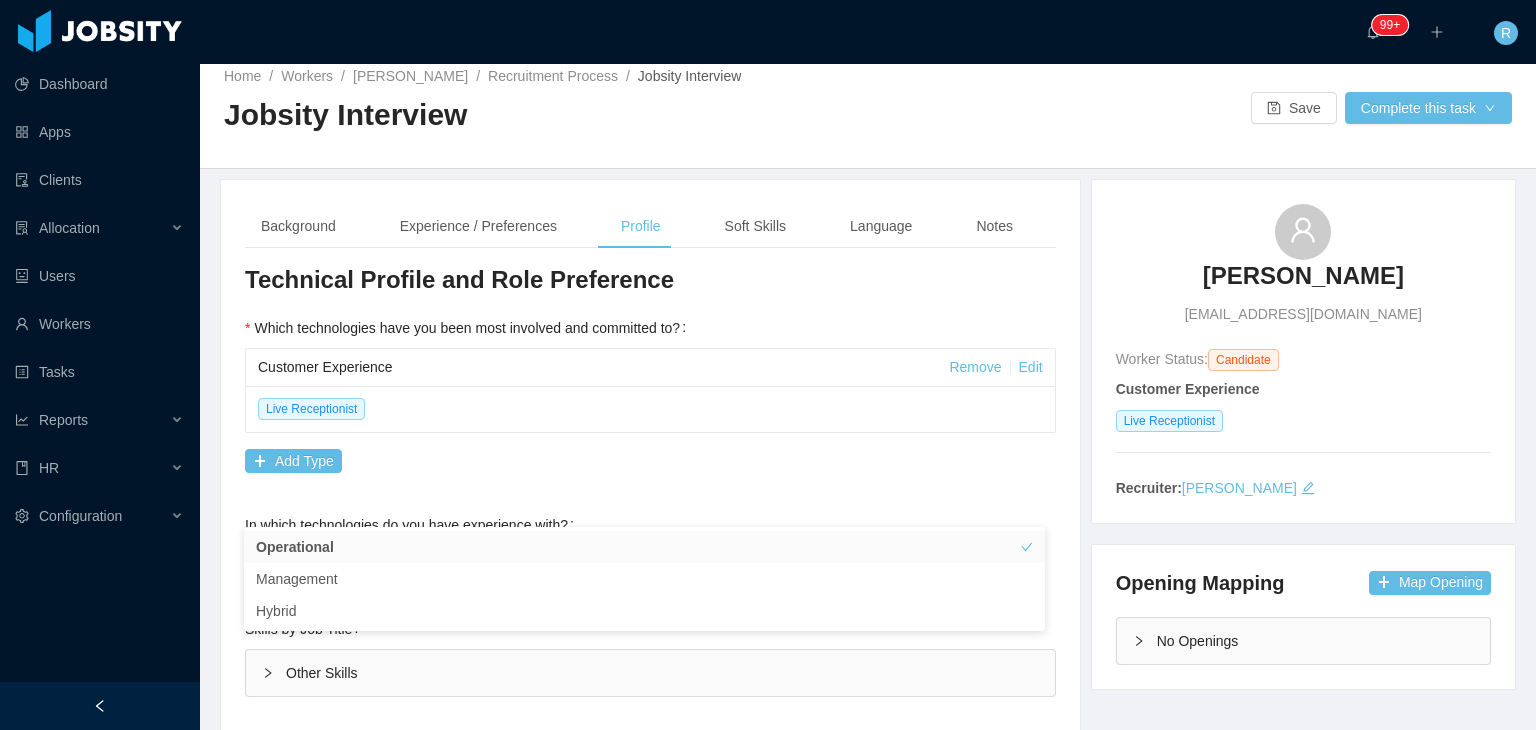 scroll, scrollTop: 0, scrollLeft: 0, axis: both 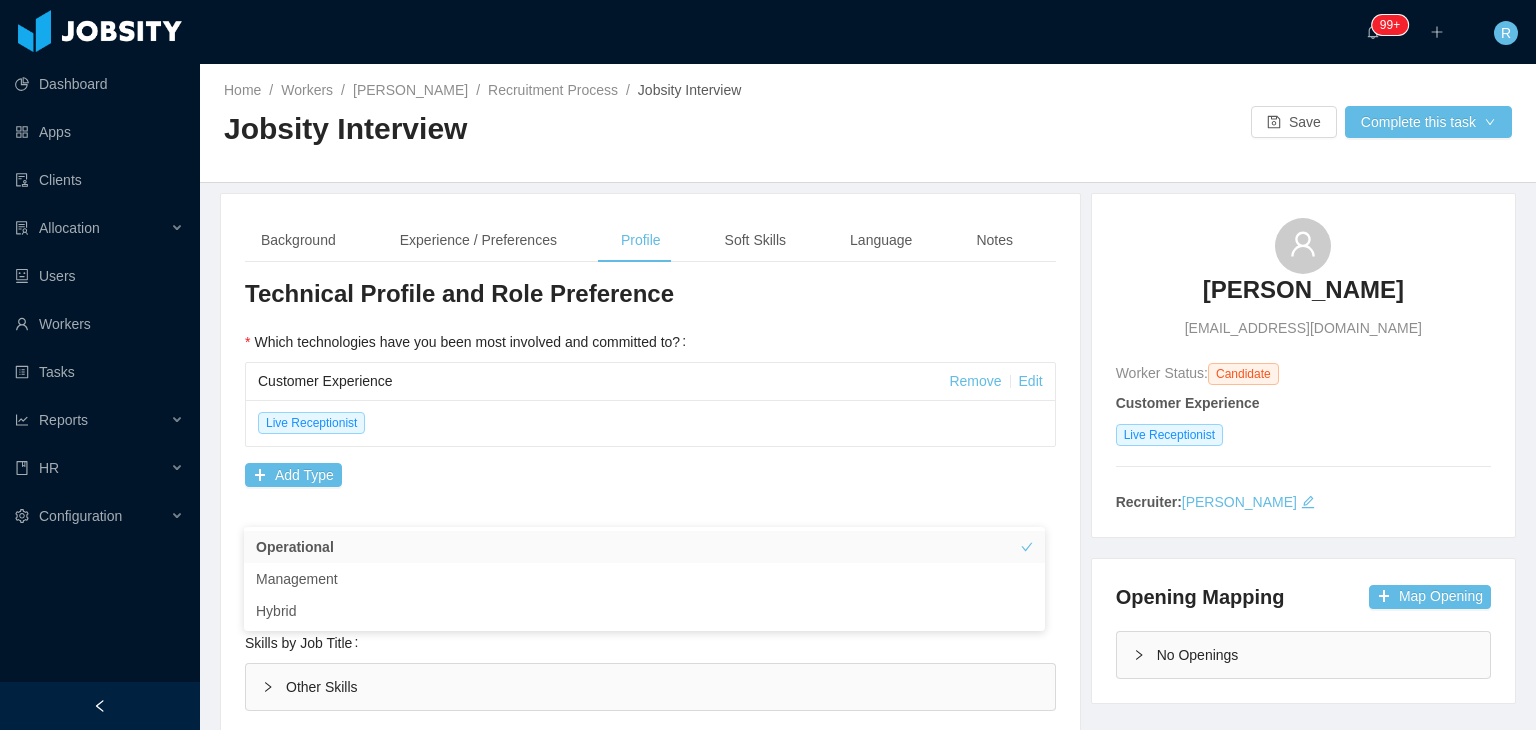 click on "**********" at bounding box center (650, 914) 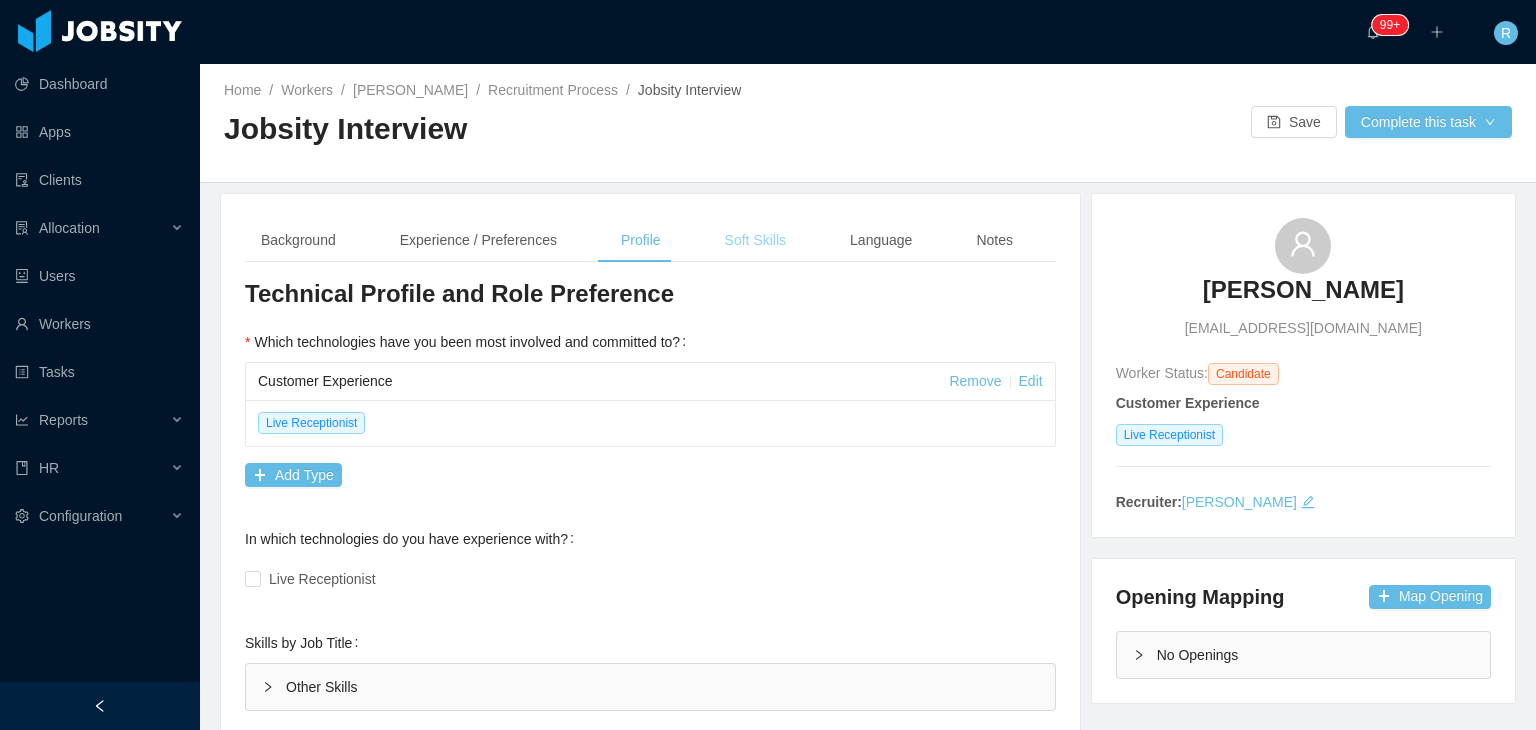 click on "Soft Skills" at bounding box center (755, 240) 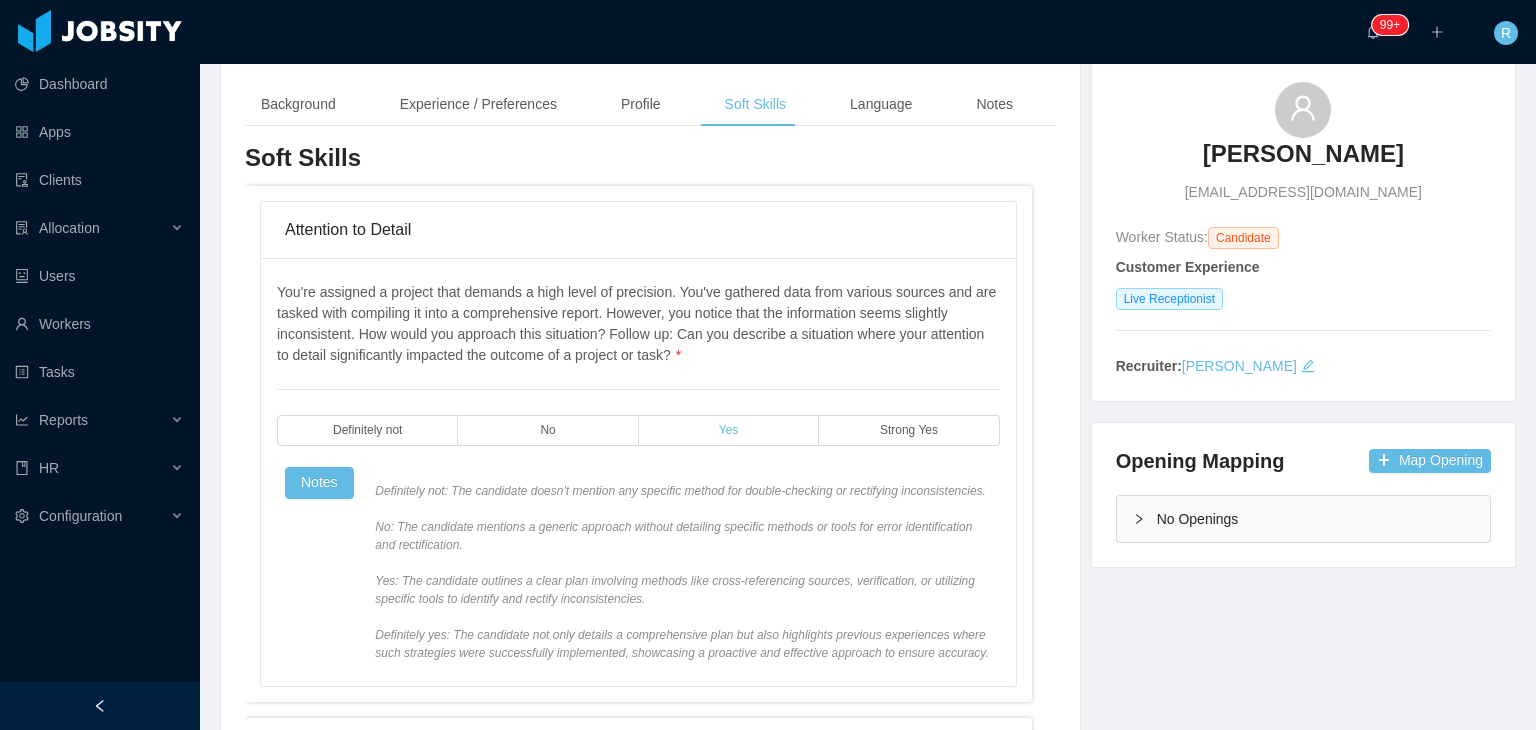 click on "Yes" at bounding box center [729, 430] 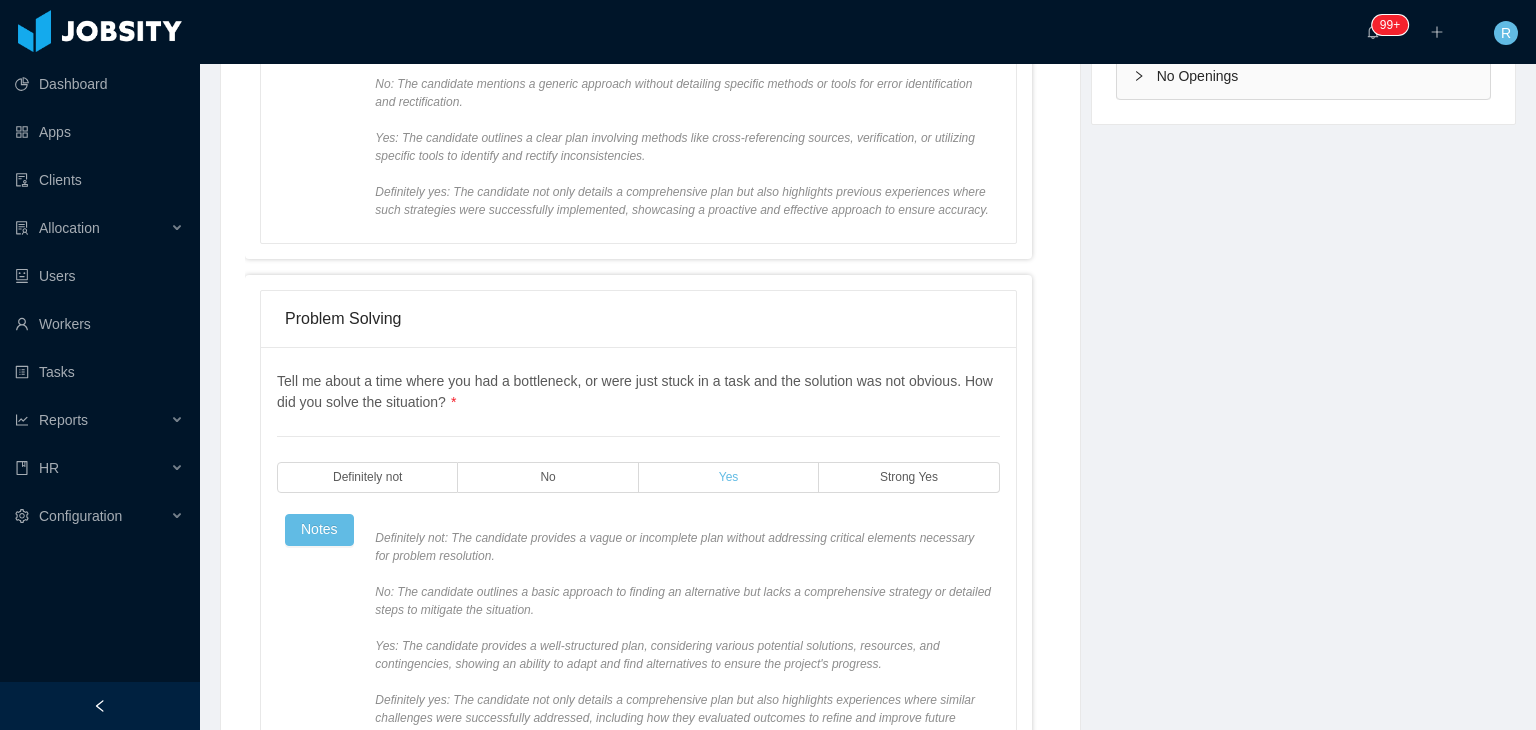 click on "Yes" at bounding box center (729, 477) 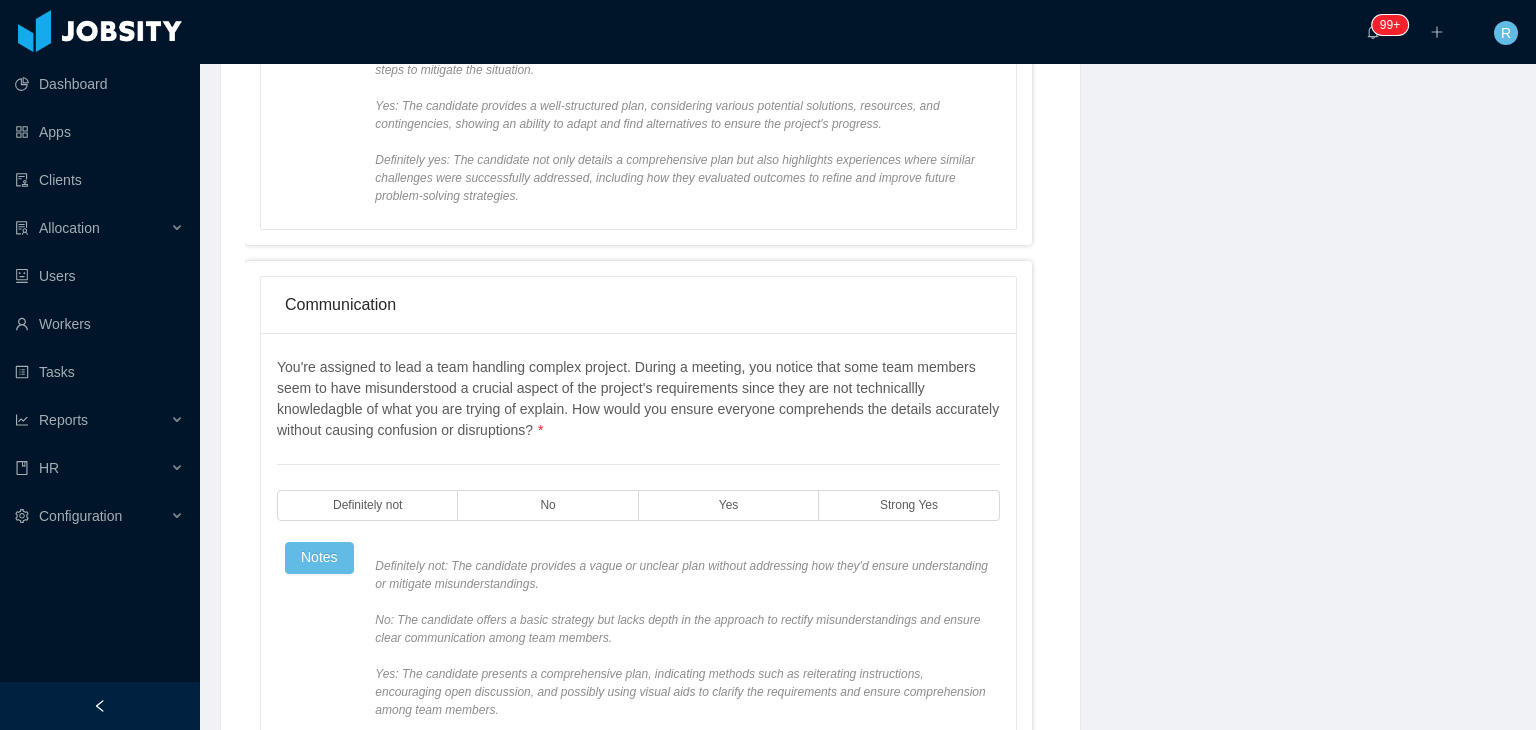 scroll, scrollTop: 1260, scrollLeft: 0, axis: vertical 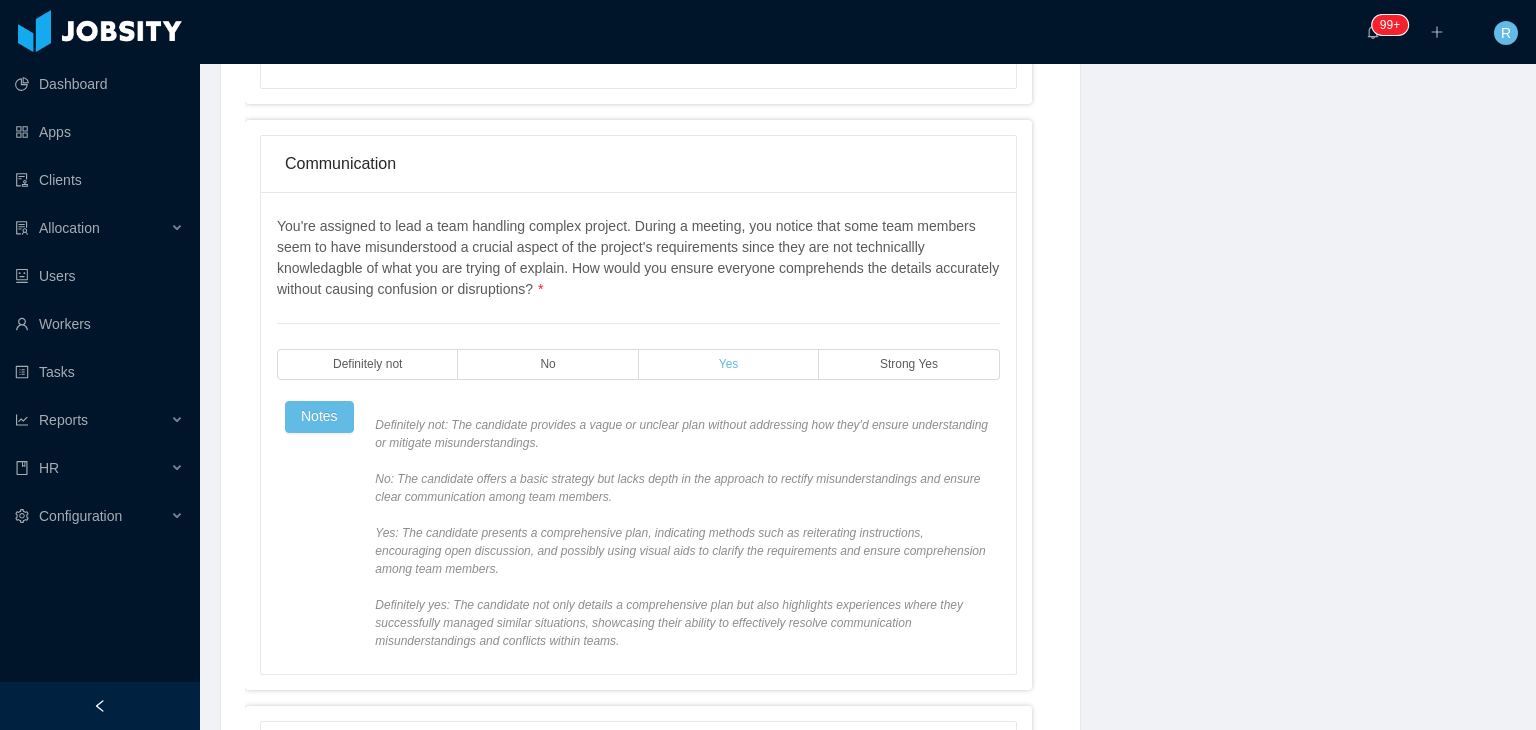 click on "Yes" at bounding box center [729, 364] 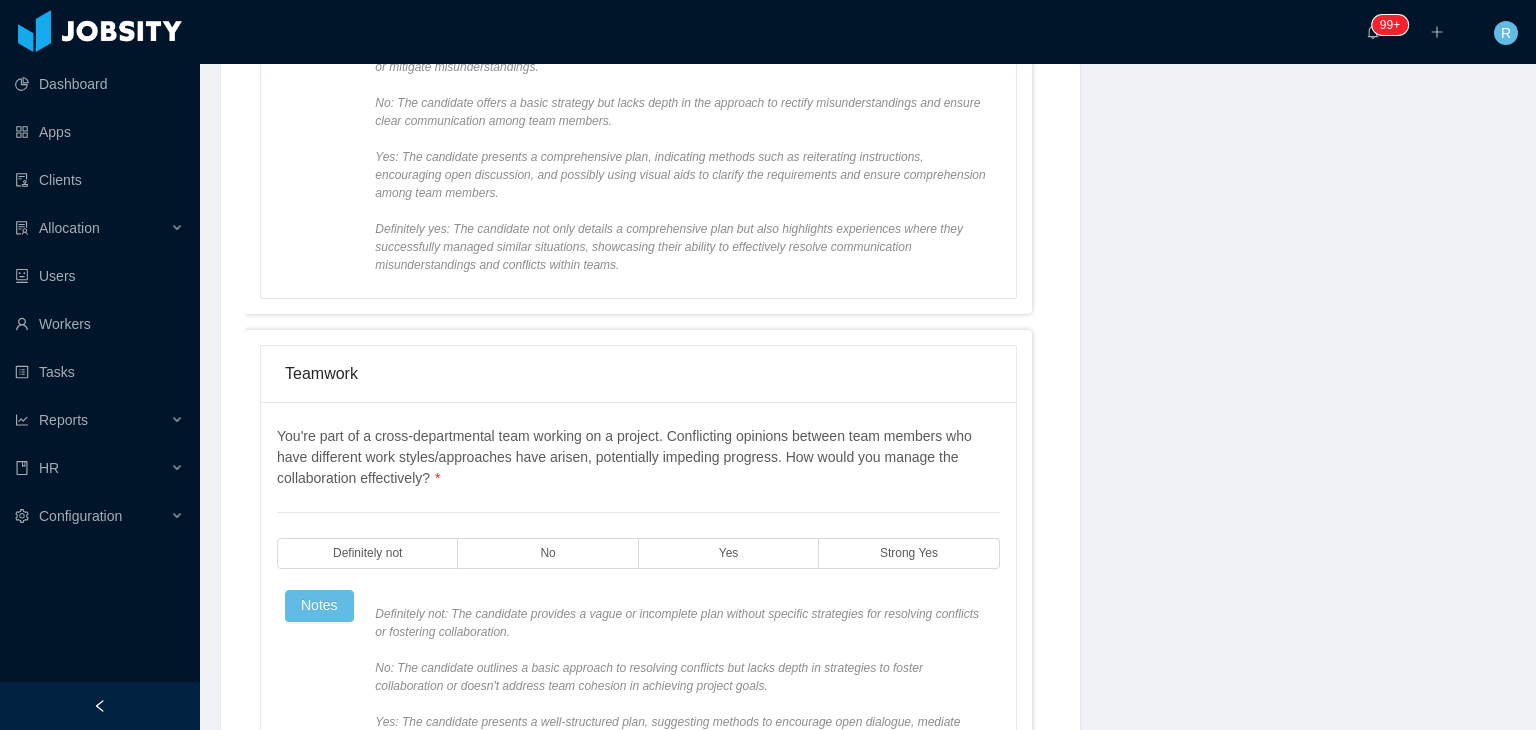 scroll, scrollTop: 1643, scrollLeft: 0, axis: vertical 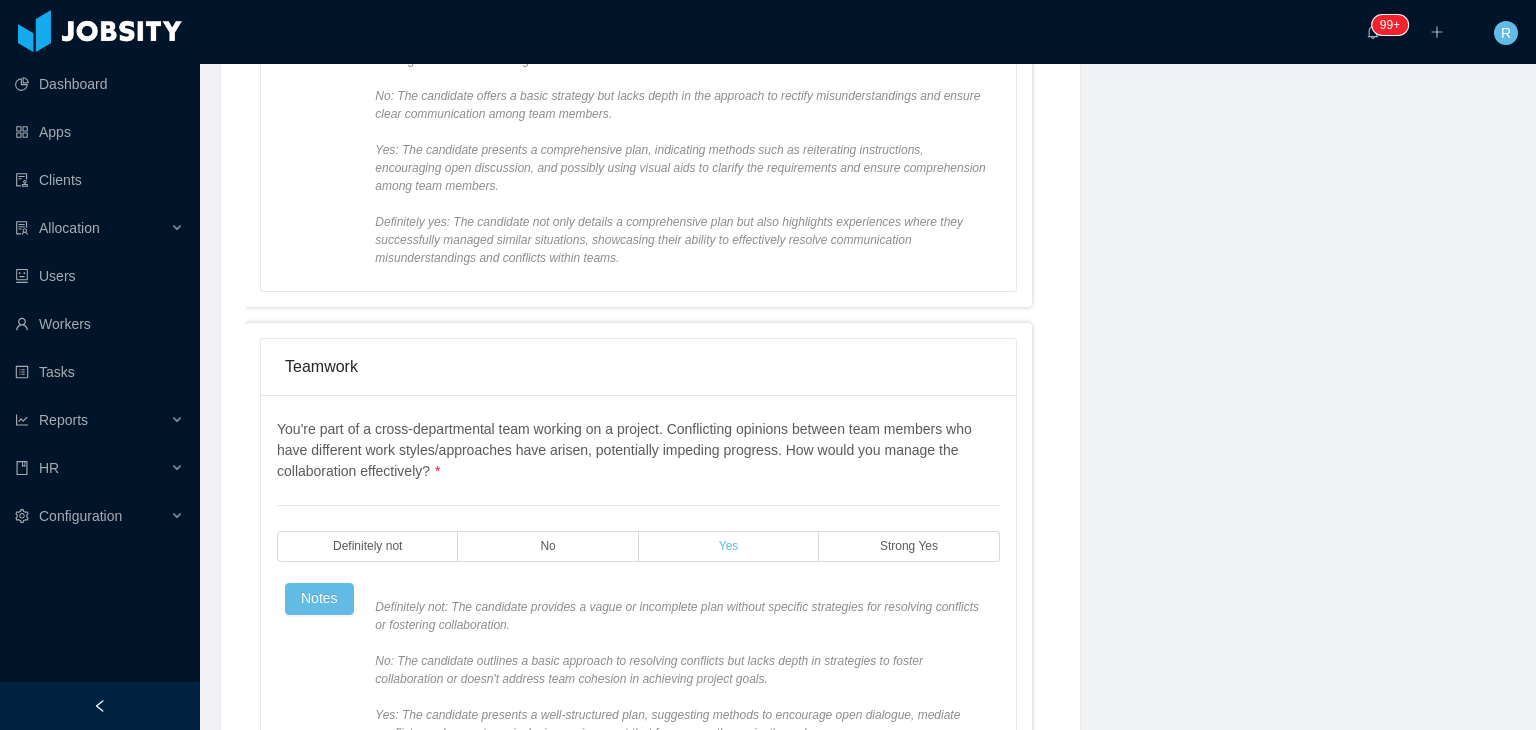 click on "Yes" at bounding box center [729, 546] 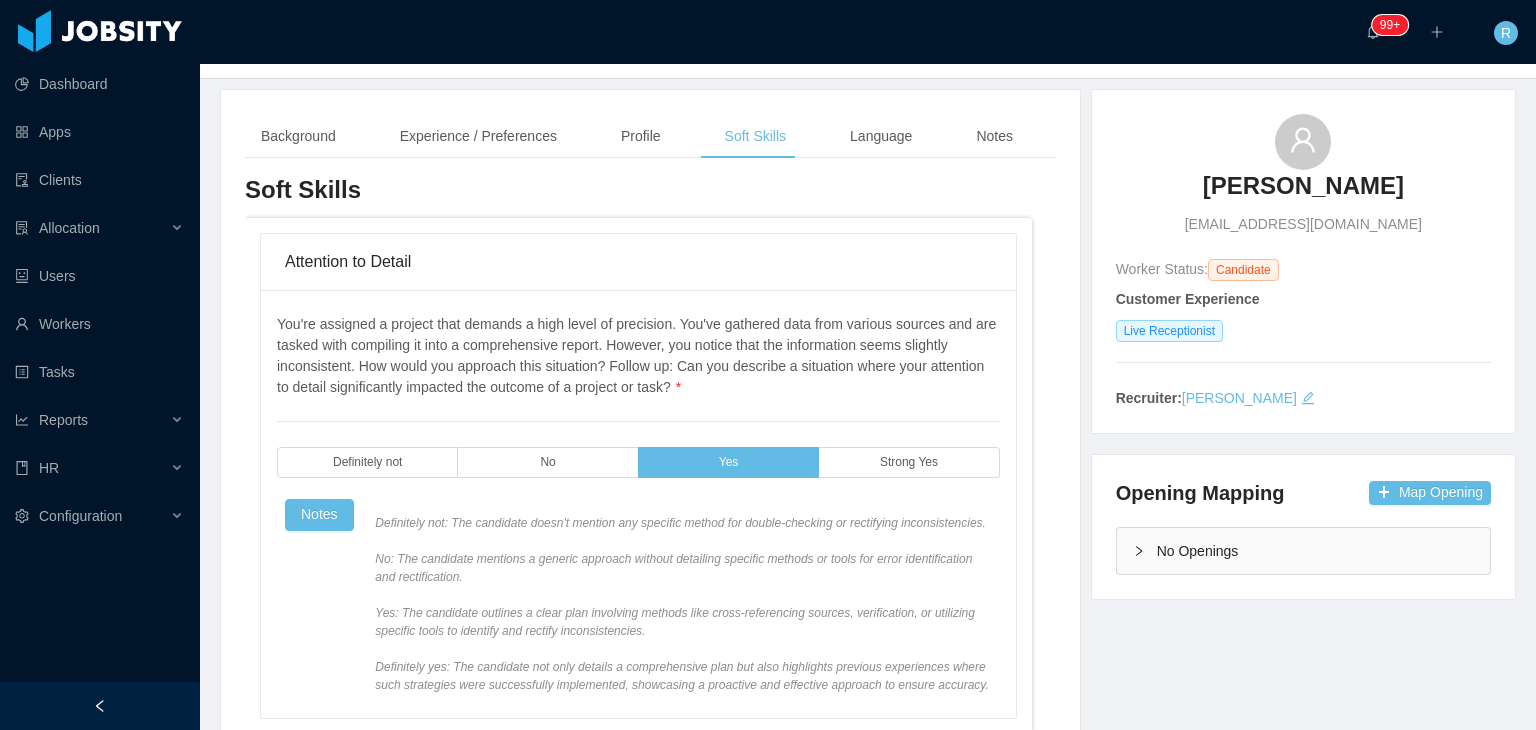 scroll, scrollTop: 0, scrollLeft: 0, axis: both 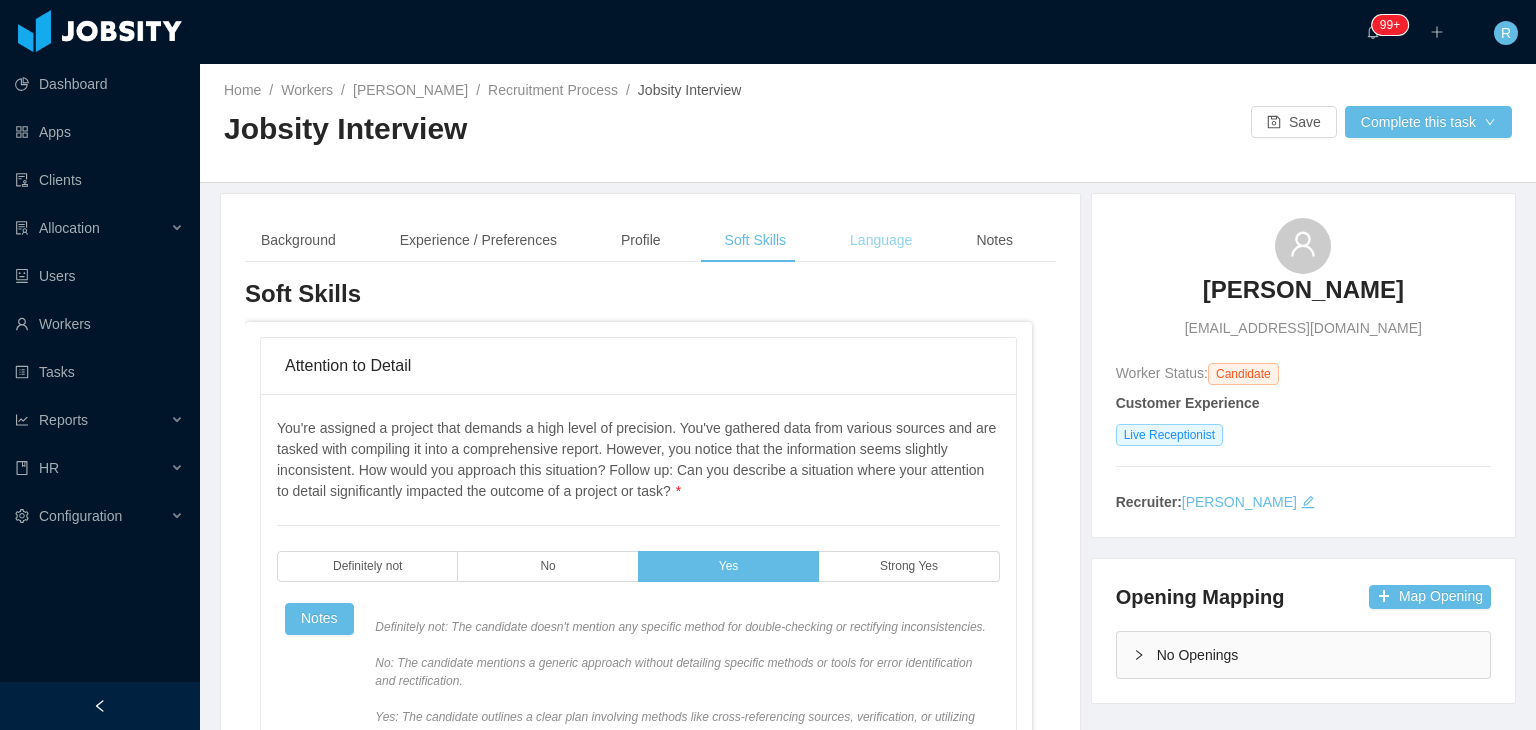 click on "Language" at bounding box center (881, 240) 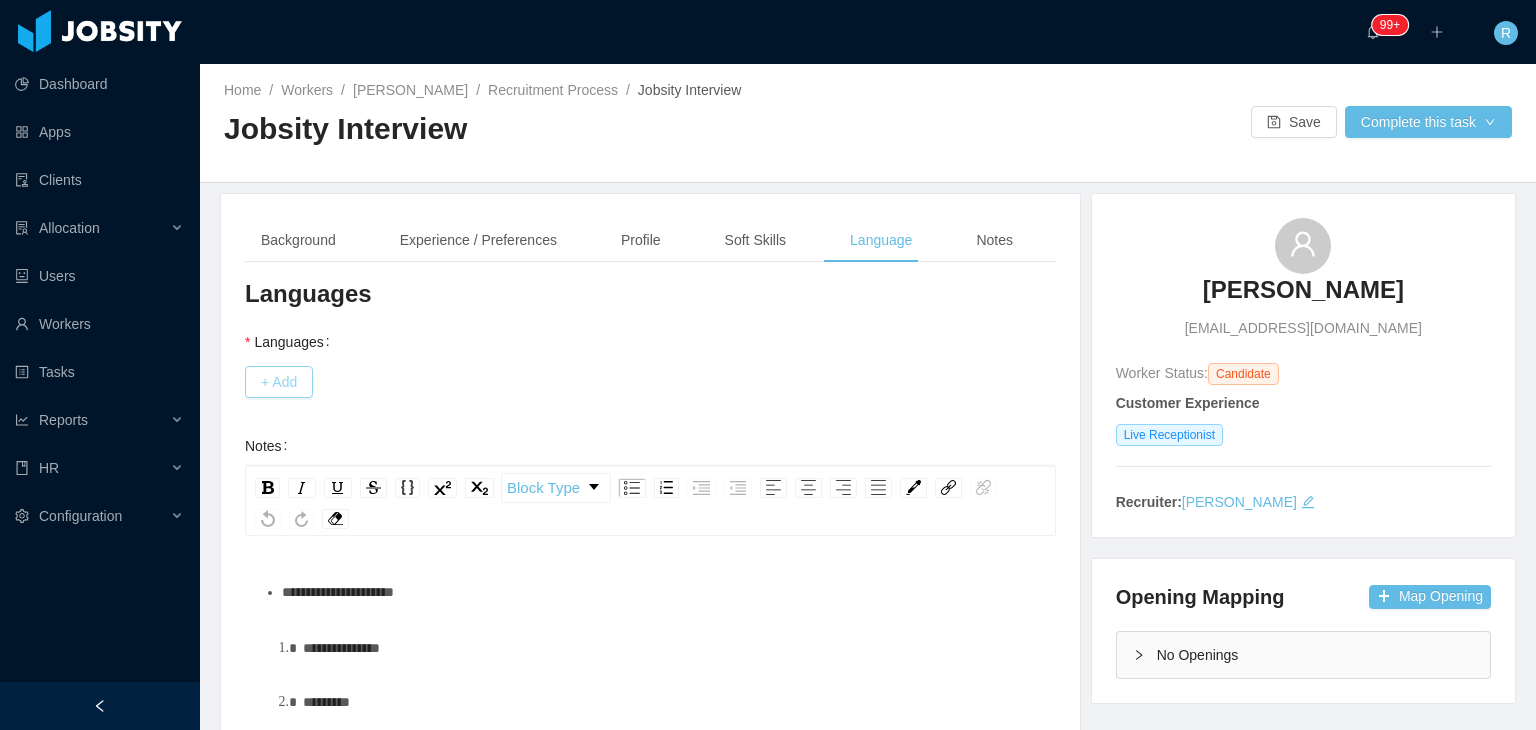click on "+ Add" at bounding box center [279, 382] 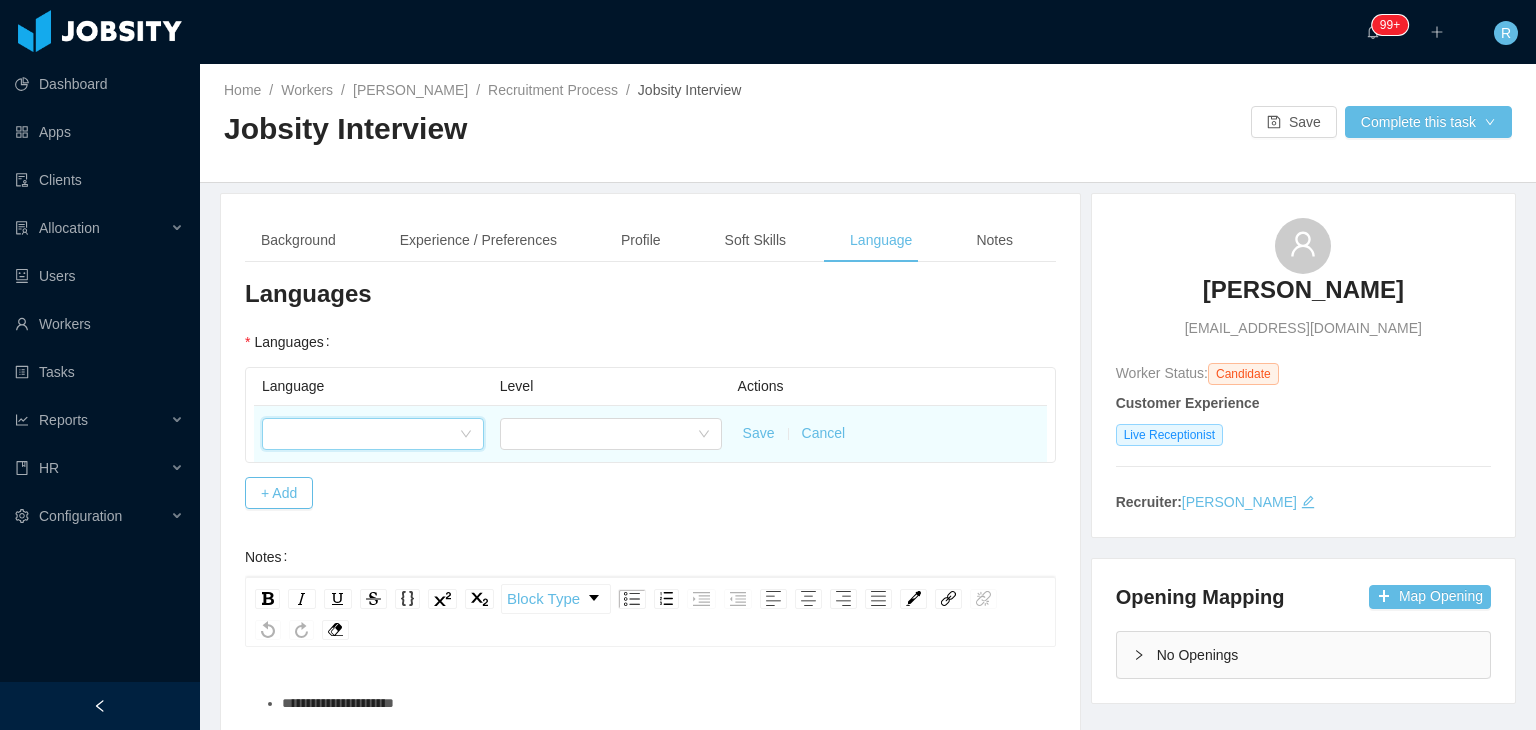 click at bounding box center (366, 434) 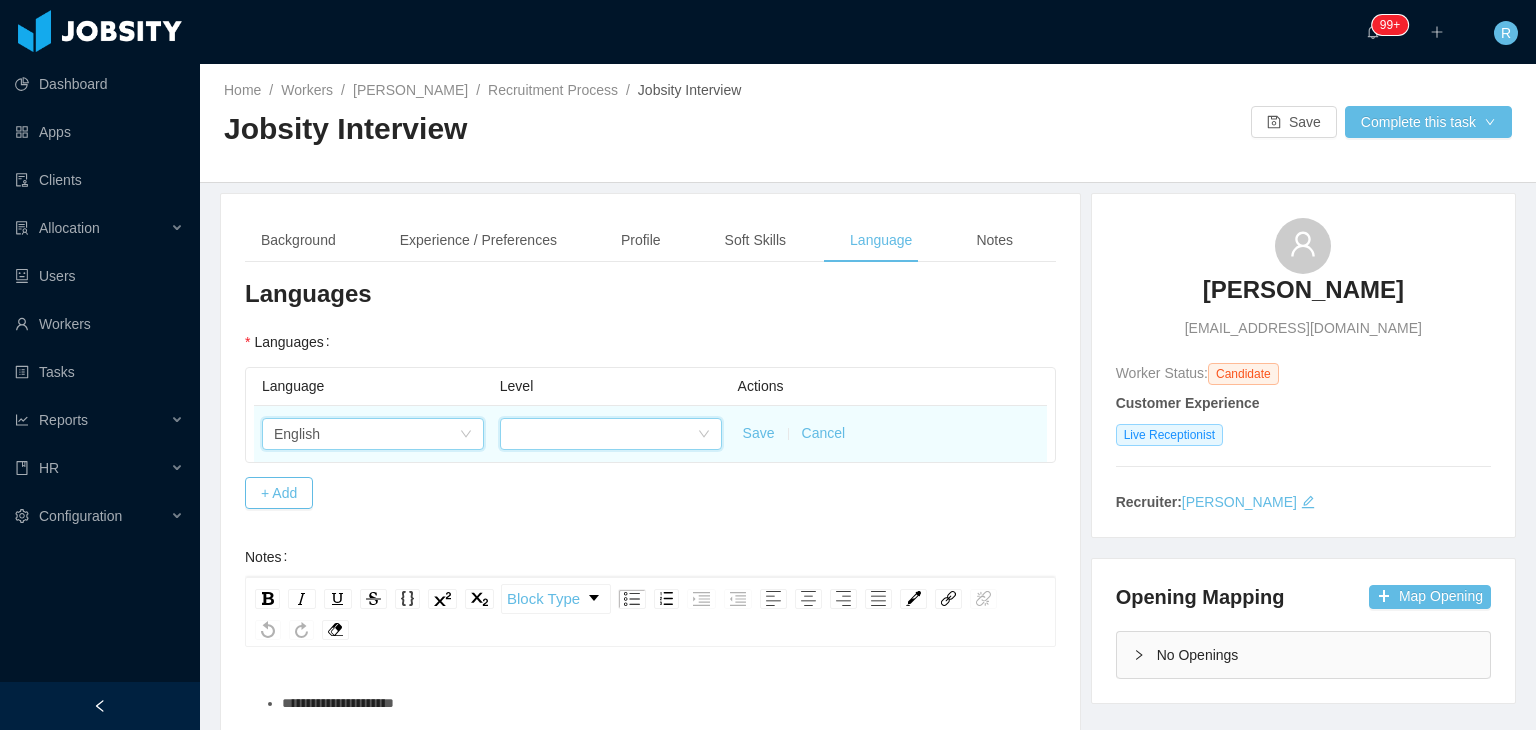 click at bounding box center (604, 434) 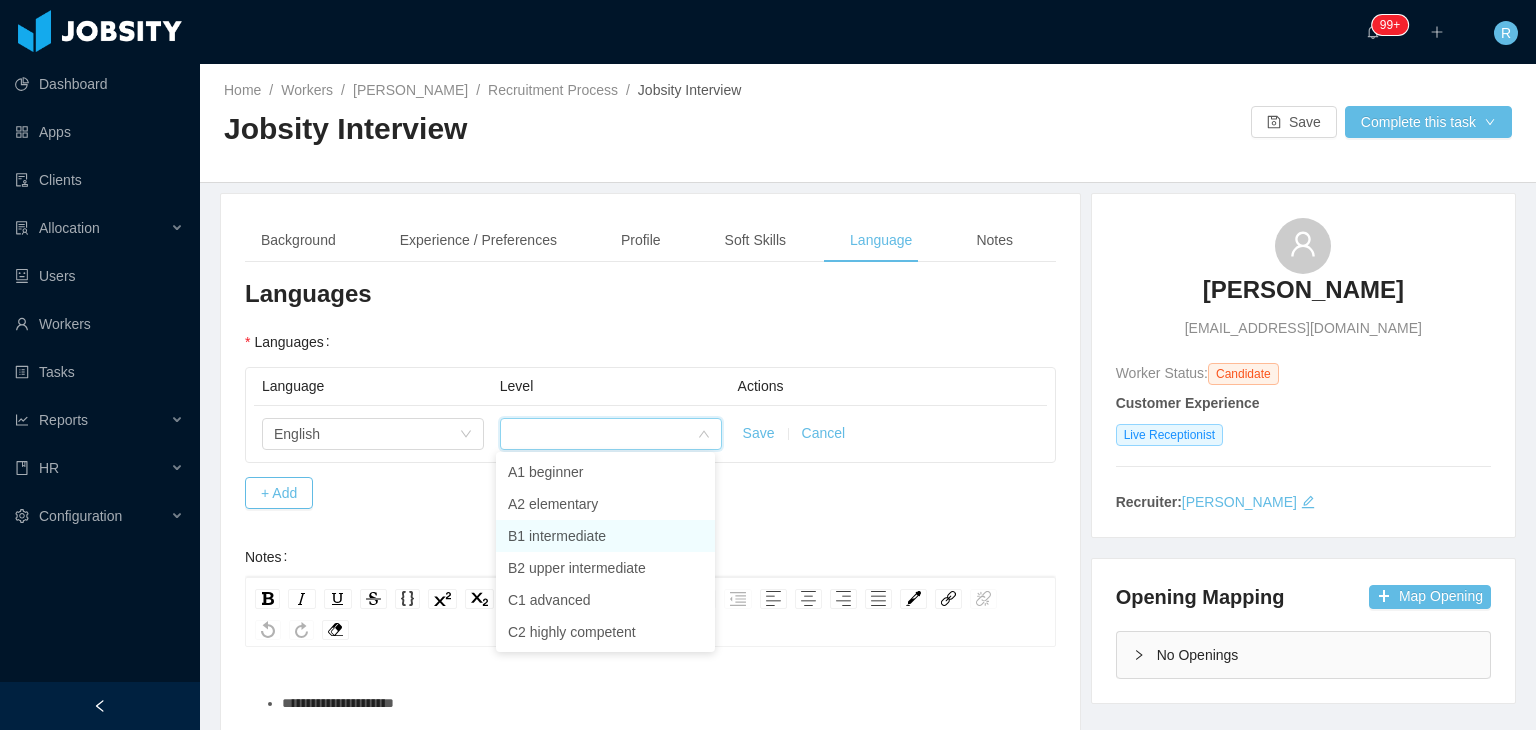 click on "B1 intermediate" at bounding box center (605, 536) 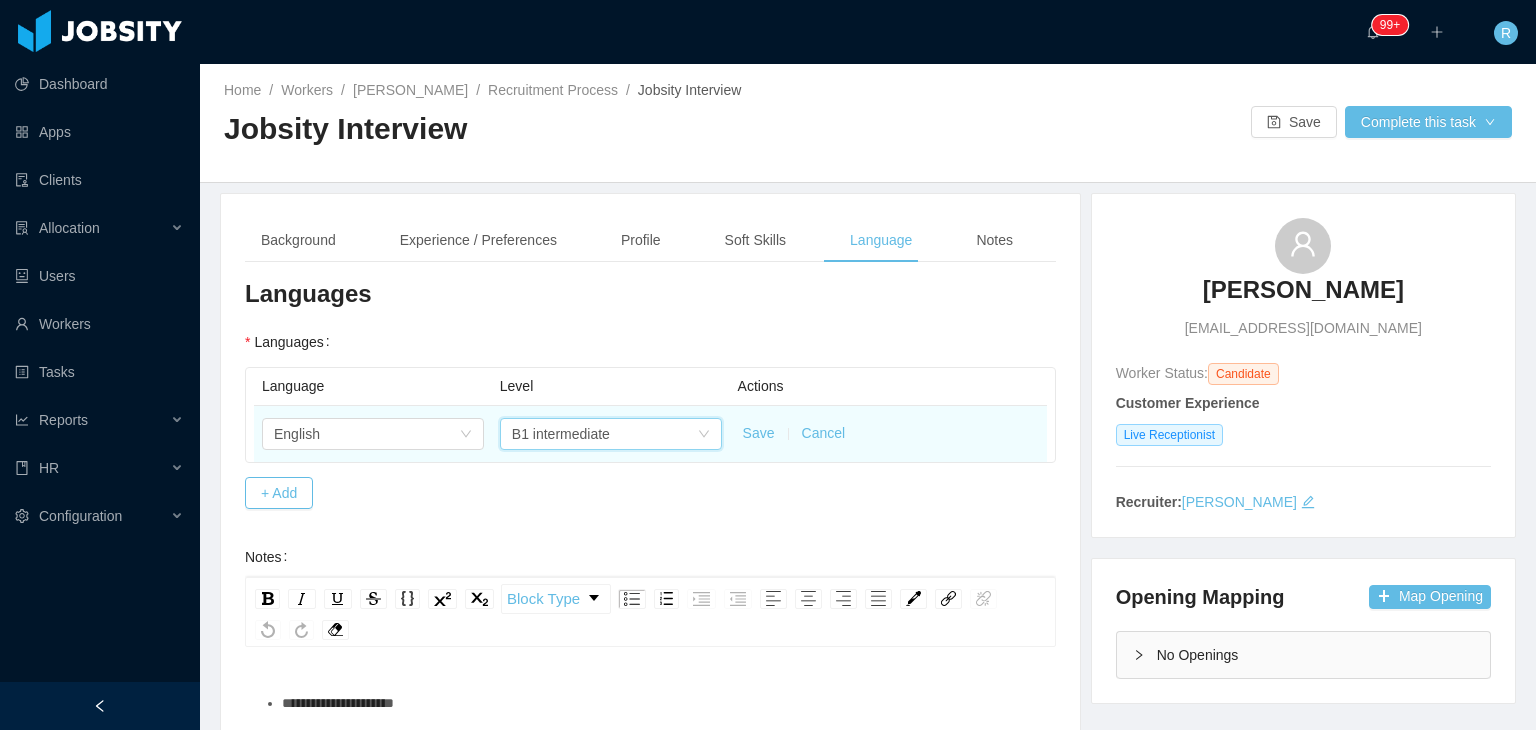 click on "B1 intermediate" at bounding box center (604, 434) 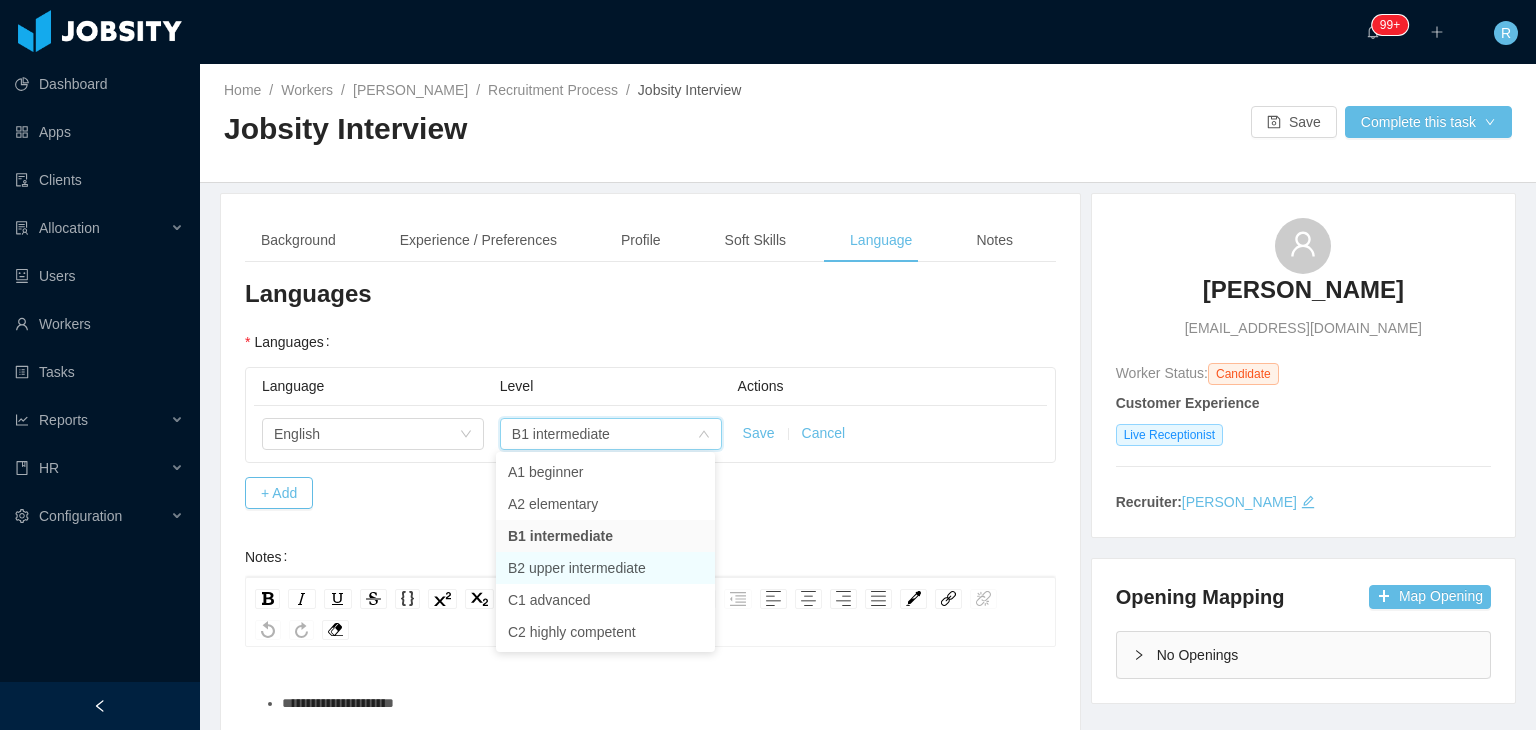 click on "B2 upper intermediate" at bounding box center [605, 568] 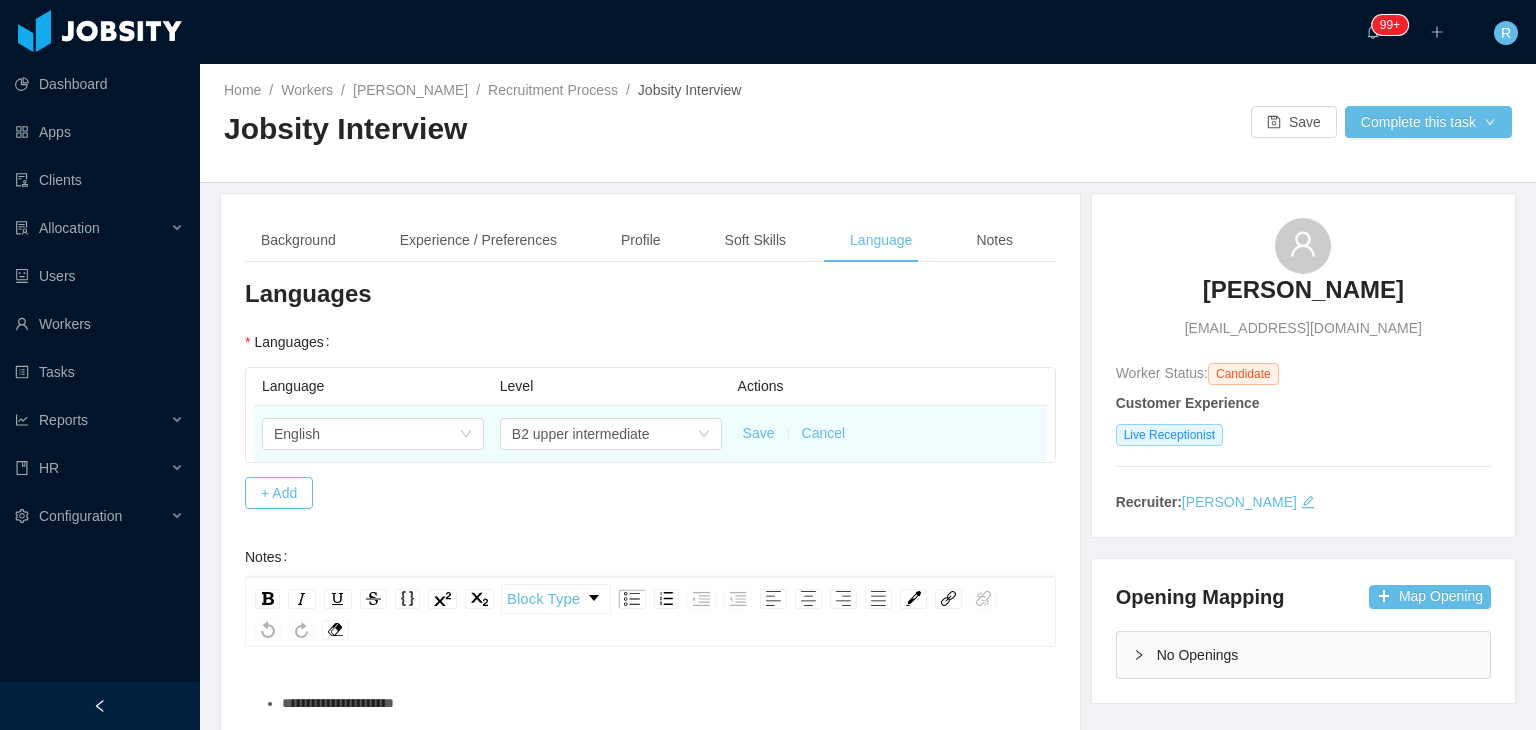 click on "Save" at bounding box center [759, 433] 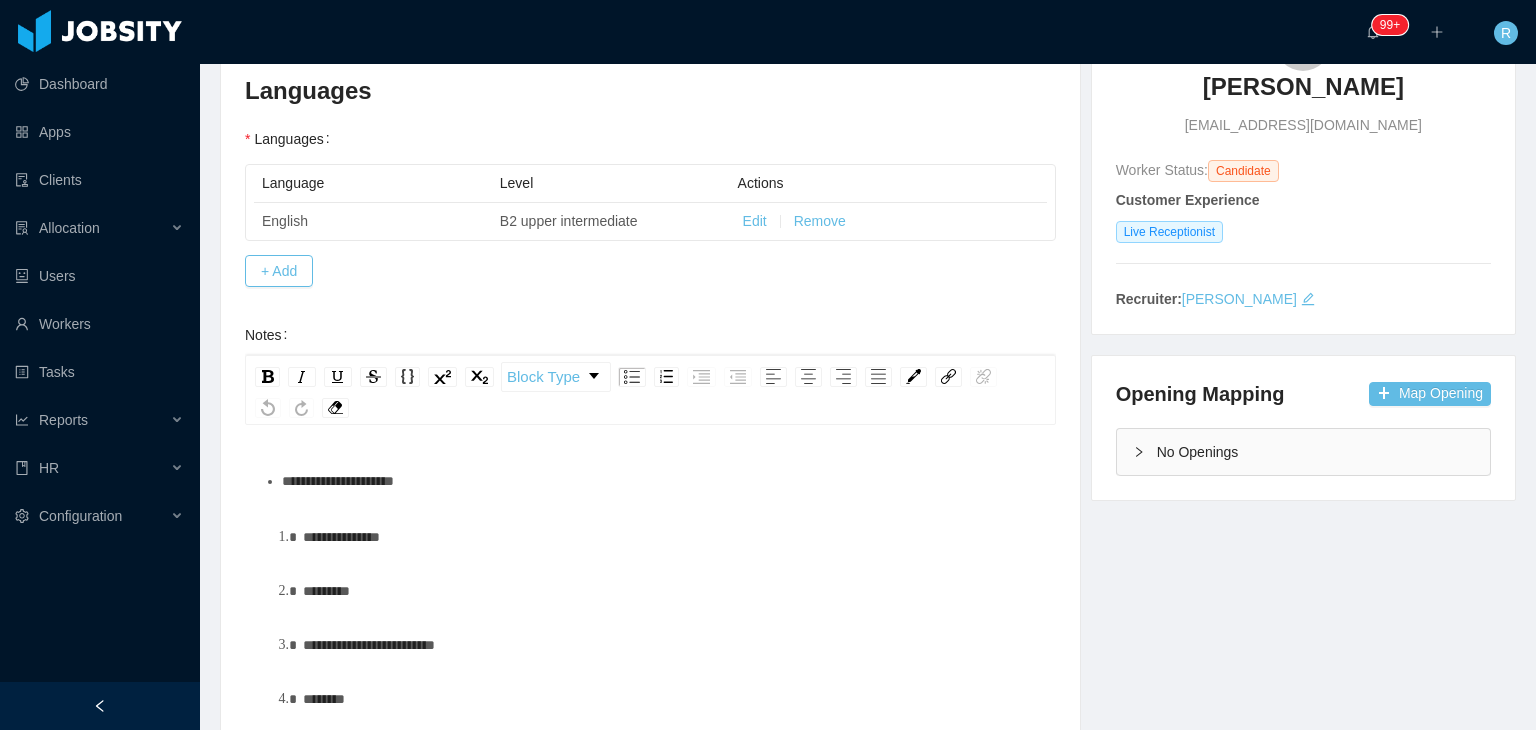 scroll, scrollTop: 208, scrollLeft: 0, axis: vertical 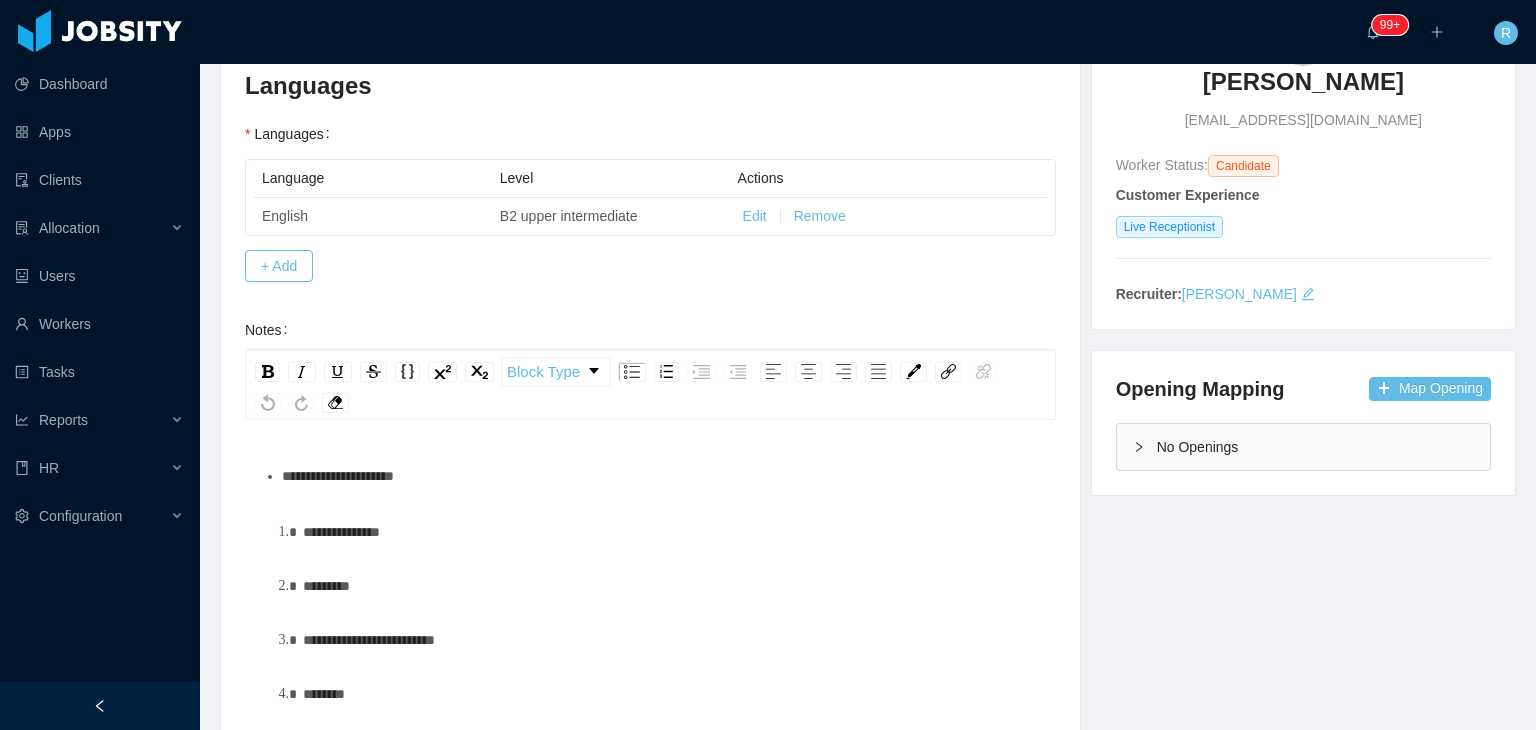 click on "**********" at bounding box center (661, 476) 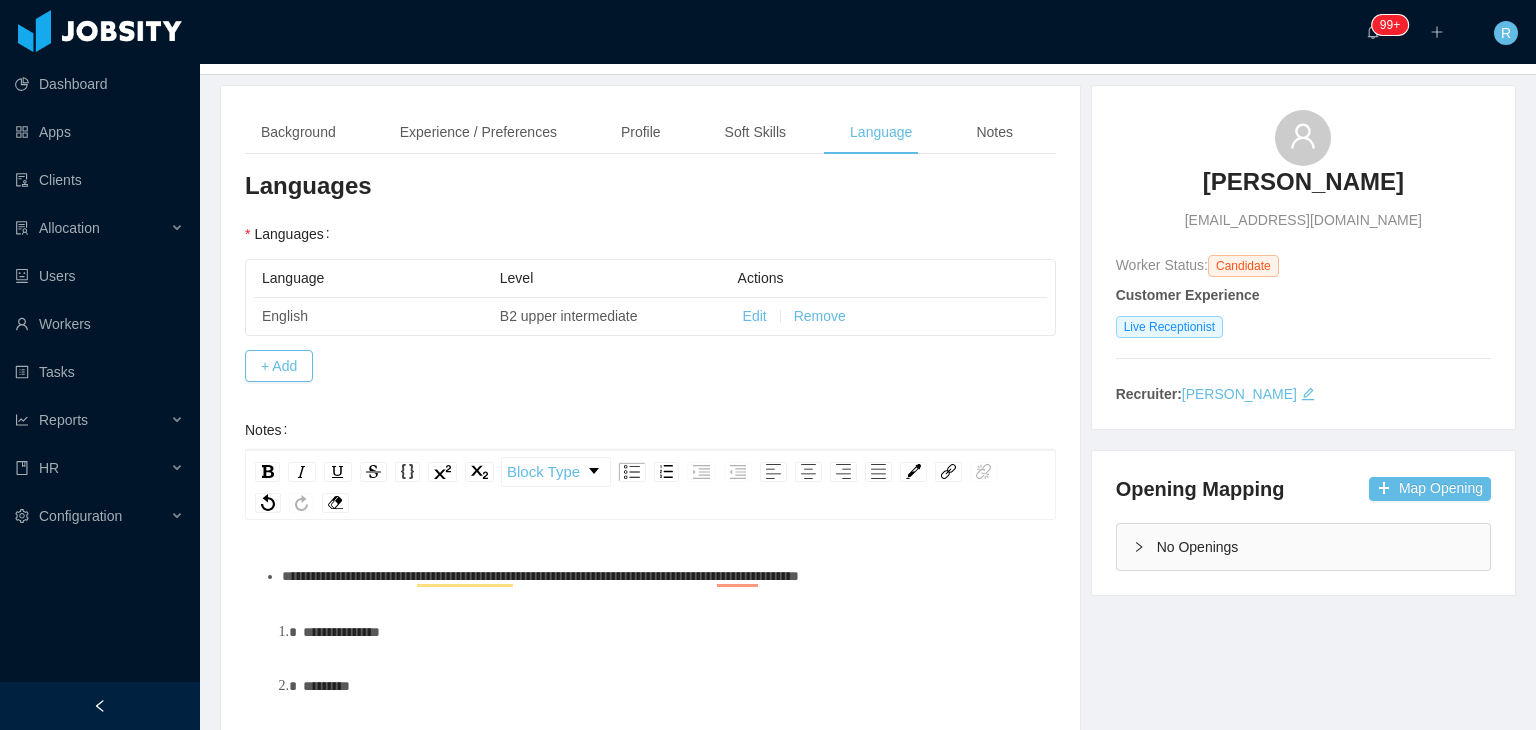 scroll, scrollTop: 100, scrollLeft: 0, axis: vertical 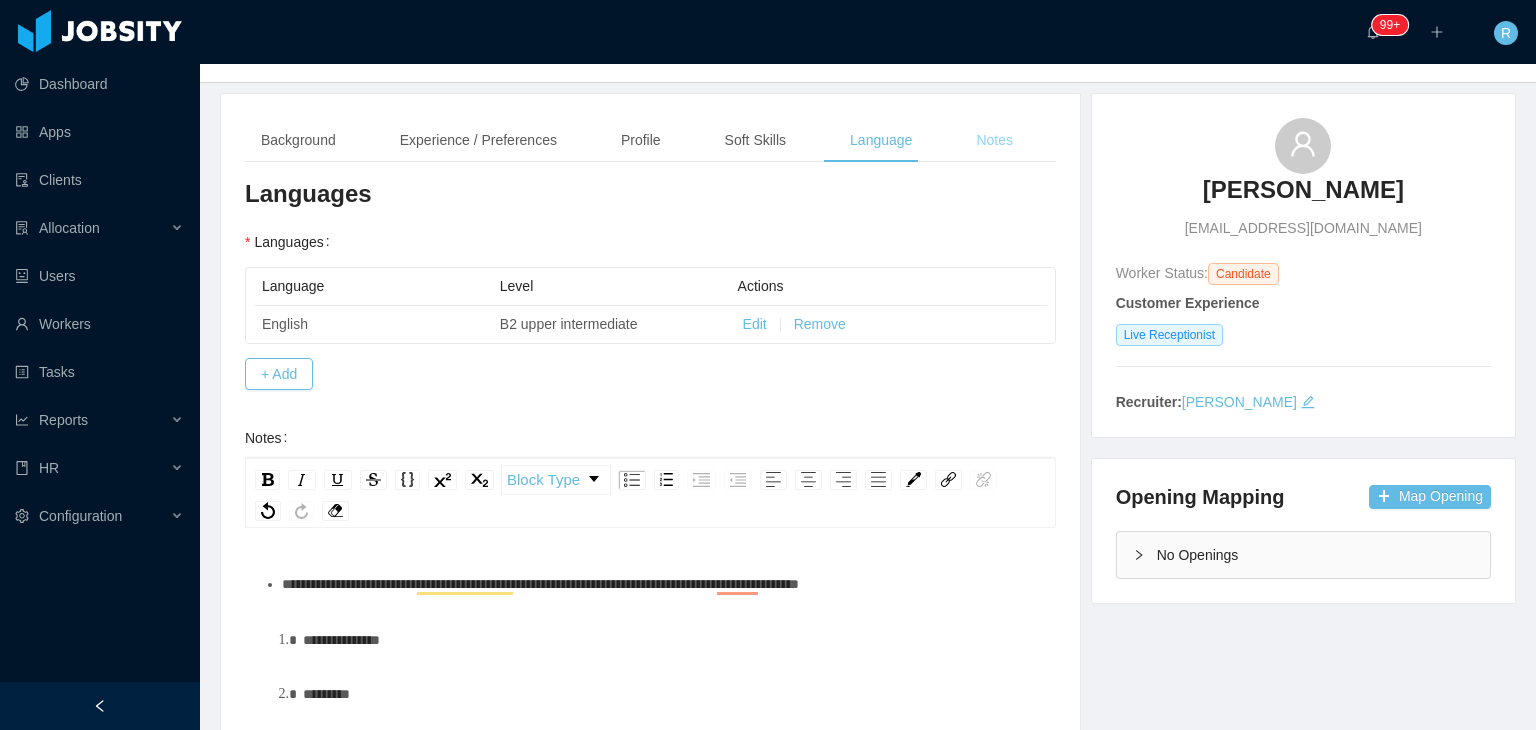 click on "Notes" at bounding box center [994, 140] 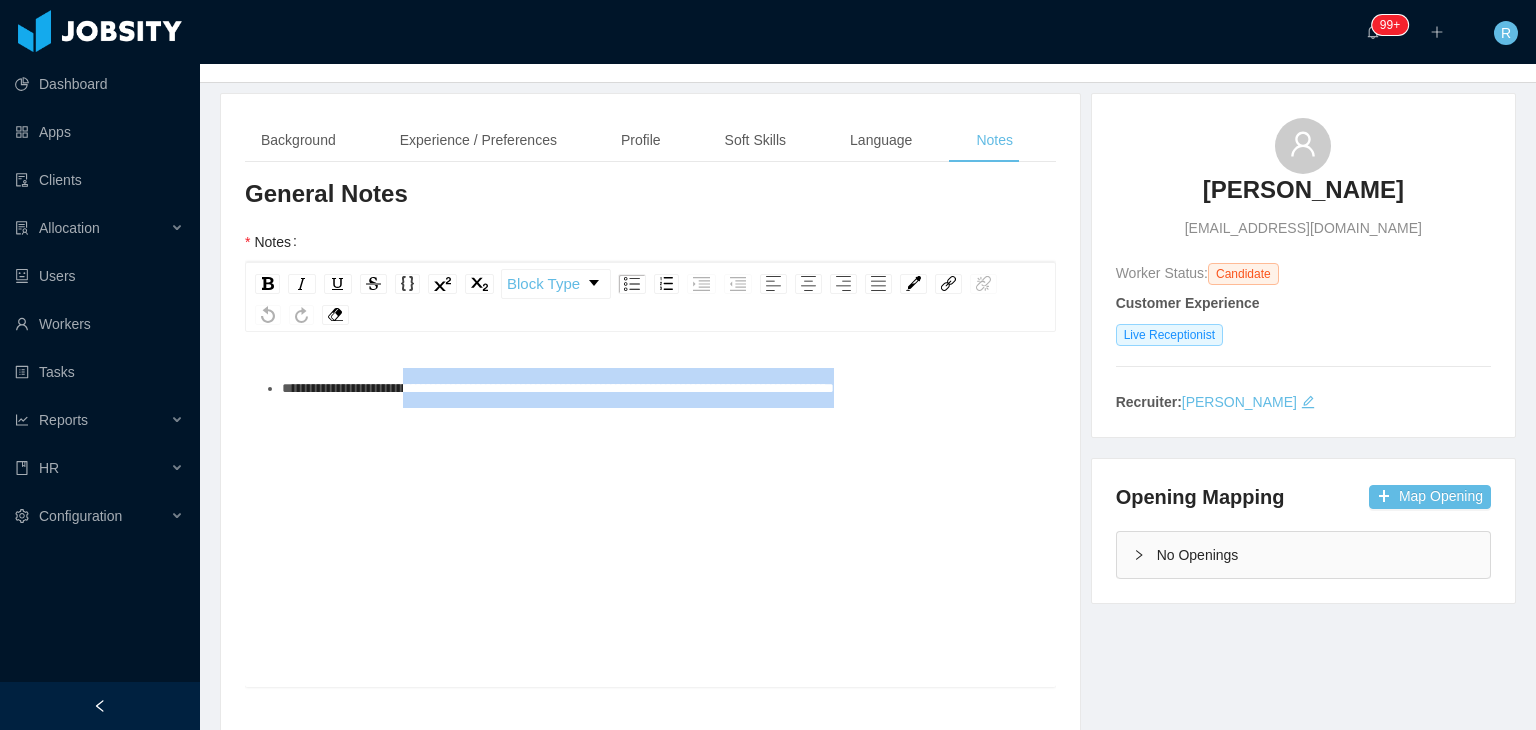 drag, startPoint x: 976, startPoint y: 392, endPoint x: 436, endPoint y: 391, distance: 540.0009 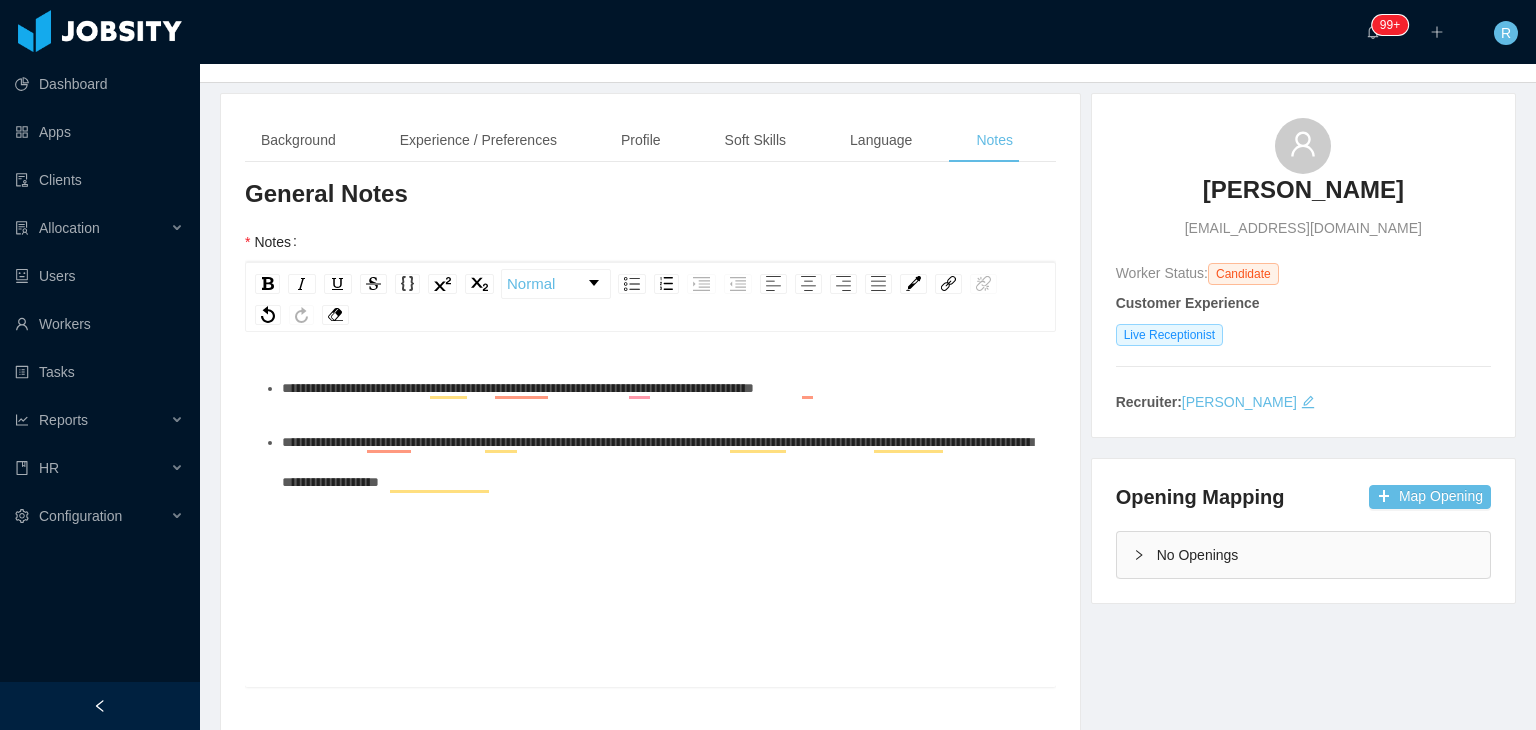 scroll, scrollTop: 0, scrollLeft: 0, axis: both 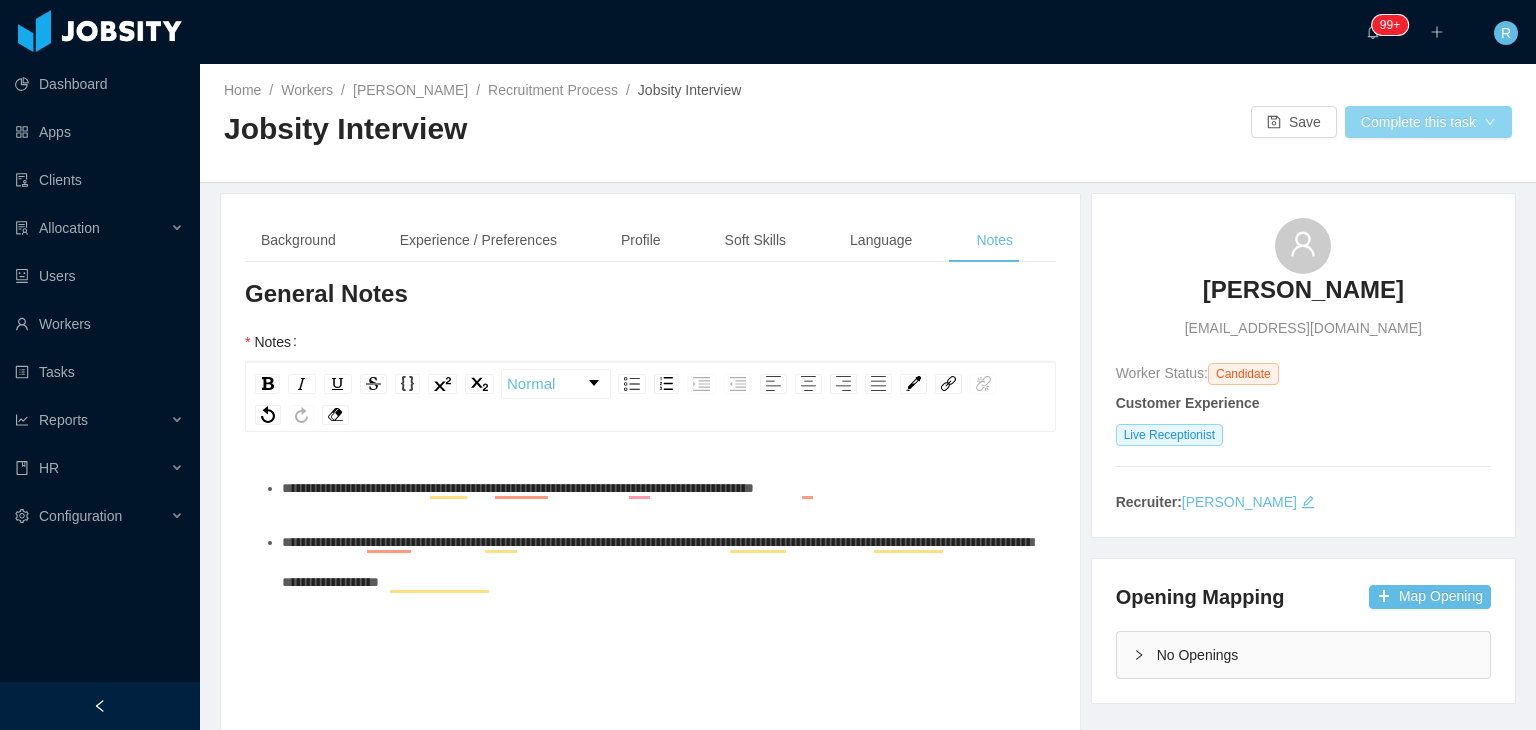click on "Complete this task" at bounding box center [1428, 122] 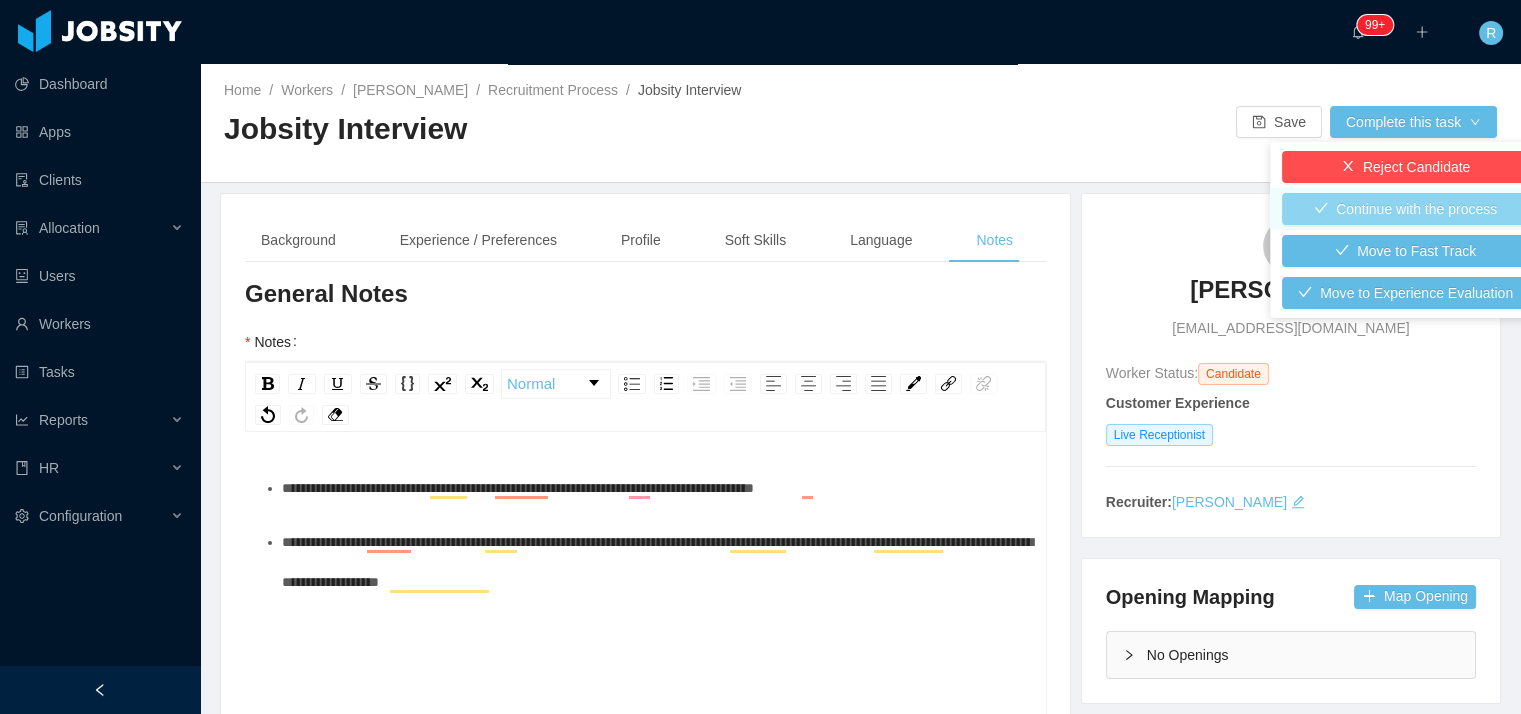 click on "Continue with the process" at bounding box center [1405, 209] 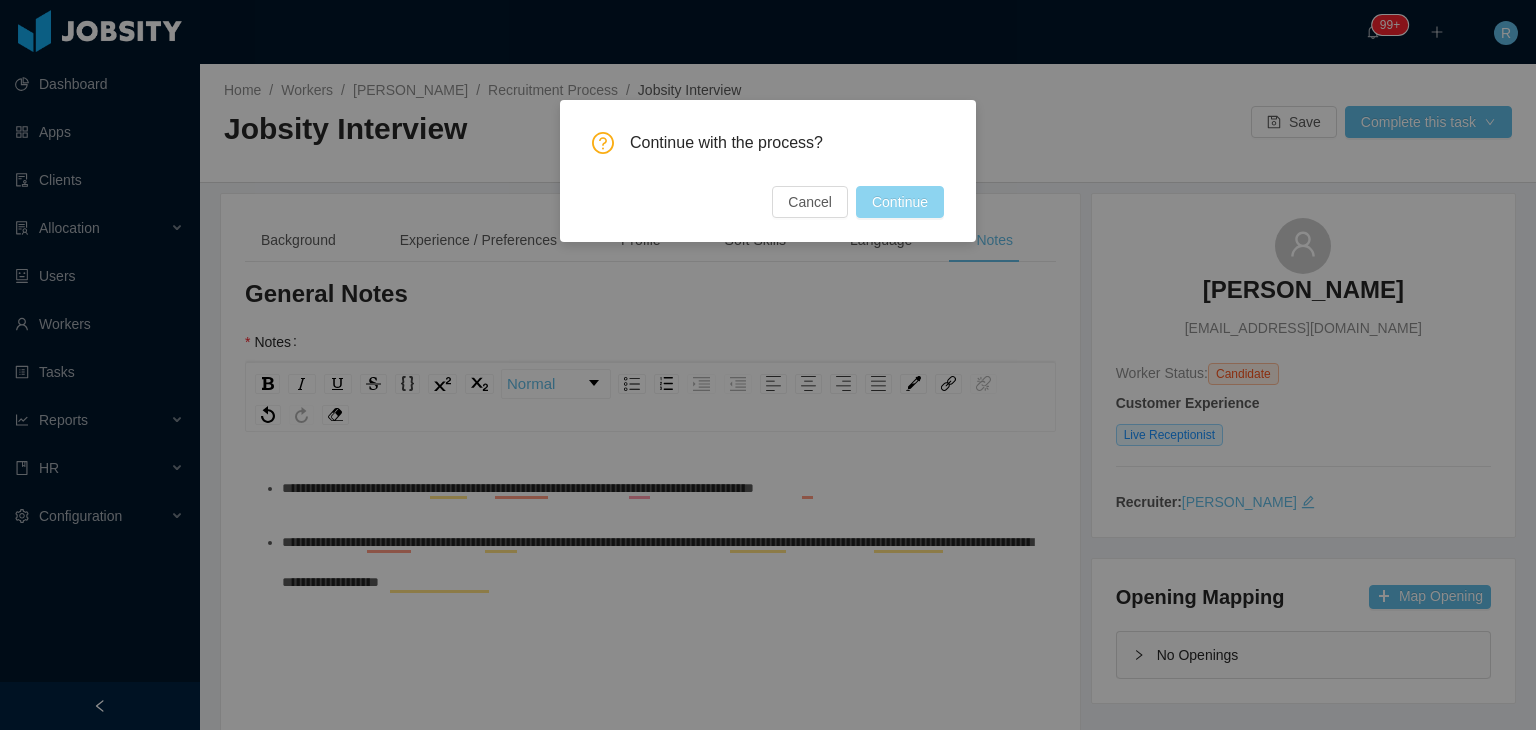 click on "Continue" at bounding box center (900, 202) 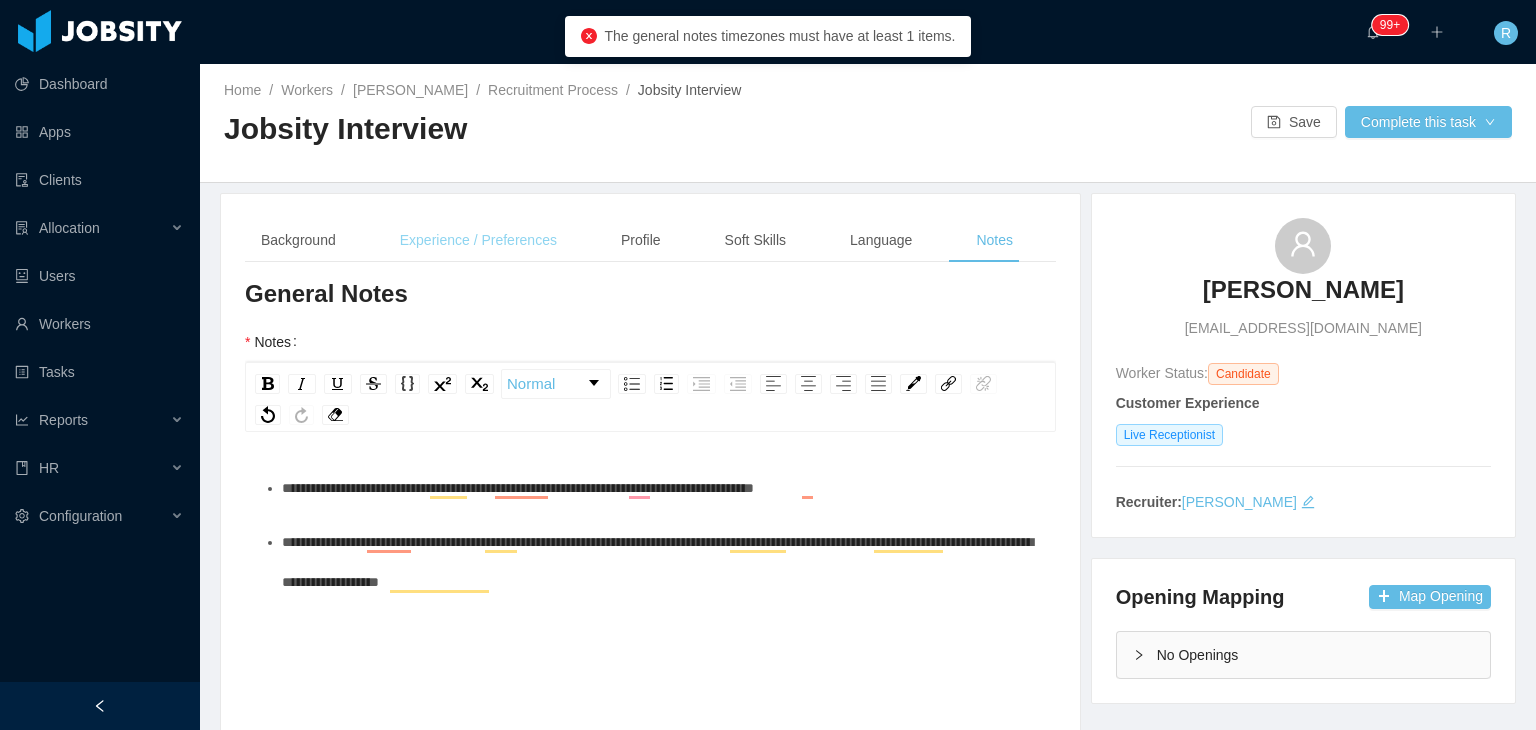 click on "Experience / Preferences" at bounding box center [478, 240] 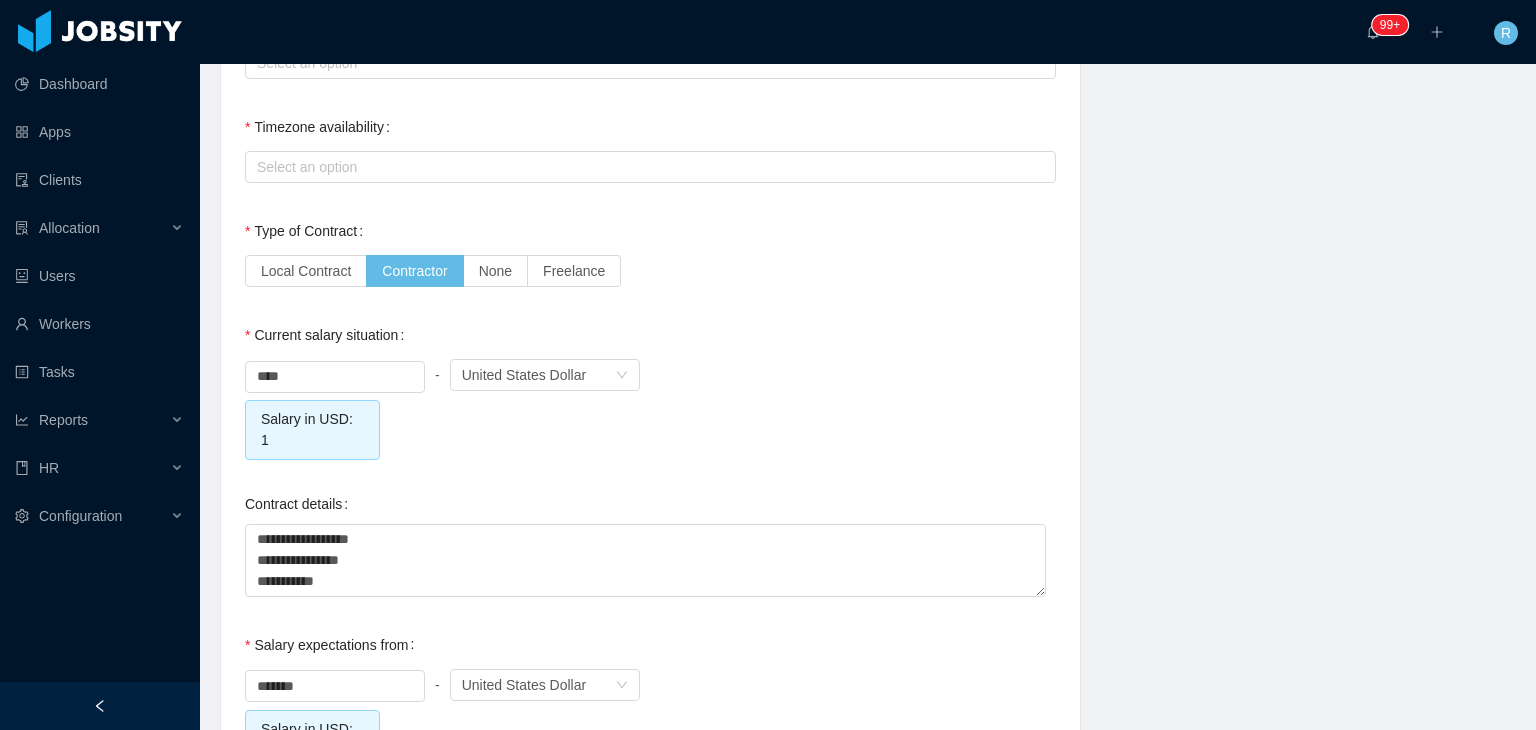scroll, scrollTop: 1691, scrollLeft: 0, axis: vertical 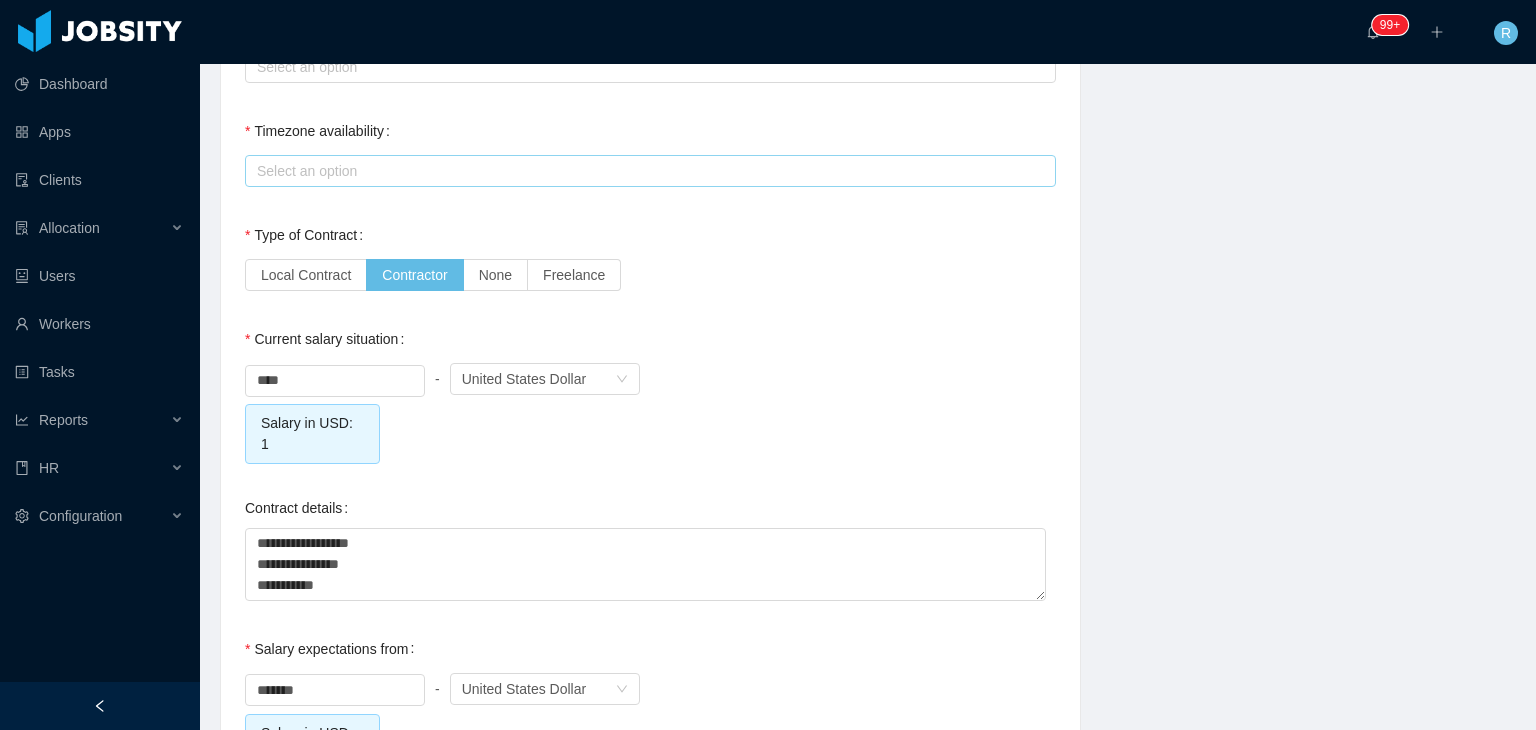 click on "Select an option" at bounding box center (646, 171) 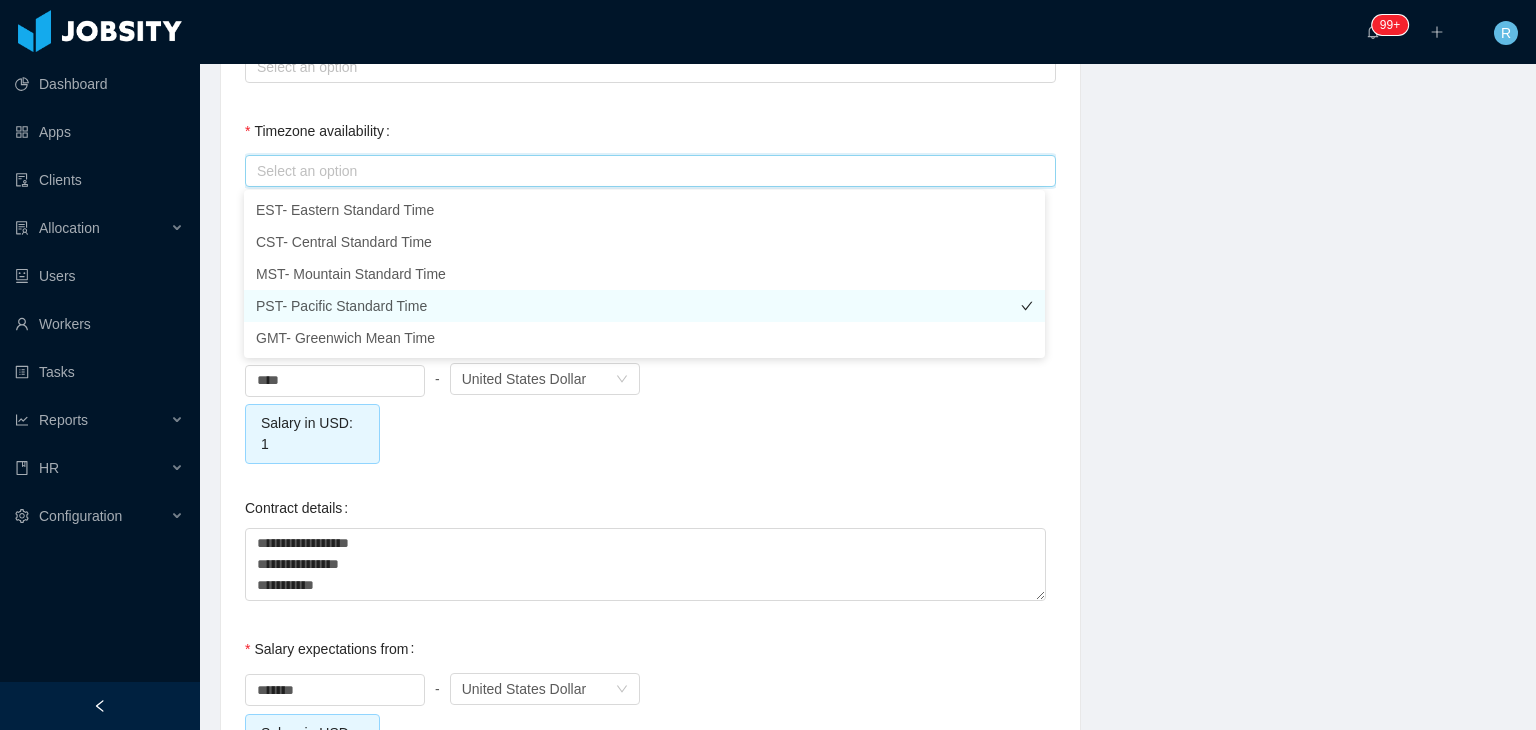 click on "PST- Pacific Standard Time" at bounding box center [644, 306] 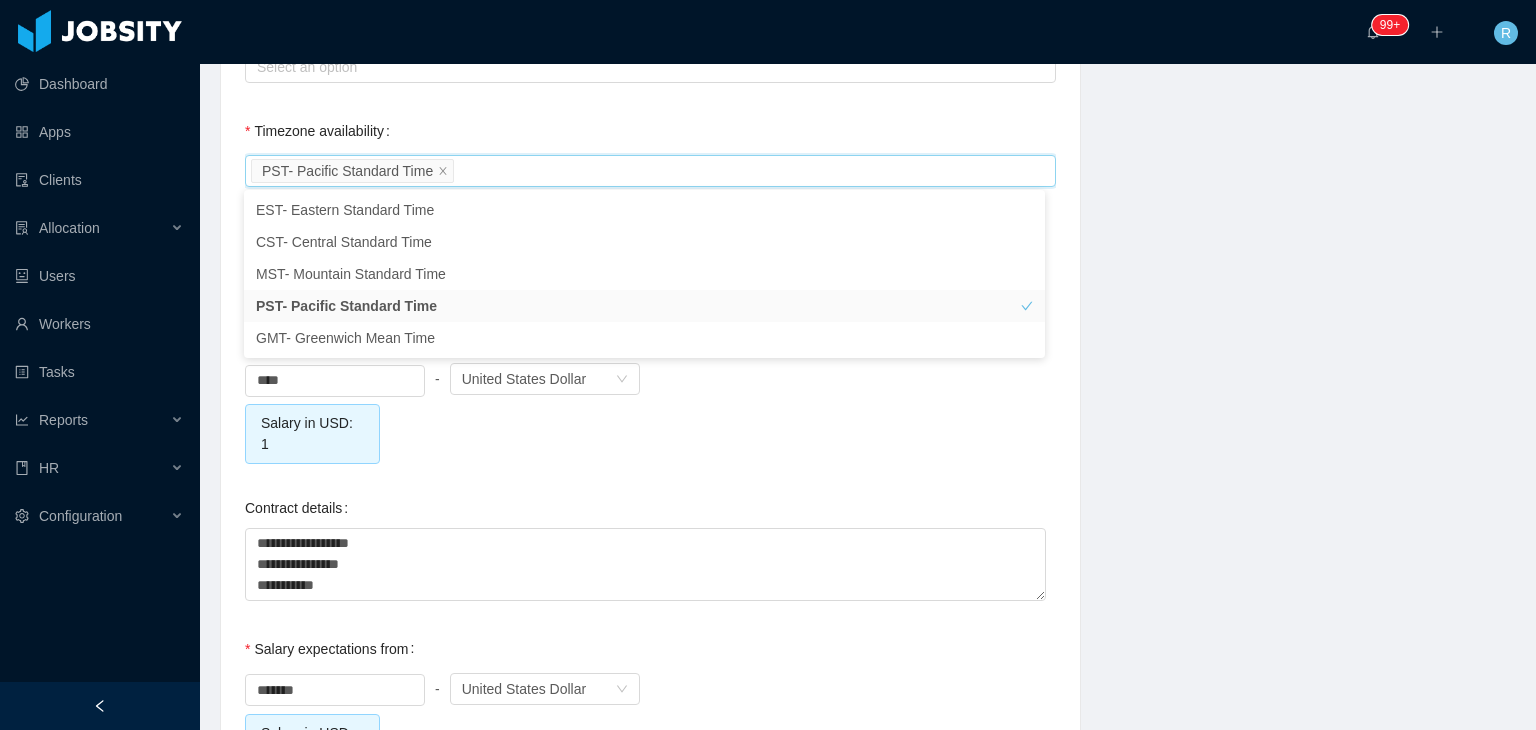 click on "**********" at bounding box center (868, -182) 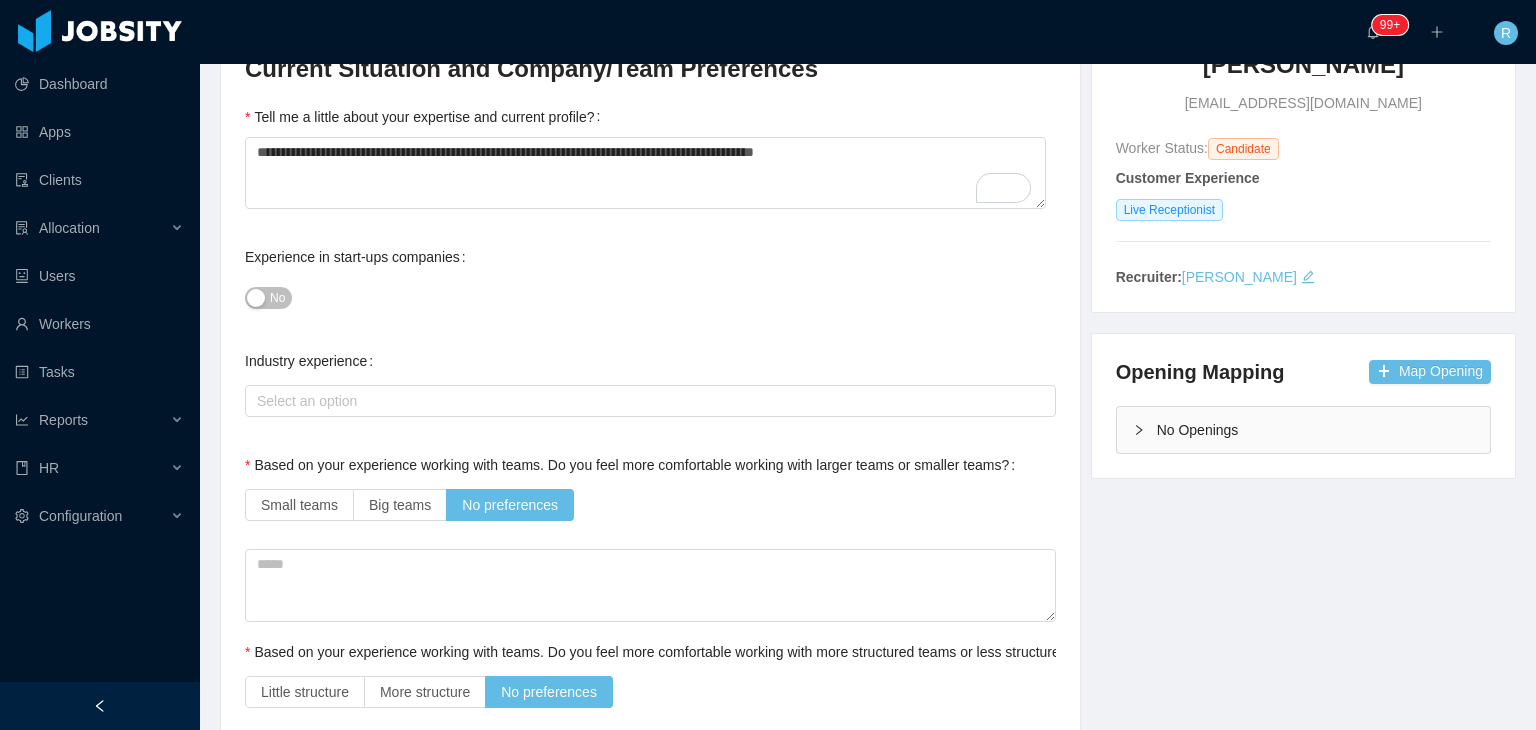 scroll, scrollTop: 0, scrollLeft: 0, axis: both 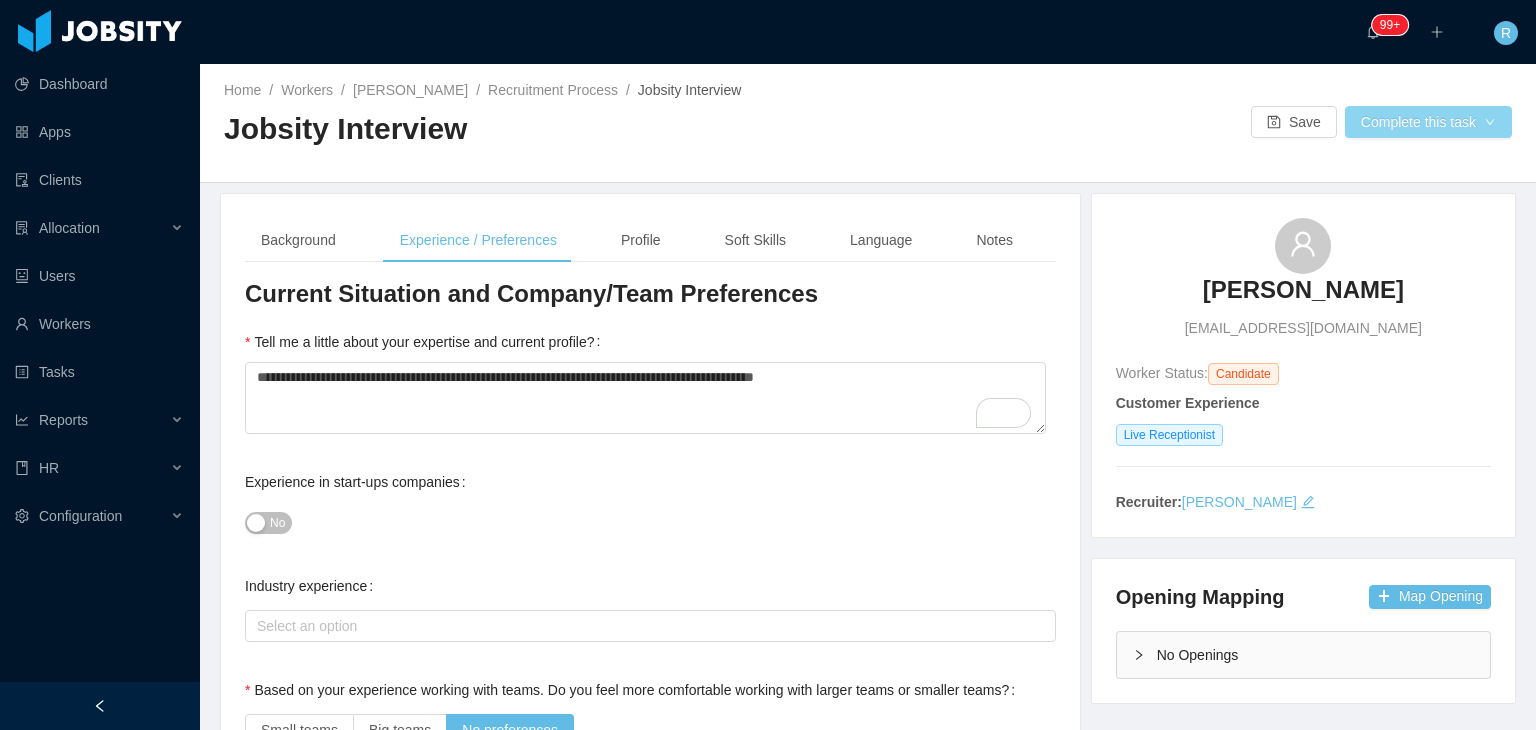 click on "Complete this task" at bounding box center [1428, 122] 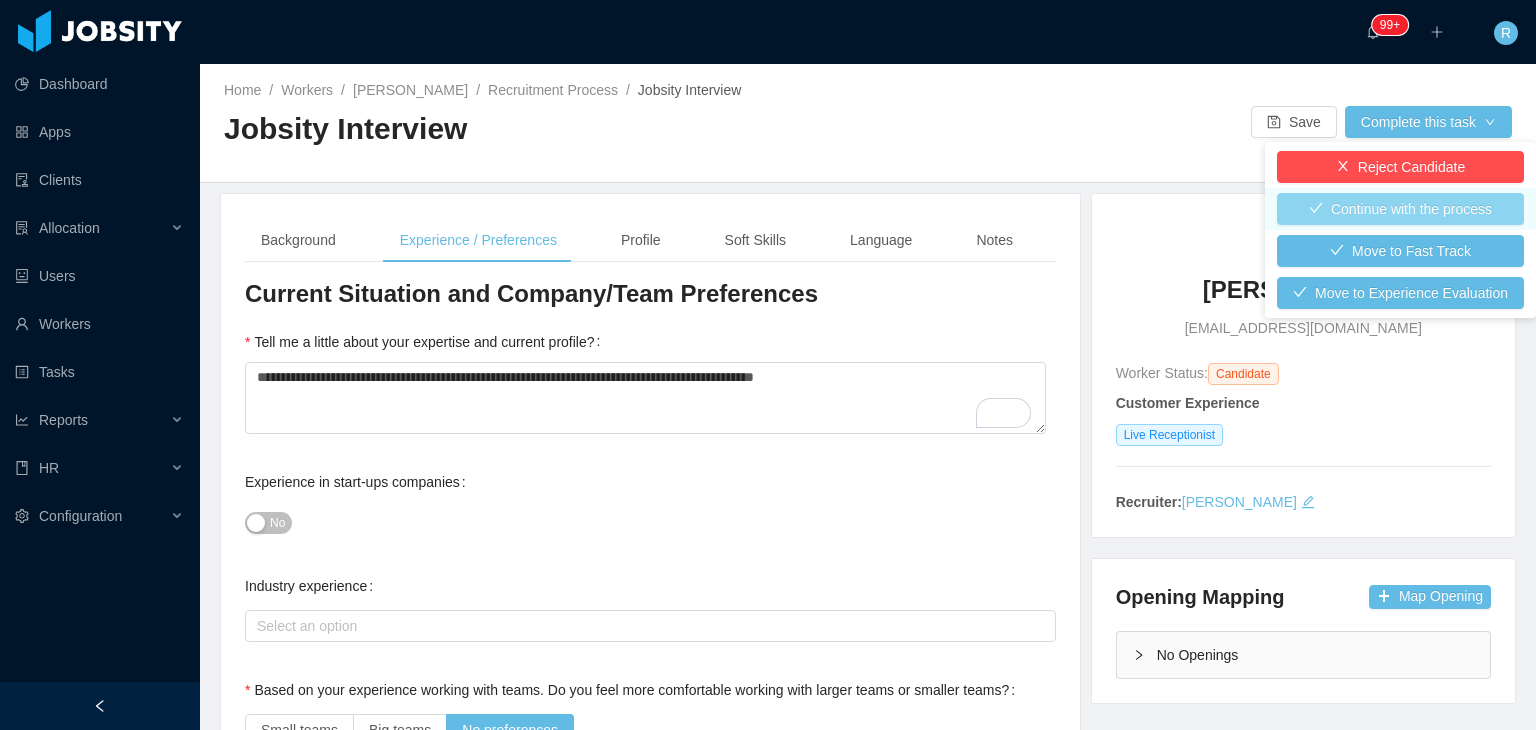 click on "Continue with the process" at bounding box center [1400, 209] 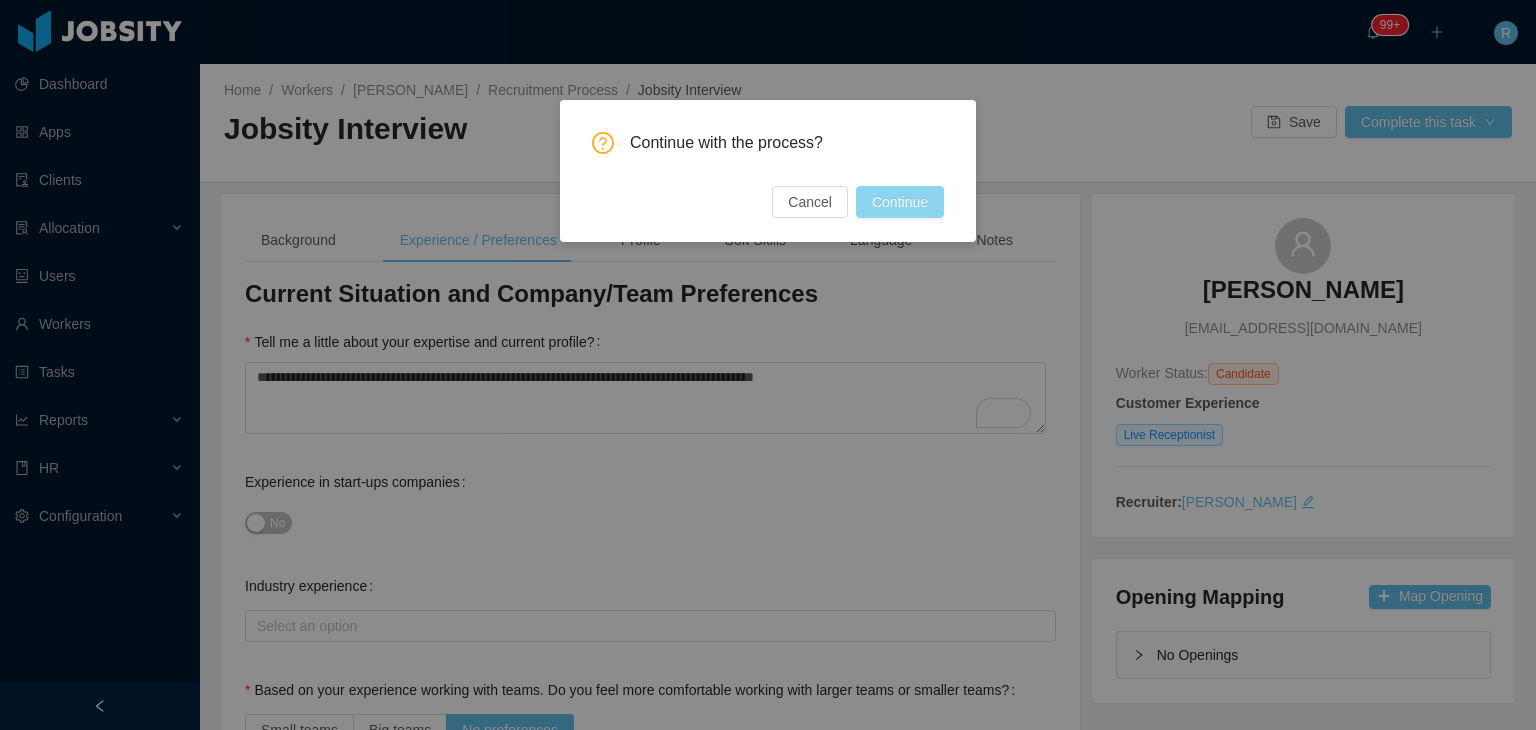 click on "Continue" at bounding box center [900, 202] 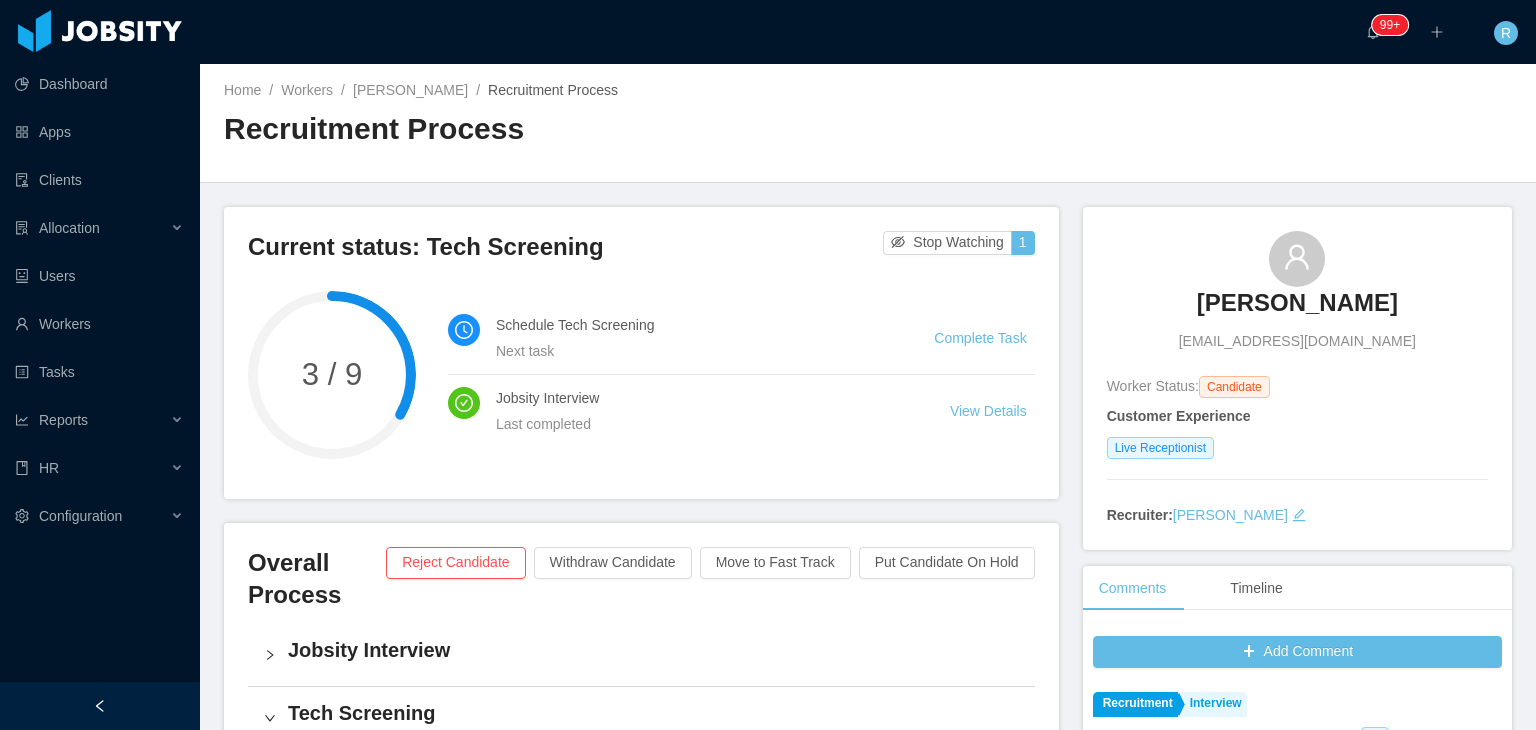 click on "Laura BARRENO" at bounding box center [1297, 303] 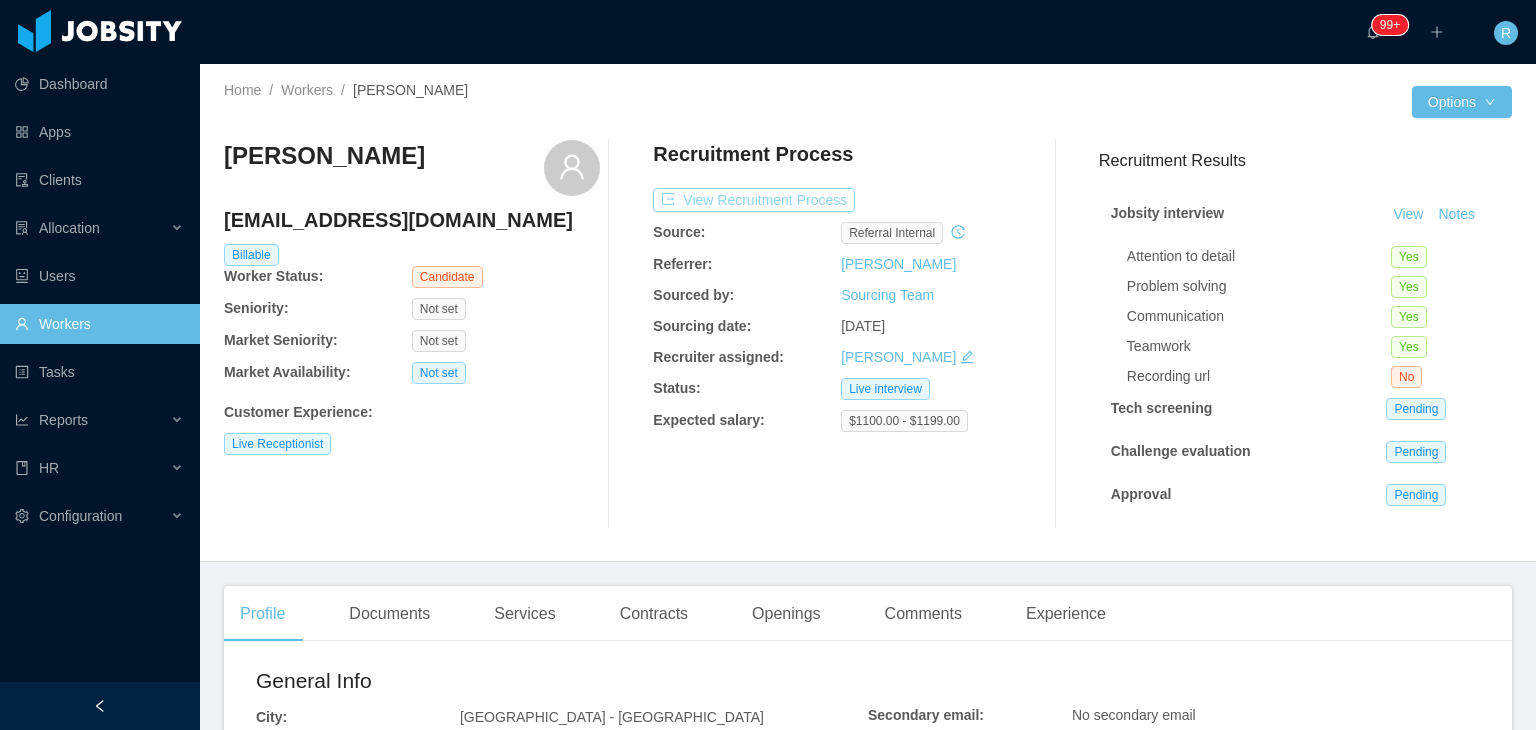 click on "View Recruitment Process" at bounding box center (754, 200) 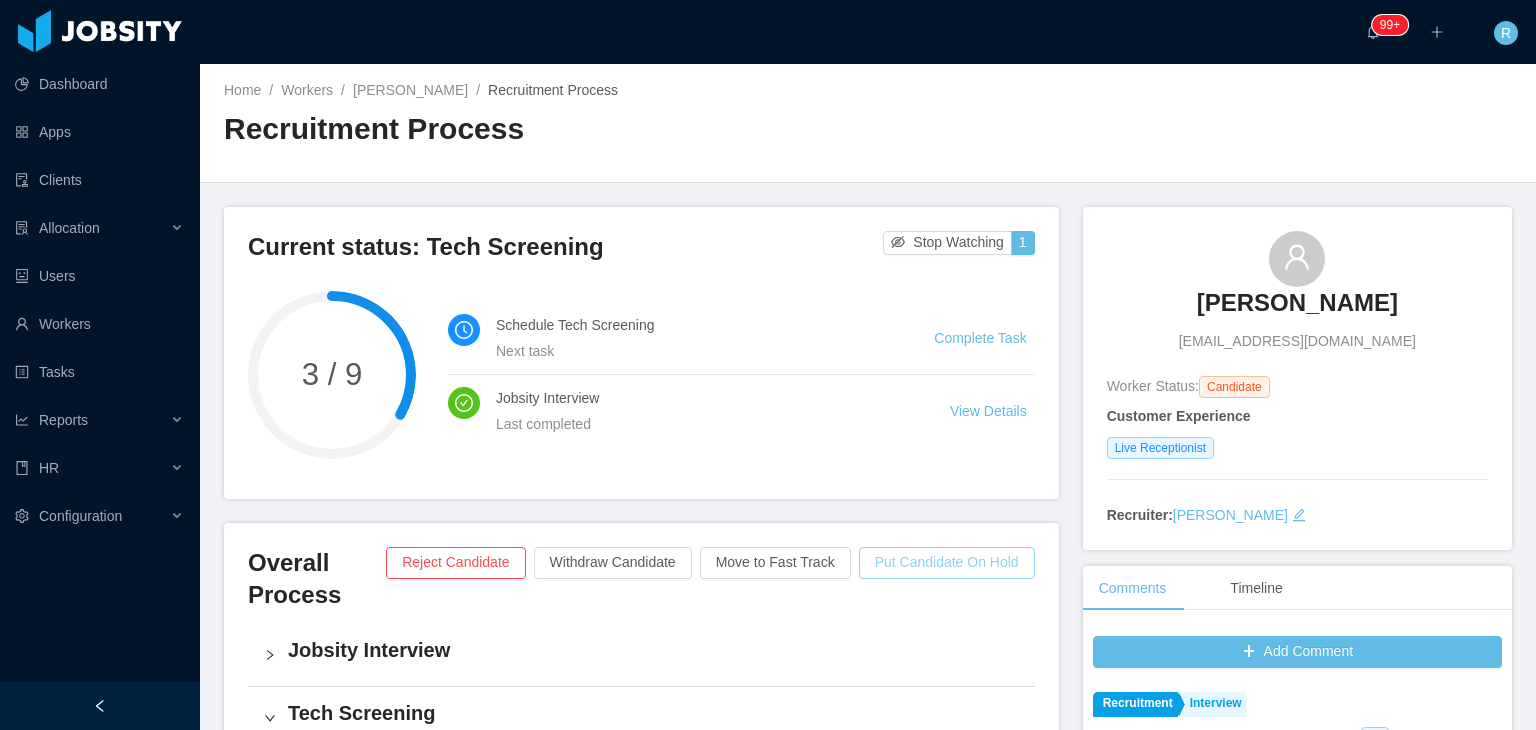 click on "Put Candidate On Hold" at bounding box center (947, 563) 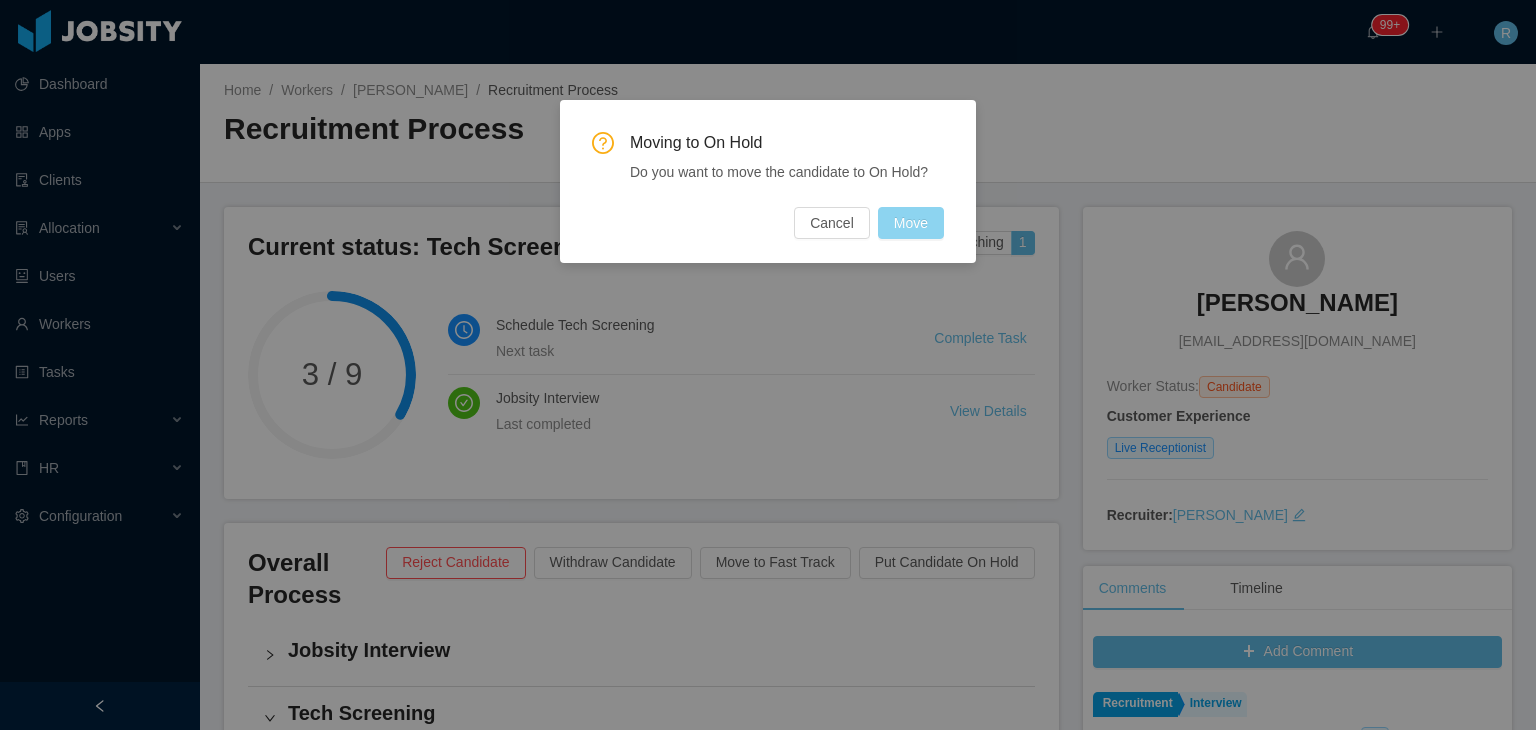 click on "Move" at bounding box center (911, 223) 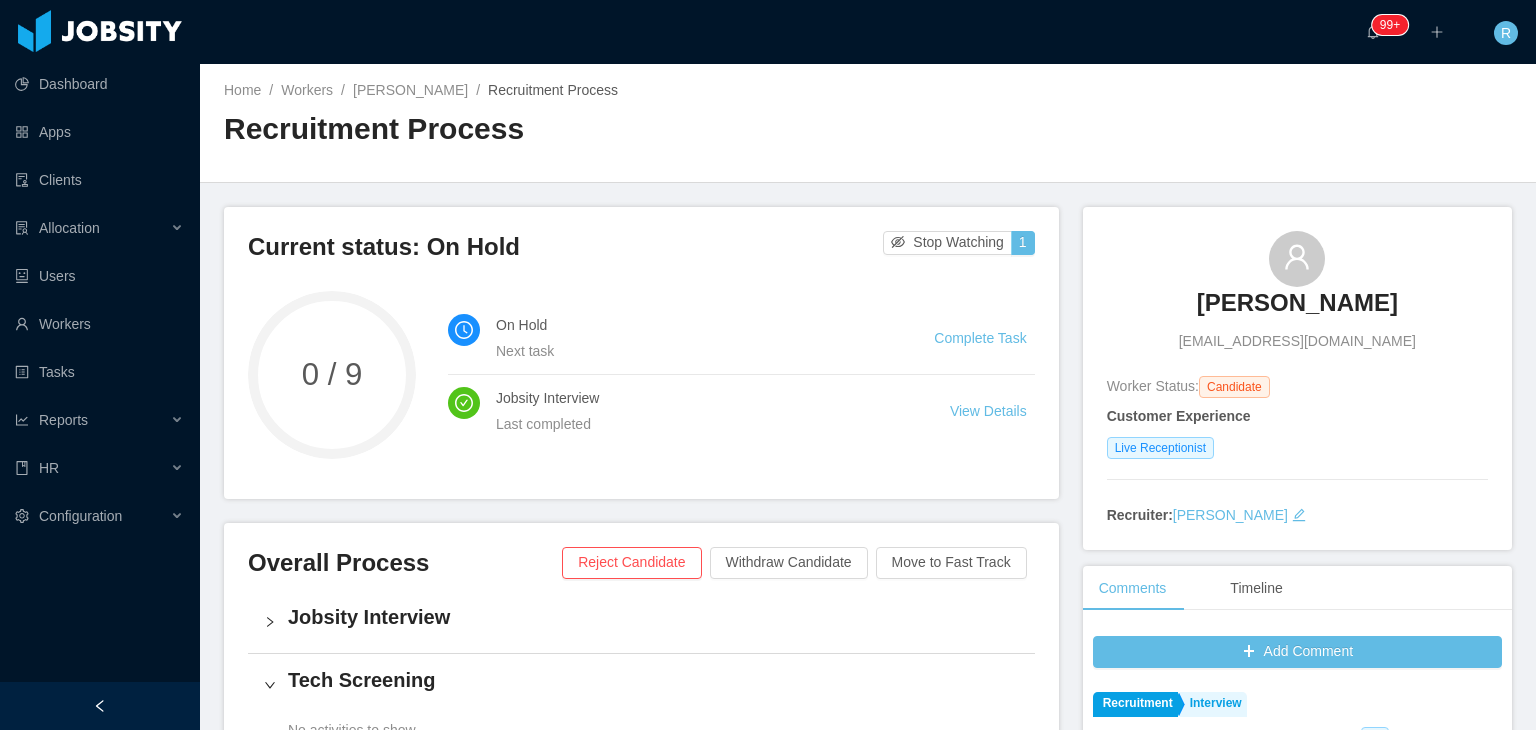 click on "laurabarreno1@gmail.com" at bounding box center (1297, 341) 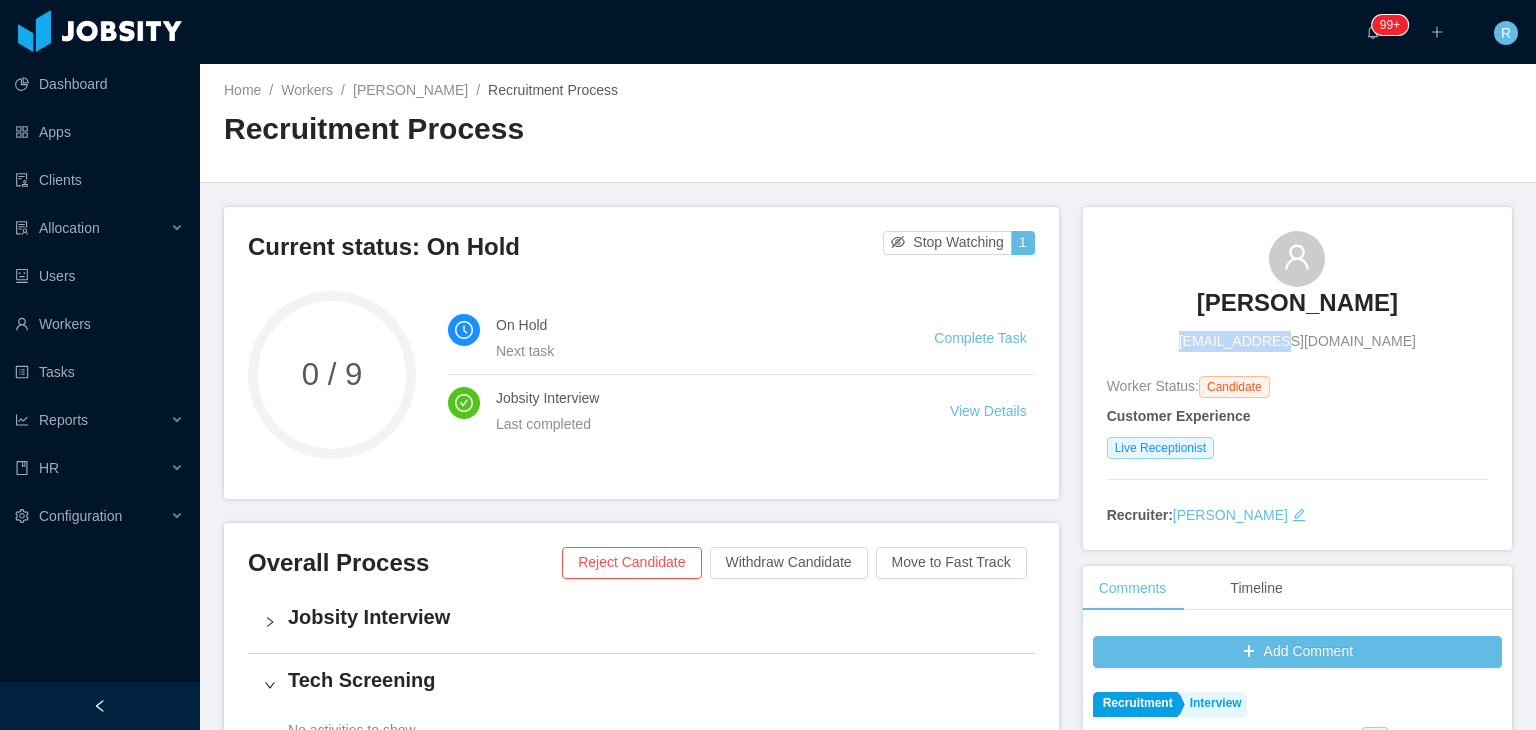 click on "laurabarreno1@gmail.com" at bounding box center (1297, 341) 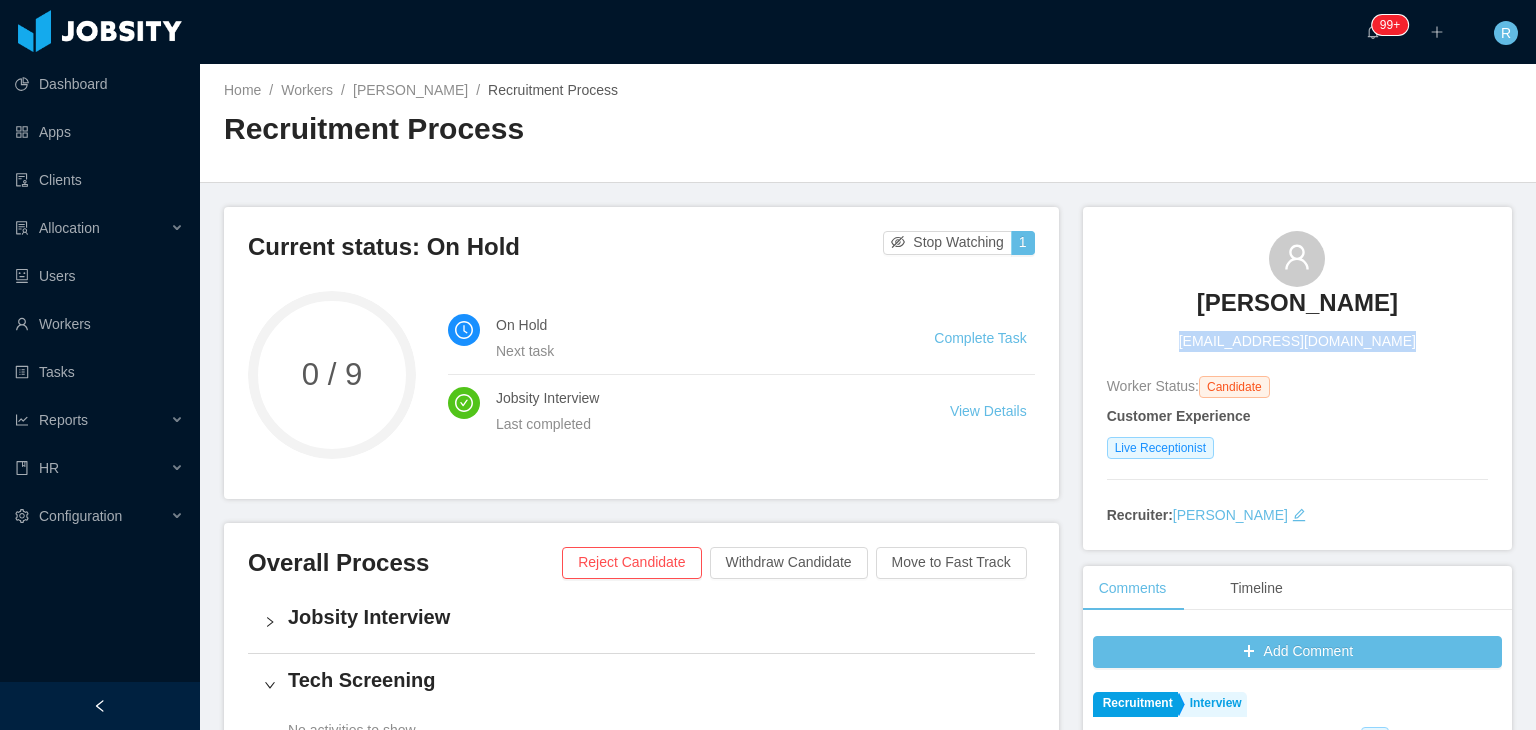 click on "laurabarreno1@gmail.com" at bounding box center (1297, 341) 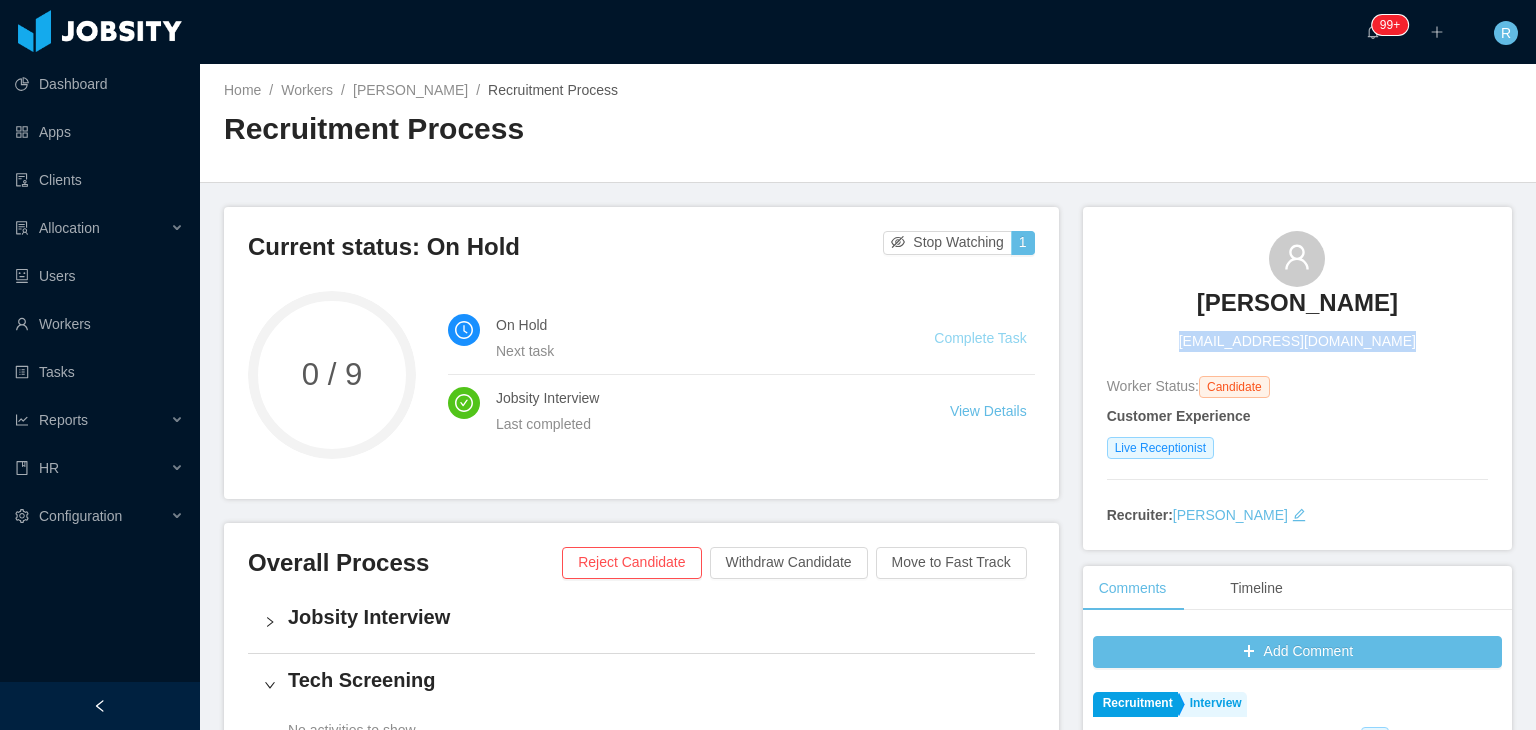 click on "Complete Task" at bounding box center [980, 338] 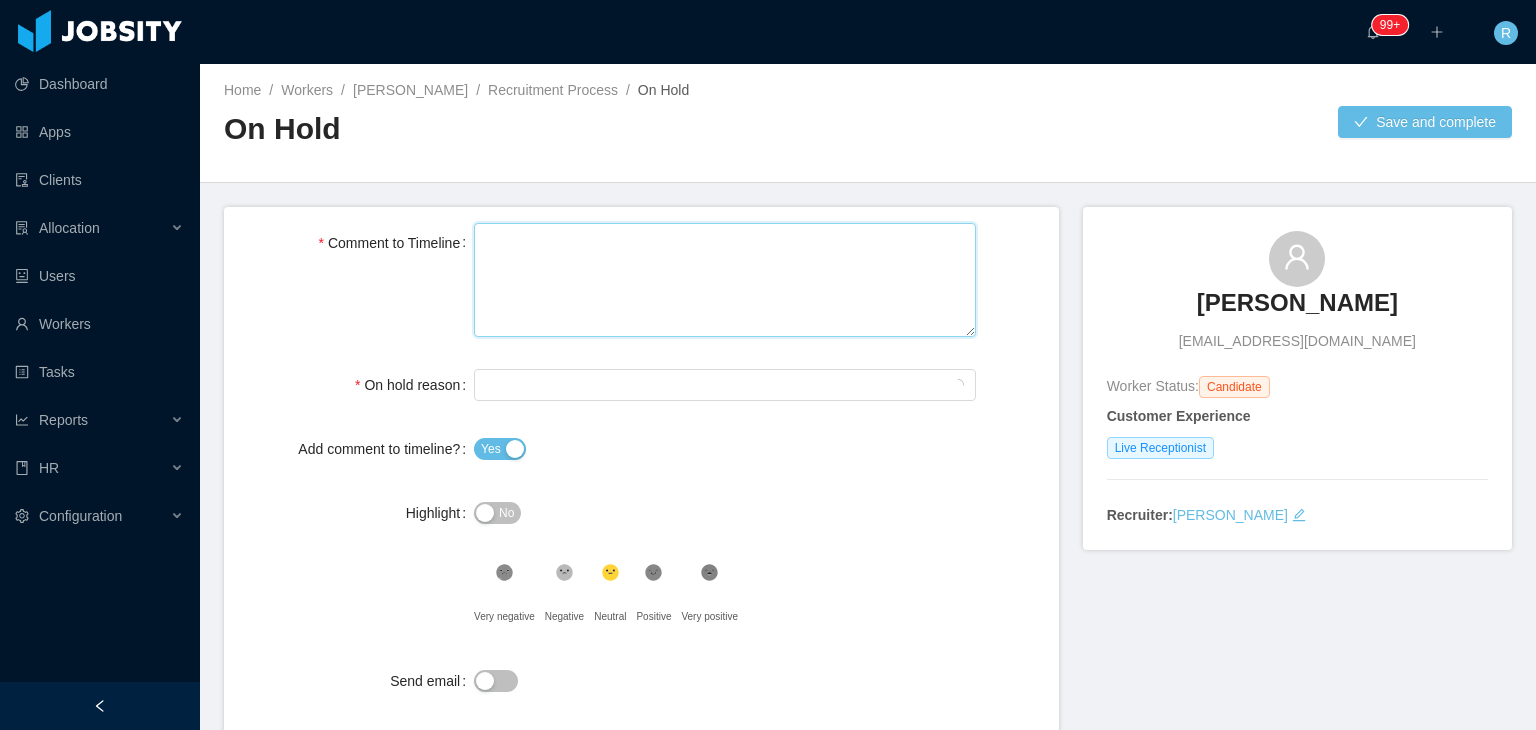 click on "Comment to Timeline" at bounding box center (725, 280) 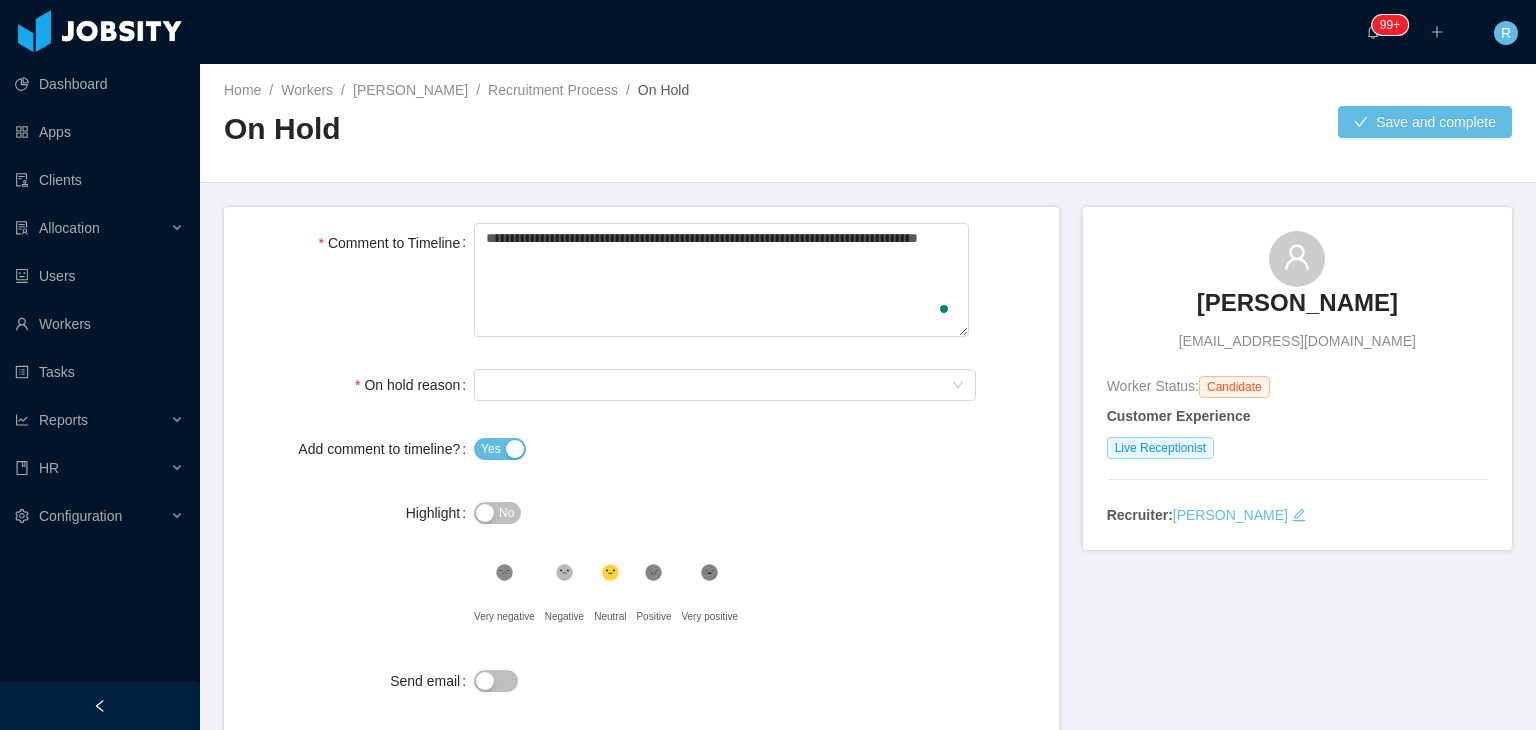 scroll, scrollTop: 0, scrollLeft: 0, axis: both 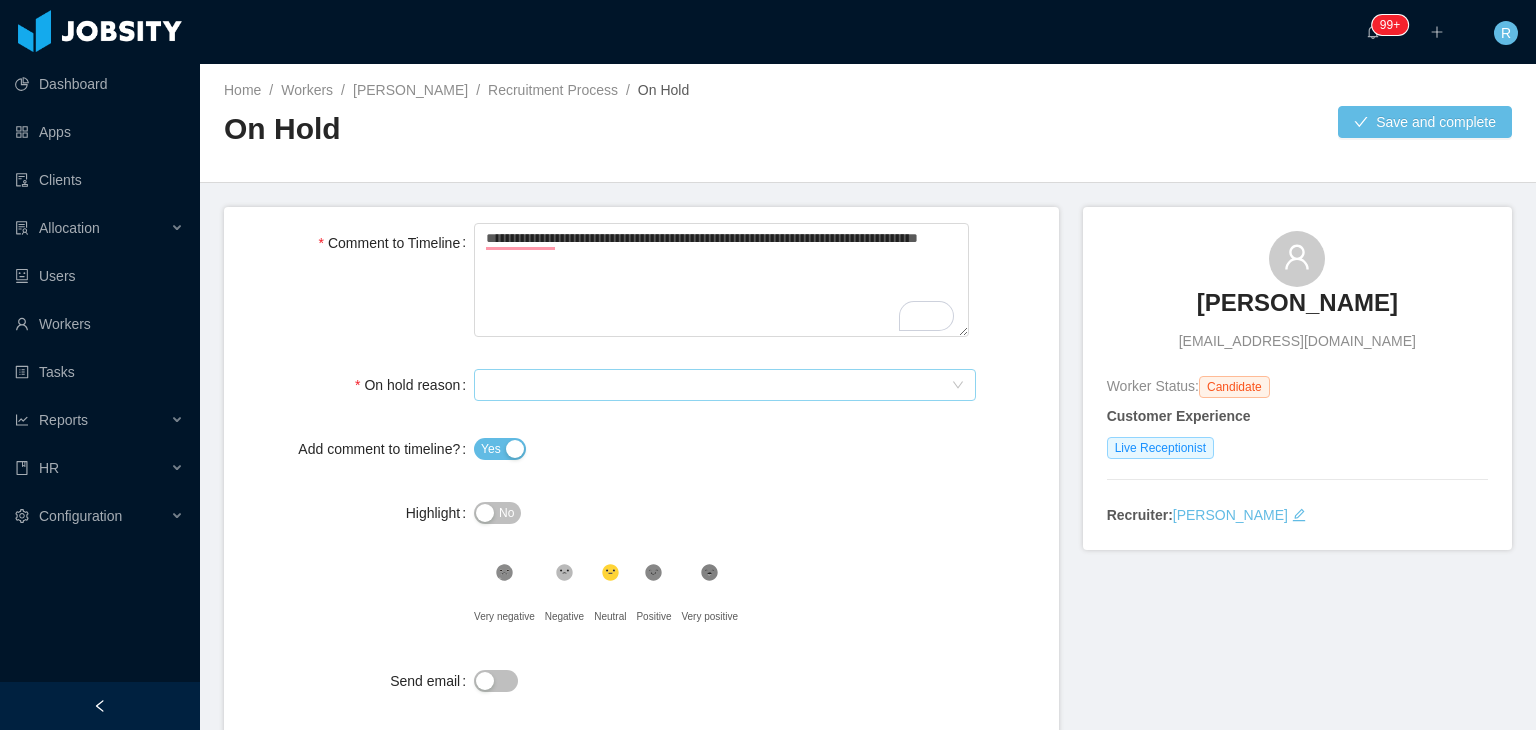 type on "**********" 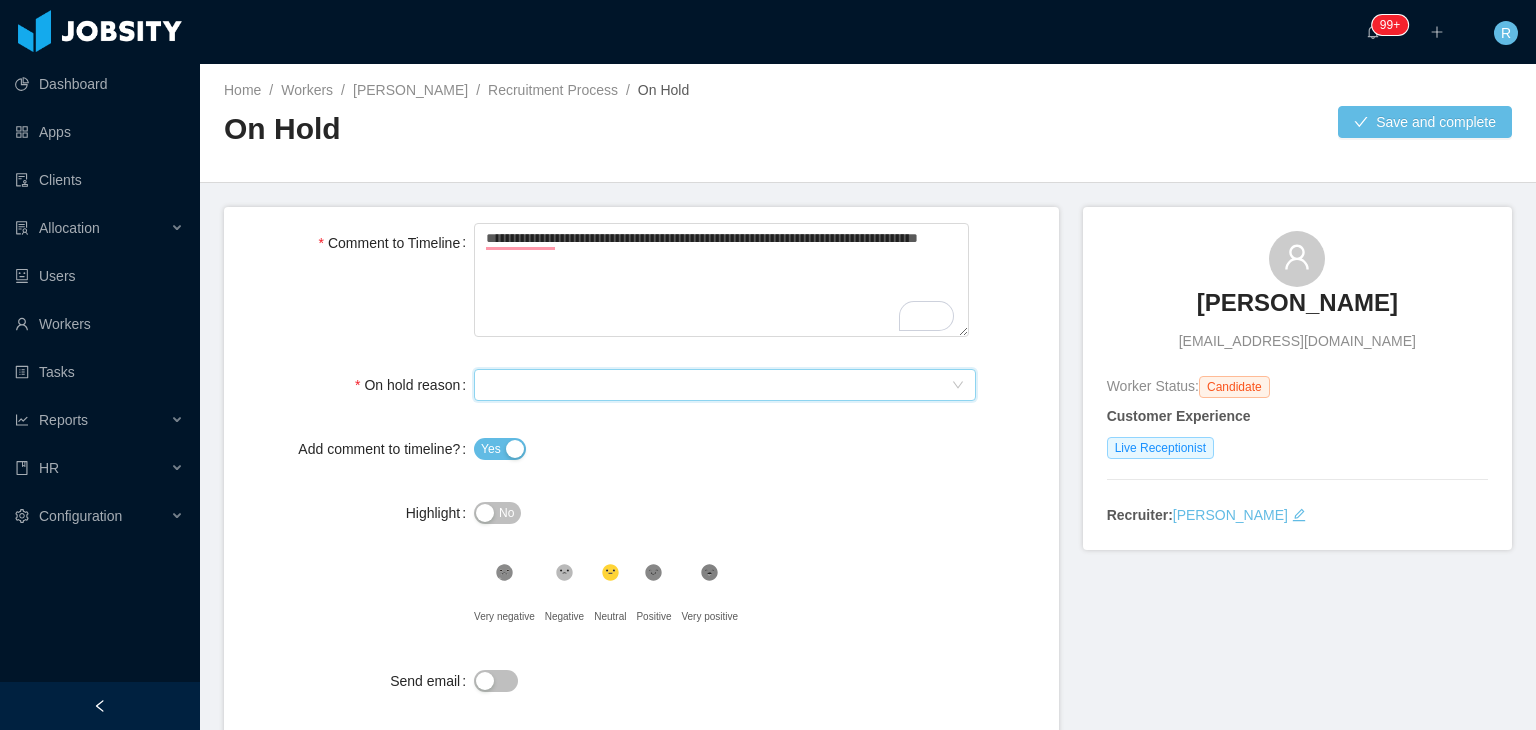 click on "Select On Hold reason" at bounding box center (718, 385) 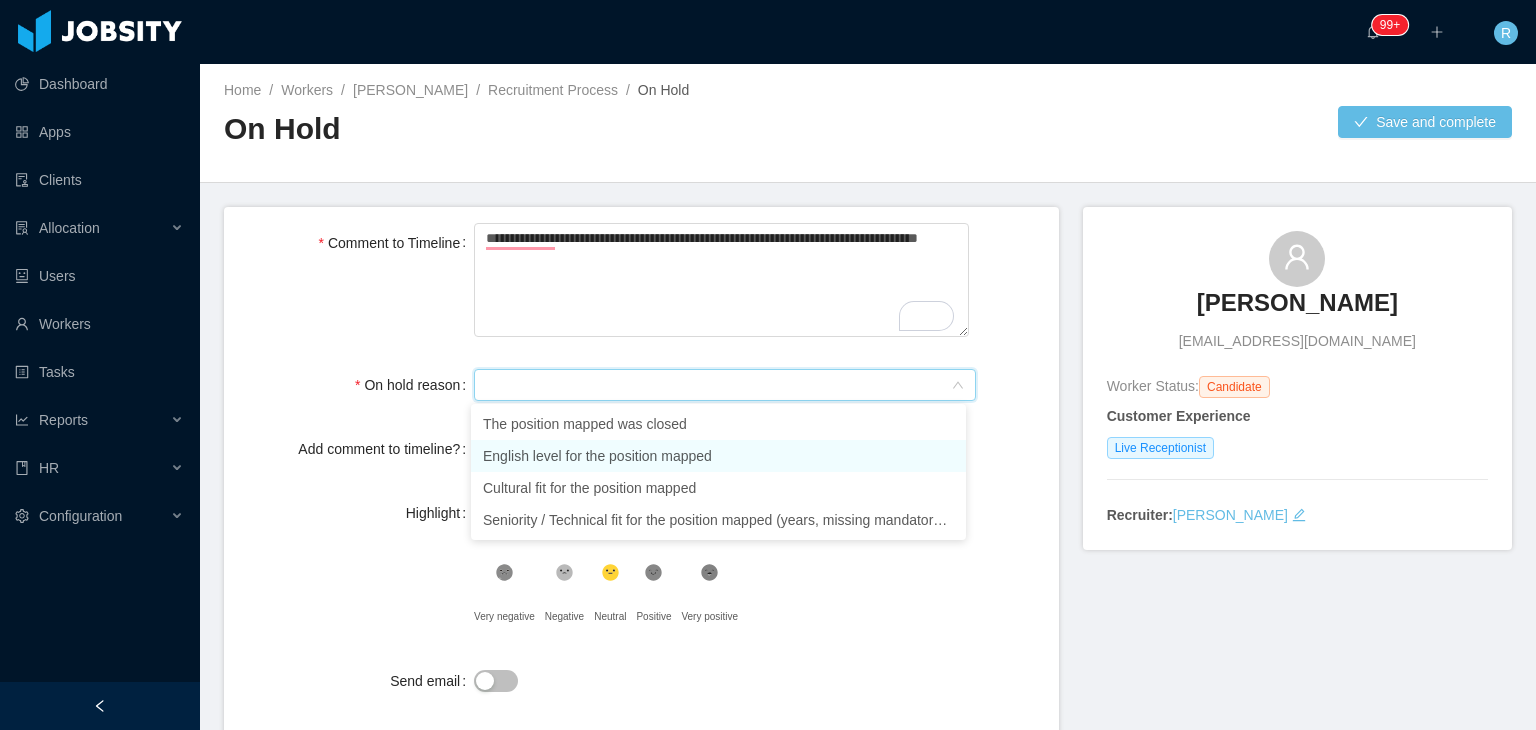 click on "English level for the position mapped" at bounding box center (718, 456) 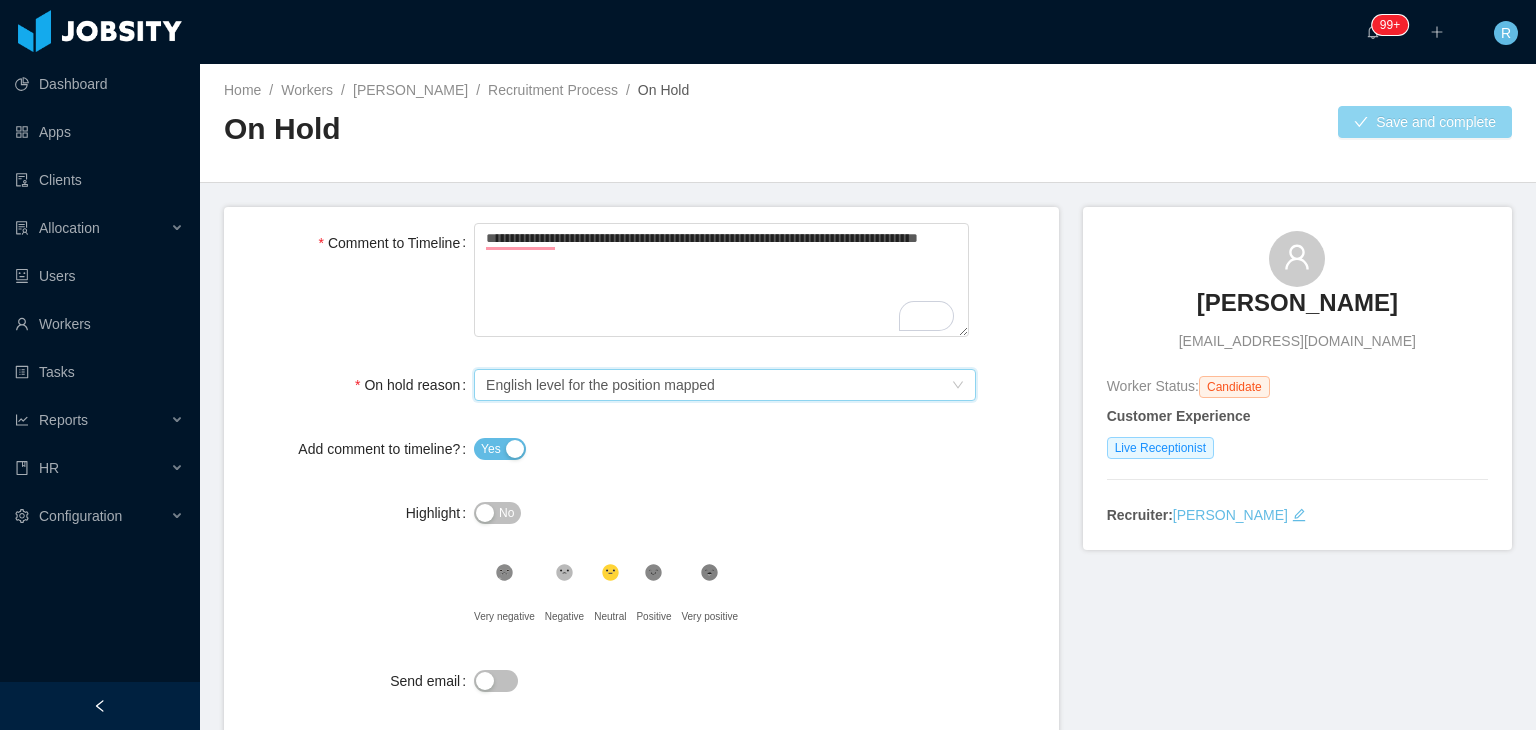click on "Save and complete" at bounding box center [1425, 122] 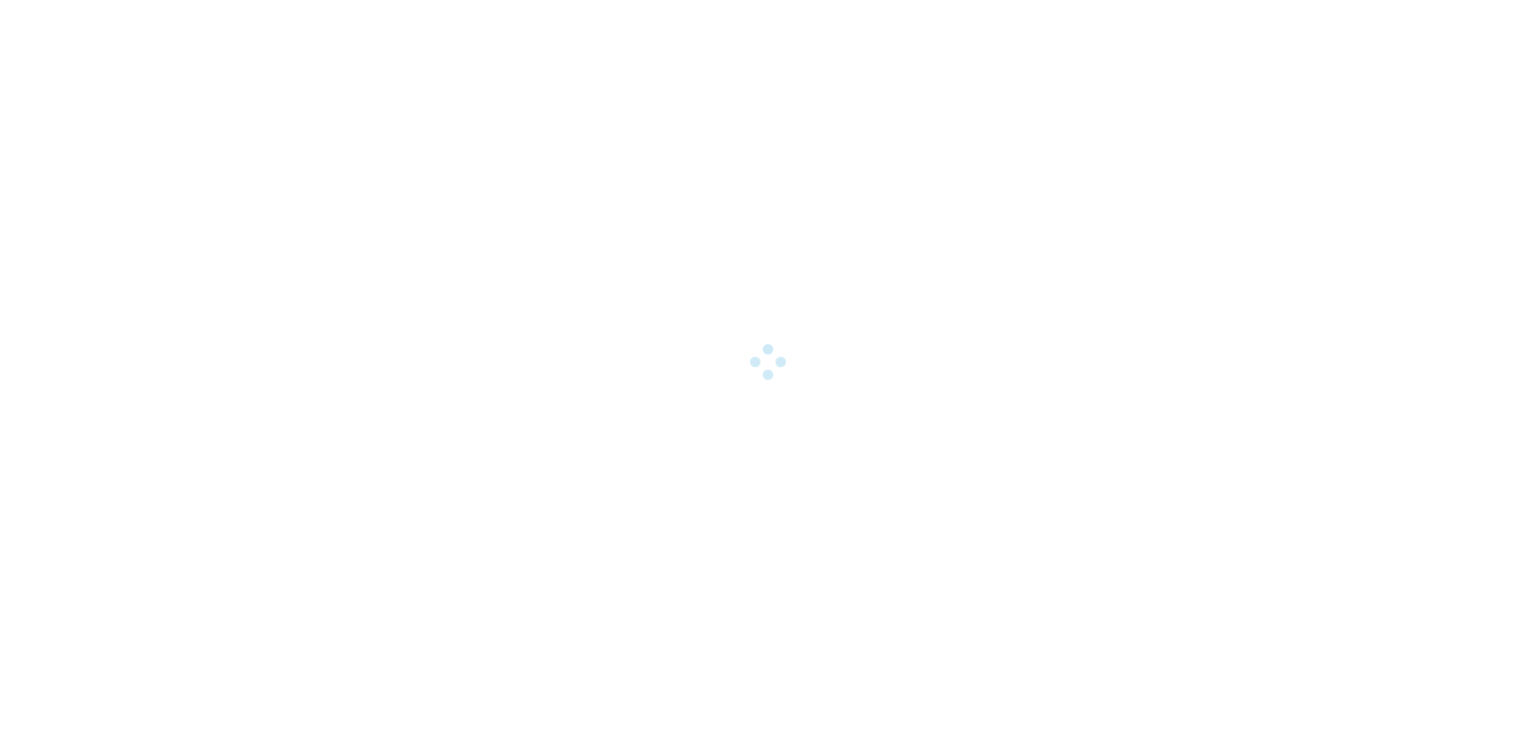 scroll, scrollTop: 0, scrollLeft: 0, axis: both 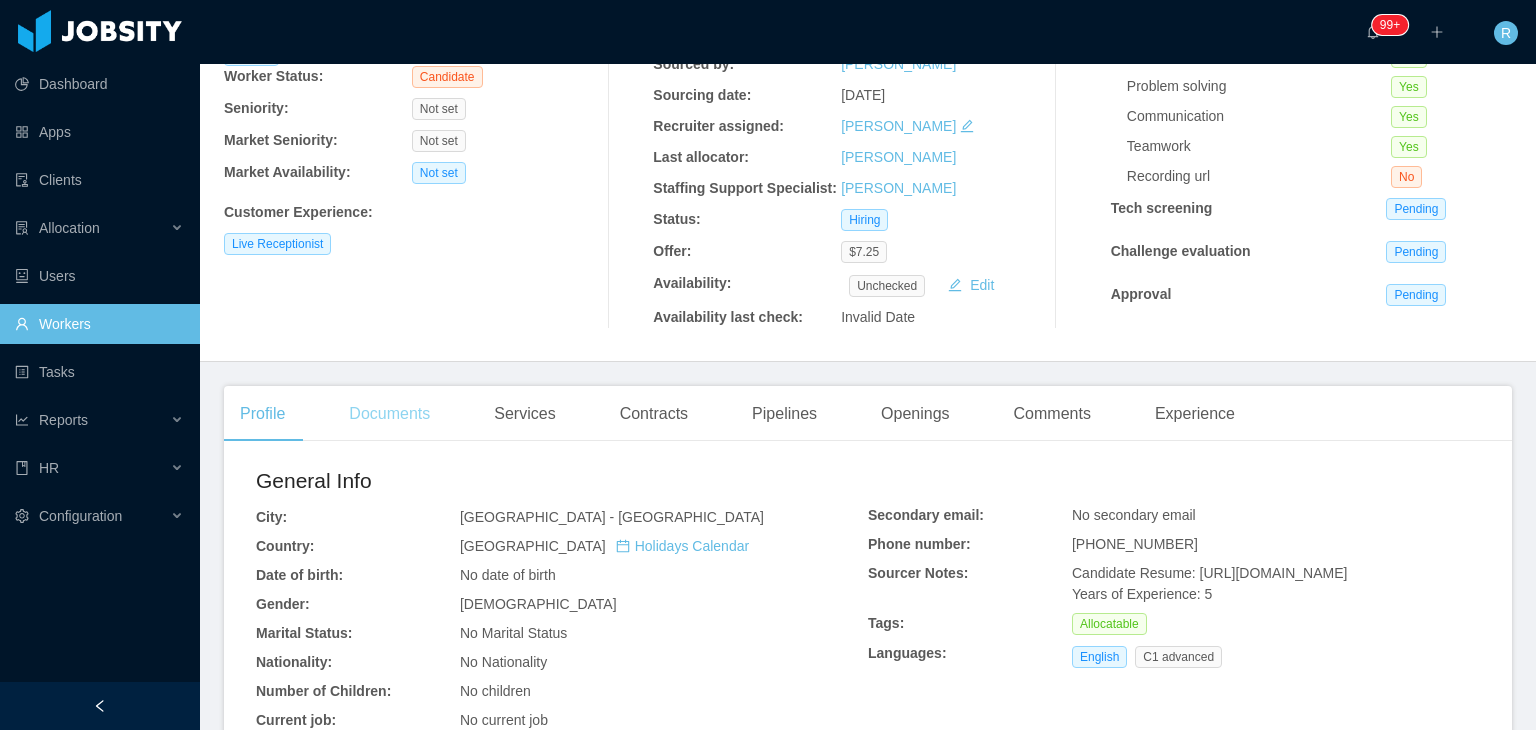 click on "Documents" at bounding box center (389, 414) 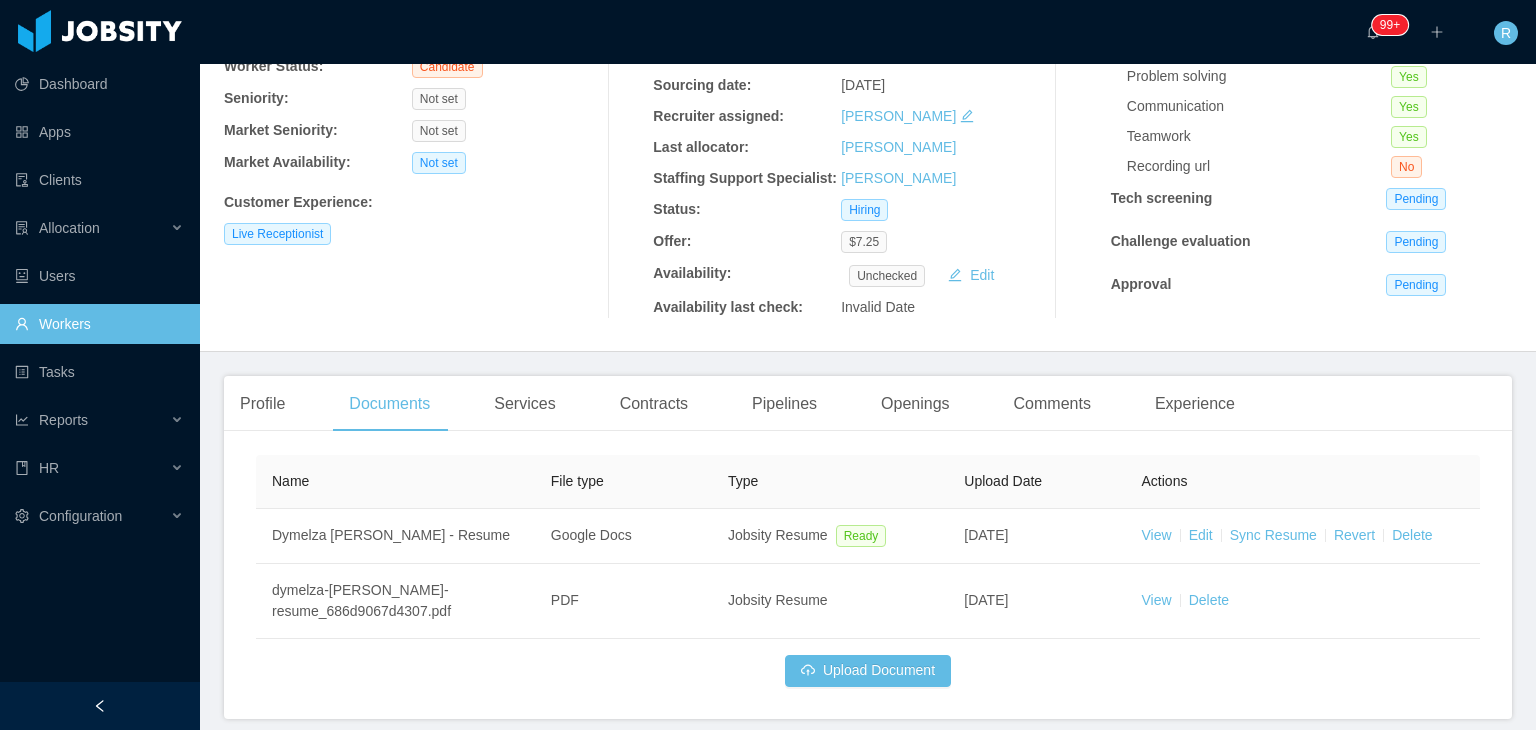 scroll, scrollTop: 212, scrollLeft: 0, axis: vertical 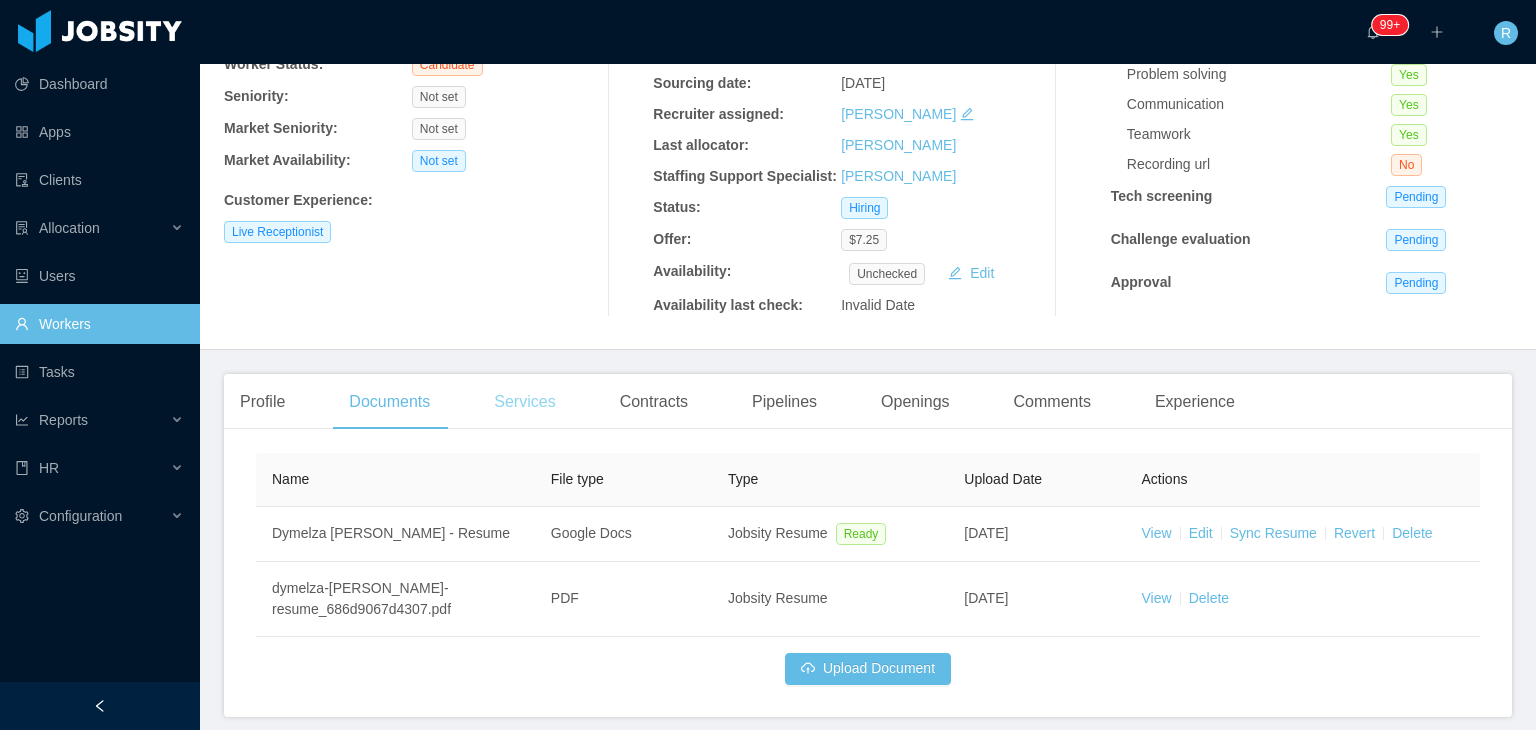 click on "Services" at bounding box center [524, 402] 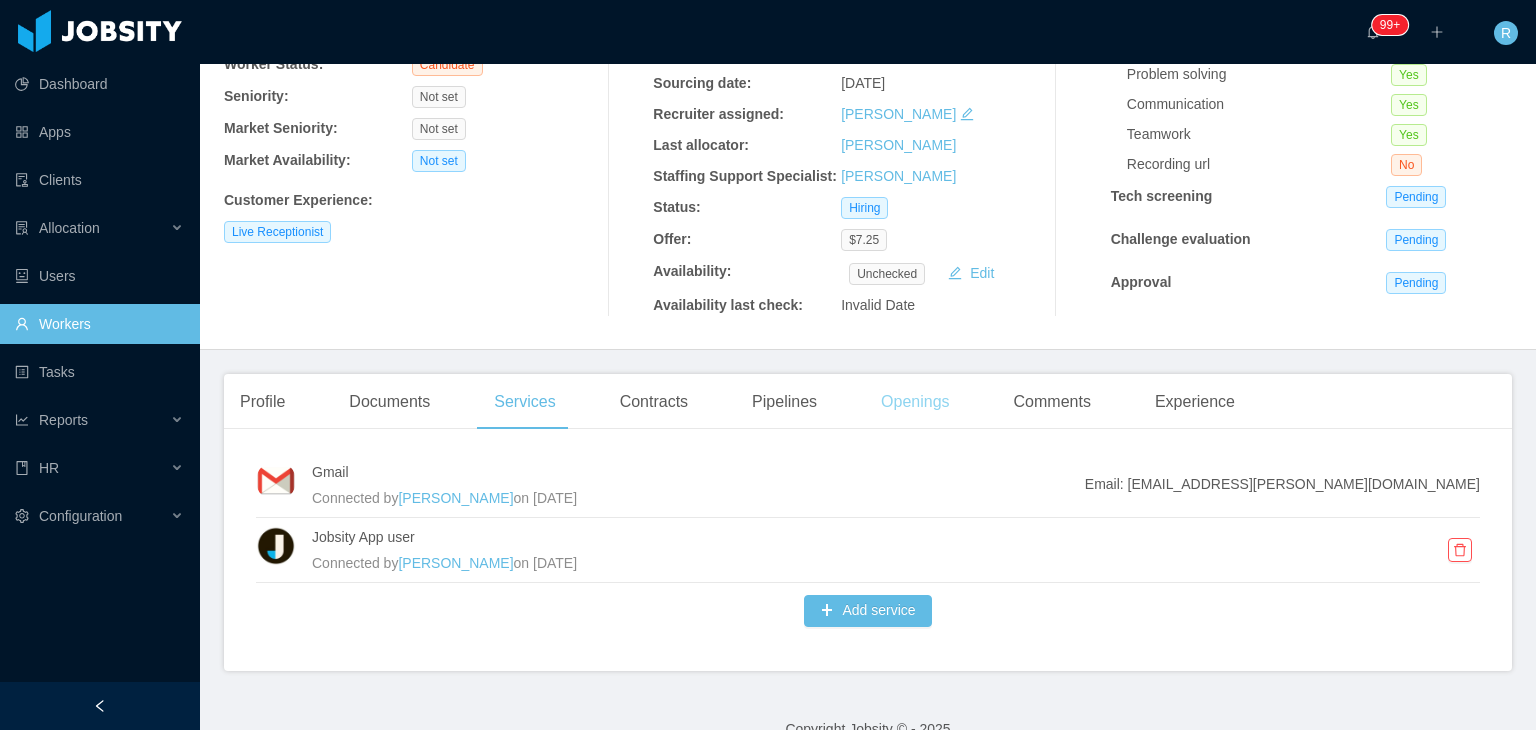 click on "Openings" at bounding box center [915, 402] 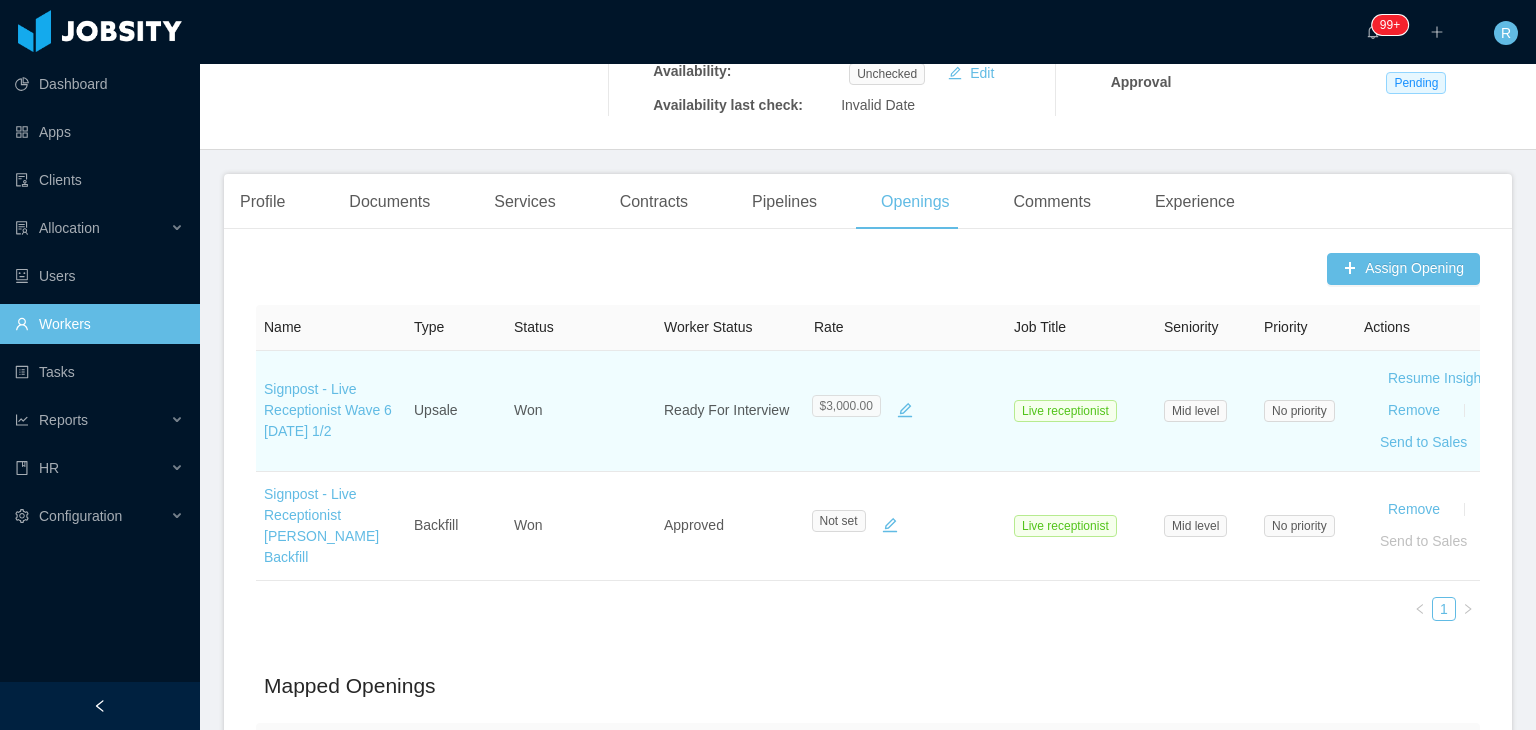 scroll, scrollTop: 312, scrollLeft: 0, axis: vertical 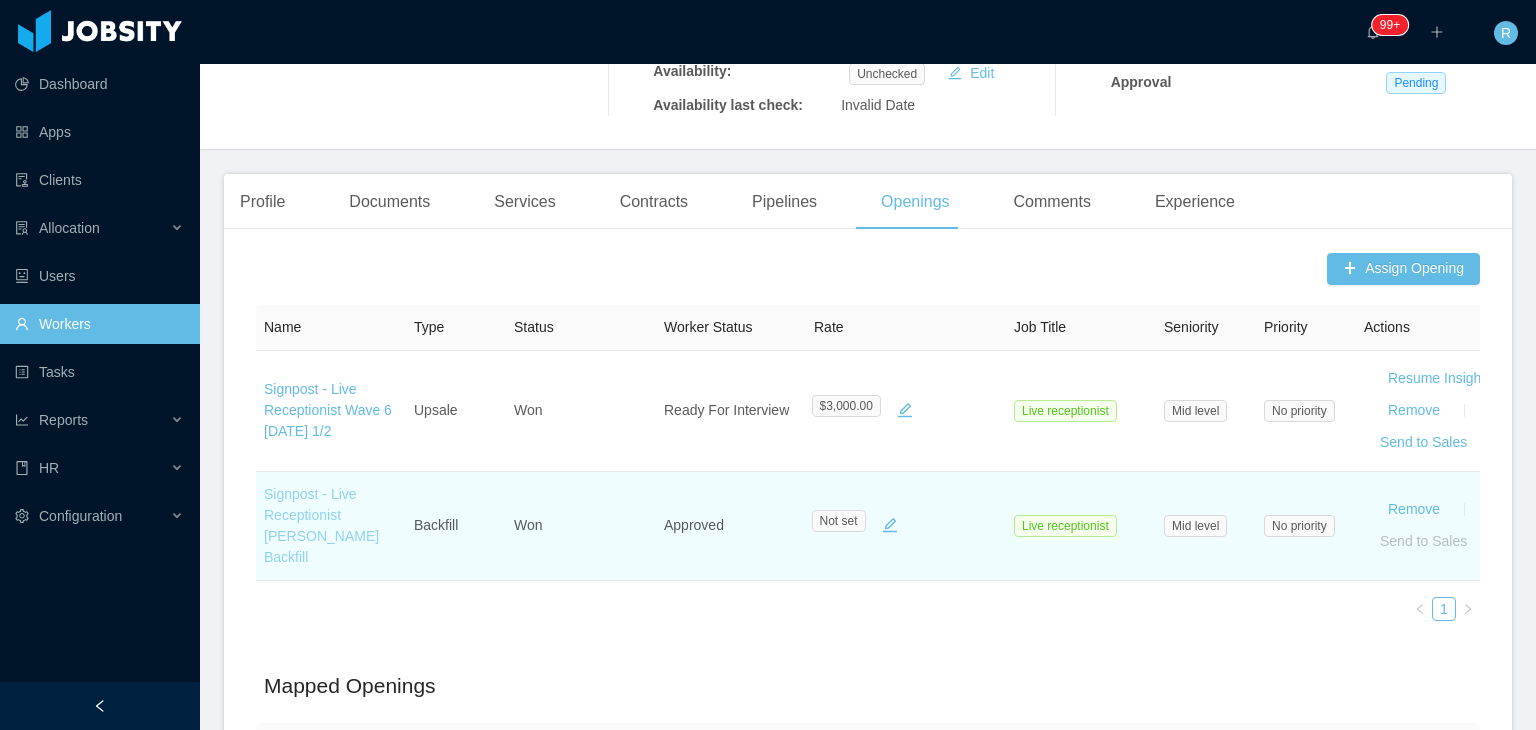 click on "Signpost - Live Receptionist Juan Salcedo's Backfill" at bounding box center [321, 525] 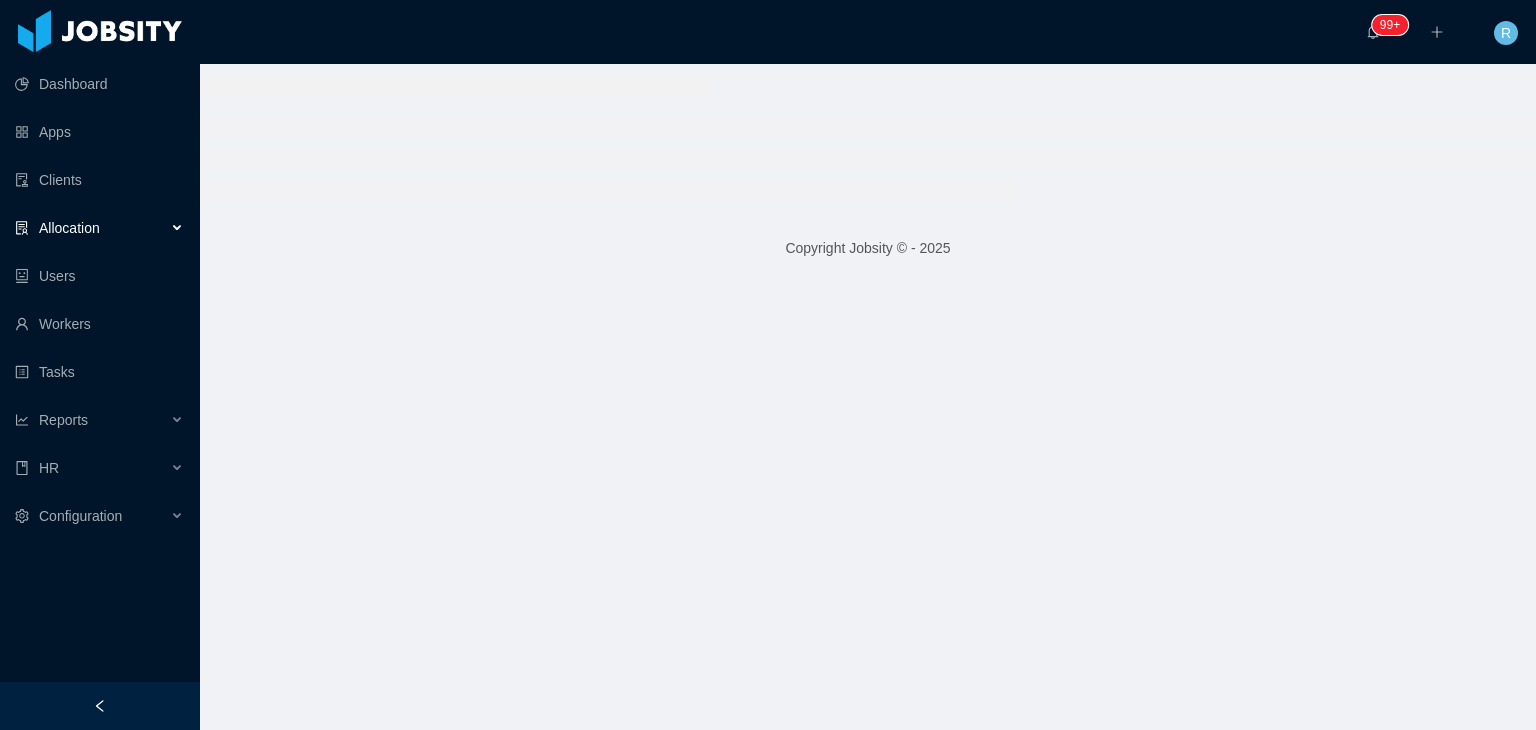 scroll, scrollTop: 0, scrollLeft: 0, axis: both 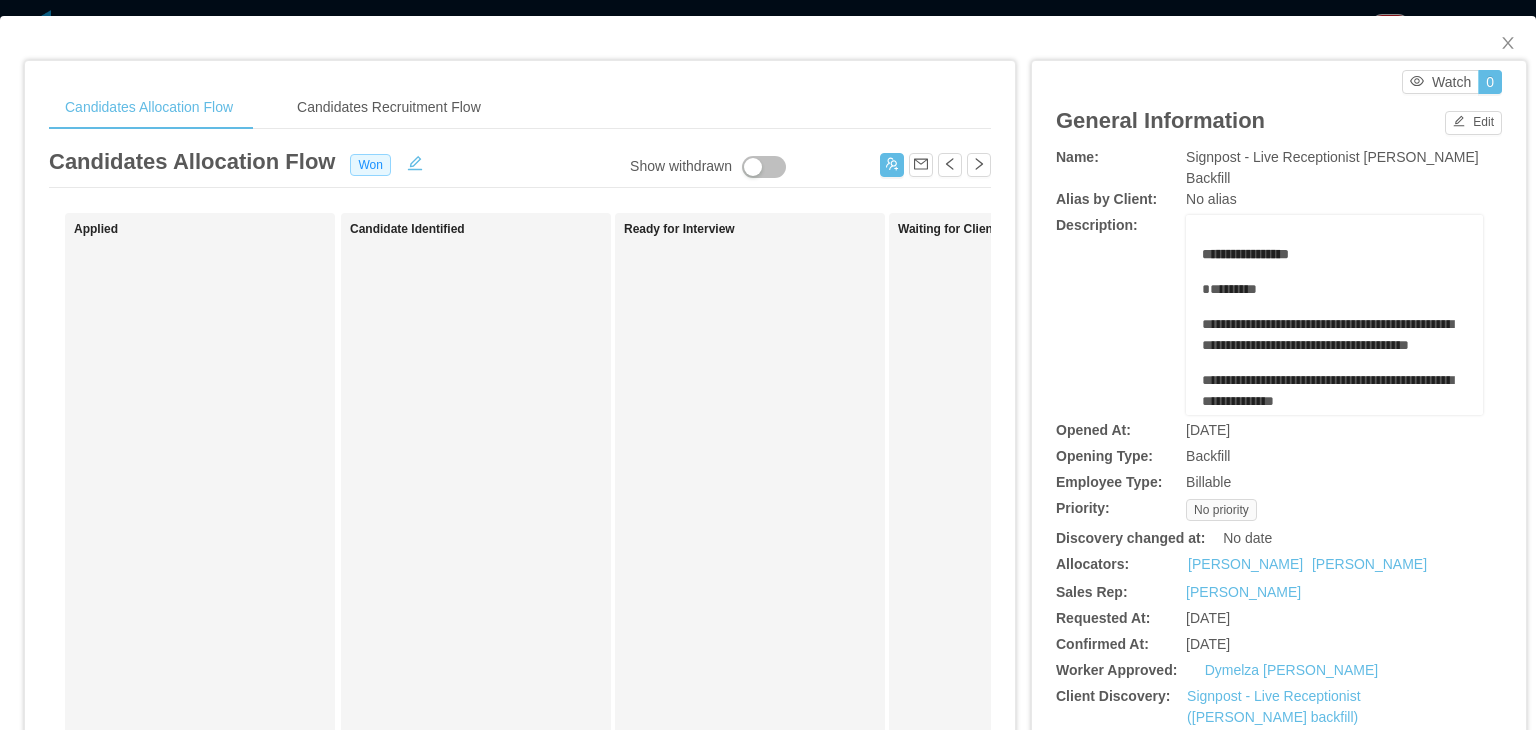 click on "Signpost - Live Receptionist Juan Salcedo's Backfill" at bounding box center (1332, 167) 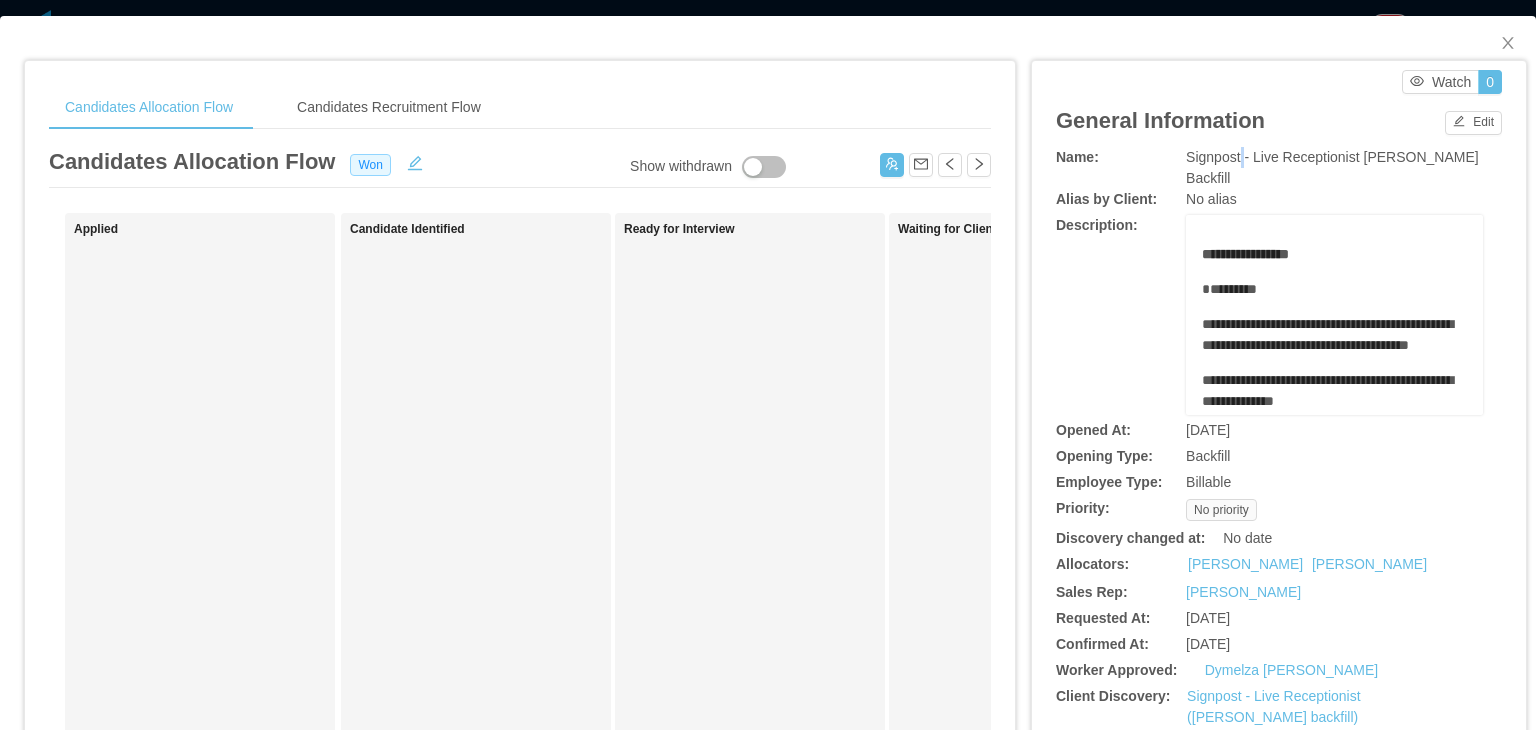 click on "Signpost - Live Receptionist Juan Salcedo's Backfill" at bounding box center (1332, 167) 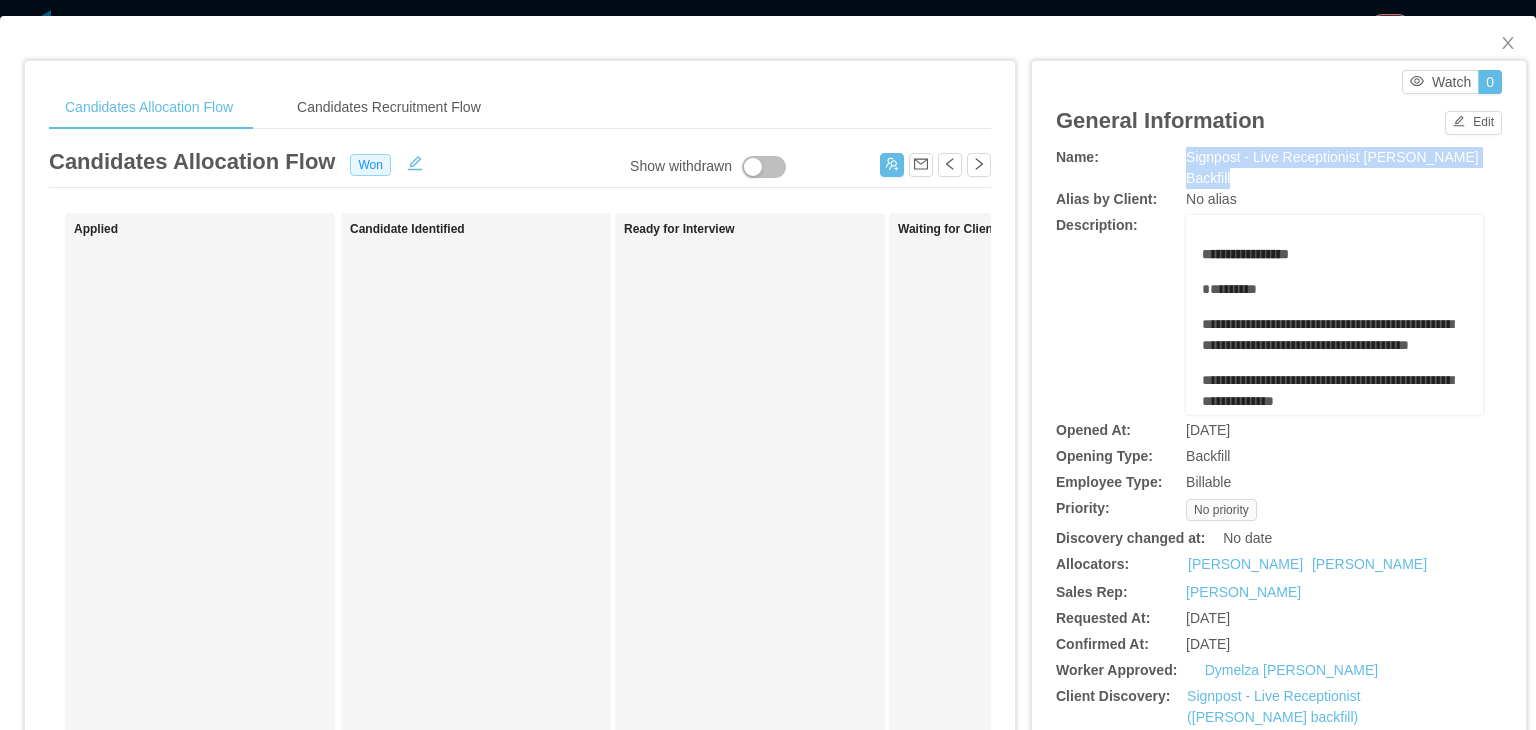 click on "Signpost - Live Receptionist Juan Salcedo's Backfill" at bounding box center [1332, 167] 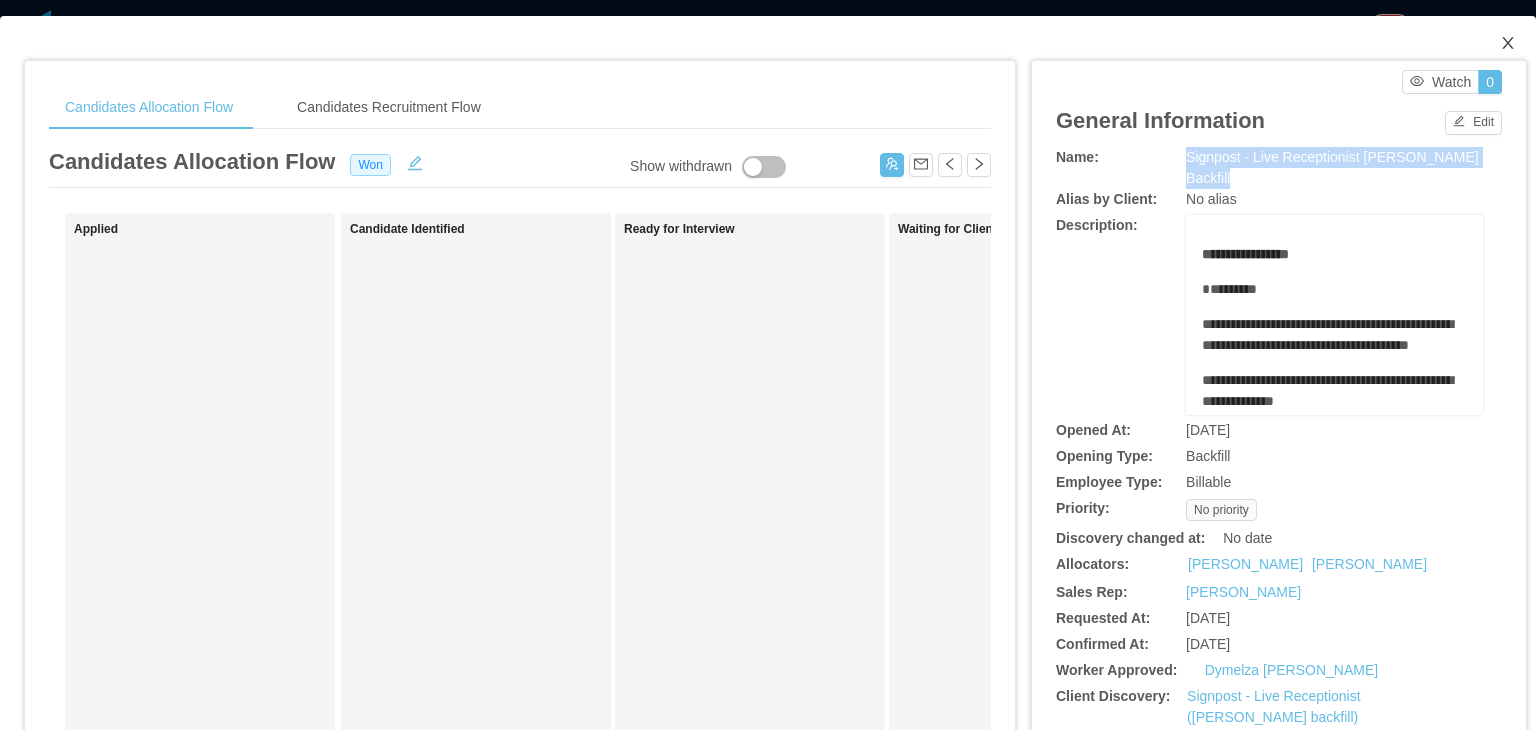 click 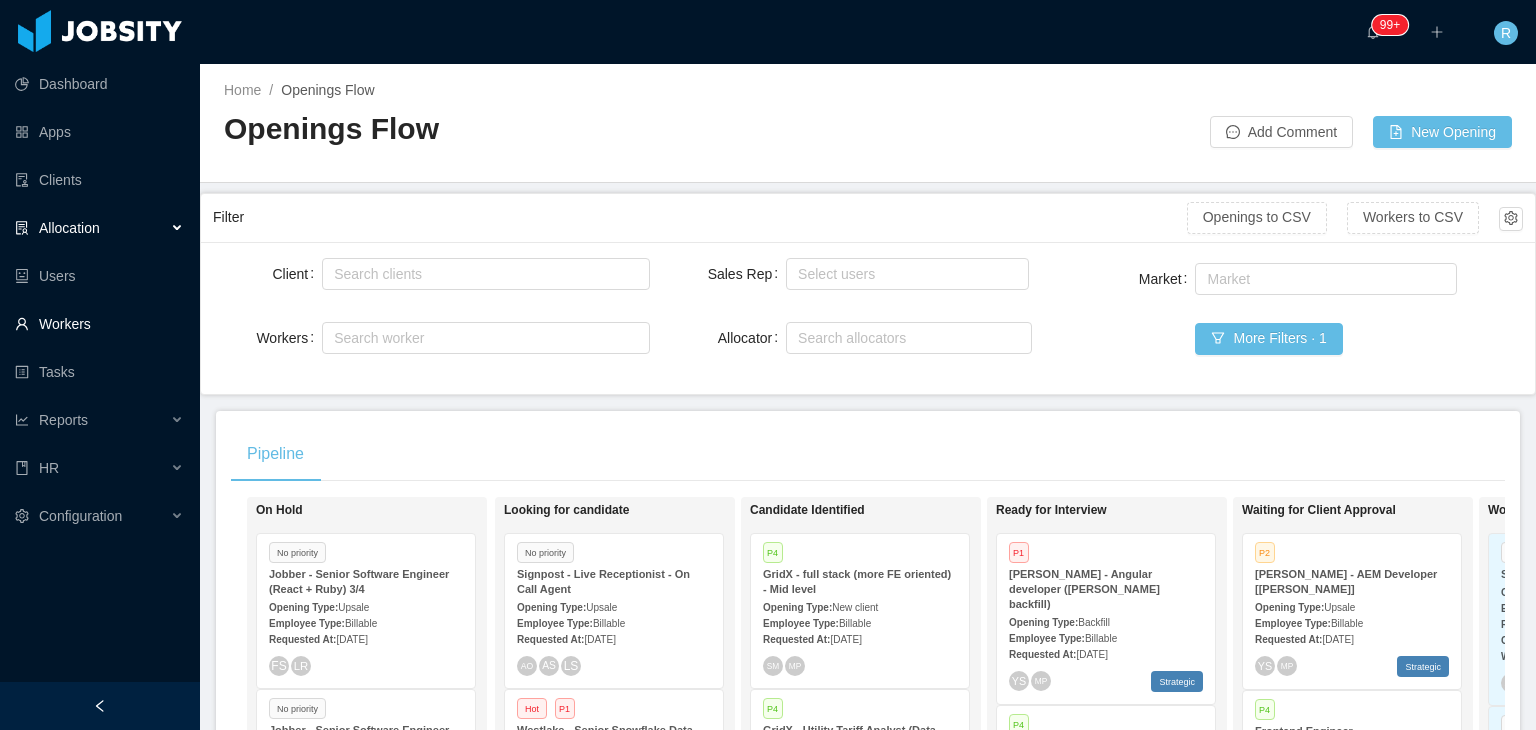 click on "Workers" at bounding box center (99, 324) 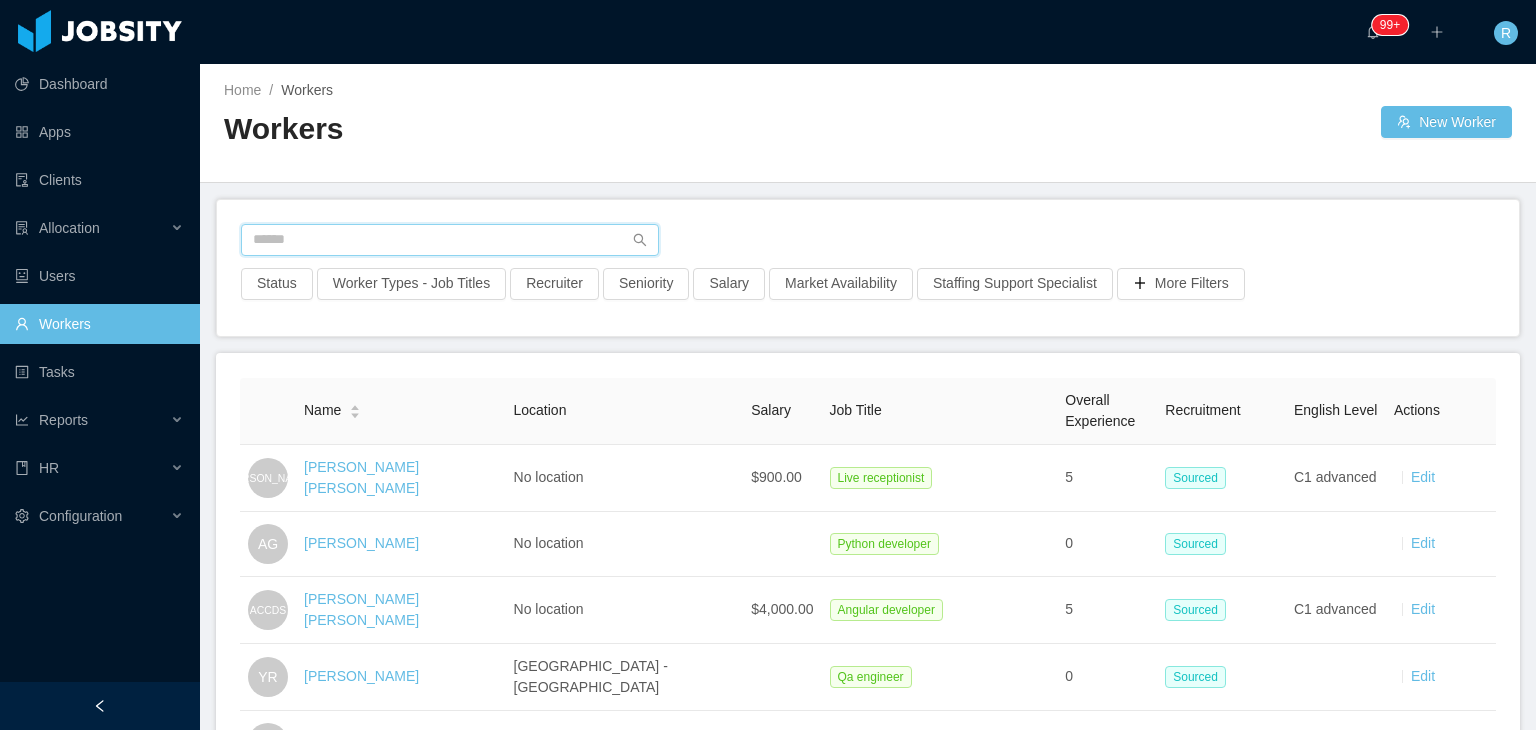 click at bounding box center [450, 240] 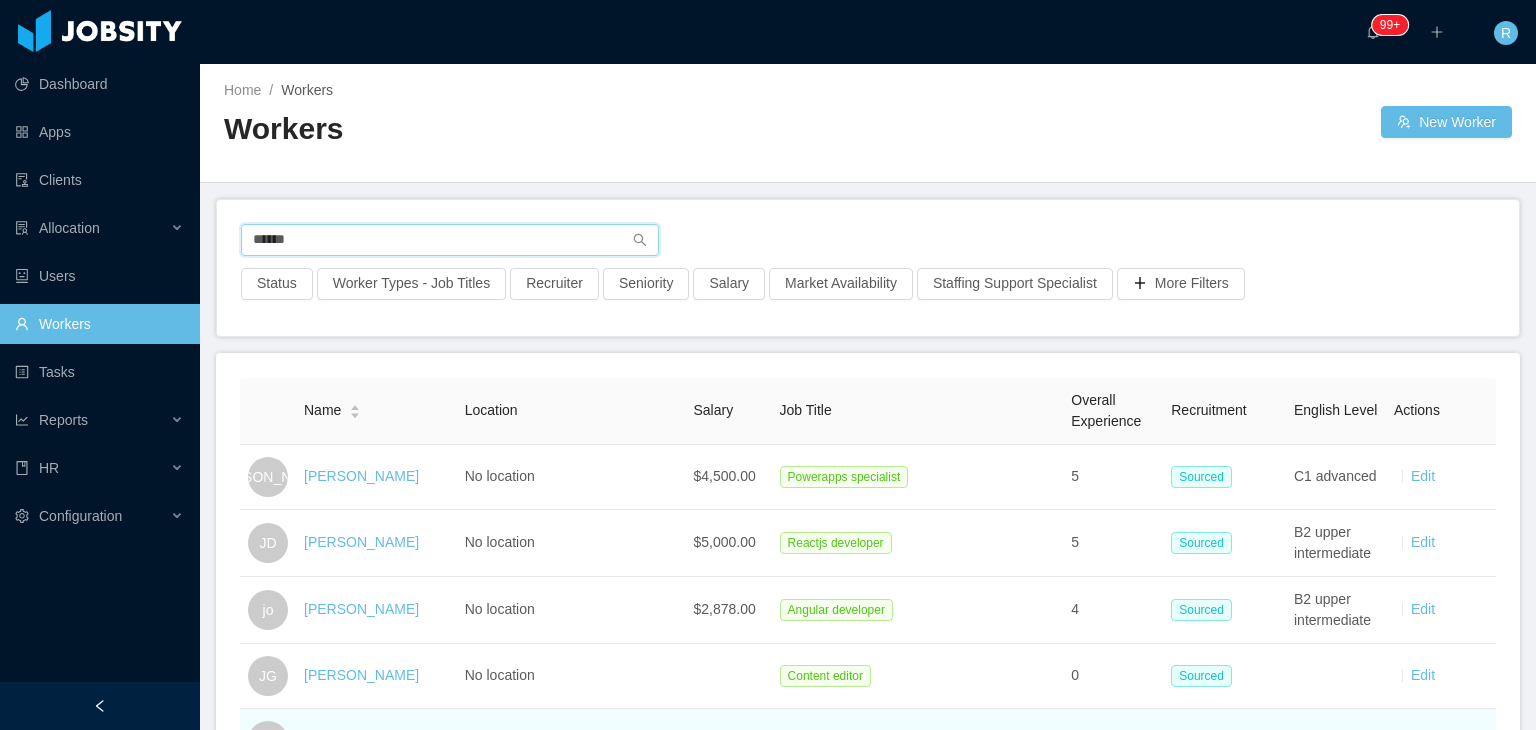 type on "*****" 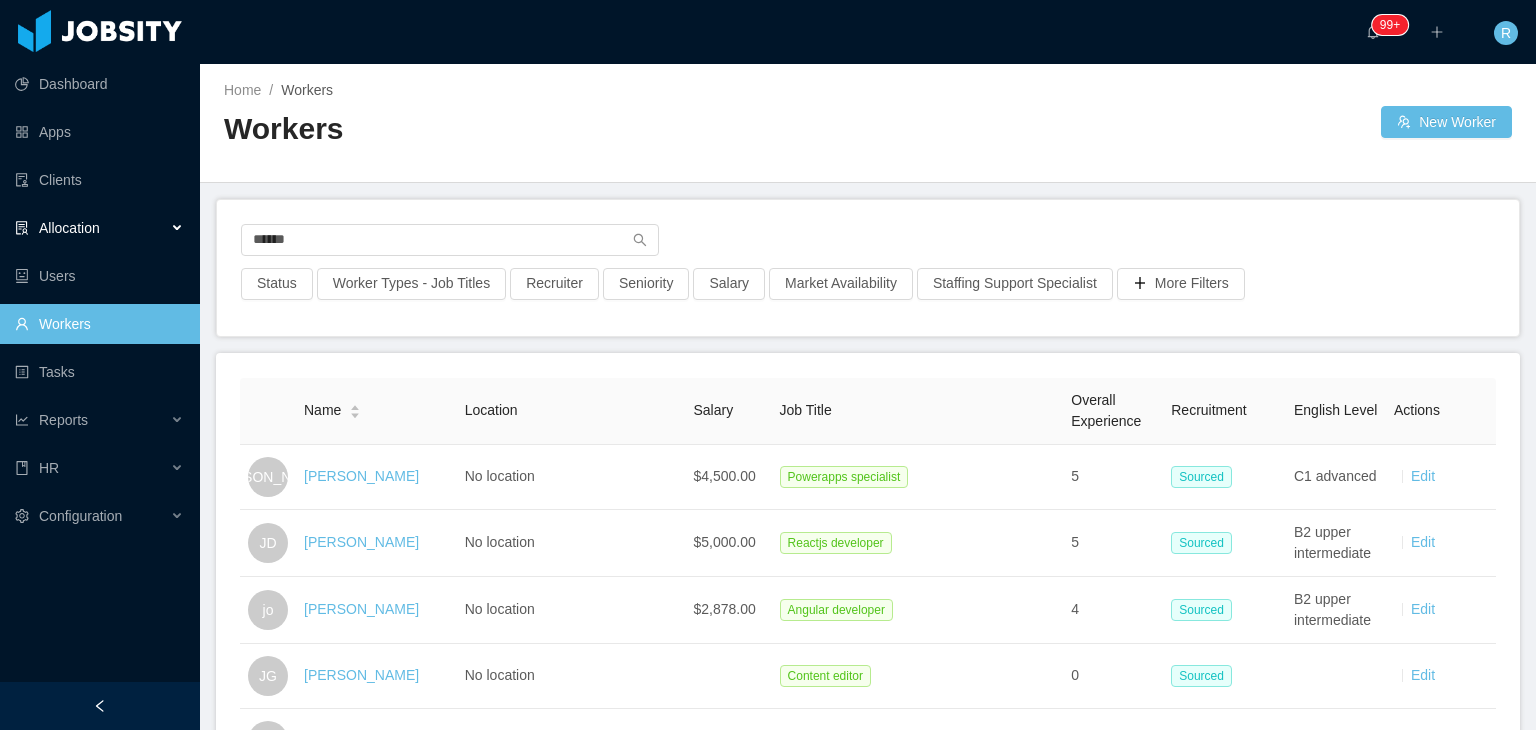 click at bounding box center [179, 228] 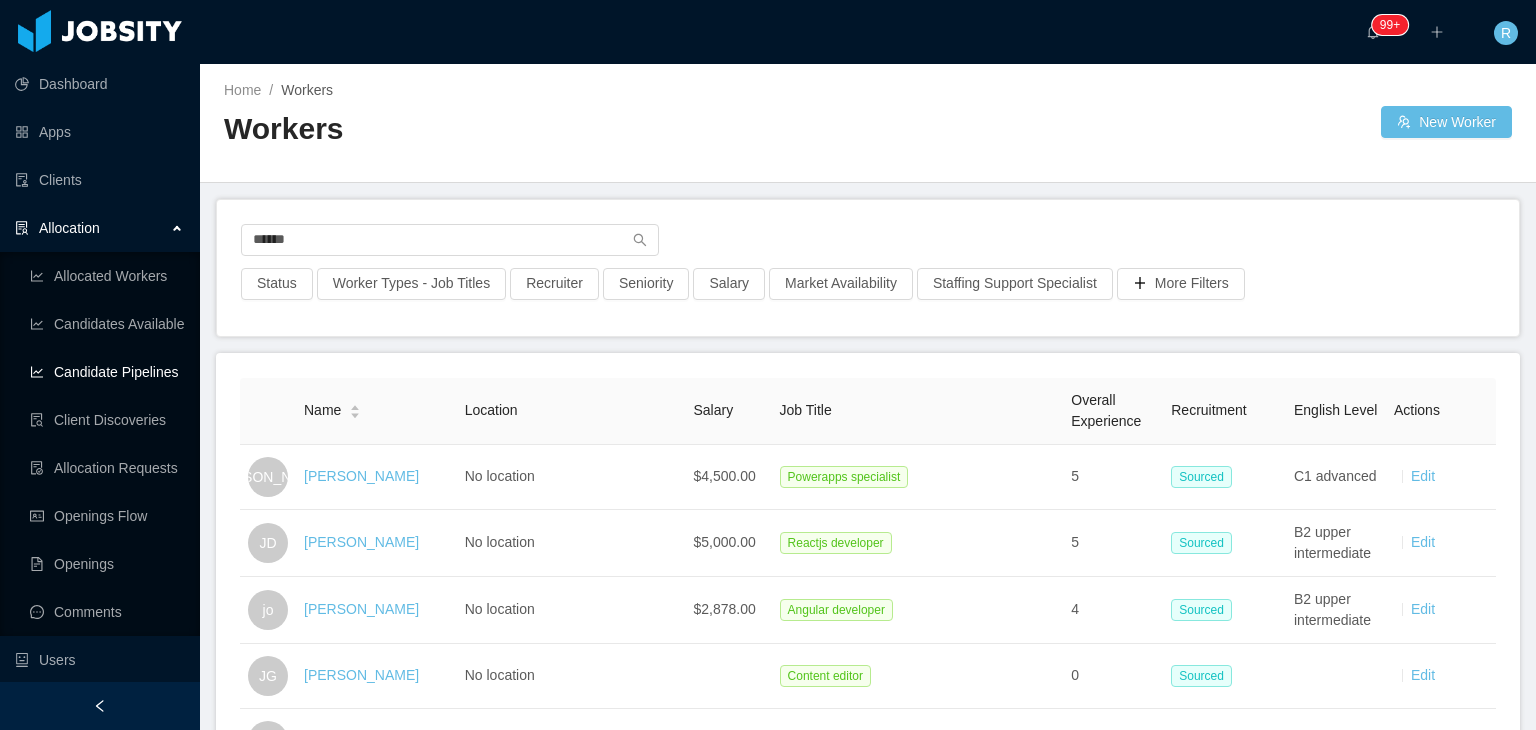 click on "Candidate Pipelines" at bounding box center [107, 372] 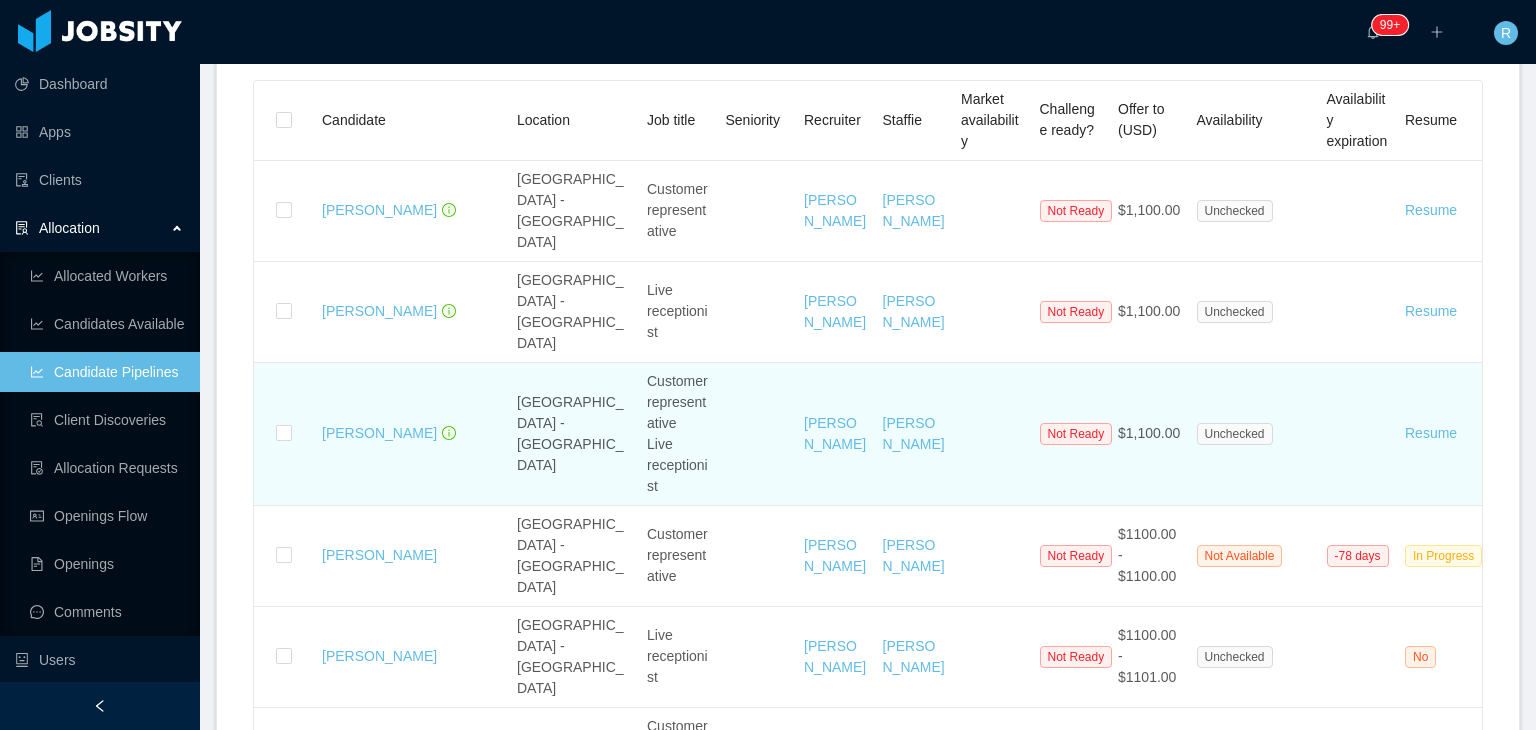 scroll, scrollTop: 1200, scrollLeft: 0, axis: vertical 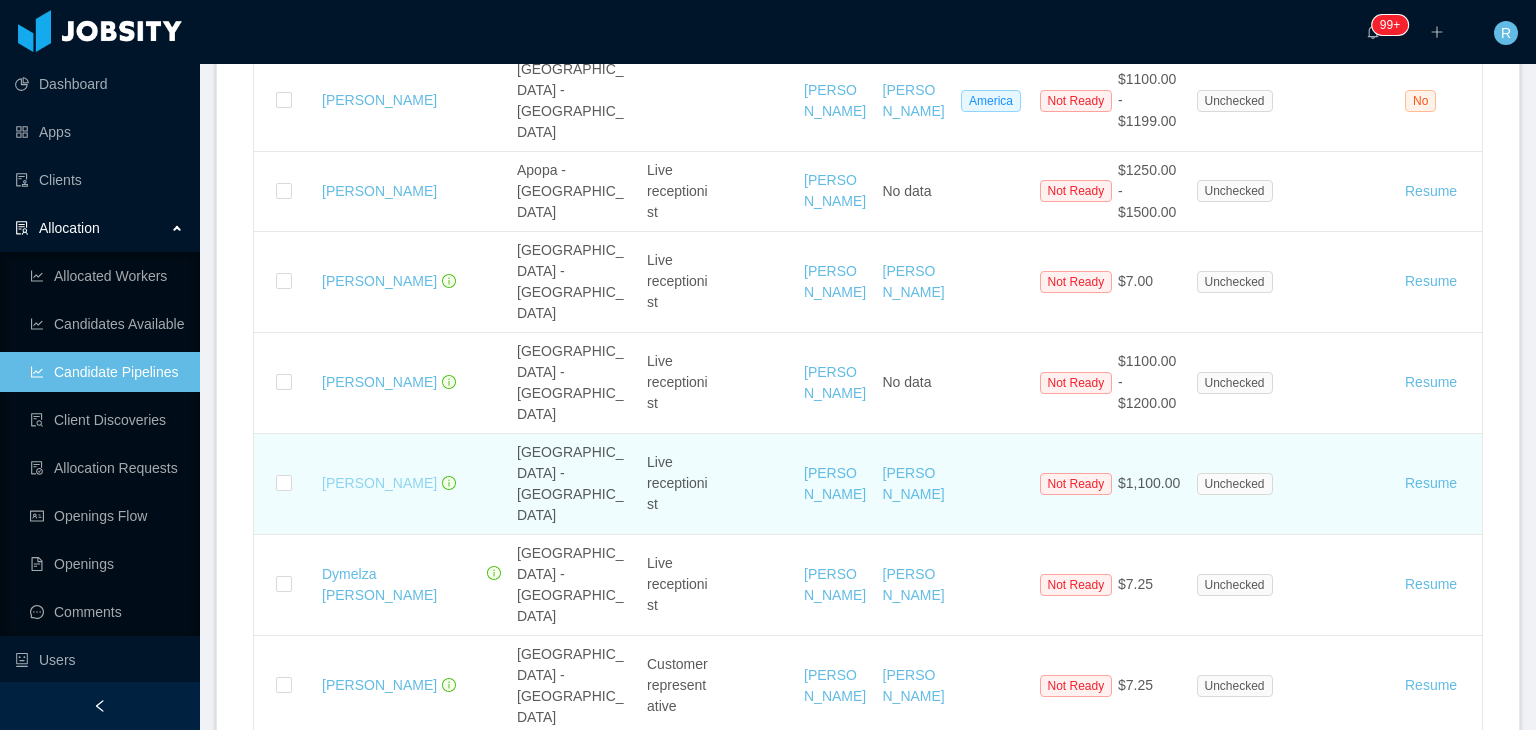 click on "Indira Pérez" at bounding box center [379, 483] 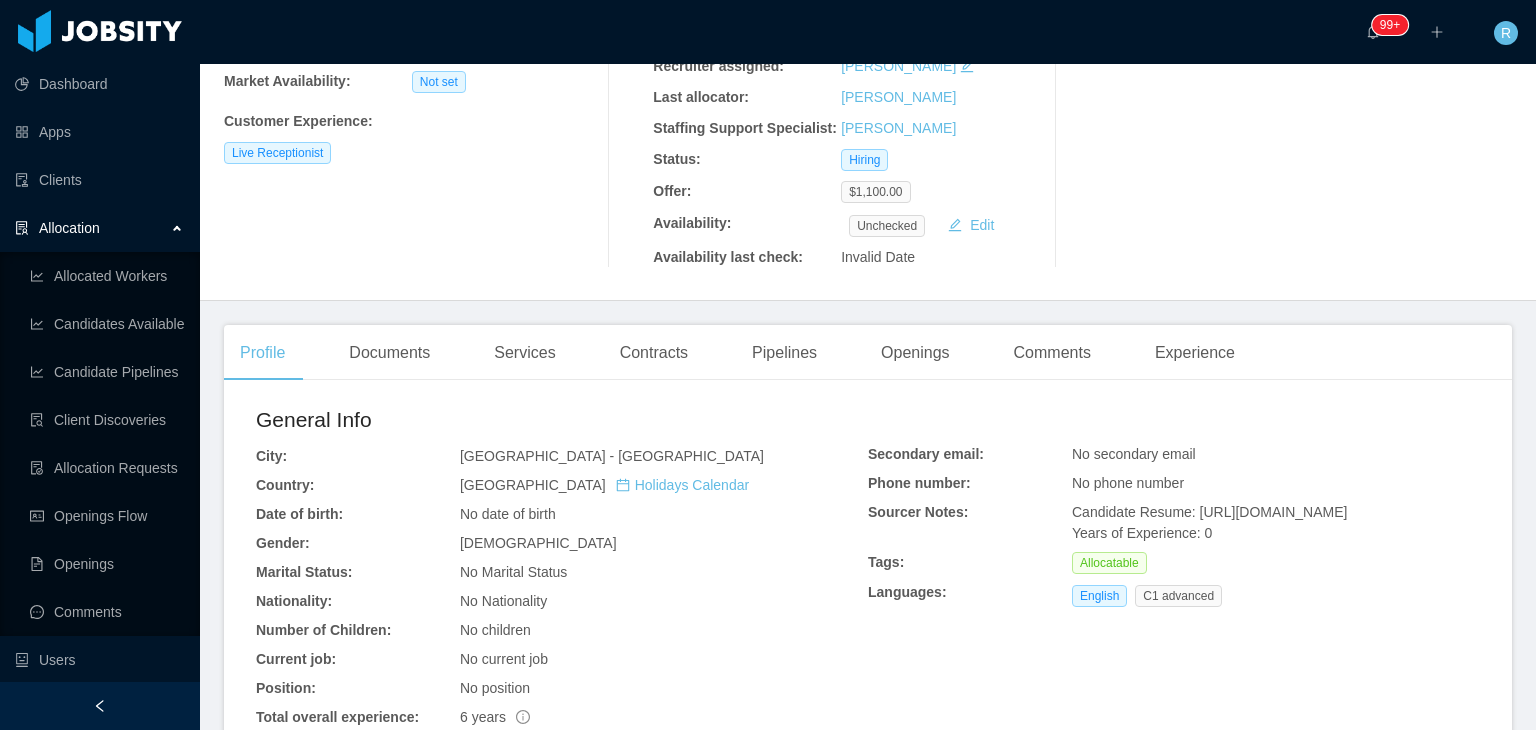 scroll, scrollTop: 522, scrollLeft: 0, axis: vertical 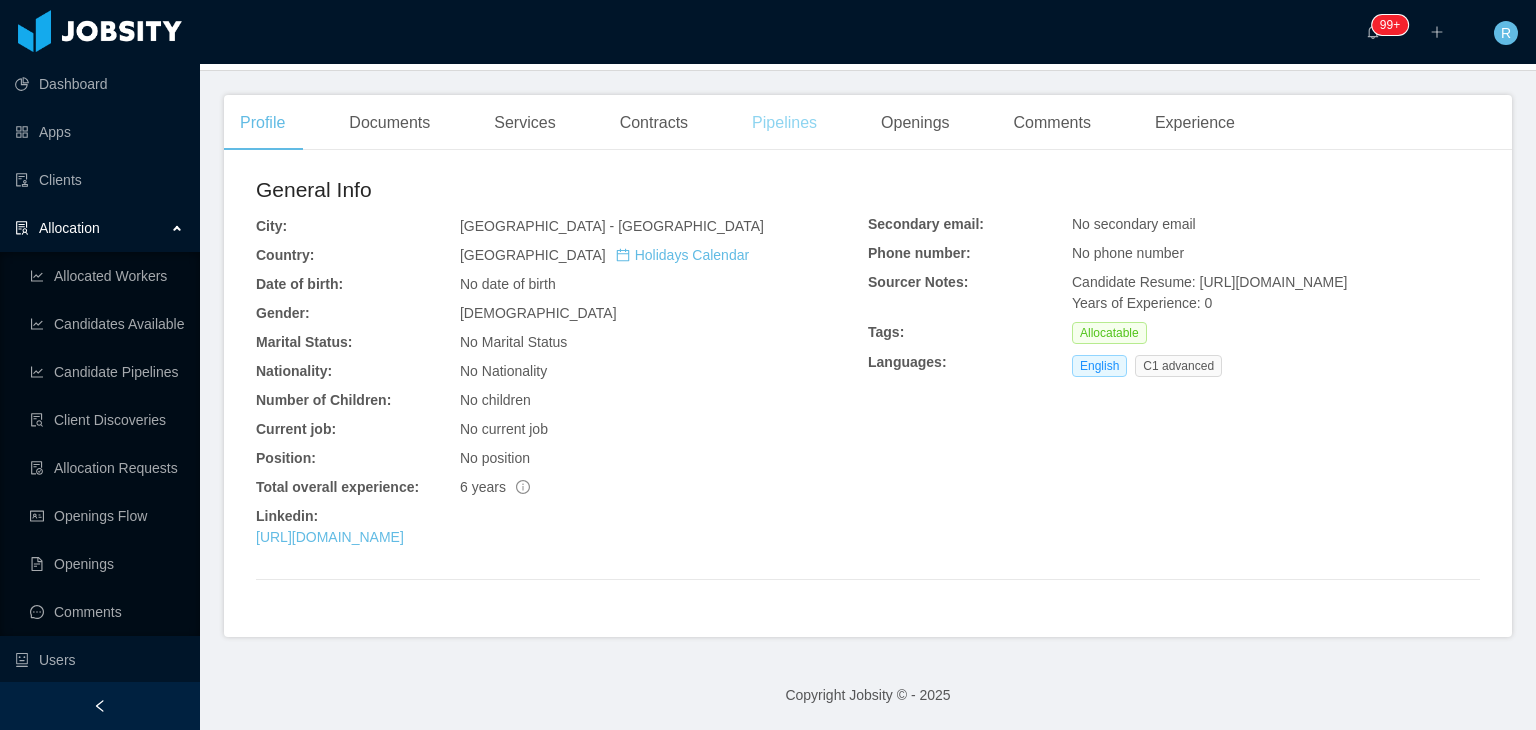 click on "Pipelines" at bounding box center (784, 123) 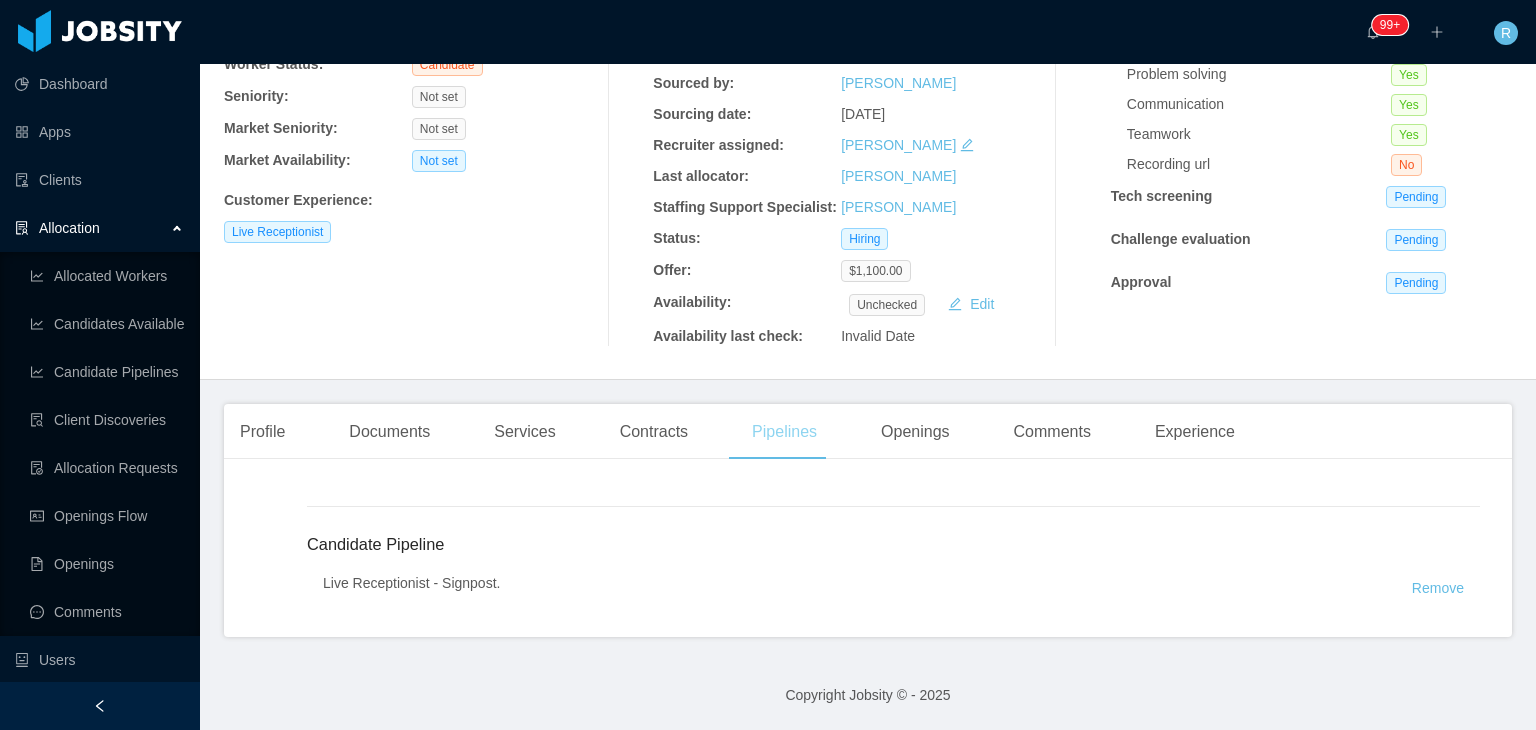 scroll, scrollTop: 212, scrollLeft: 0, axis: vertical 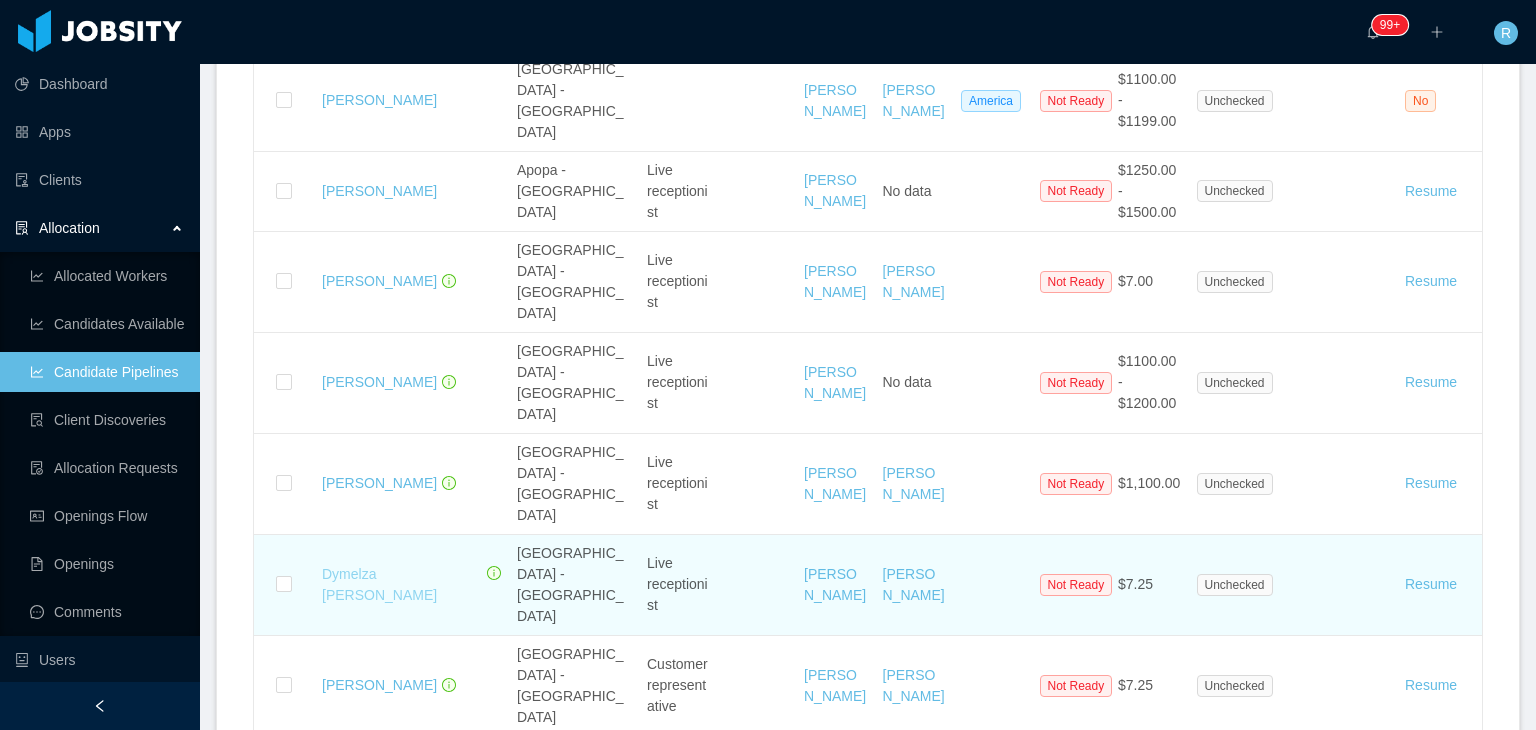 click on "Dymelza [PERSON_NAME]" at bounding box center [379, 584] 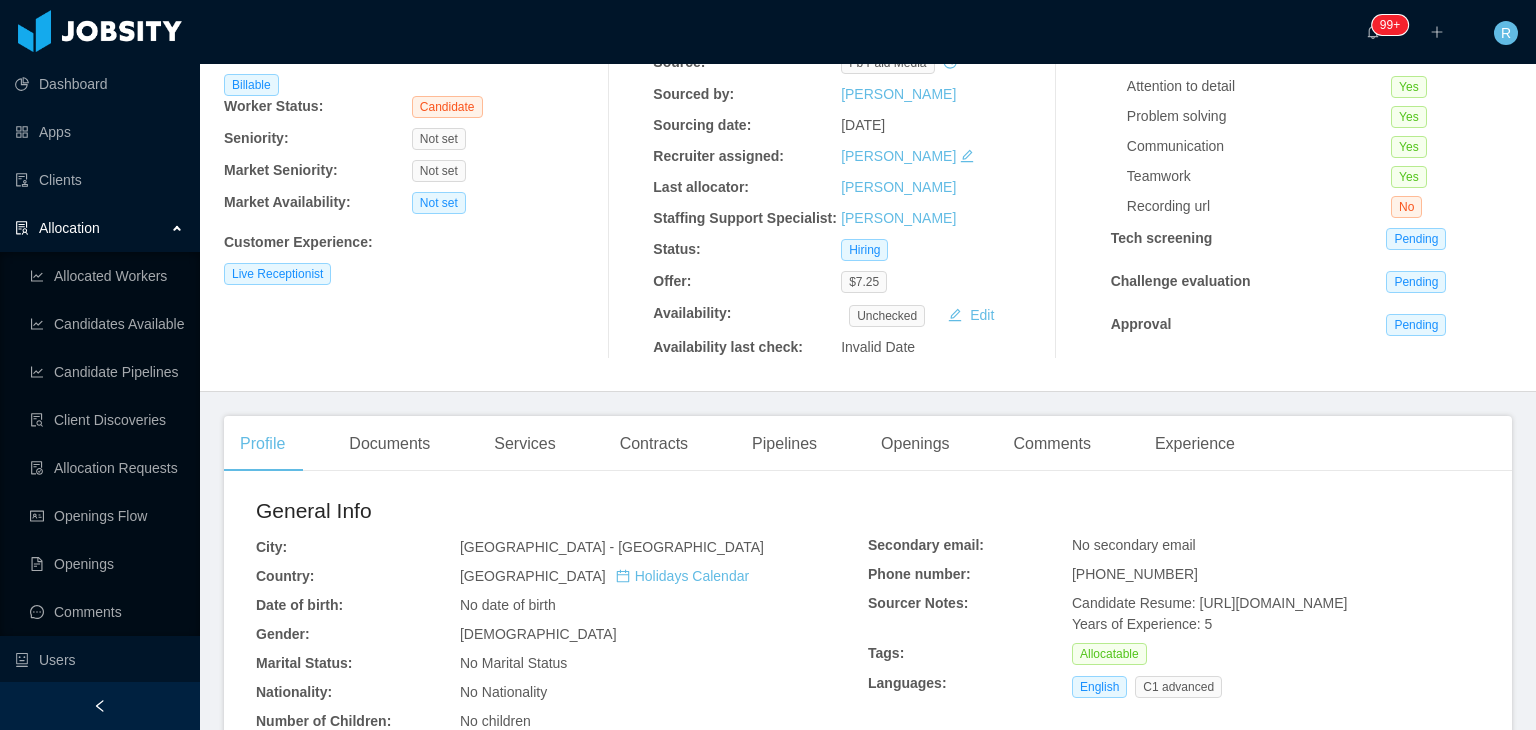 scroll, scrollTop: 0, scrollLeft: 0, axis: both 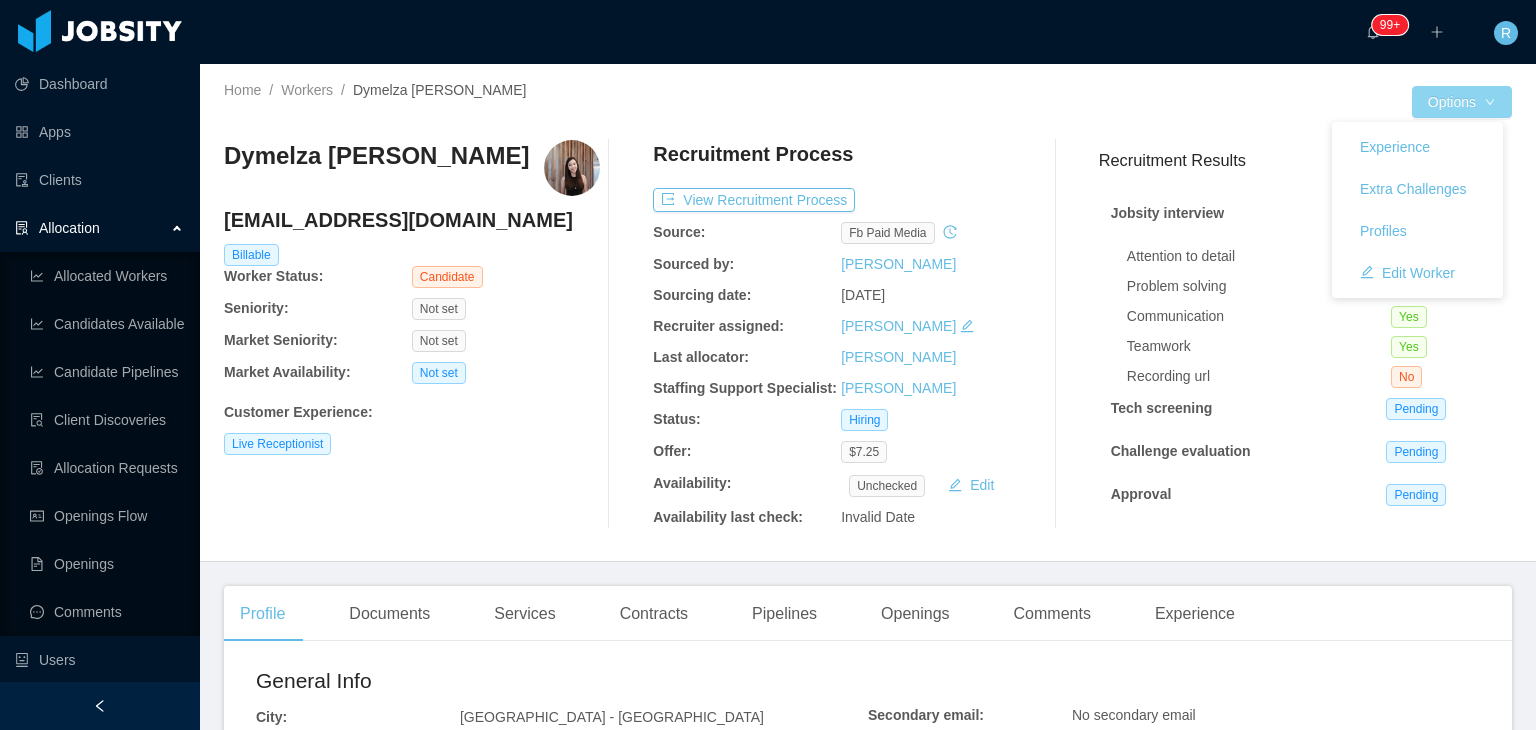 click on "Options" at bounding box center (1462, 102) 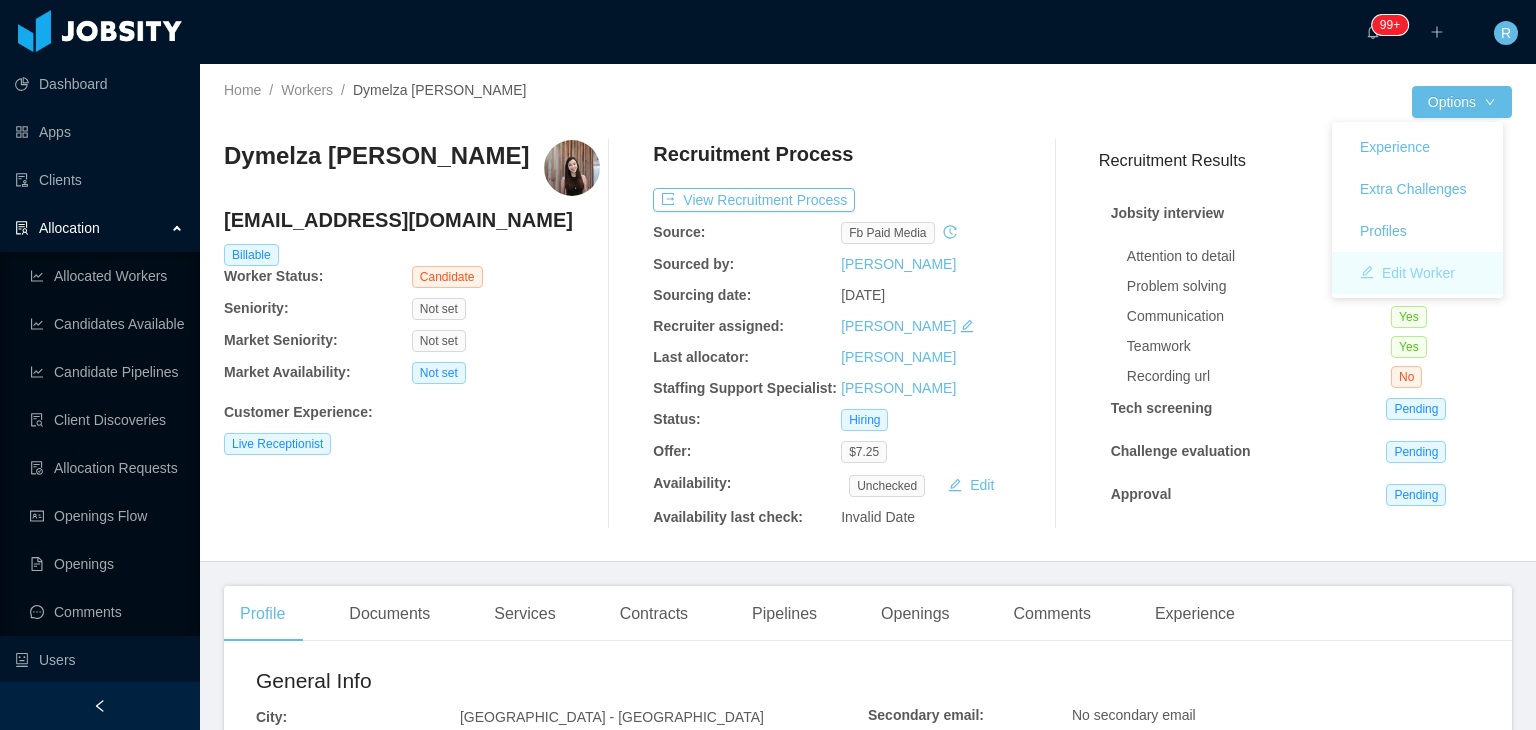 click on "Edit Worker" at bounding box center (1407, 273) 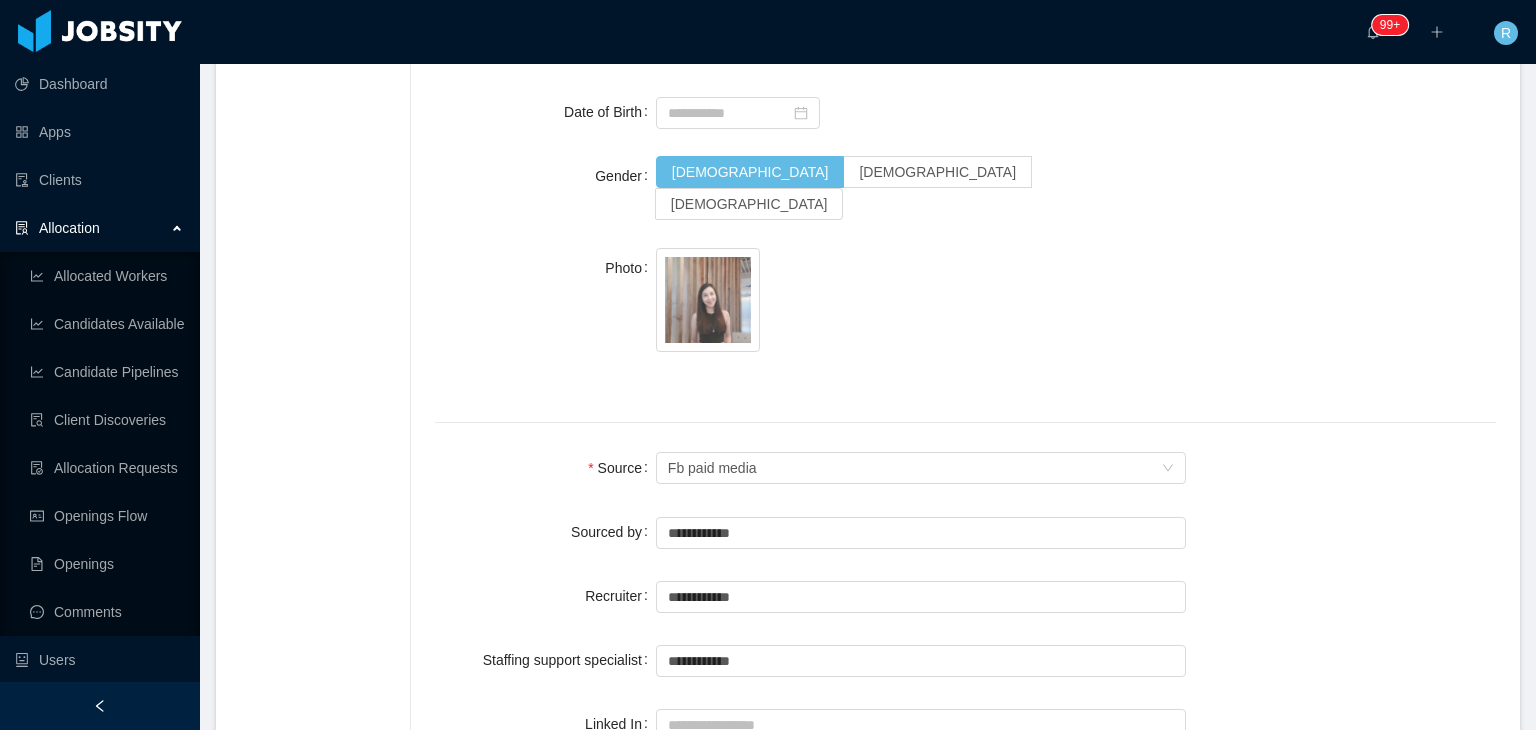 scroll, scrollTop: 1196, scrollLeft: 0, axis: vertical 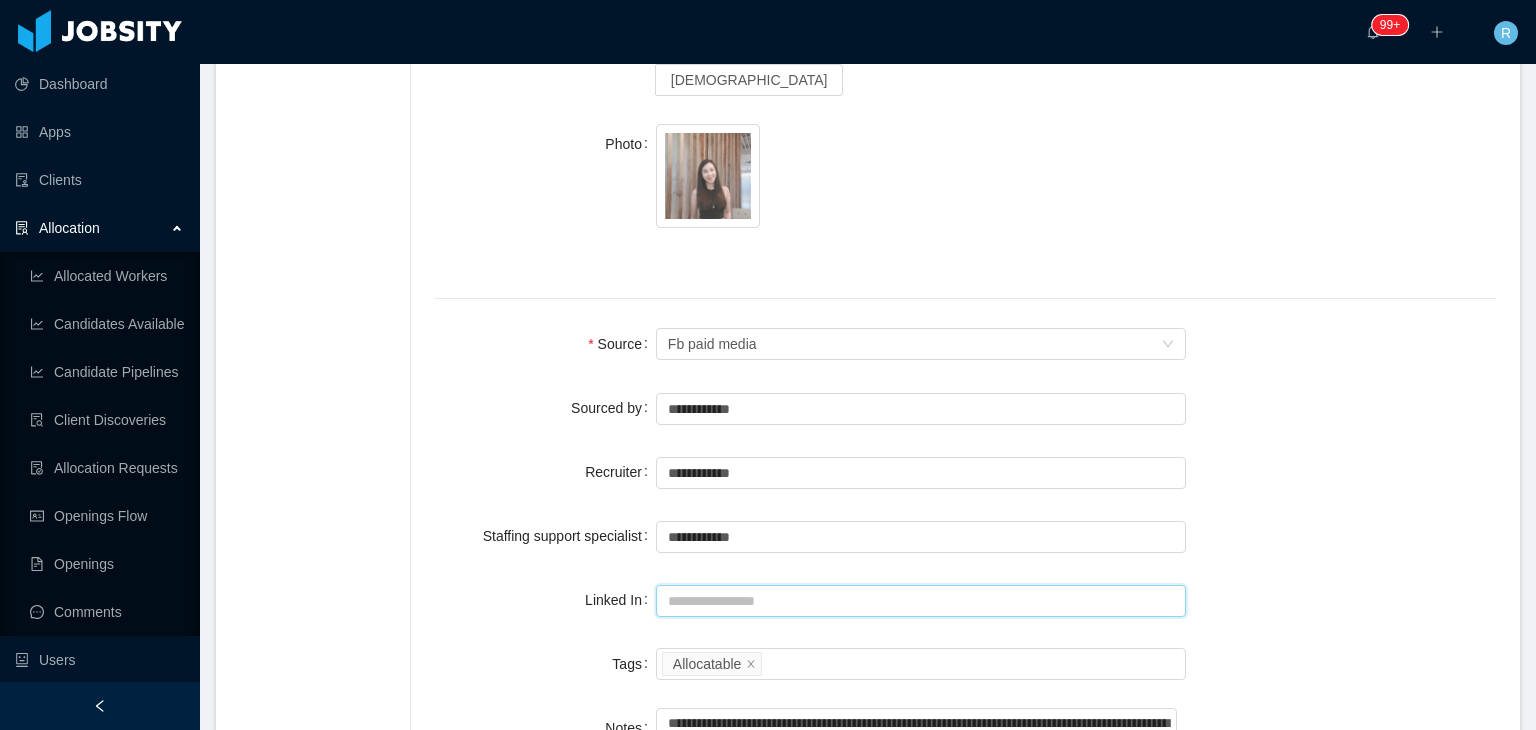 click on "Linked In" at bounding box center (921, 601) 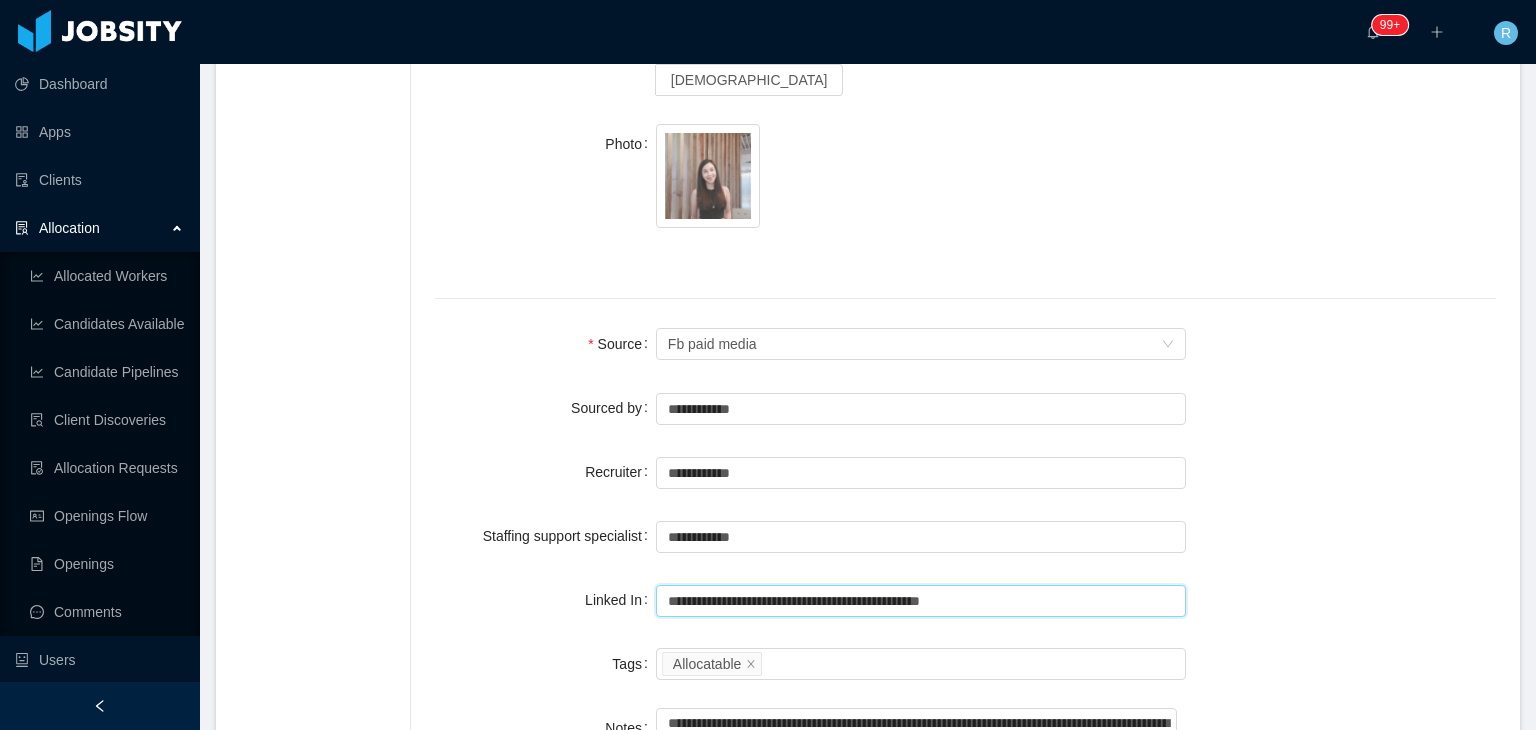 type on "**********" 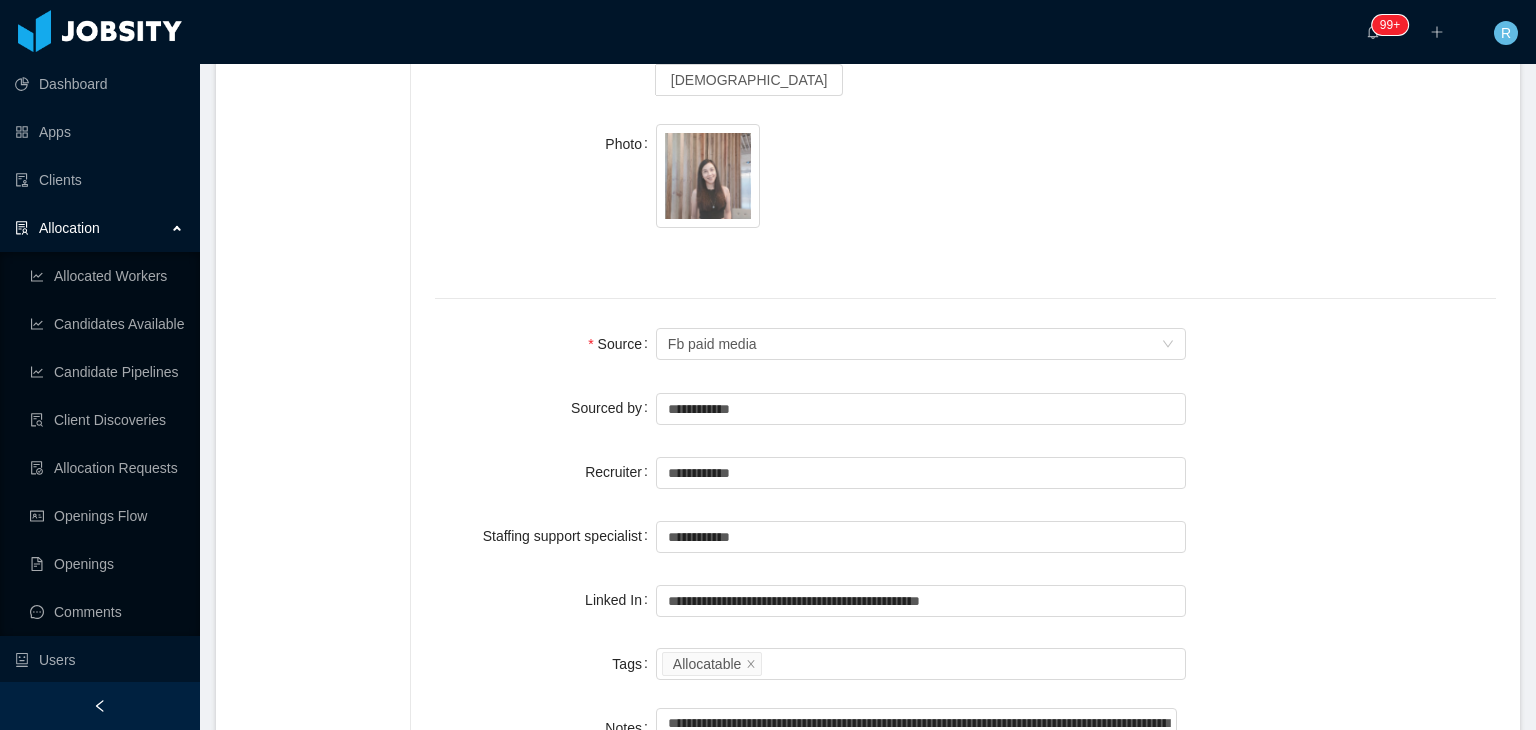 click on "**********" at bounding box center (965, 536) 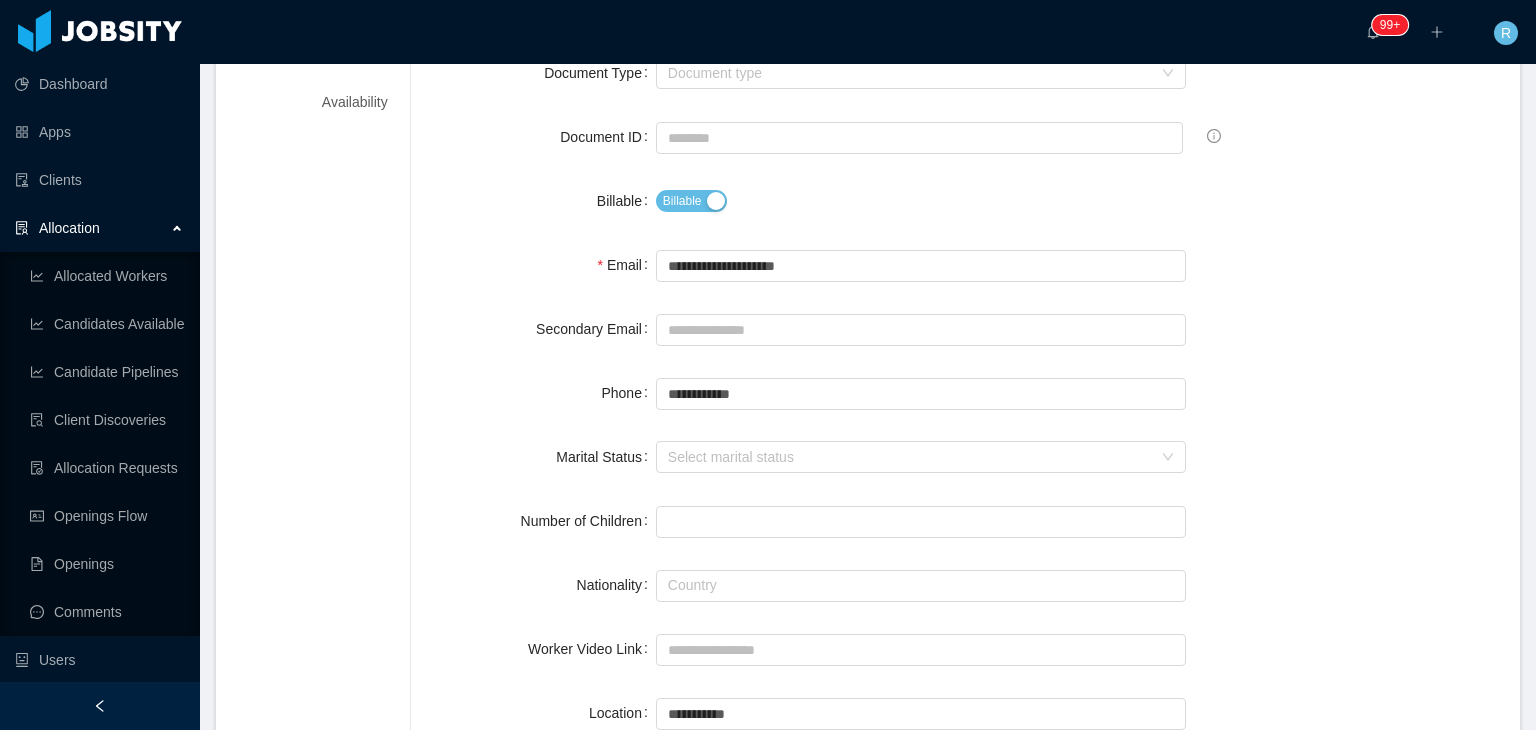scroll, scrollTop: 0, scrollLeft: 0, axis: both 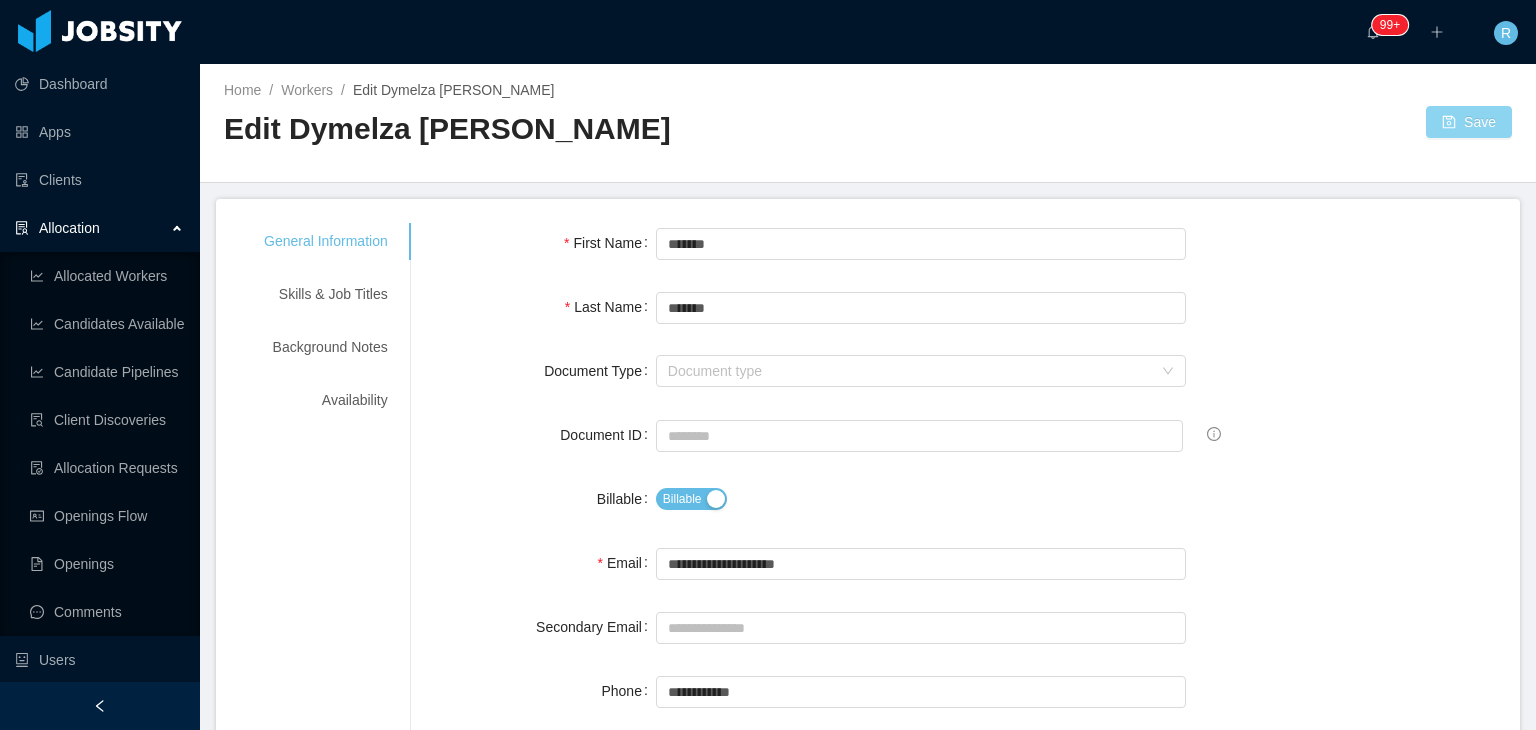click on "Save" at bounding box center [1469, 122] 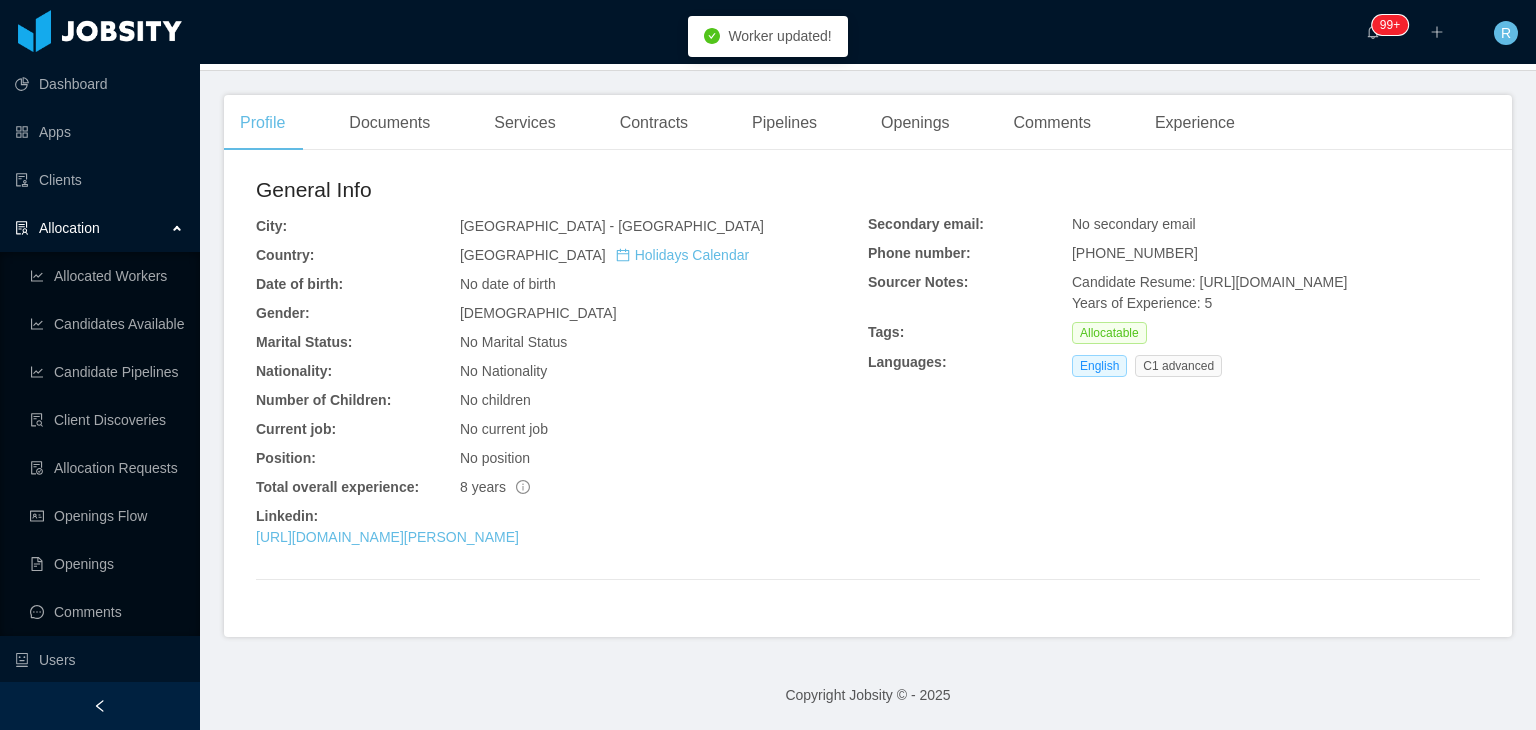 scroll, scrollTop: 491, scrollLeft: 0, axis: vertical 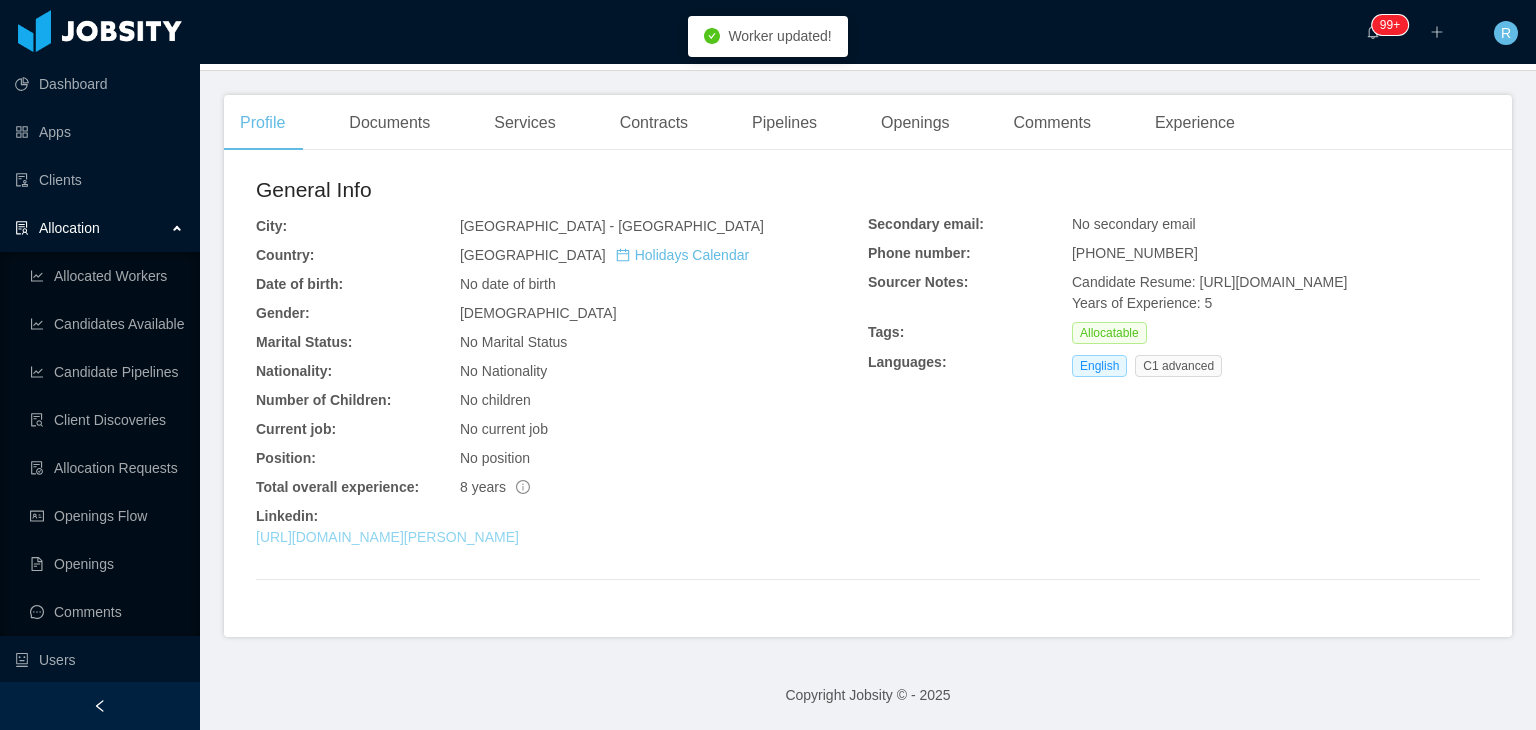 click on "[URL][DOMAIN_NAME][PERSON_NAME]" at bounding box center (387, 537) 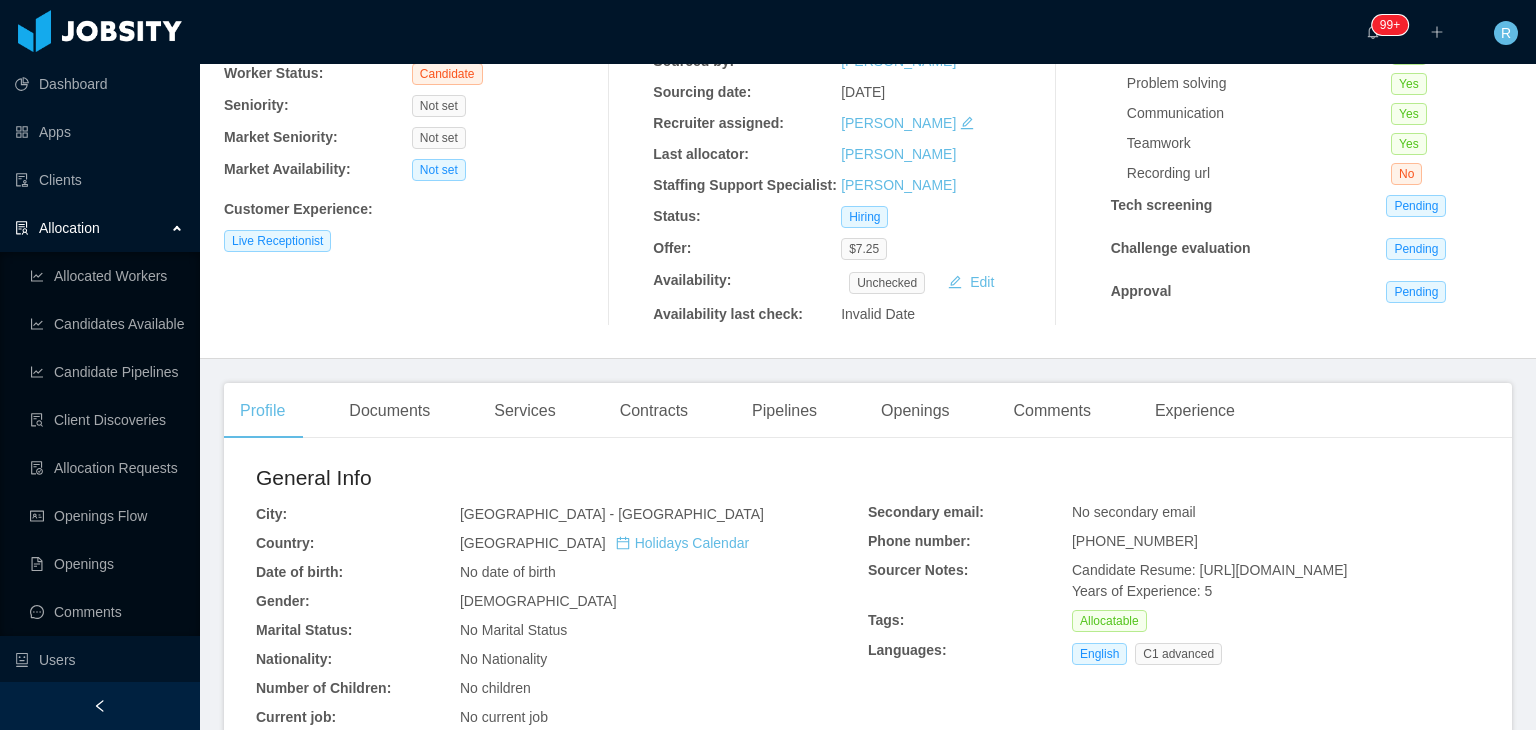 scroll, scrollTop: 0, scrollLeft: 0, axis: both 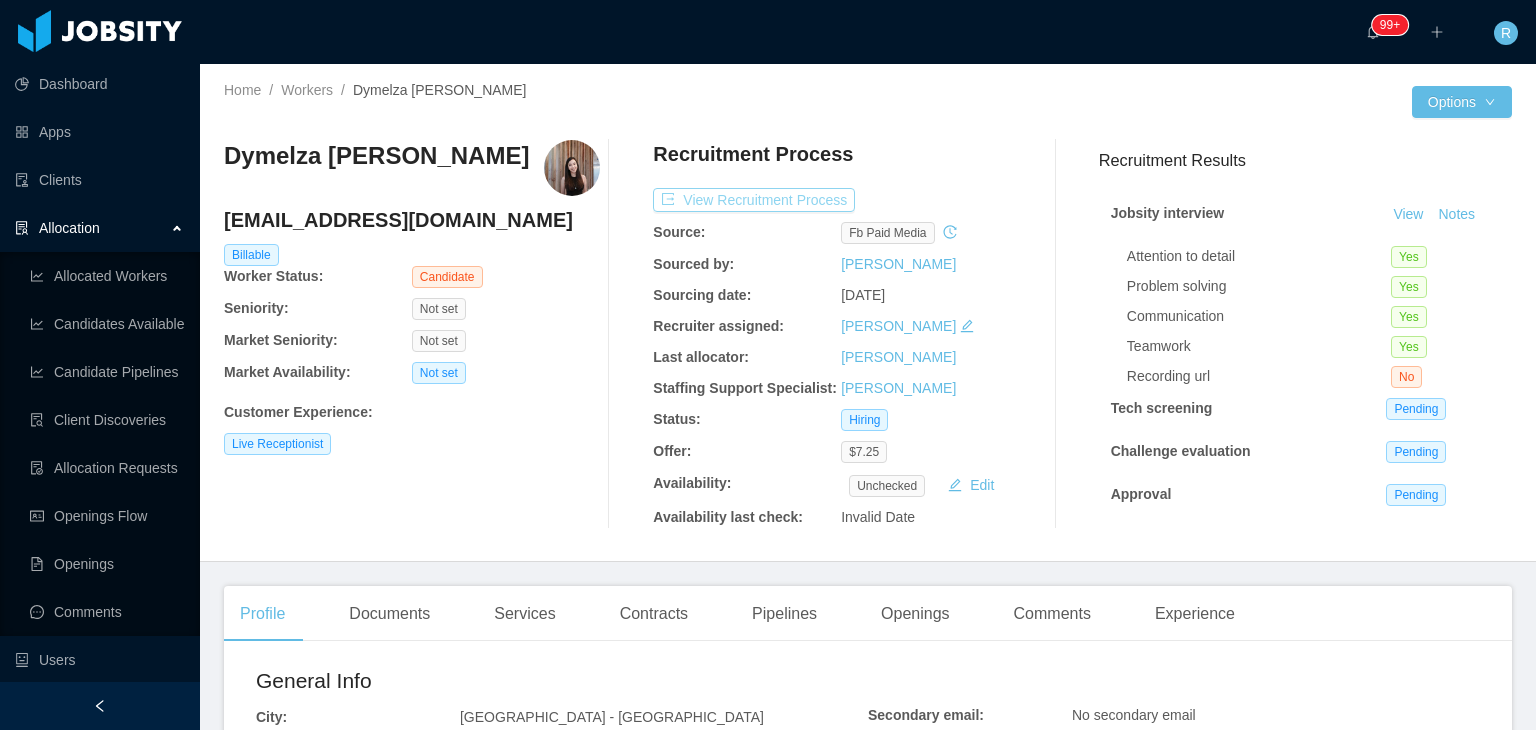 click on "View Recruitment Process" at bounding box center [754, 200] 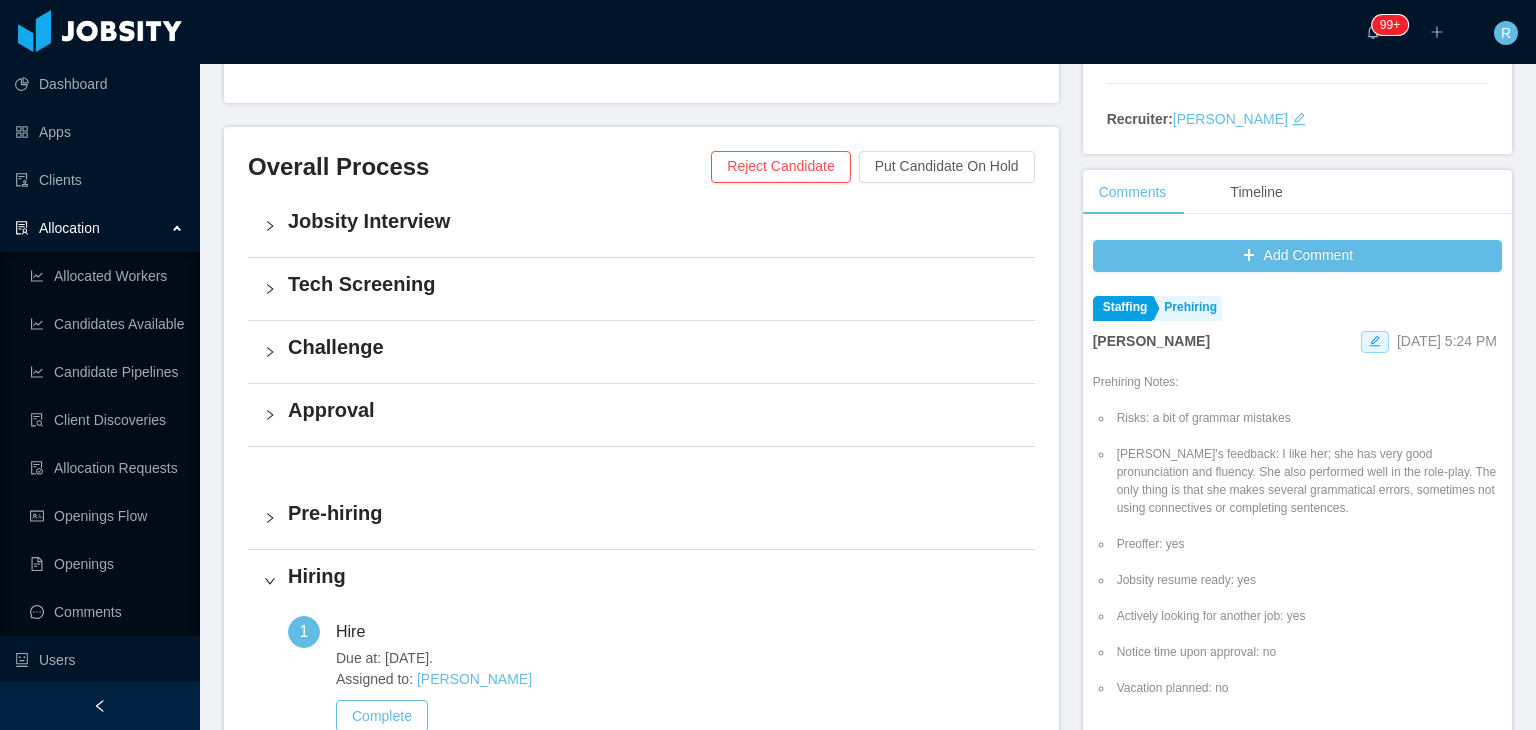 scroll, scrollTop: 400, scrollLeft: 0, axis: vertical 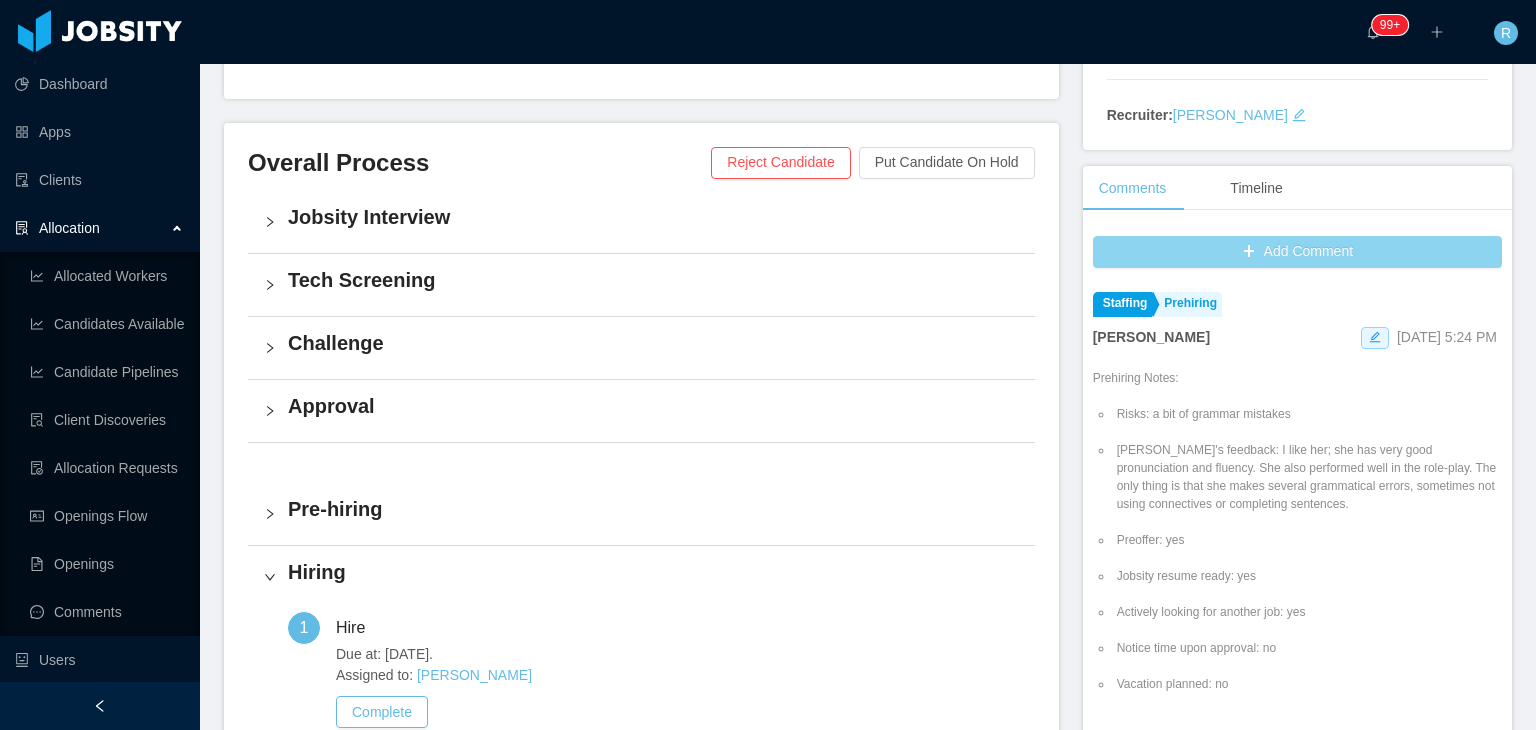 click on "Add Comment" at bounding box center (1297, 252) 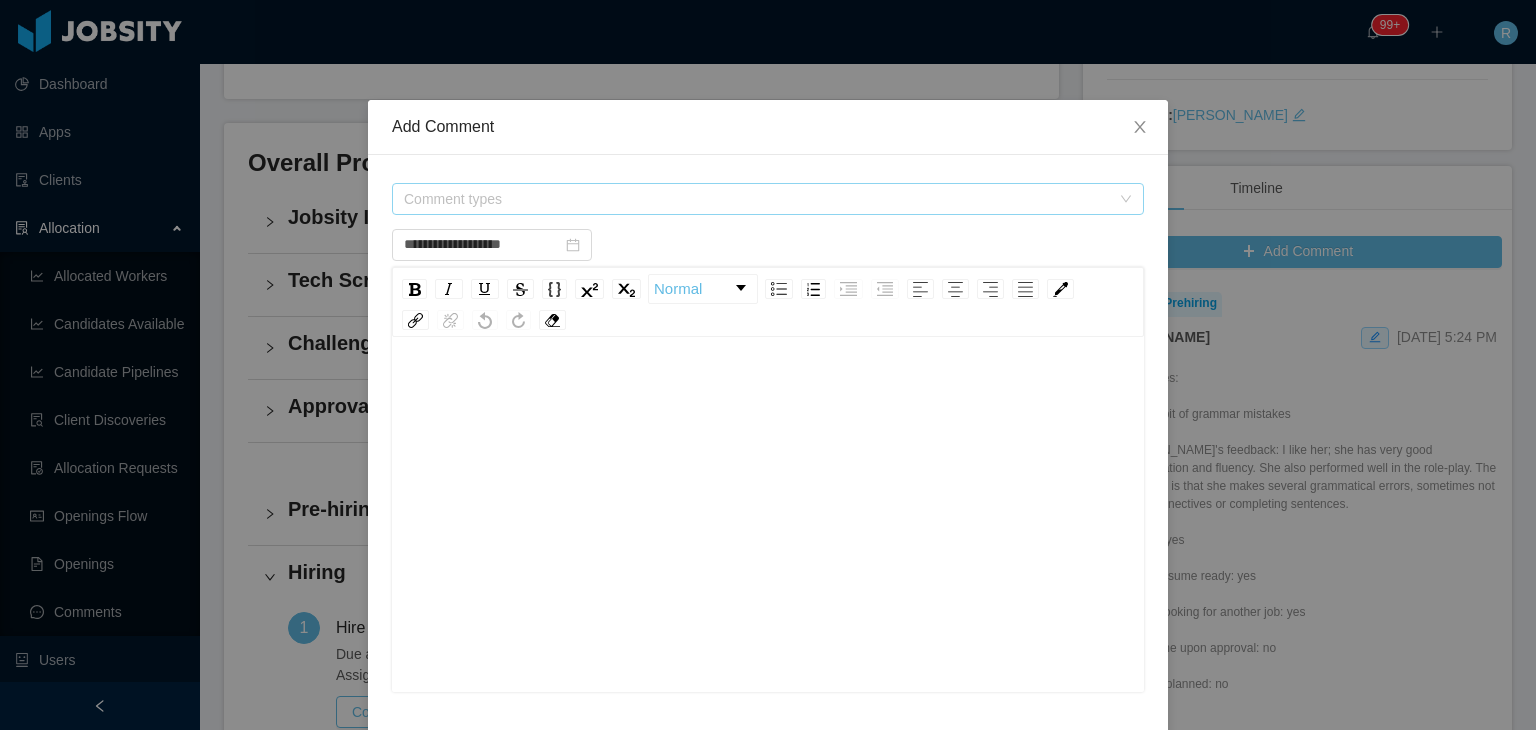 click on "Comment types" at bounding box center (761, 199) 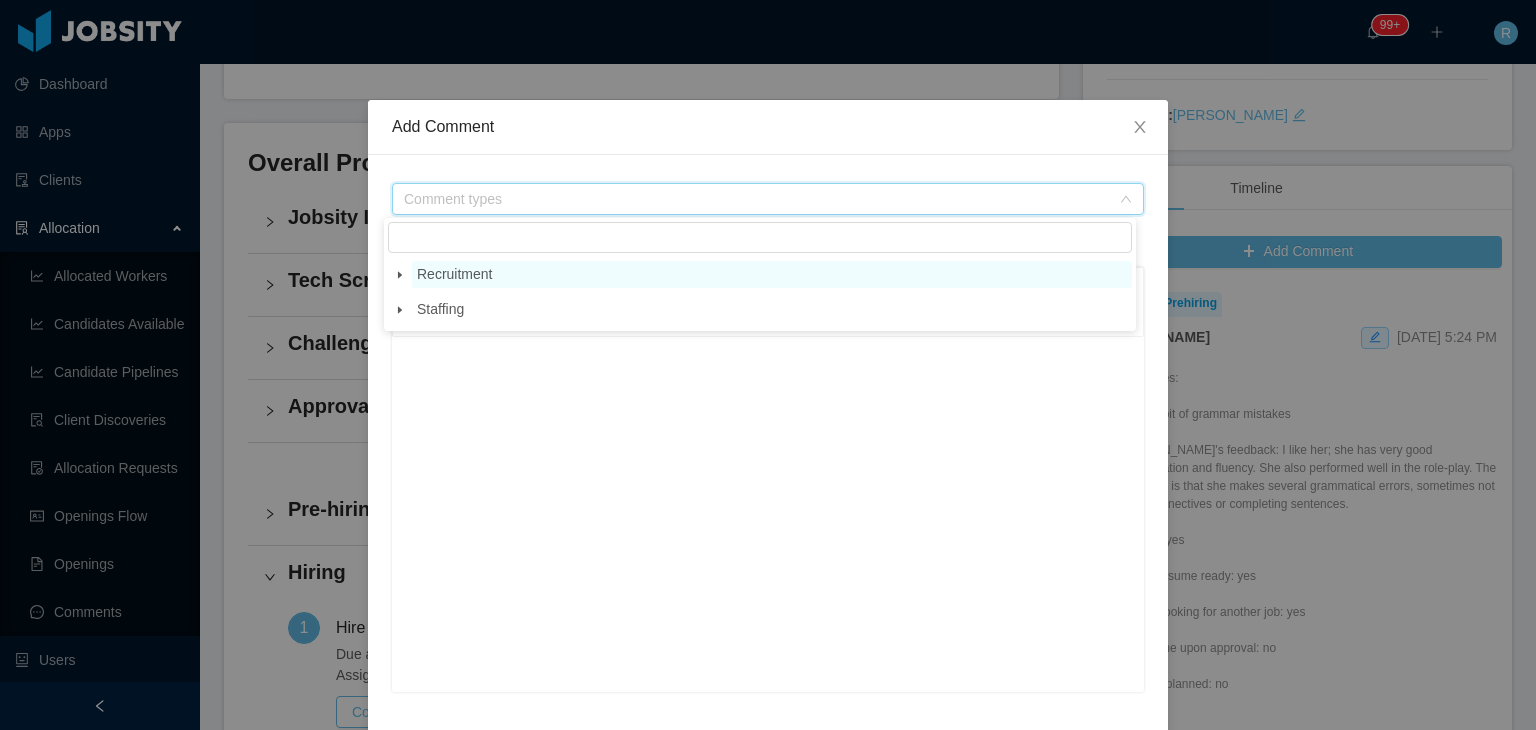 click on "Recruitment" at bounding box center (454, 274) 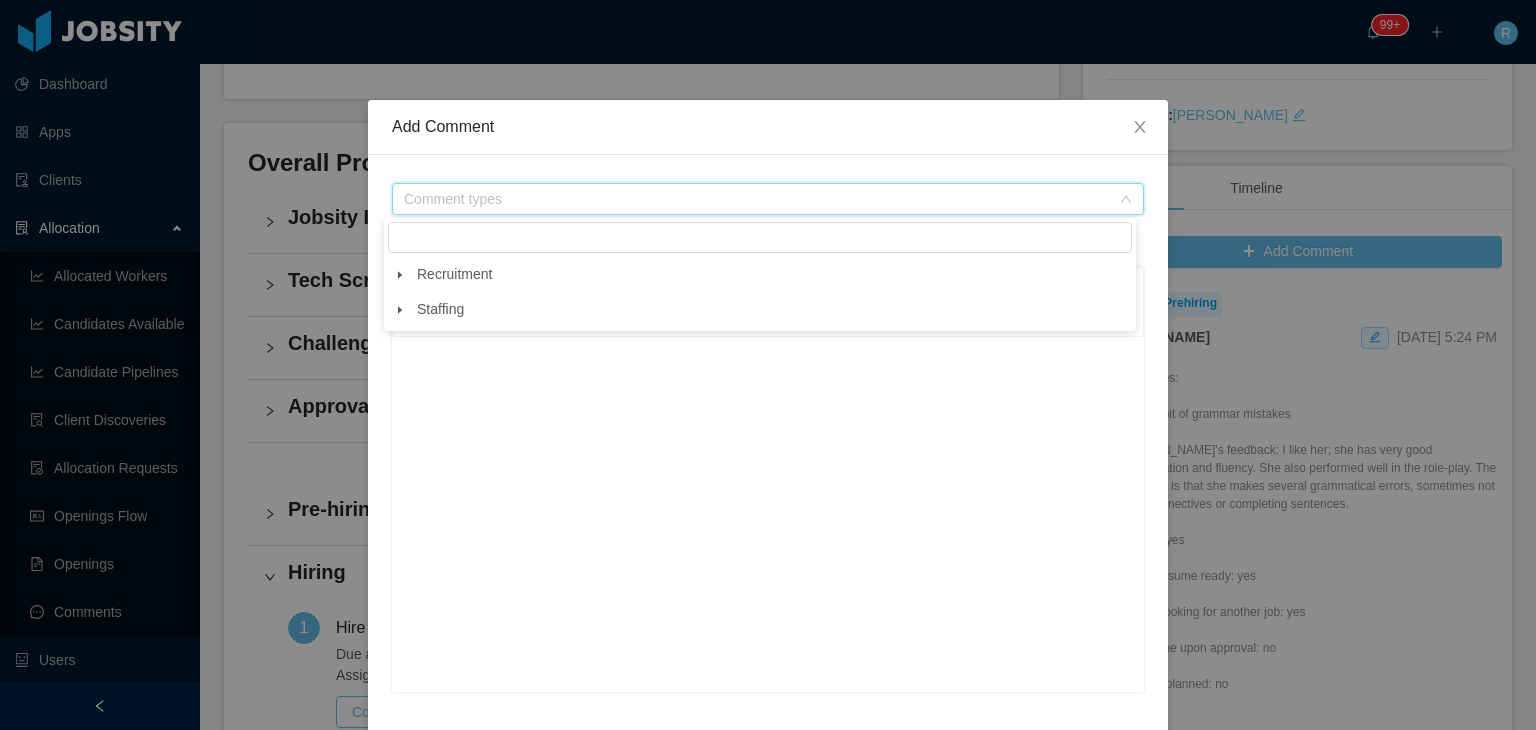 click 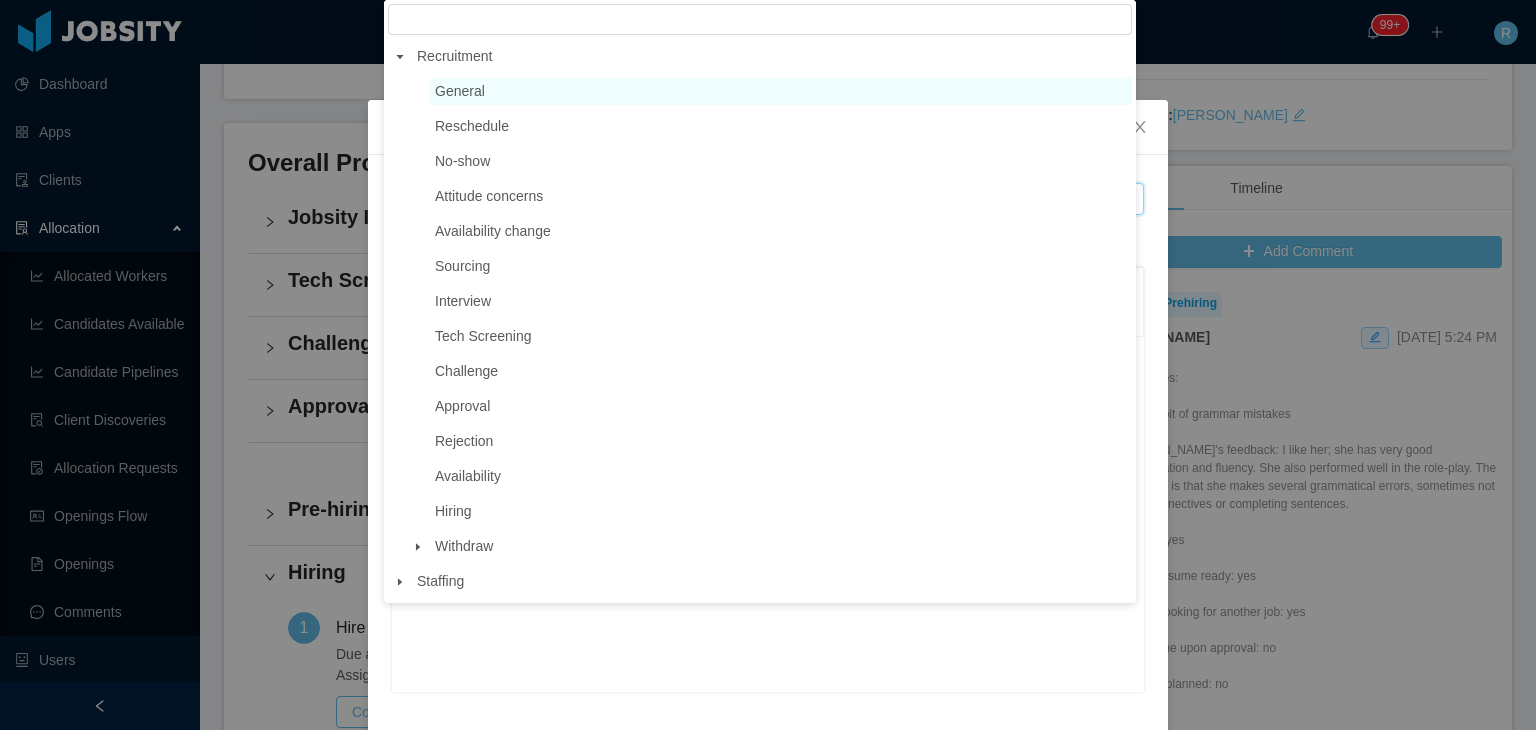 click on "General" at bounding box center (460, 91) 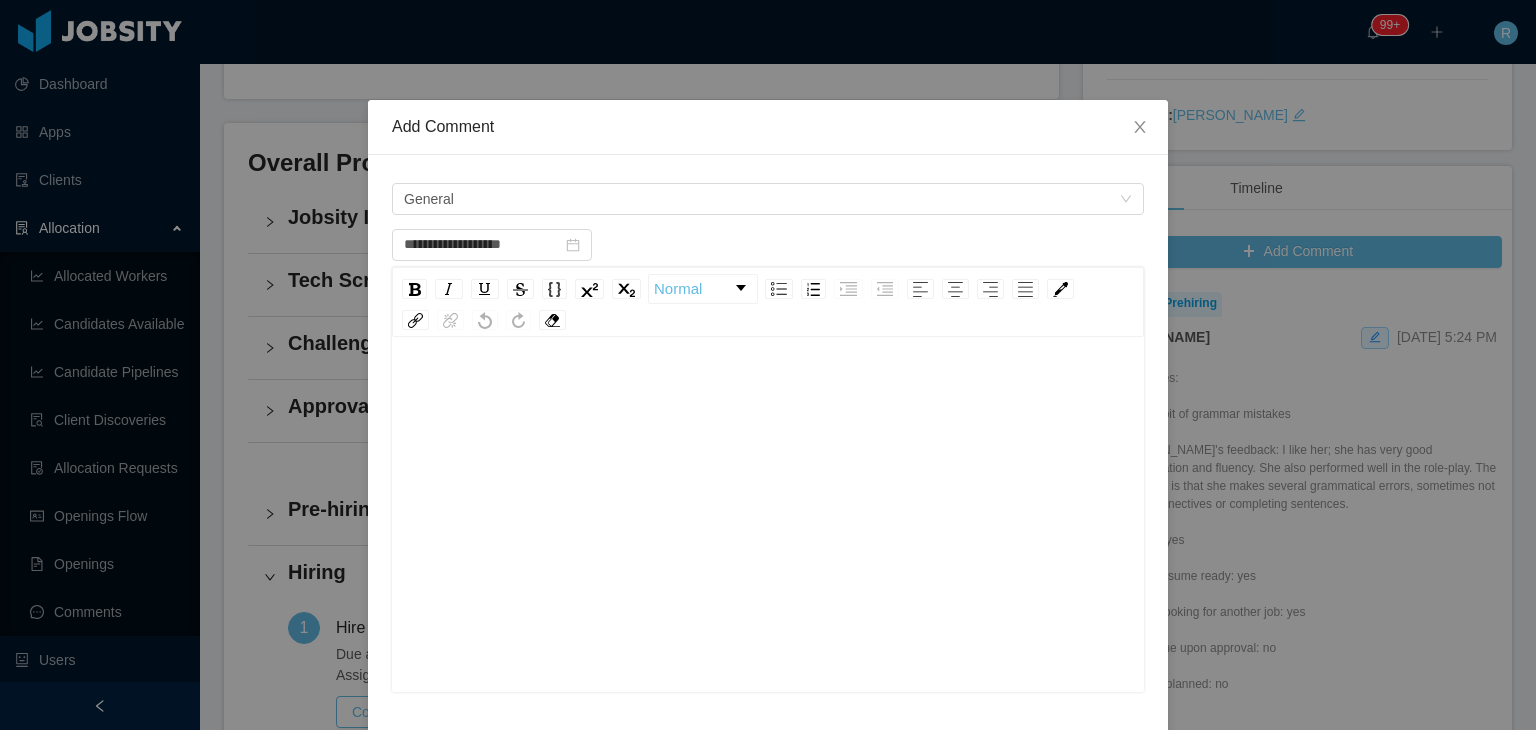 click at bounding box center (768, 391) 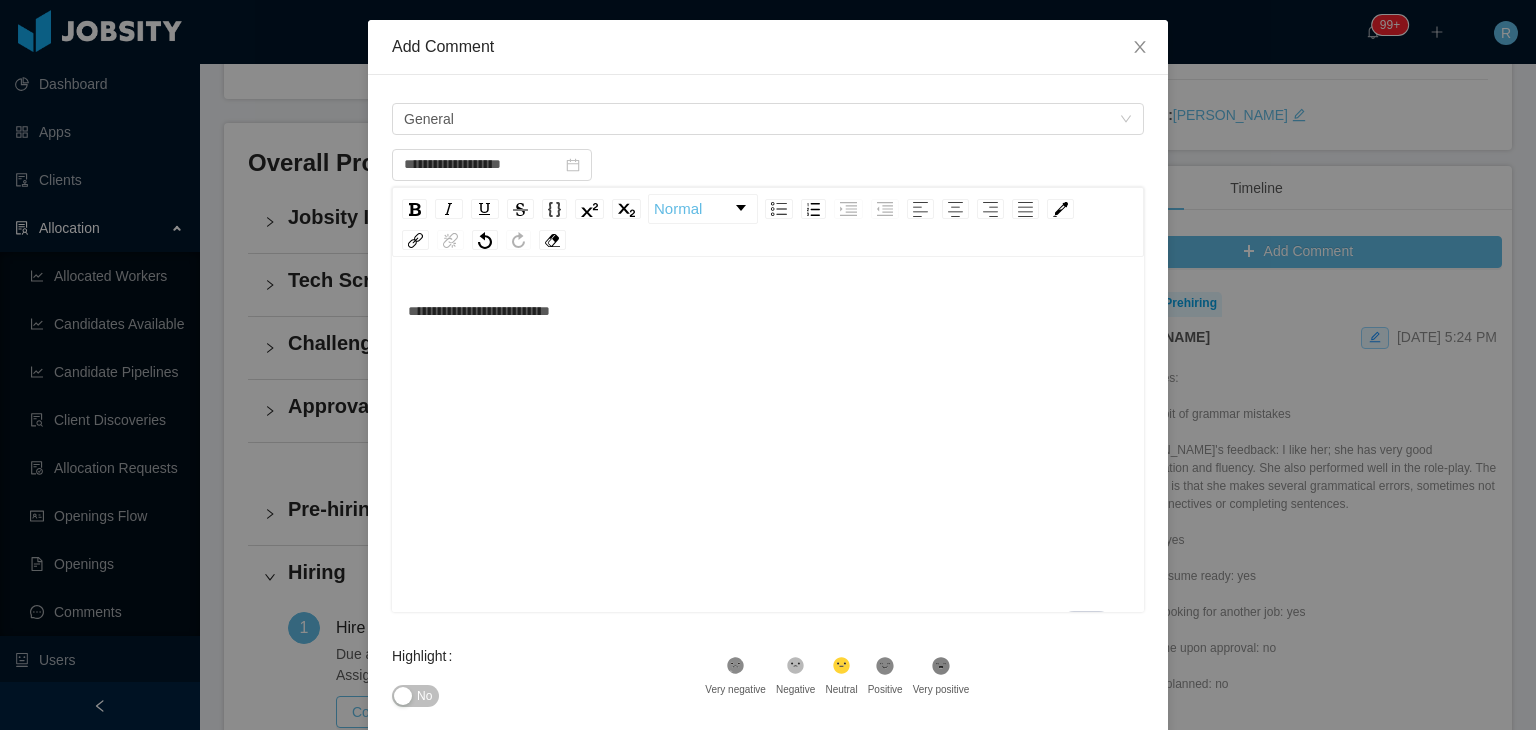 scroll, scrollTop: 190, scrollLeft: 0, axis: vertical 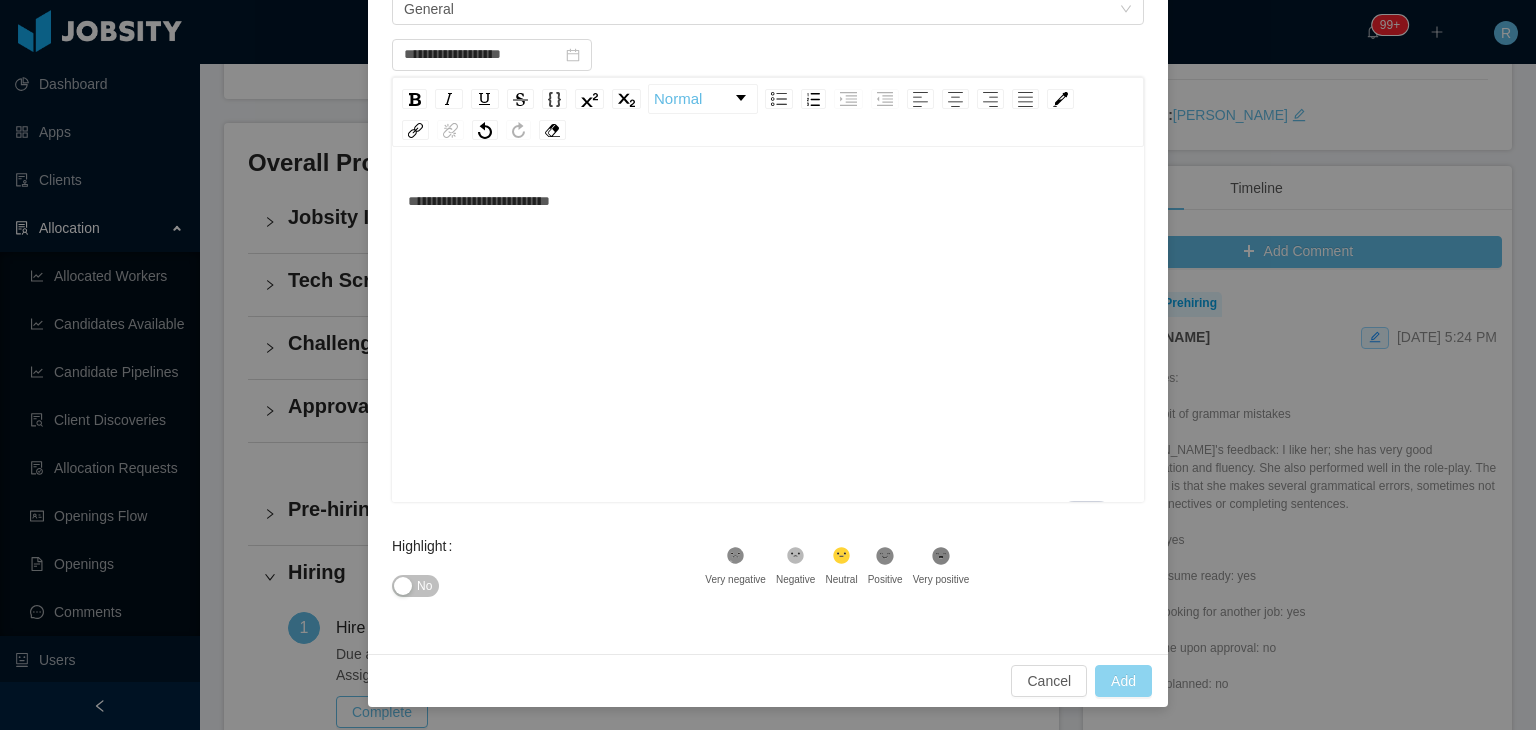 type on "**********" 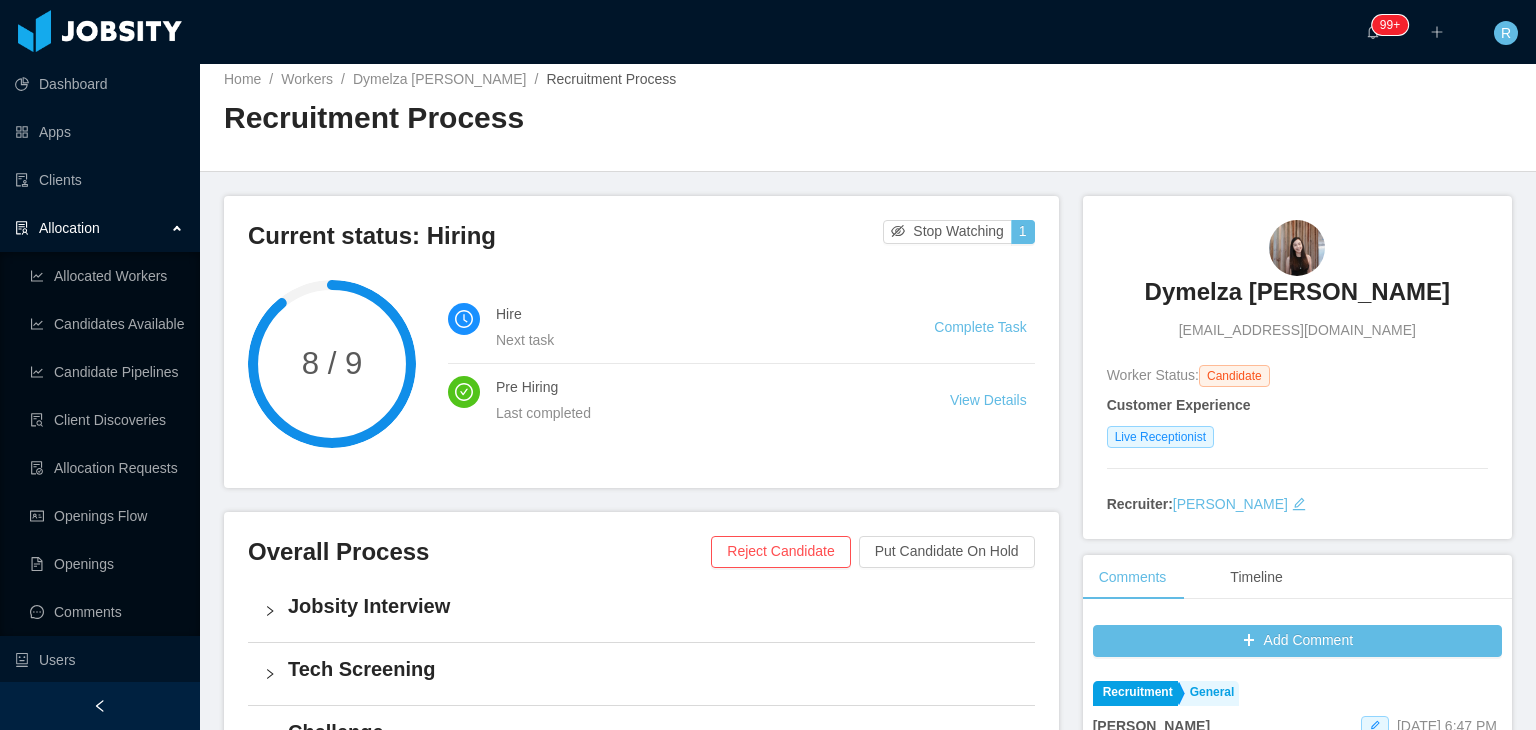 scroll, scrollTop: 0, scrollLeft: 0, axis: both 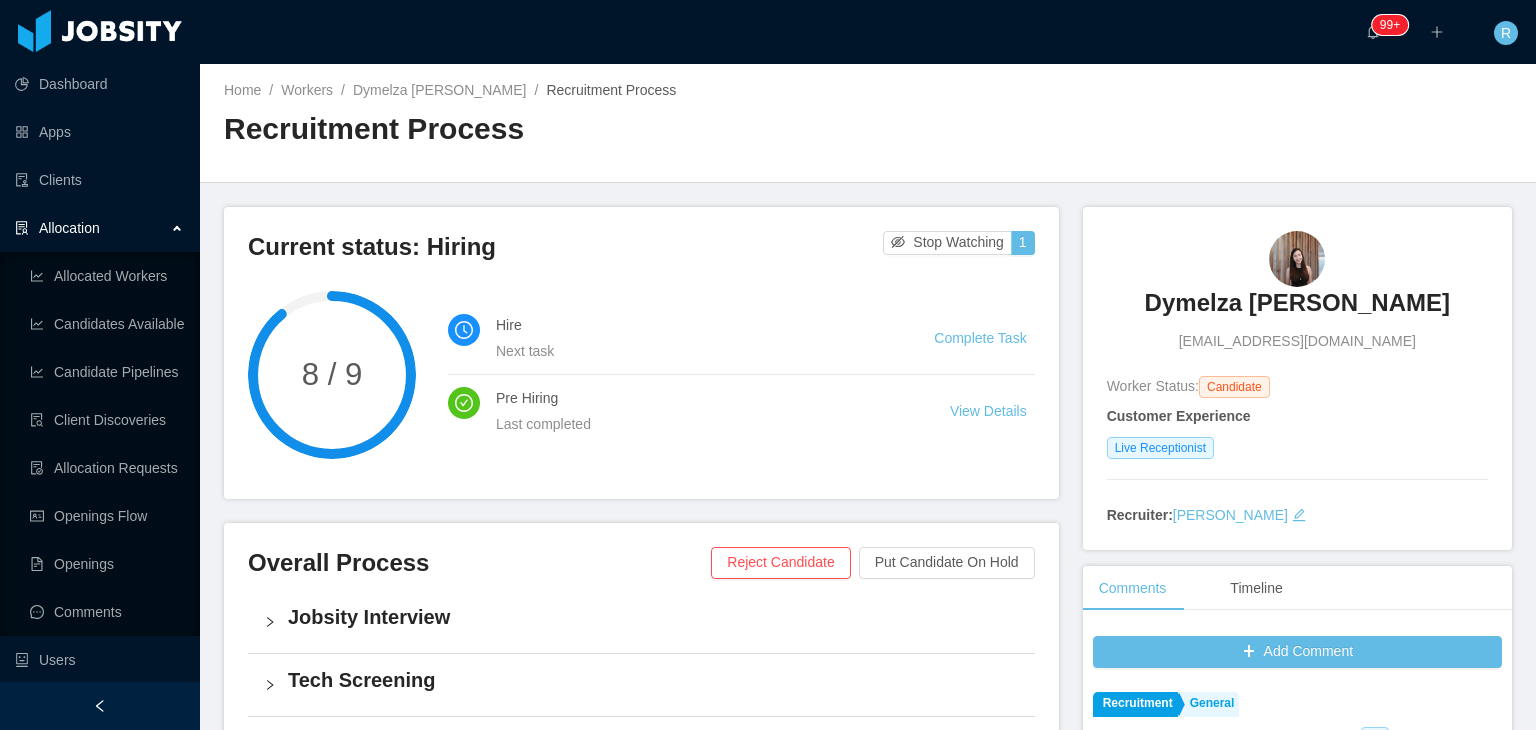 click on "Dymelza [PERSON_NAME]" at bounding box center [1297, 303] 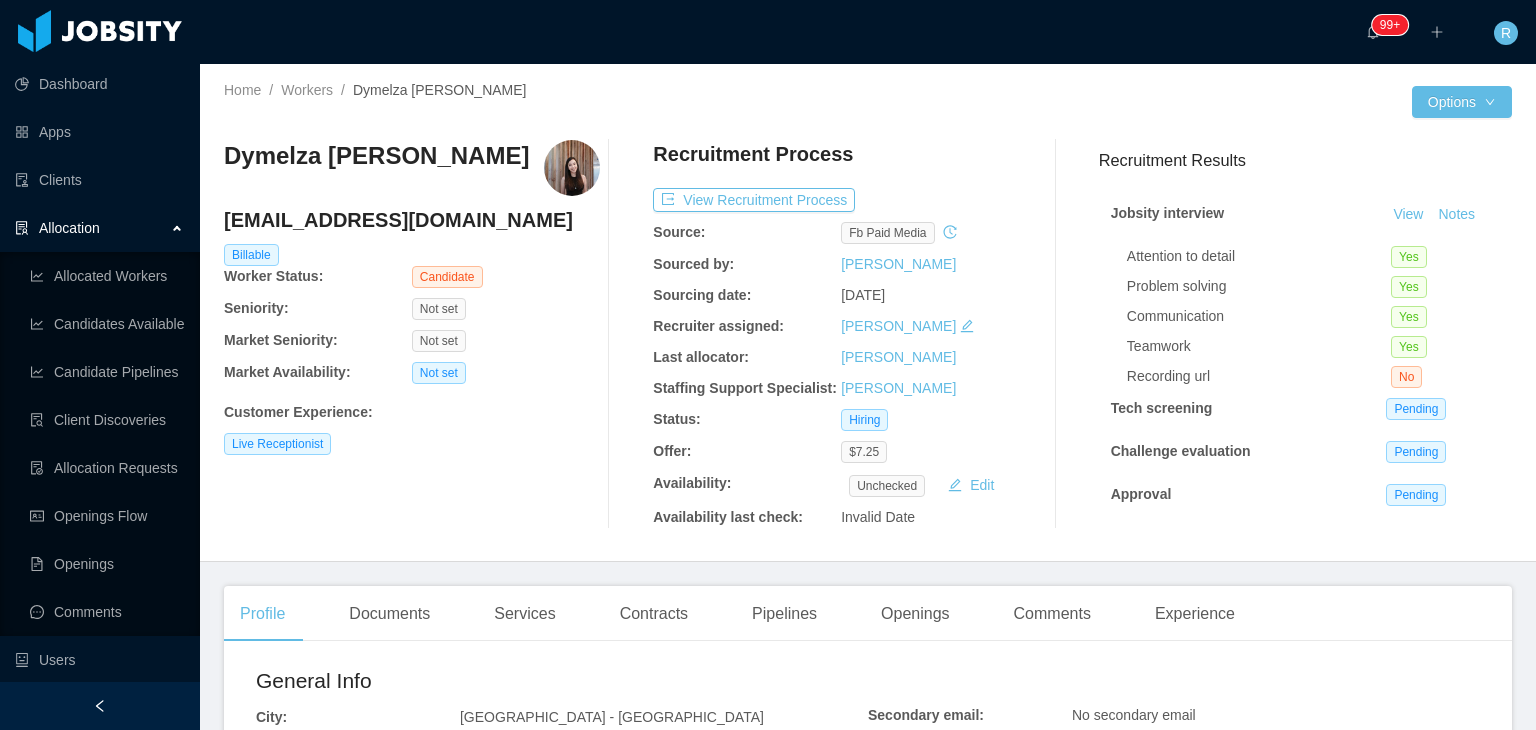 scroll, scrollTop: 0, scrollLeft: 0, axis: both 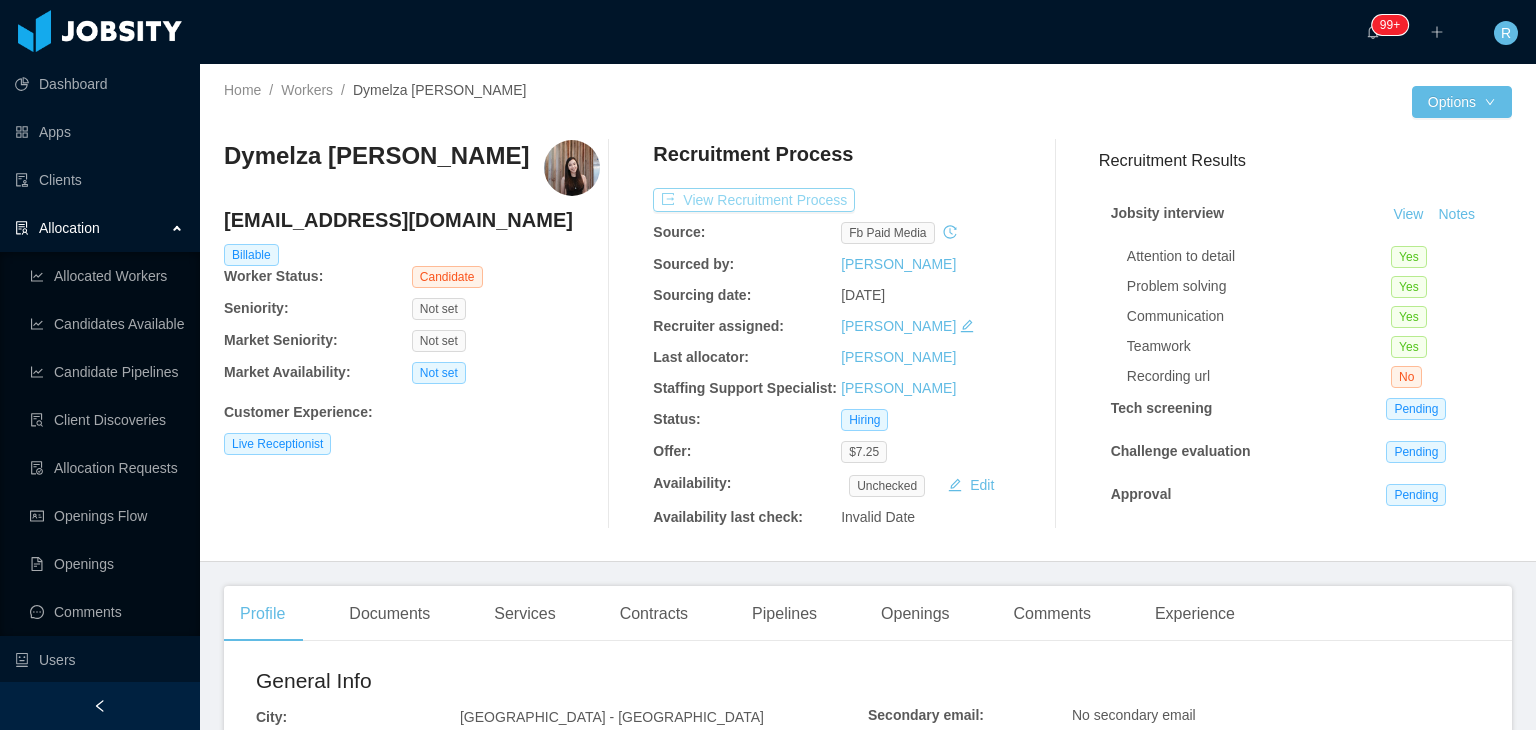 click on "View Recruitment Process" at bounding box center (754, 200) 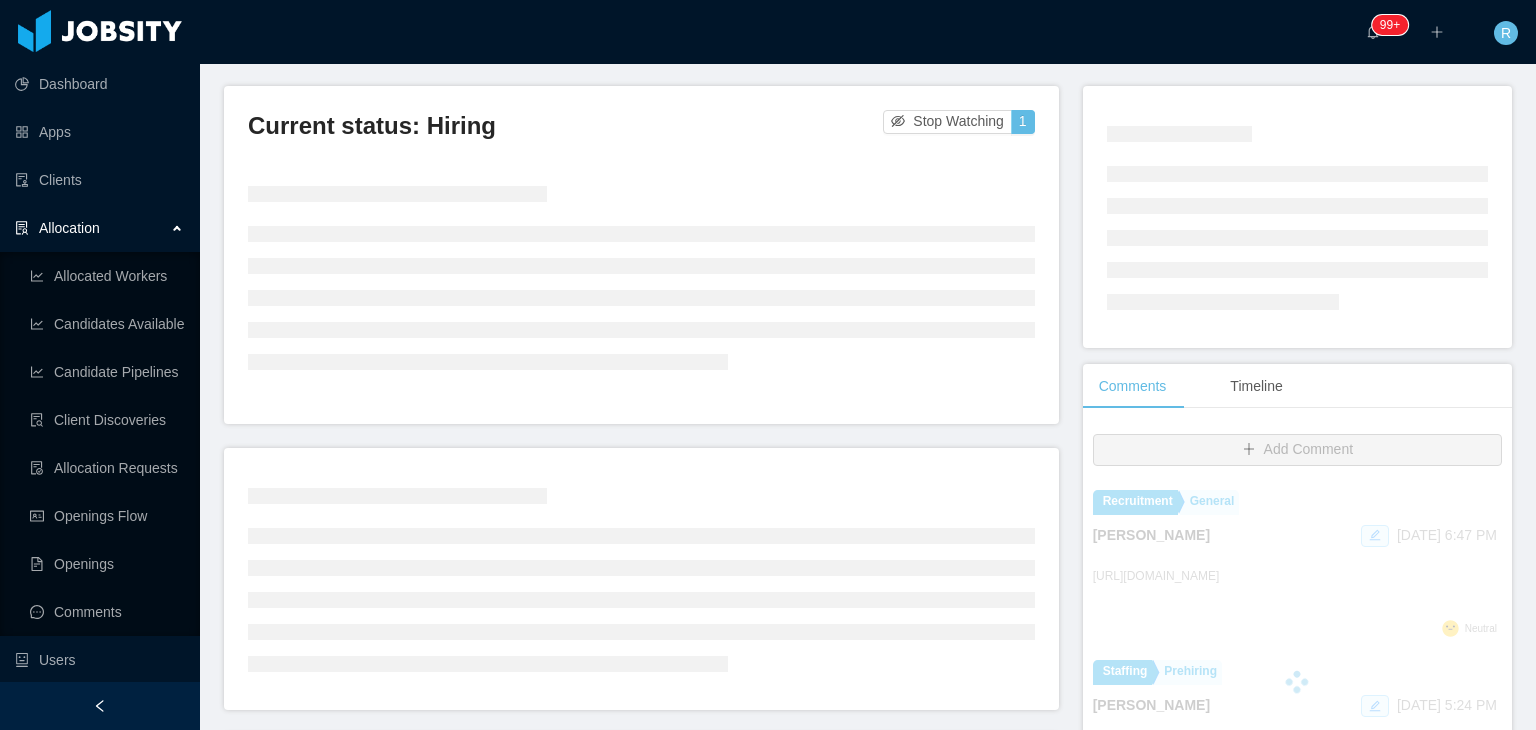 scroll, scrollTop: 0, scrollLeft: 0, axis: both 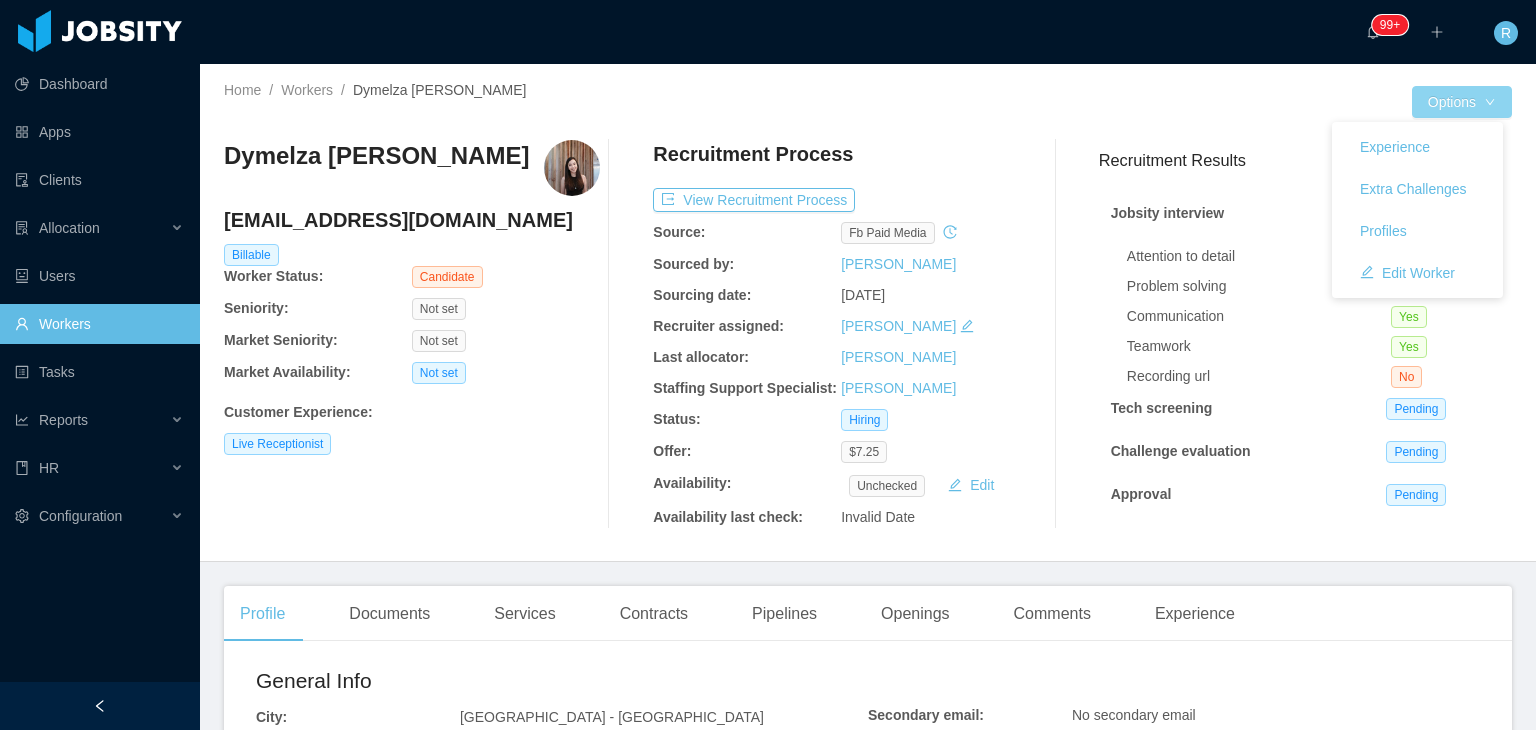 click on "Options" at bounding box center [1462, 102] 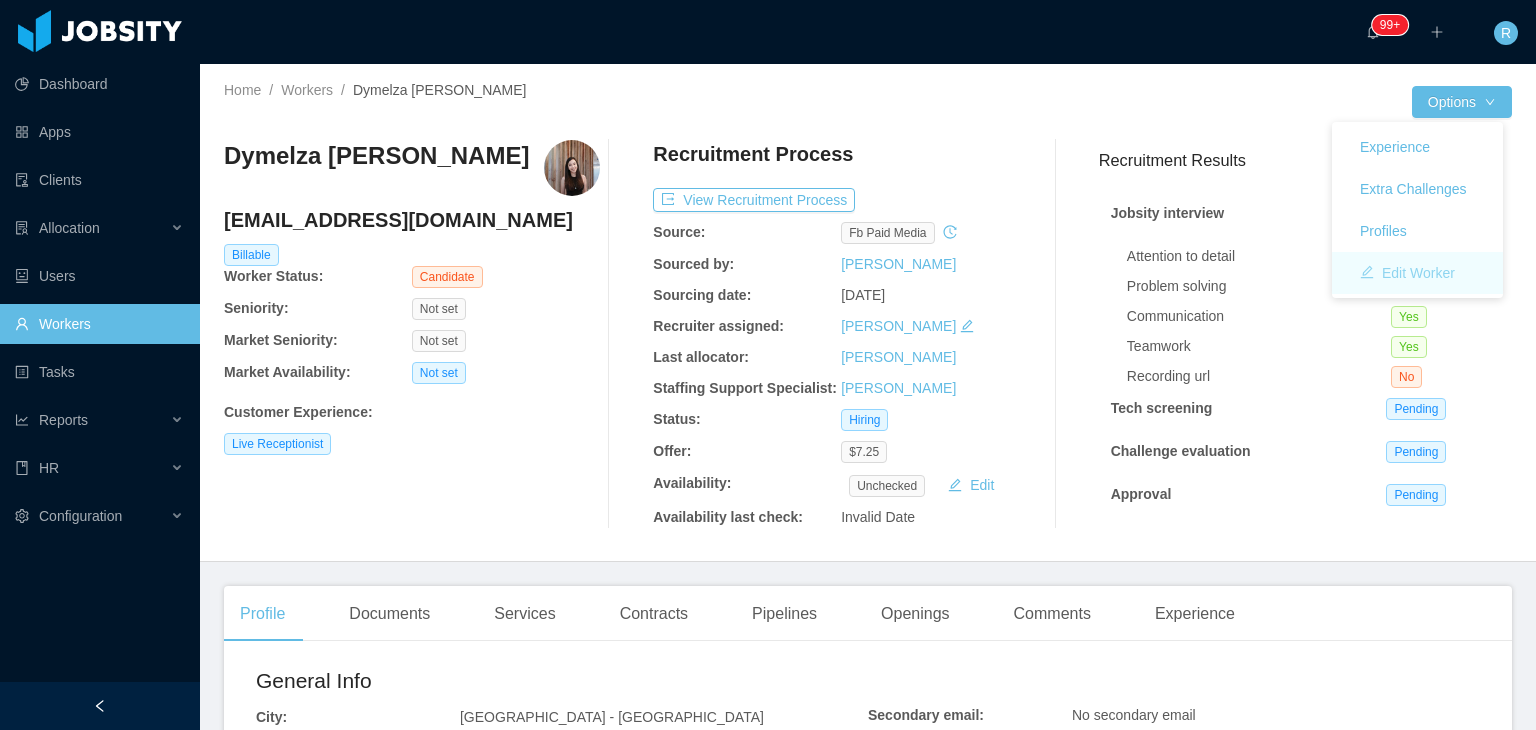 click on "Edit Worker" at bounding box center (1407, 273) 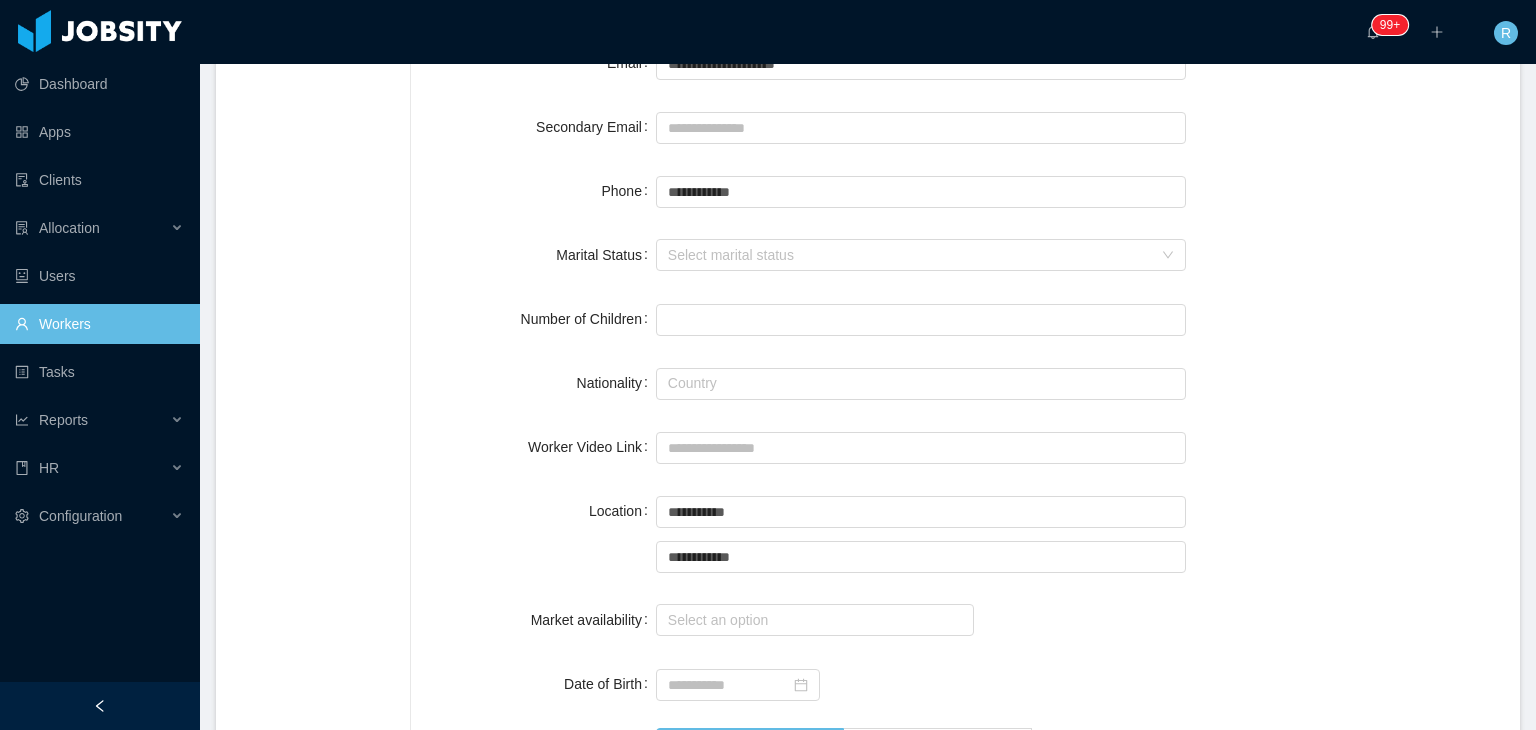 scroll, scrollTop: 600, scrollLeft: 0, axis: vertical 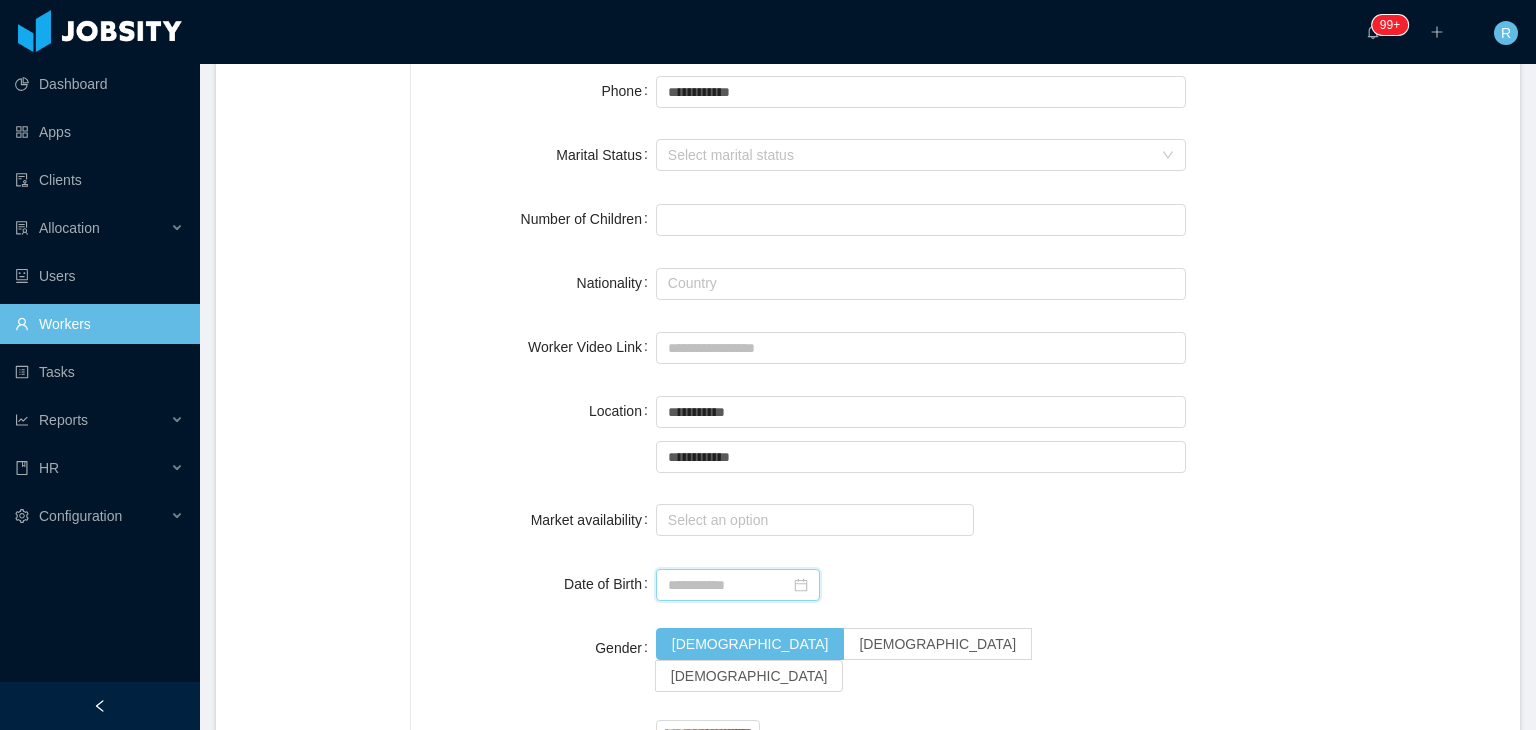 click at bounding box center (738, 585) 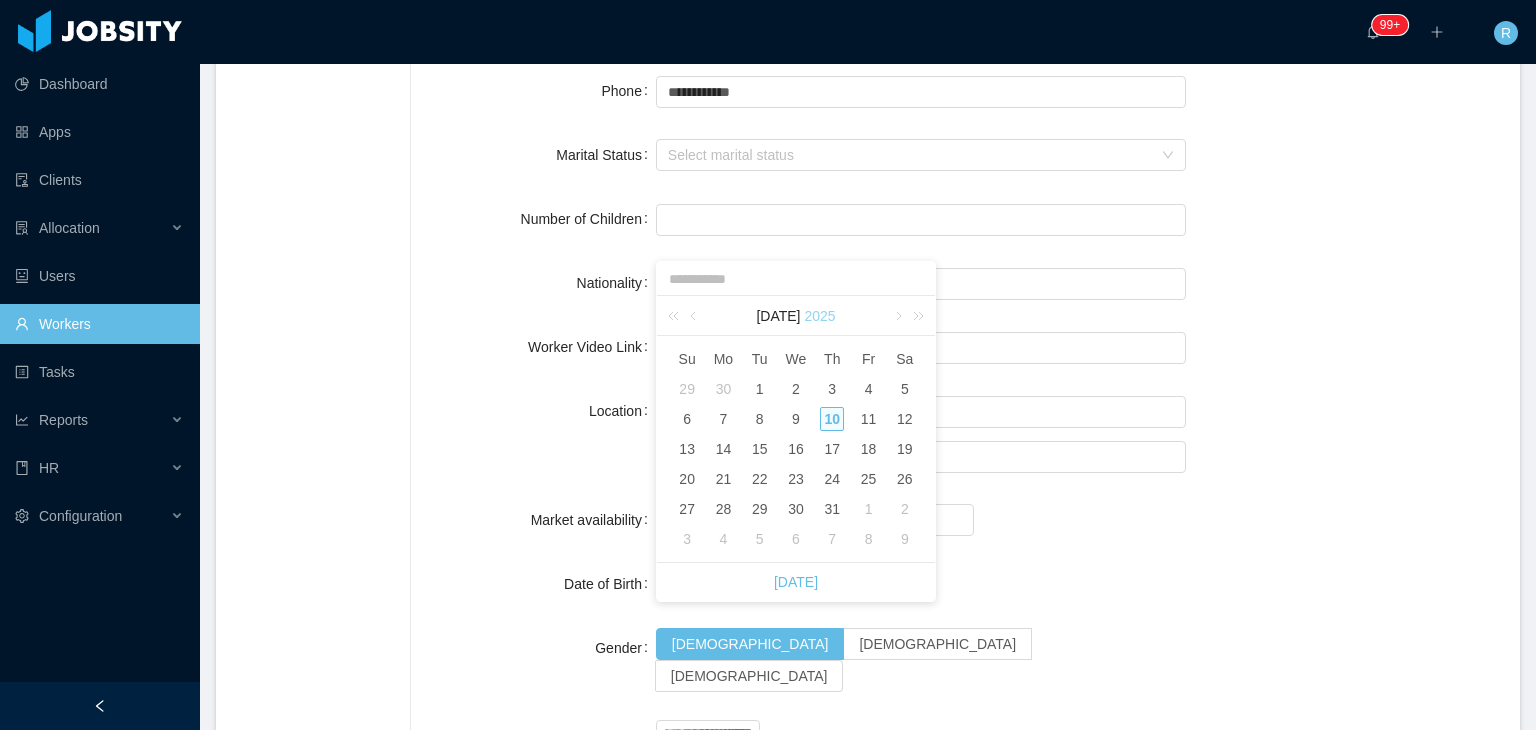 click on "2025" at bounding box center (819, 316) 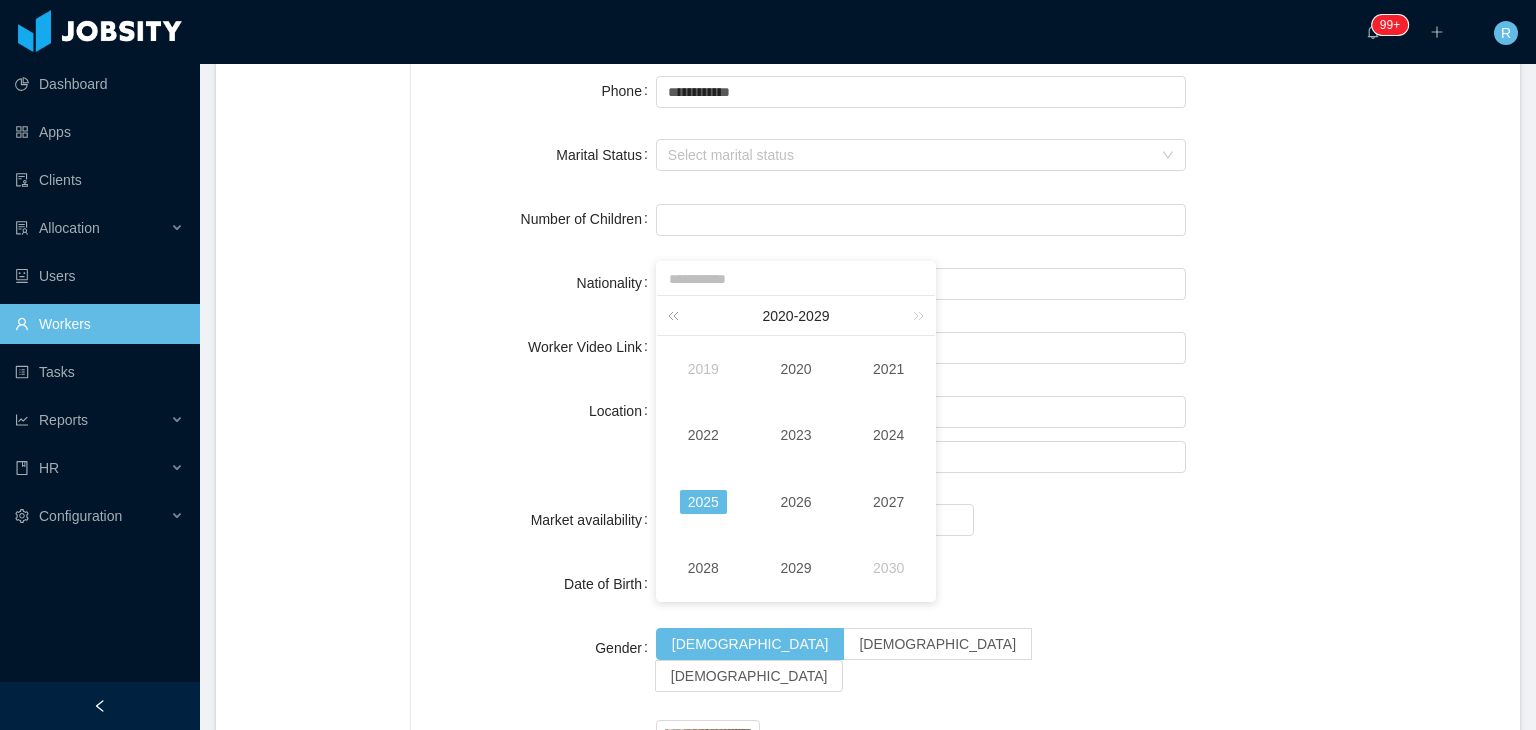 click at bounding box center (677, 315) 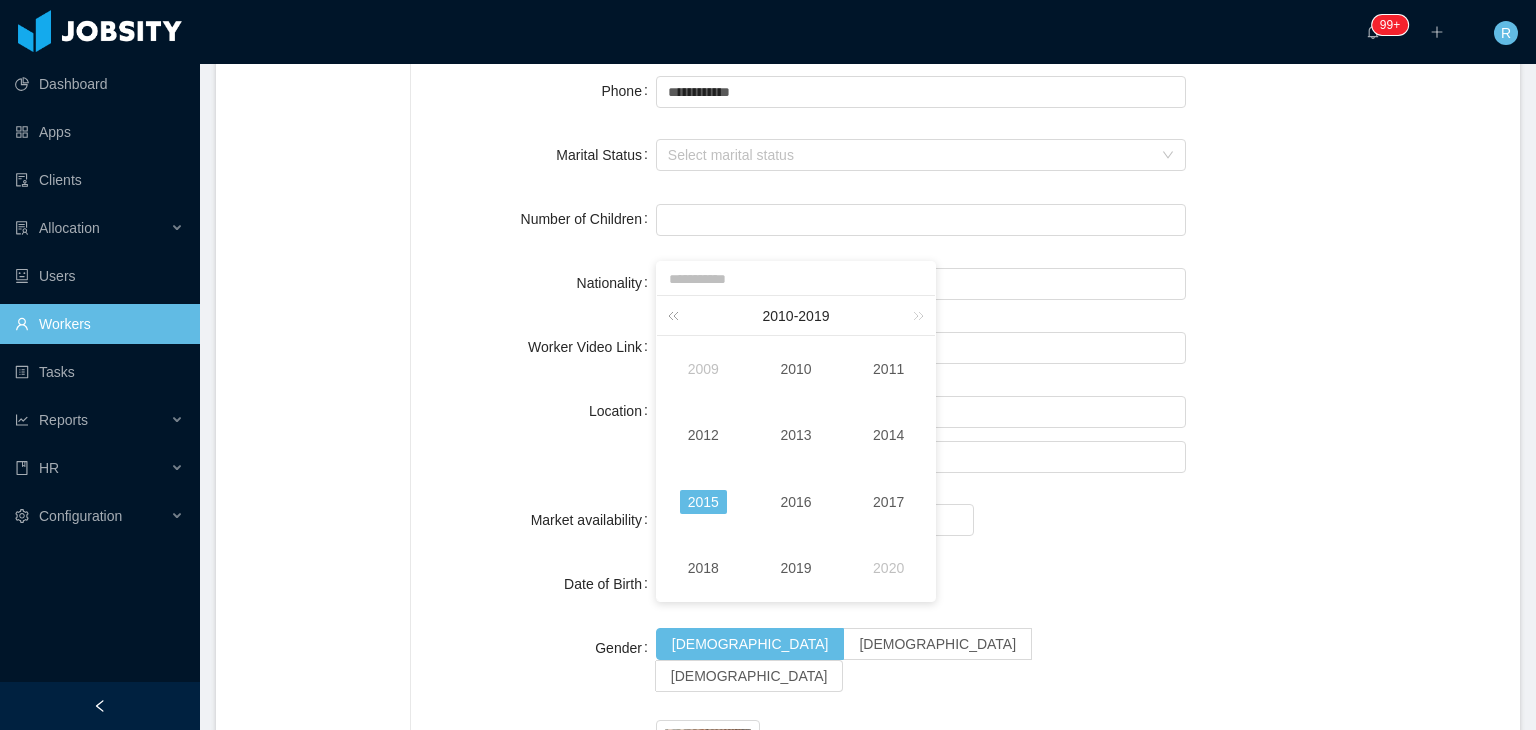 click at bounding box center [677, 315] 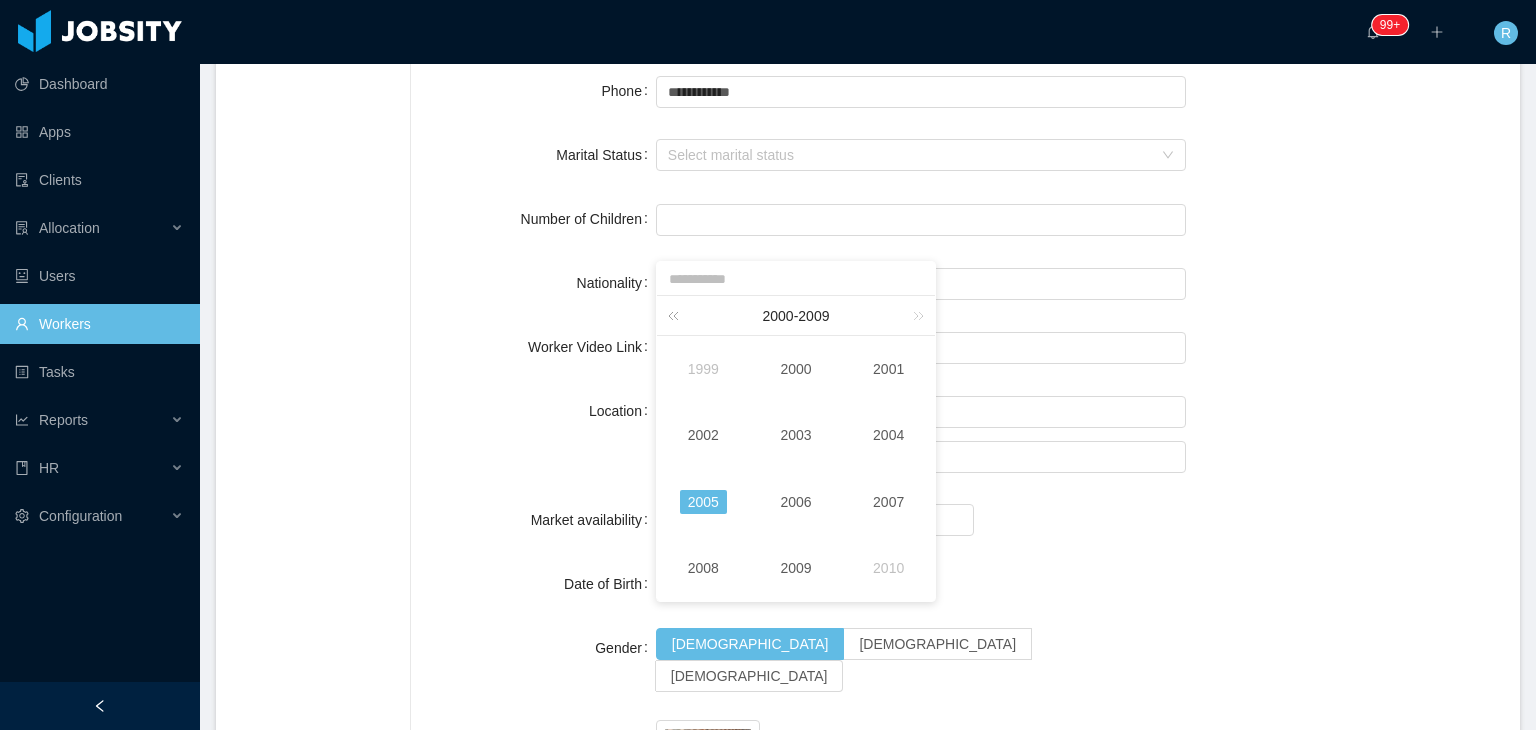click at bounding box center [677, 315] 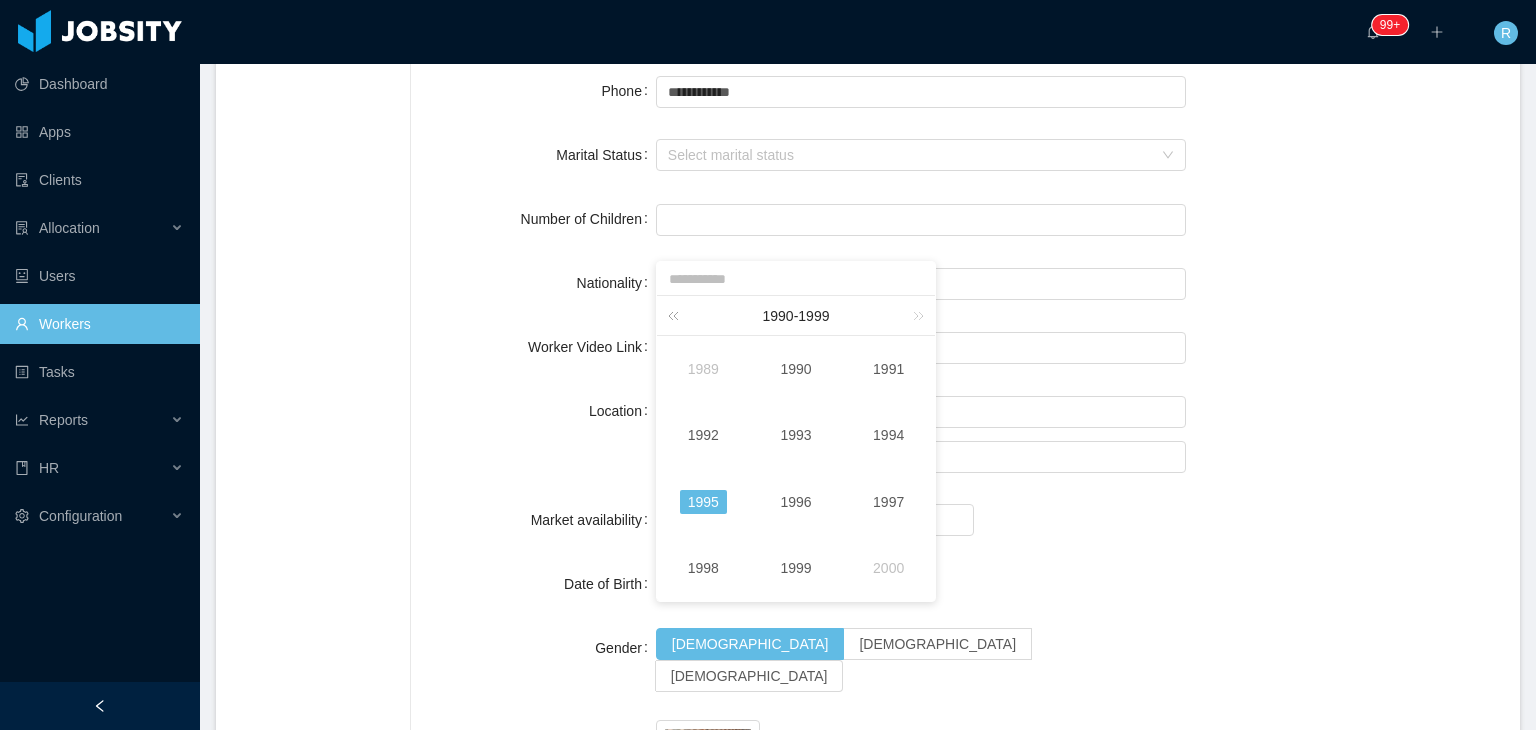 click at bounding box center [677, 315] 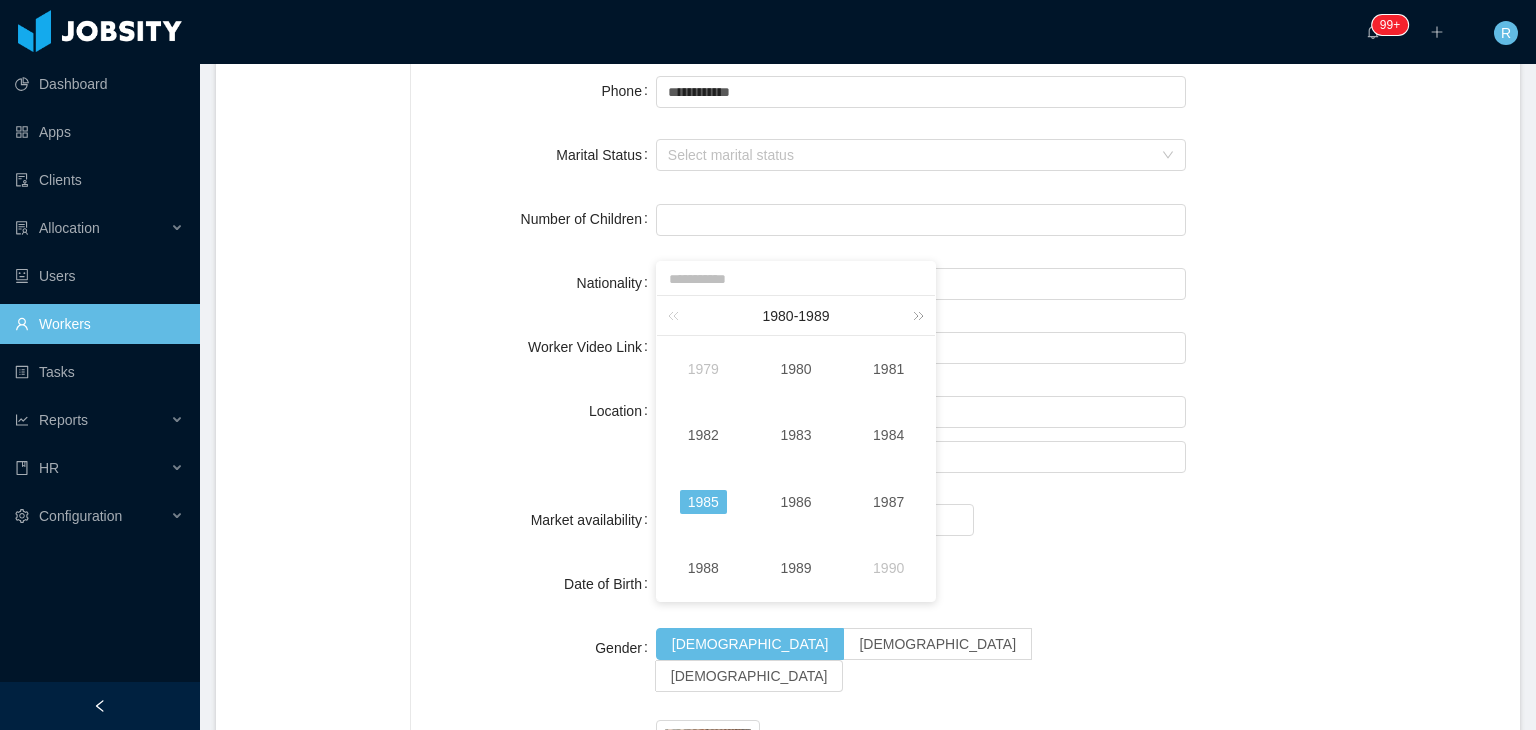 click at bounding box center [915, 315] 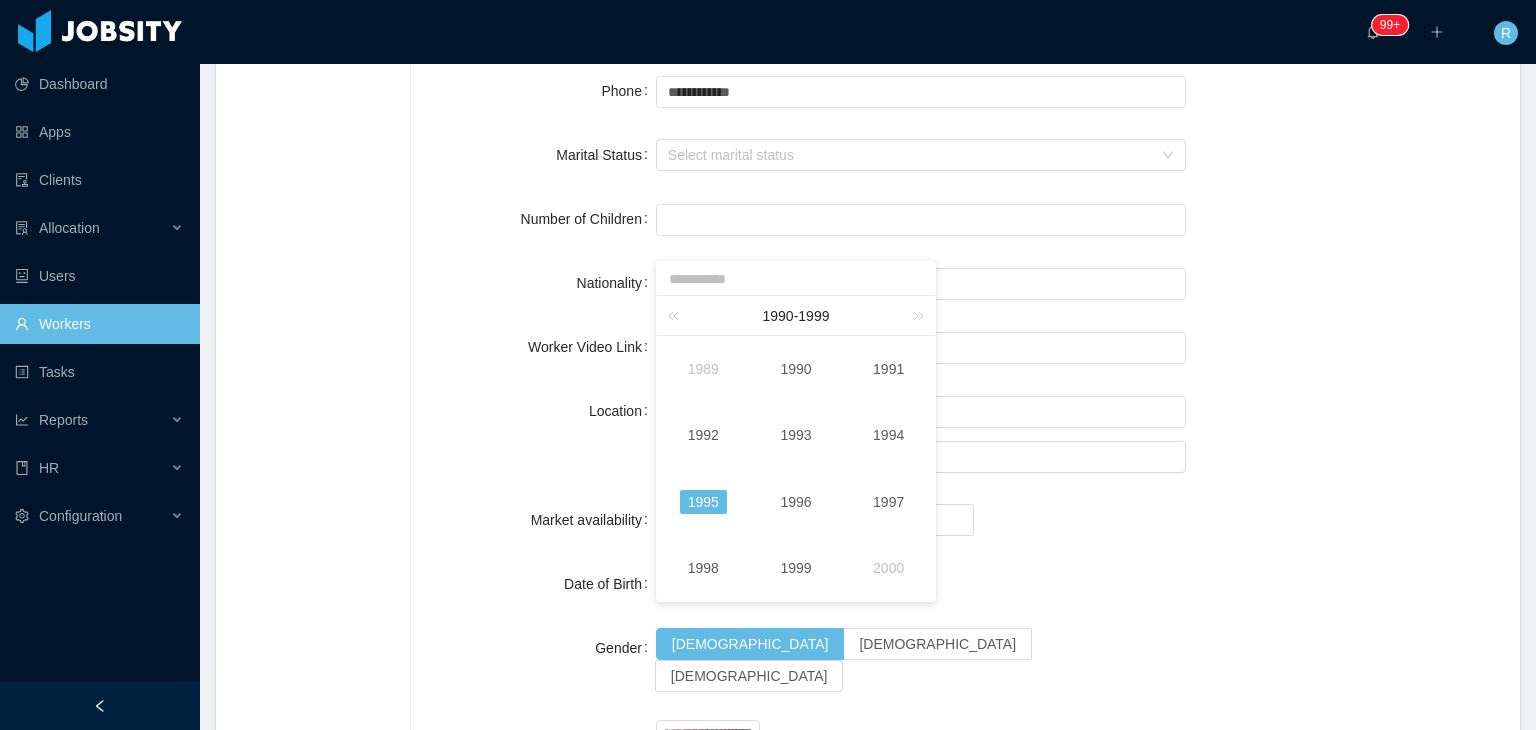 click on "1995" at bounding box center (703, 502) 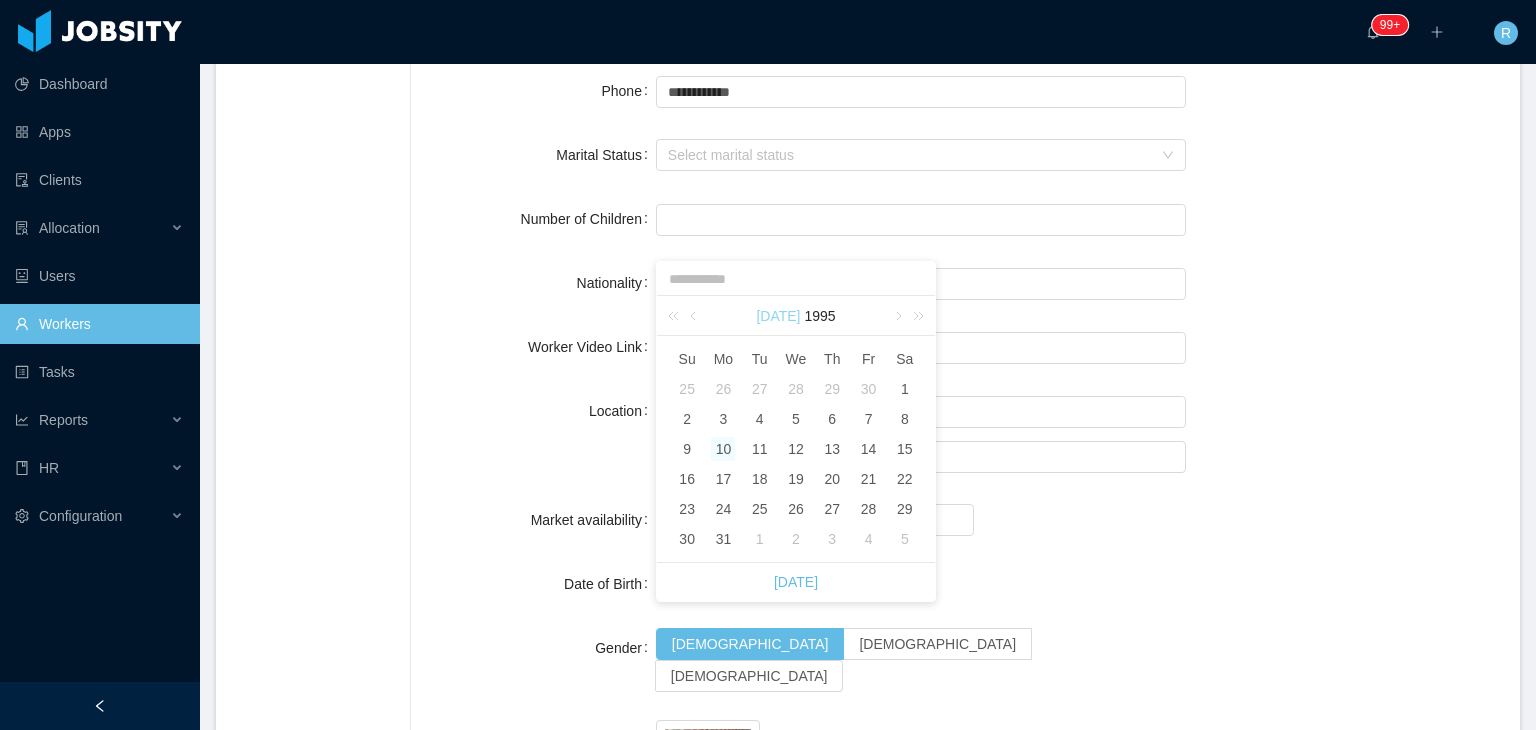 click on "[DATE]" at bounding box center [778, 316] 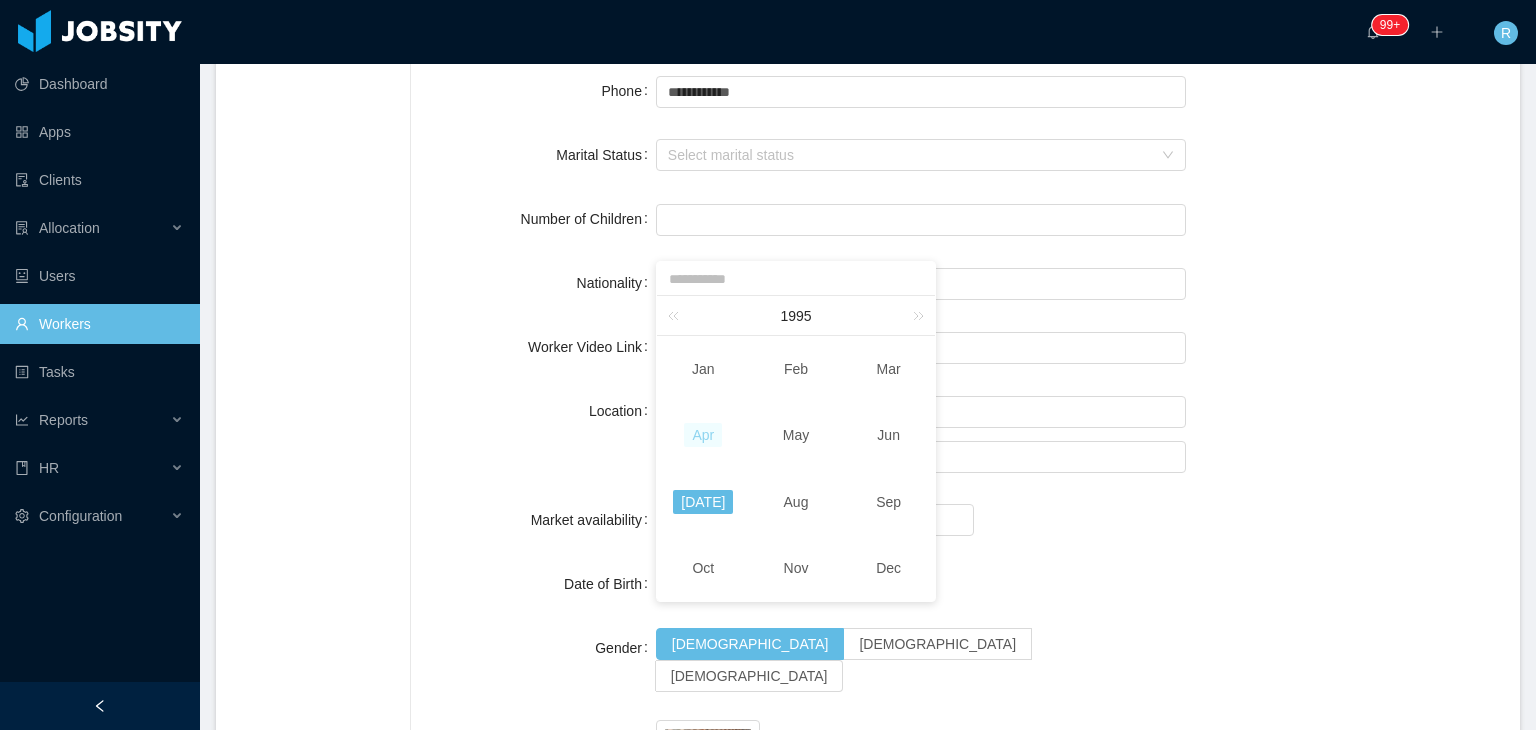 click on "Apr" at bounding box center (703, 435) 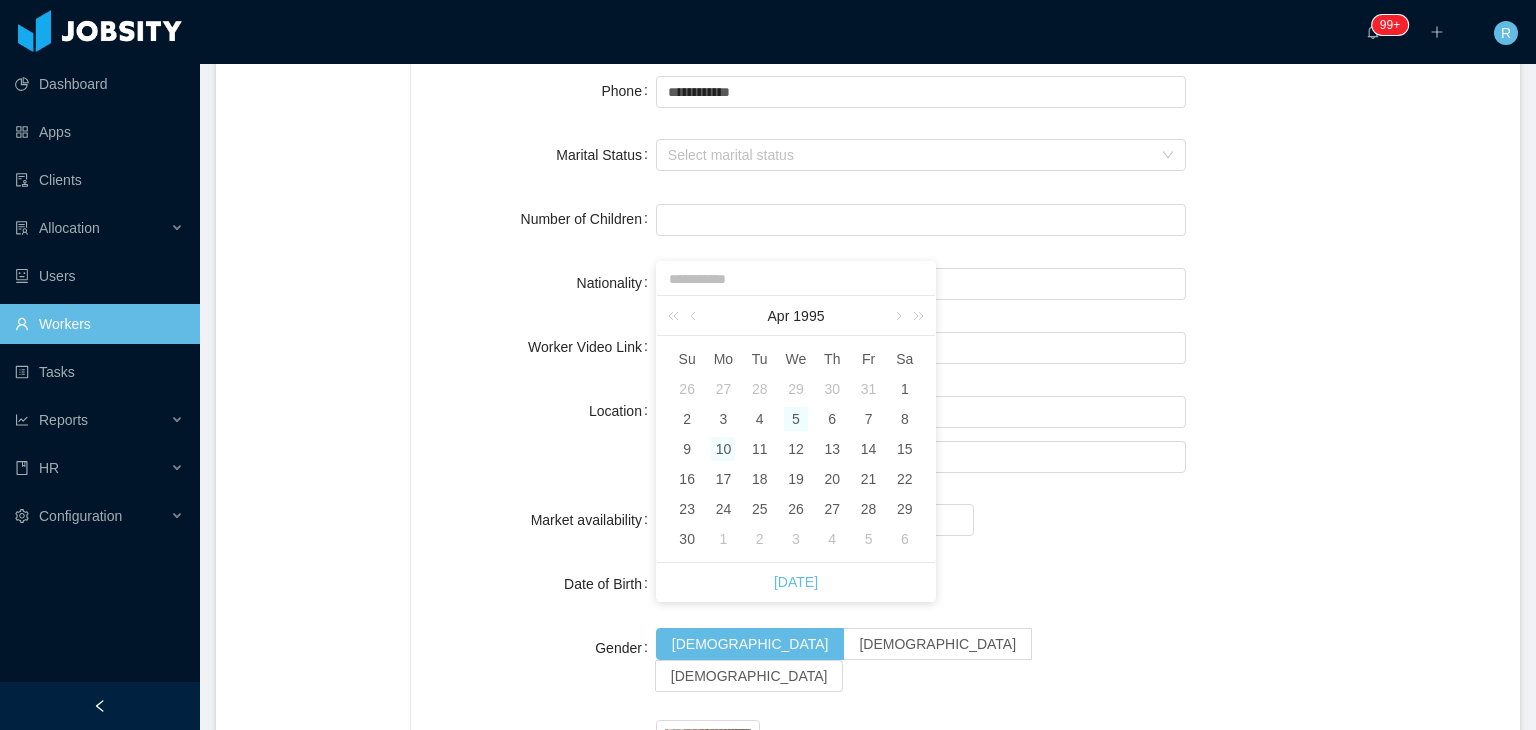 click on "5" at bounding box center [796, 419] 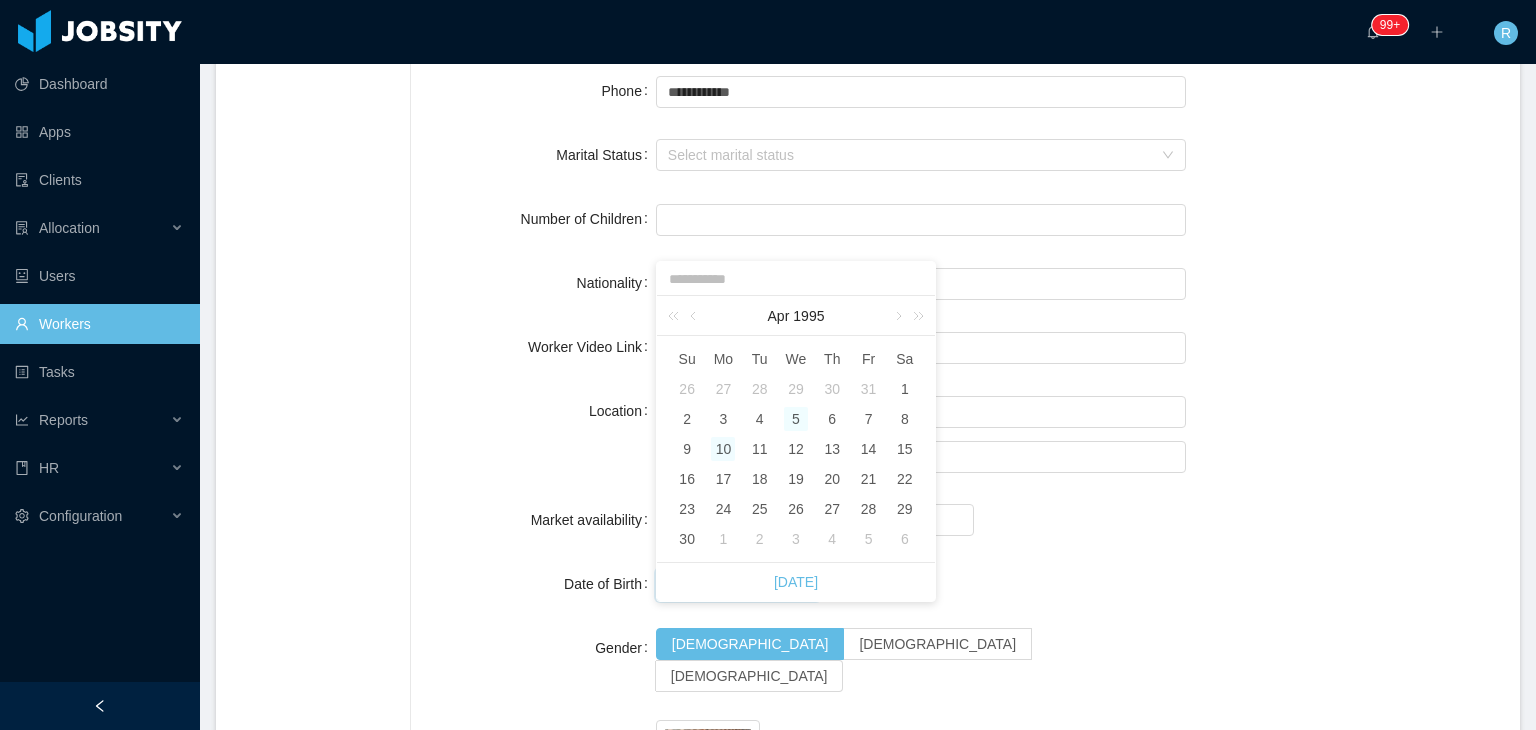 type on "**********" 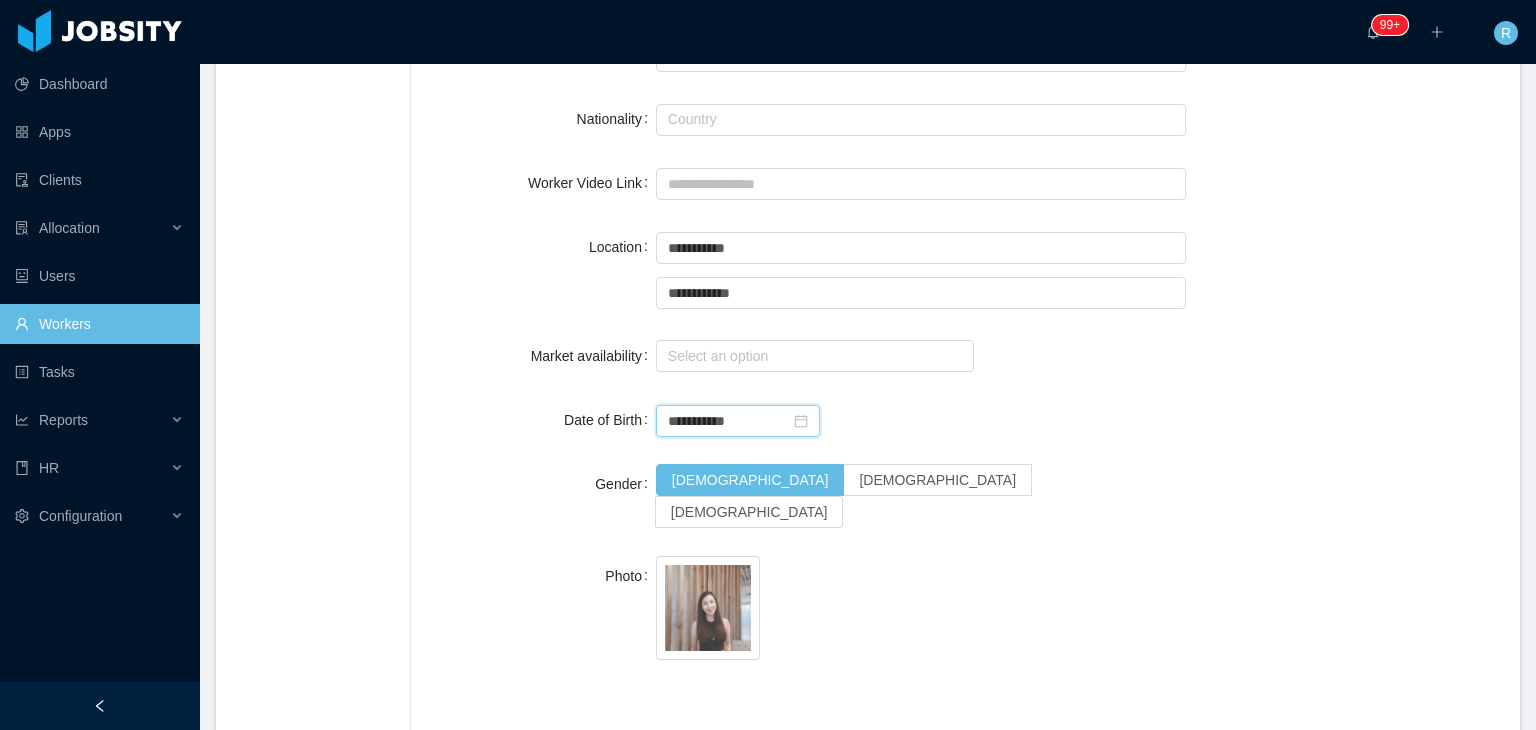 scroll, scrollTop: 800, scrollLeft: 0, axis: vertical 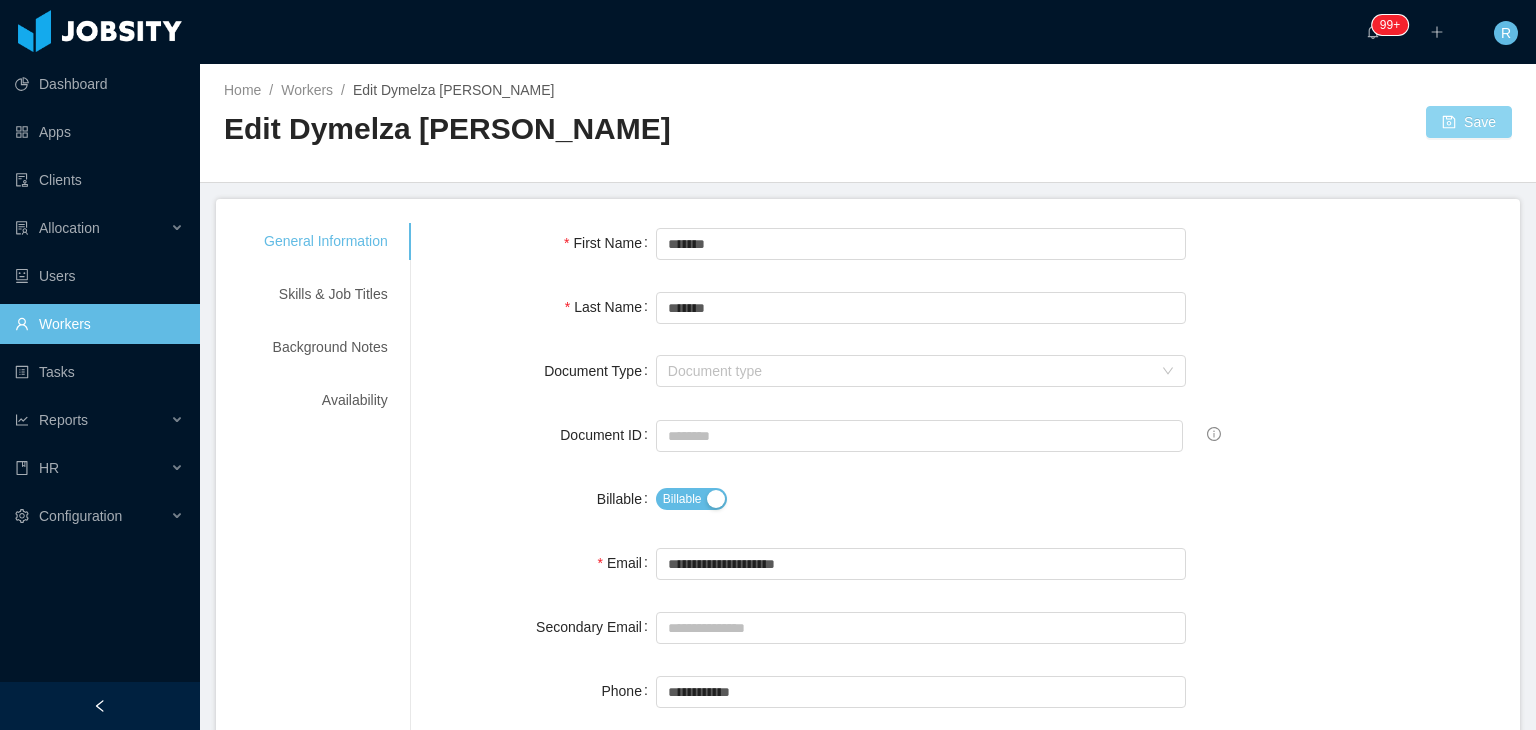 click on "Save" at bounding box center (1469, 122) 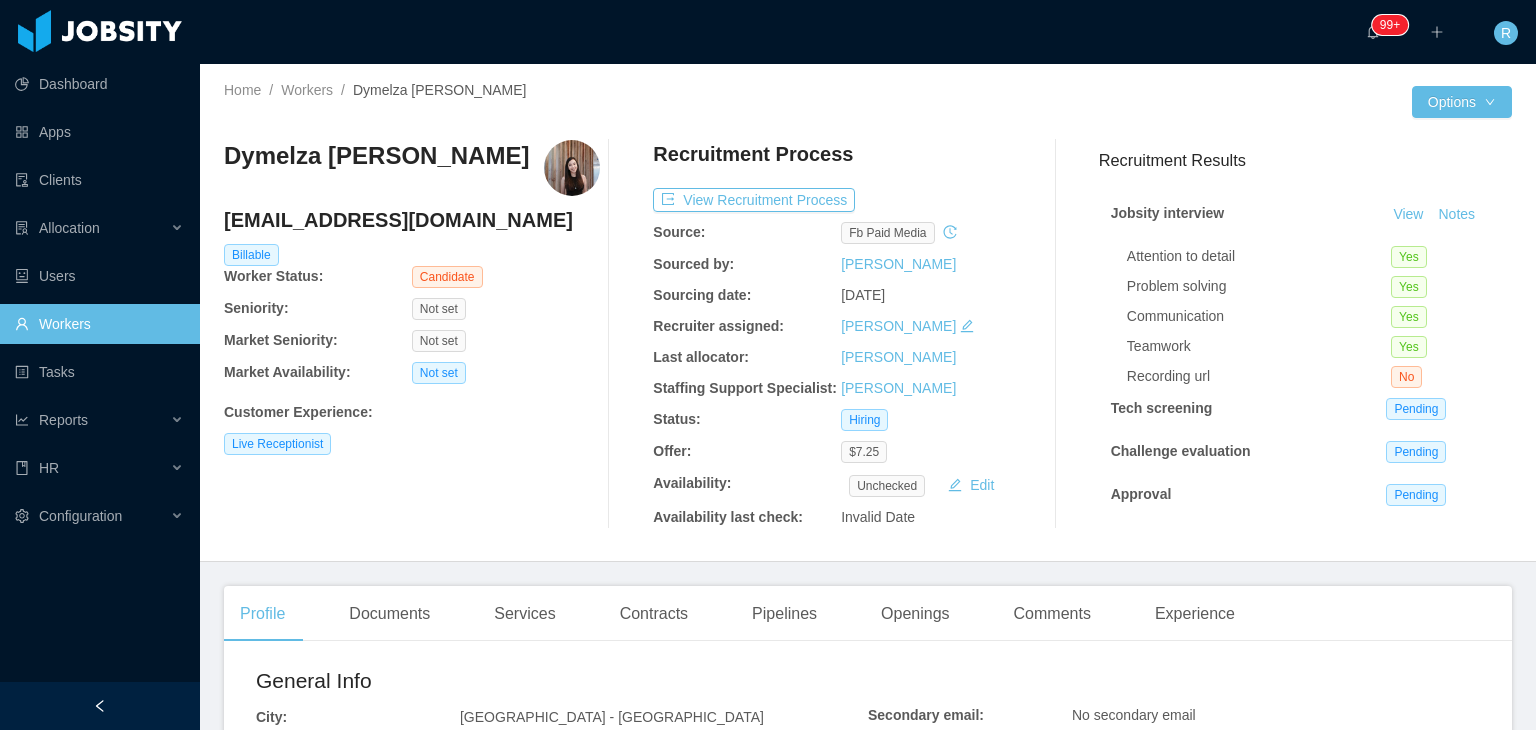 click on "Workers" at bounding box center (99, 324) 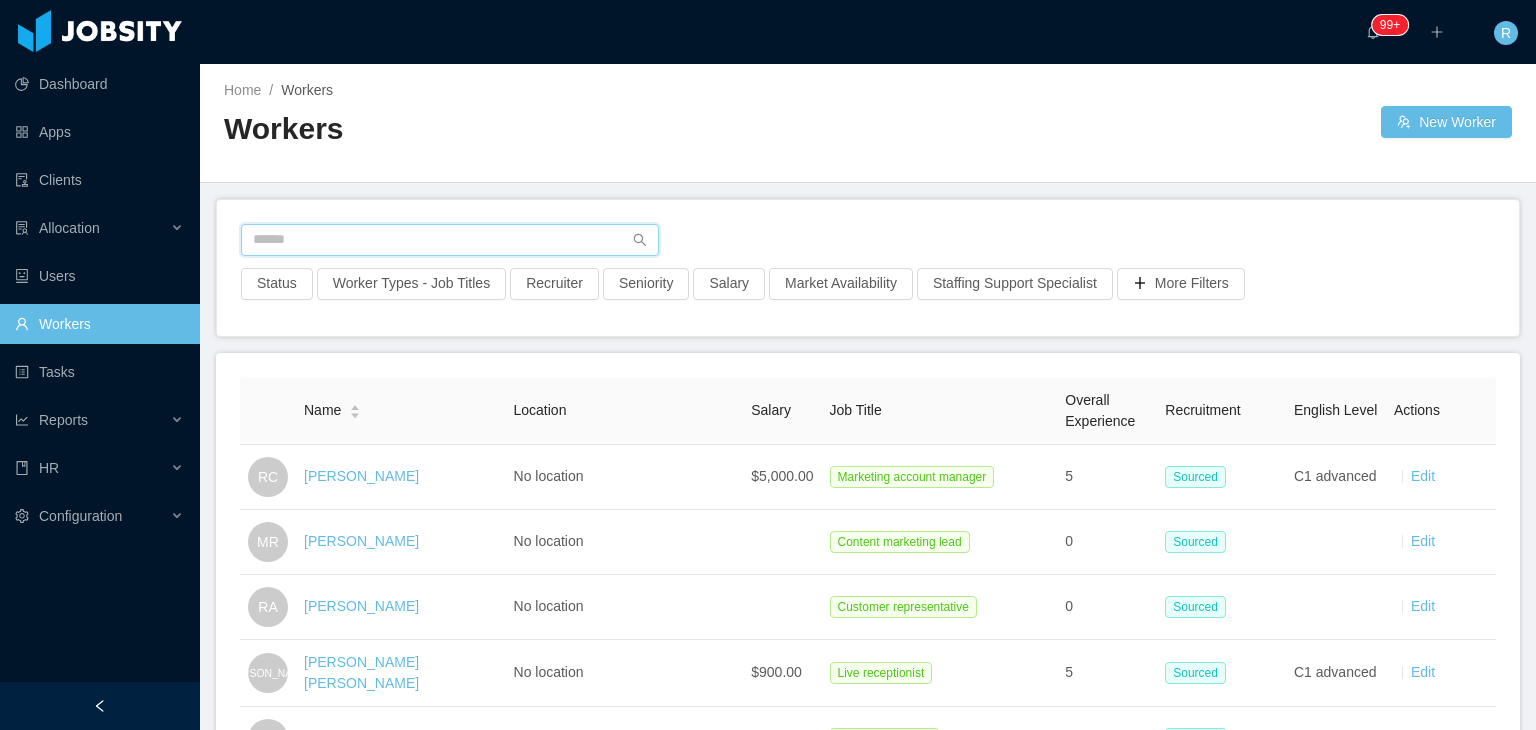 click at bounding box center [450, 240] 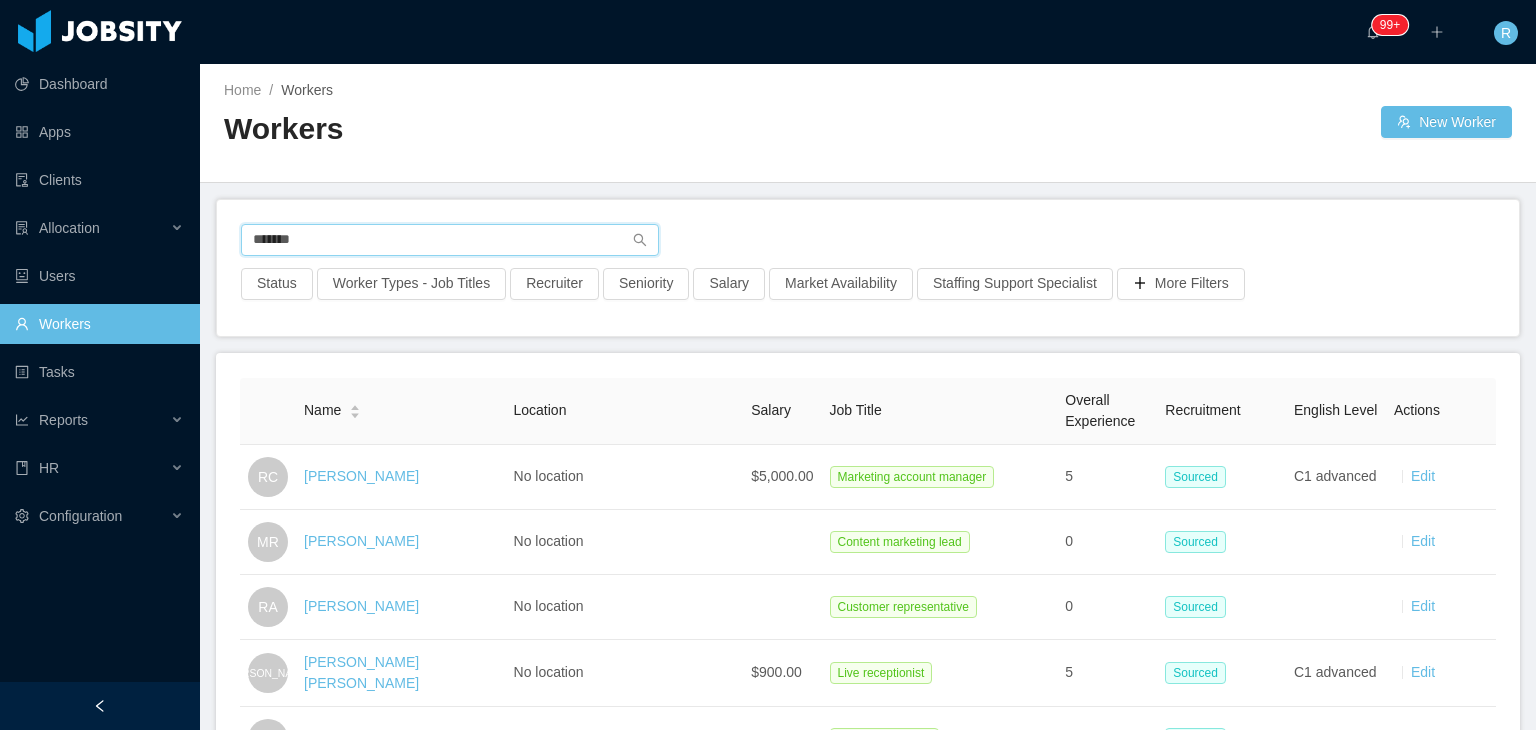 type on "*******" 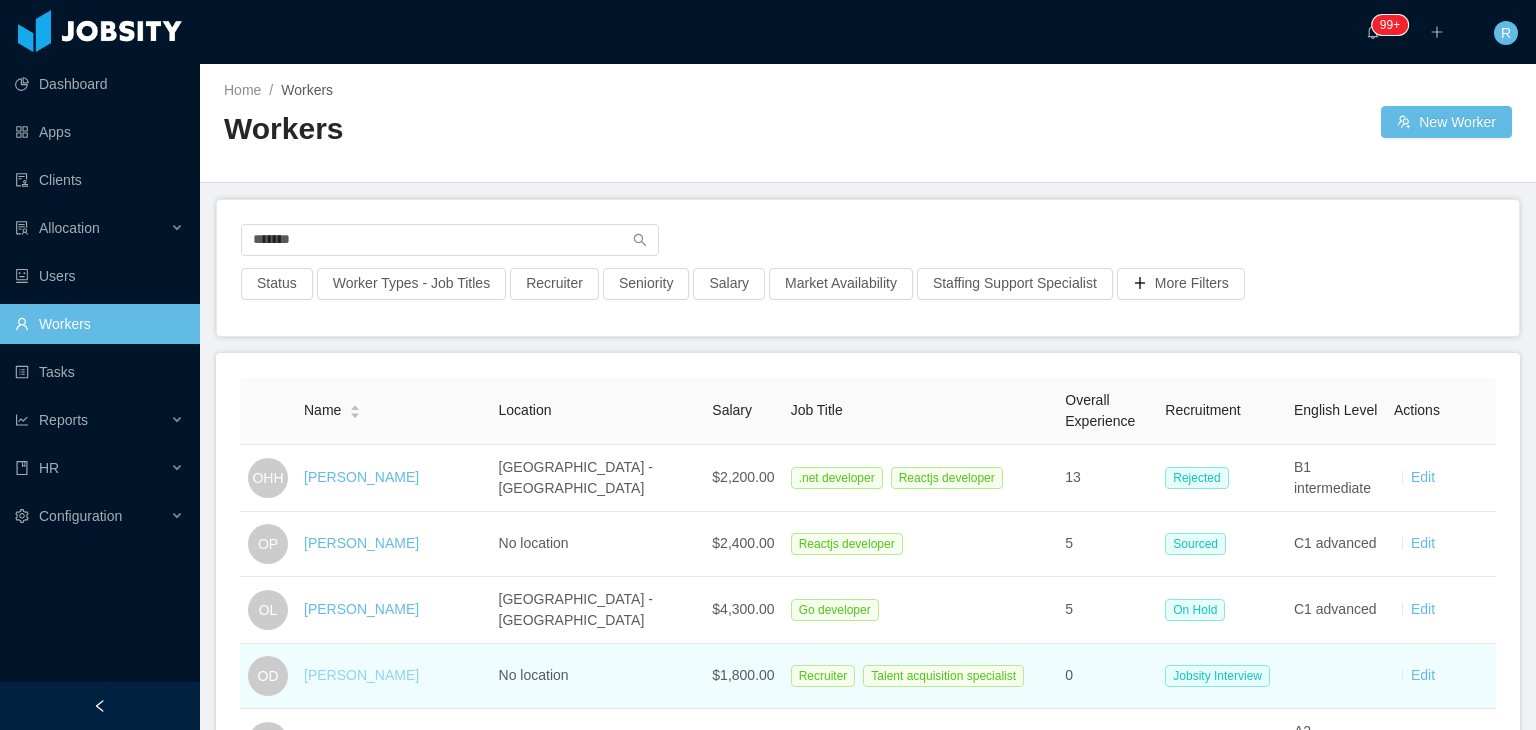 click on "[PERSON_NAME]" at bounding box center [361, 675] 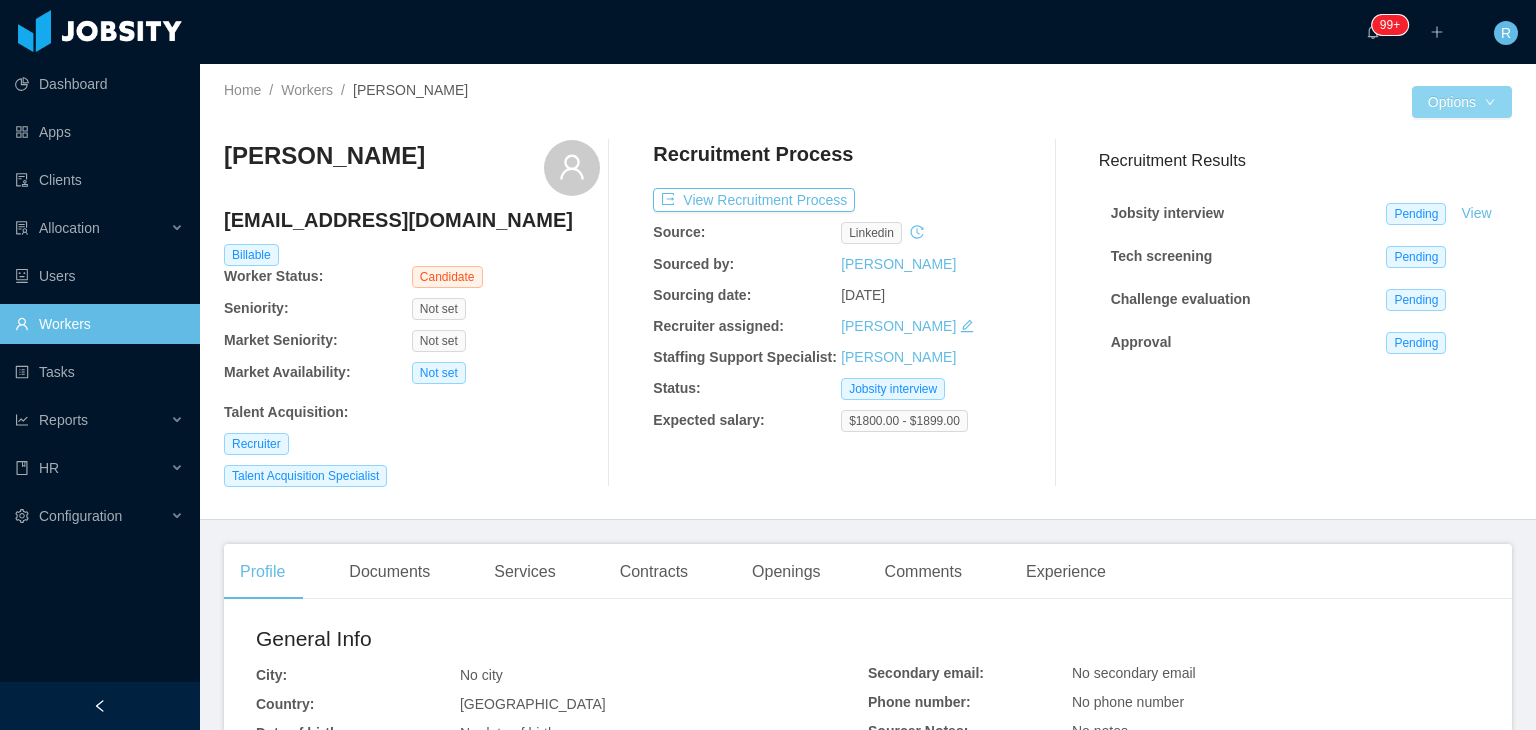 click on "Options" at bounding box center (1462, 102) 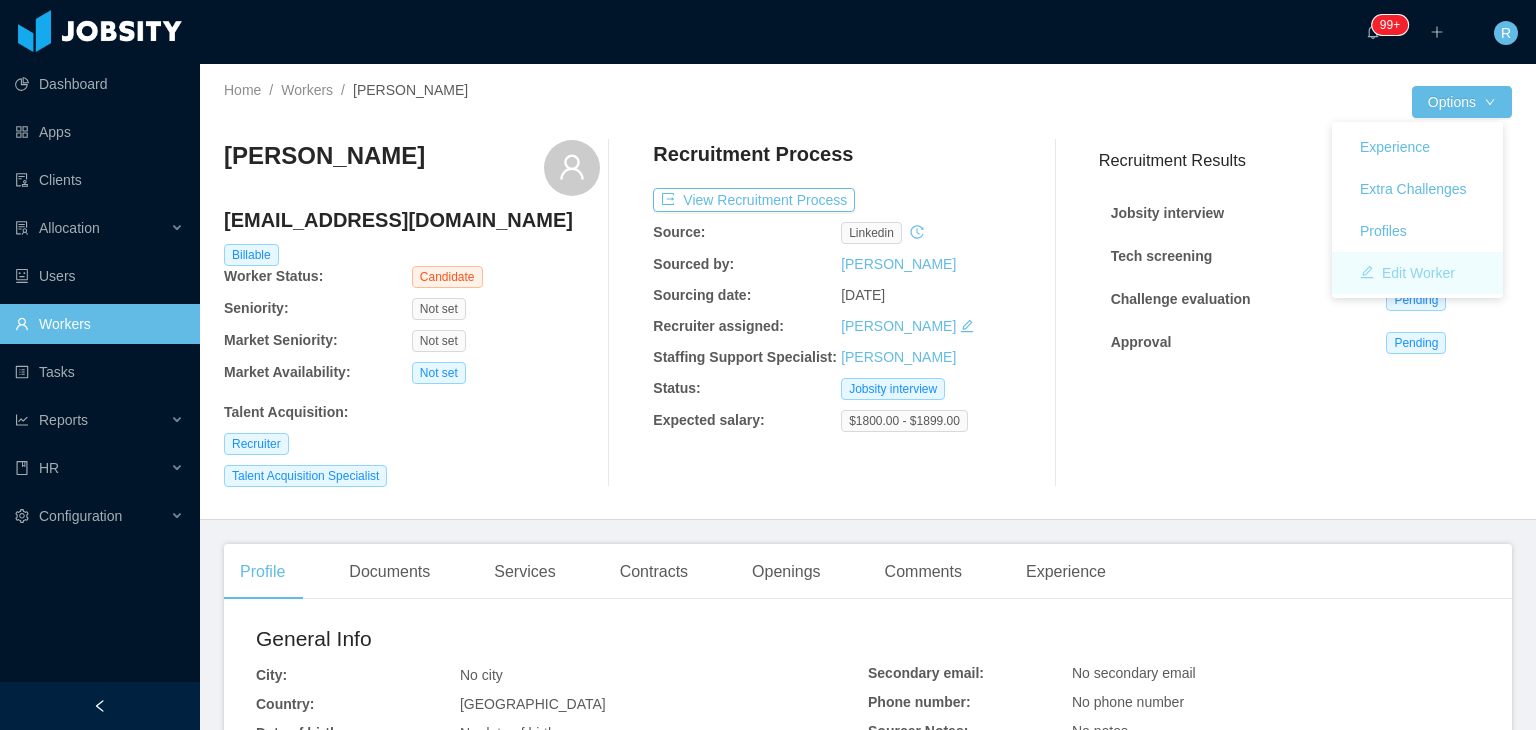 click on "Edit Worker" at bounding box center (1407, 273) 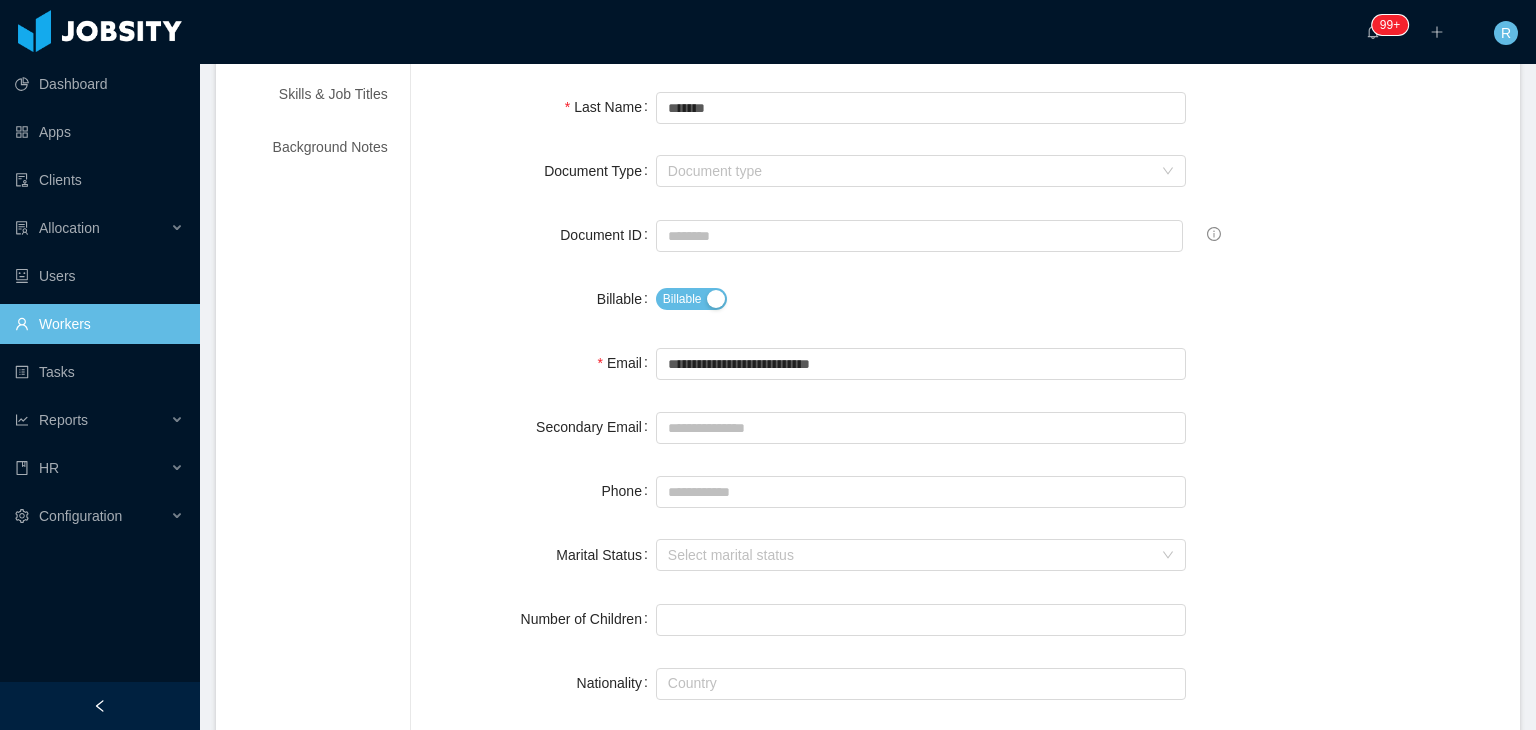 scroll, scrollTop: 0, scrollLeft: 0, axis: both 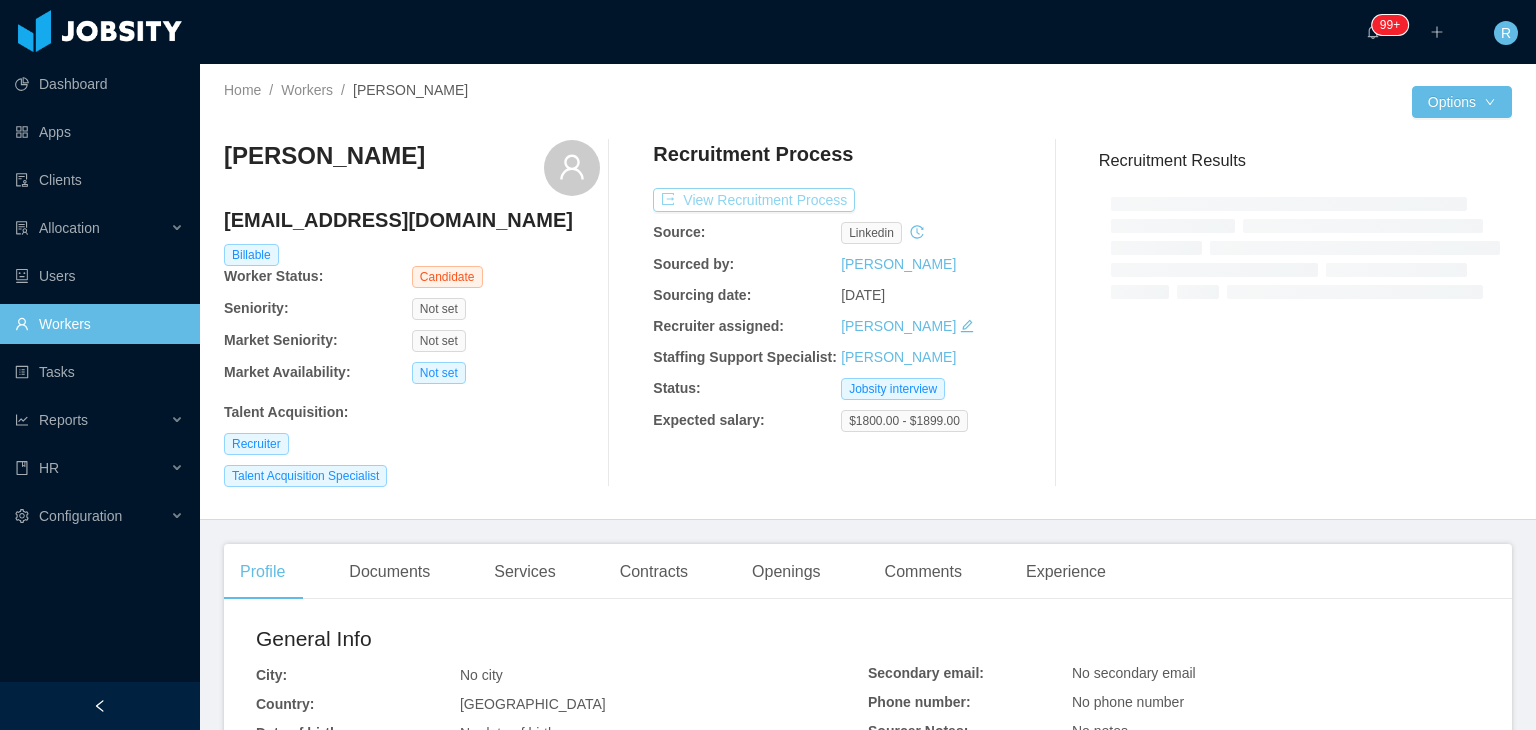 click on "View Recruitment Process" at bounding box center [754, 200] 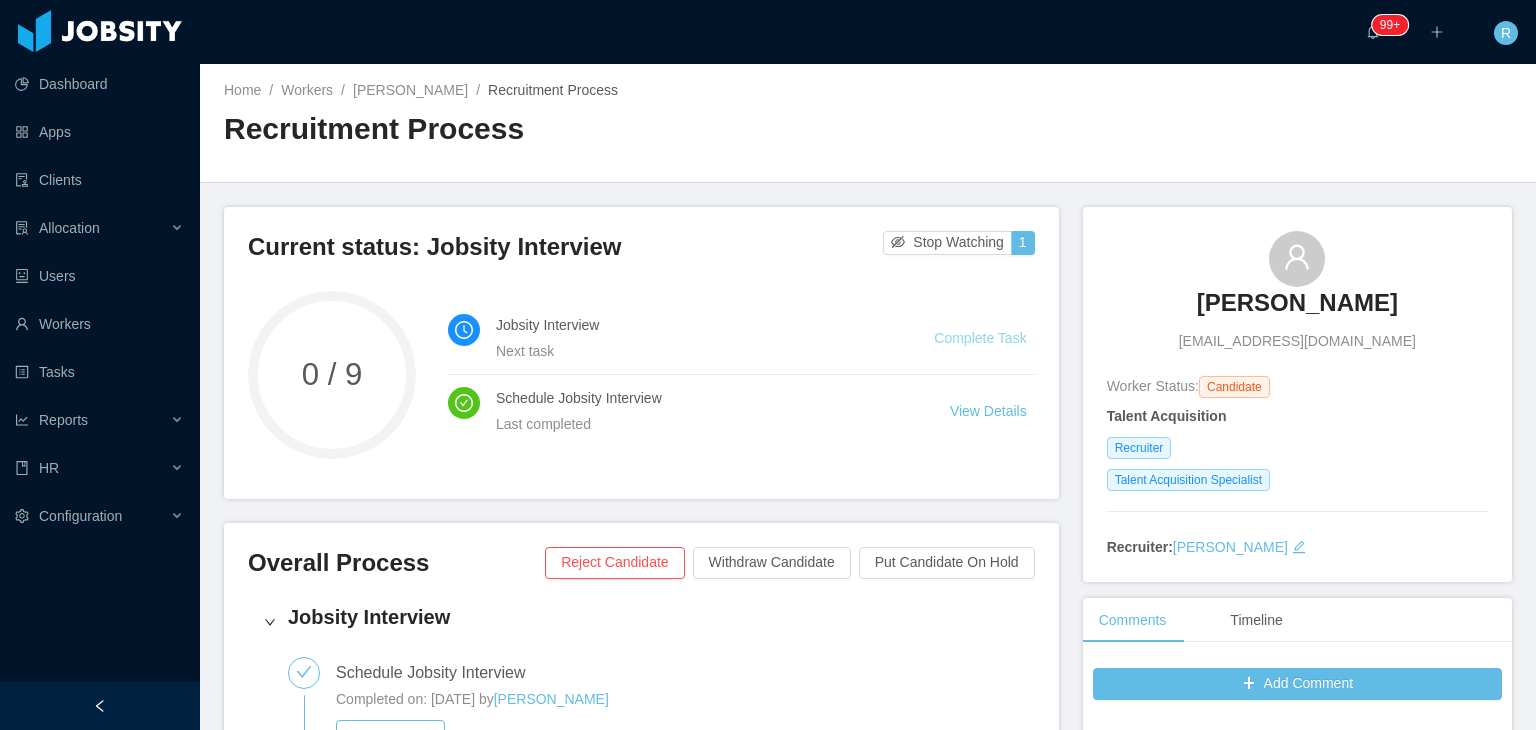 click on "Complete Task" at bounding box center [980, 338] 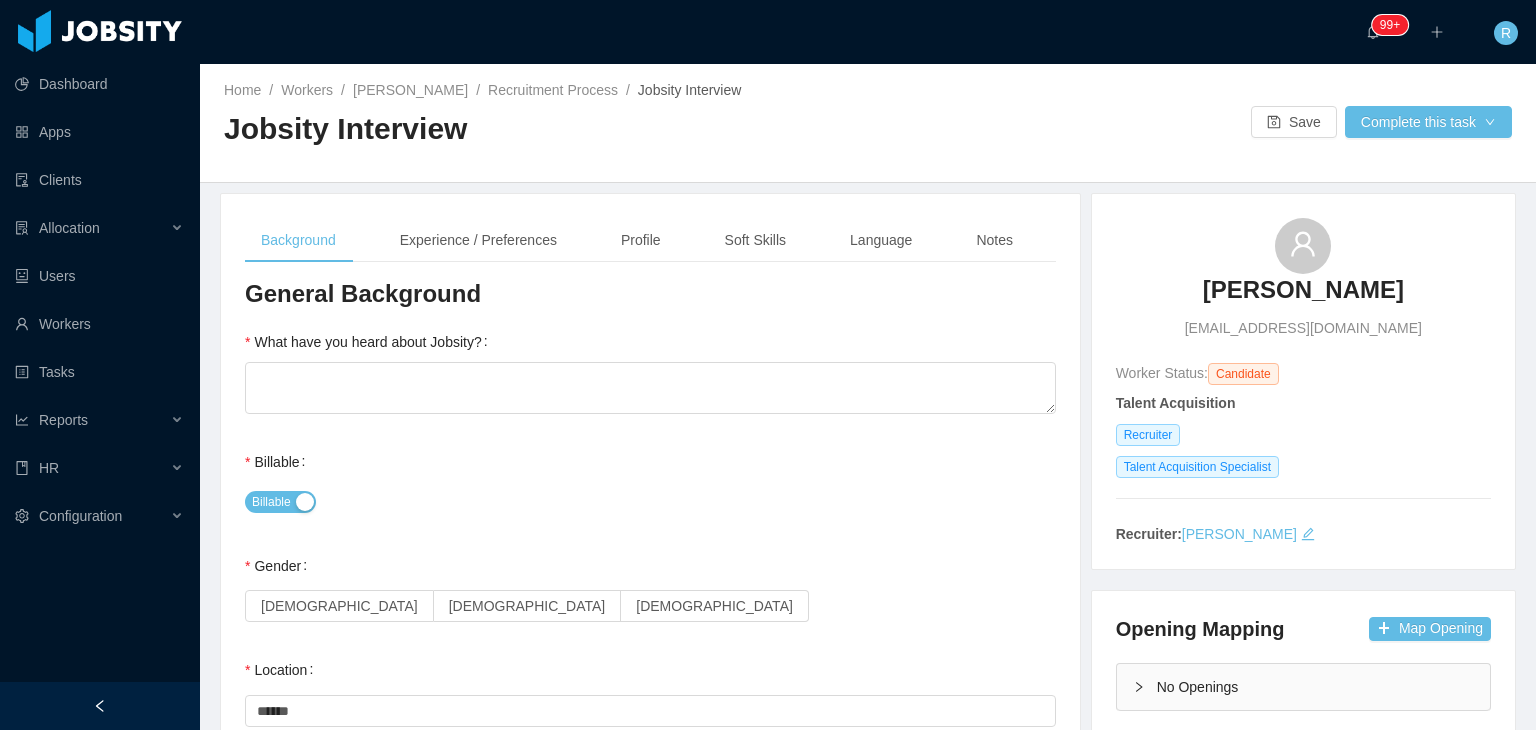 type 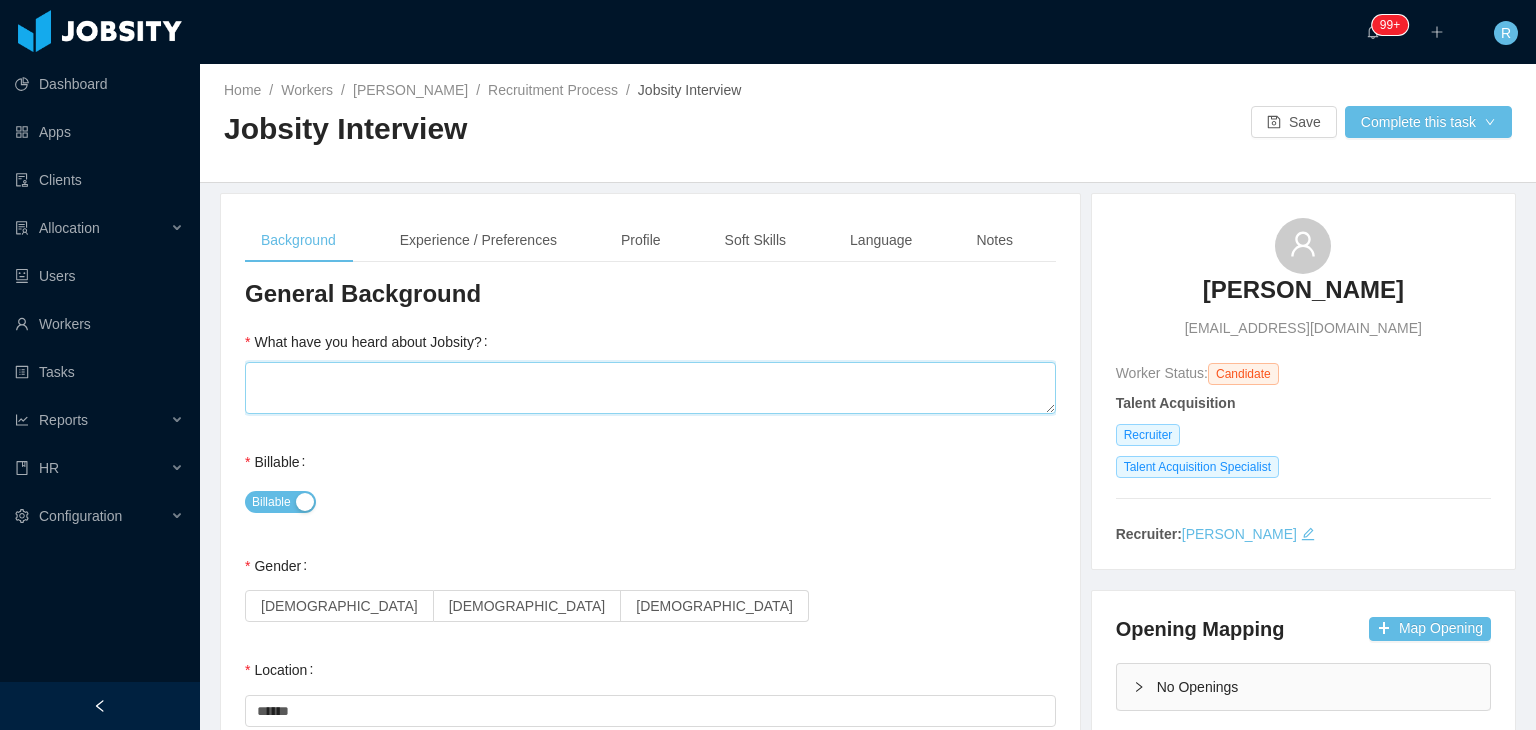 click on "What have you heard about Jobsity?" at bounding box center (650, 388) 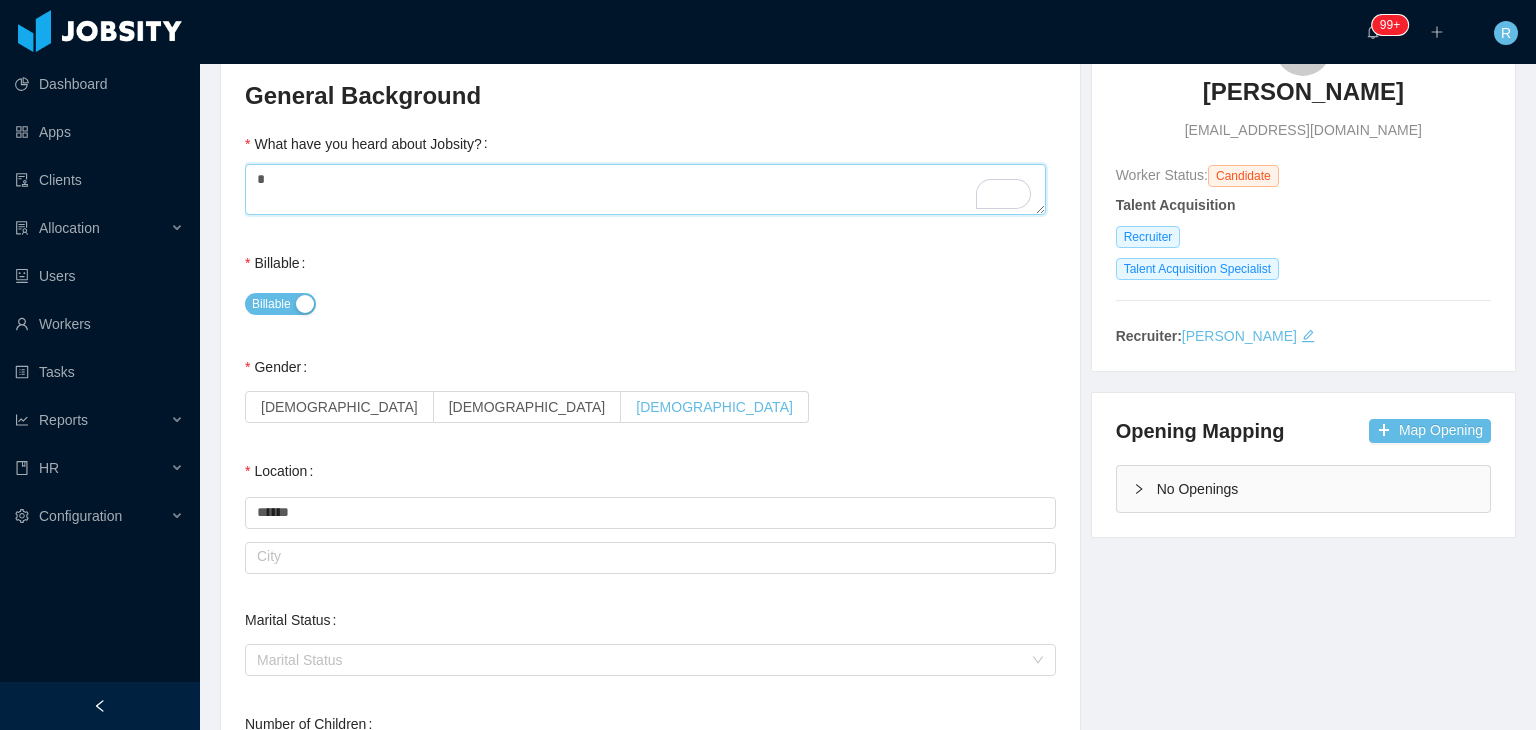 scroll, scrollTop: 200, scrollLeft: 0, axis: vertical 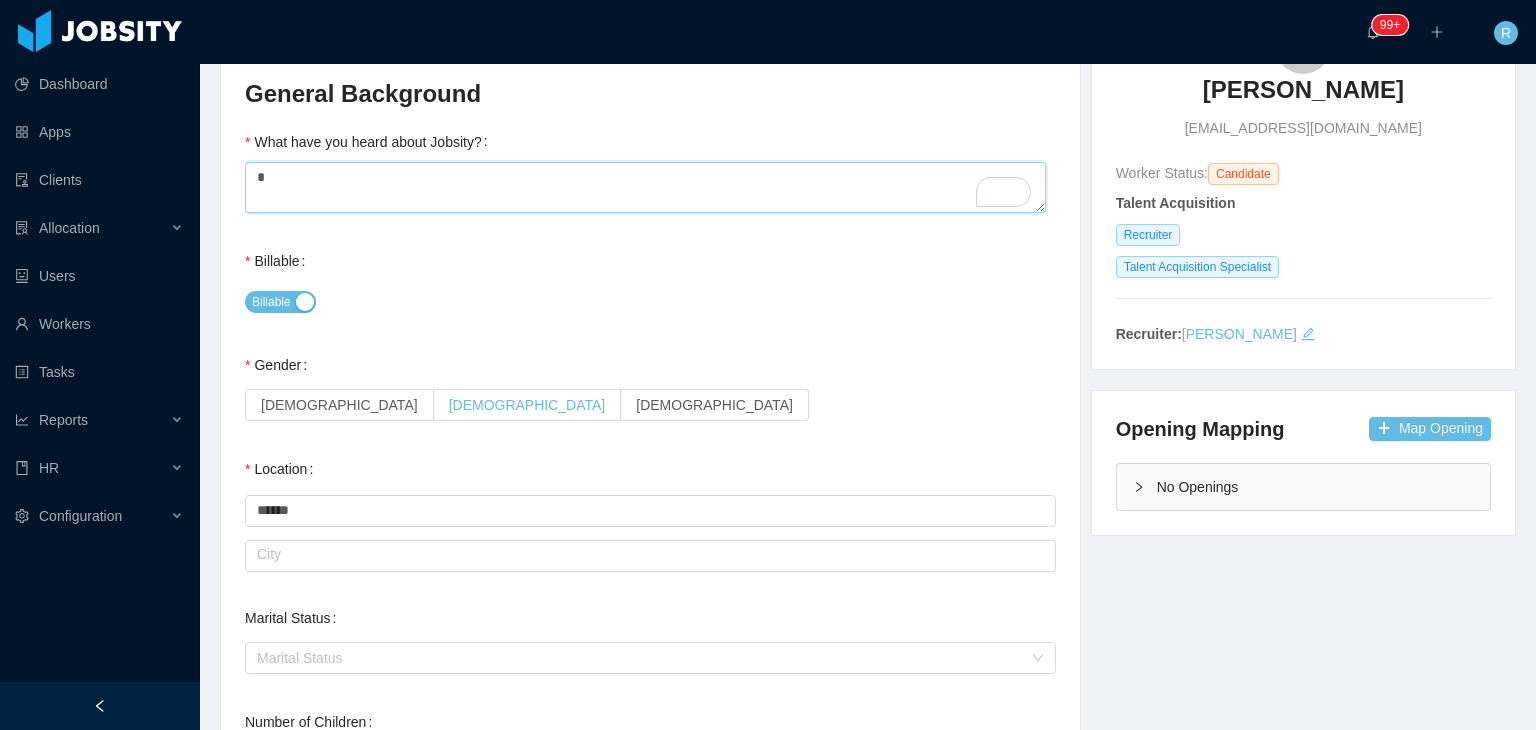 type on "*" 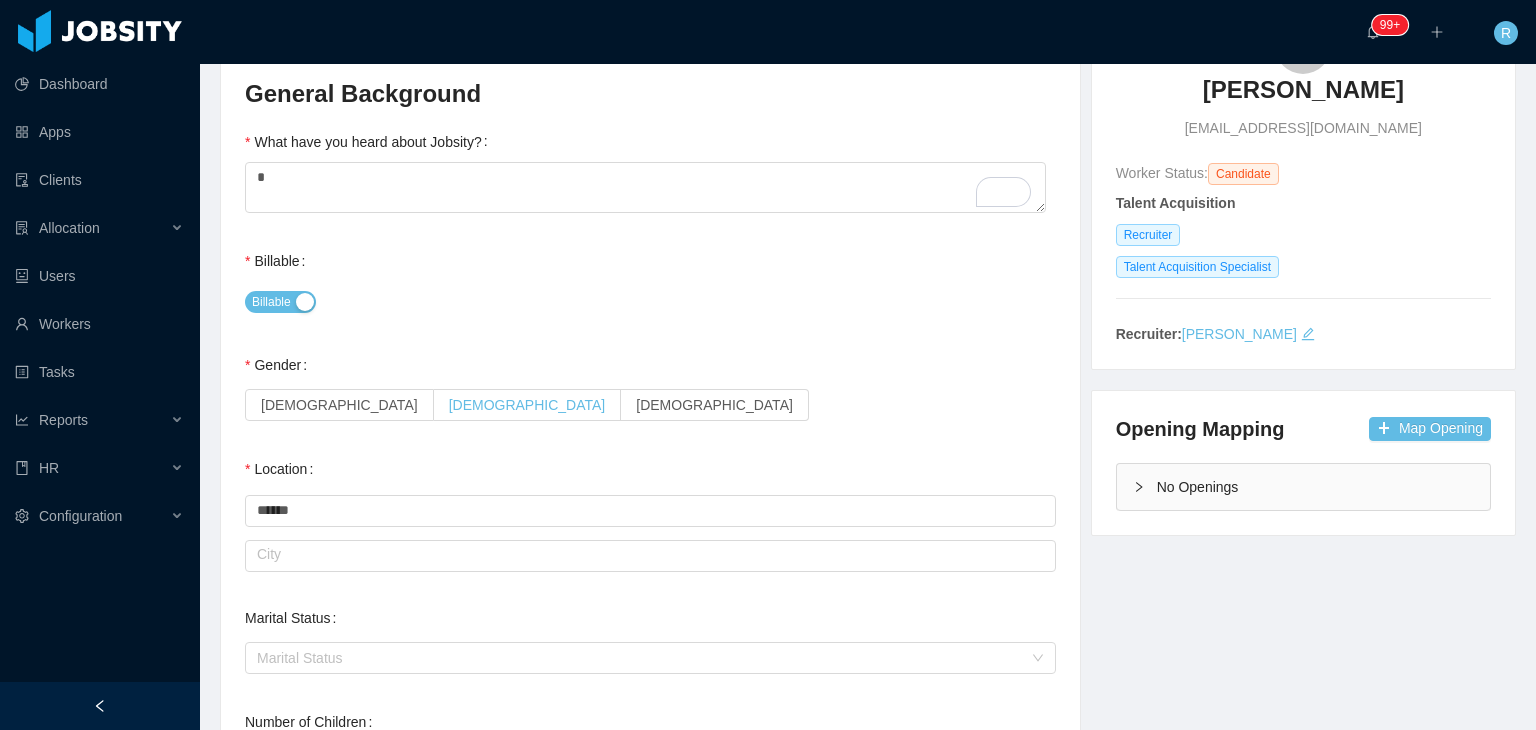 click on "[DEMOGRAPHIC_DATA]" at bounding box center [527, 405] 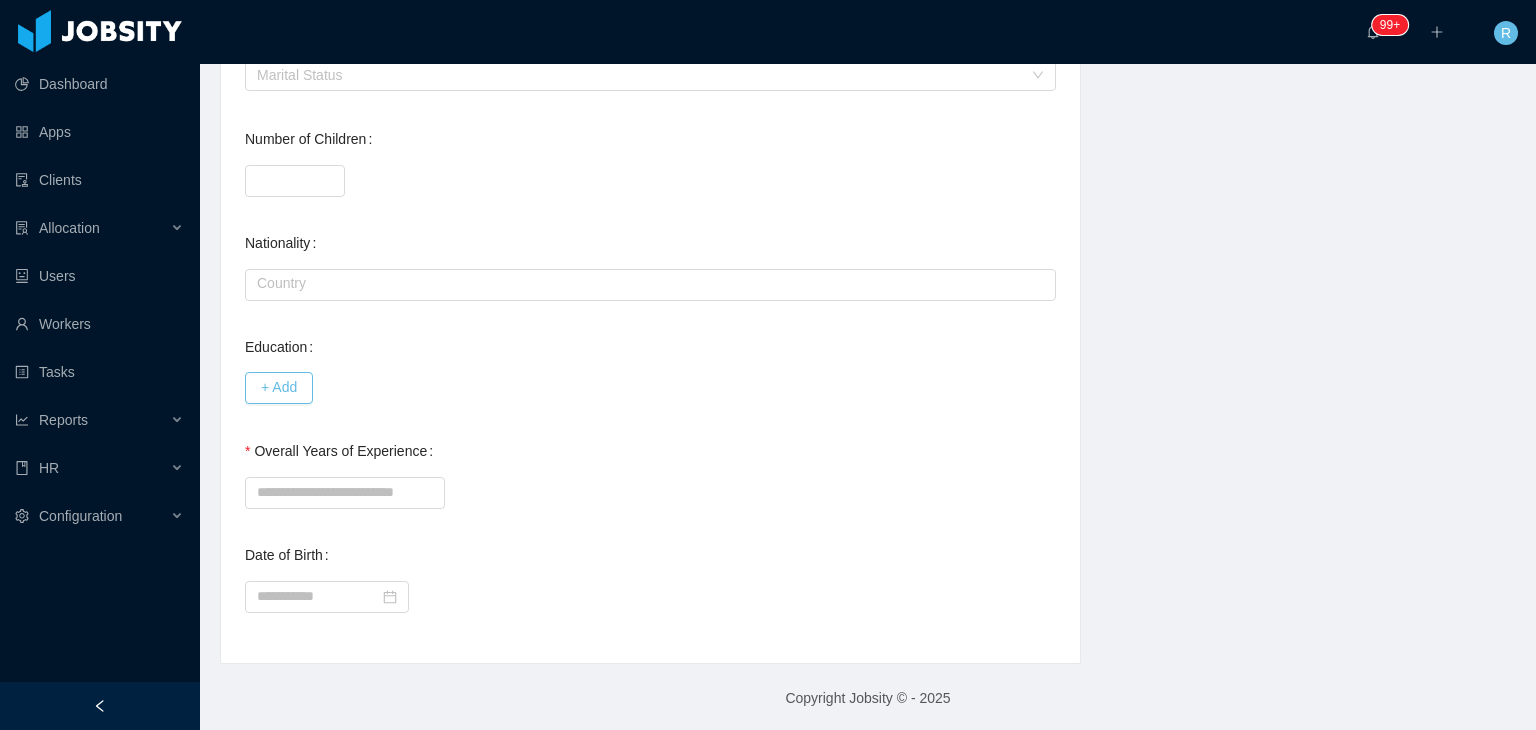 scroll, scrollTop: 786, scrollLeft: 0, axis: vertical 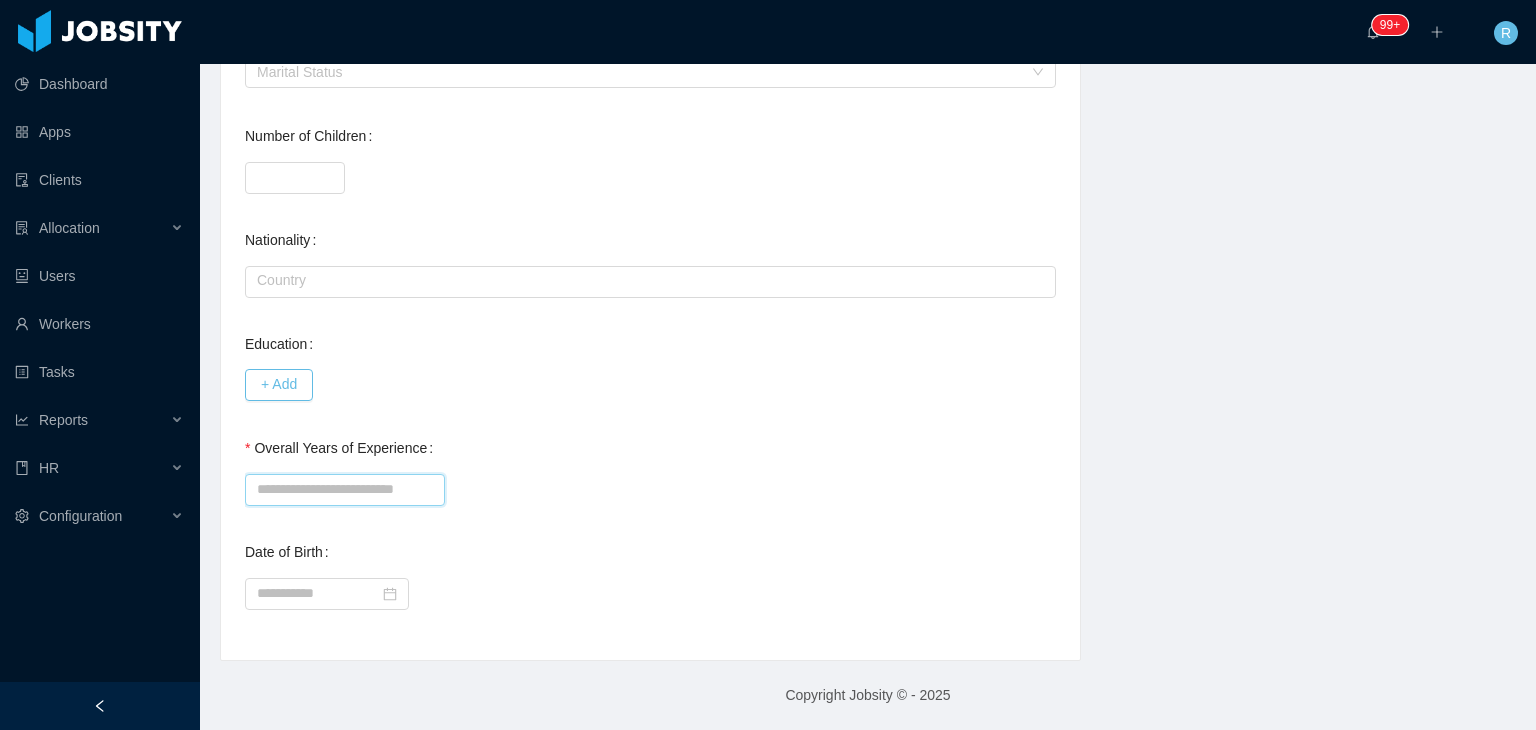 click on "Overall Years of Experience" at bounding box center [345, 490] 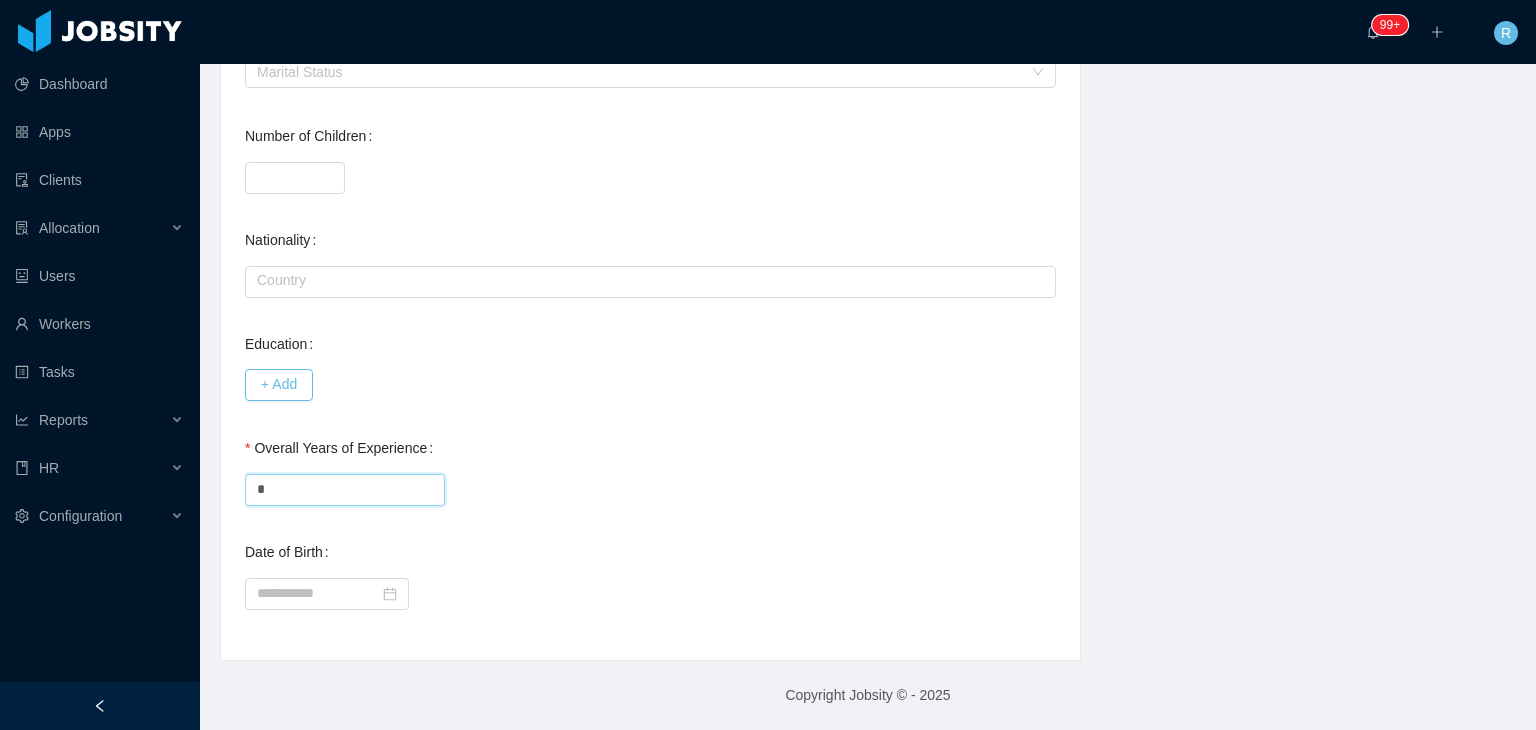 type on "*" 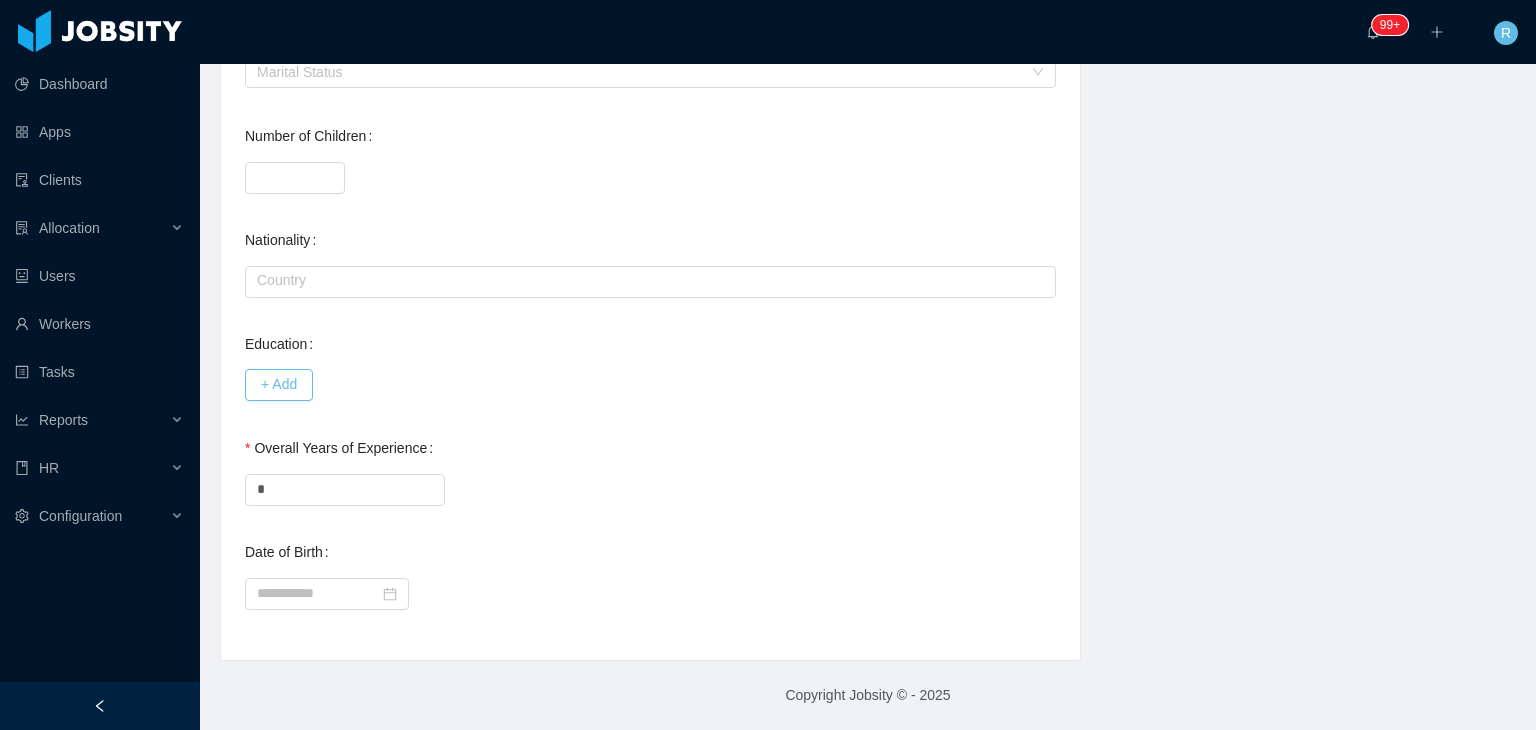 click on "*" at bounding box center [650, 488] 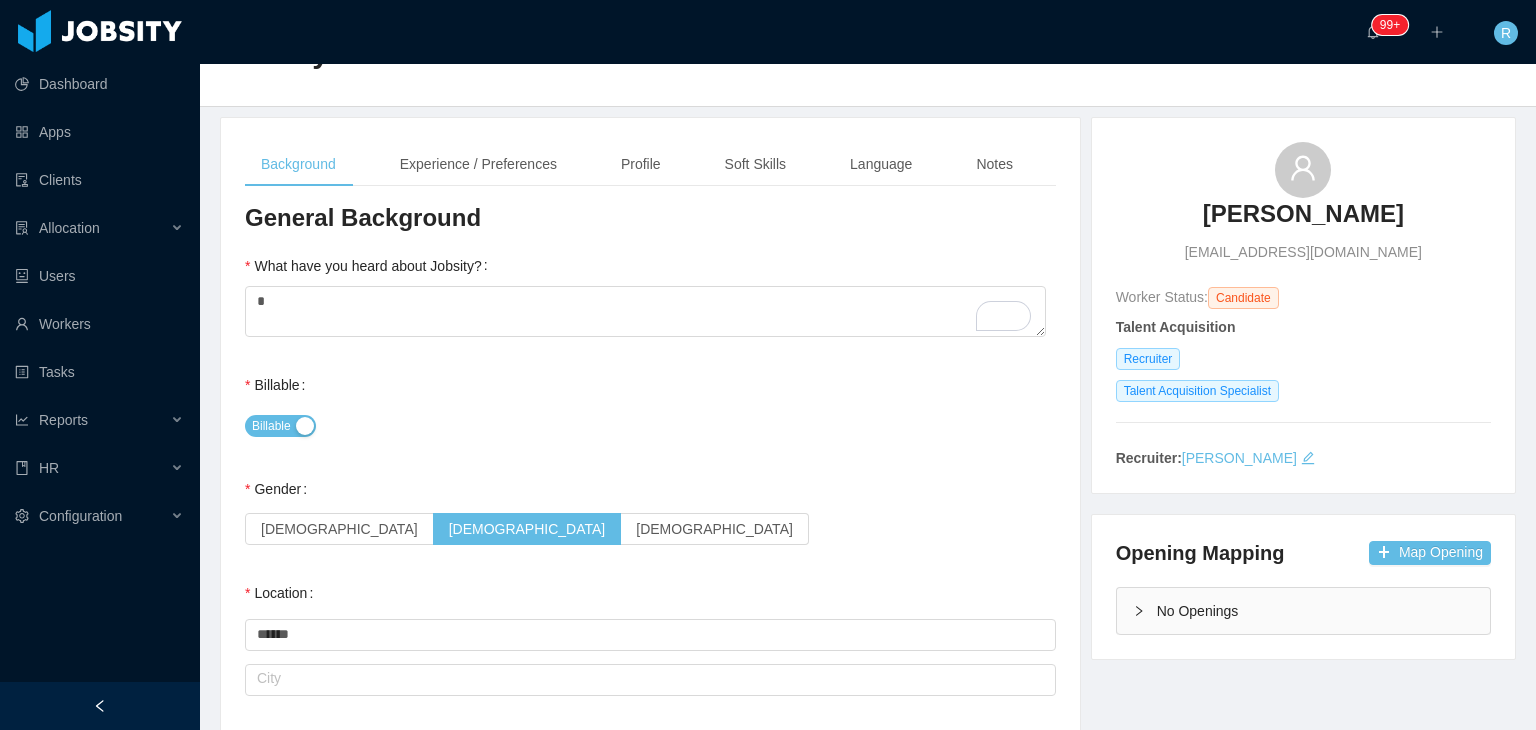 scroll, scrollTop: 0, scrollLeft: 0, axis: both 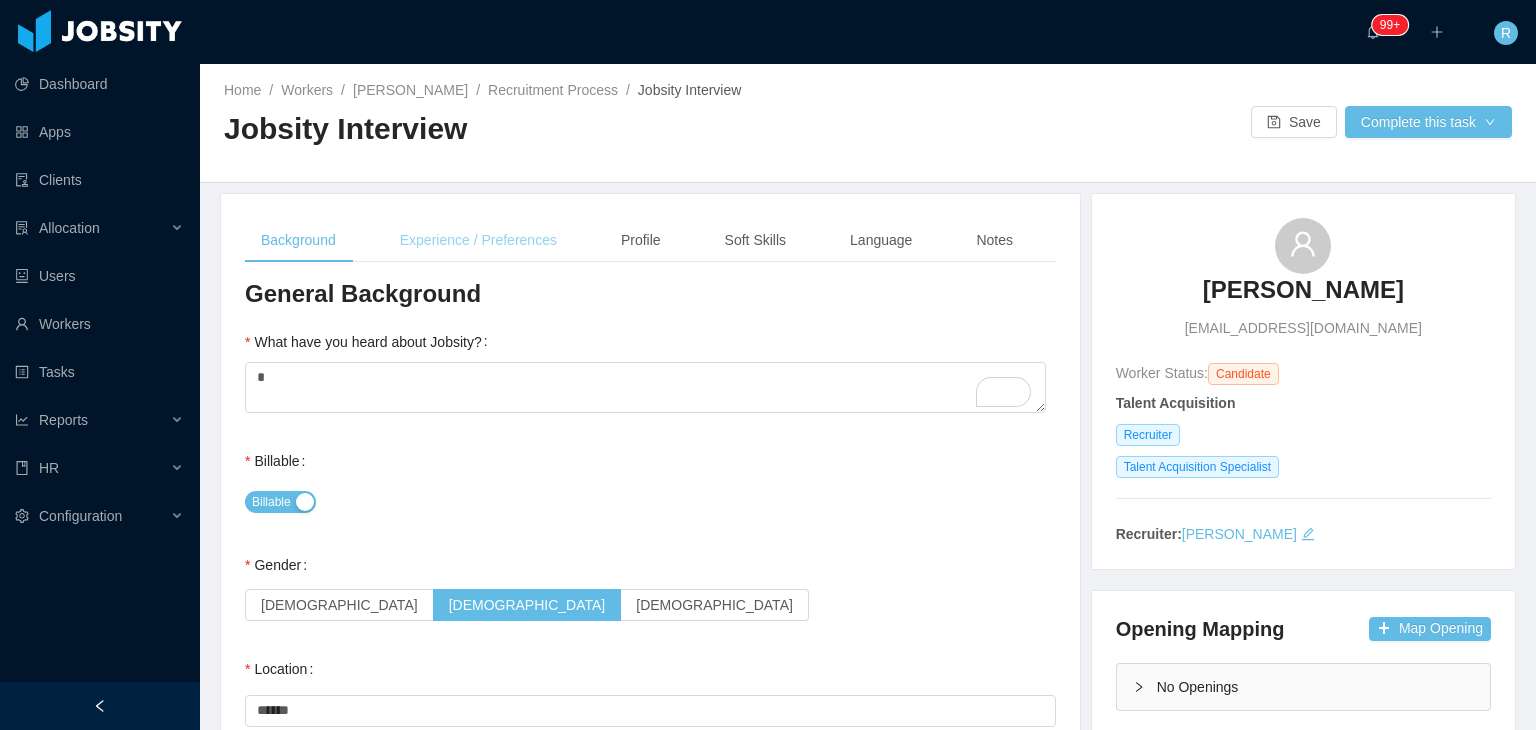 click on "Experience / Preferences" at bounding box center (478, 240) 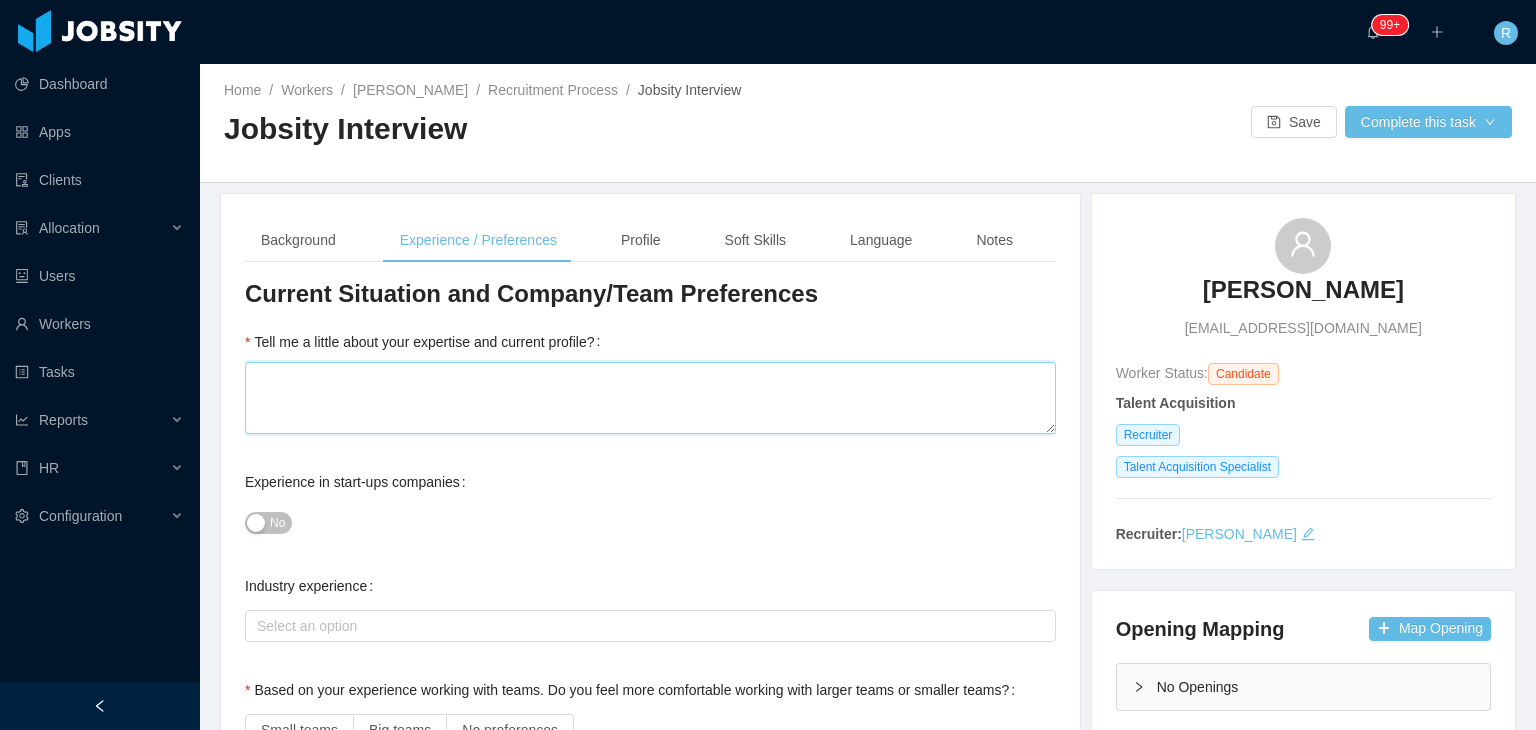 click on "Tell me a little about your expertise and current profile?" at bounding box center (650, 398) 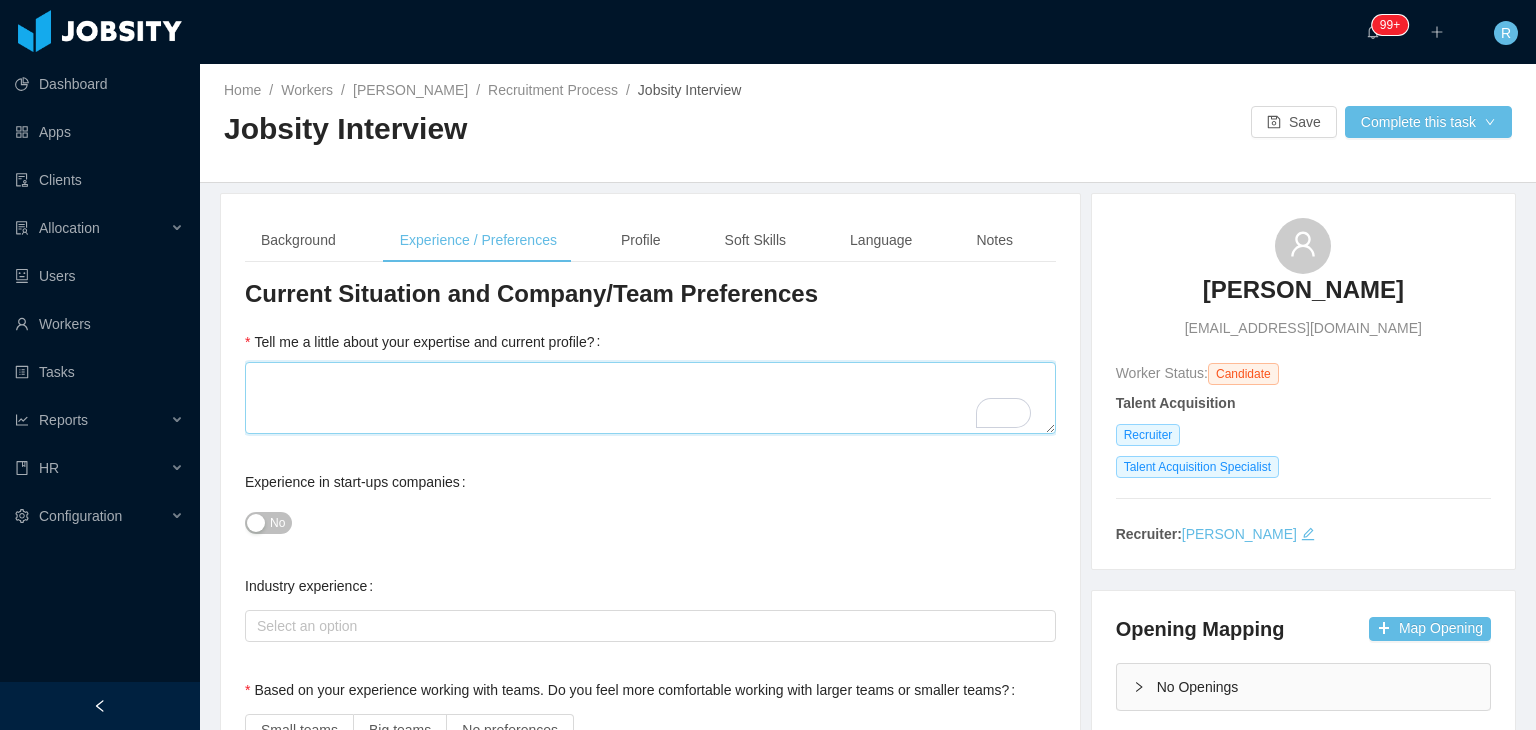type 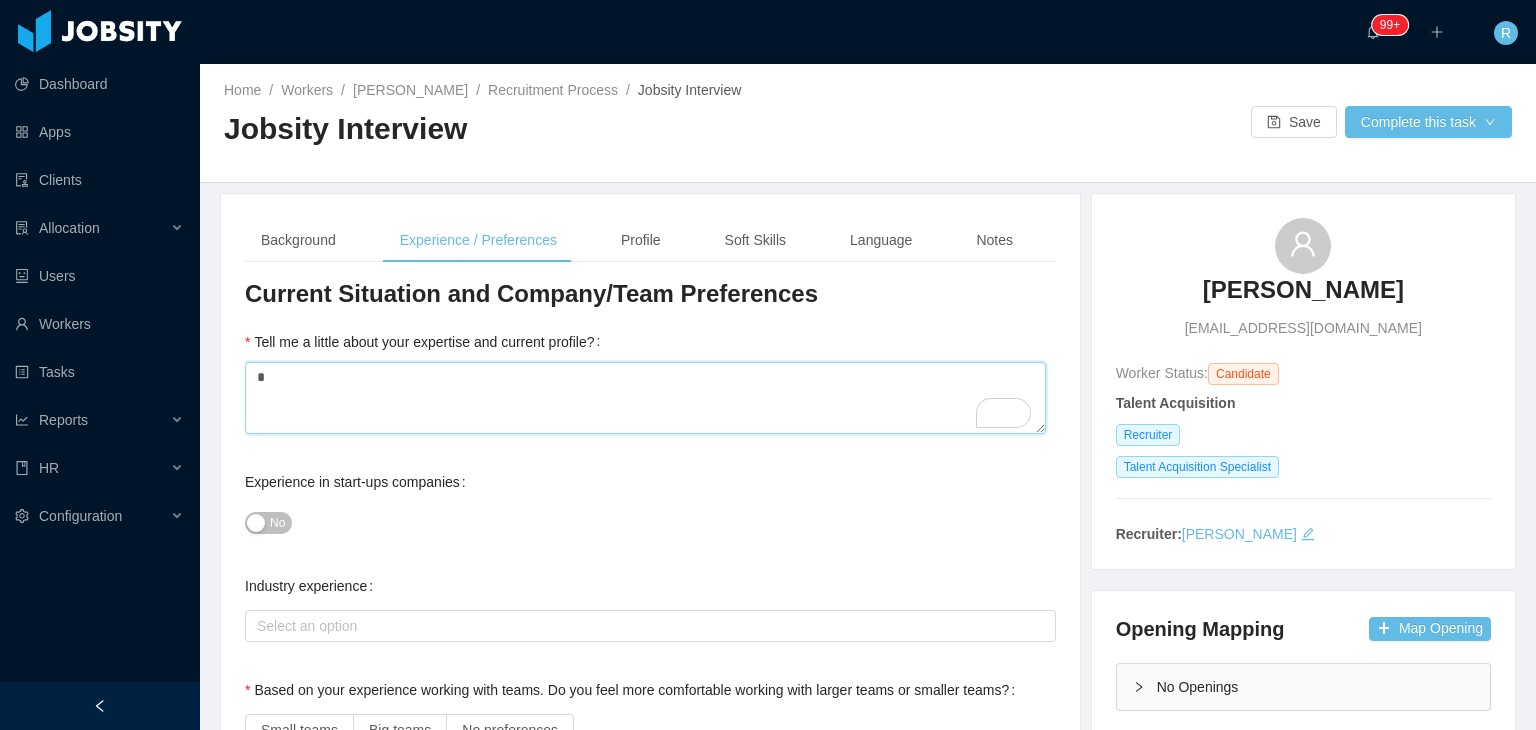 type 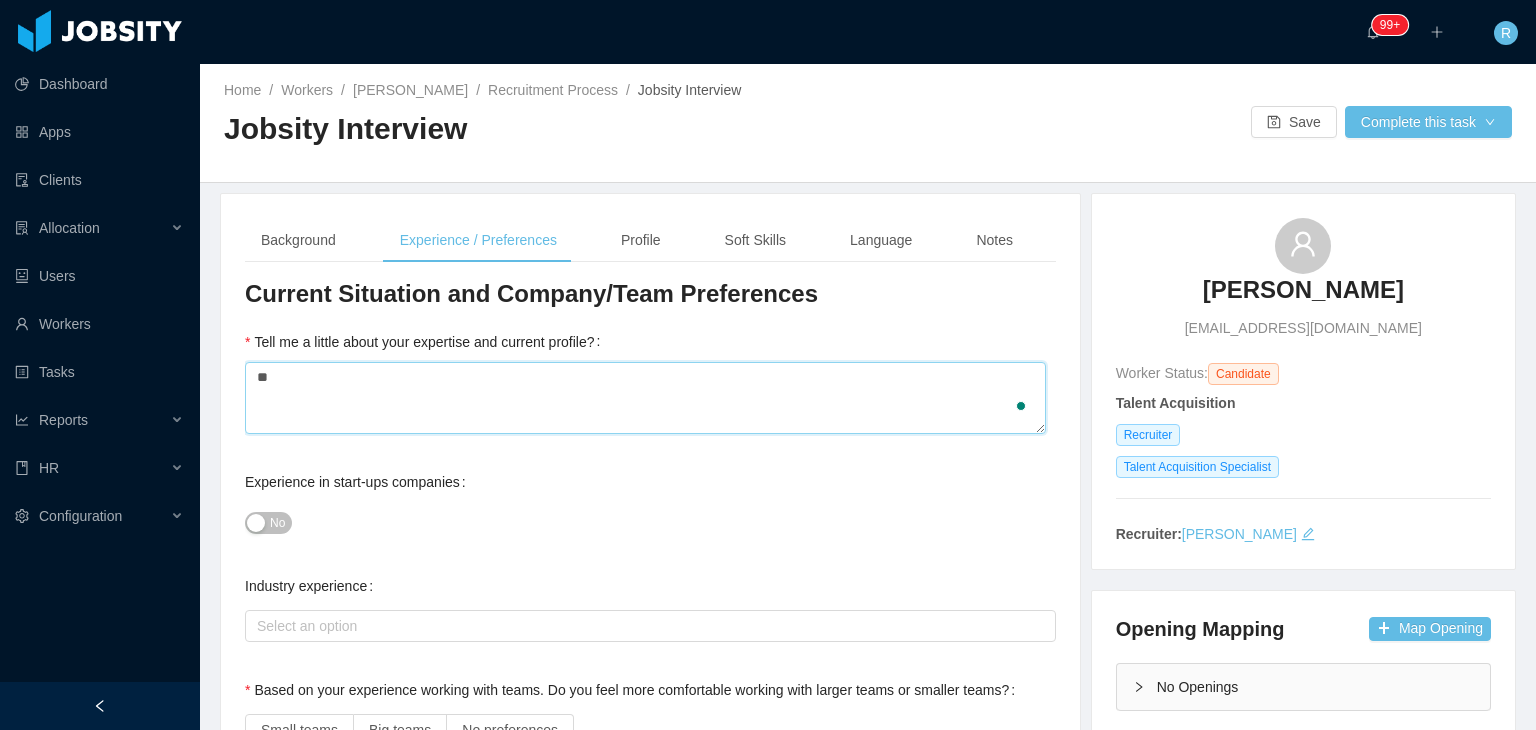 type 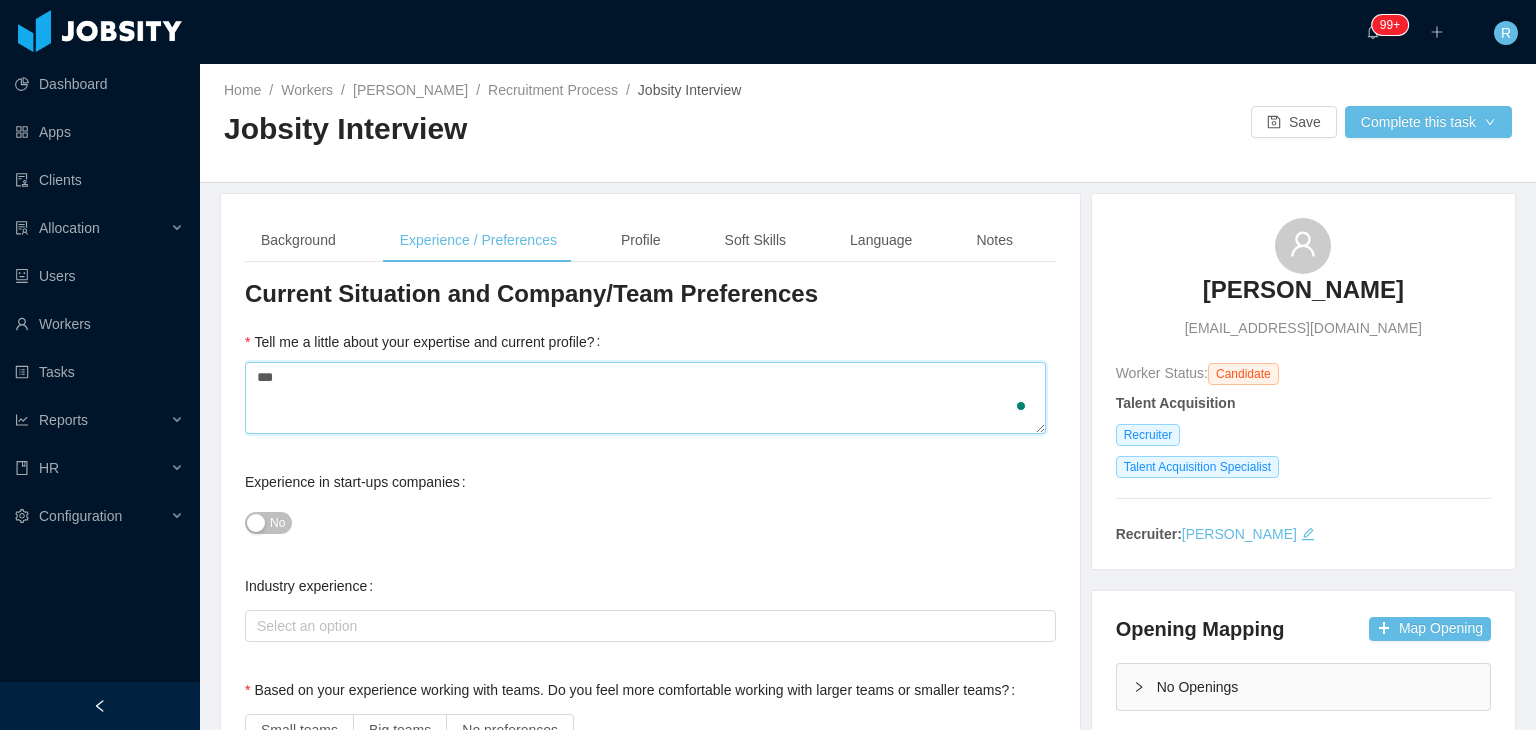 type 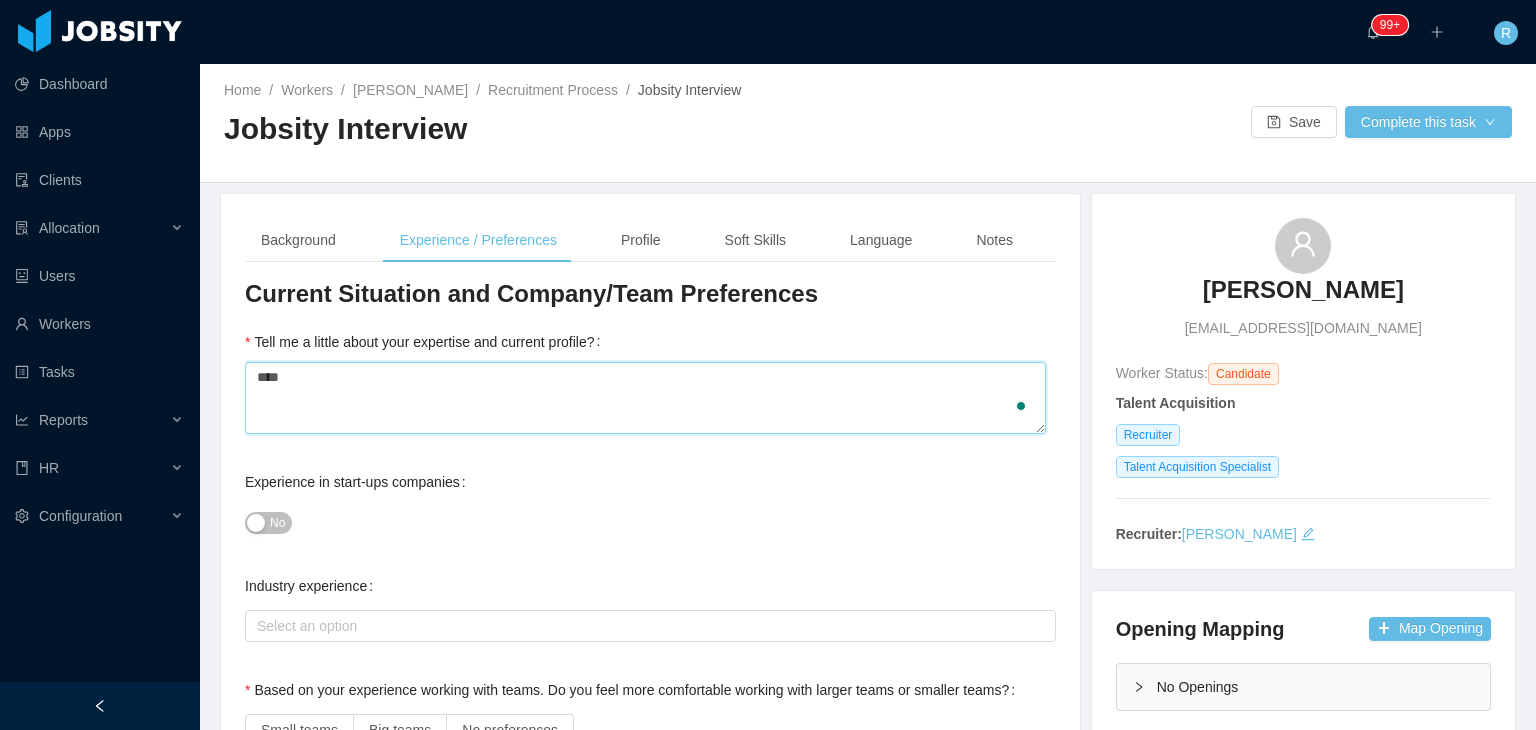 type 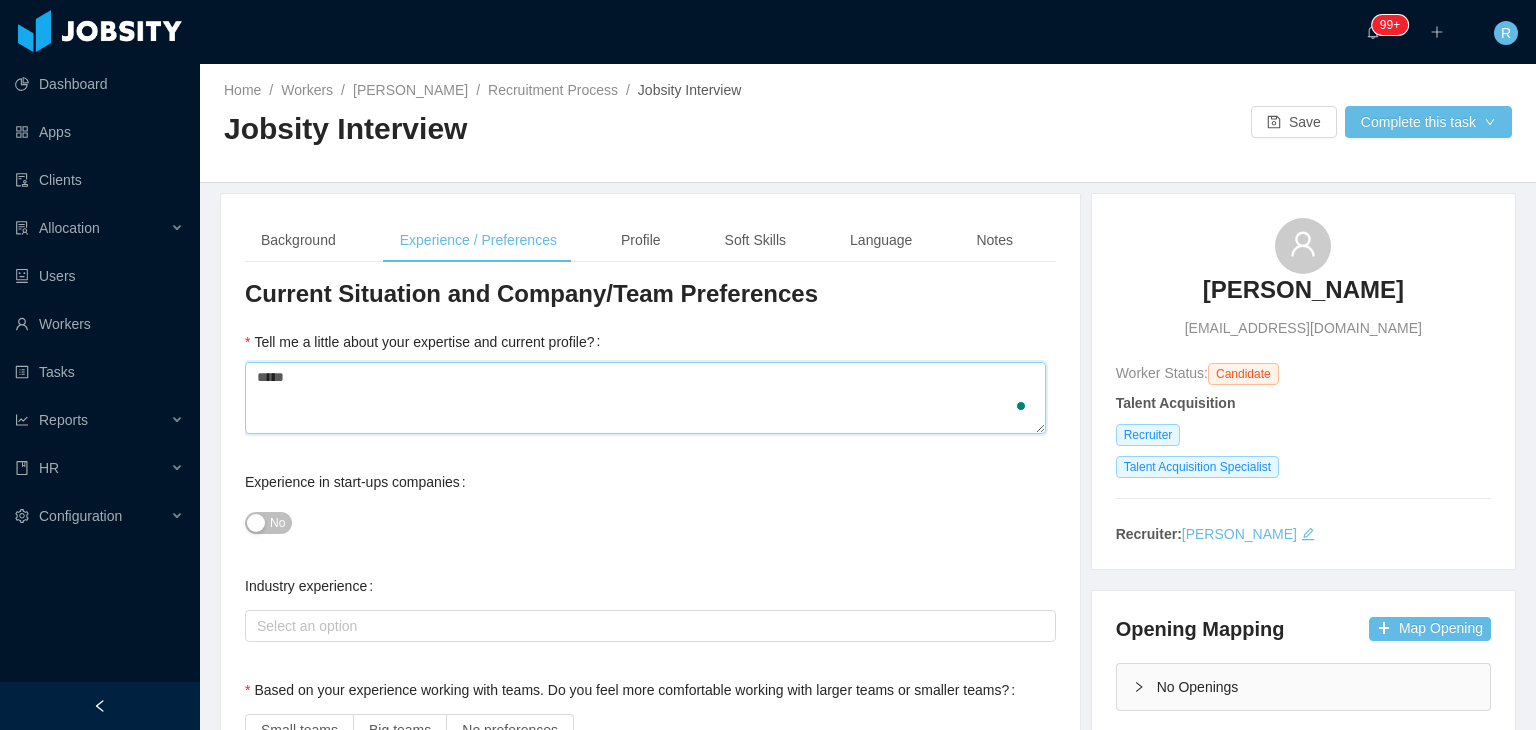 type 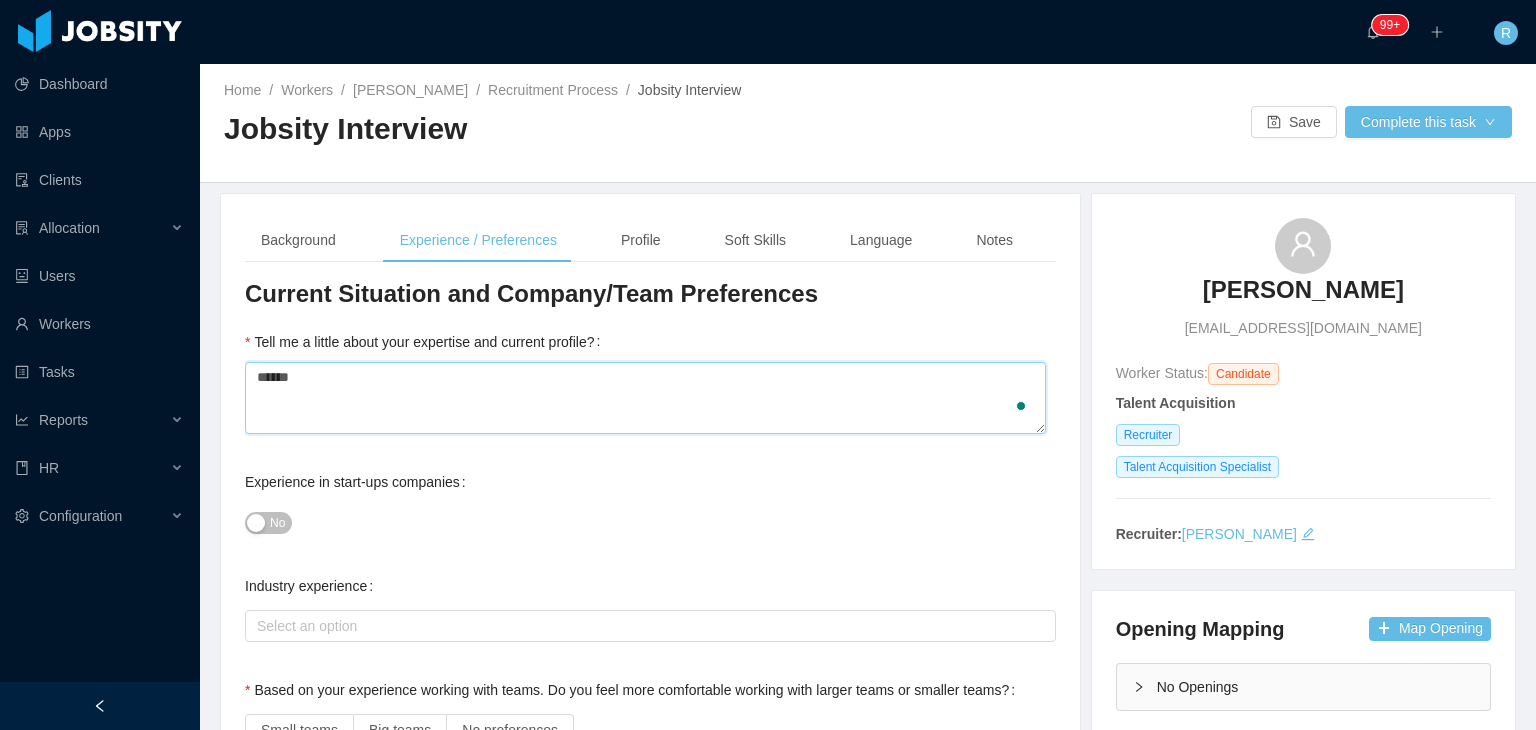 type 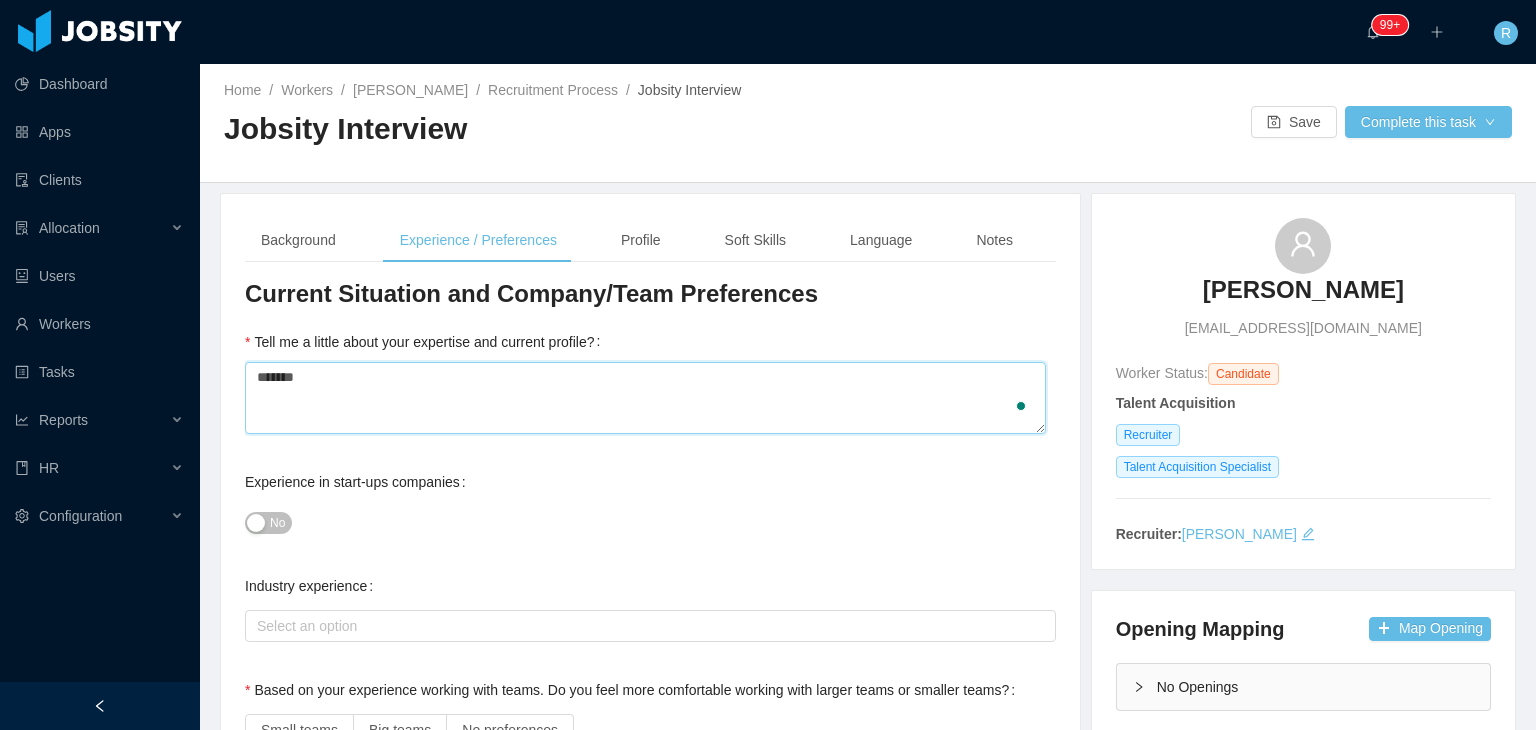 type 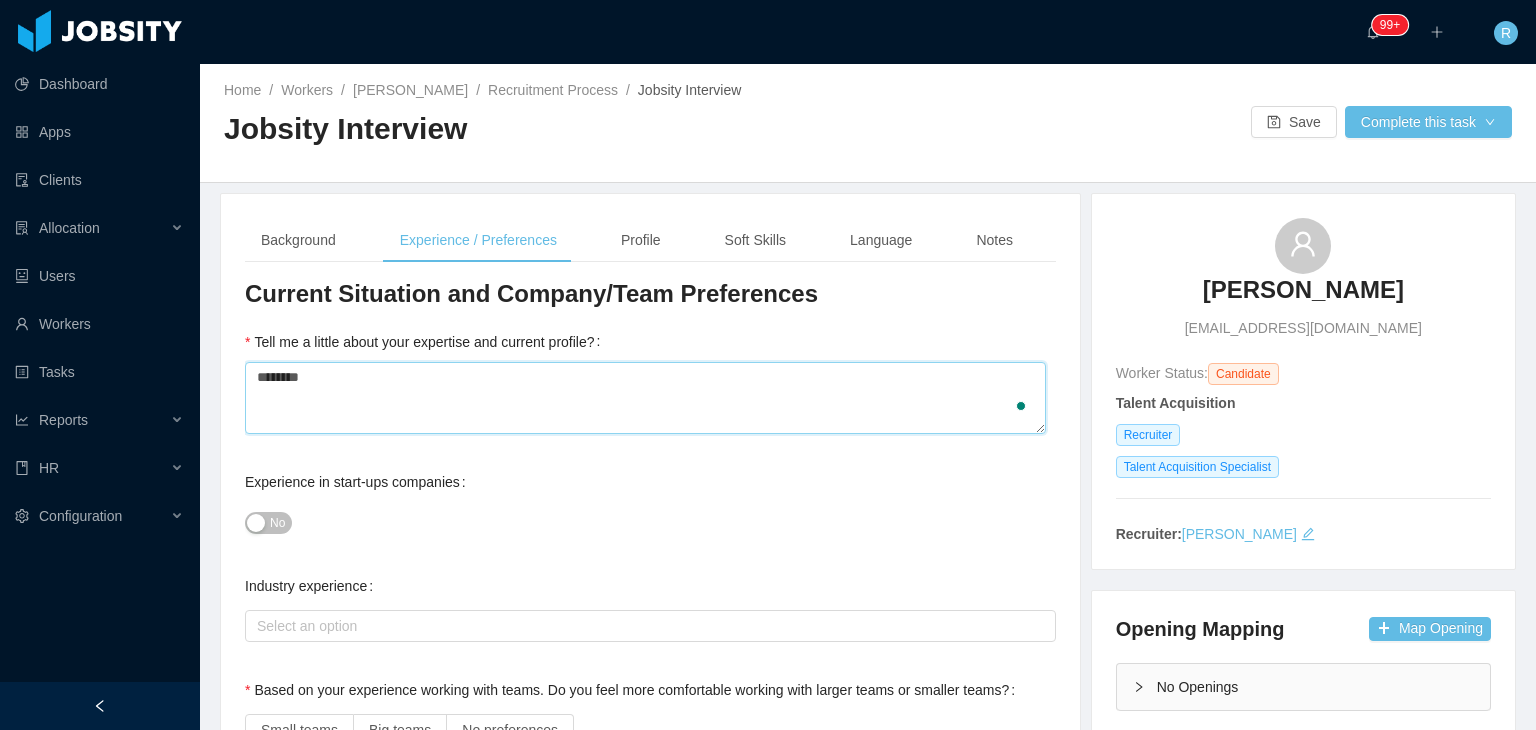 type 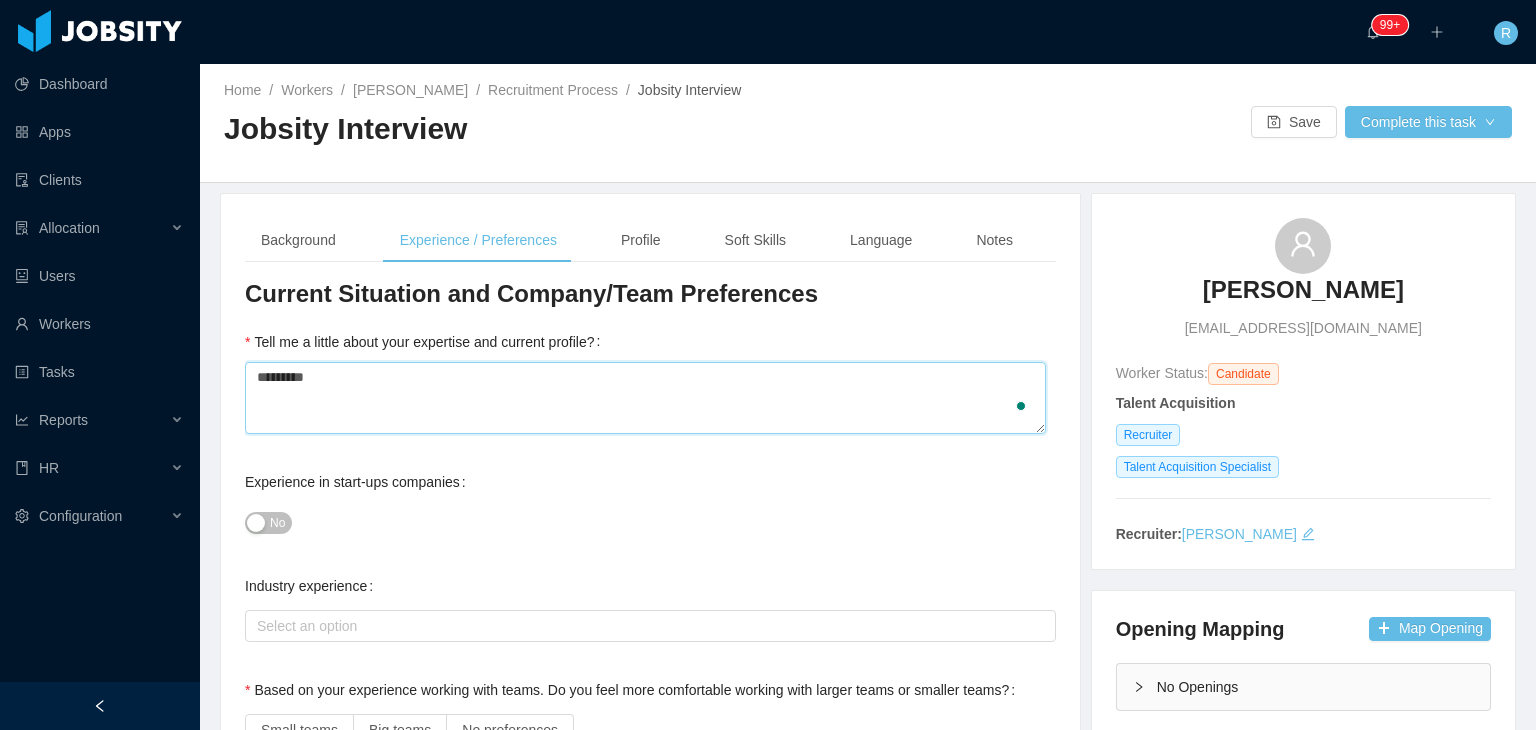 type 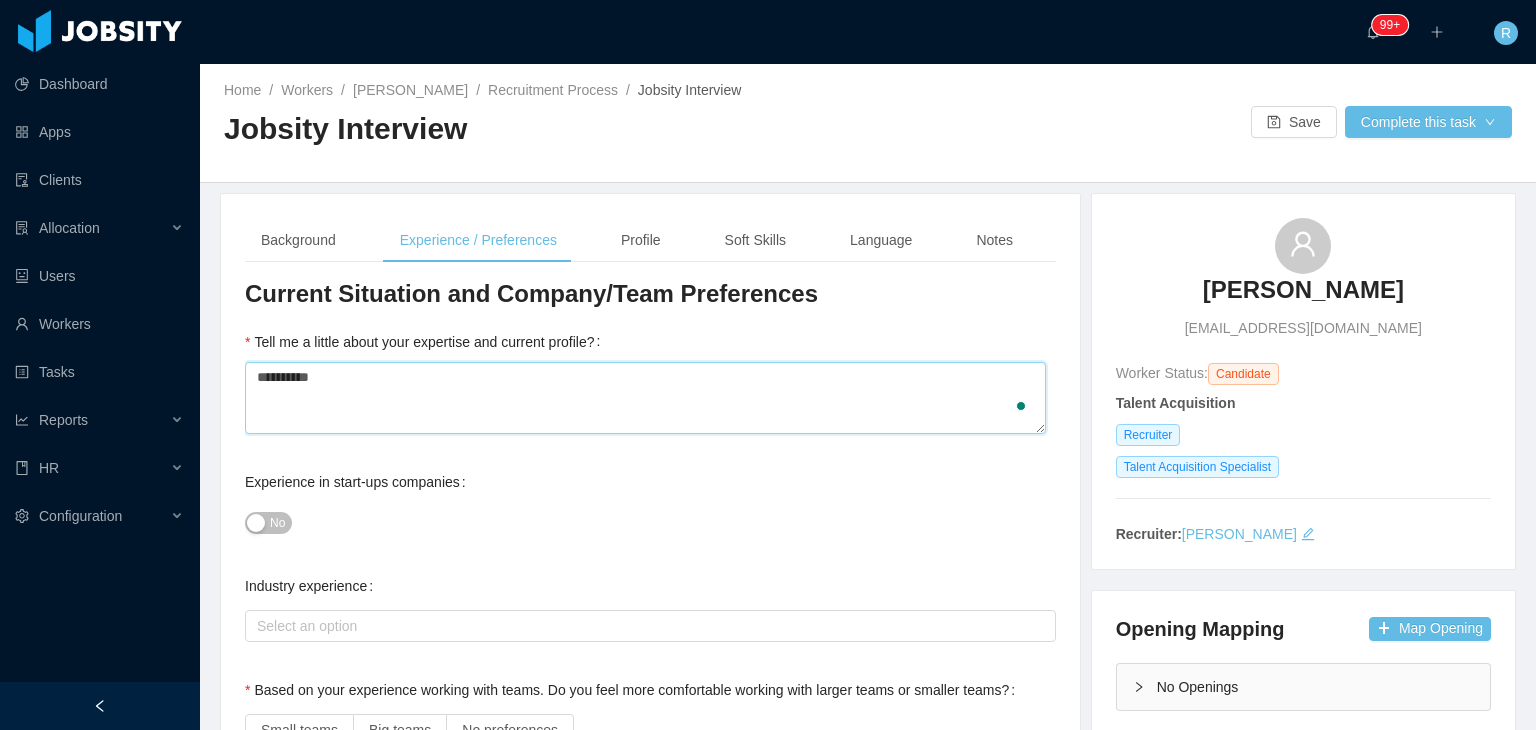 type 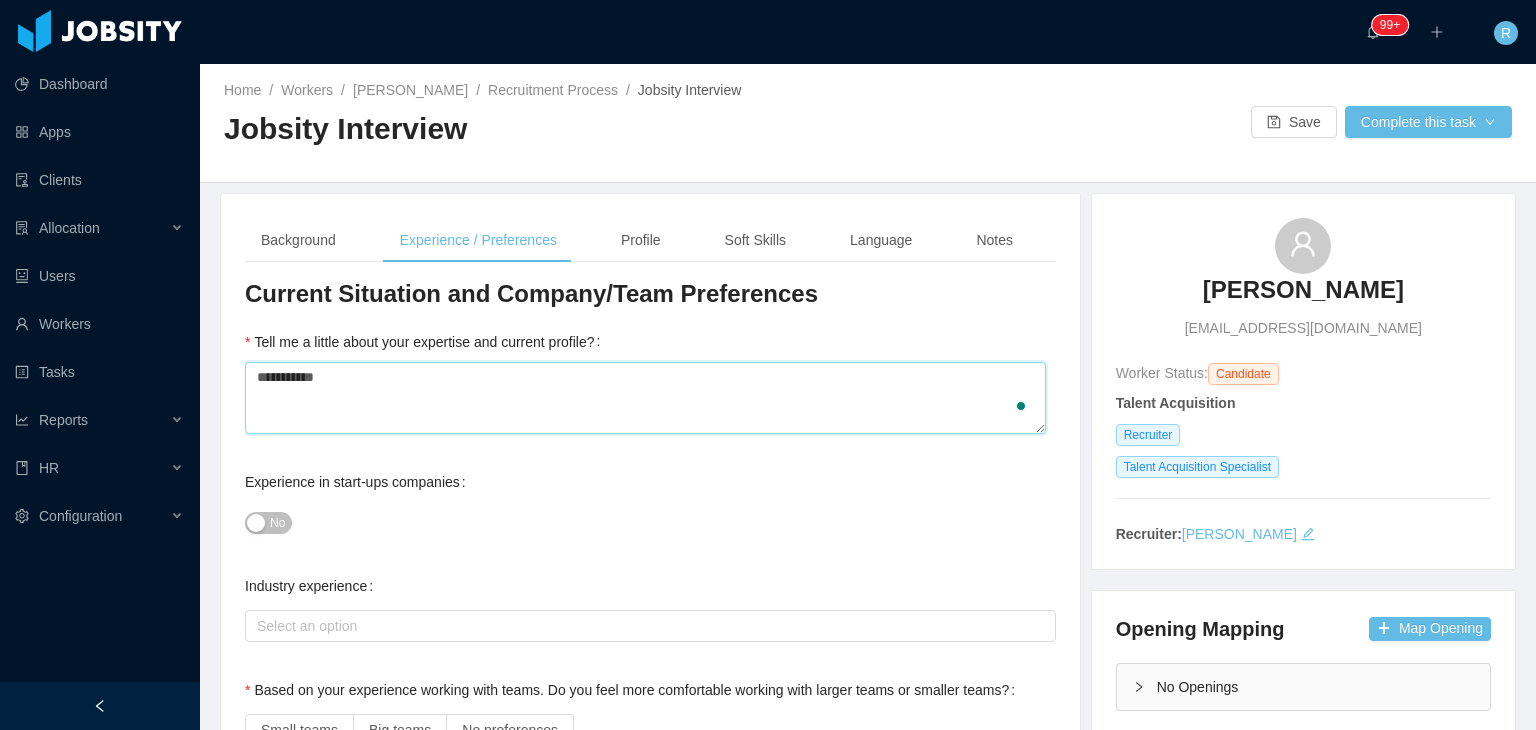 type 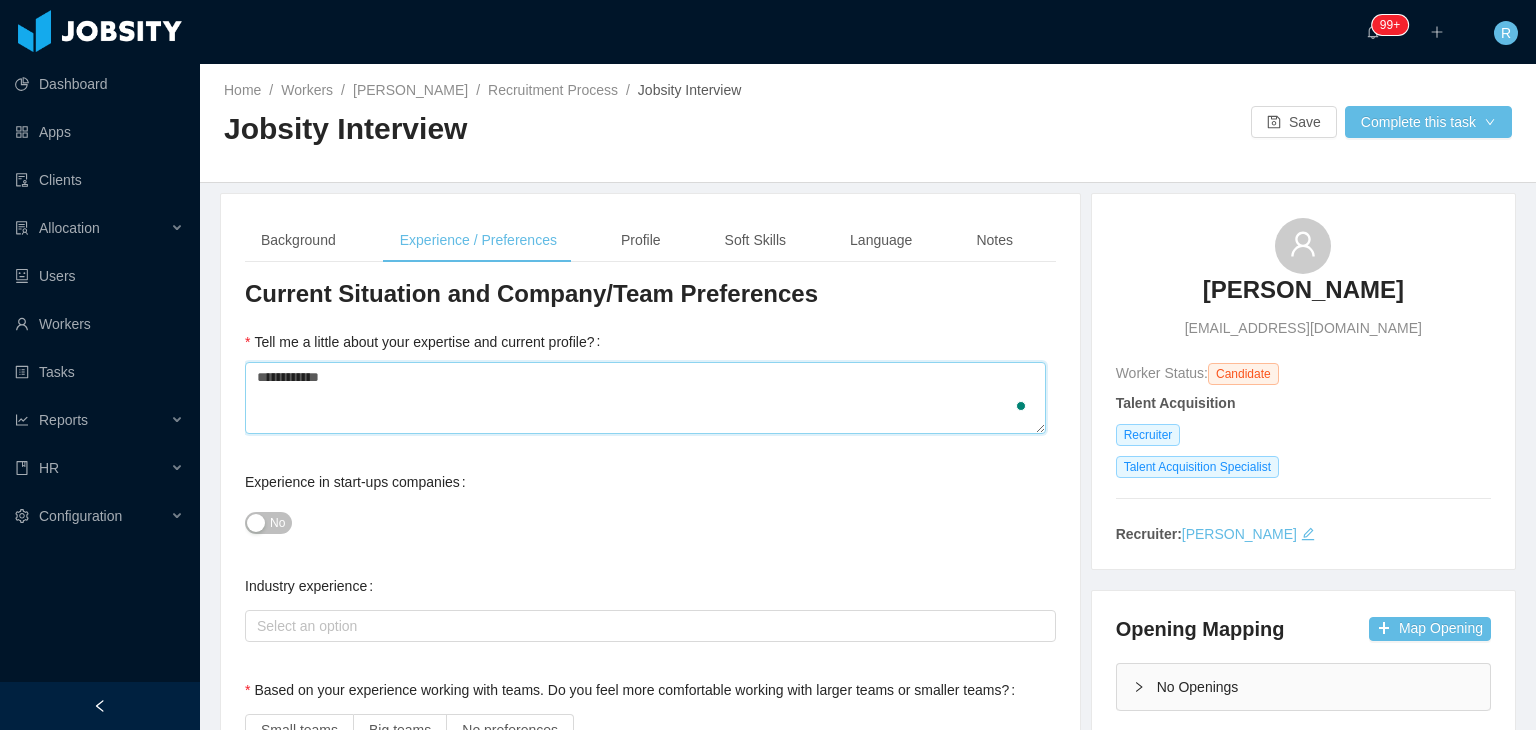 type 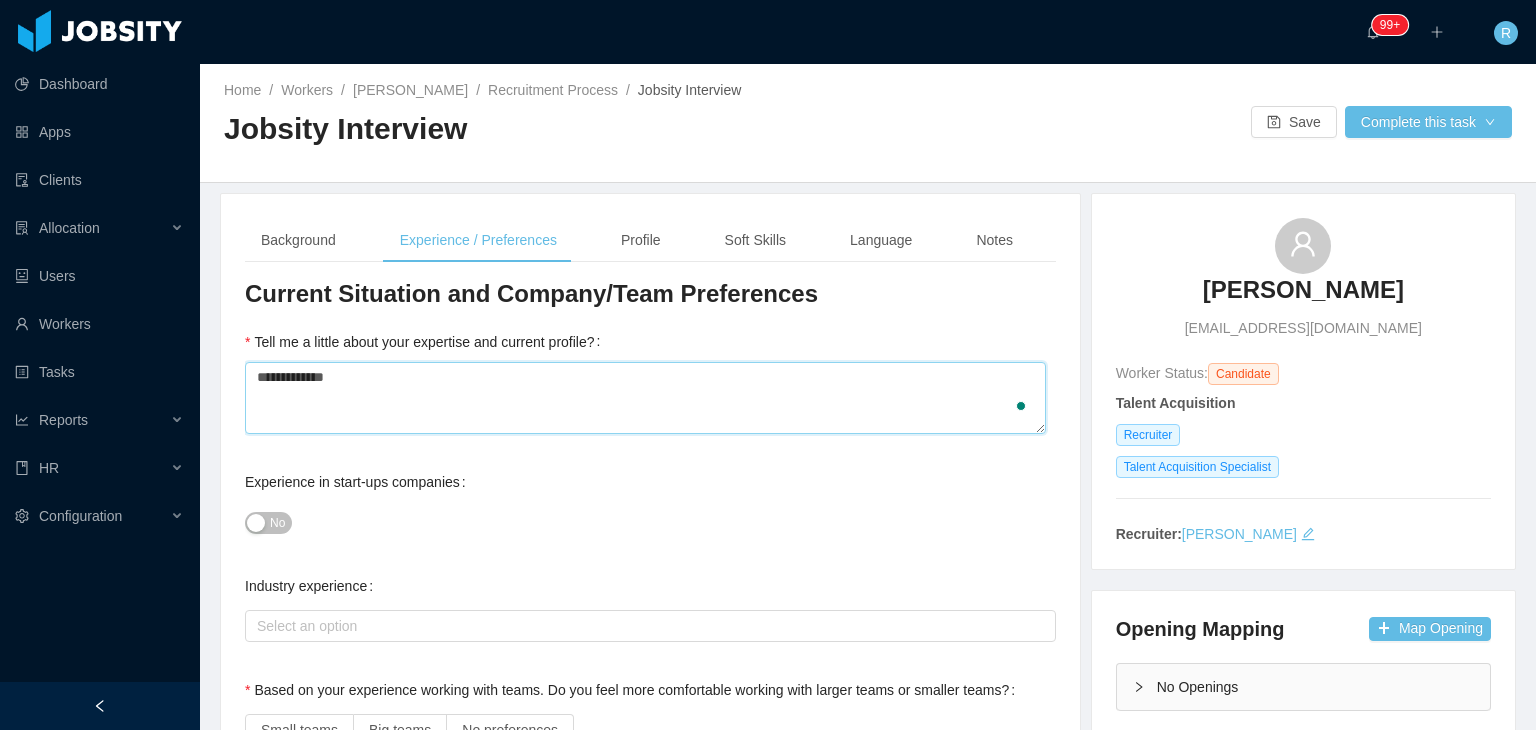 type 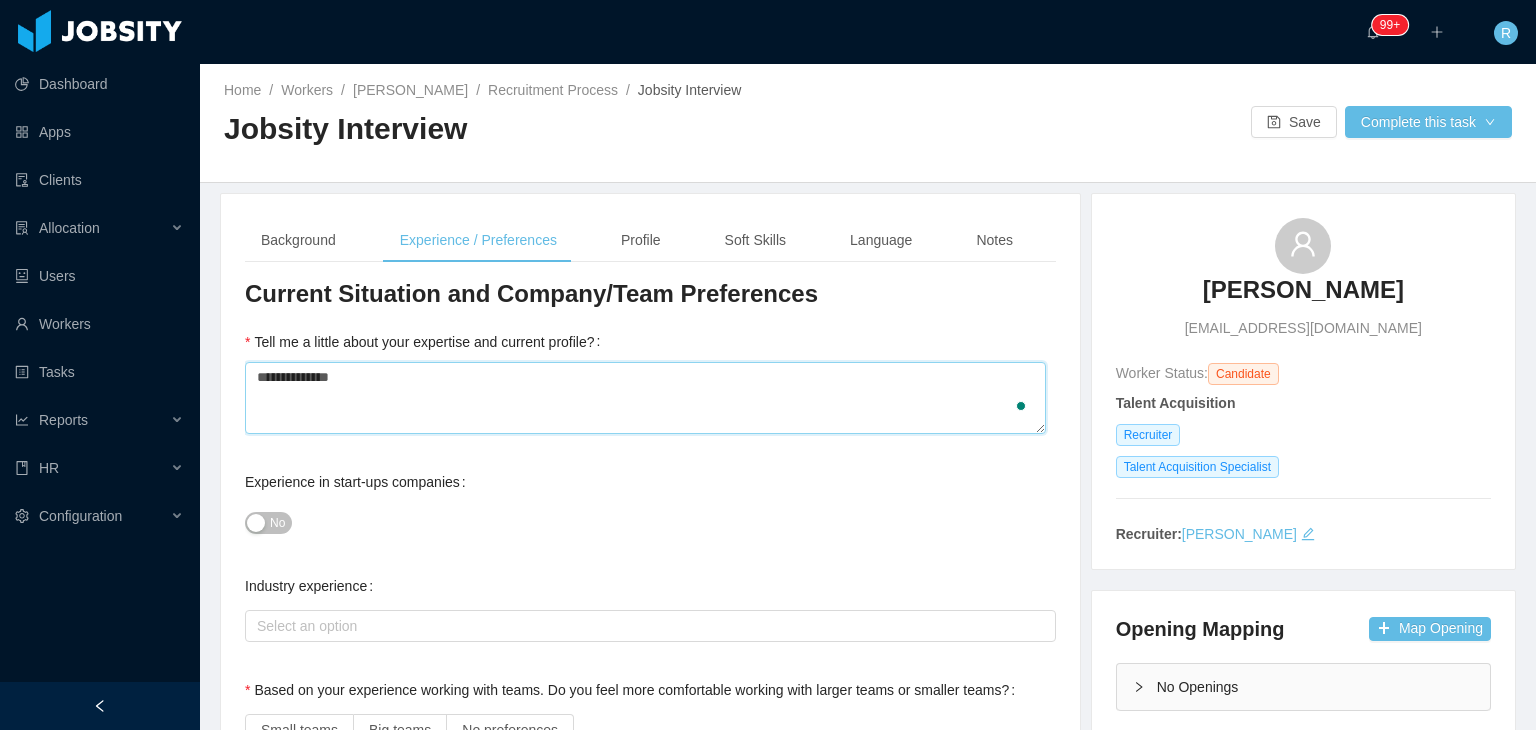 type 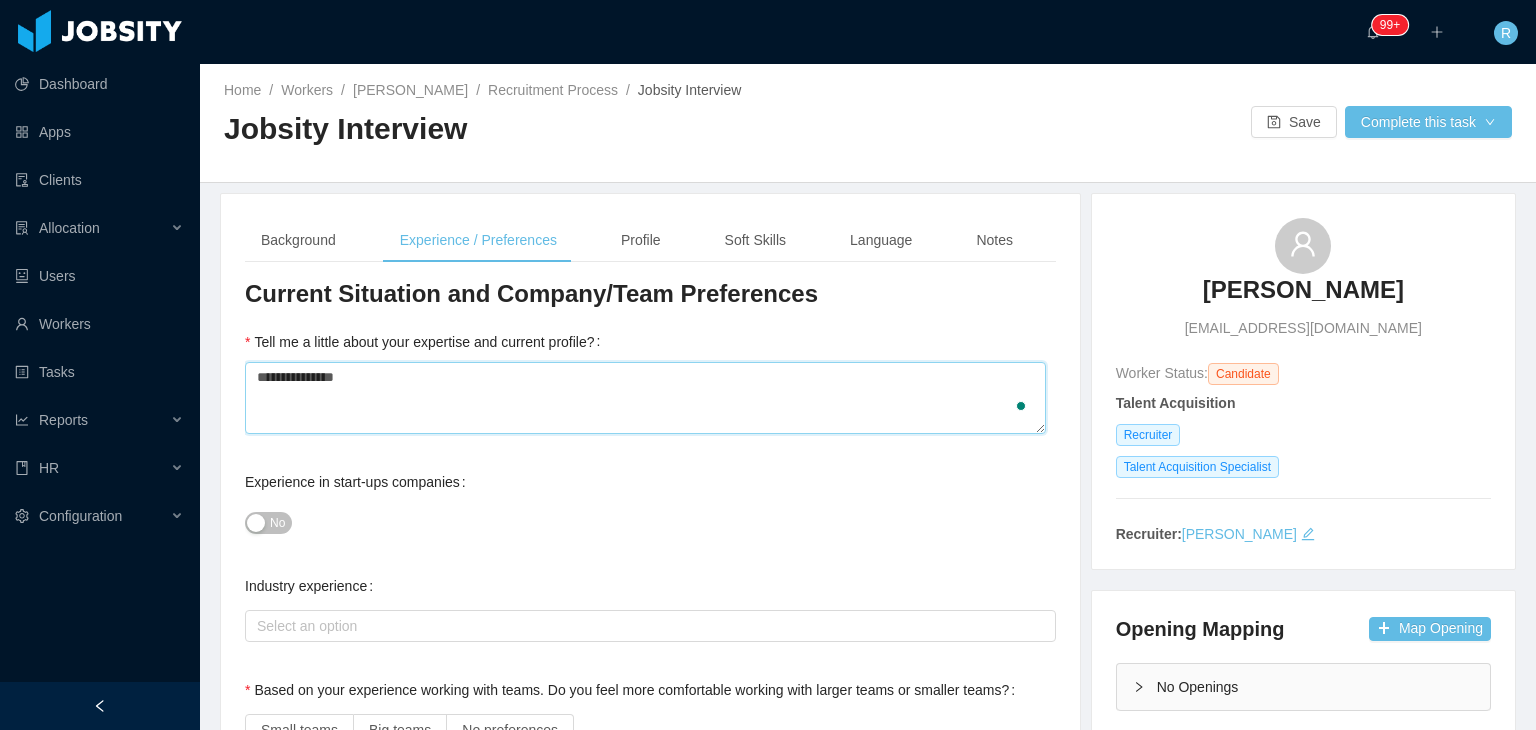 type 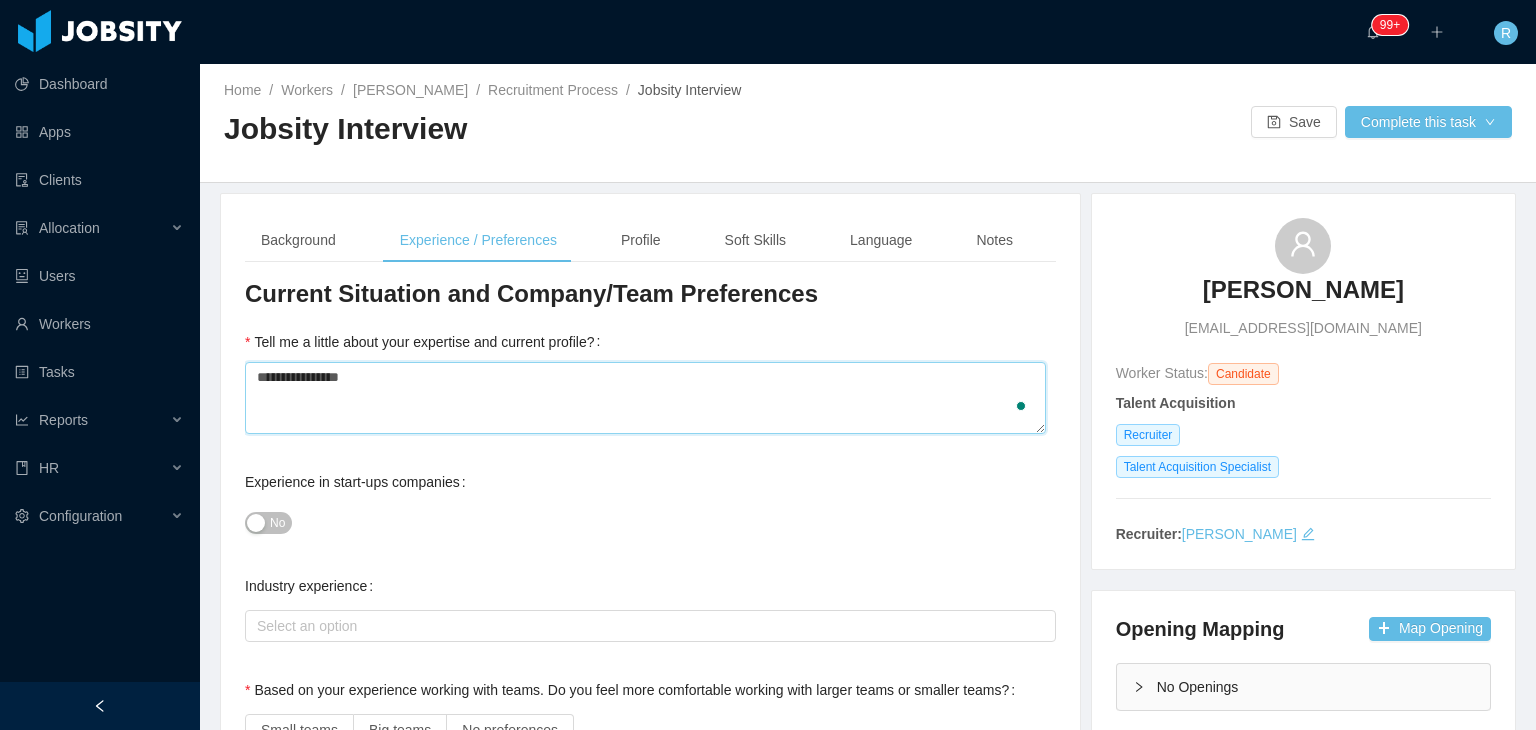 type 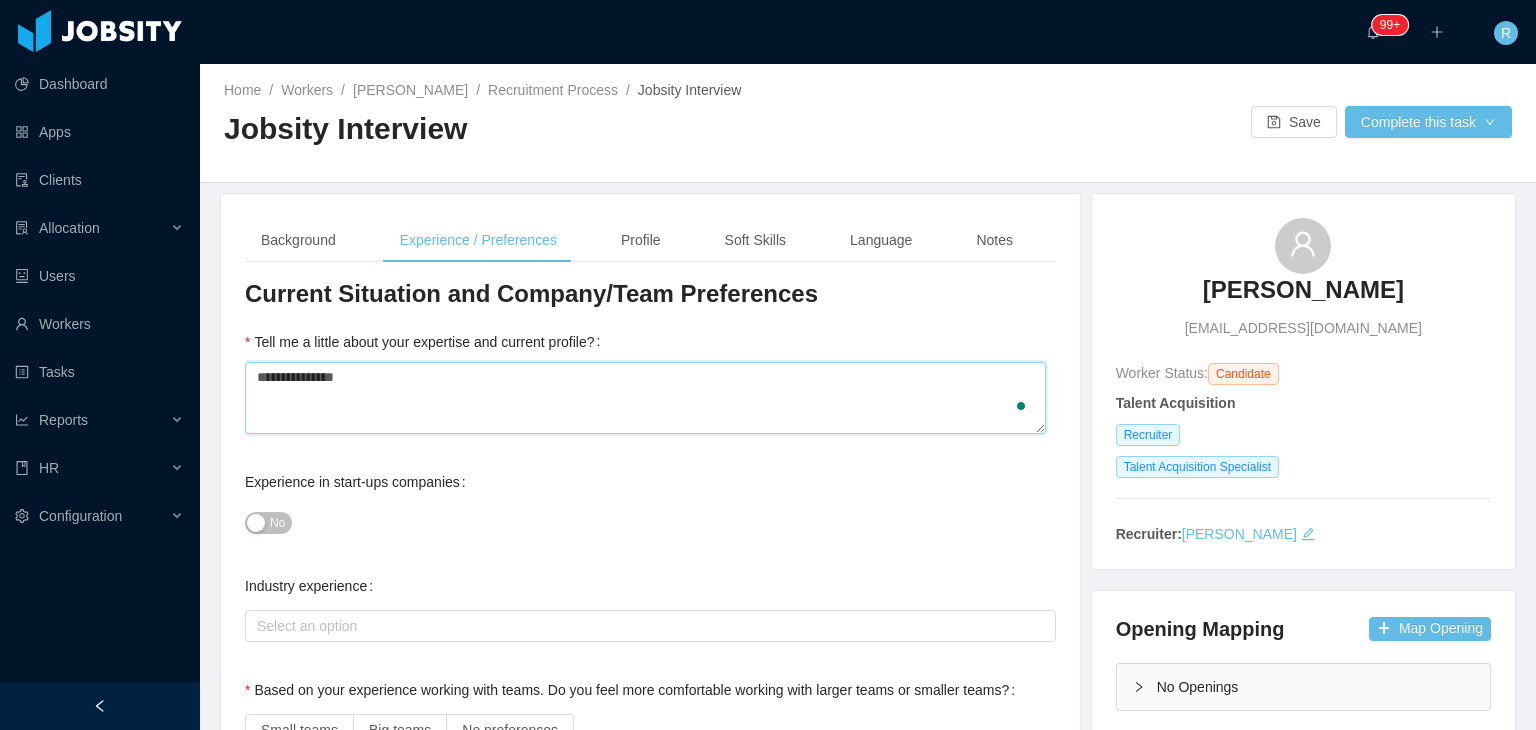 type 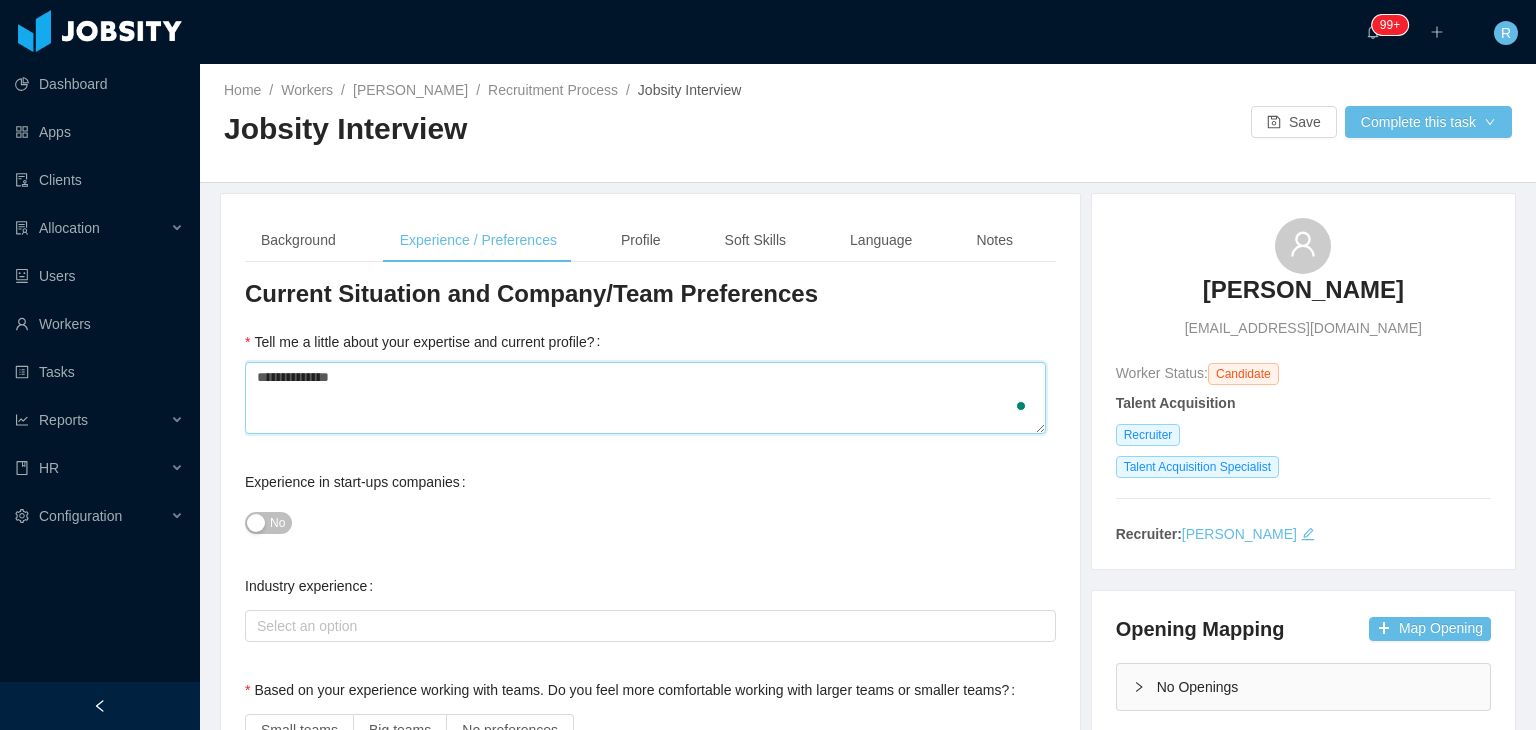 type 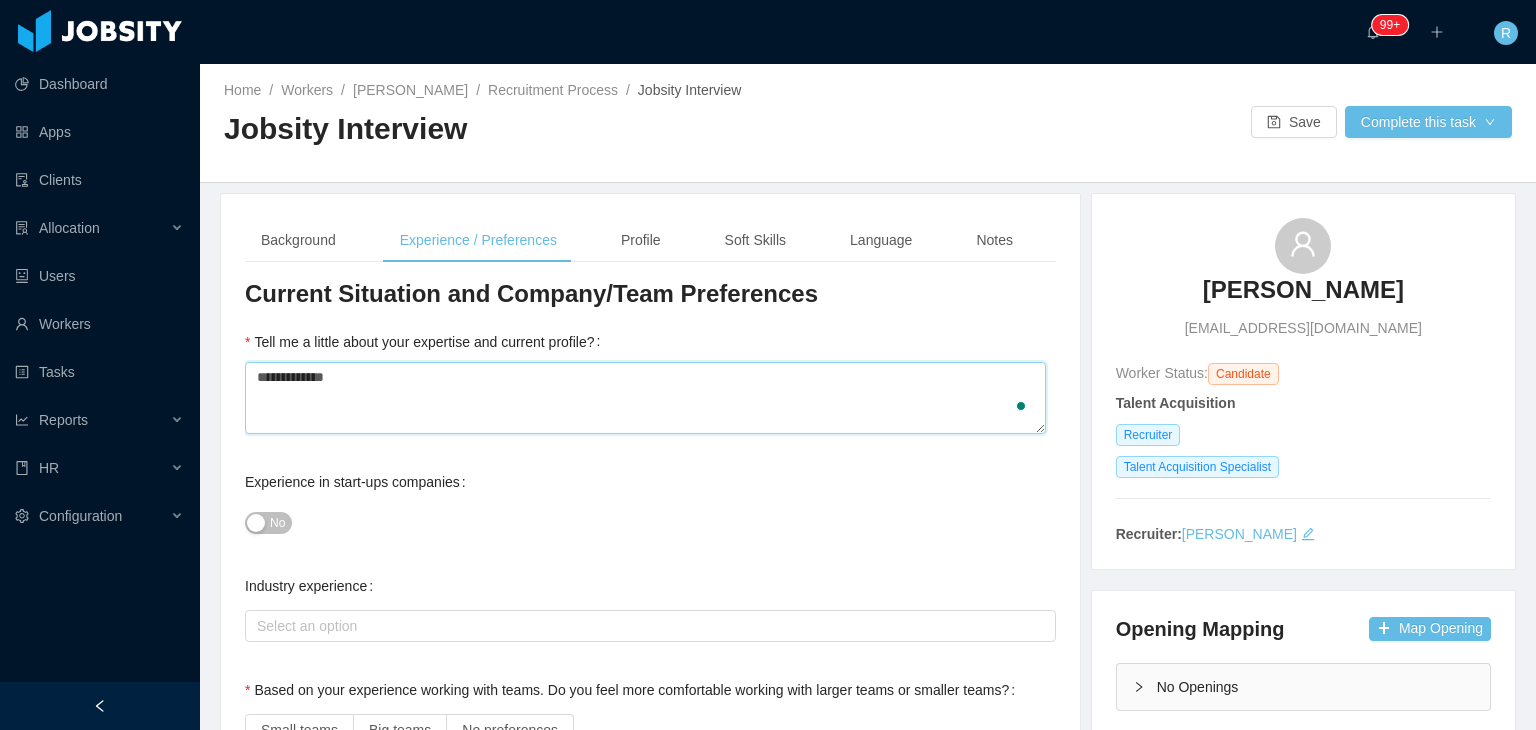 type 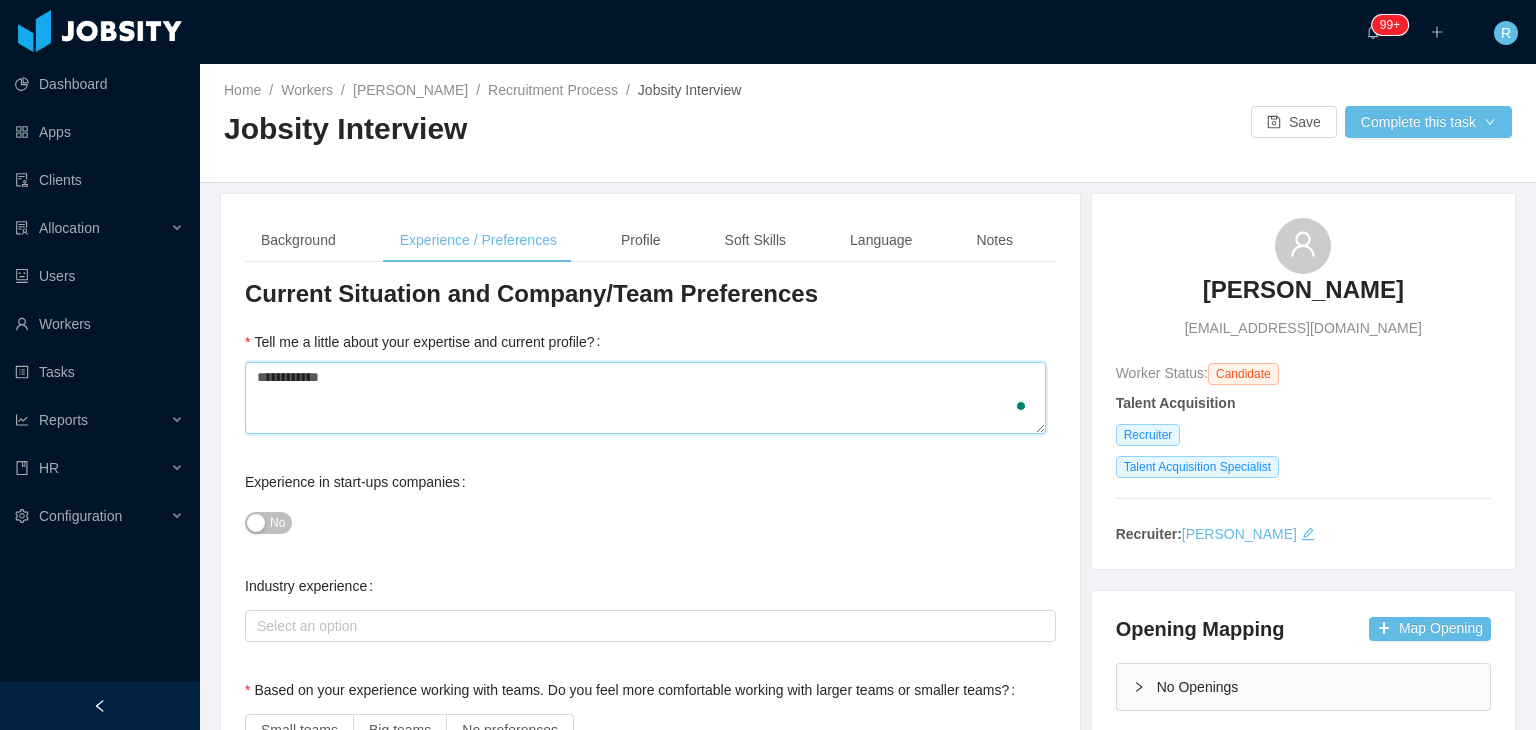 type 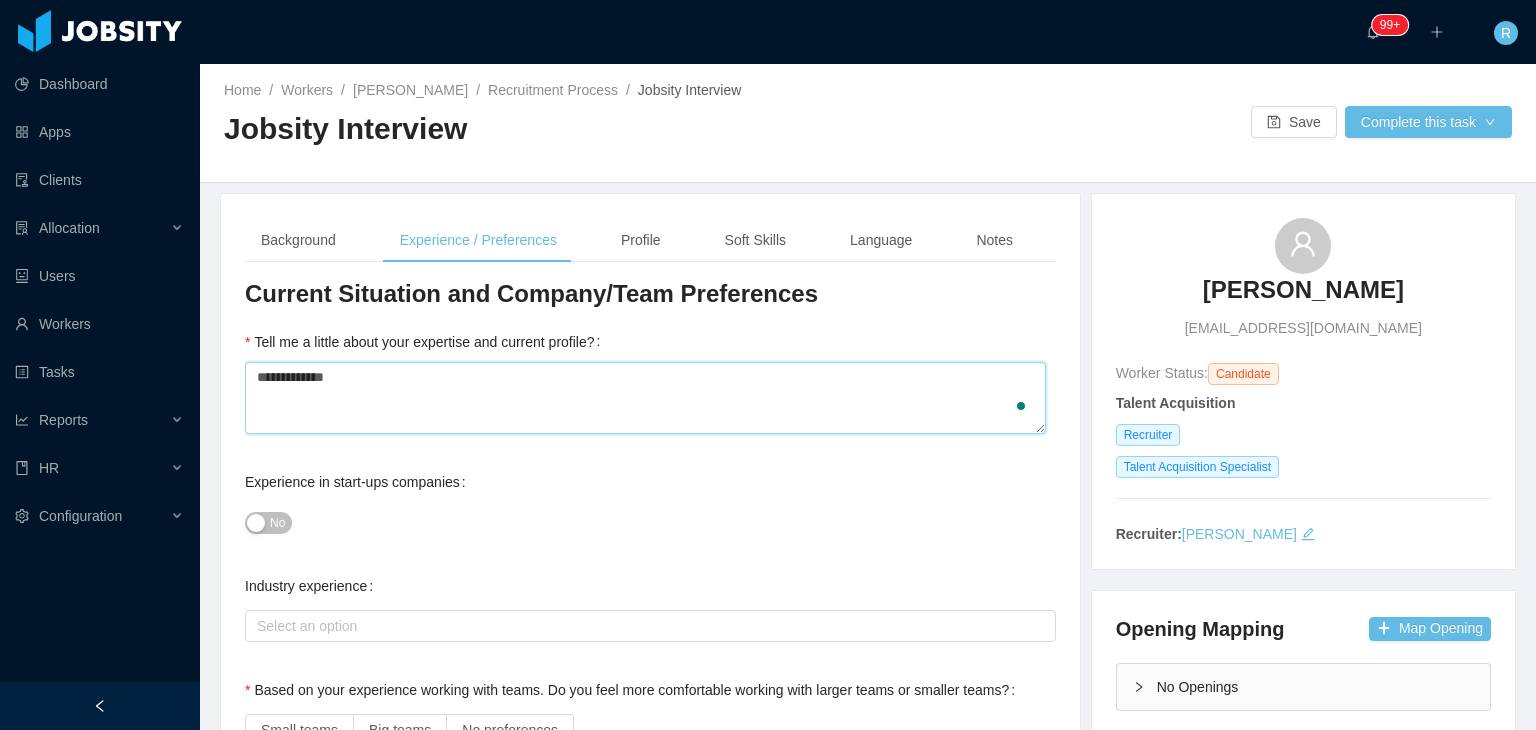 type on "**********" 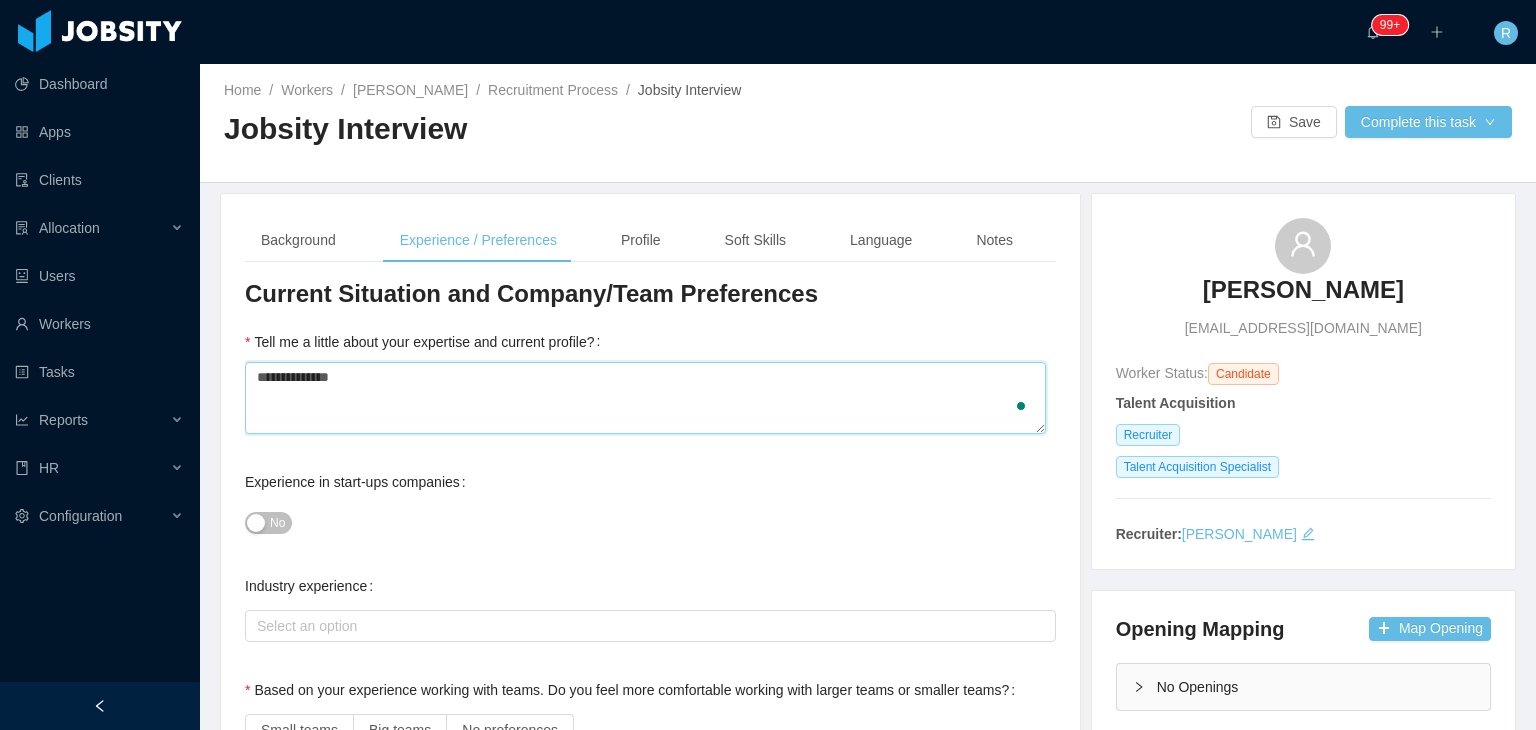 type 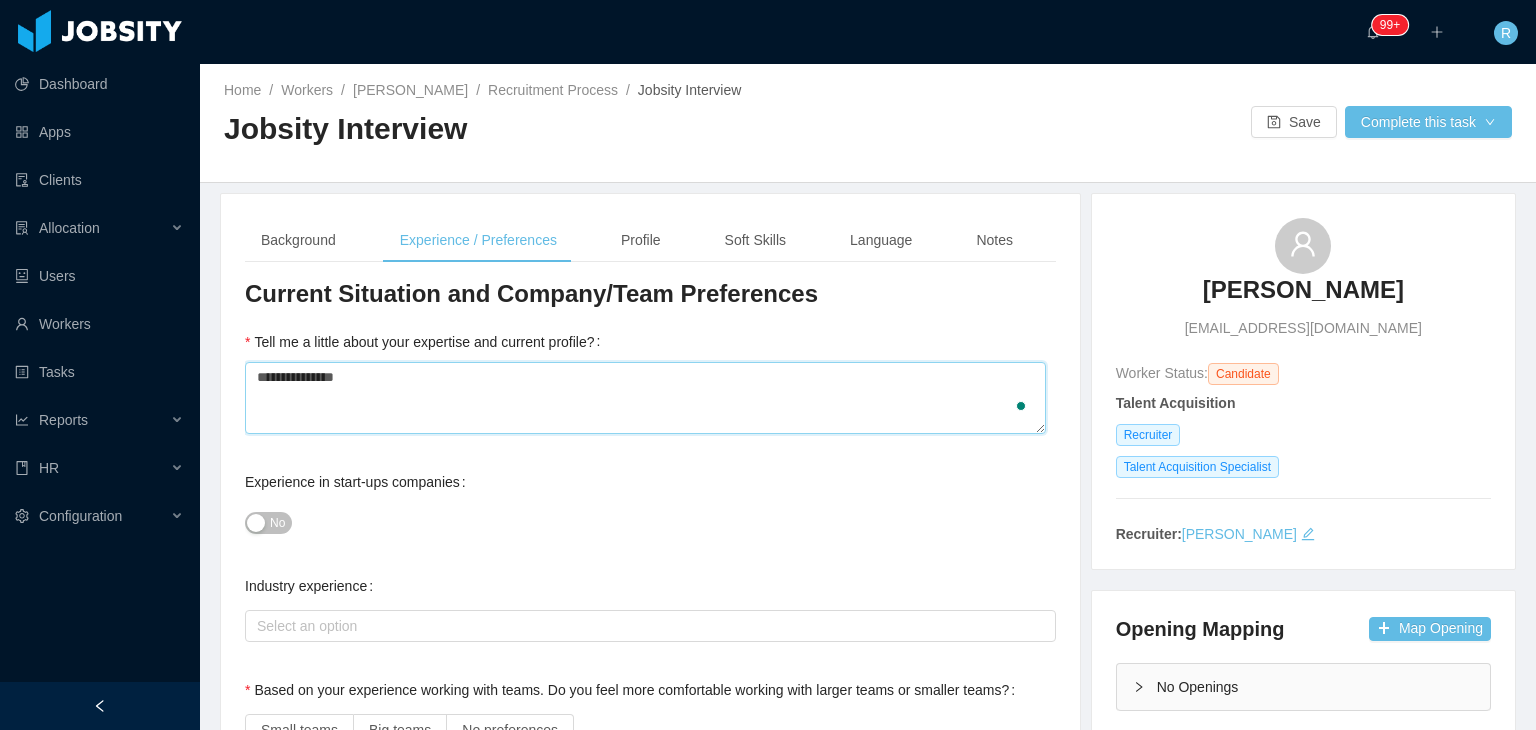 type 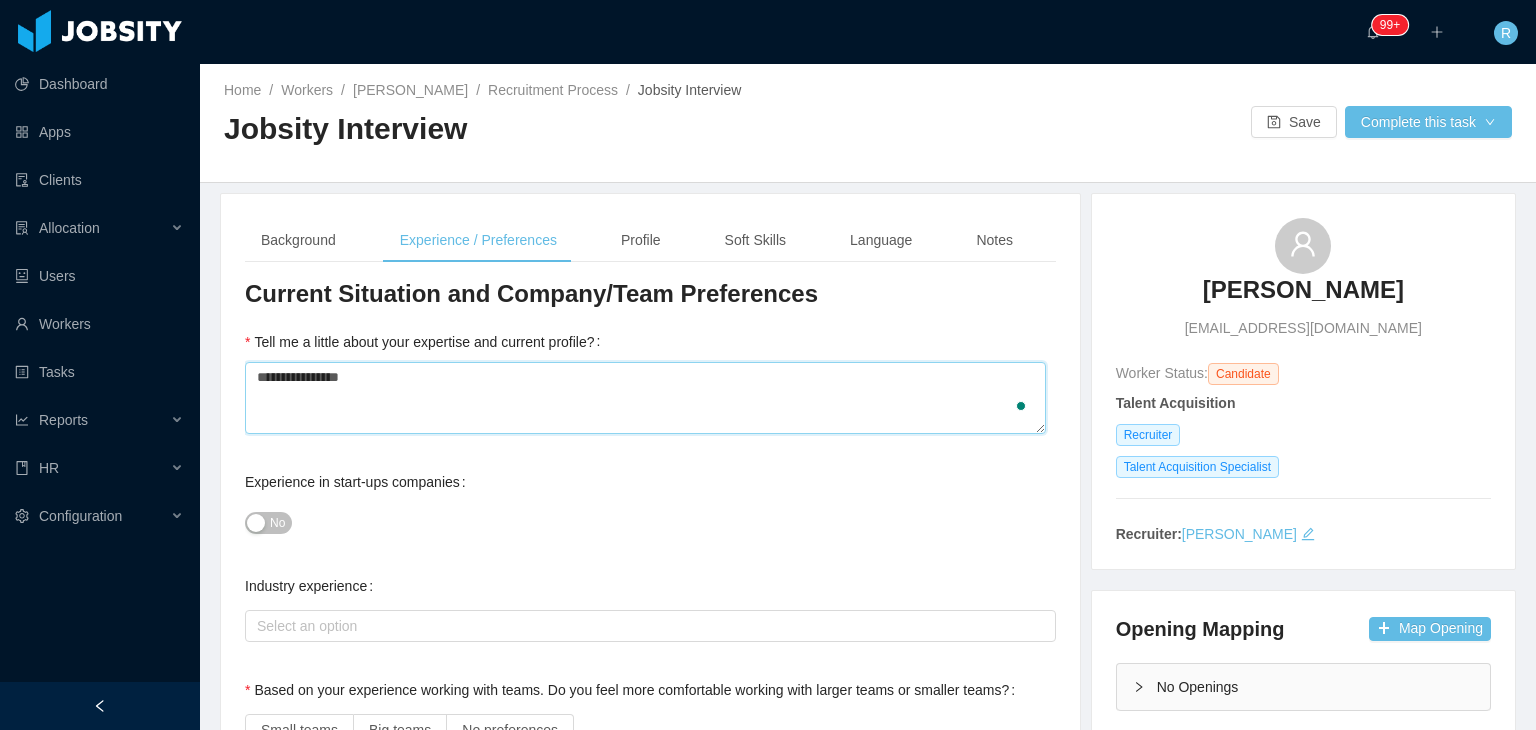 type on "**********" 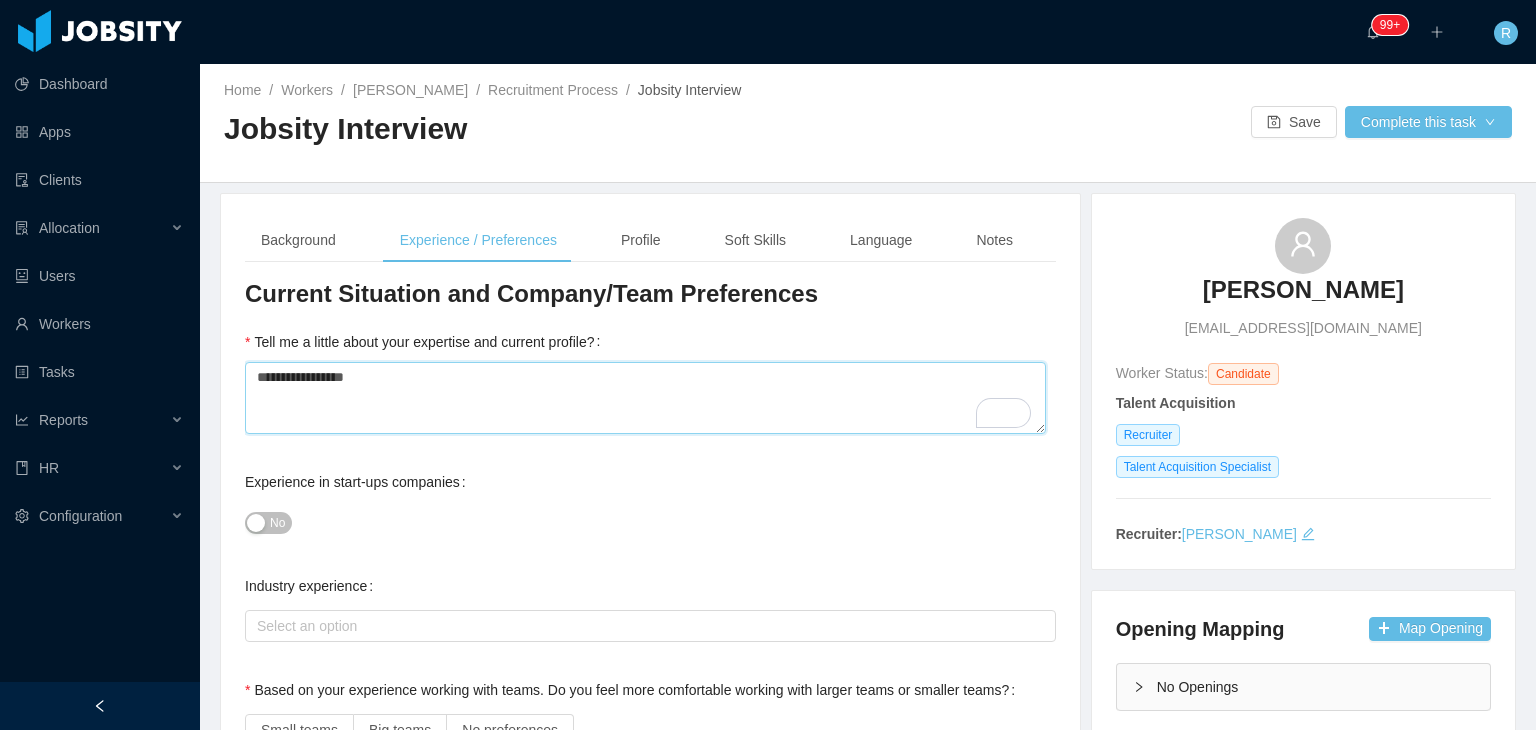 type 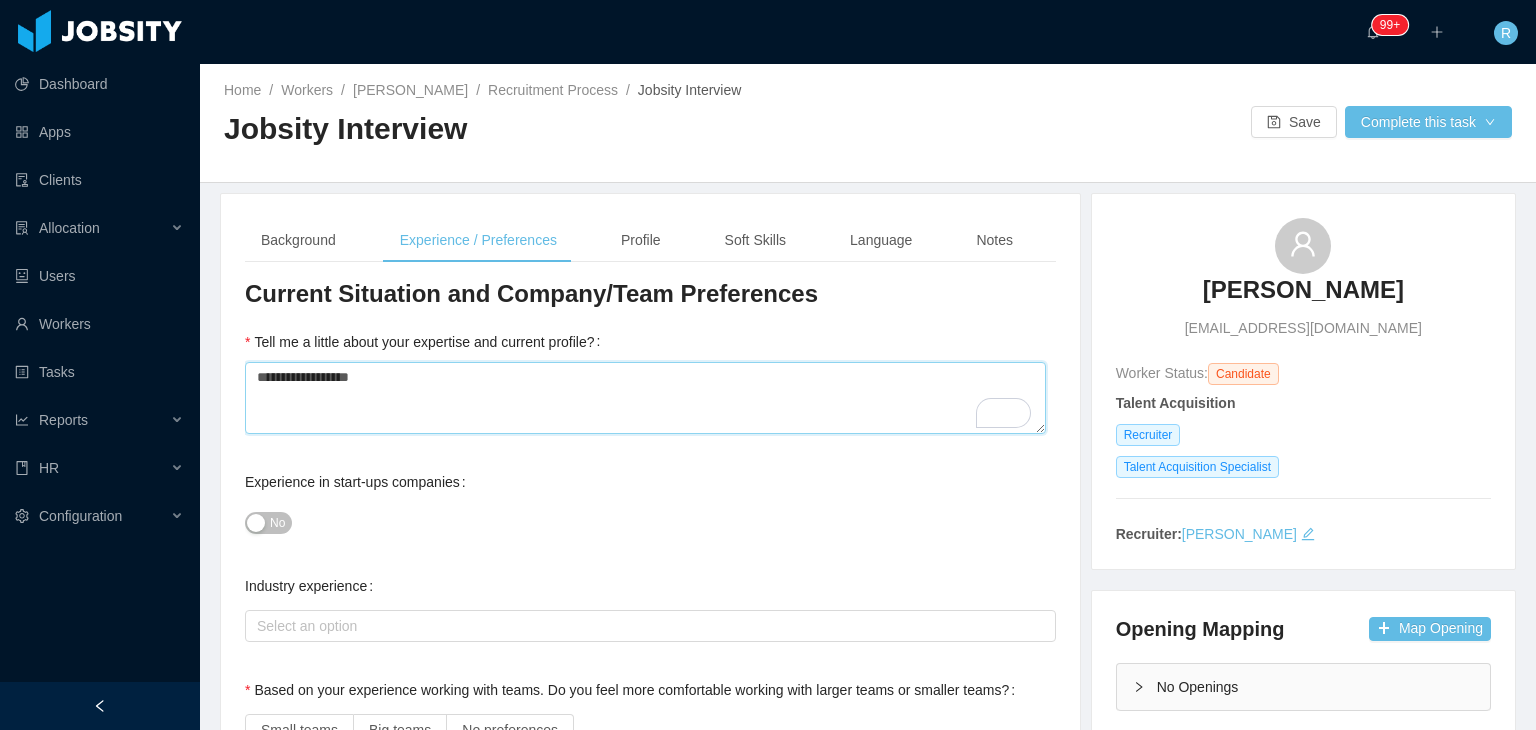 type on "**********" 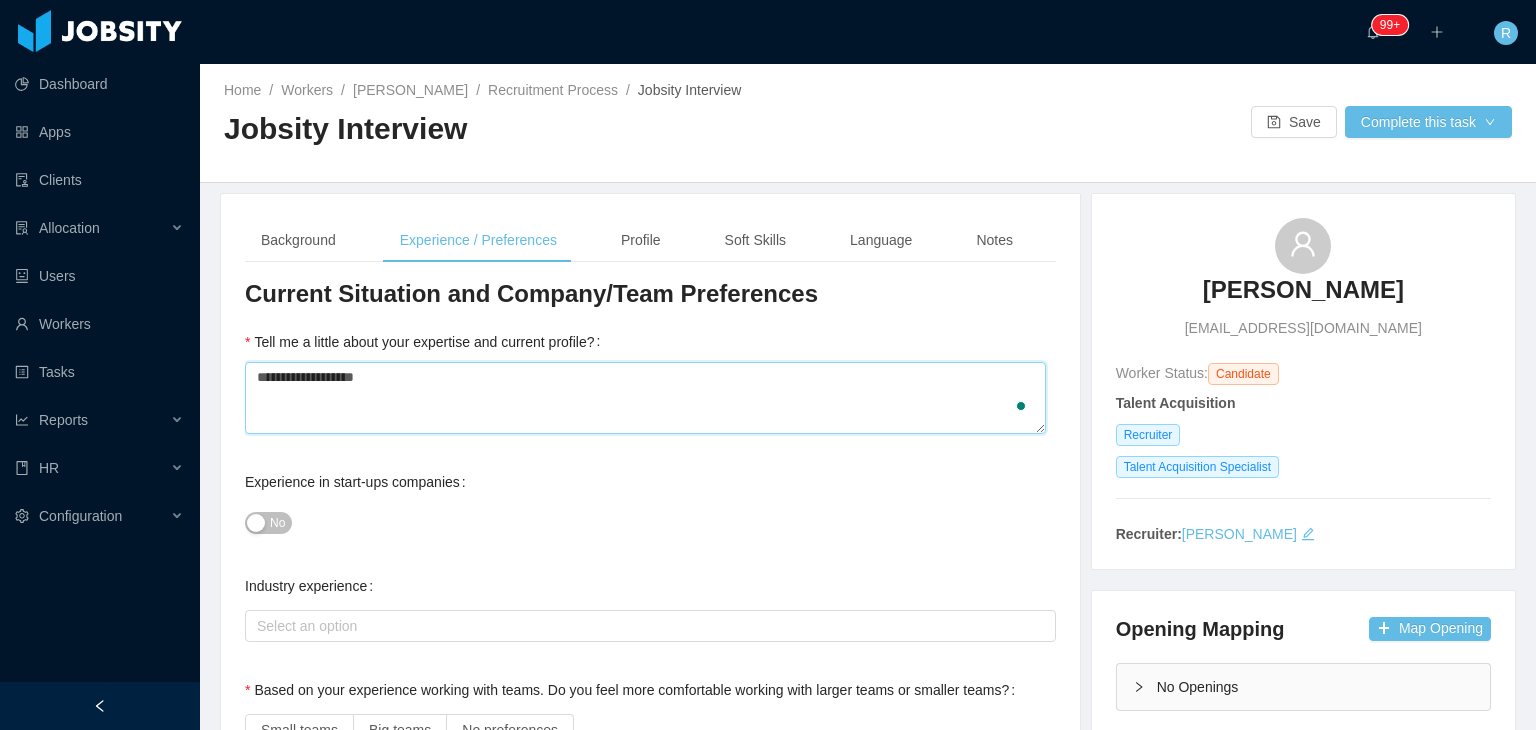 type 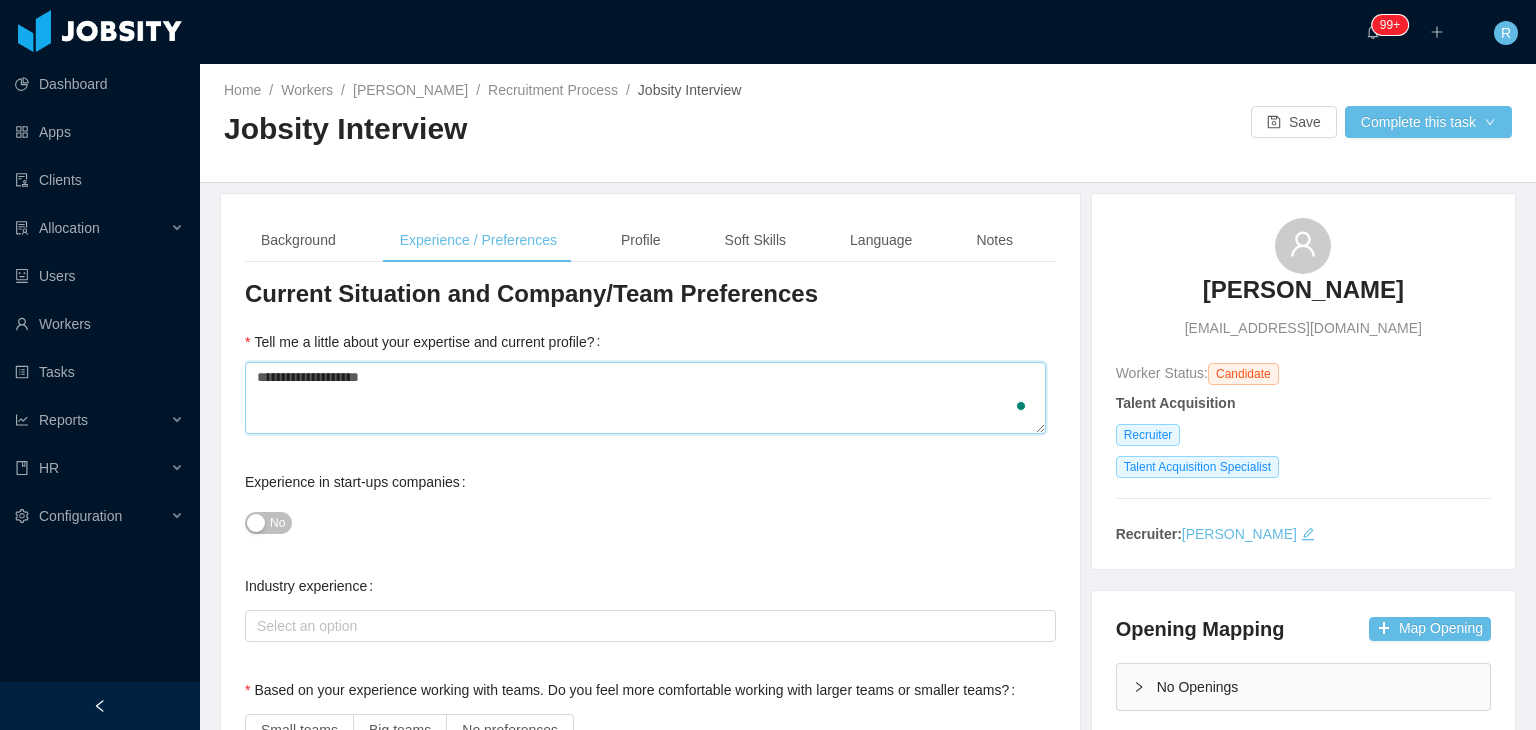 type 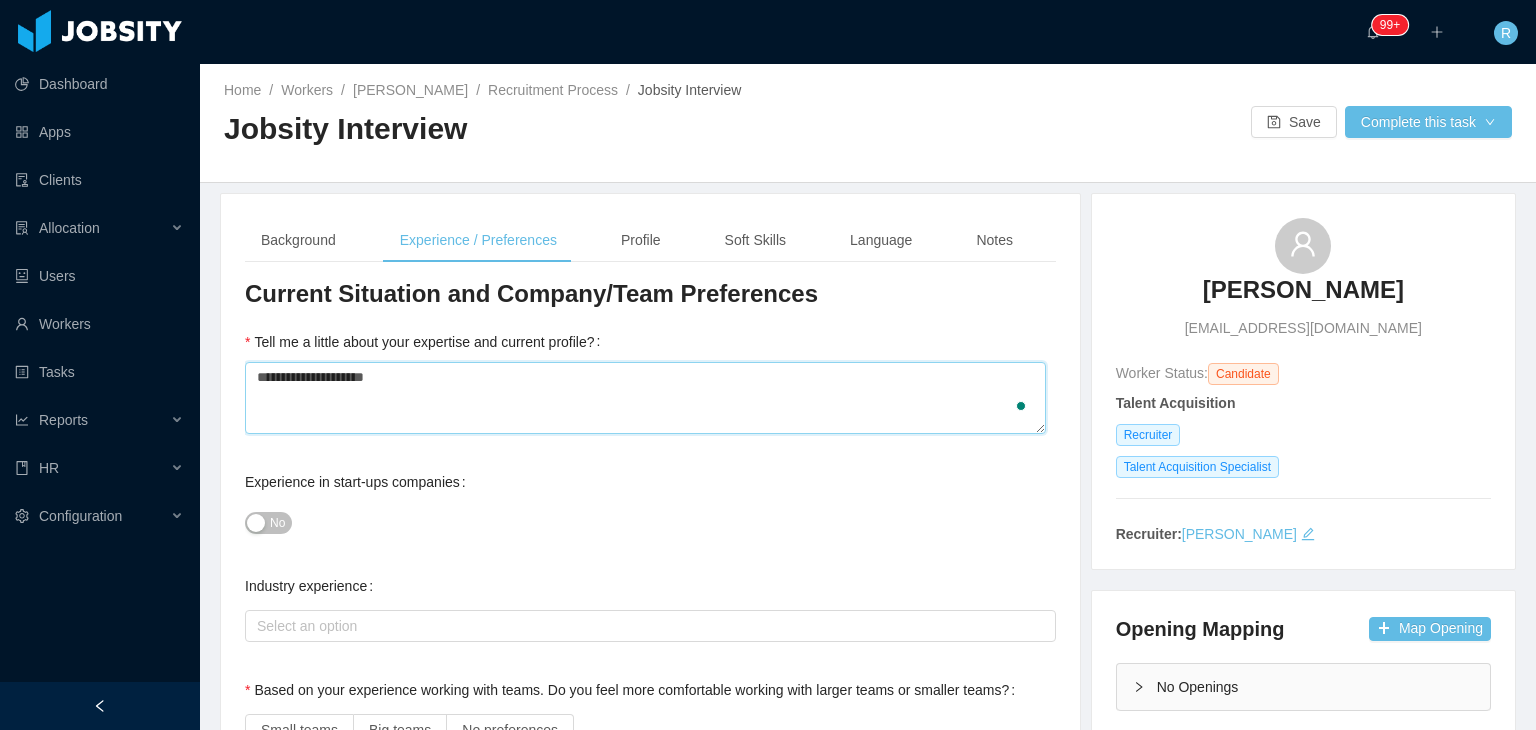 type 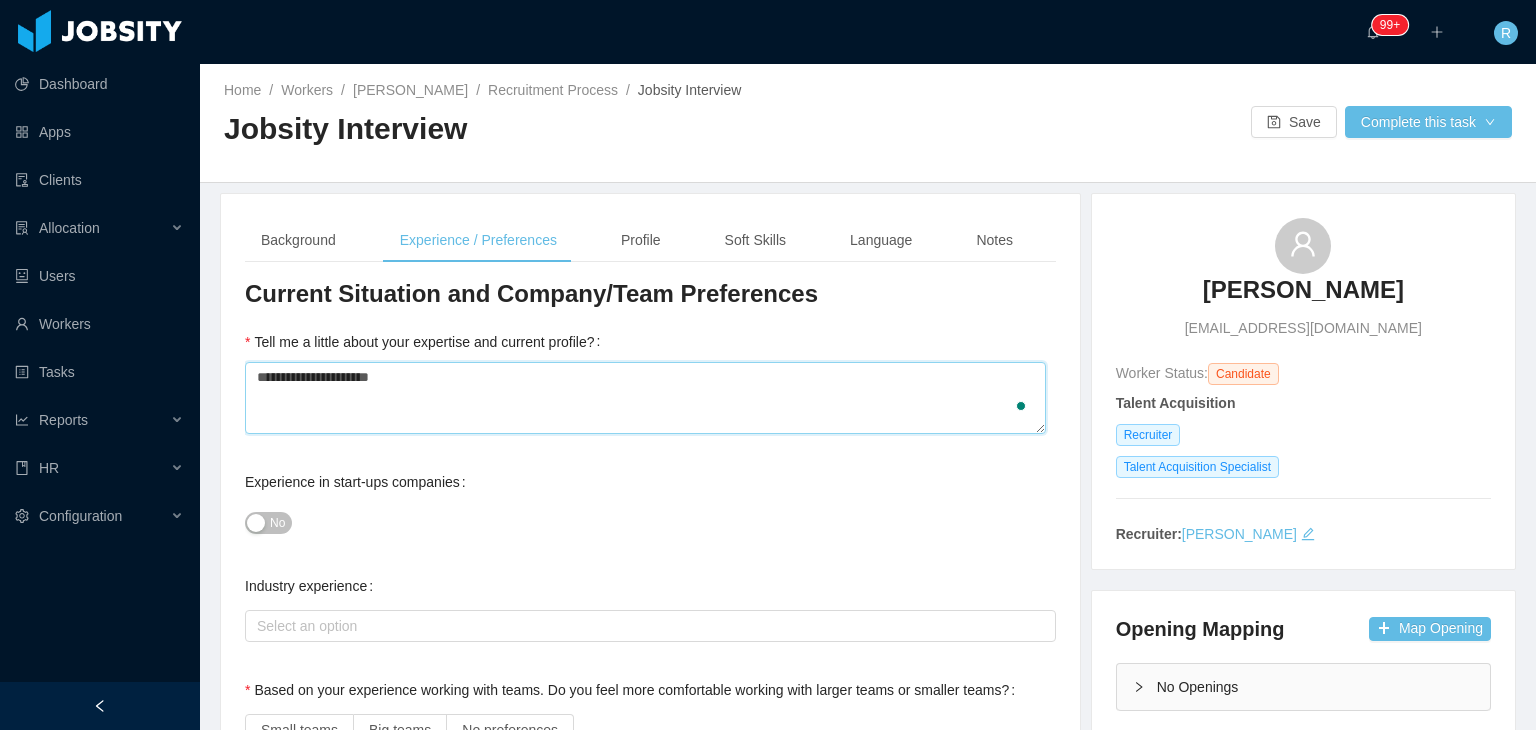 type 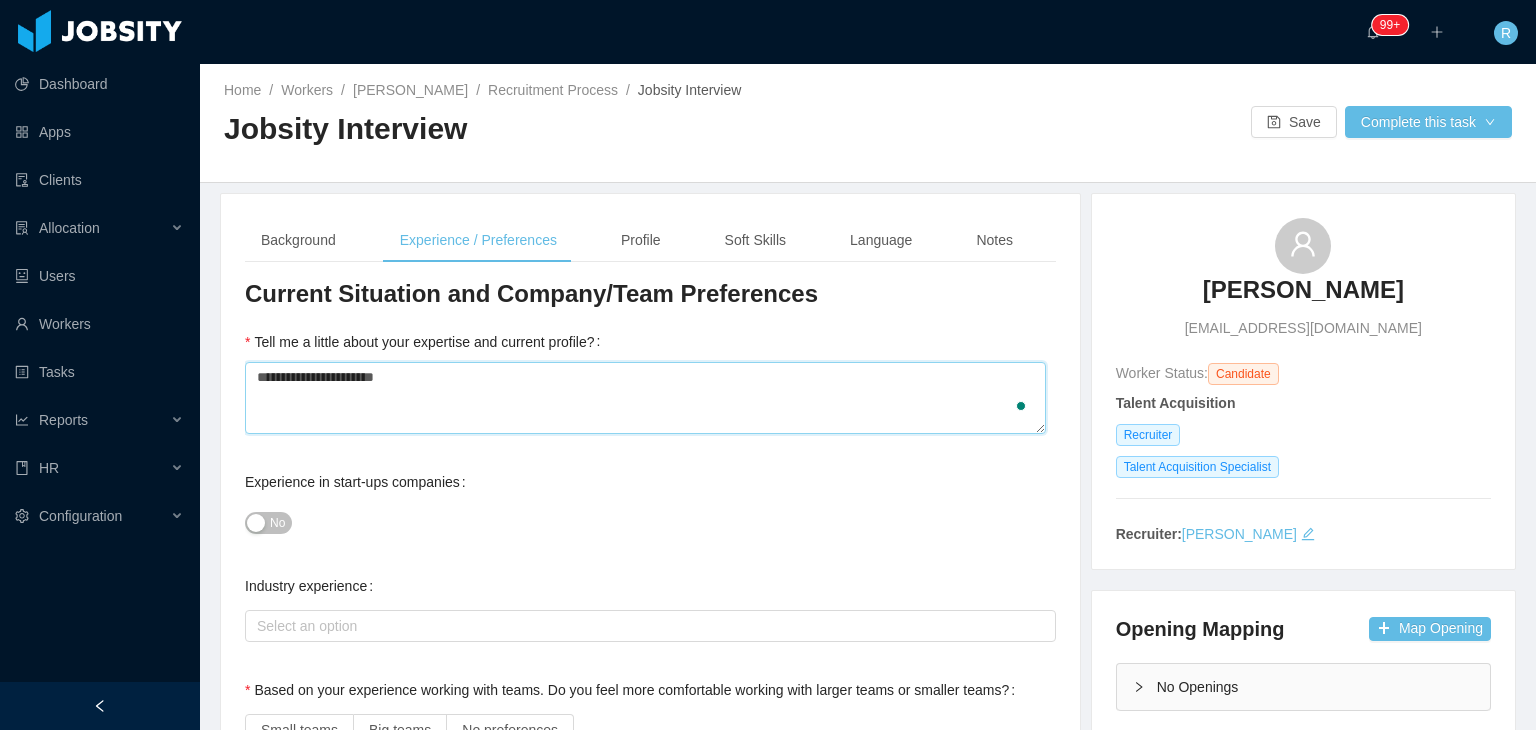 type 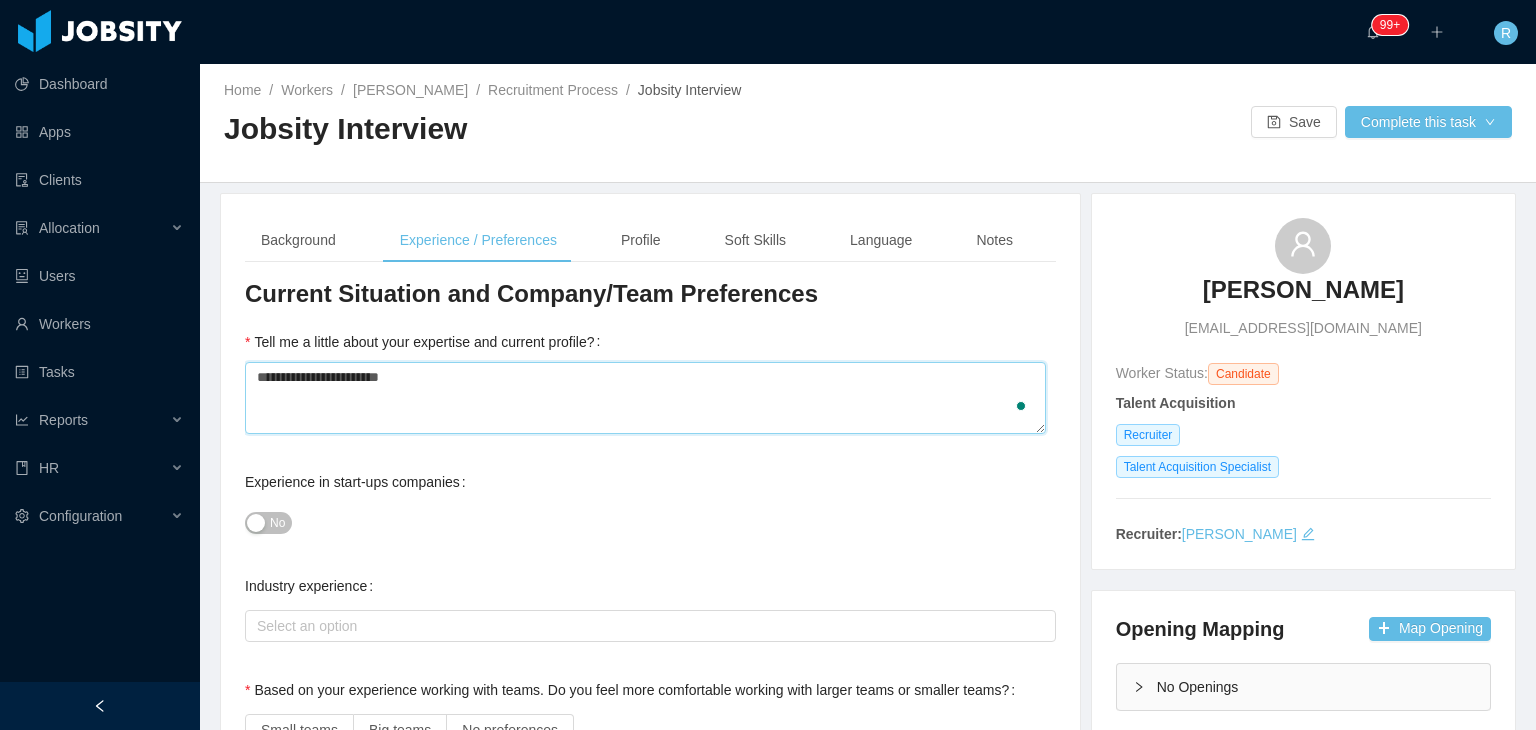 type 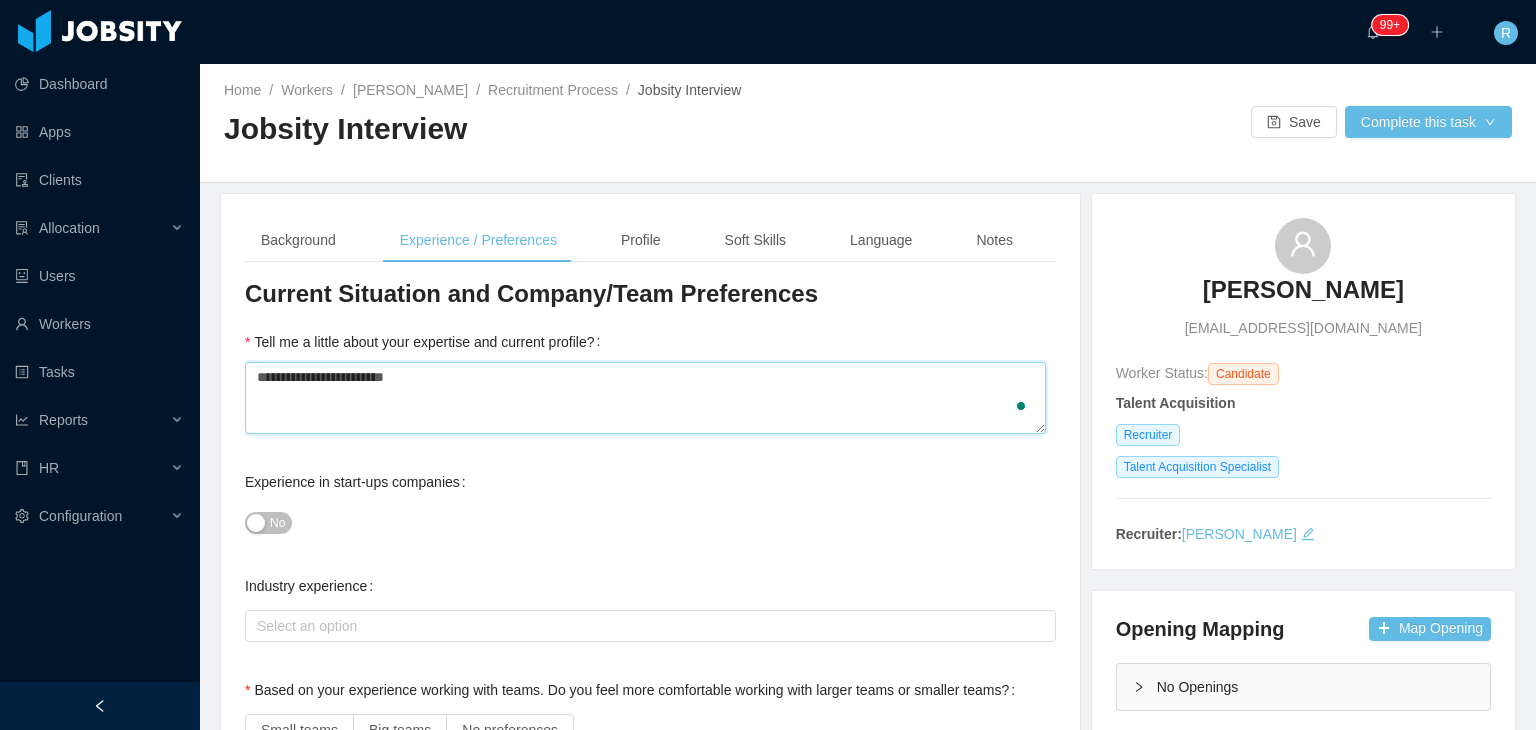 type 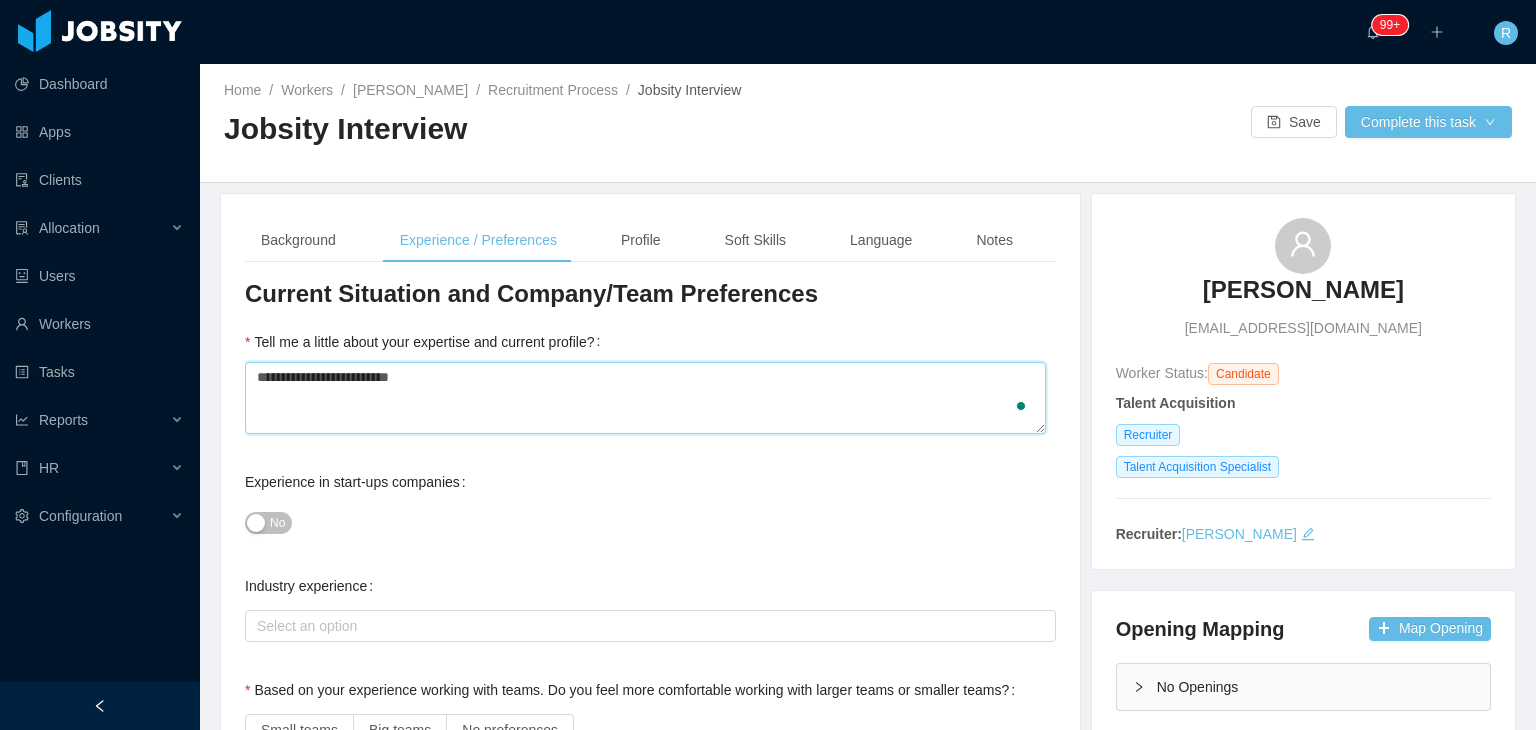 type 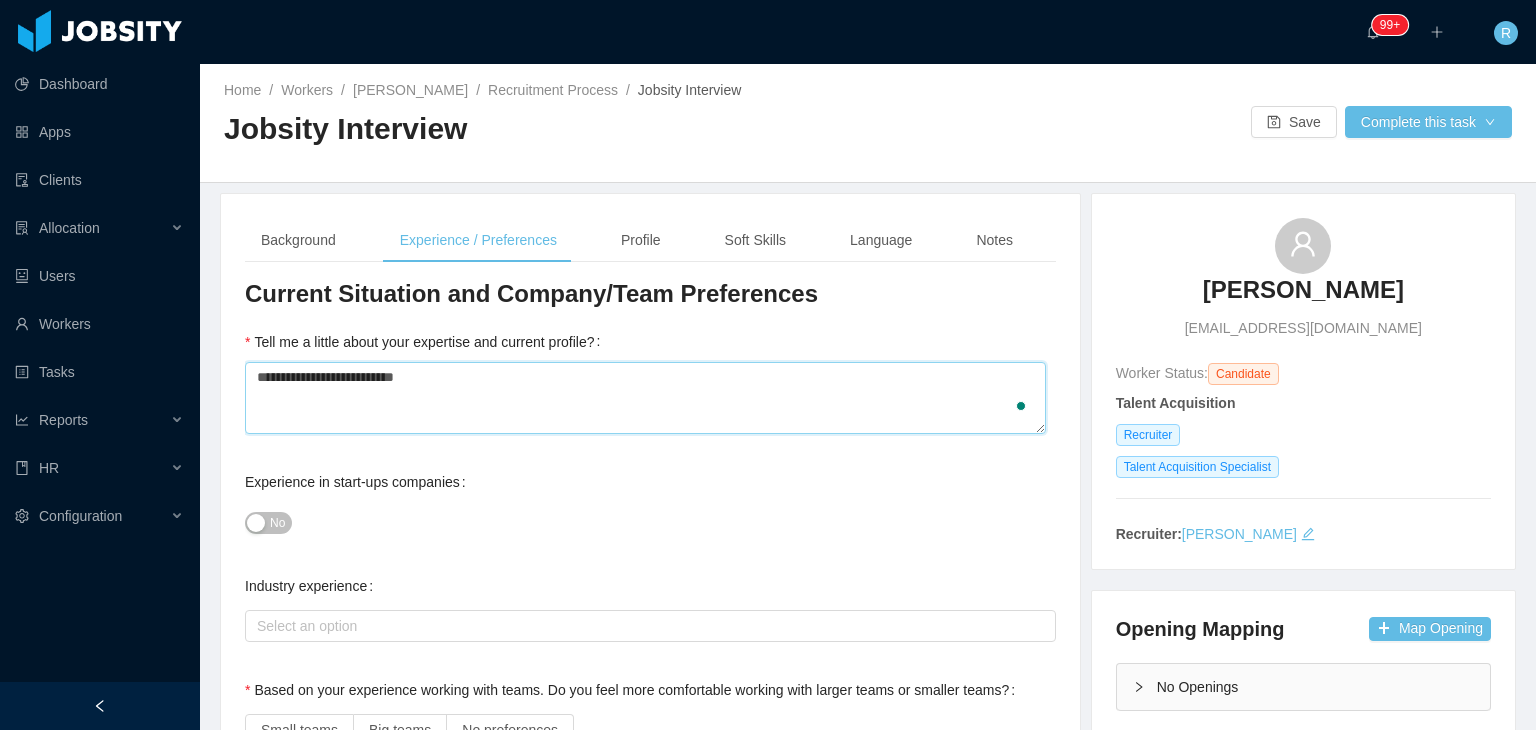 type 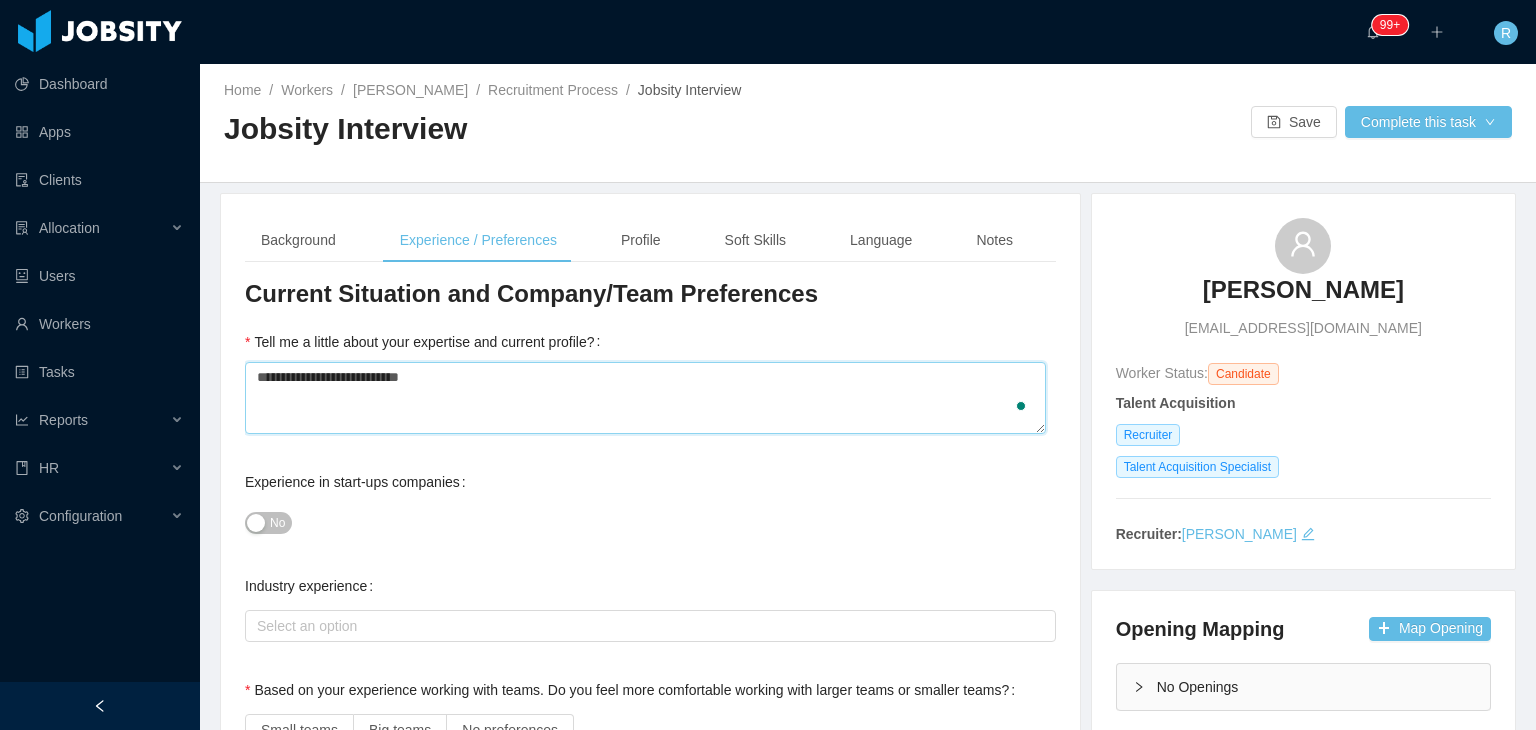type 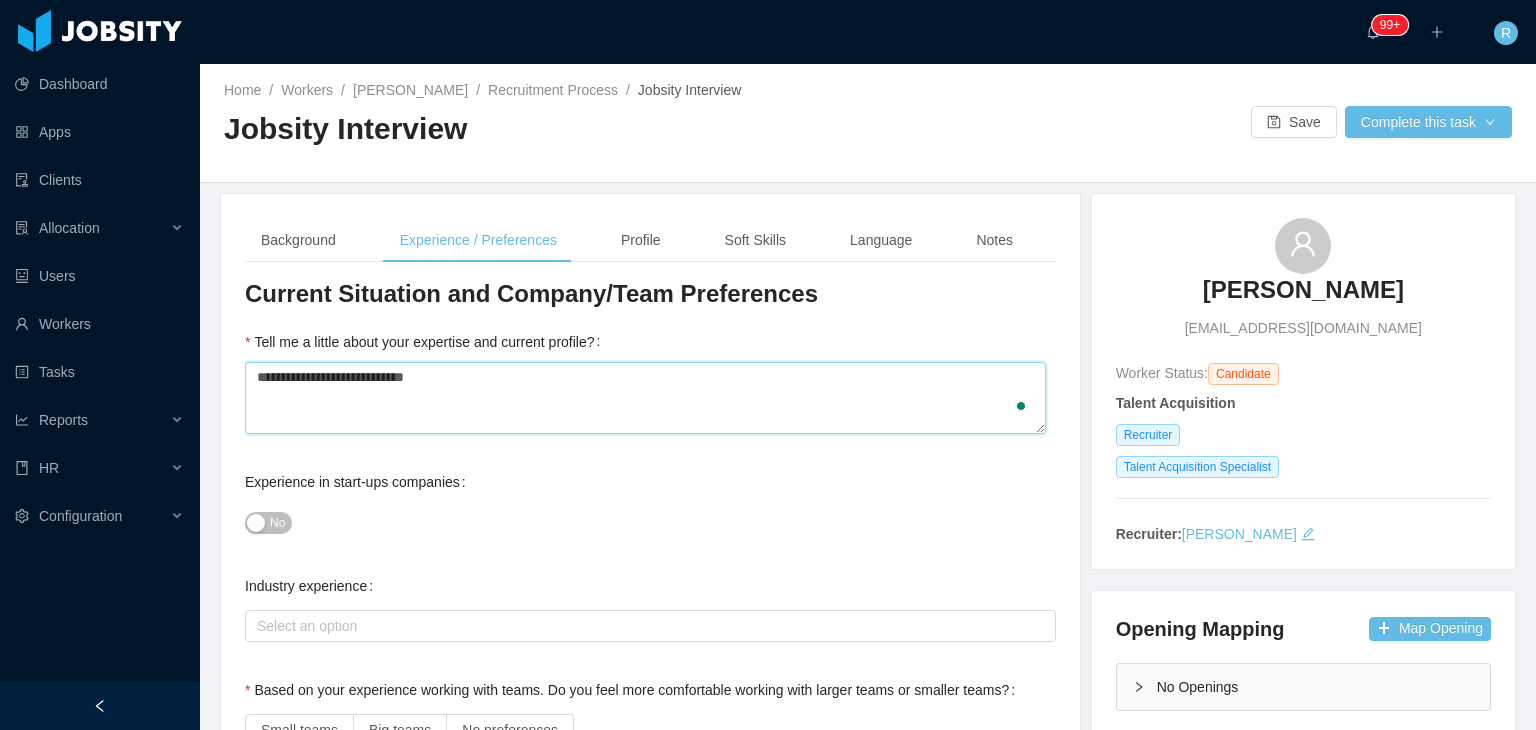 type 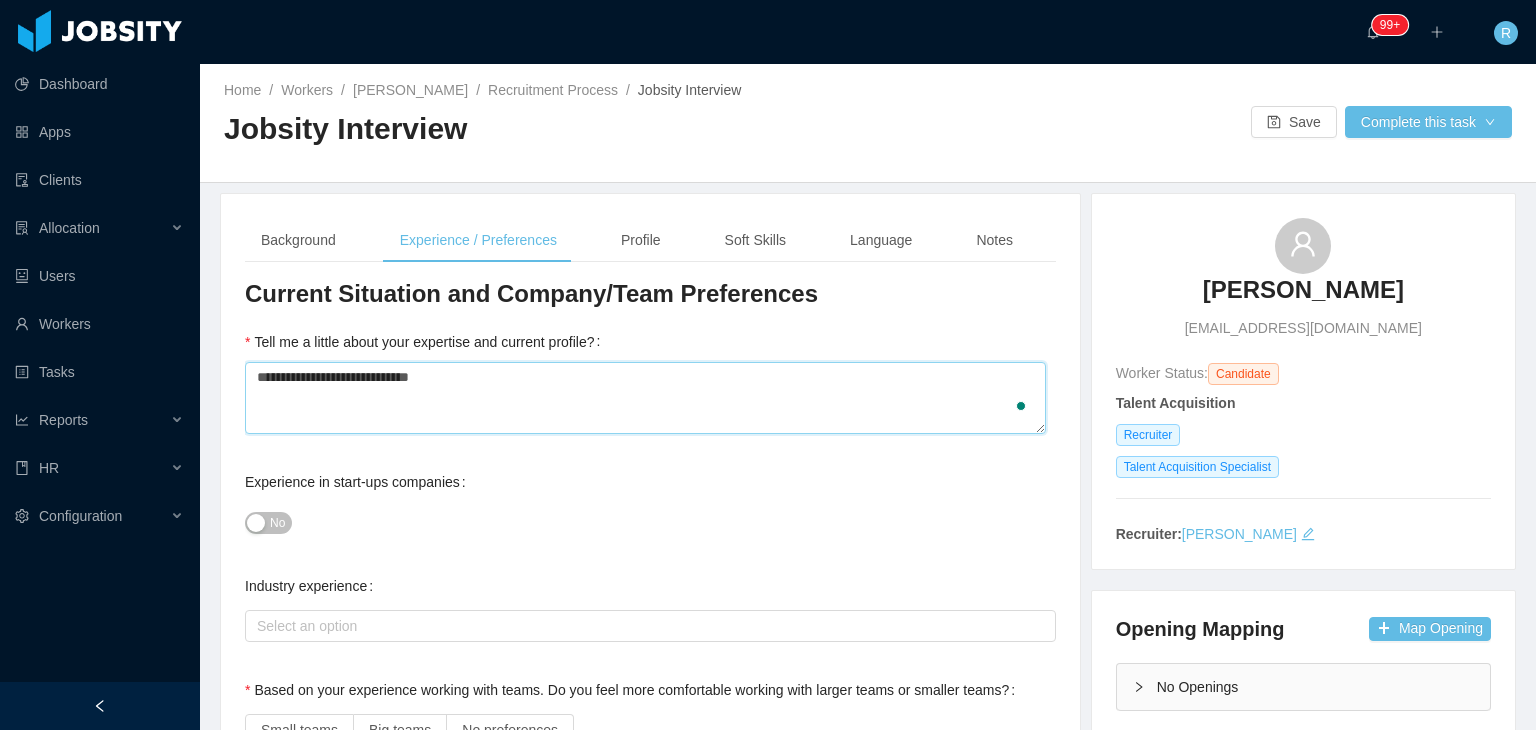 type 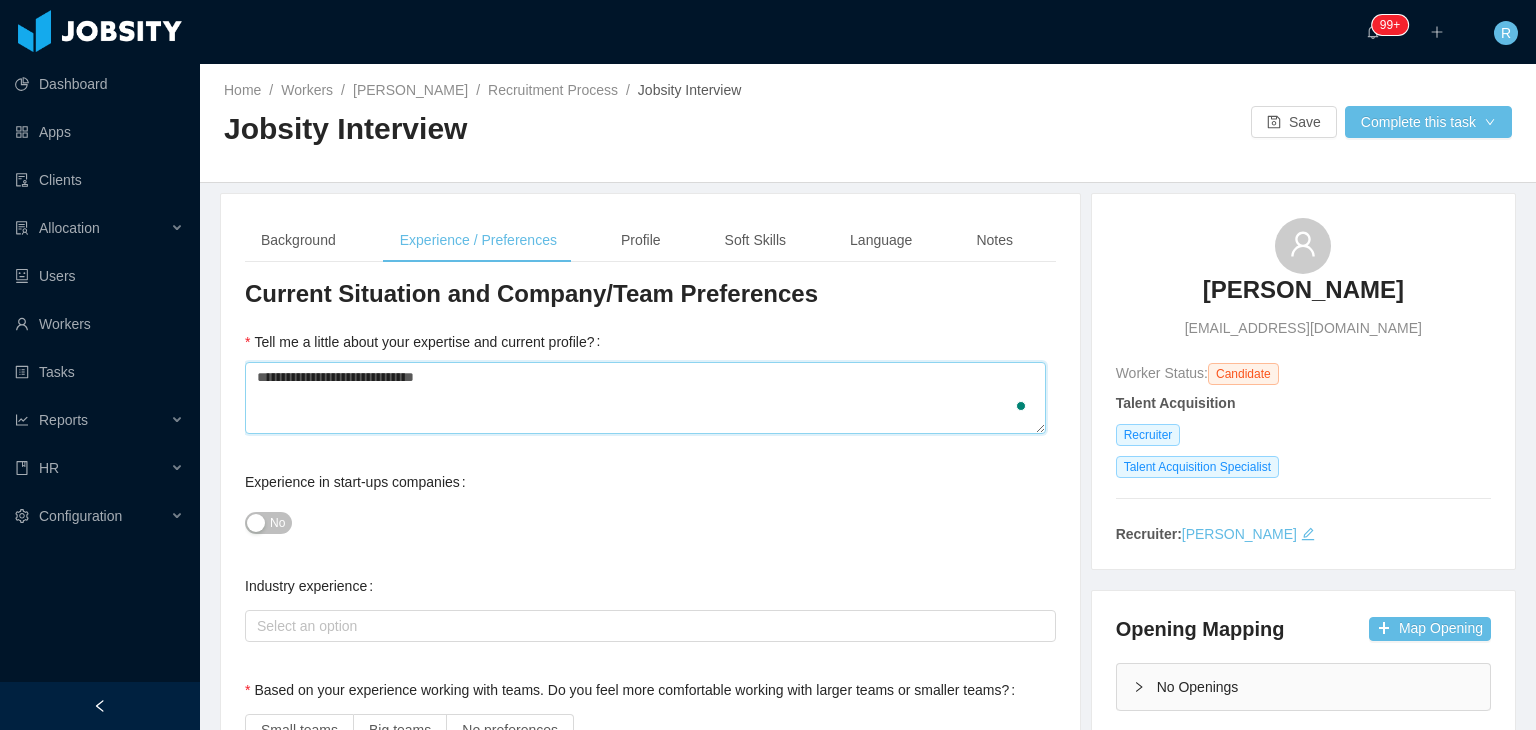 type 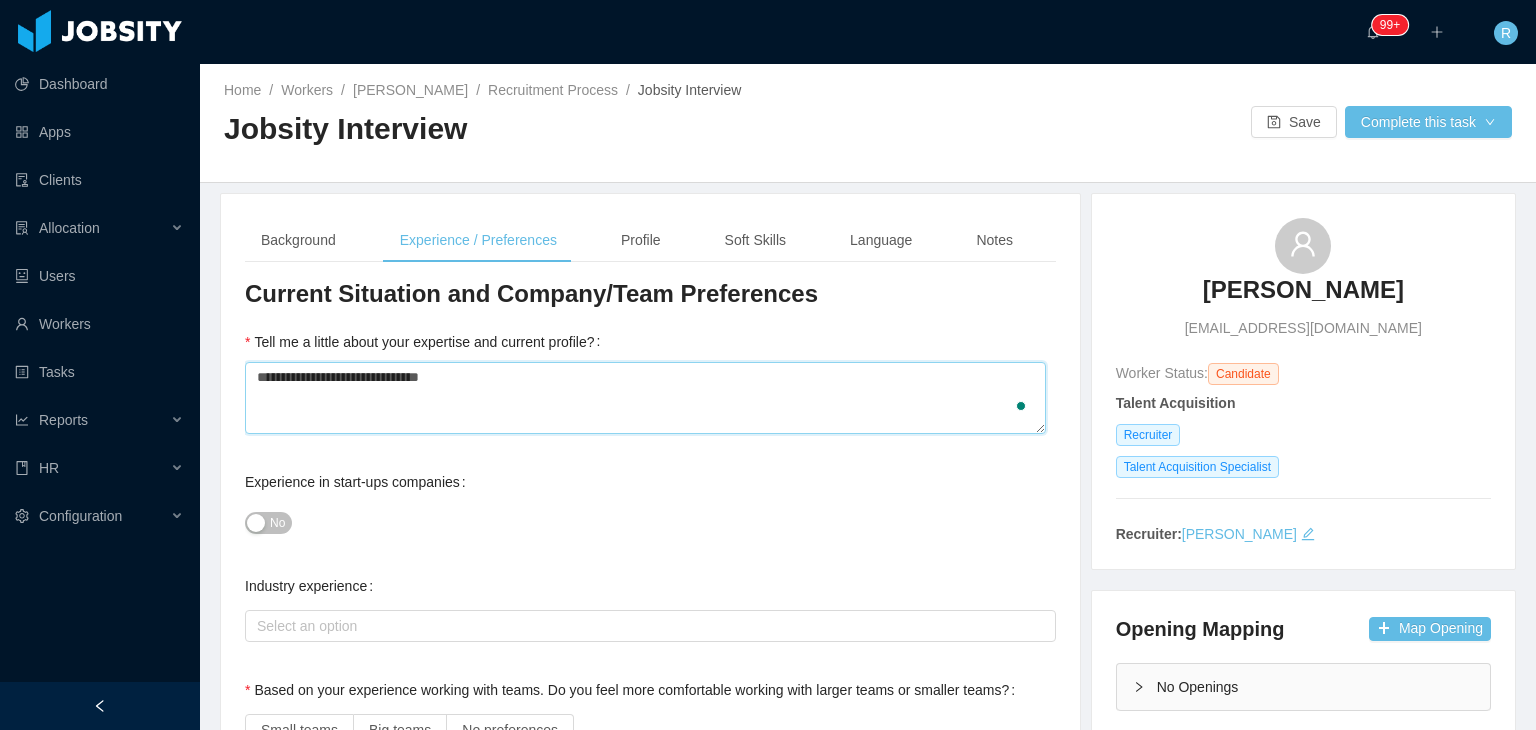 type 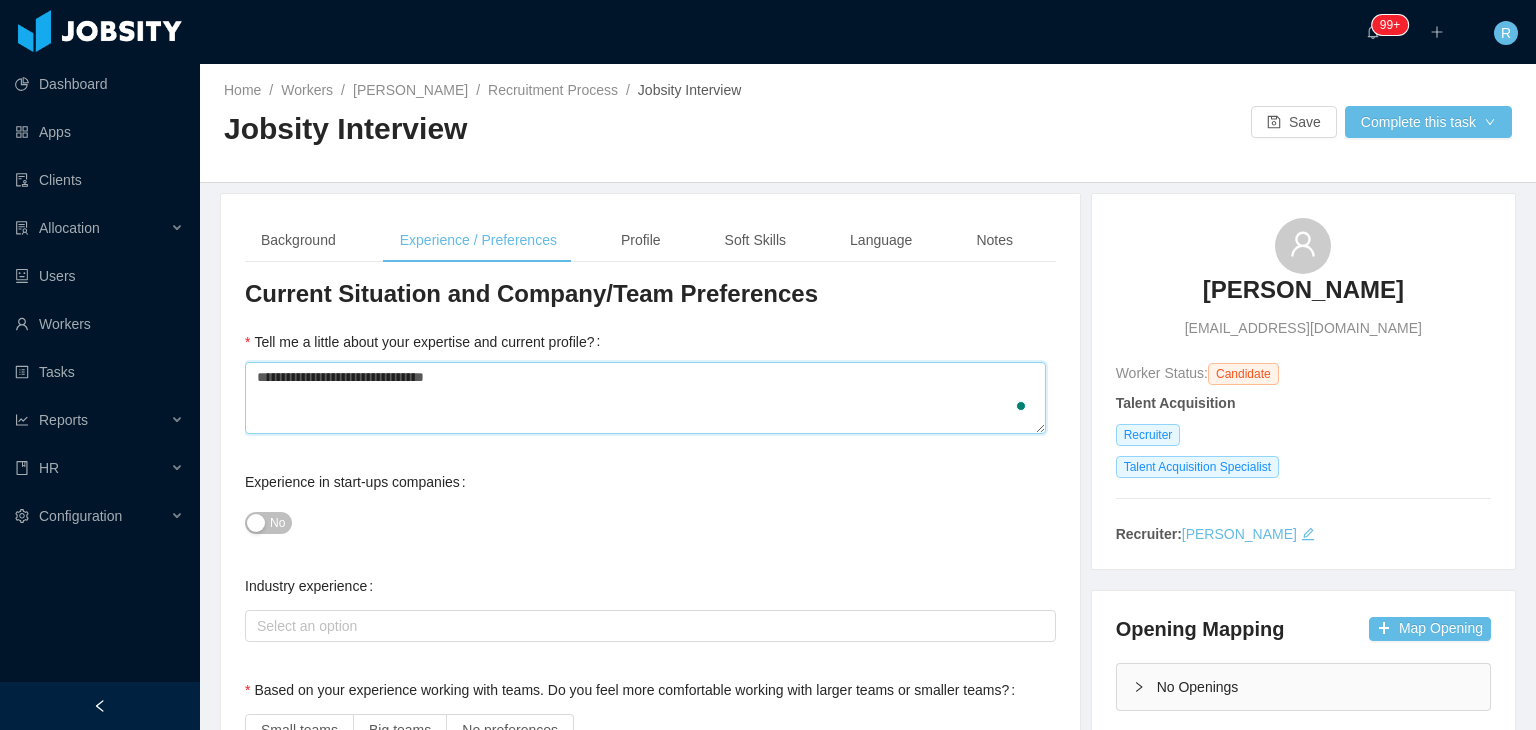 type 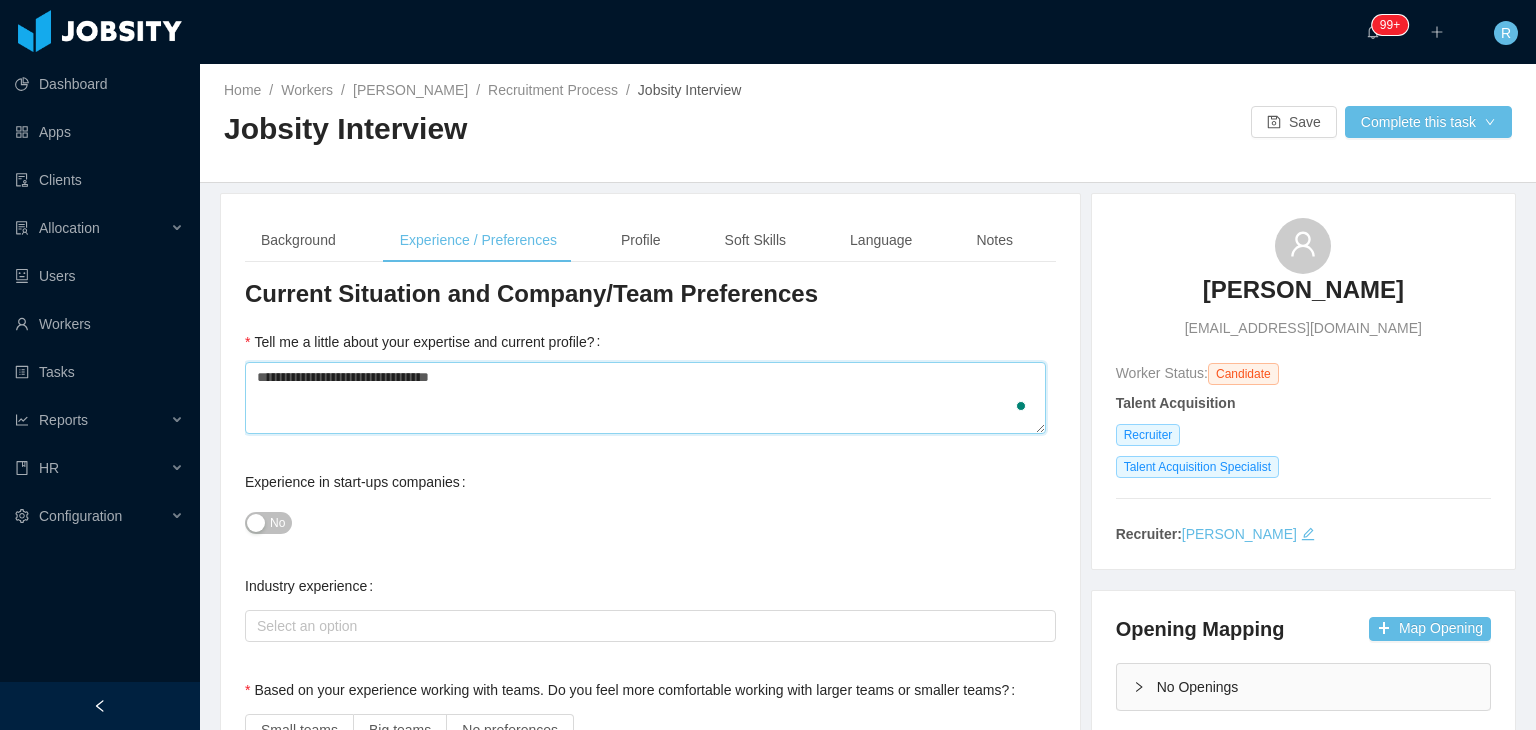 type 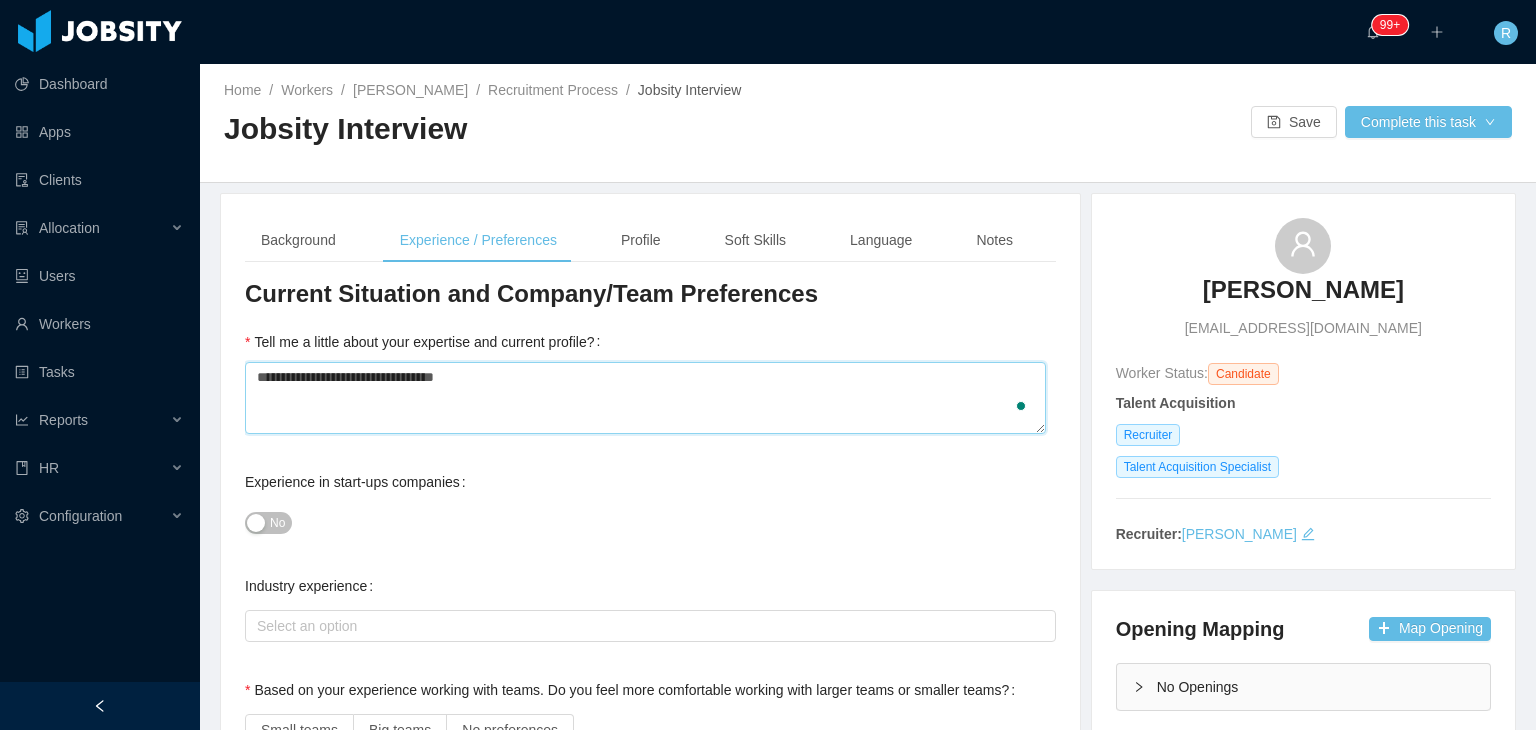 type 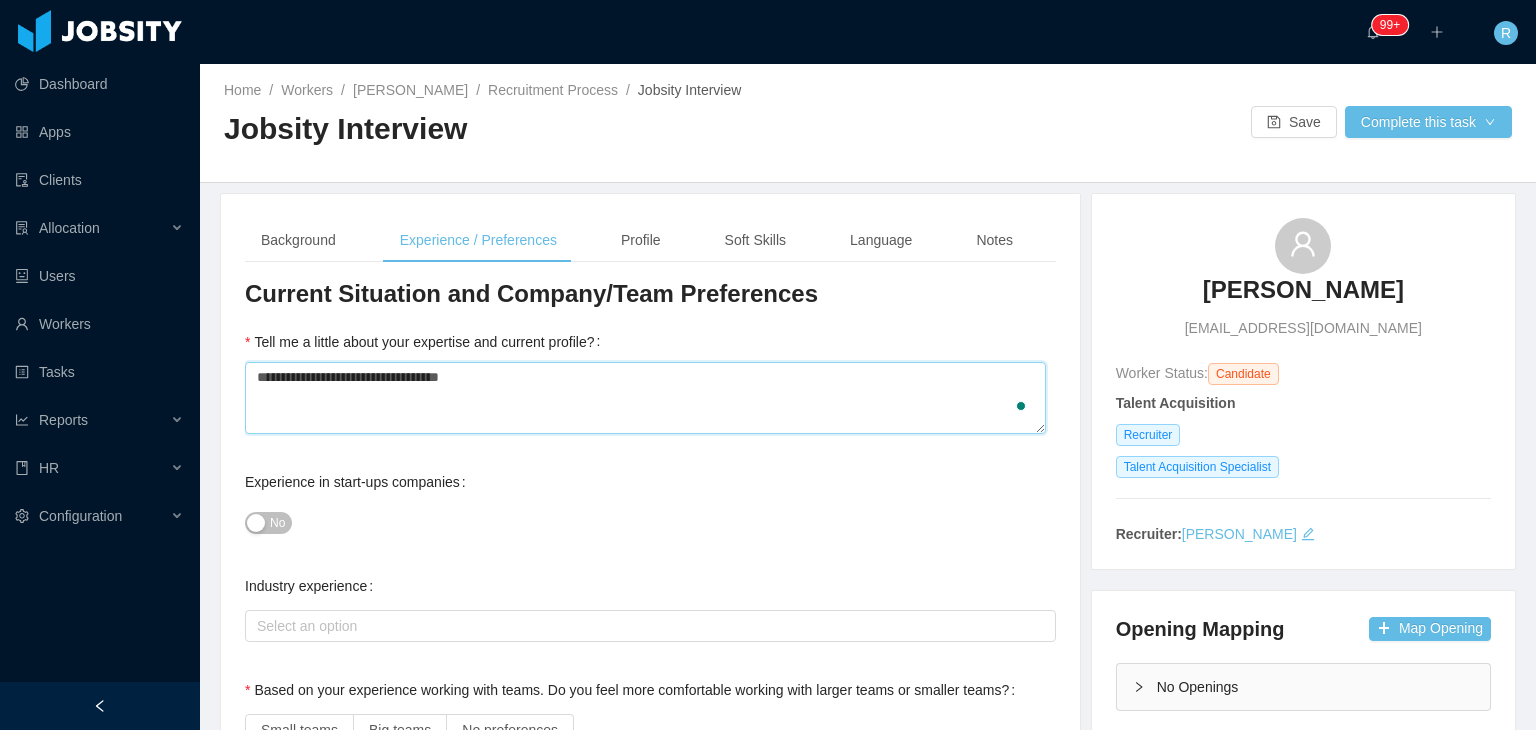 type 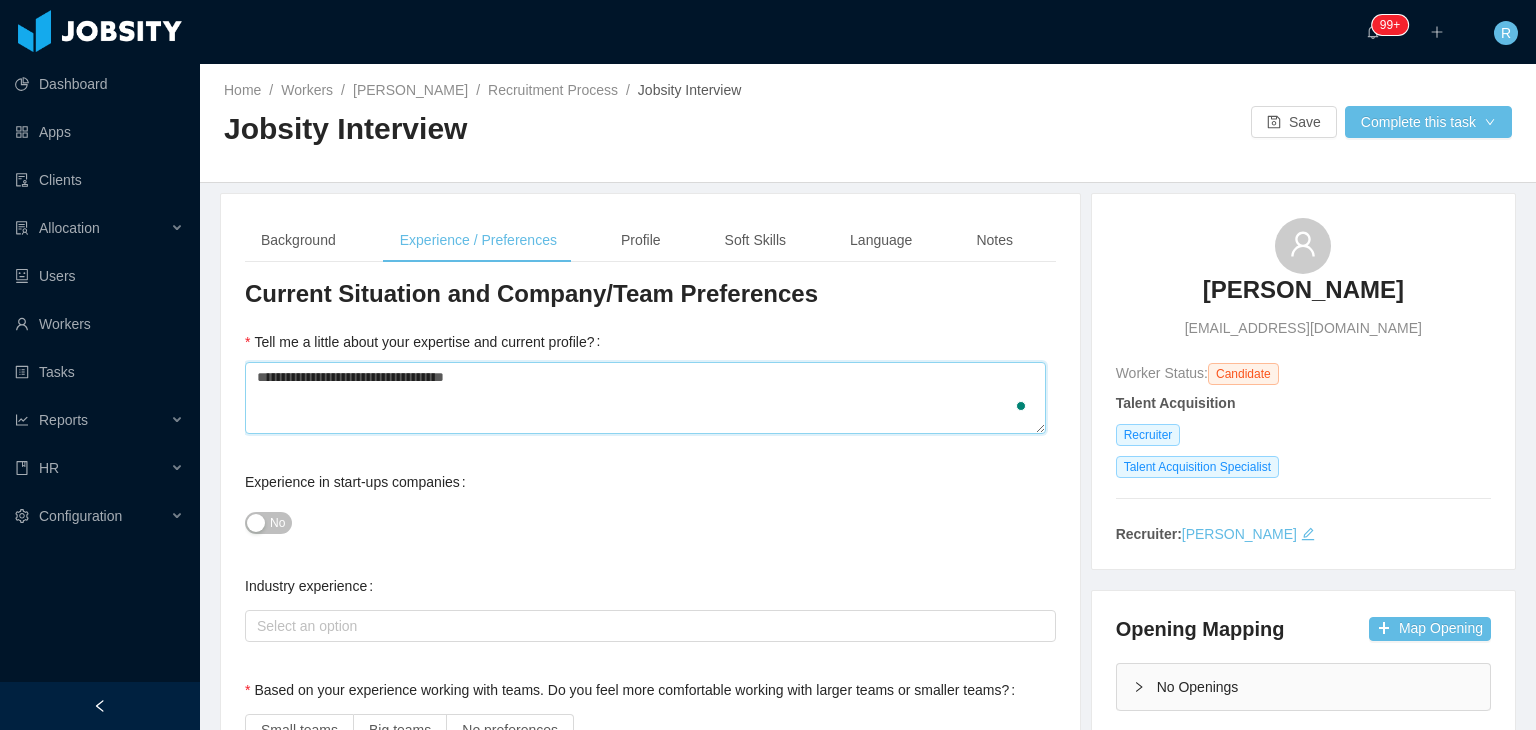 type on "**********" 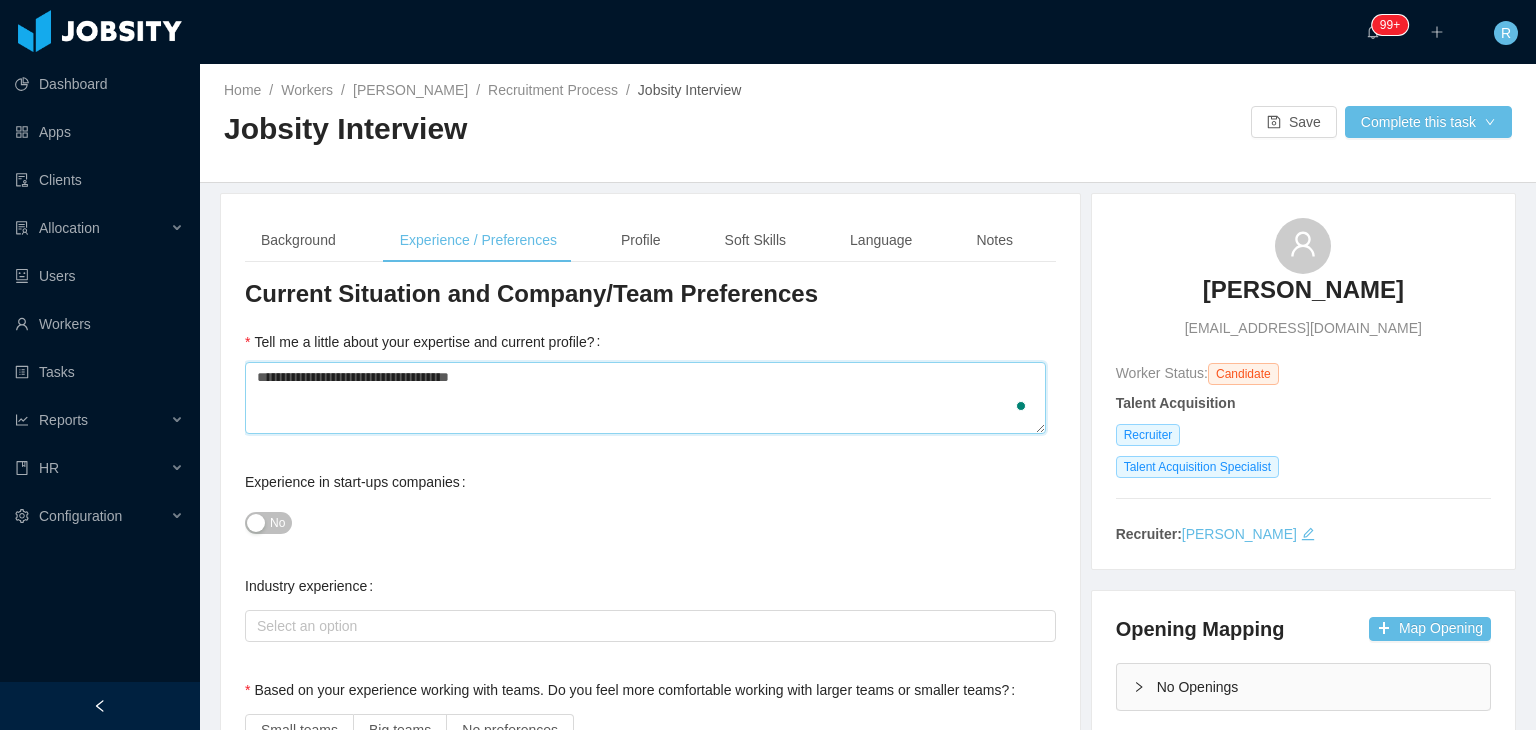 type 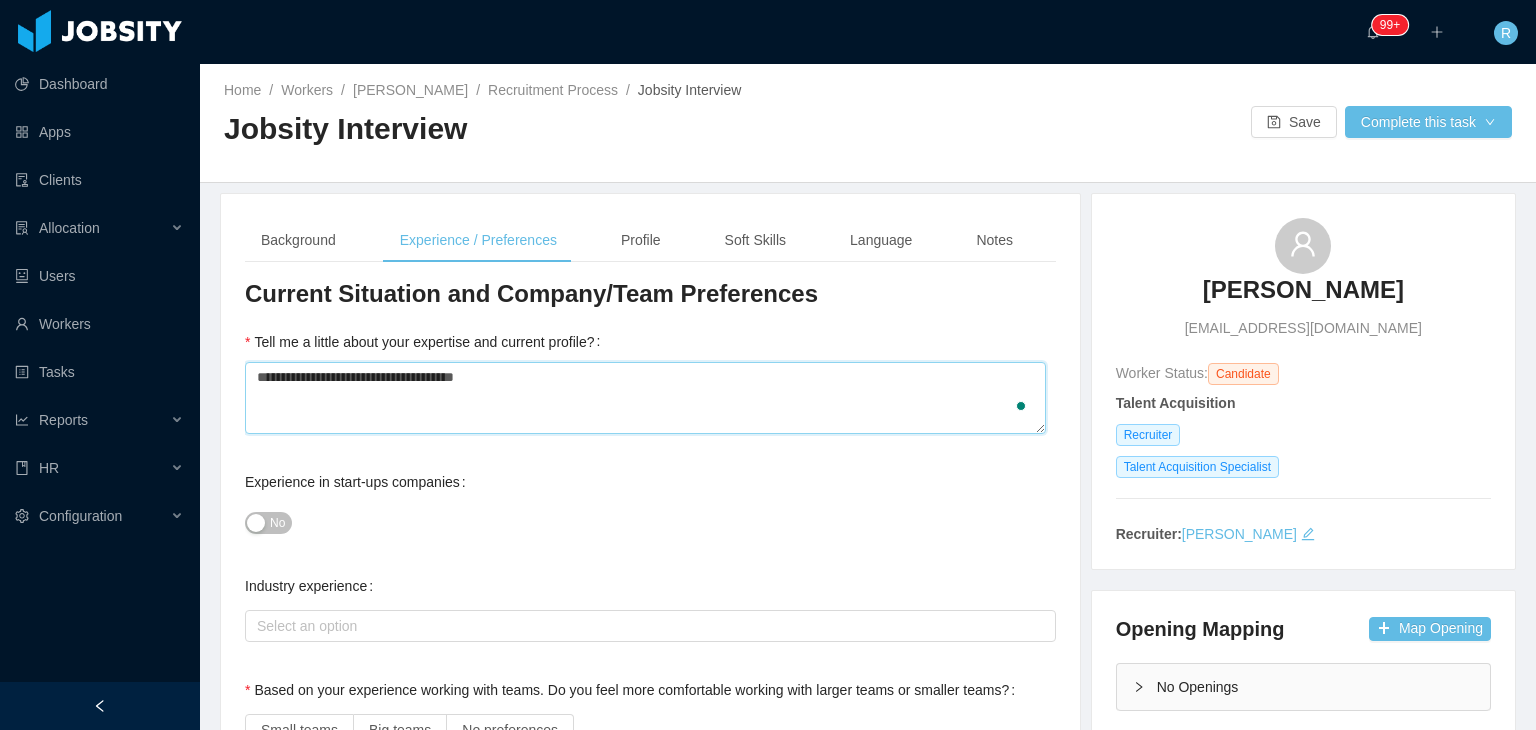 type on "**********" 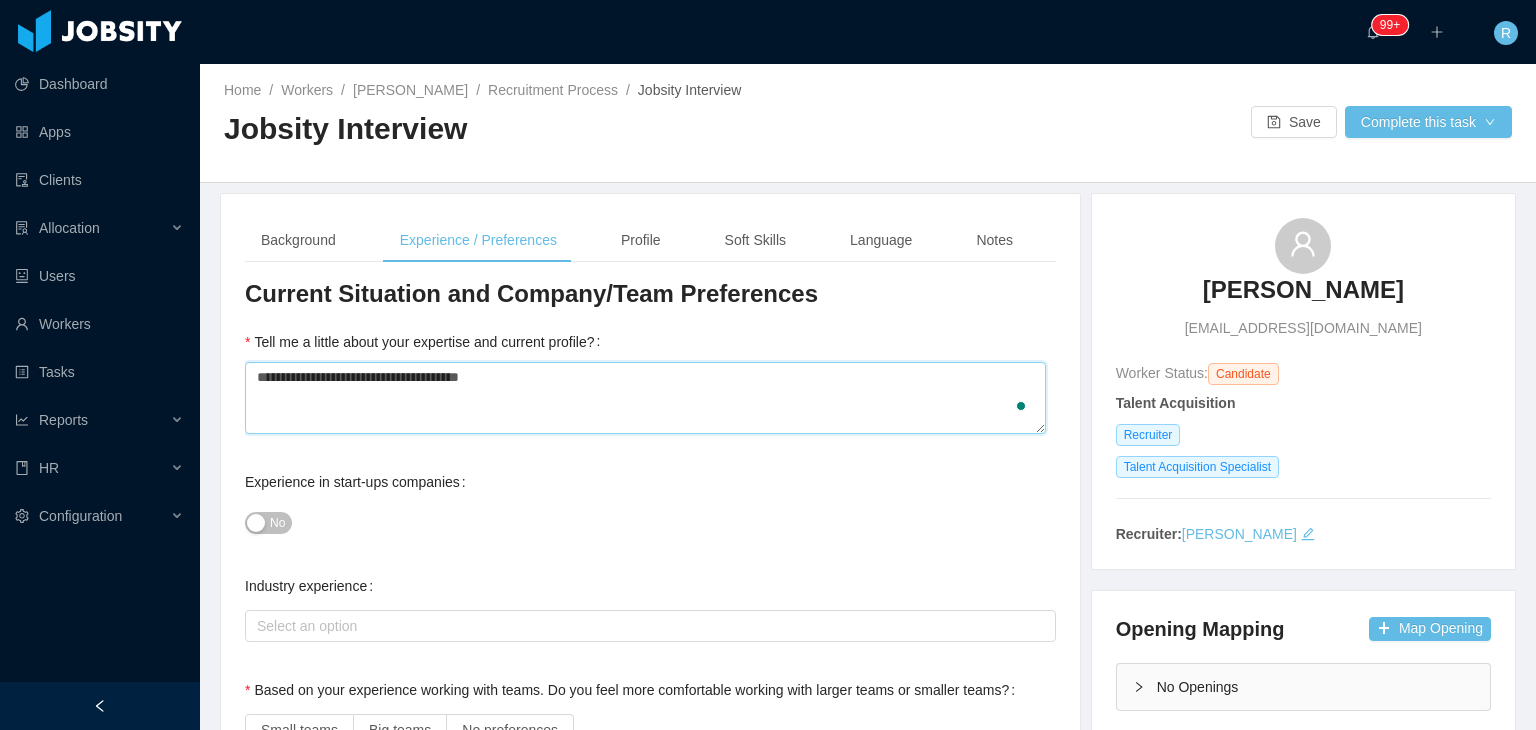 type 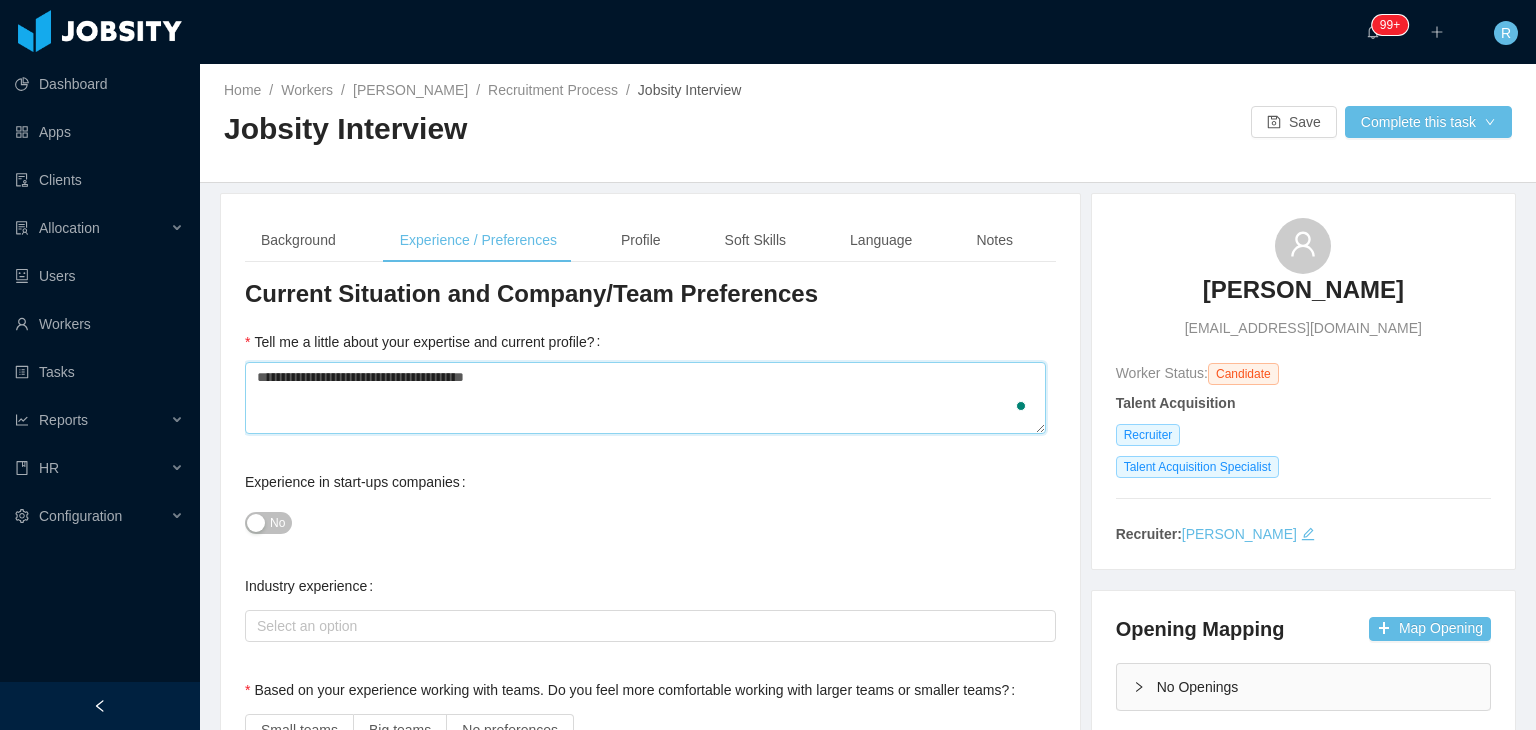 type 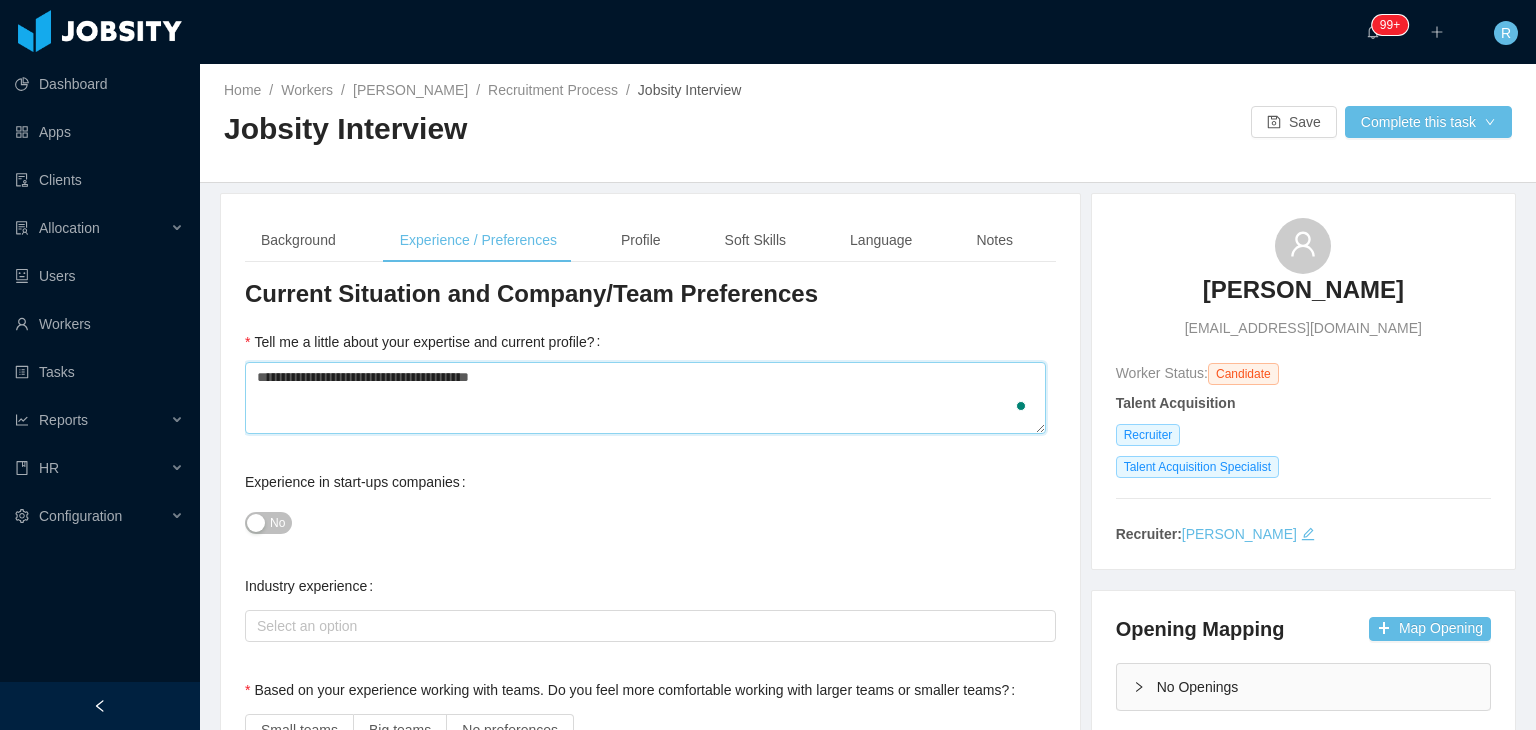 type 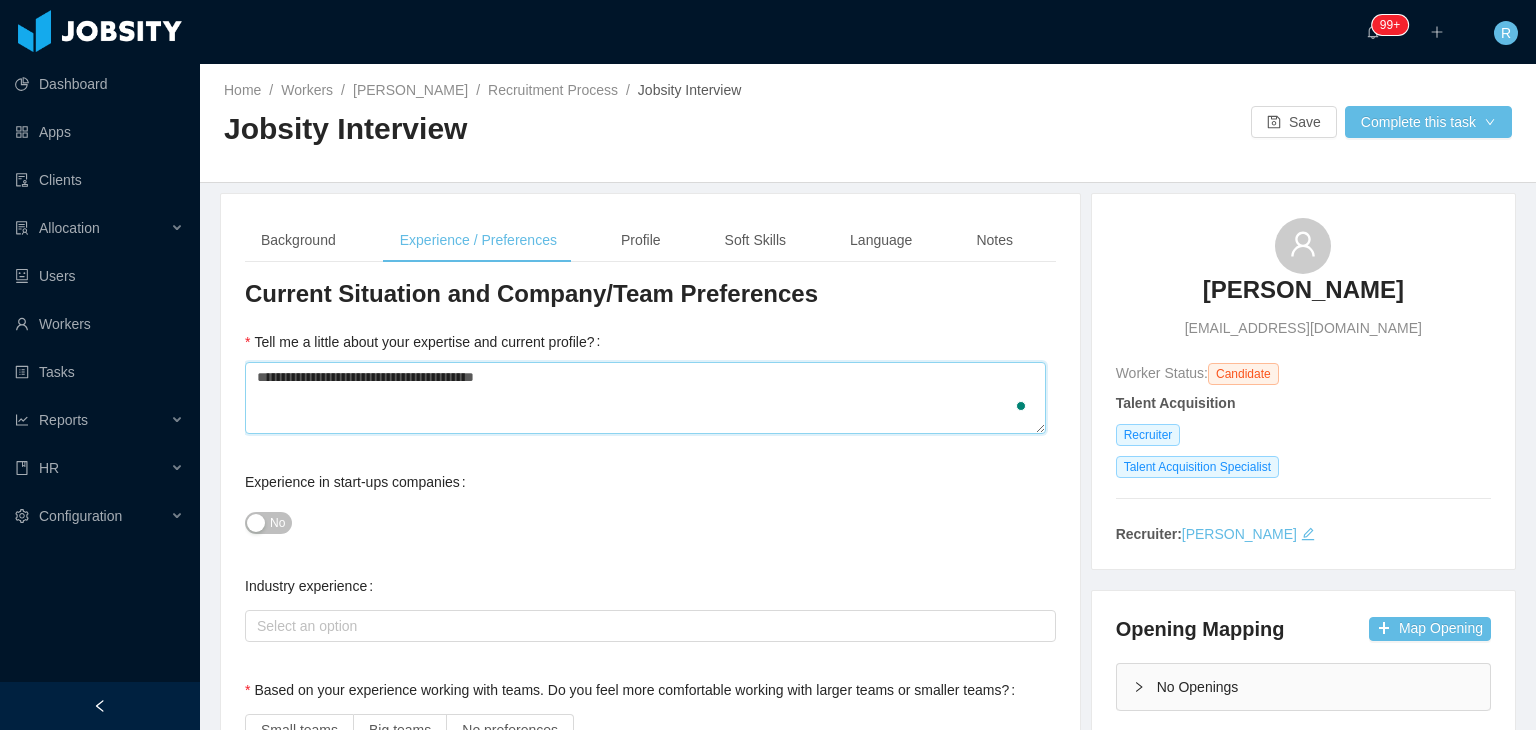 type 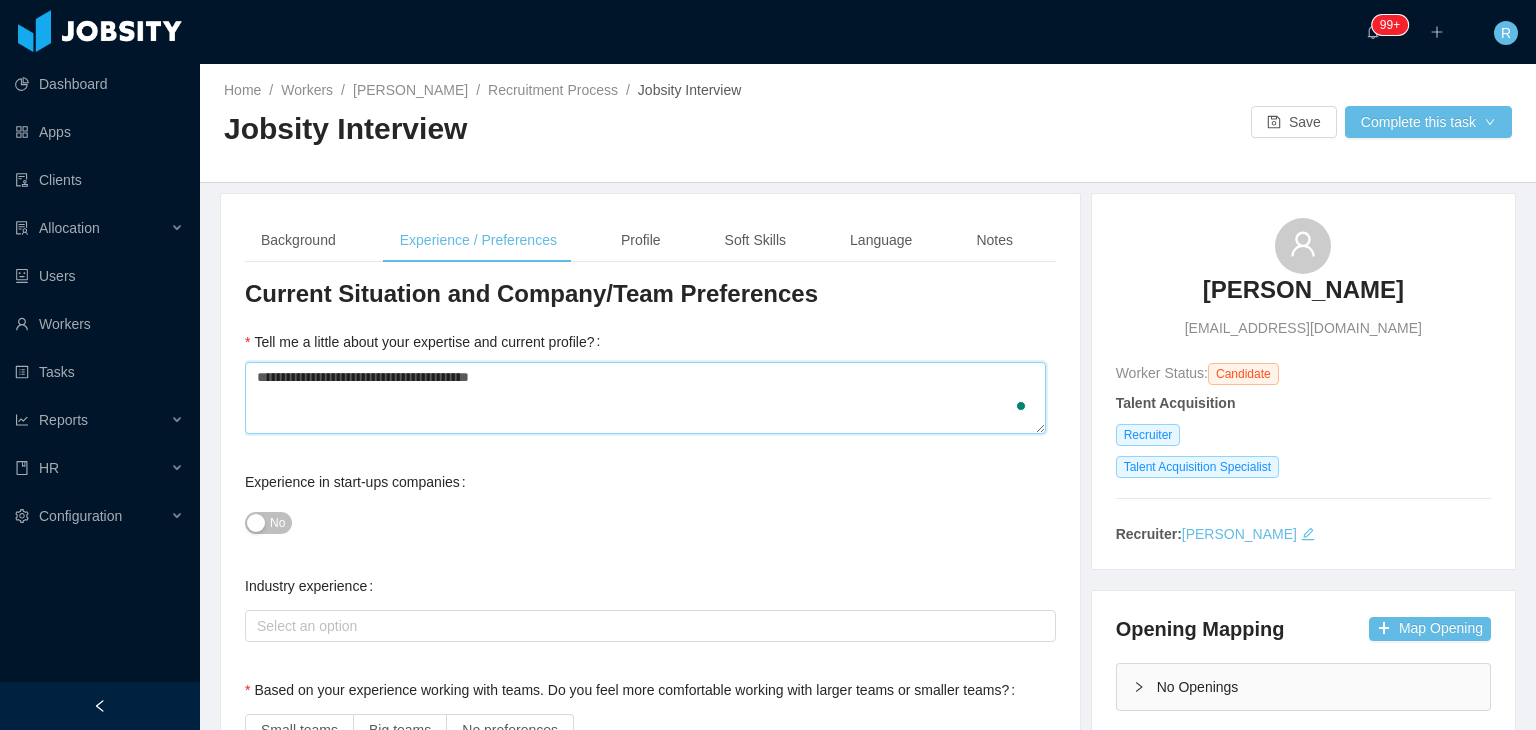 type 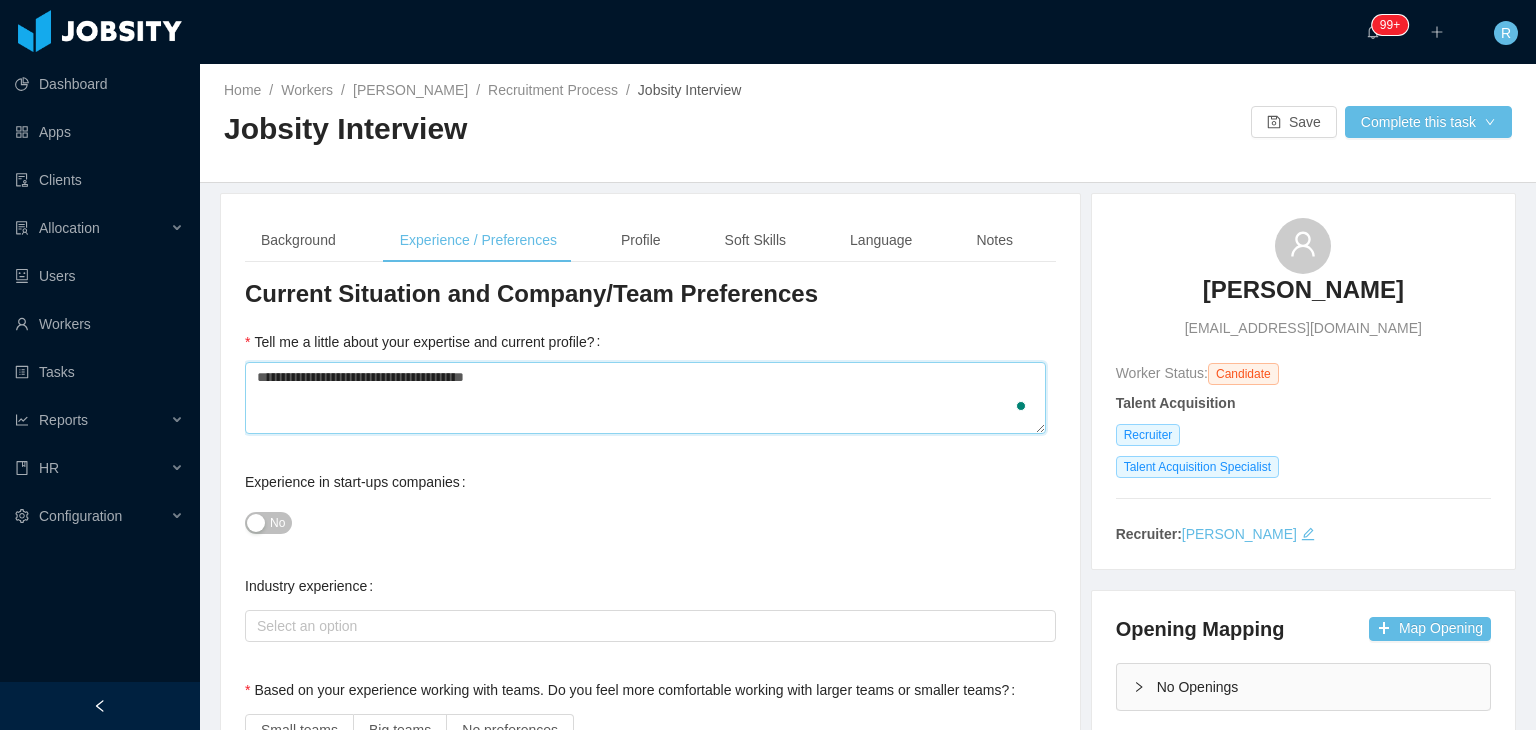 type 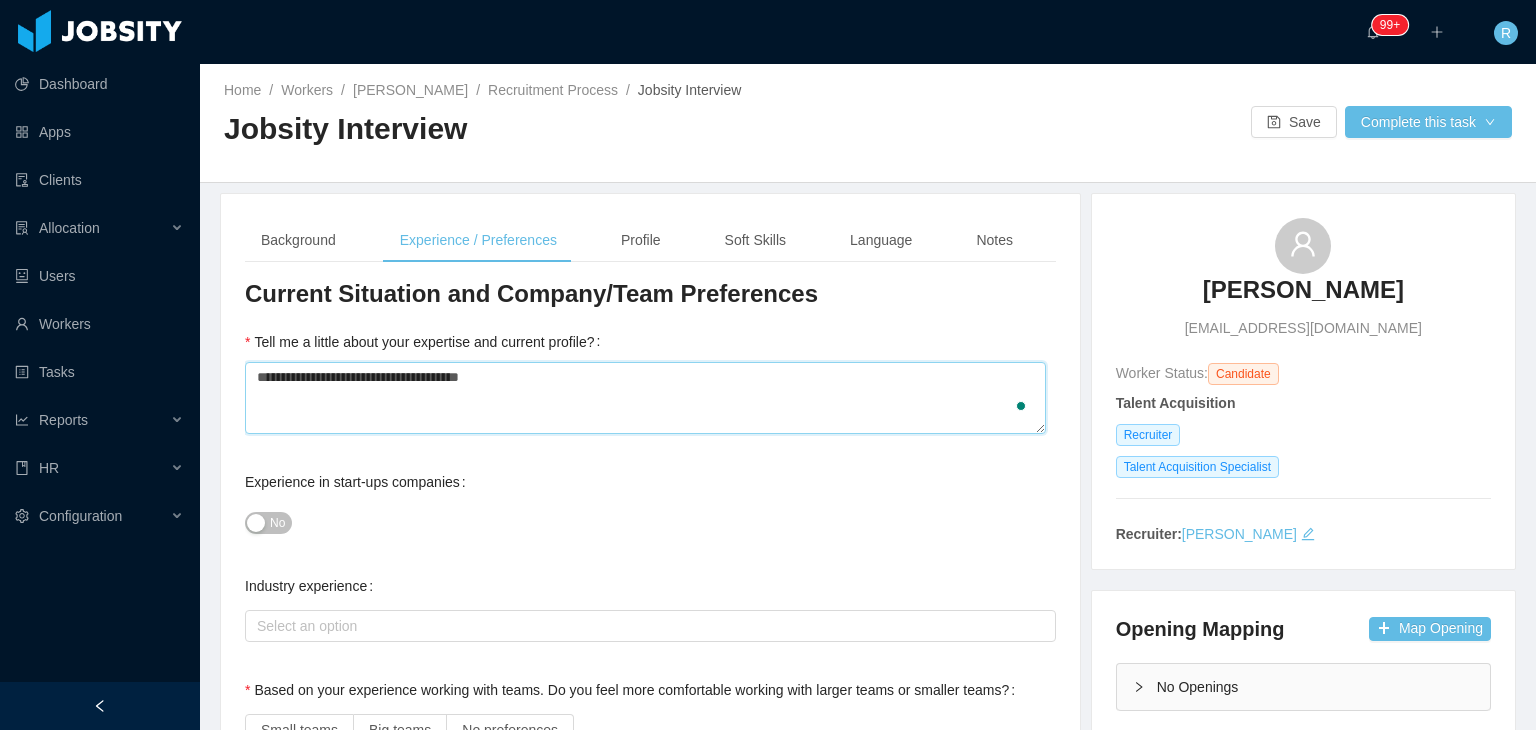 type 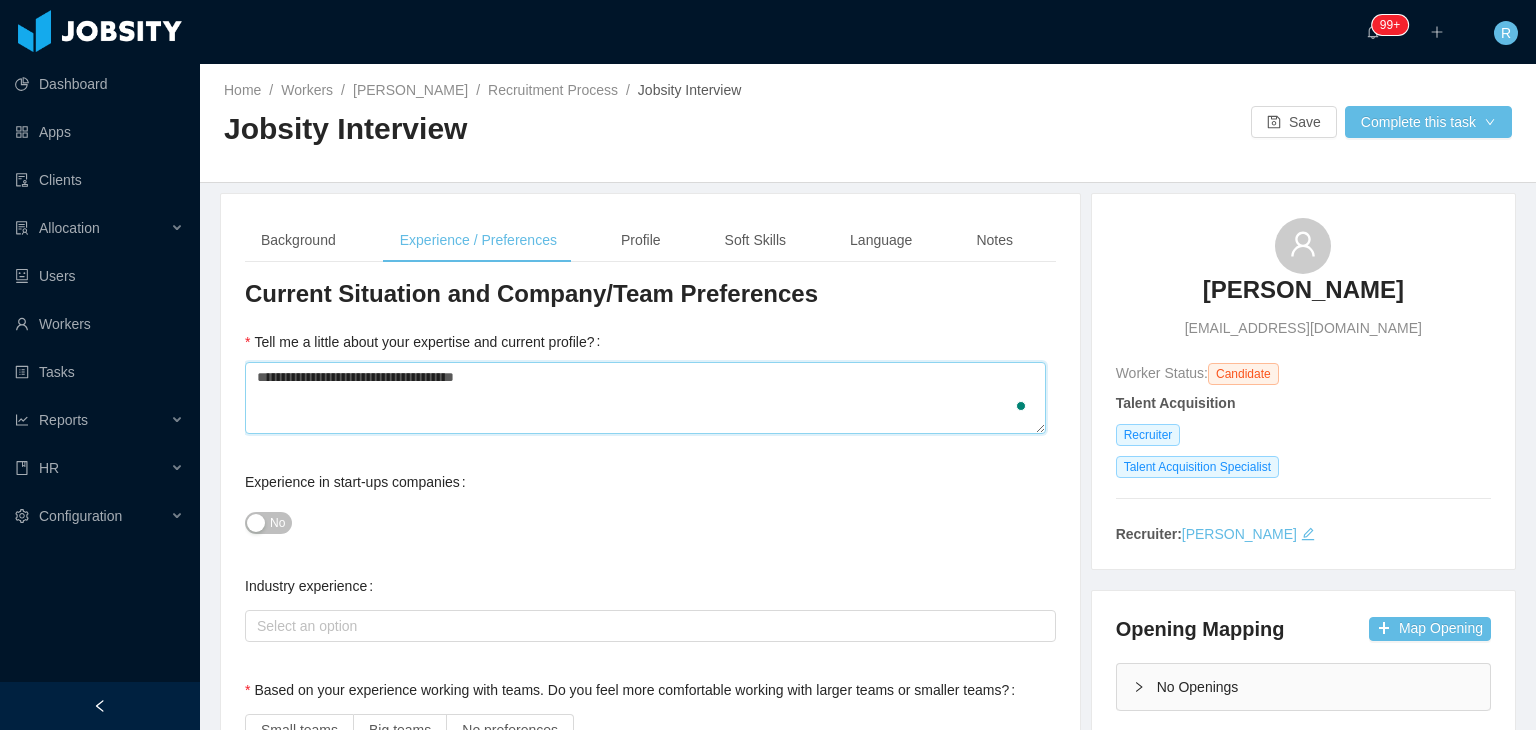 type 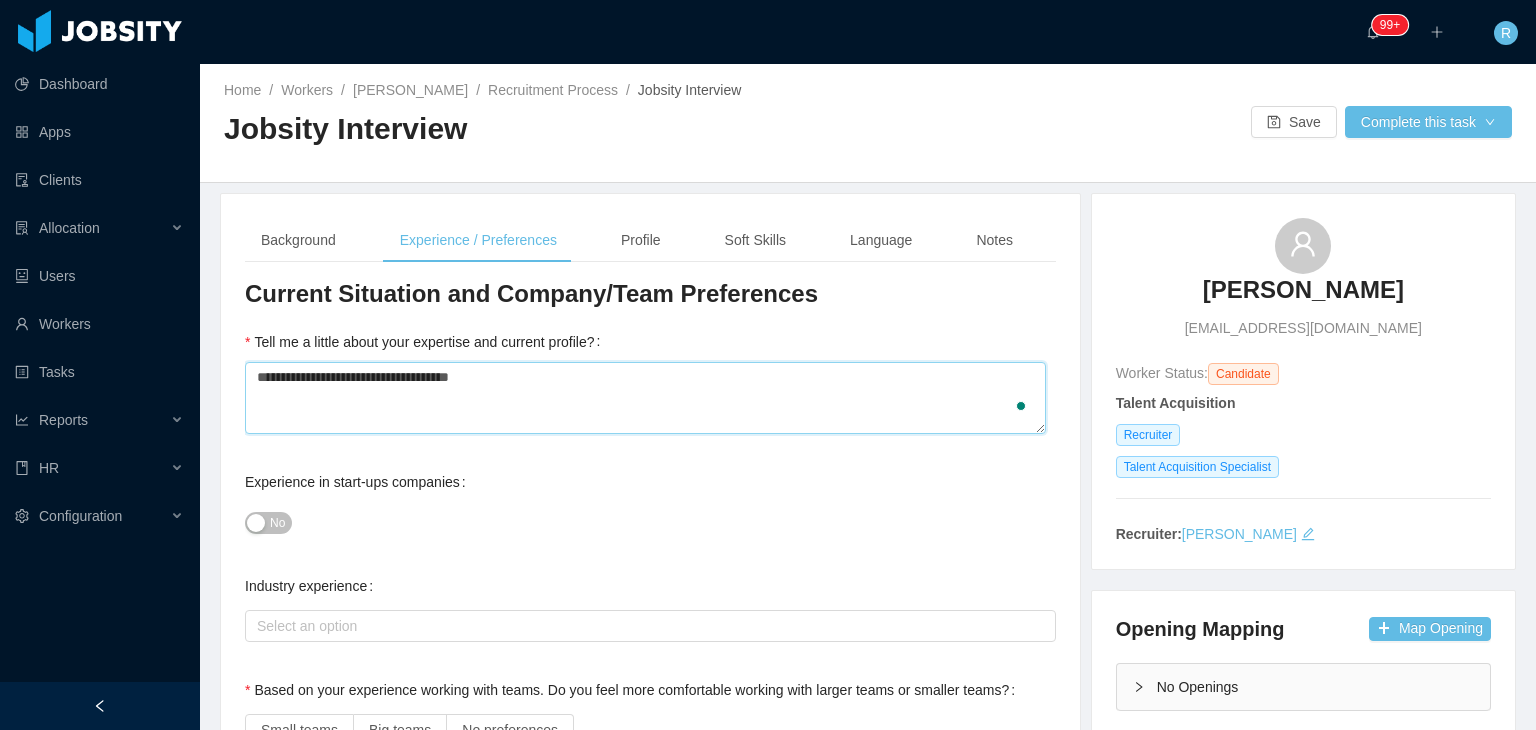 type 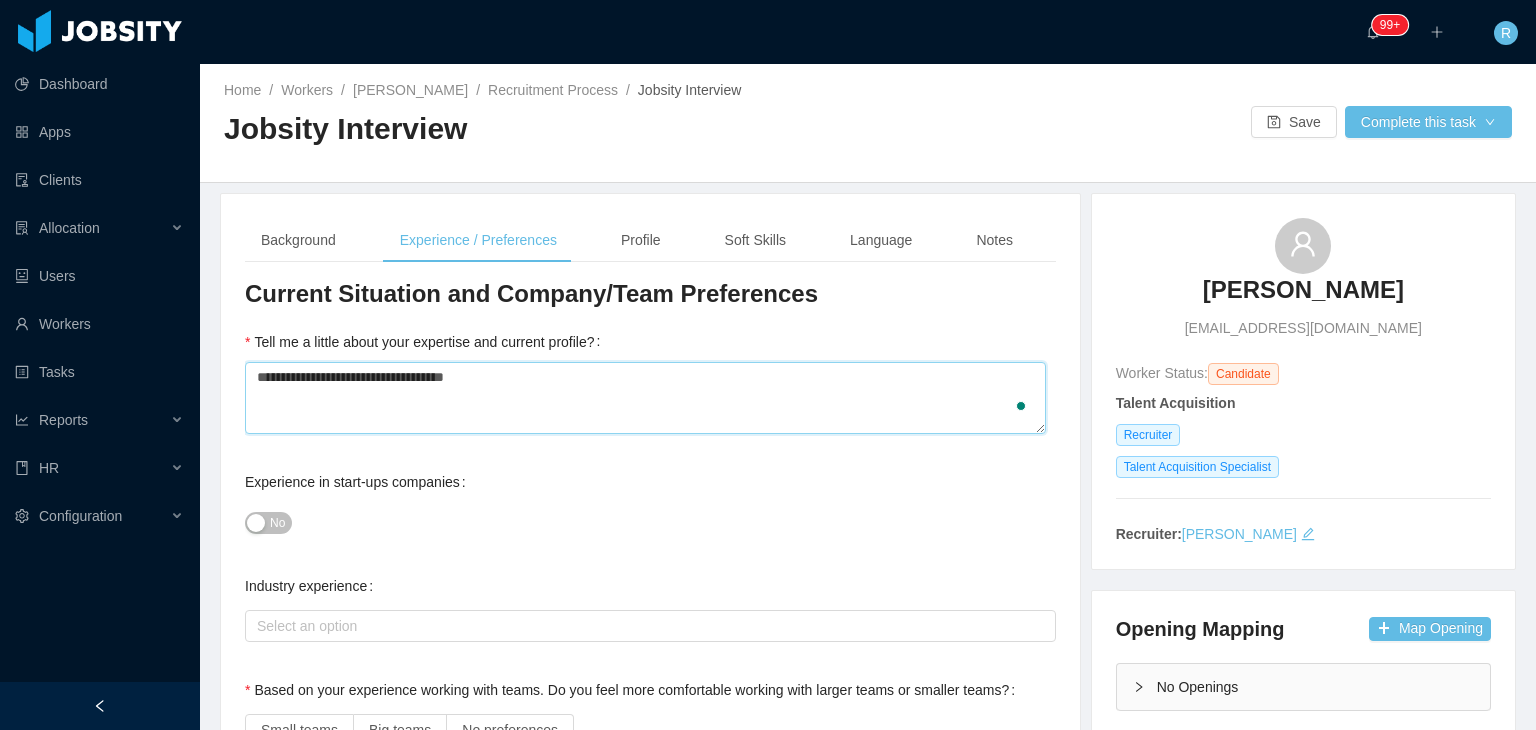 type 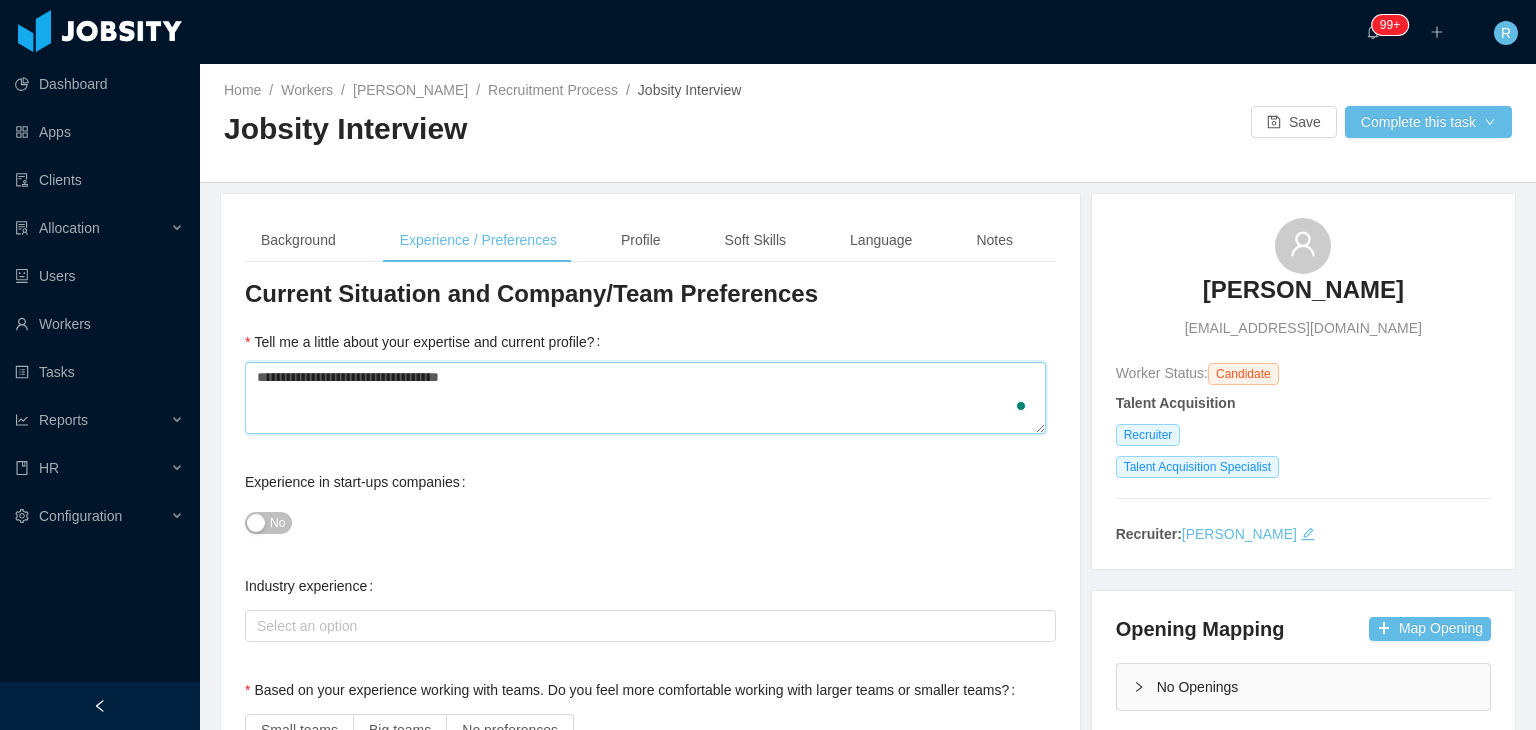 type 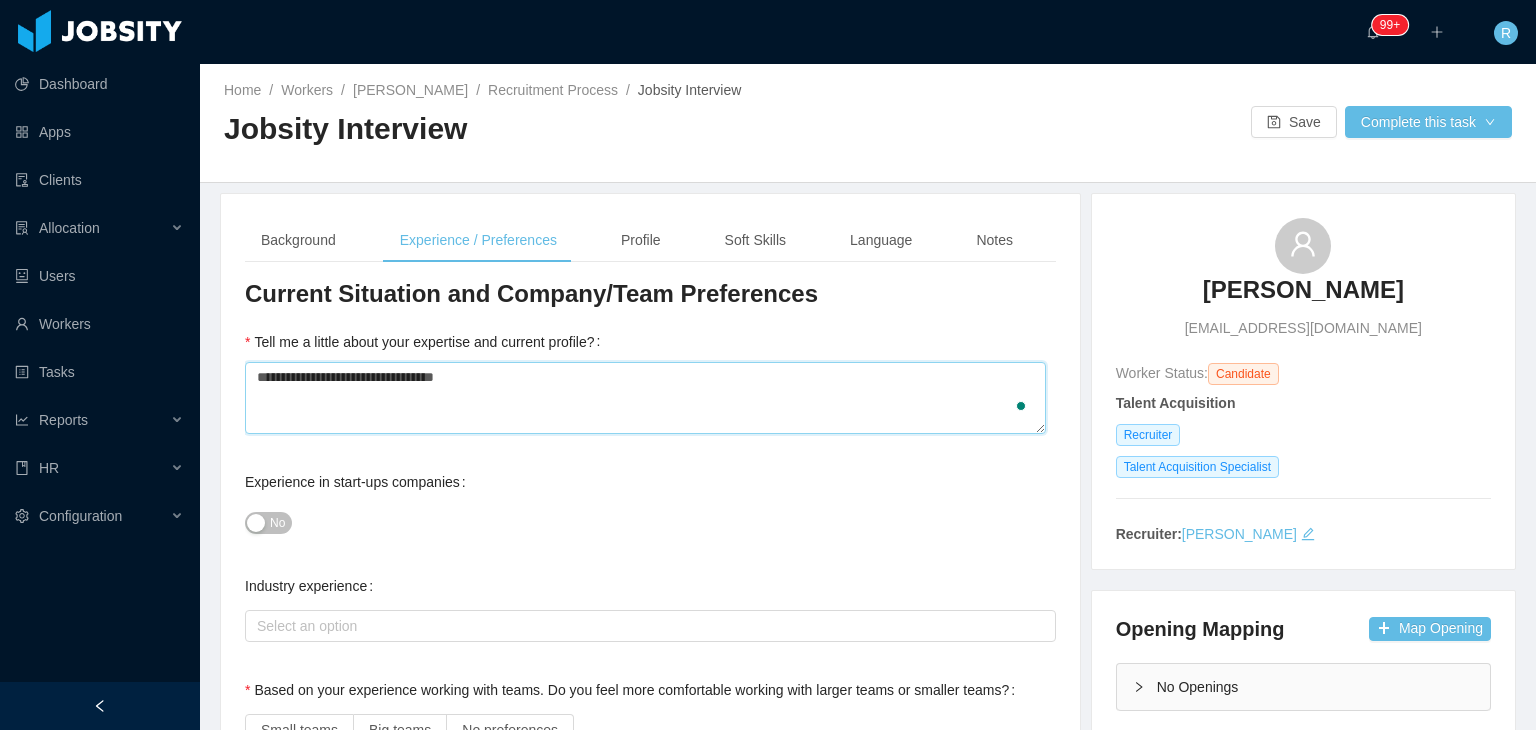 type 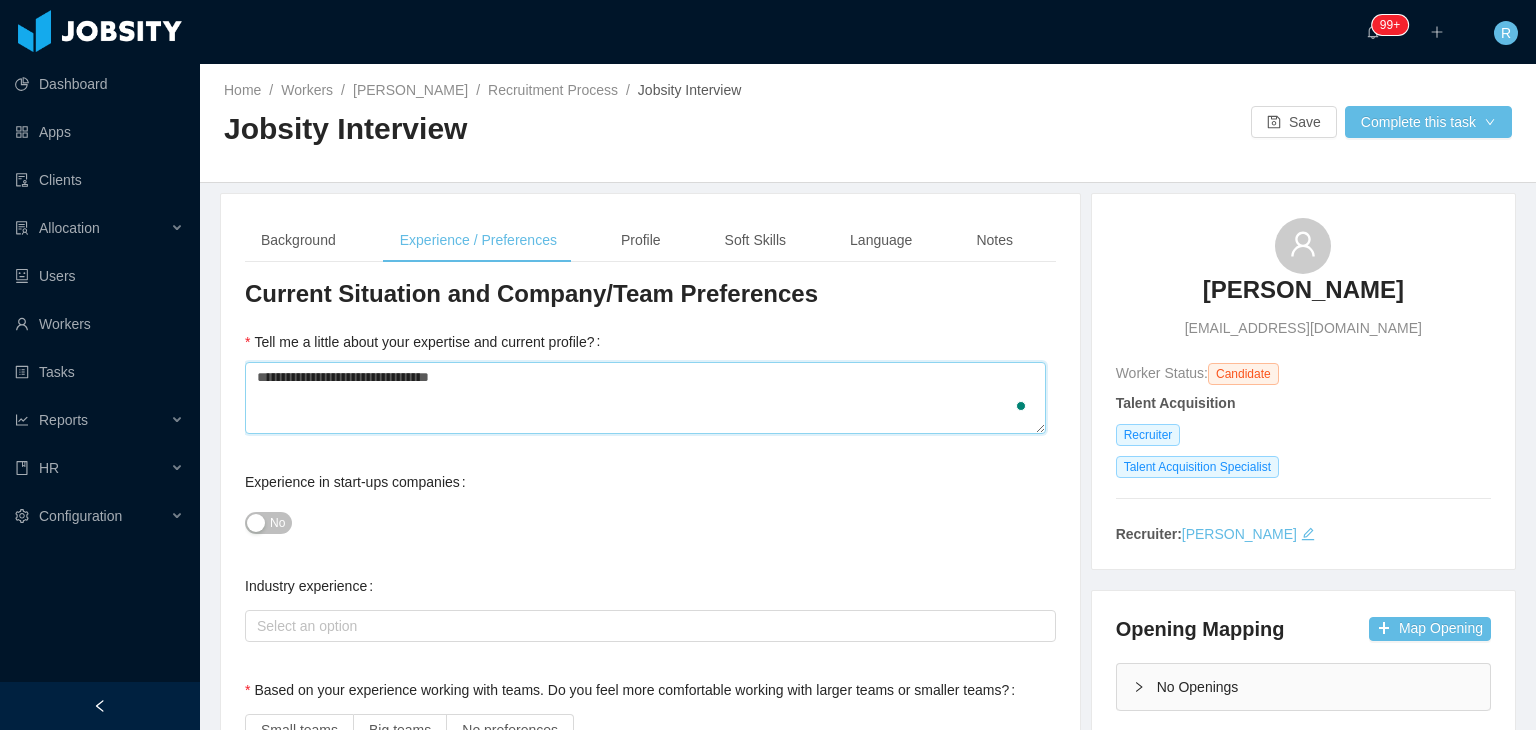 type 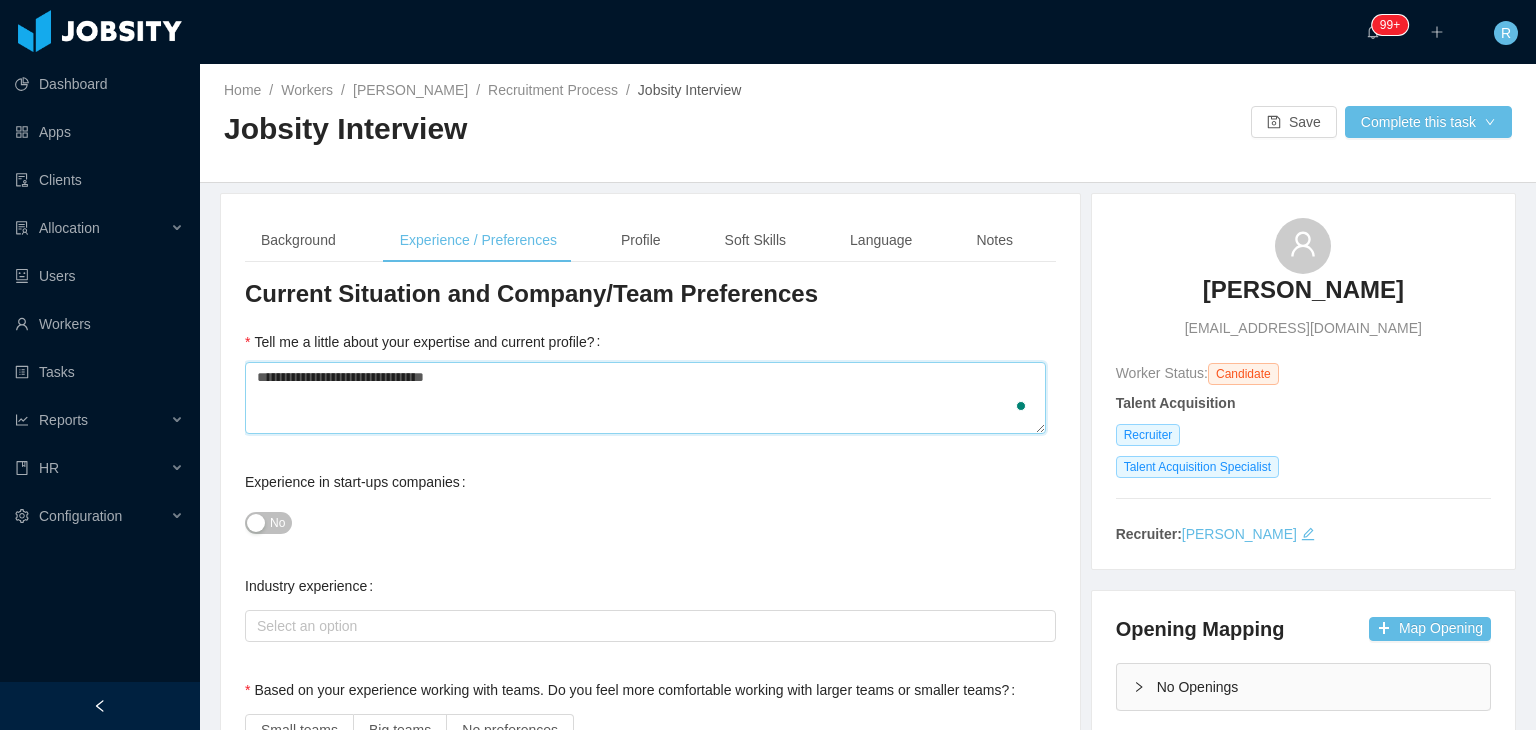 type 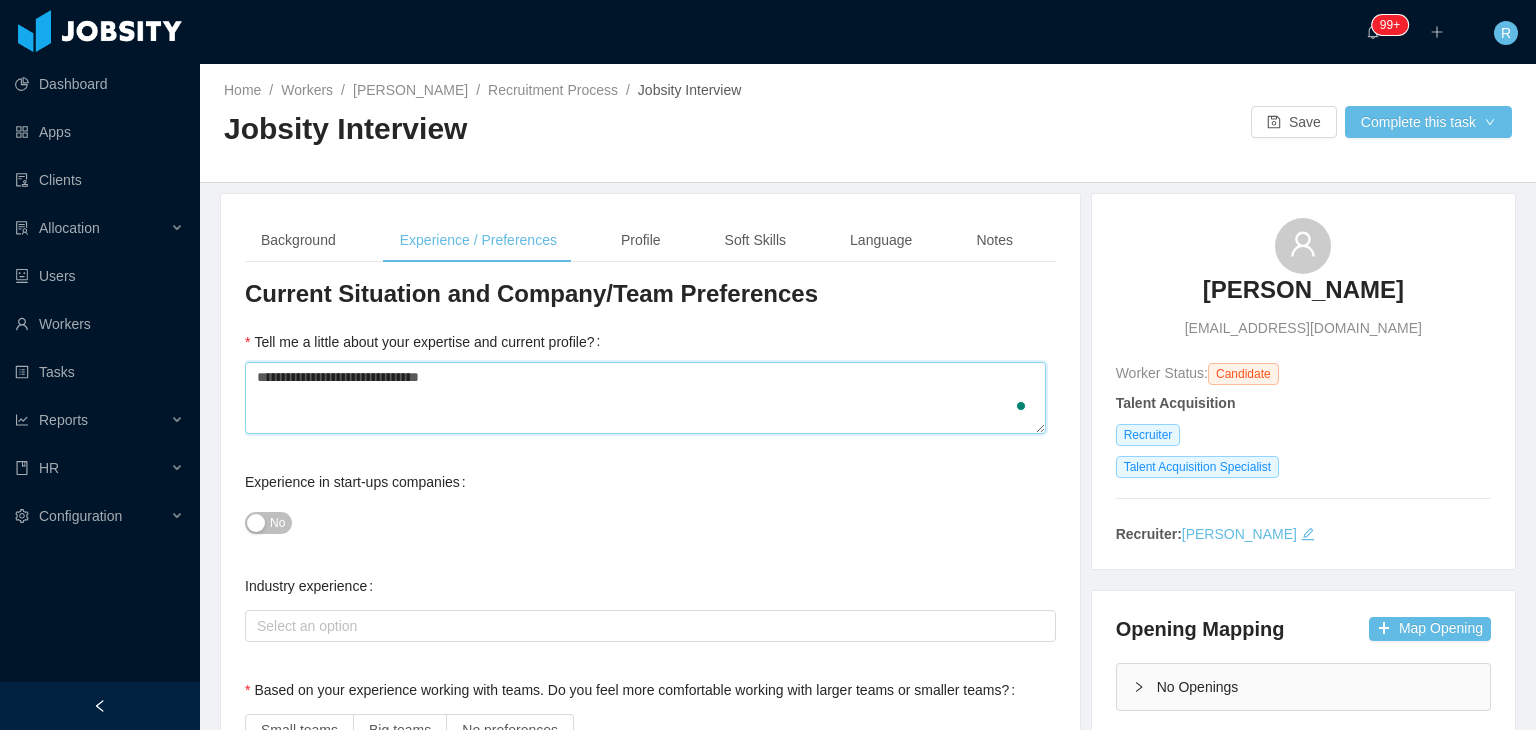type 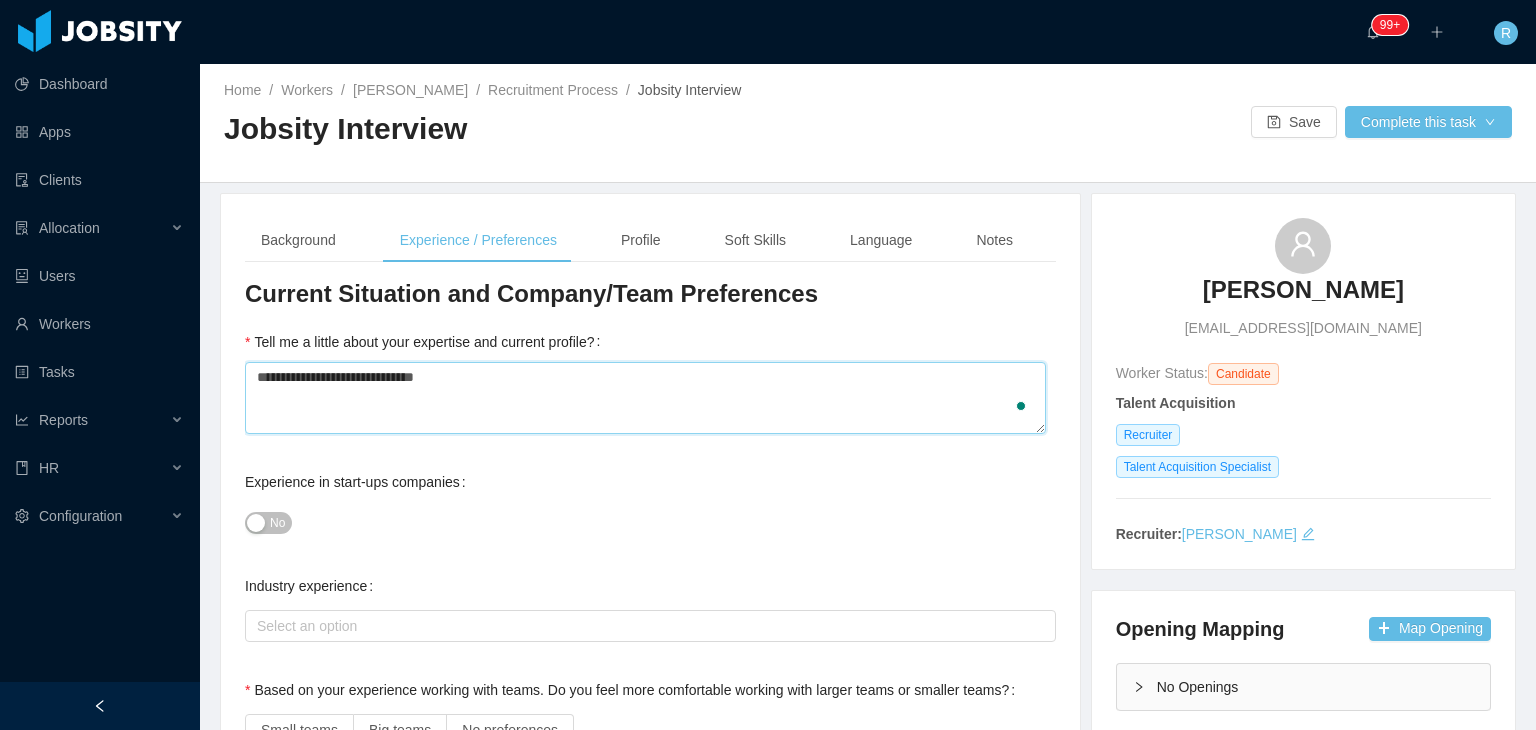 type 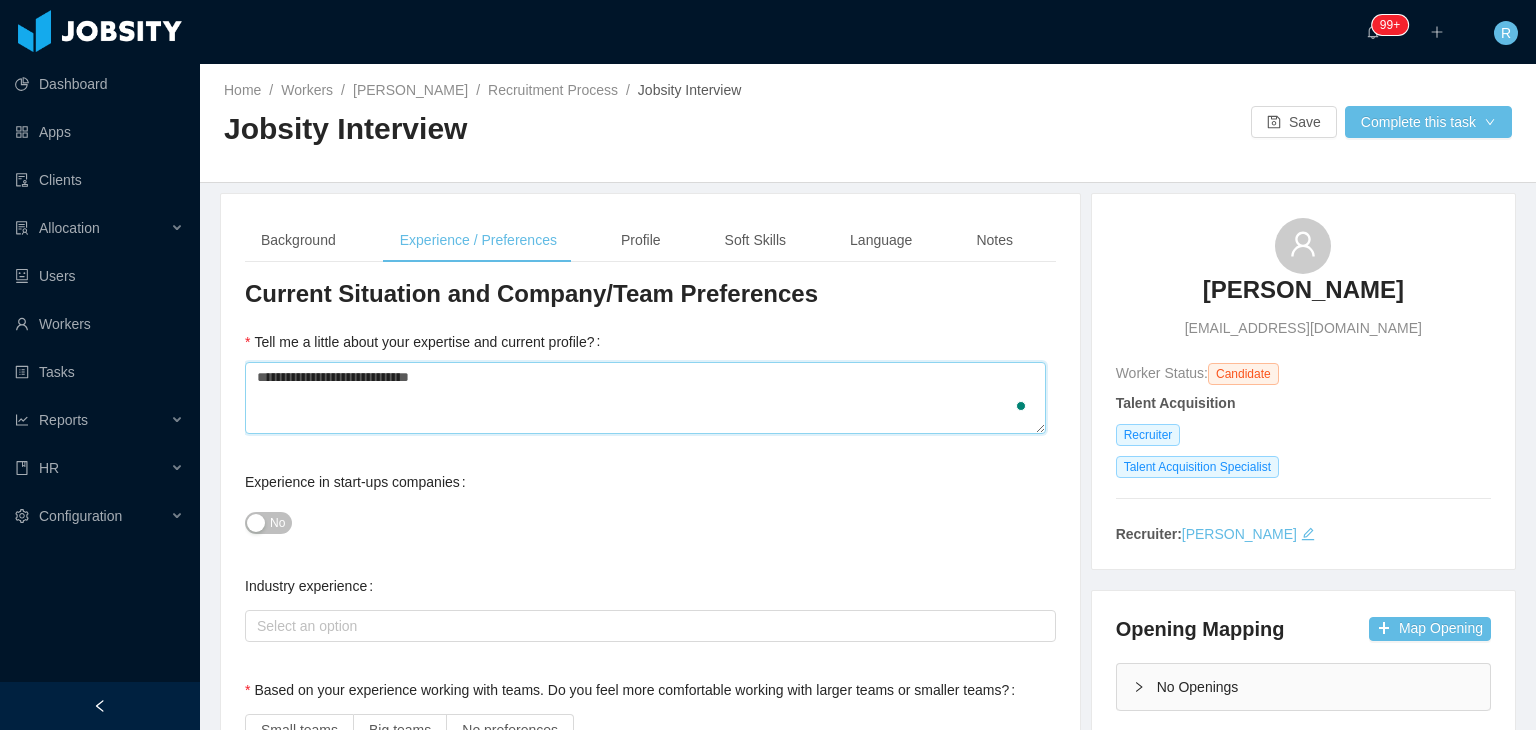 type 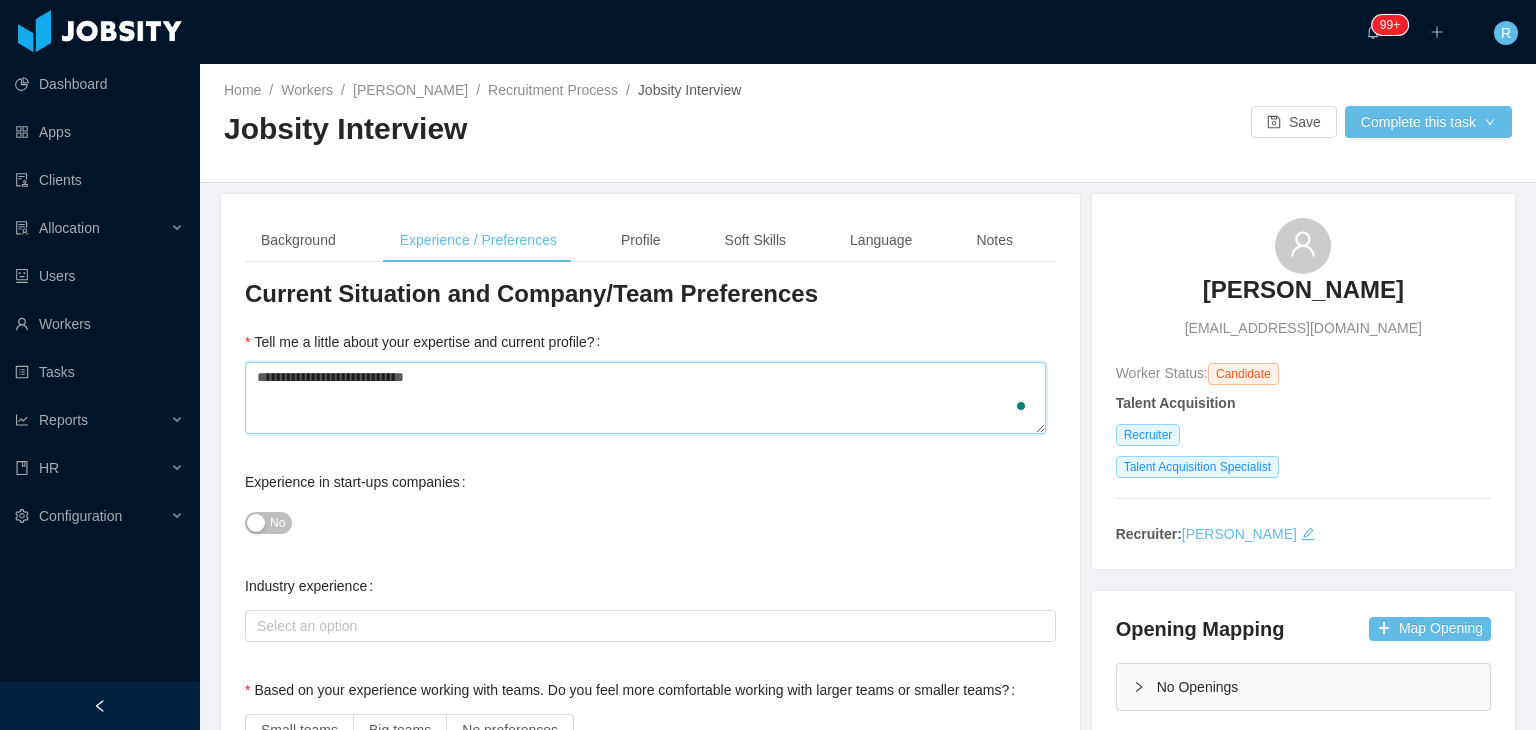 type 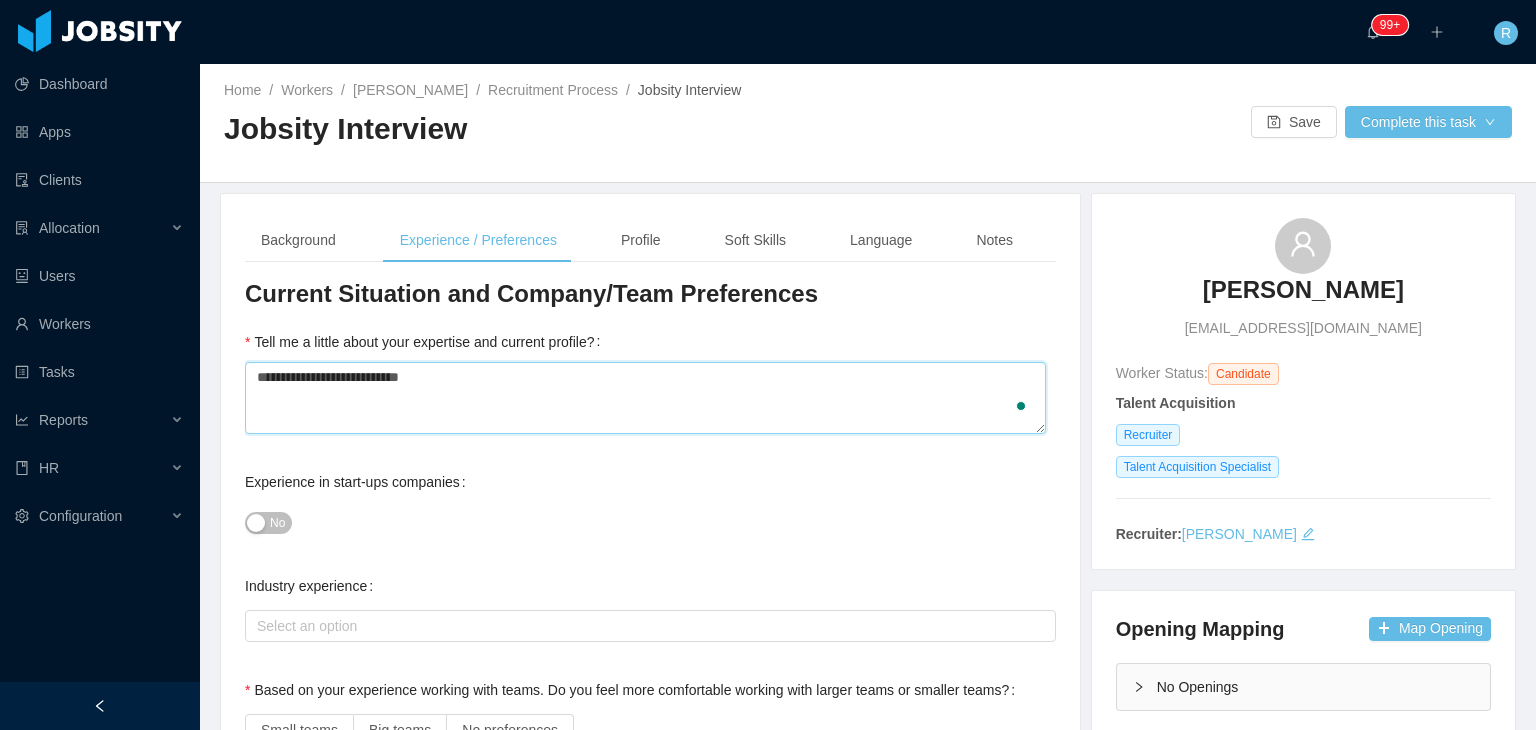 type 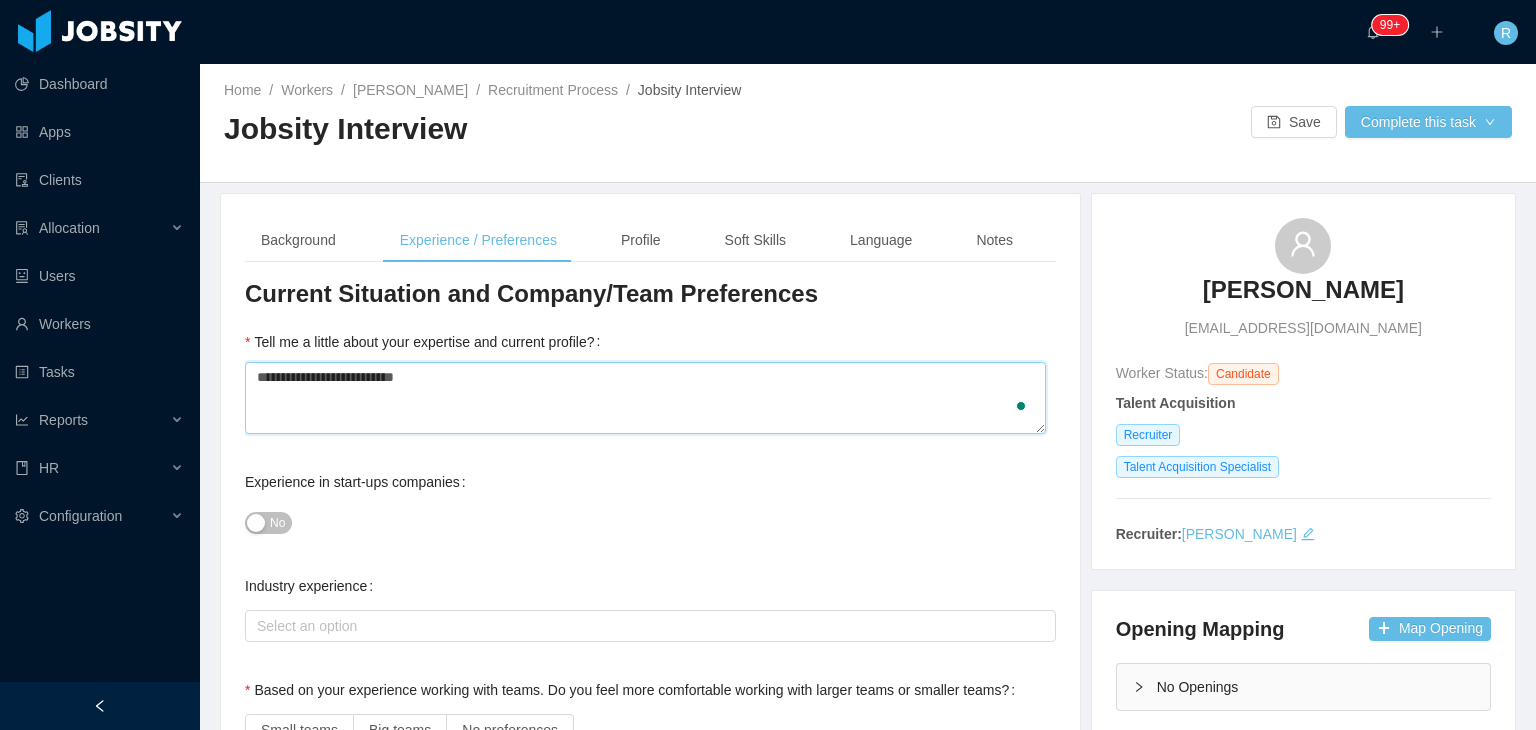type 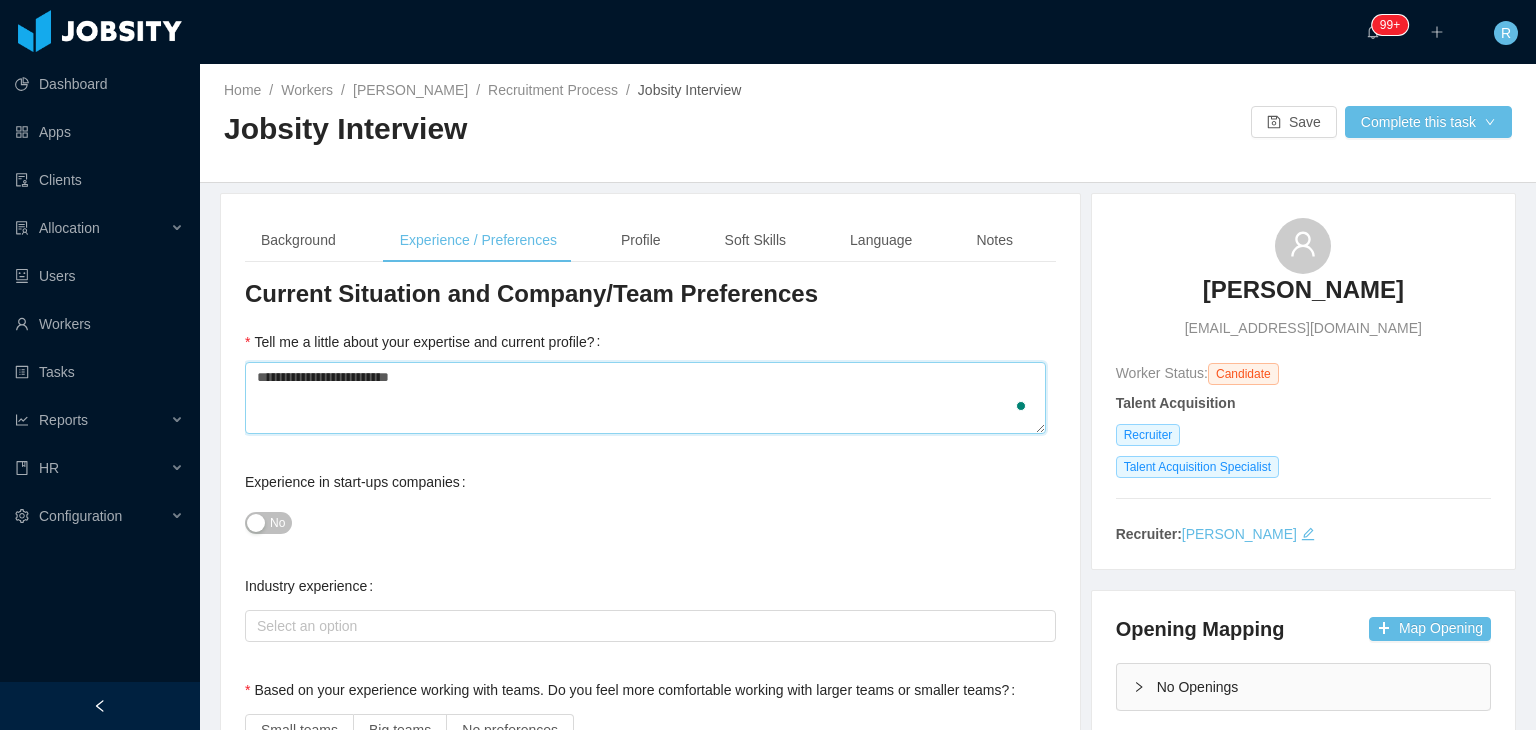 type 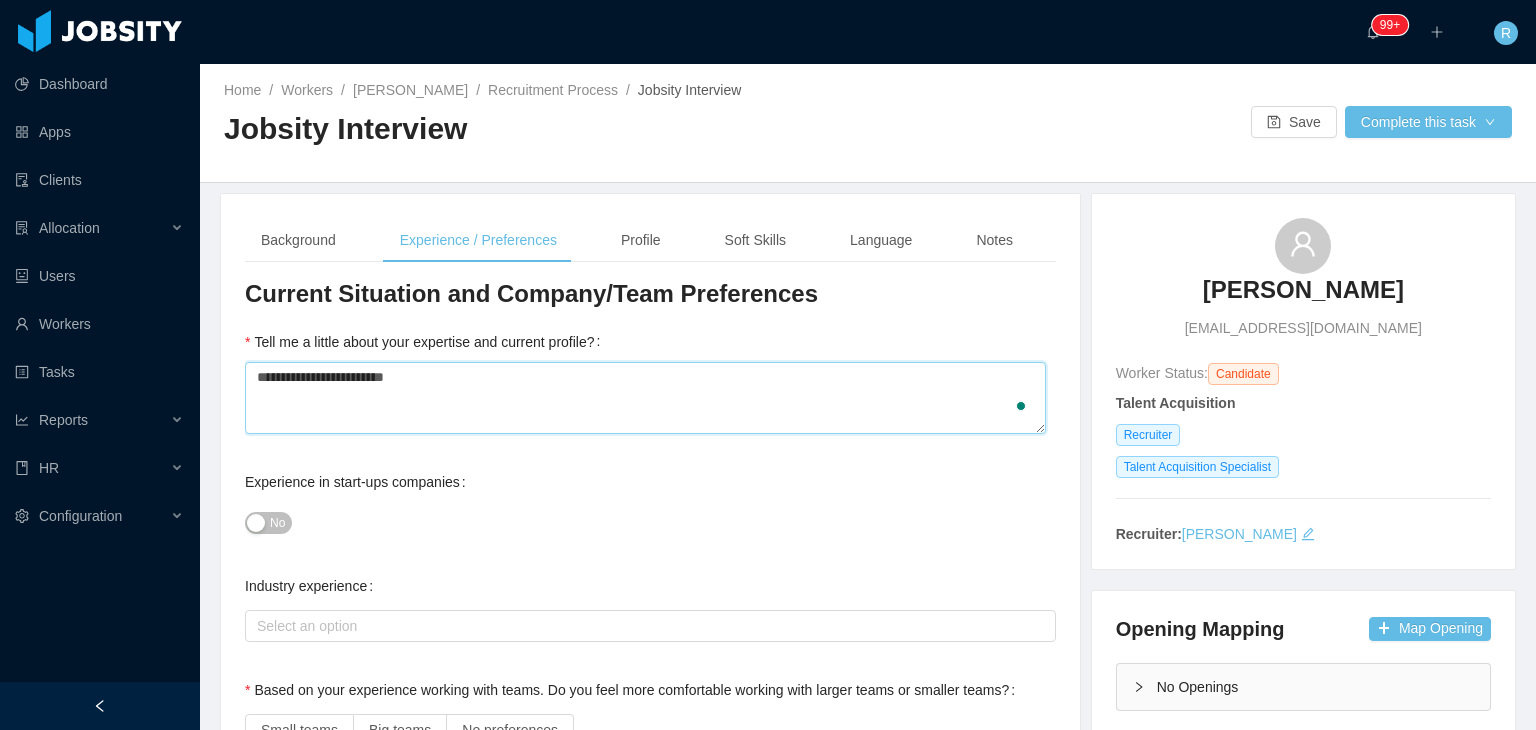type on "**********" 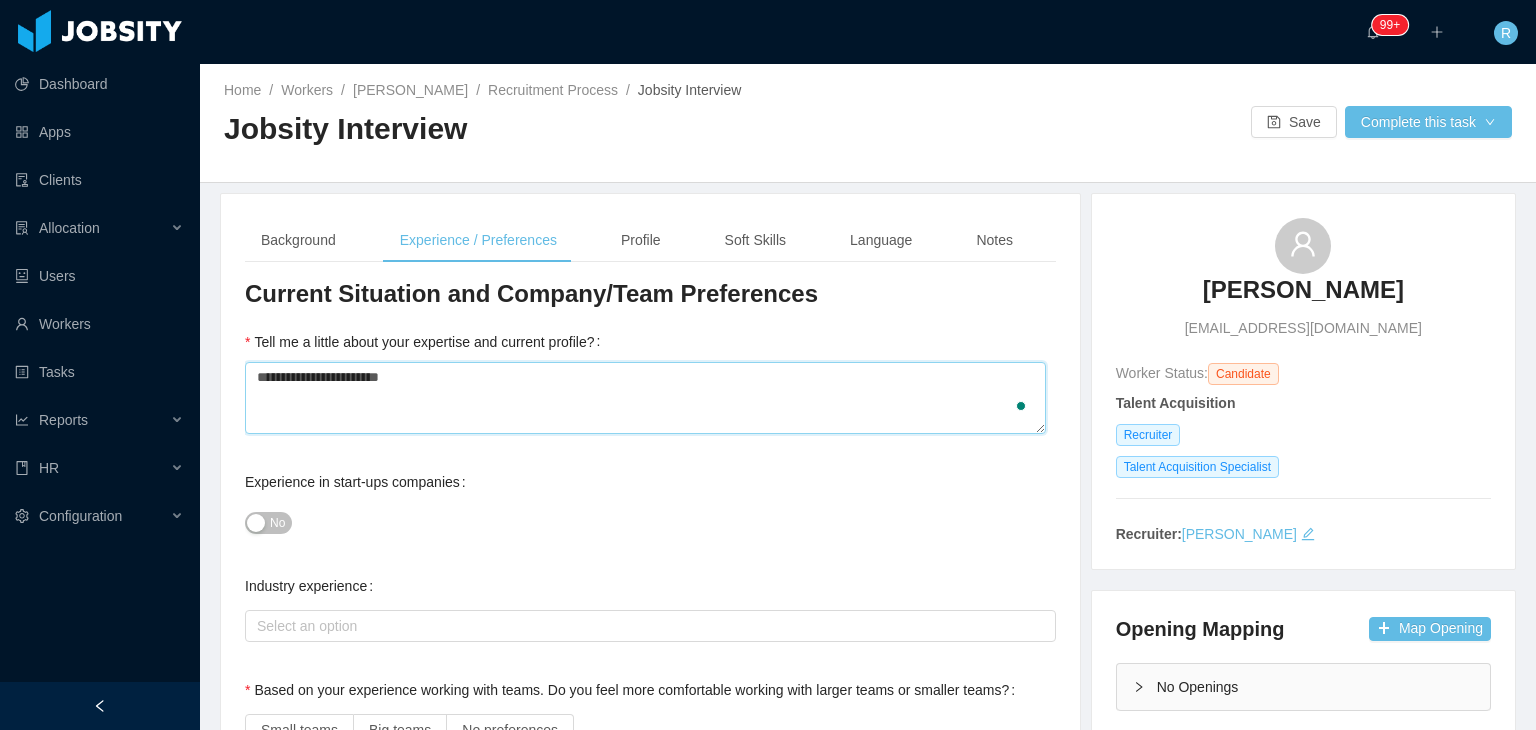 type 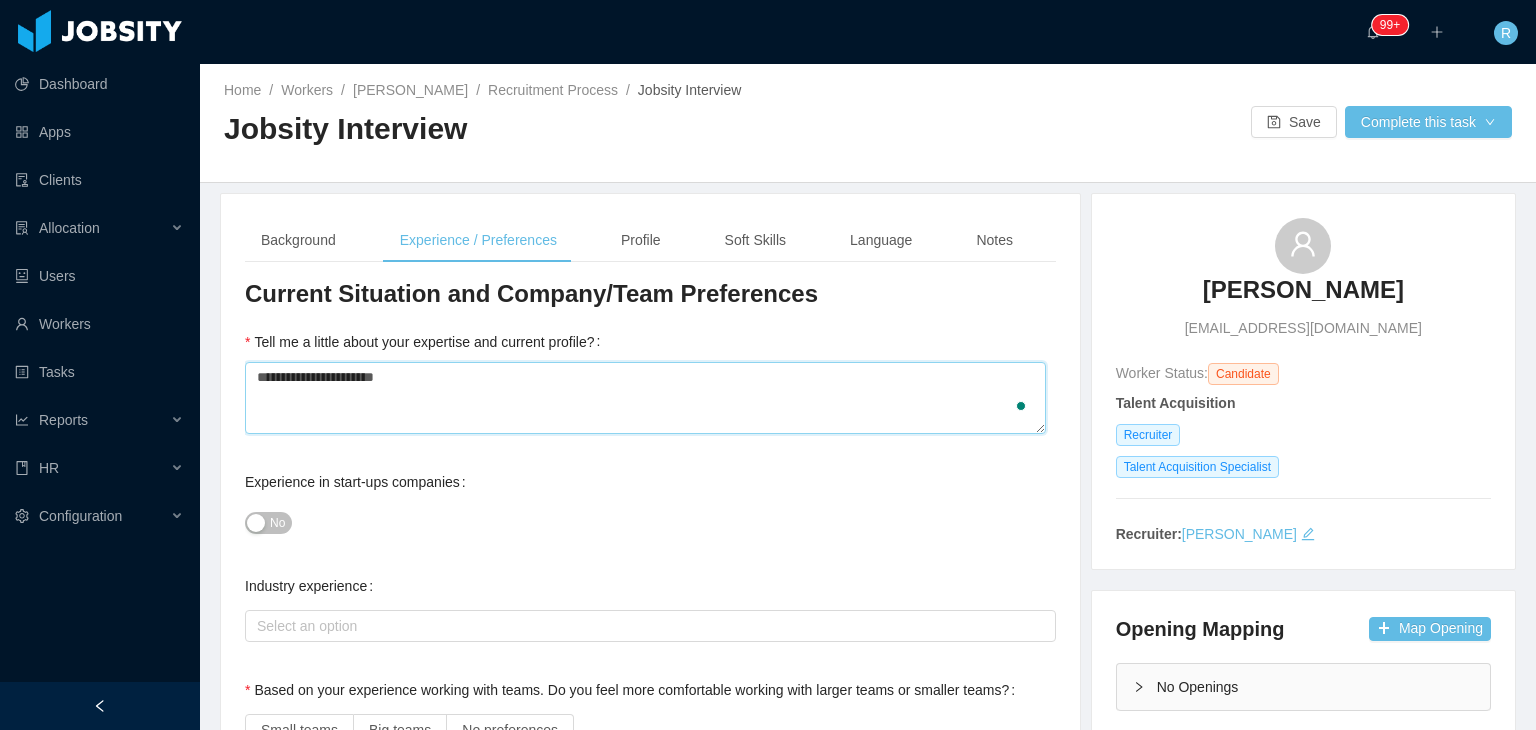 type 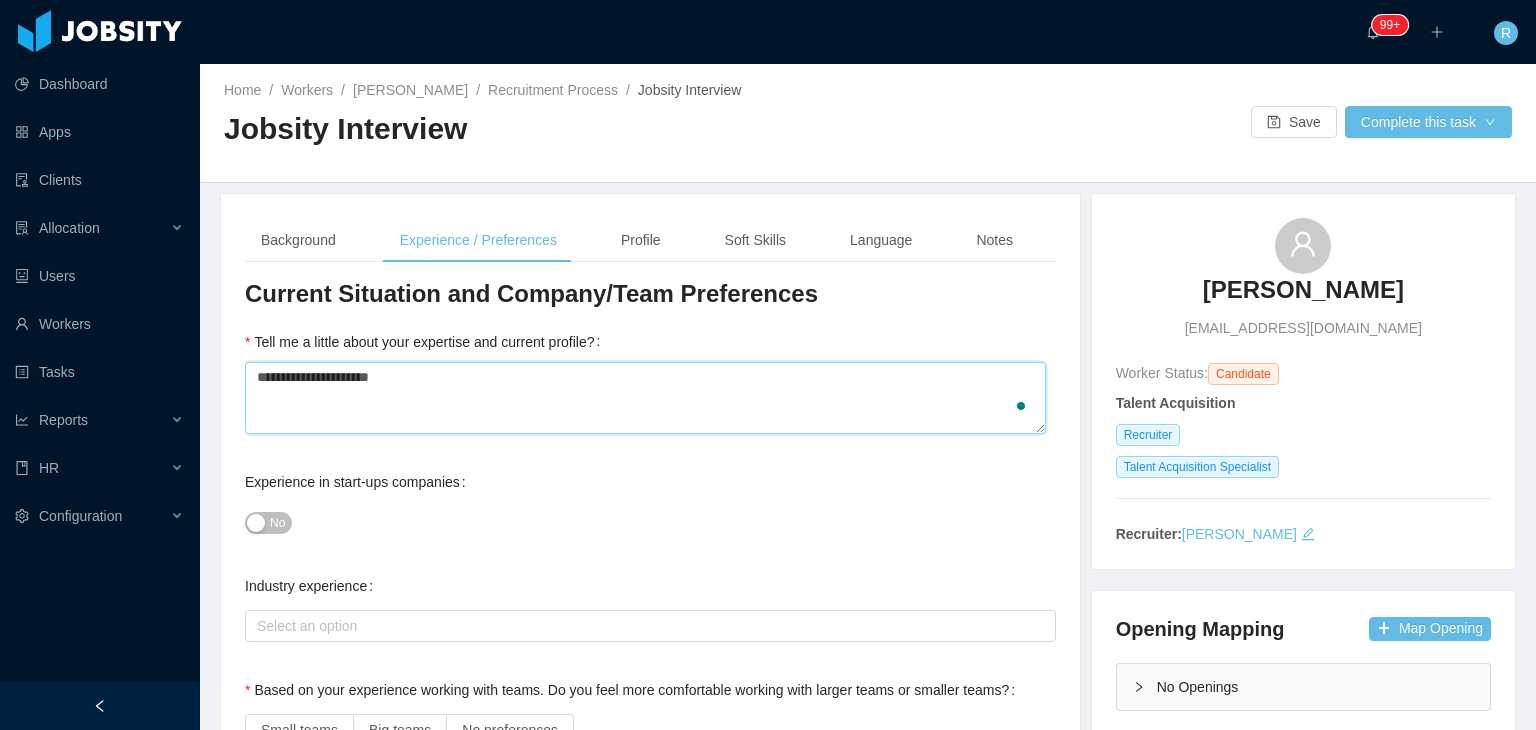 type 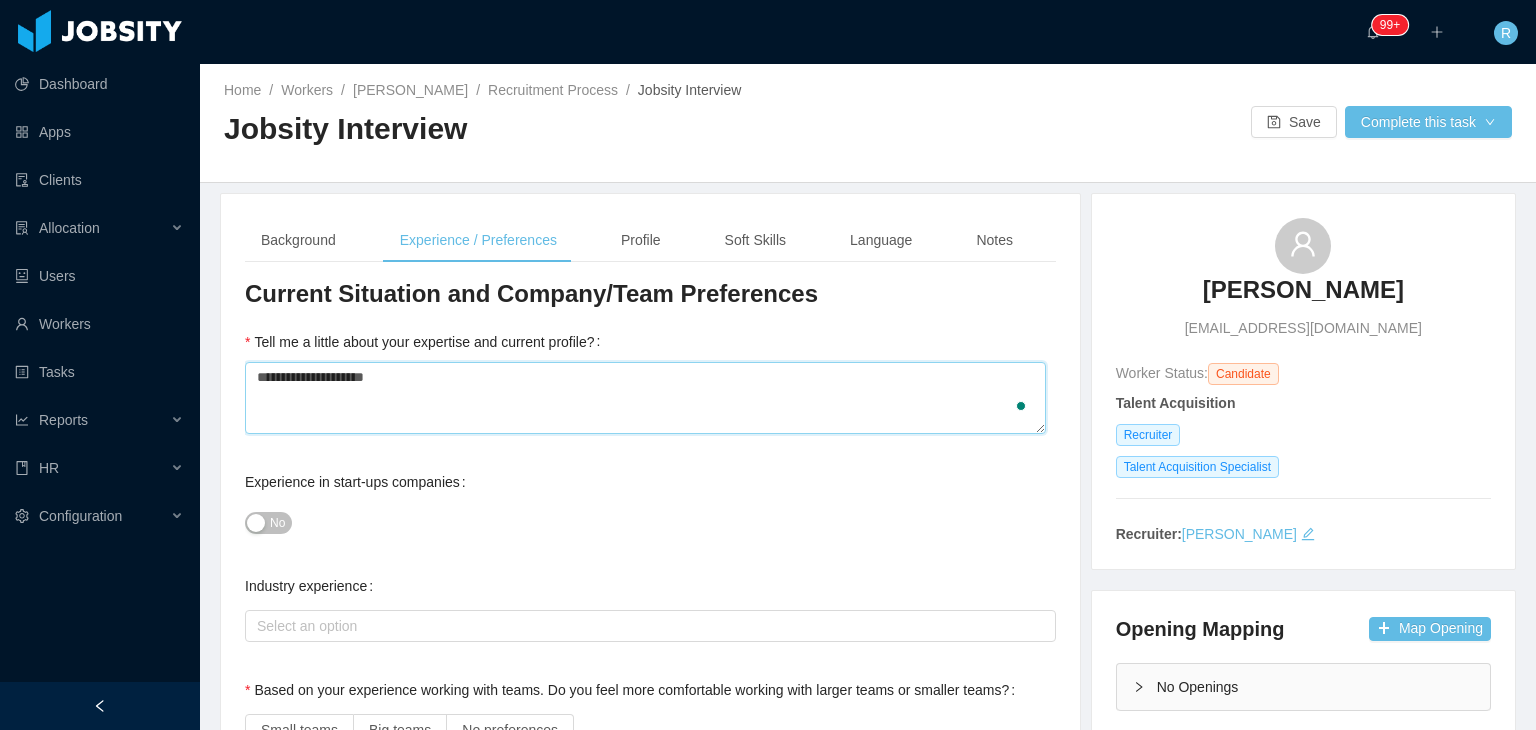 type 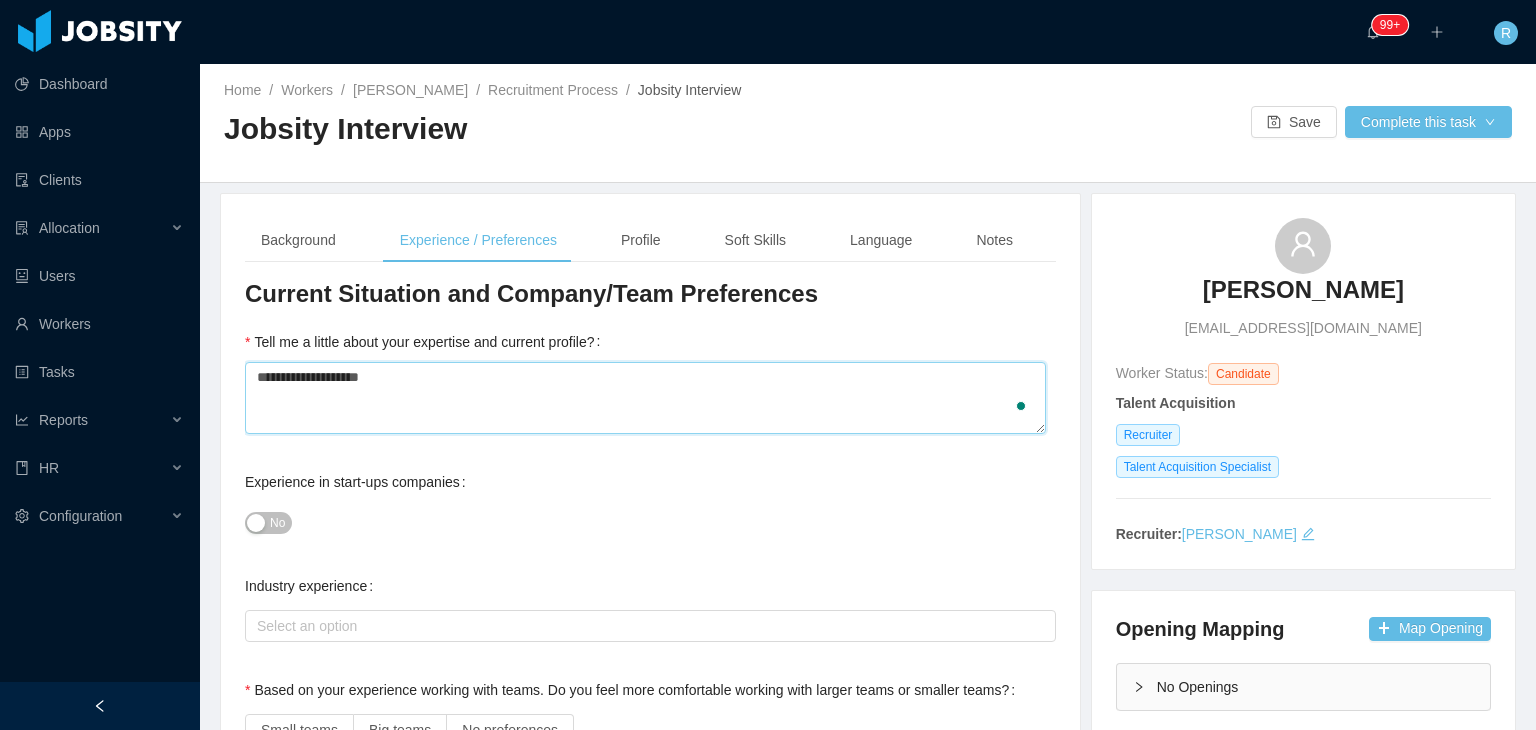 type 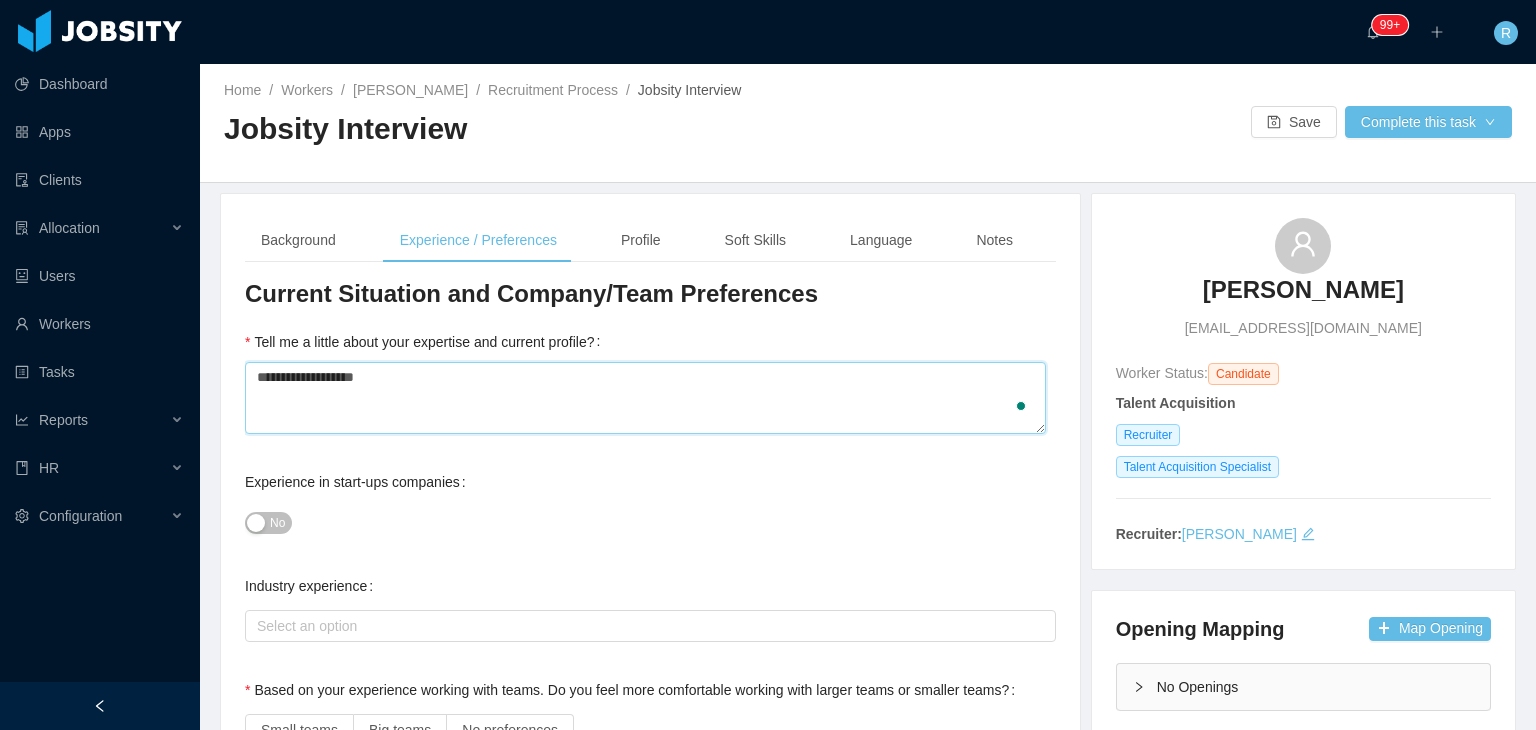 type 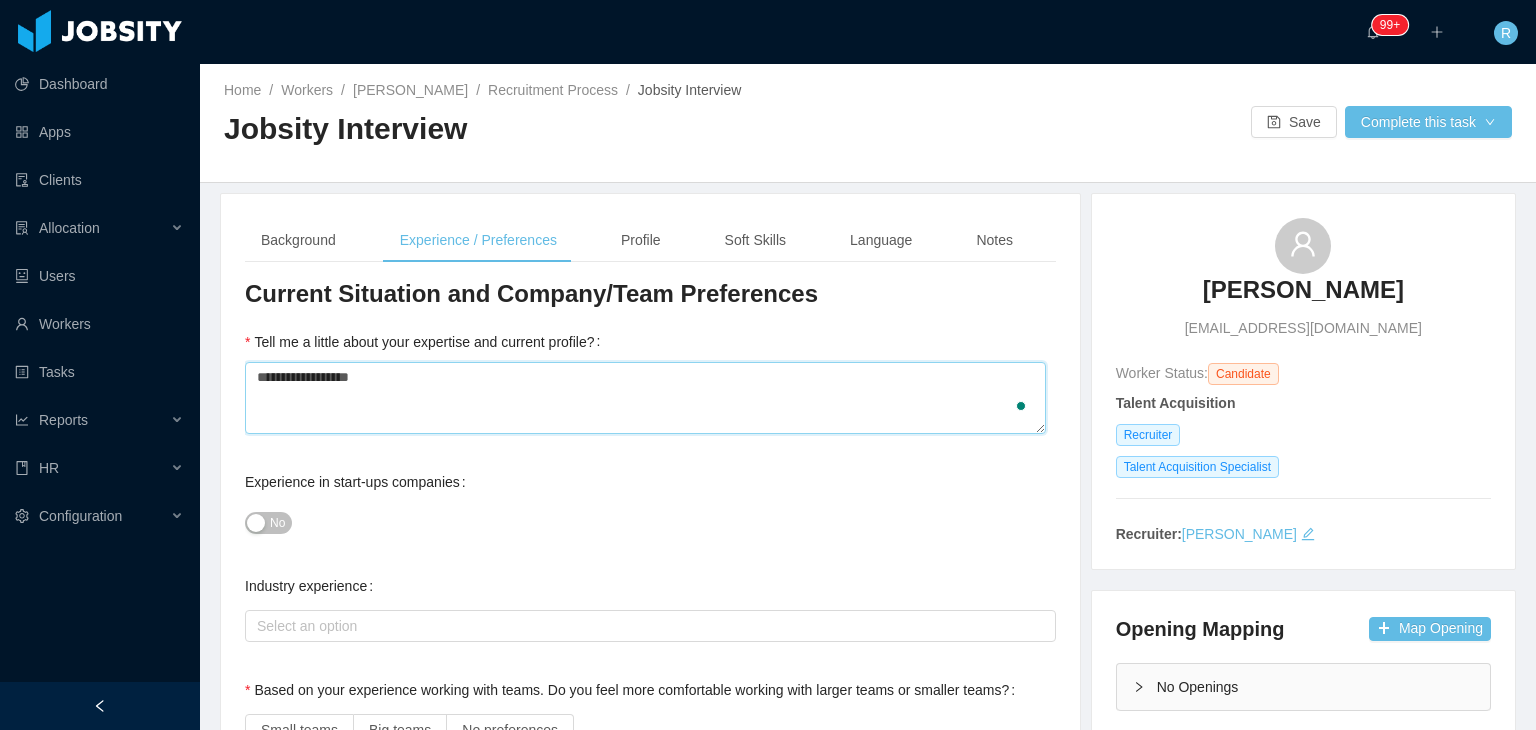 type 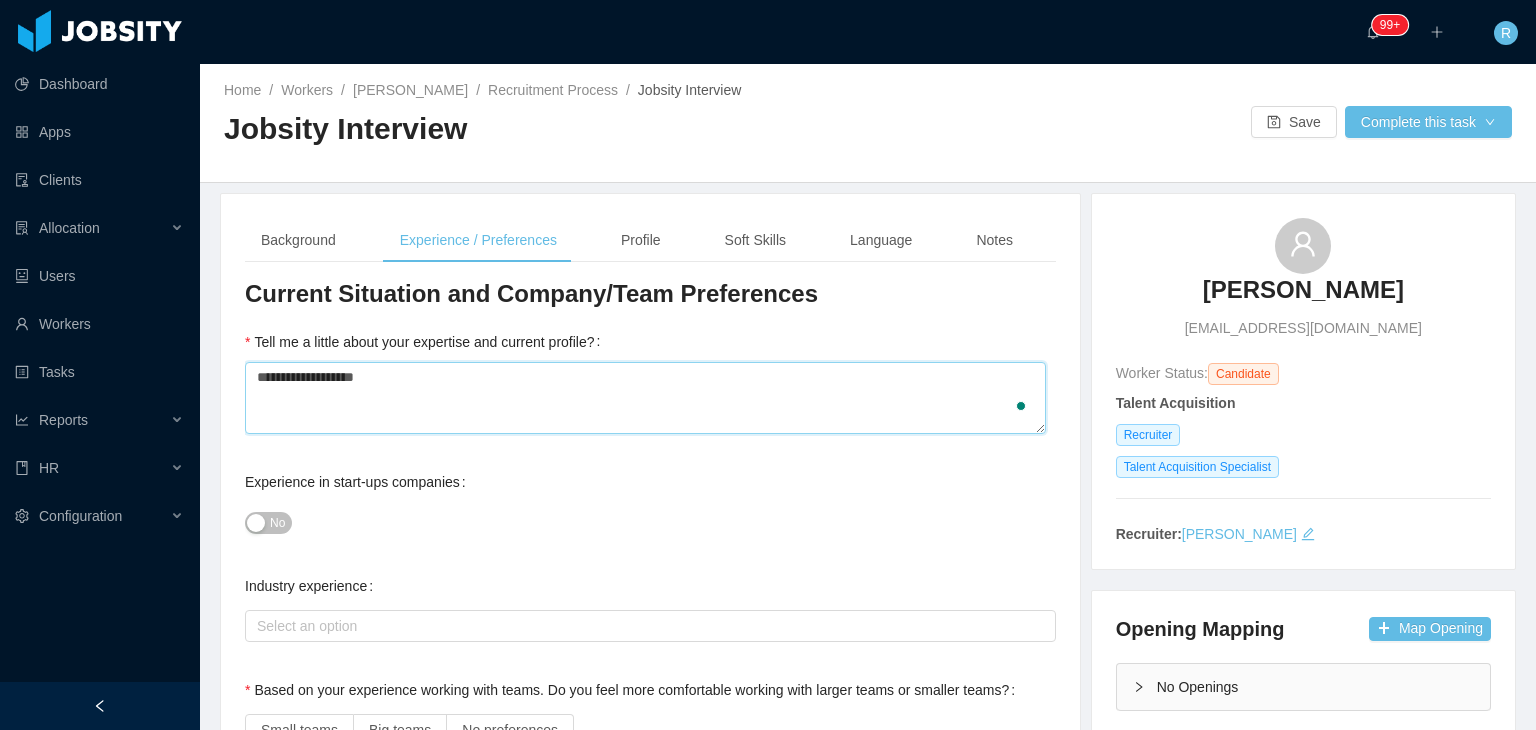 type 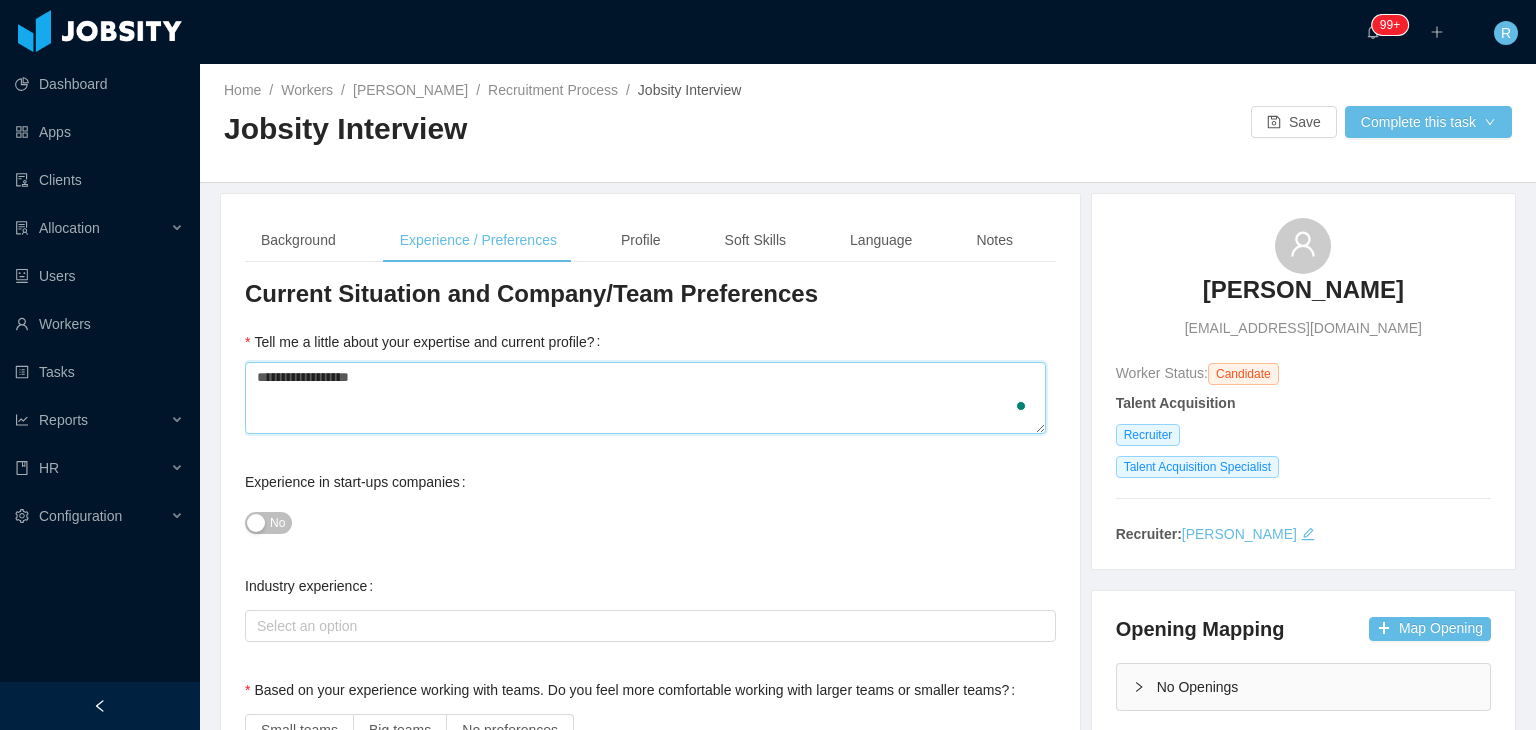 type 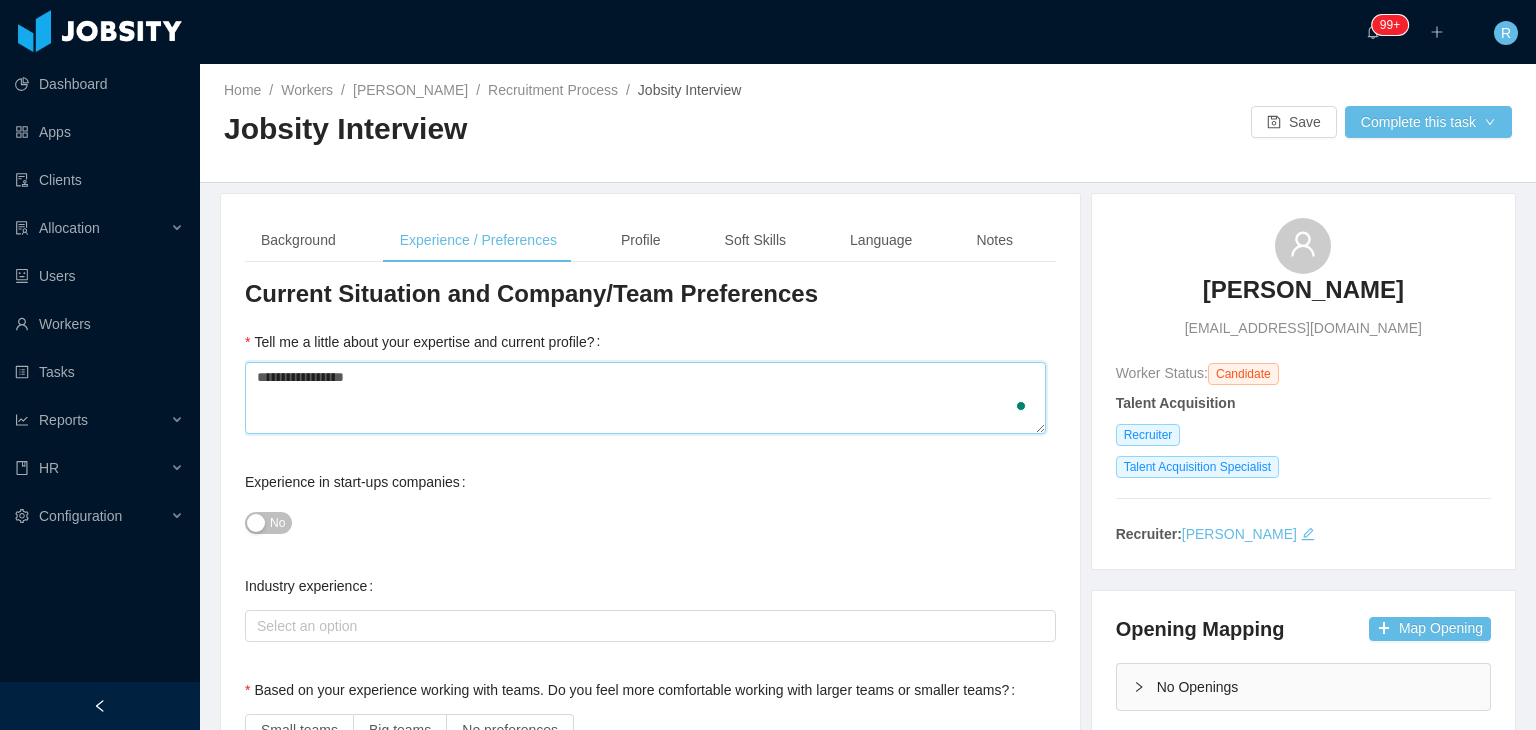 type 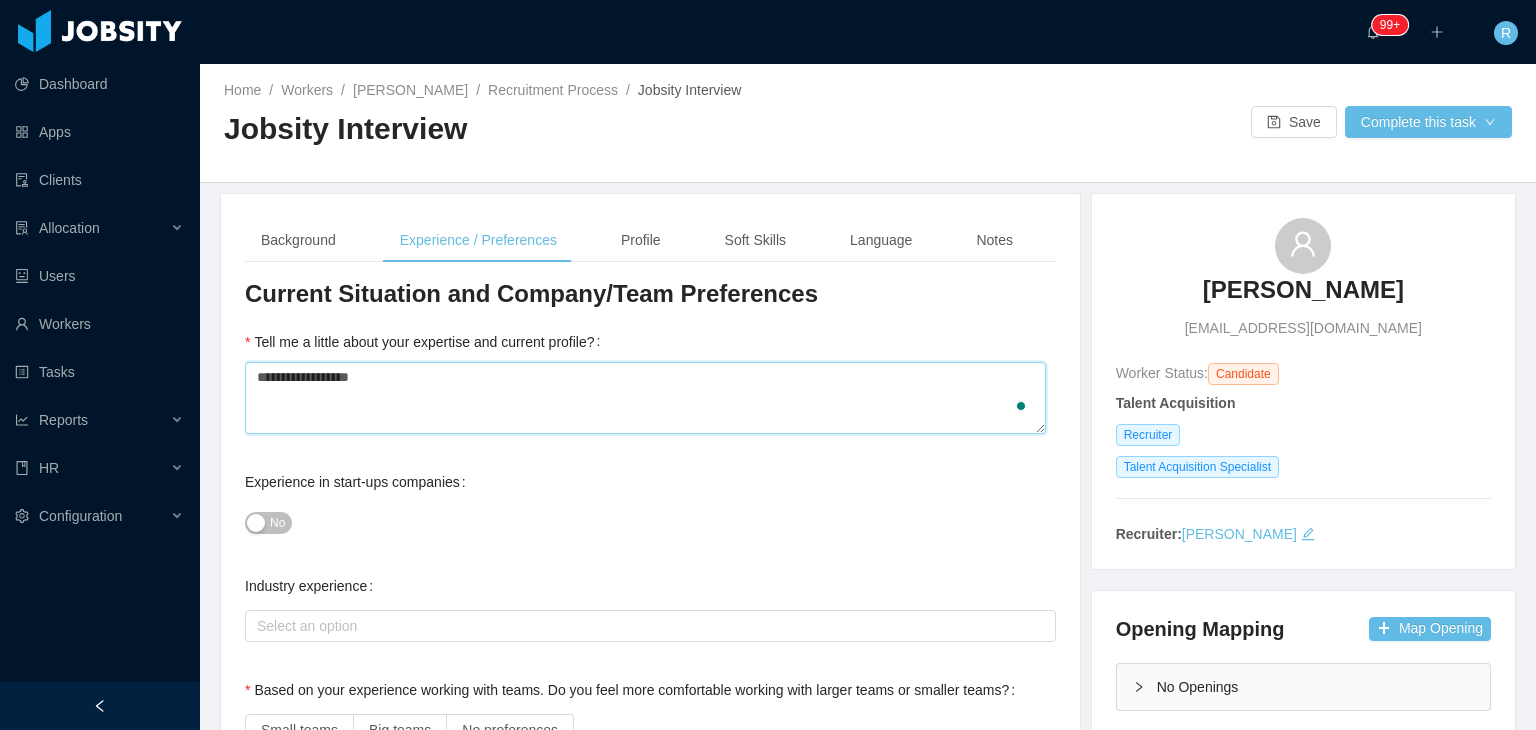 type 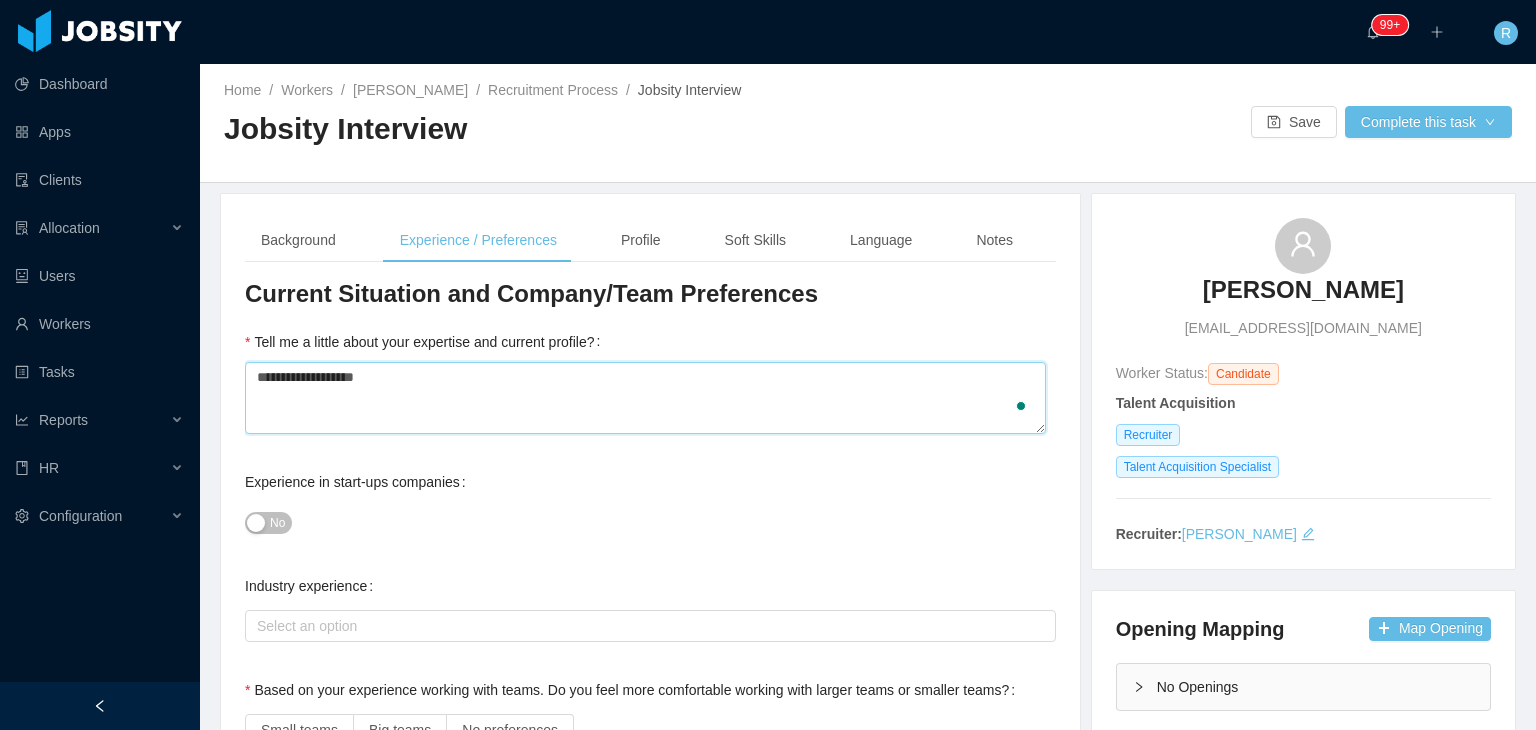 type 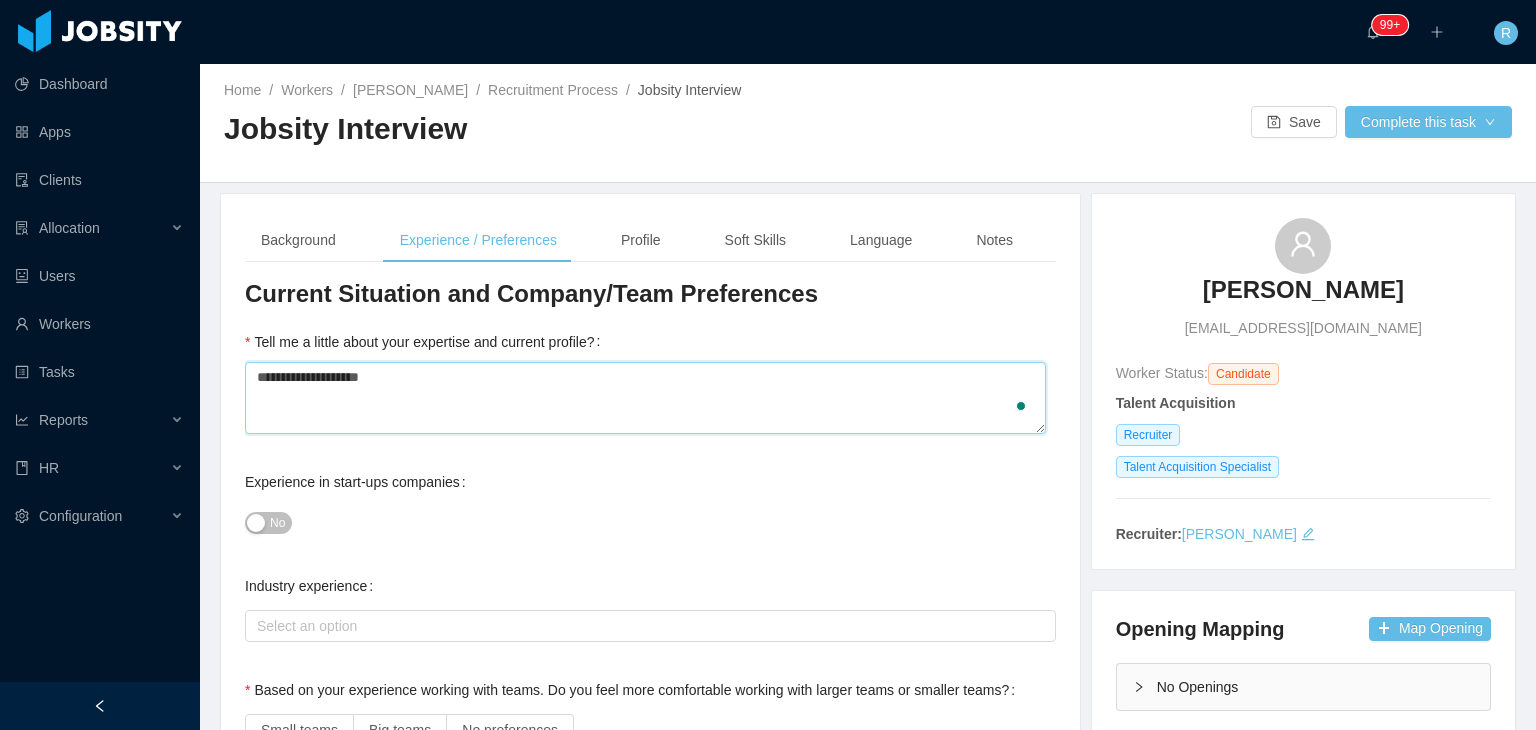 type 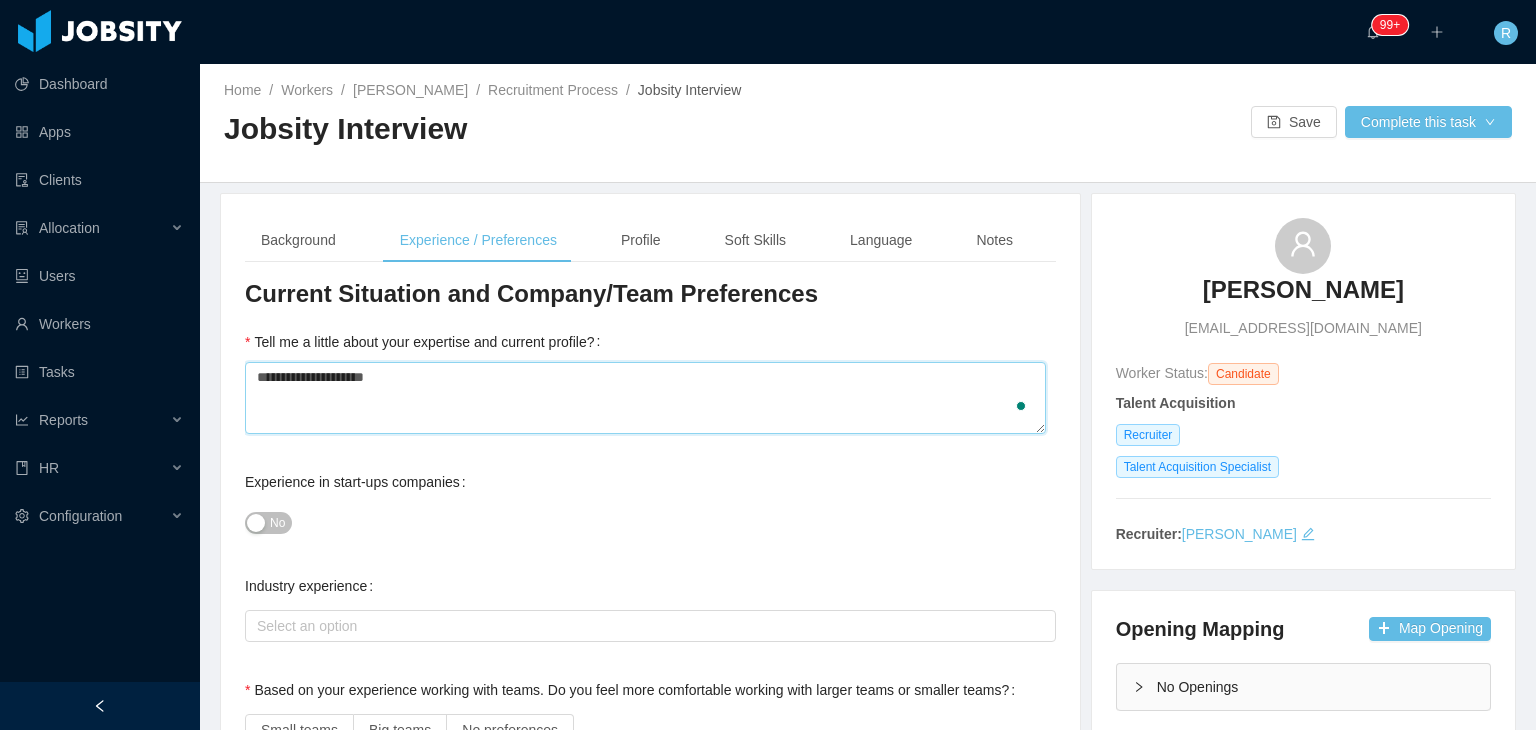 type 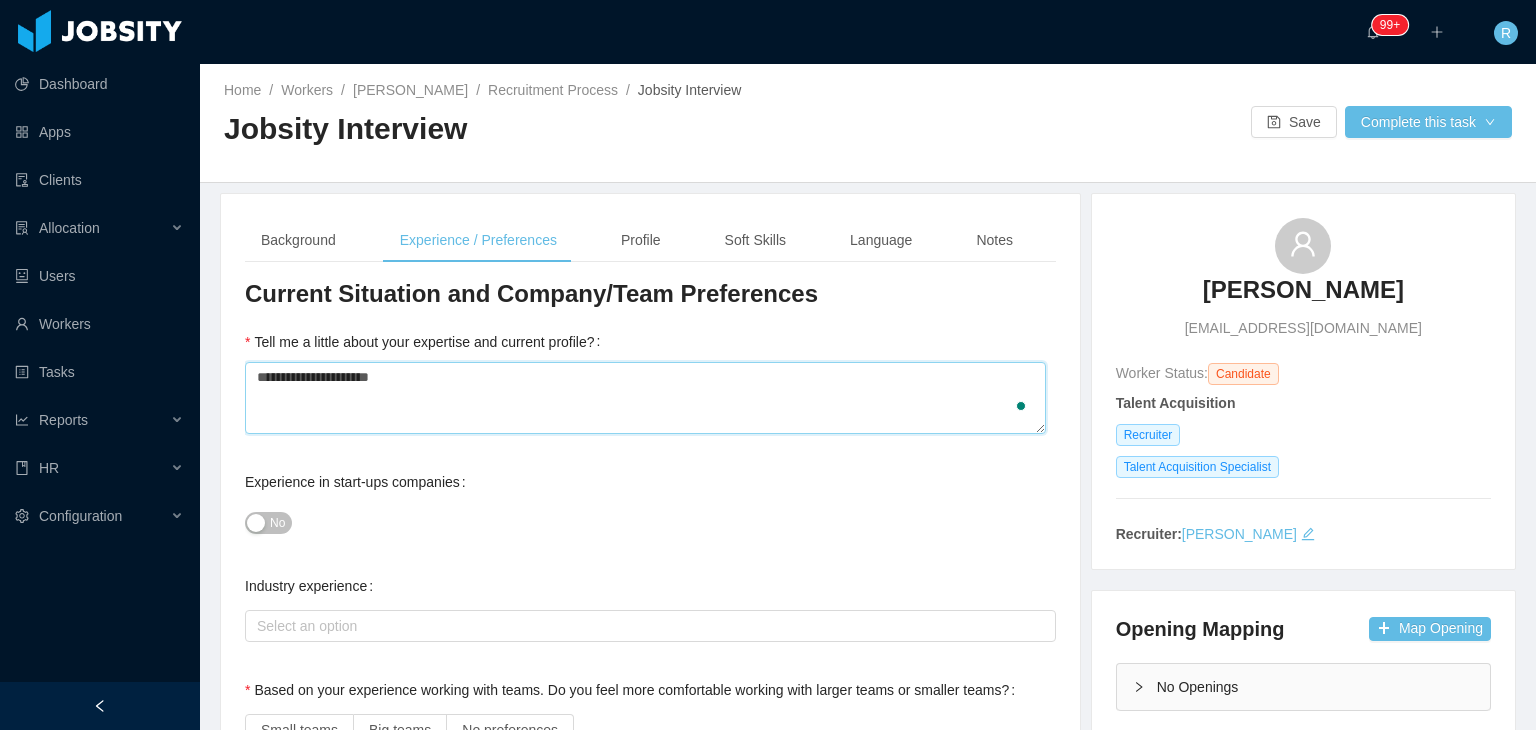 type 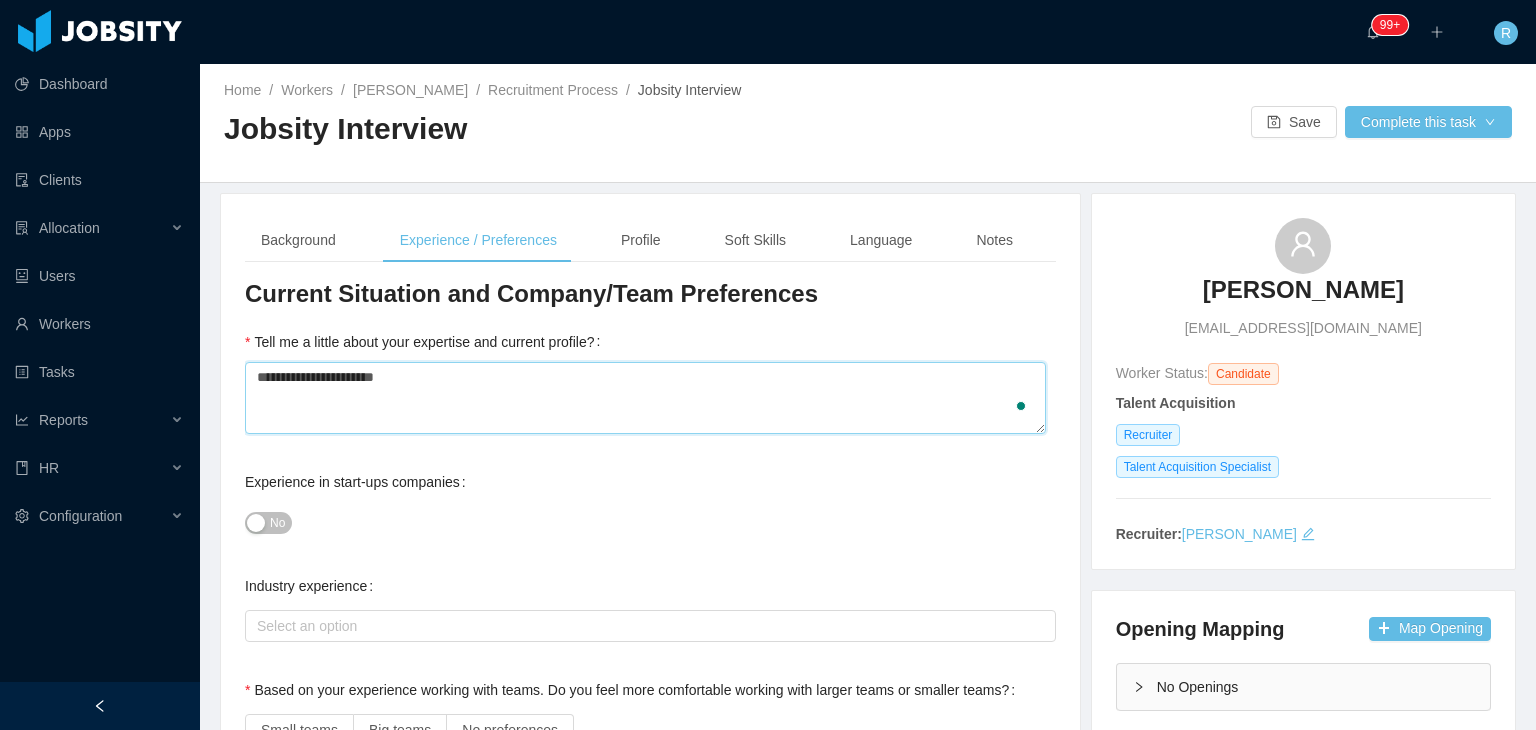 type 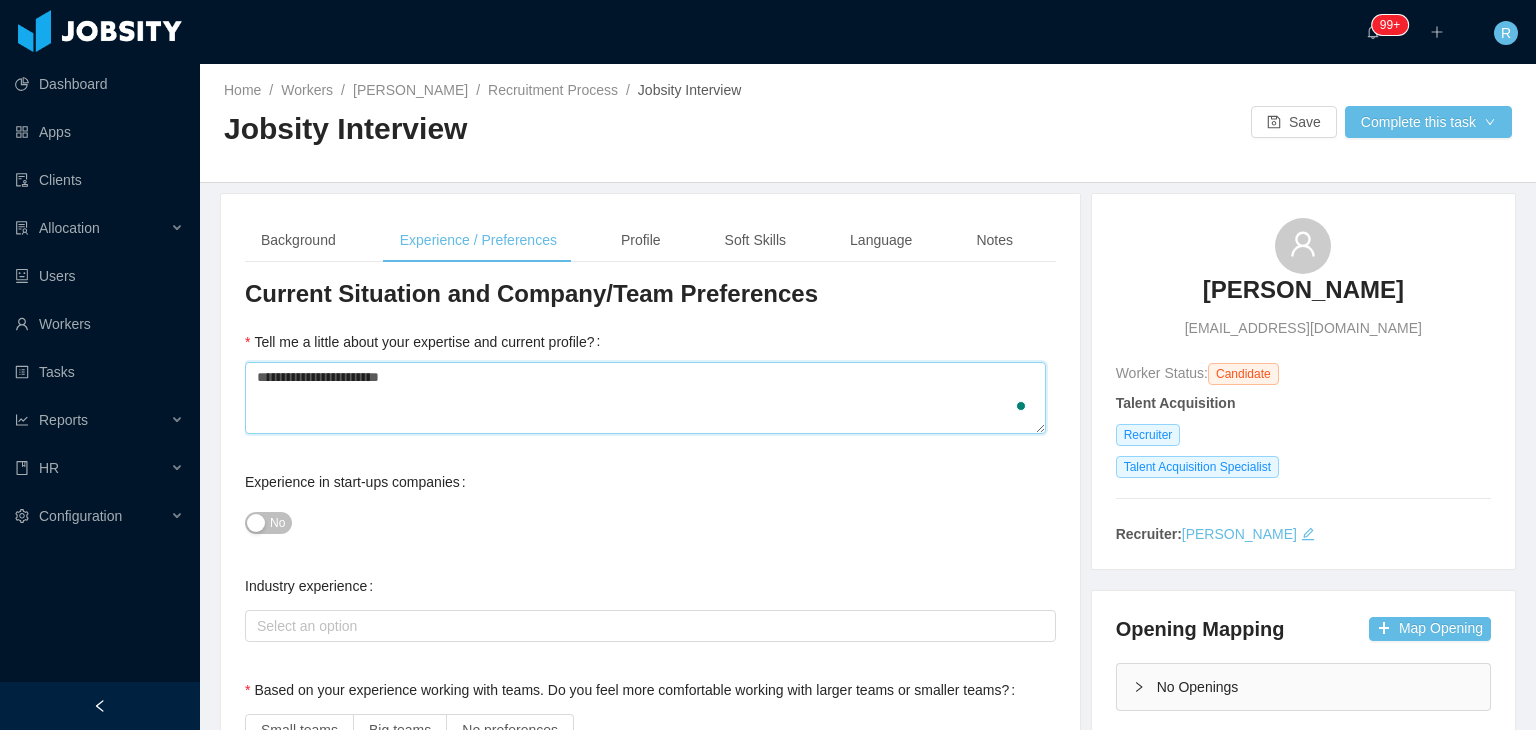 type 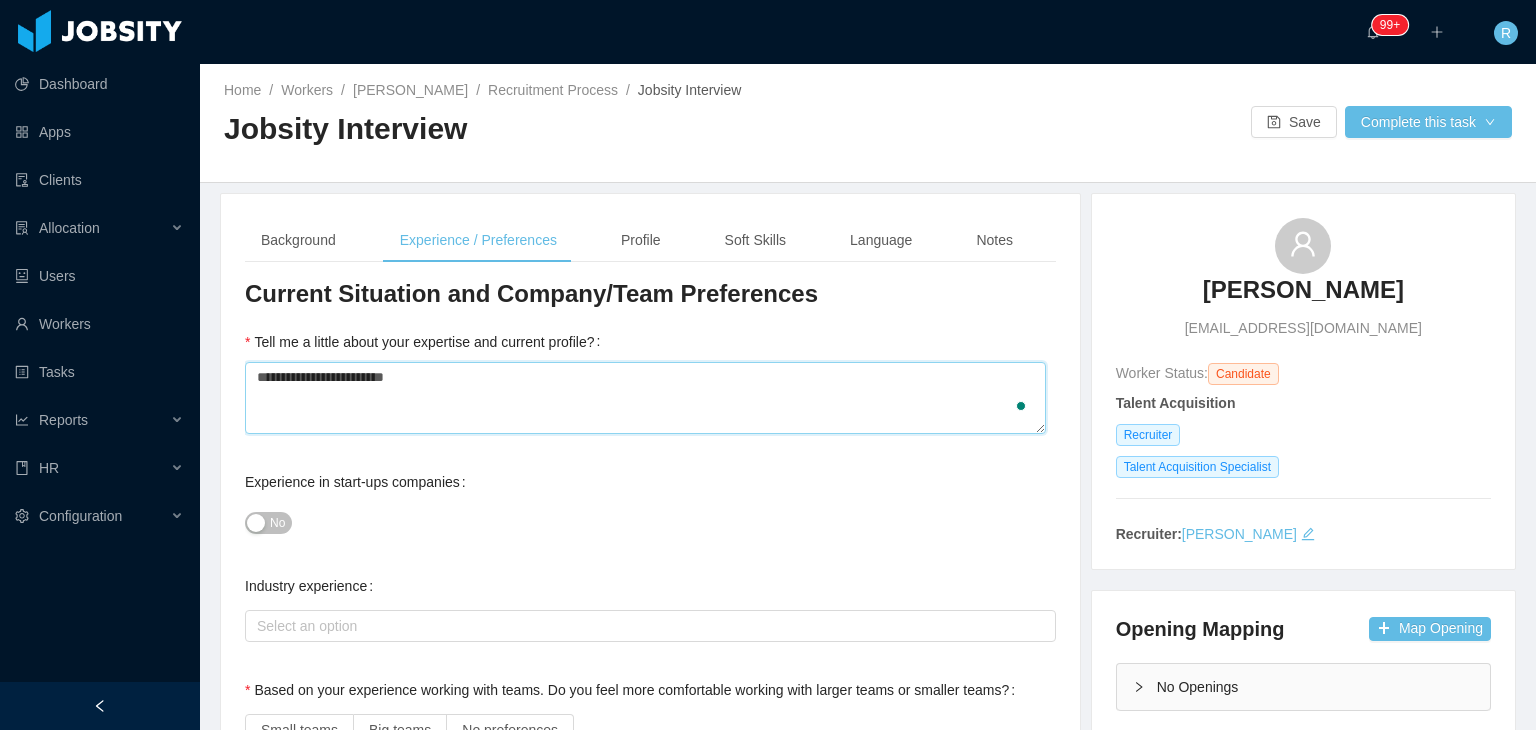 type 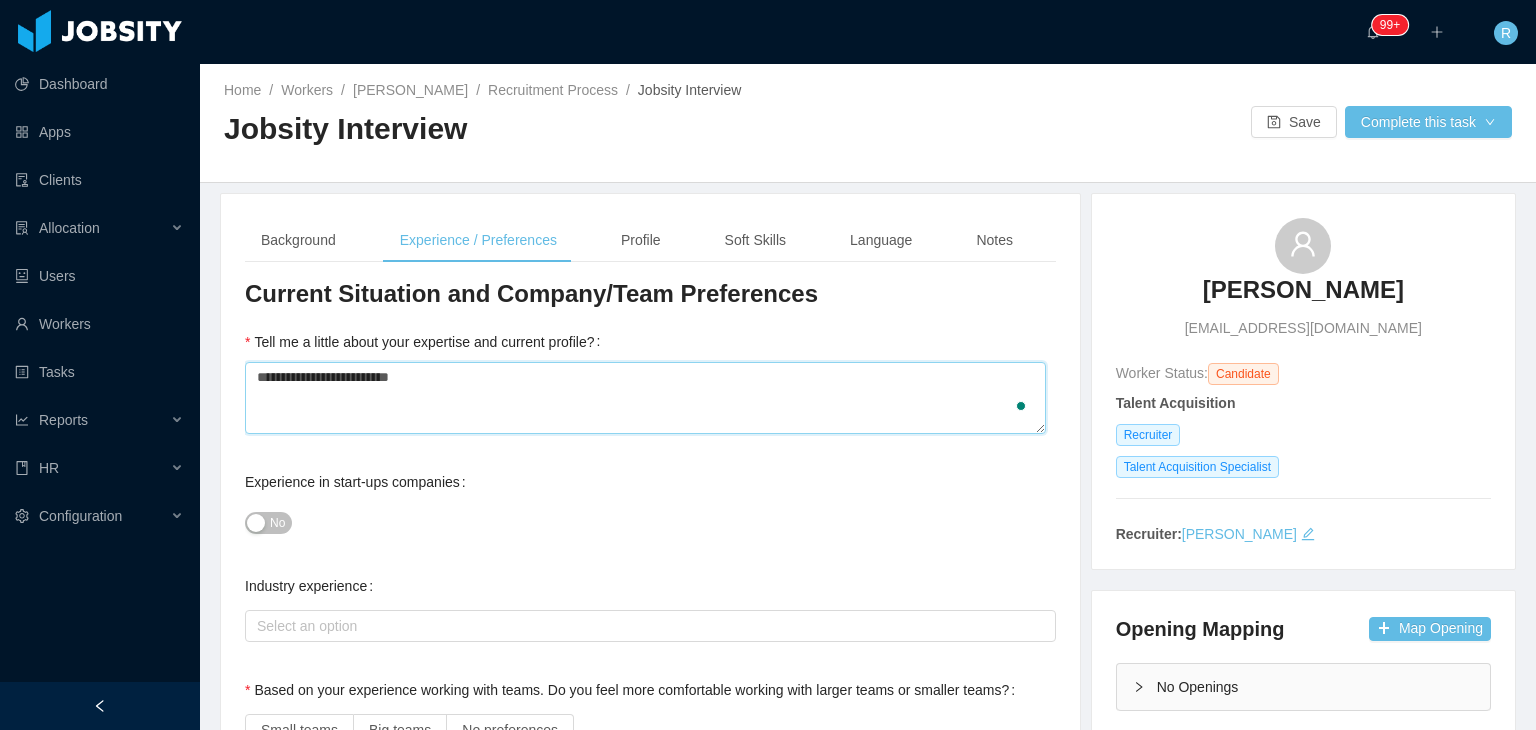 type 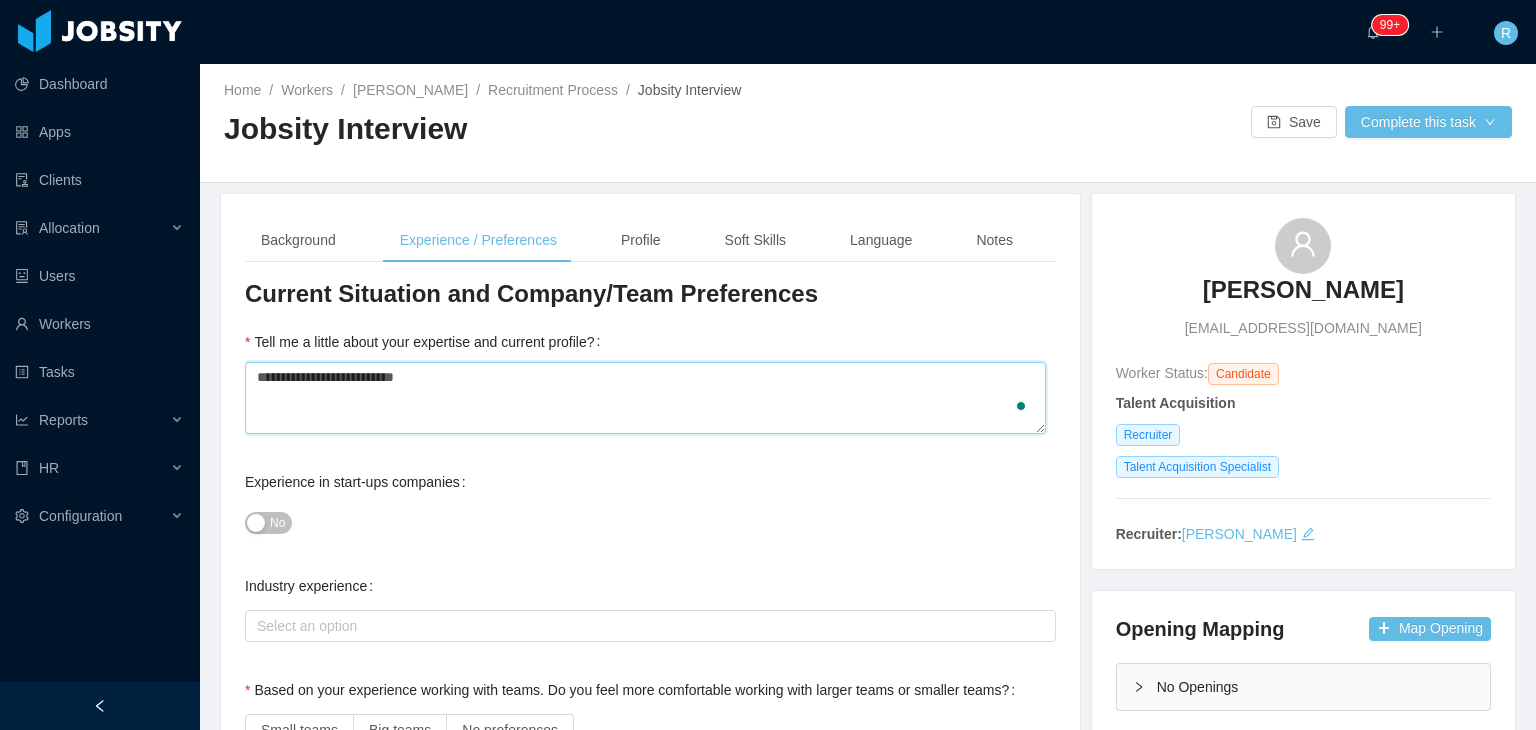 type on "**********" 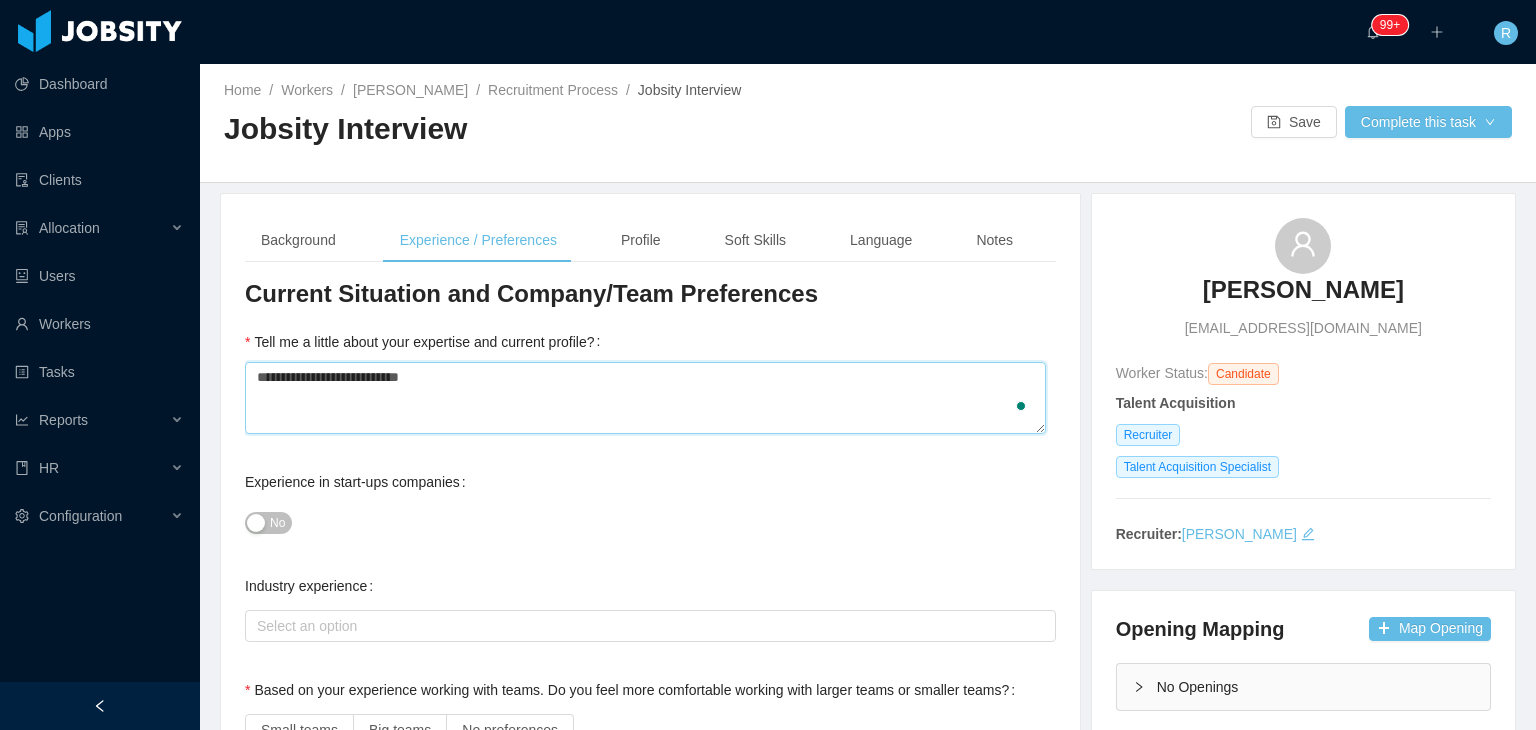 type 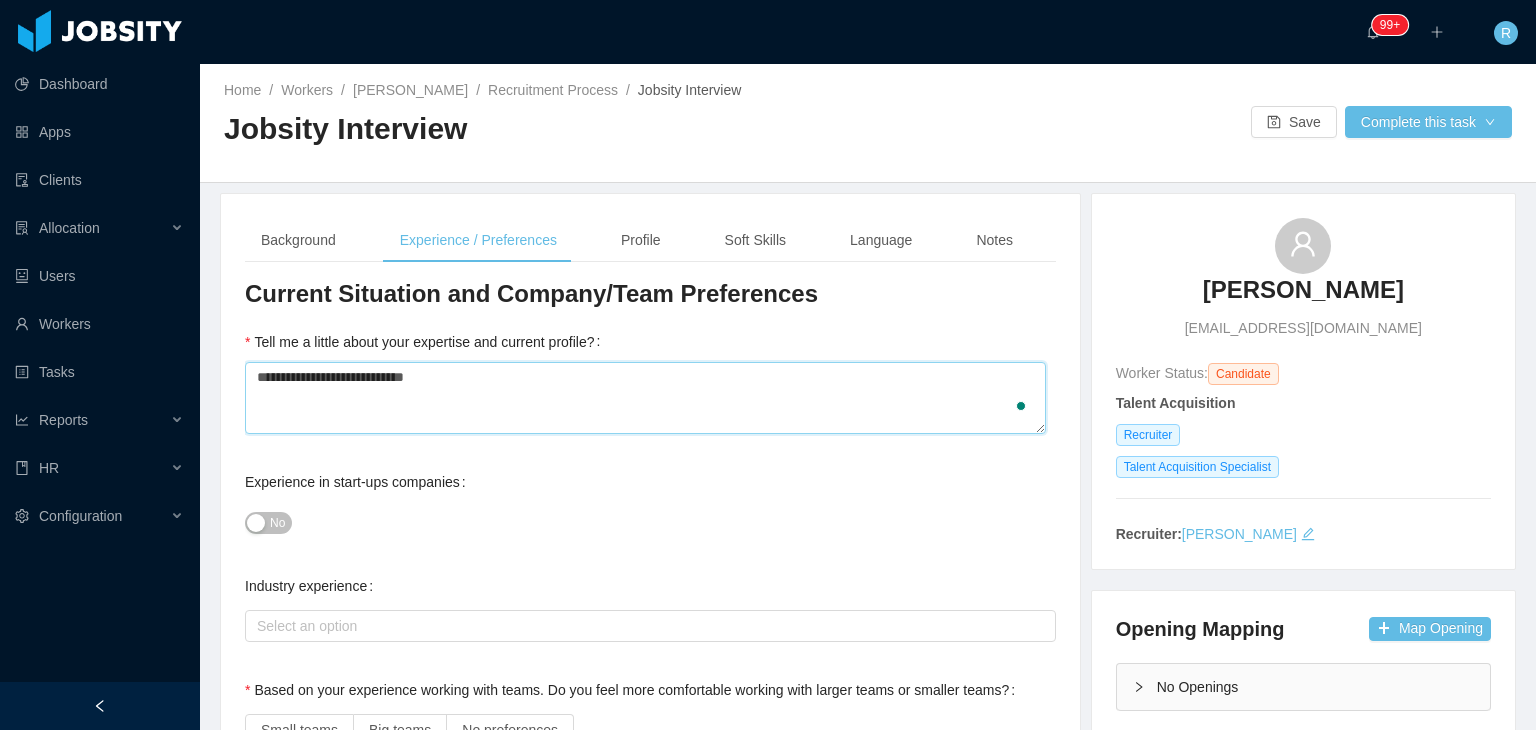 type 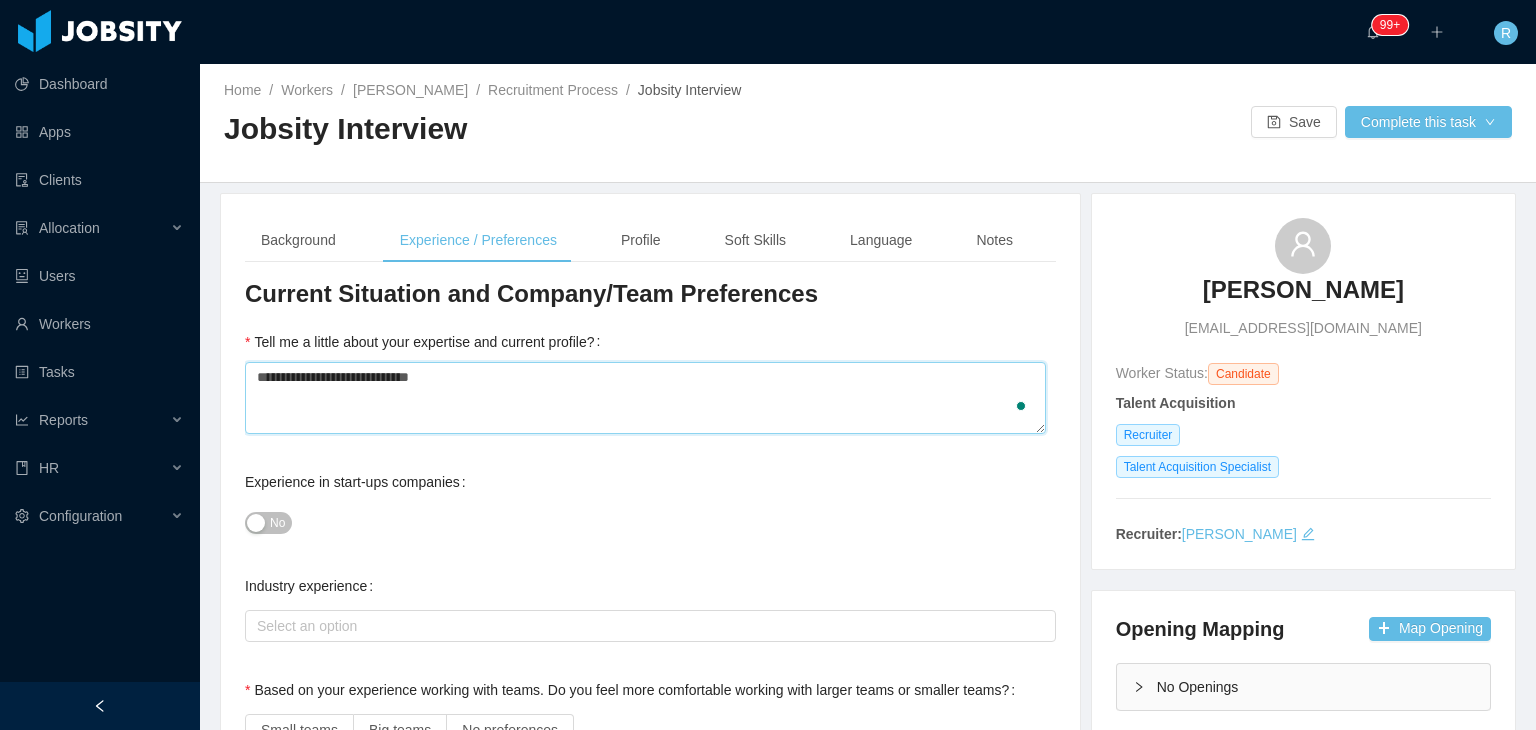 type 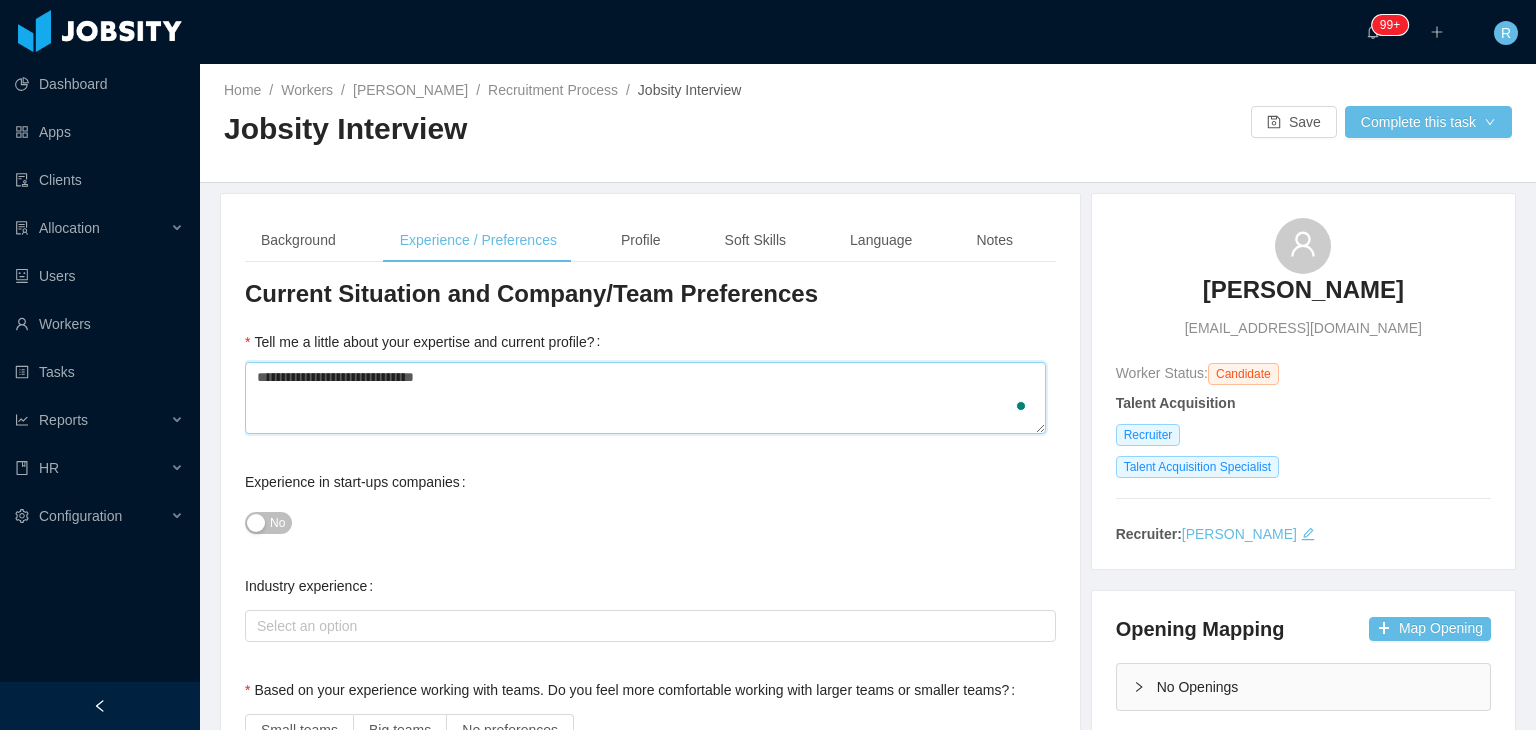 type 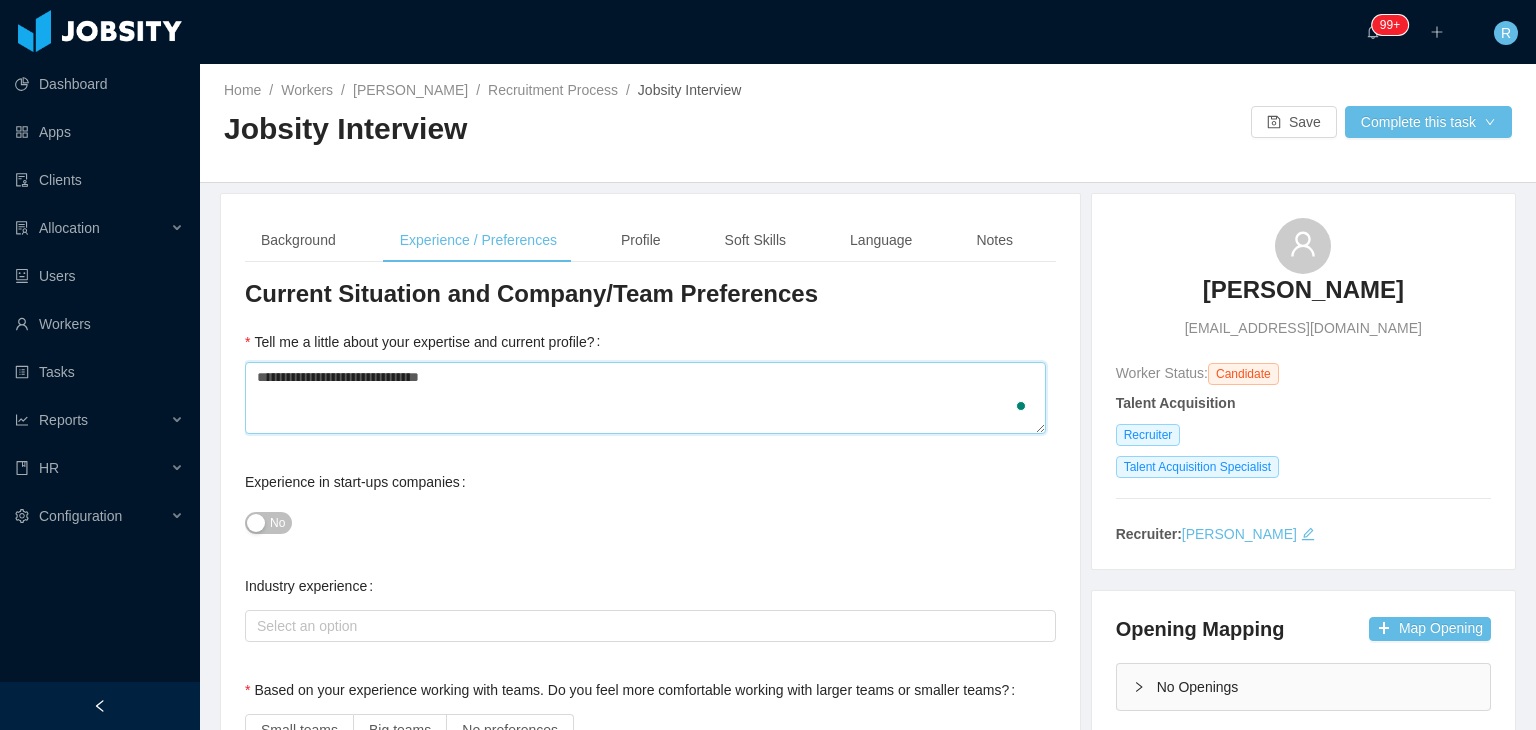 type 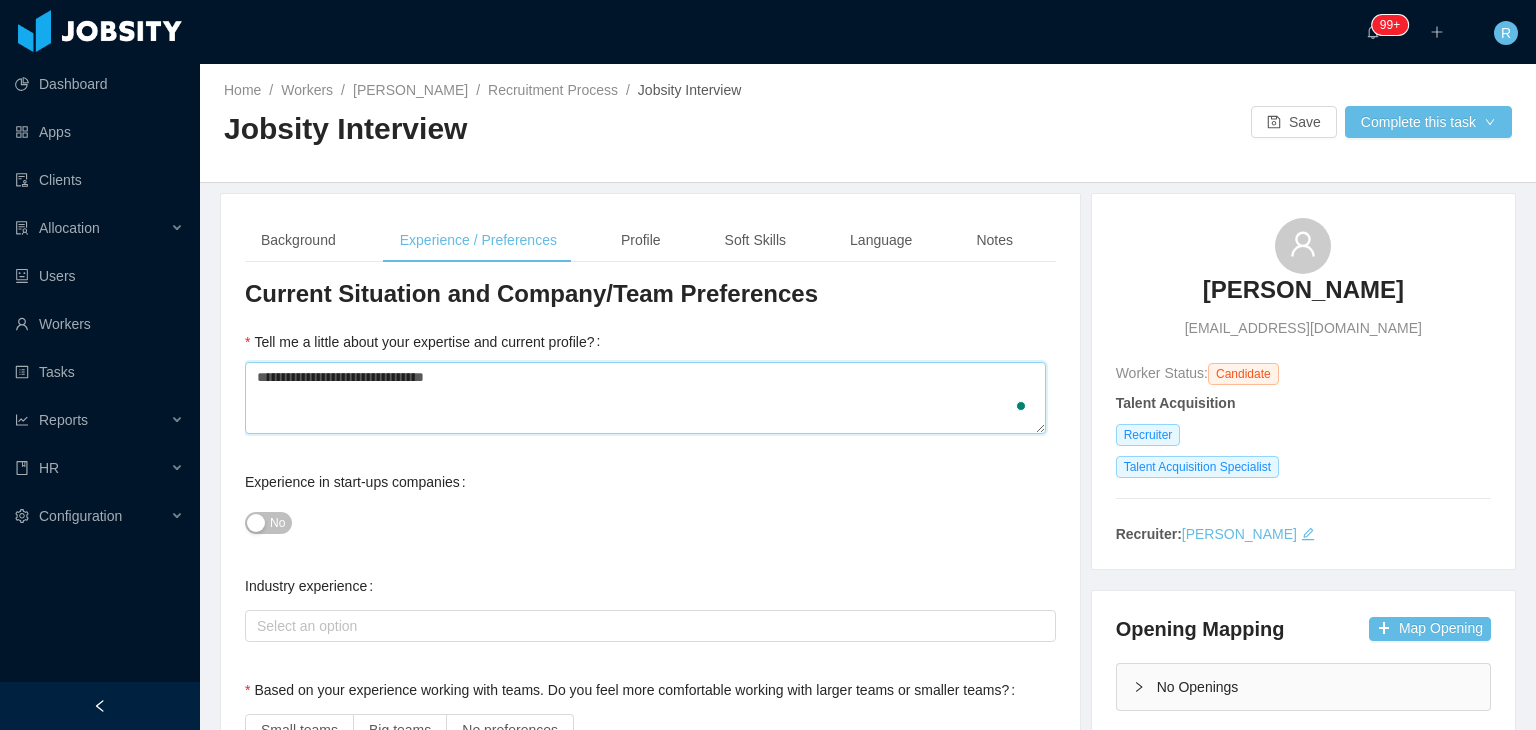 type 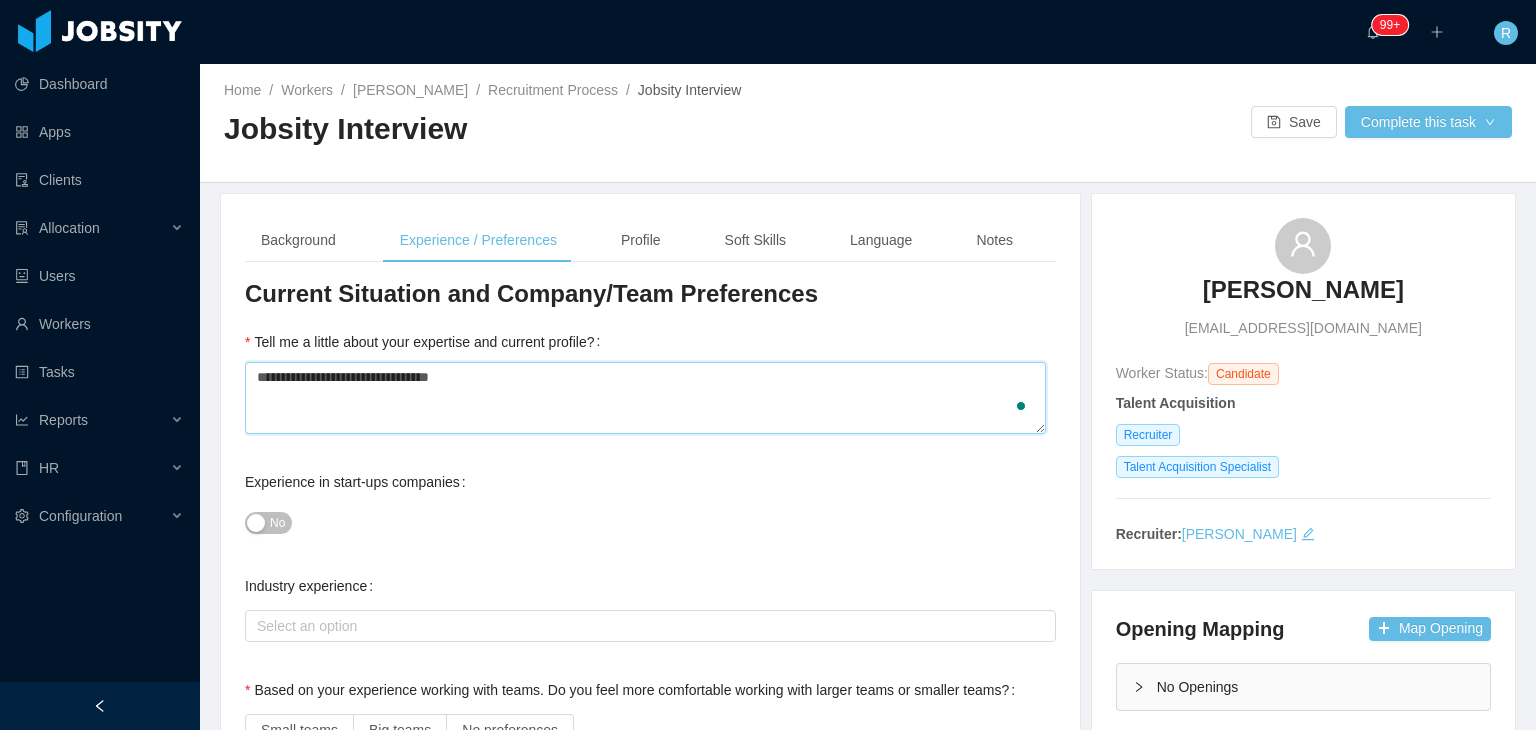 type 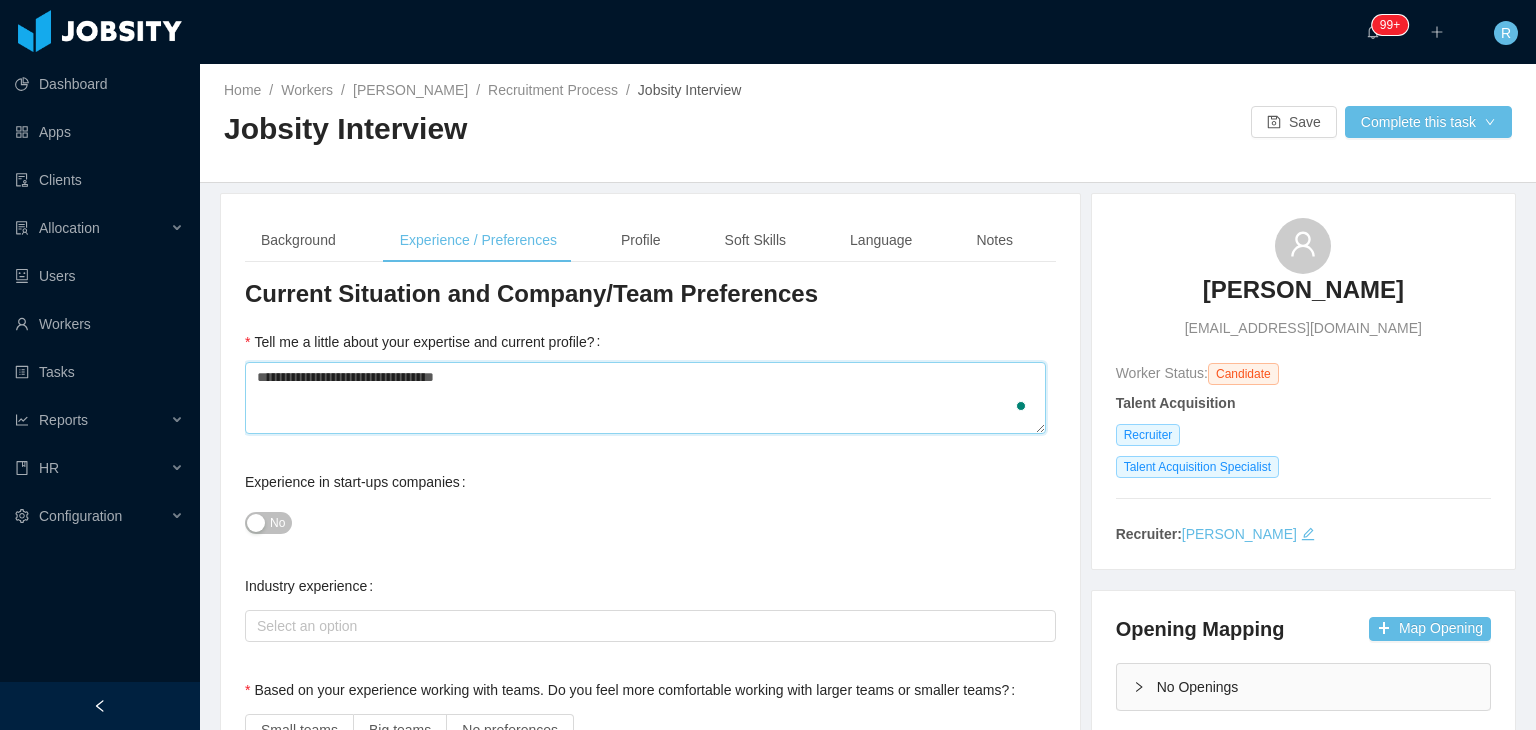 type 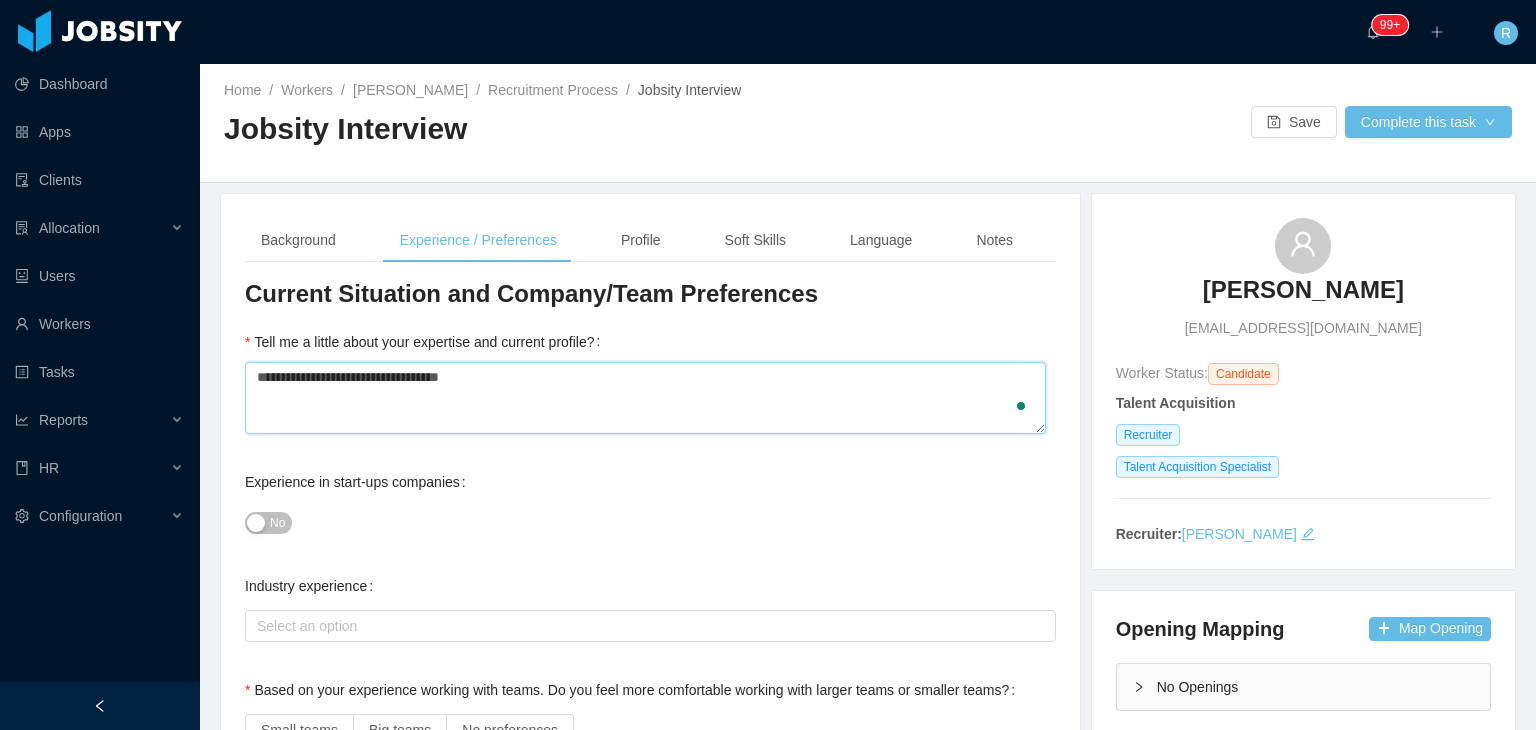 type 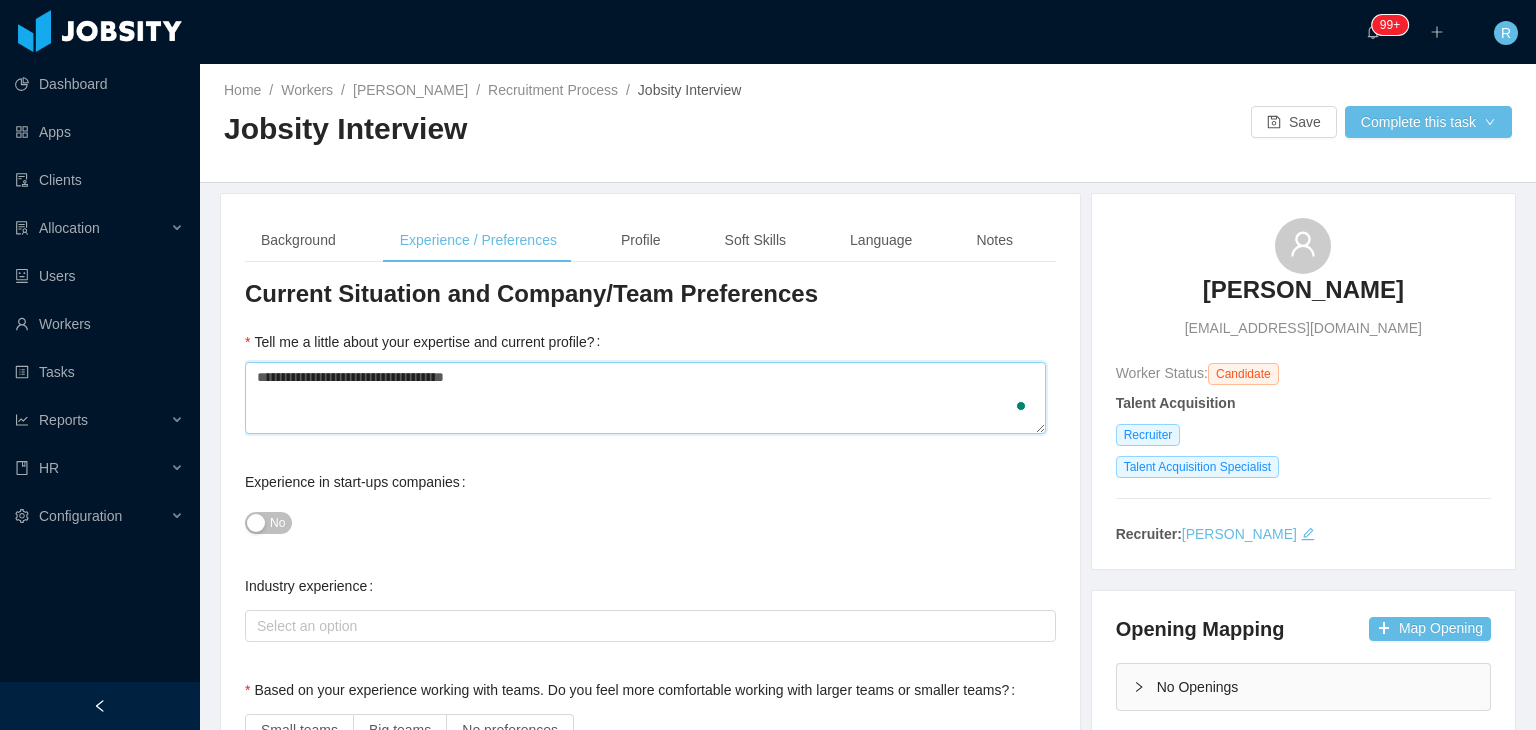 type 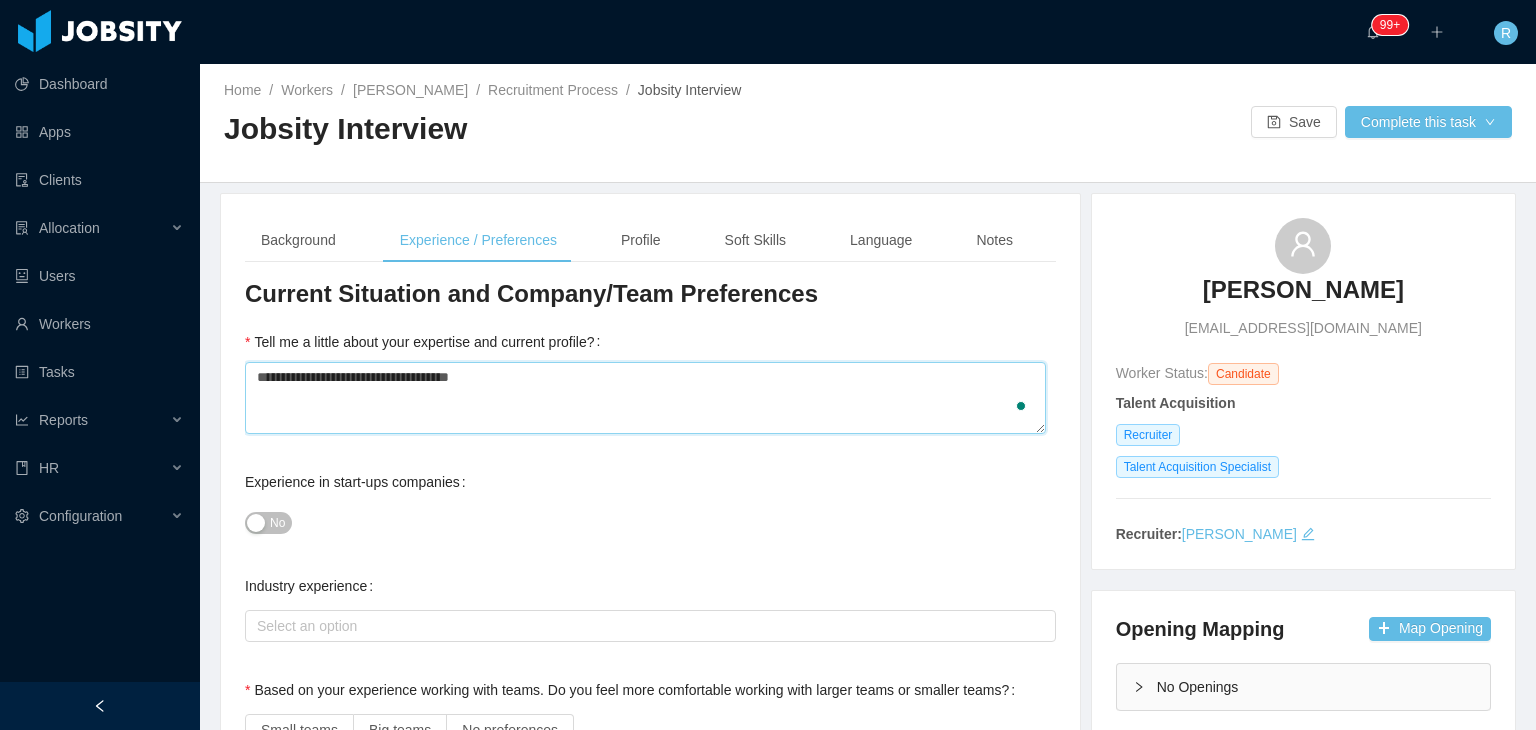type 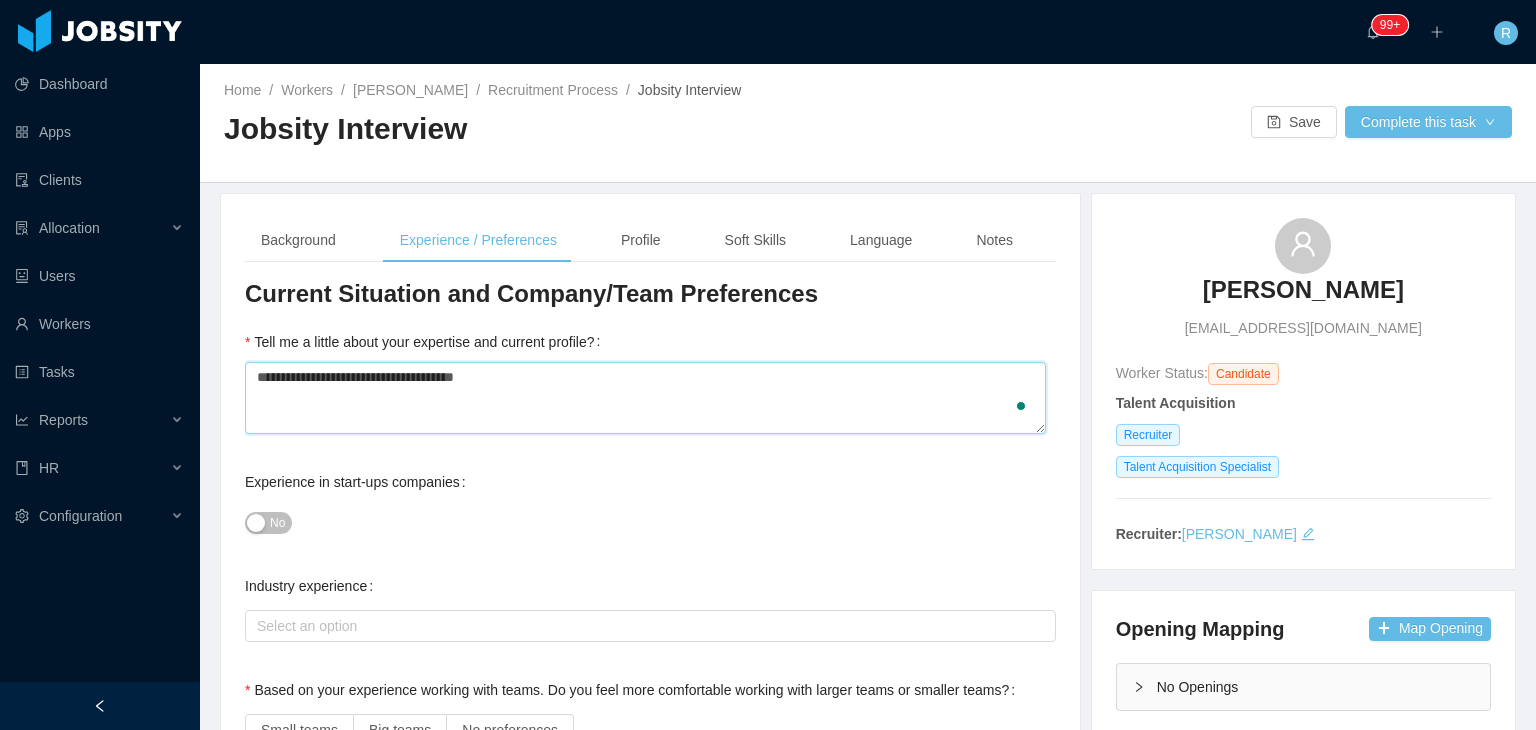 type 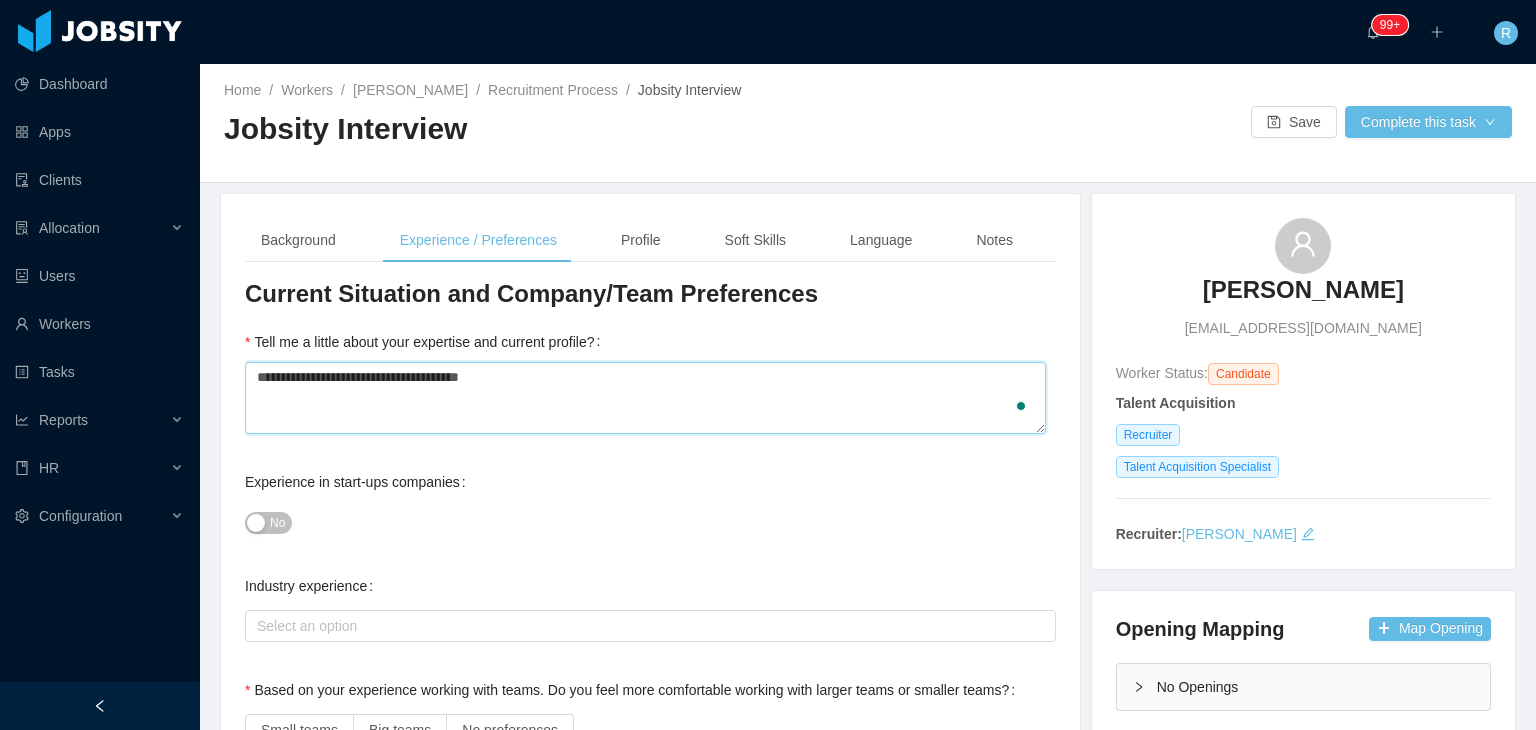 type 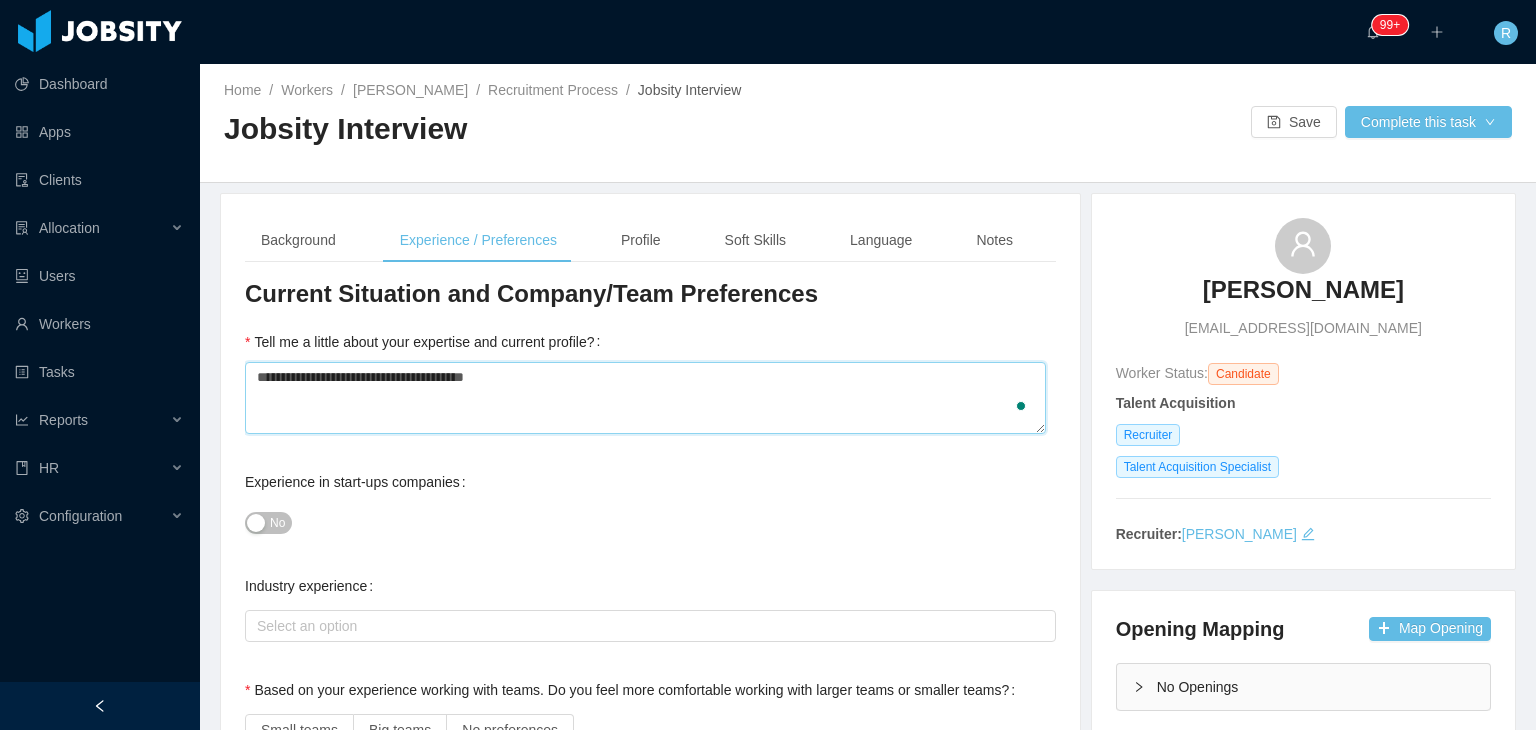 type 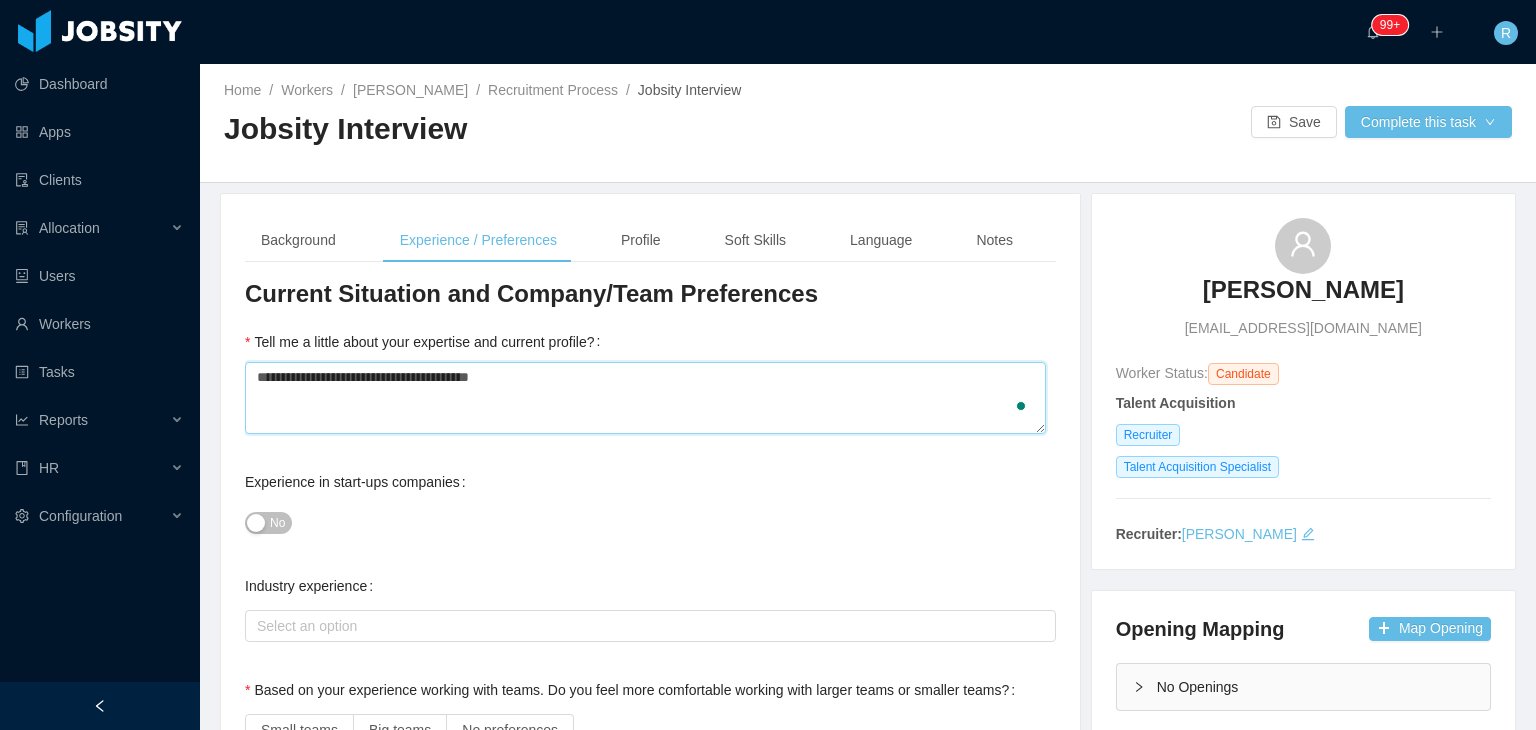 type 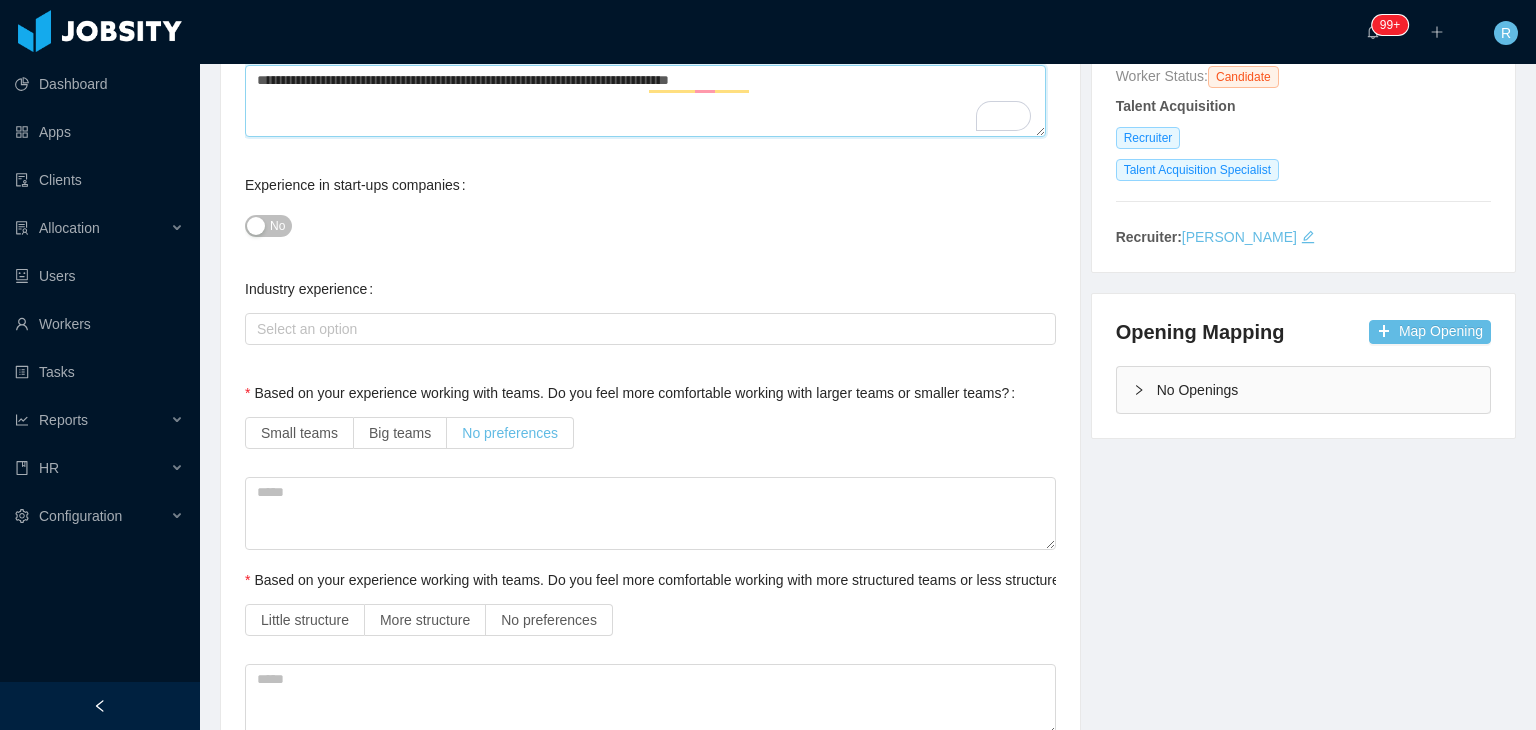 scroll, scrollTop: 300, scrollLeft: 0, axis: vertical 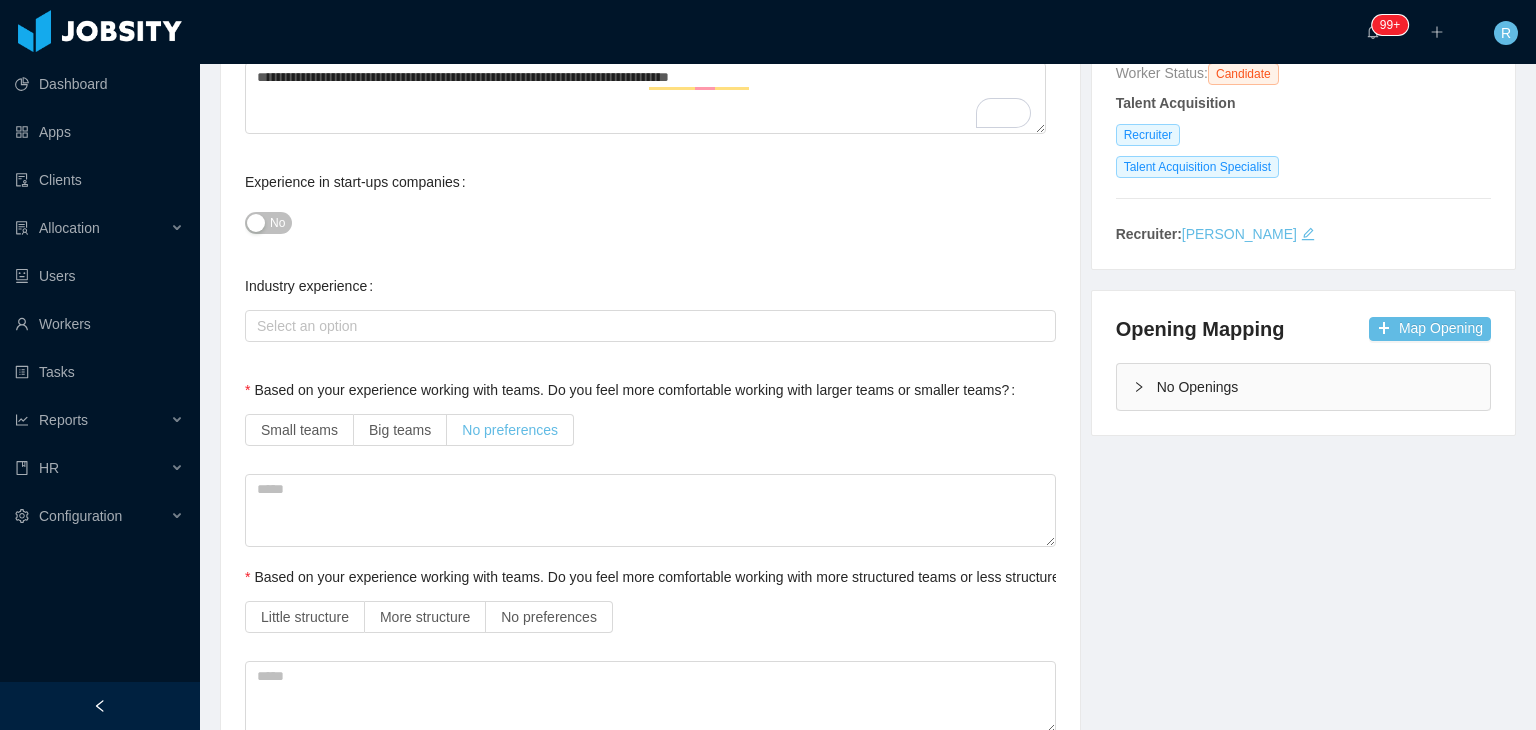 click on "No preferences" at bounding box center (510, 430) 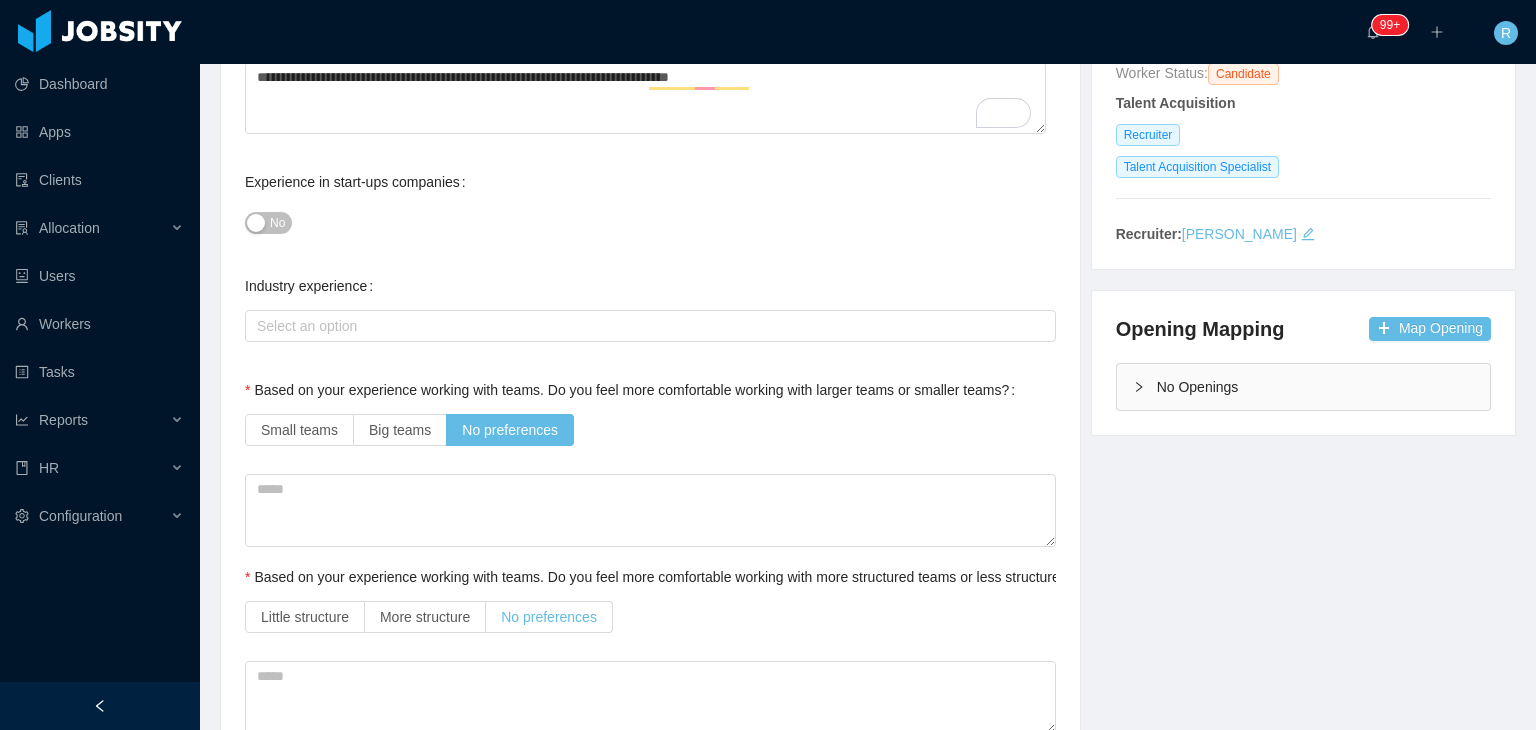 click on "No preferences" at bounding box center (549, 617) 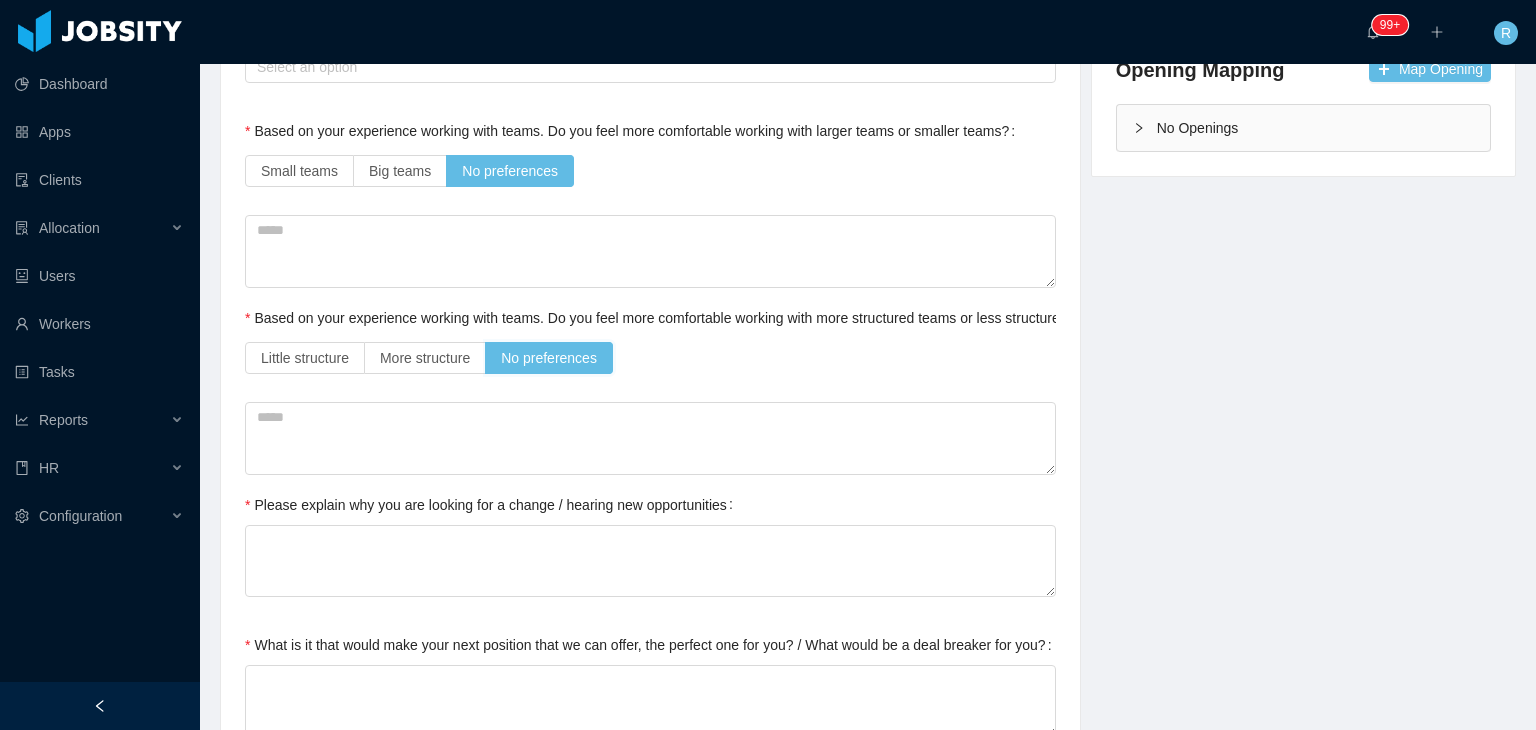 scroll, scrollTop: 900, scrollLeft: 0, axis: vertical 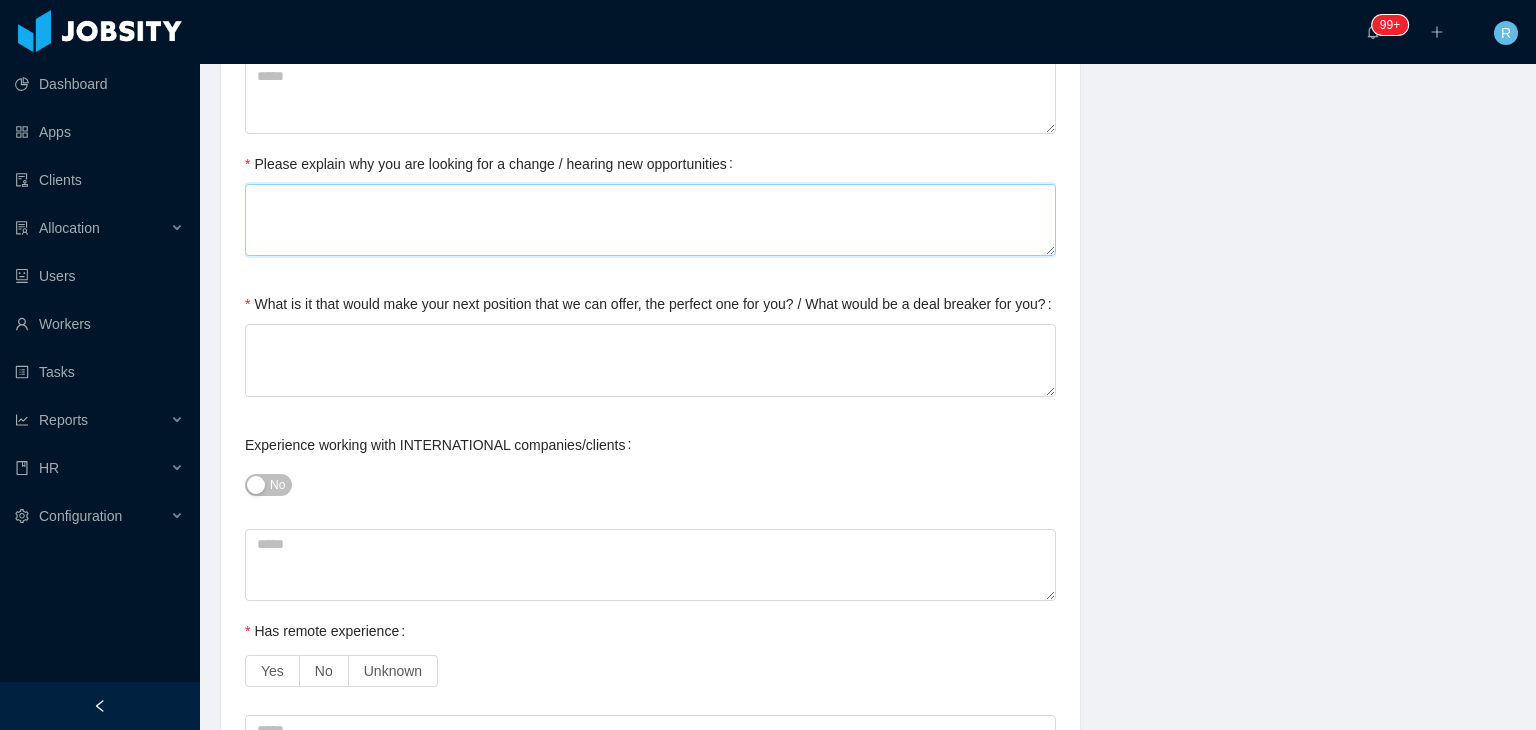 click on "Please explain why you are looking for a change / hearing new opportunities" at bounding box center [650, 220] 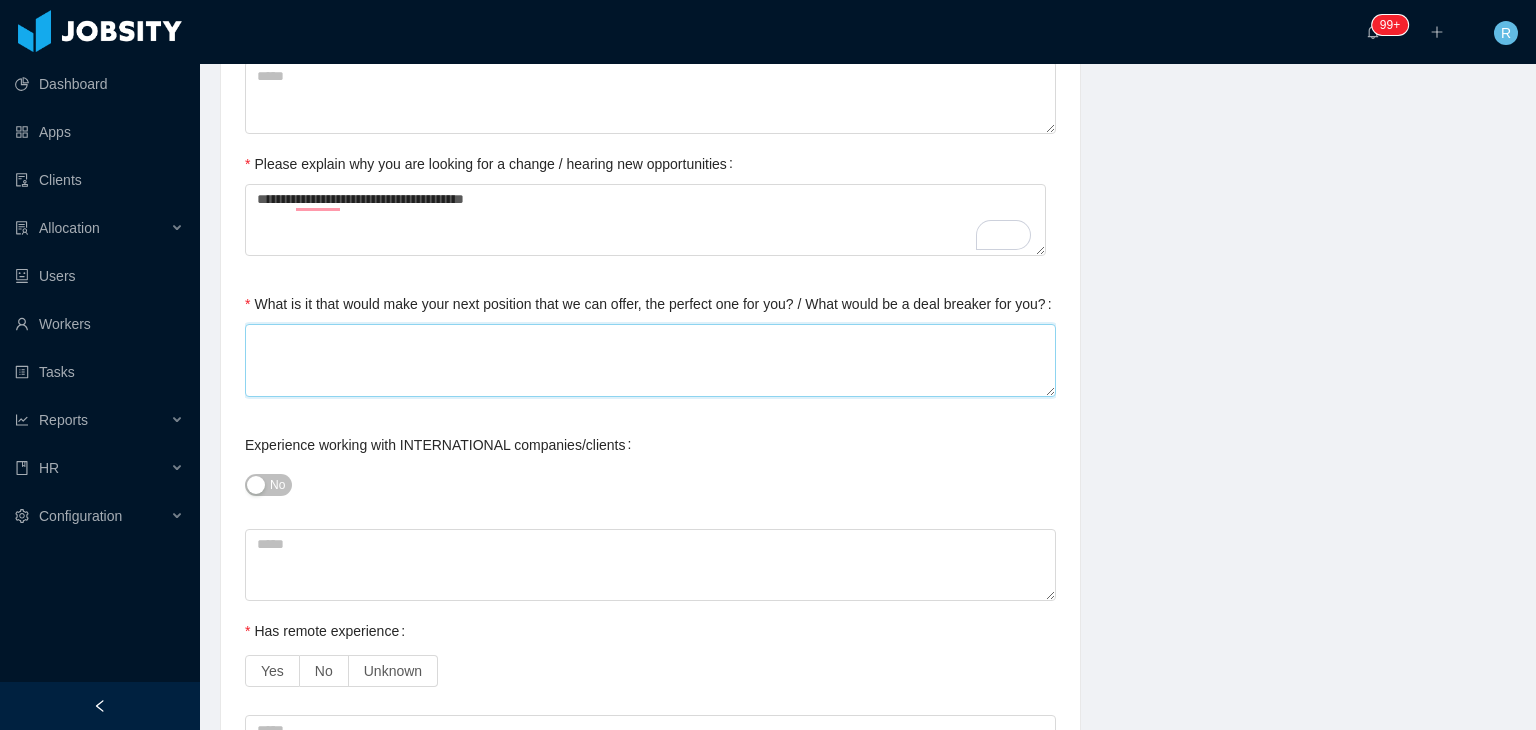 click on "What is it that would make your next position that we can offer, the perfect one for you? / What would be a deal breaker for you?" at bounding box center [650, 360] 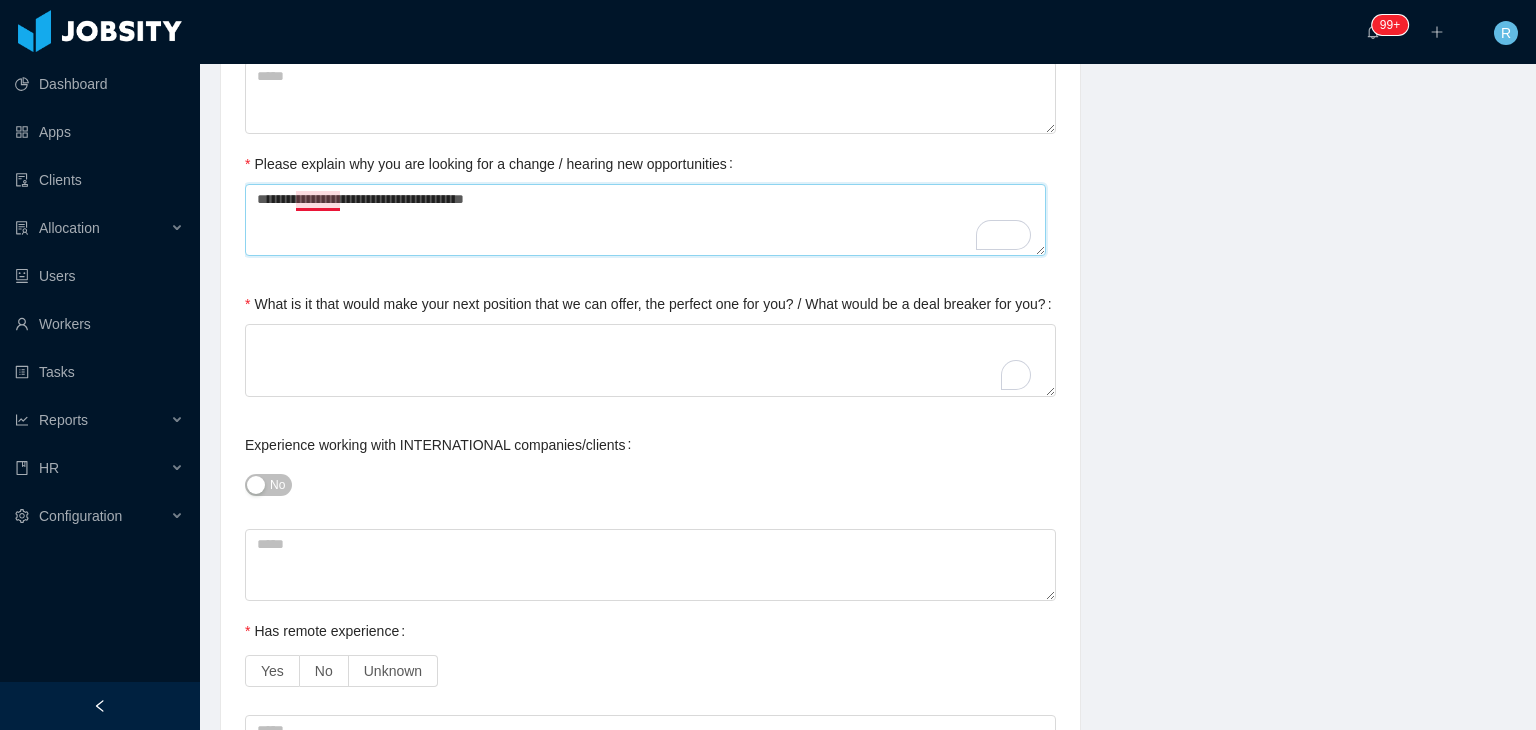 click on "**********" at bounding box center [645, 220] 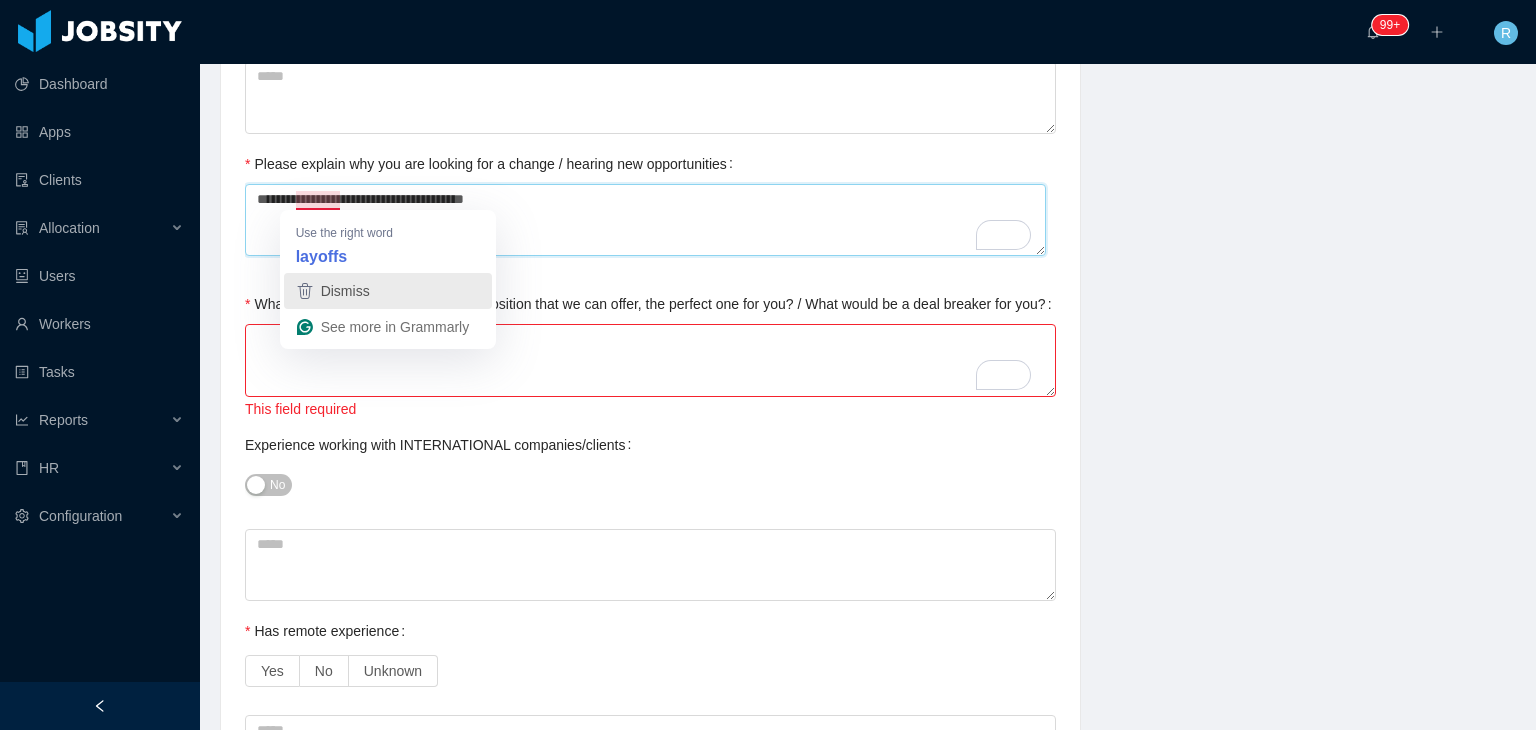 click on "Dismiss" at bounding box center (388, 291) 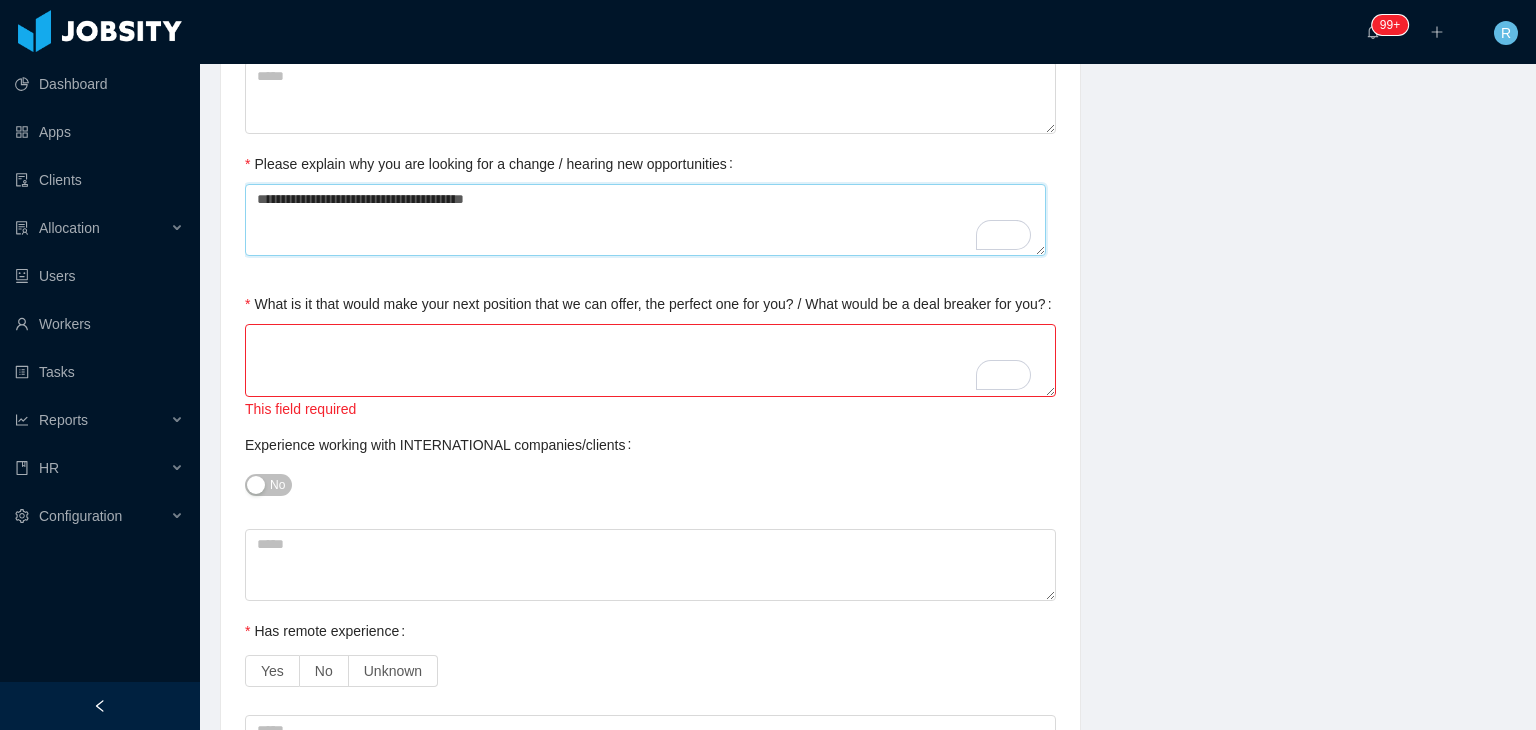 click on "**********" at bounding box center (645, 220) 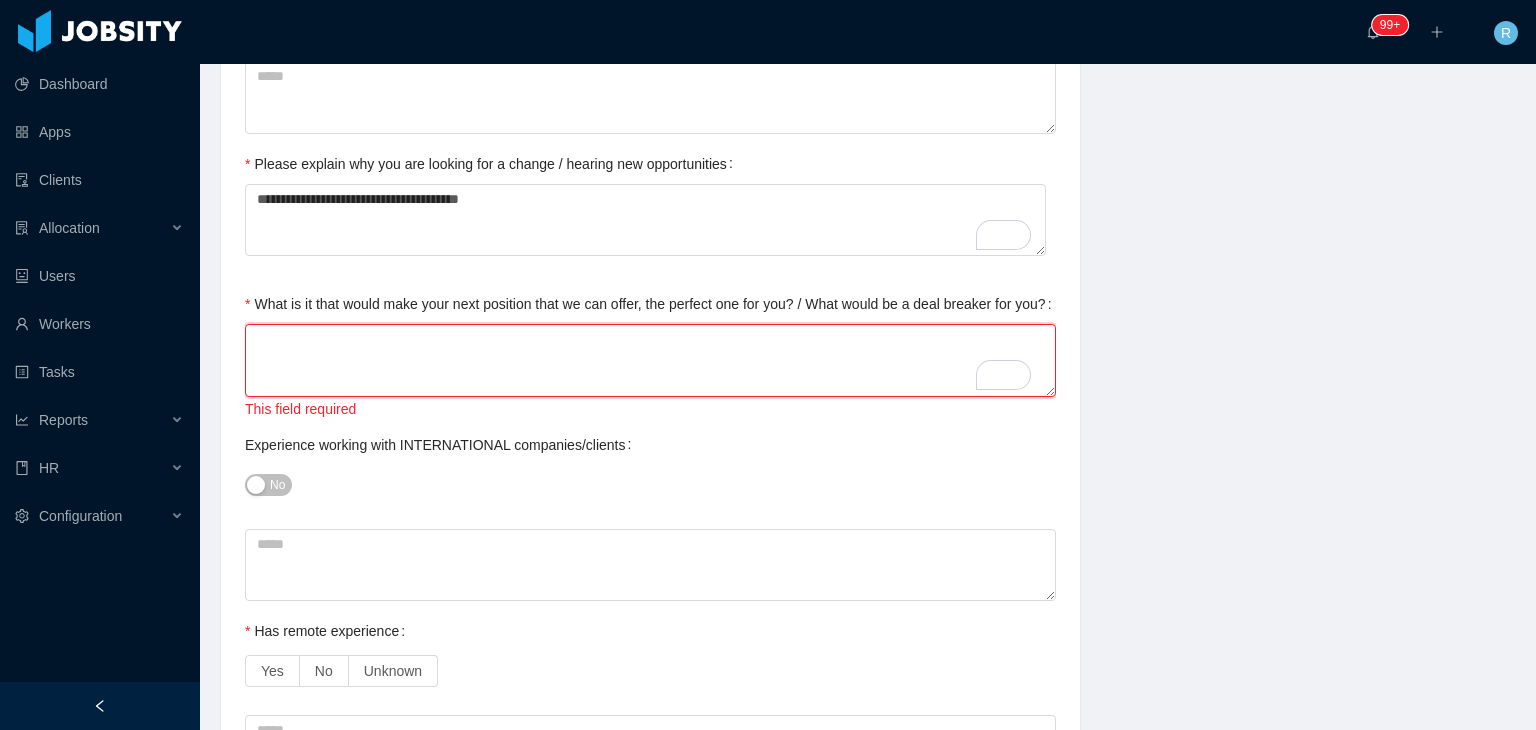 click on "What is it that would make your next position that we can offer, the perfect one for you? / What would be a deal breaker for you?" at bounding box center [650, 360] 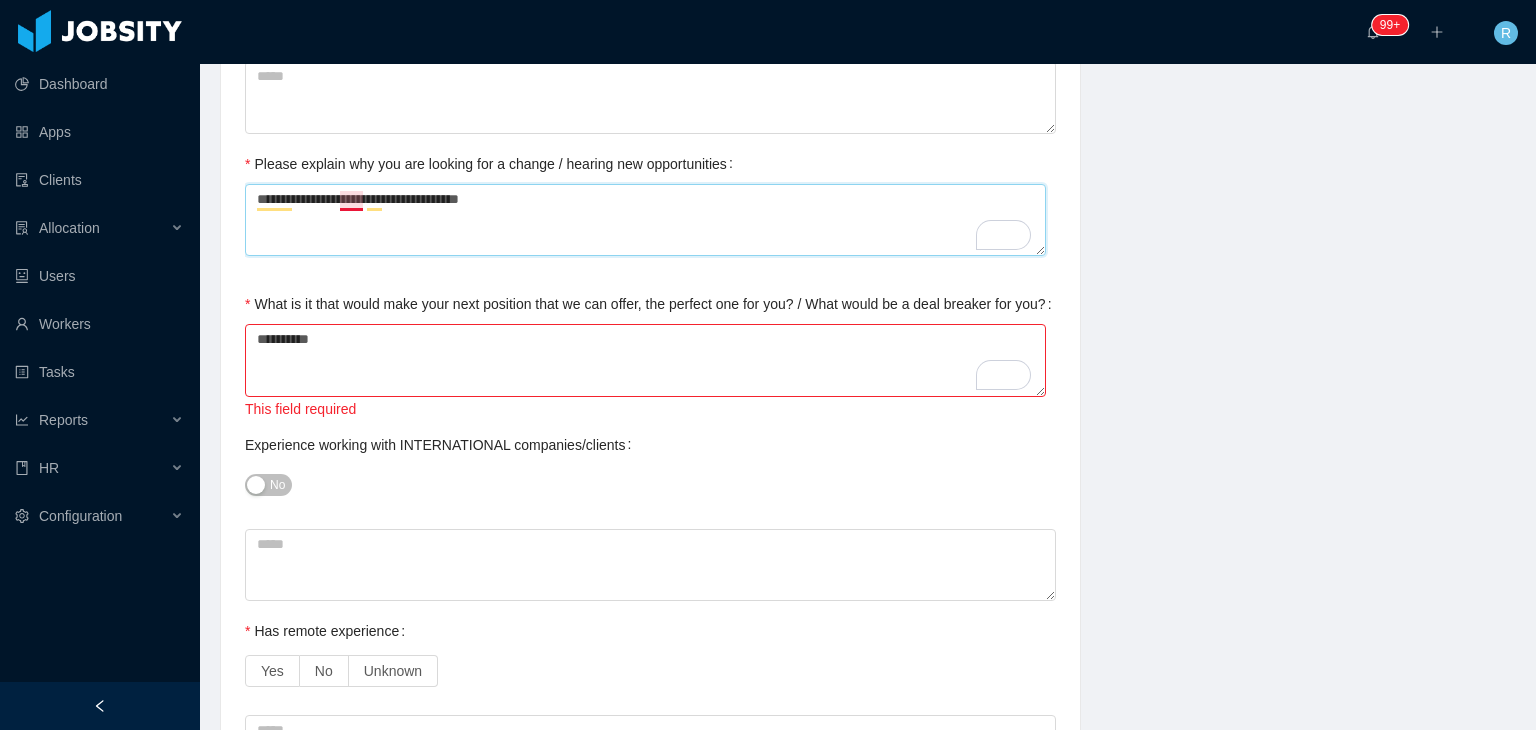 click on "**********" at bounding box center (645, 220) 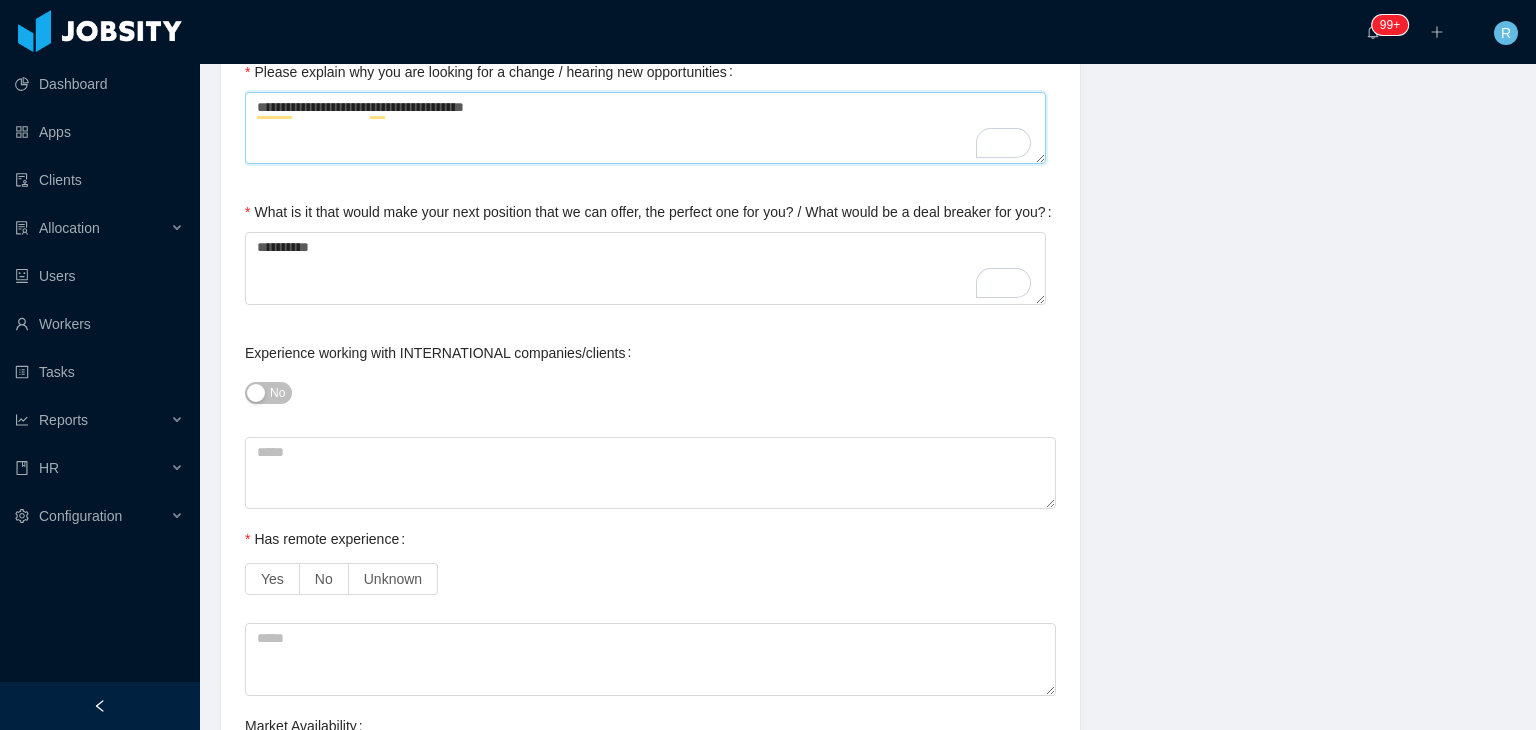 scroll, scrollTop: 1100, scrollLeft: 0, axis: vertical 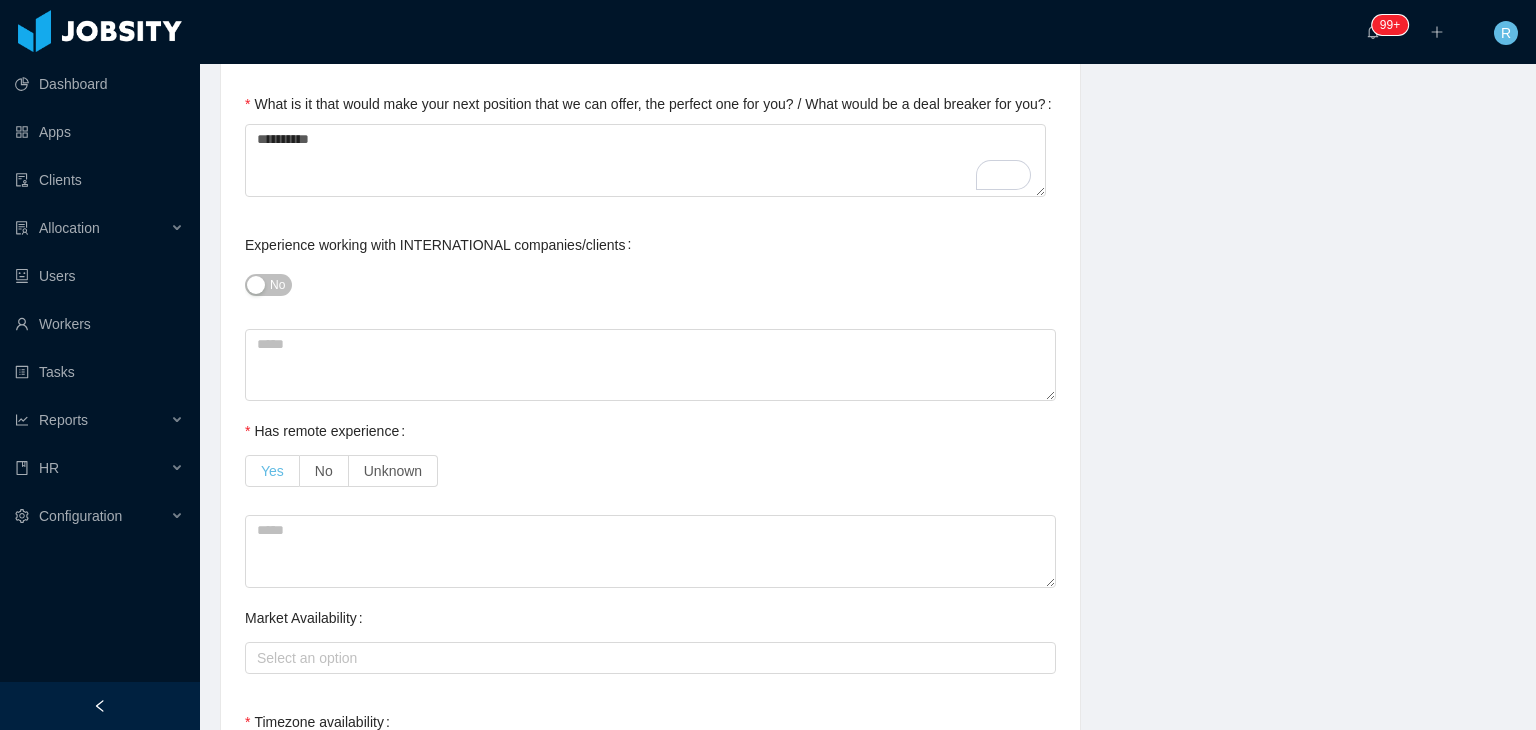 click on "Yes" at bounding box center [272, 471] 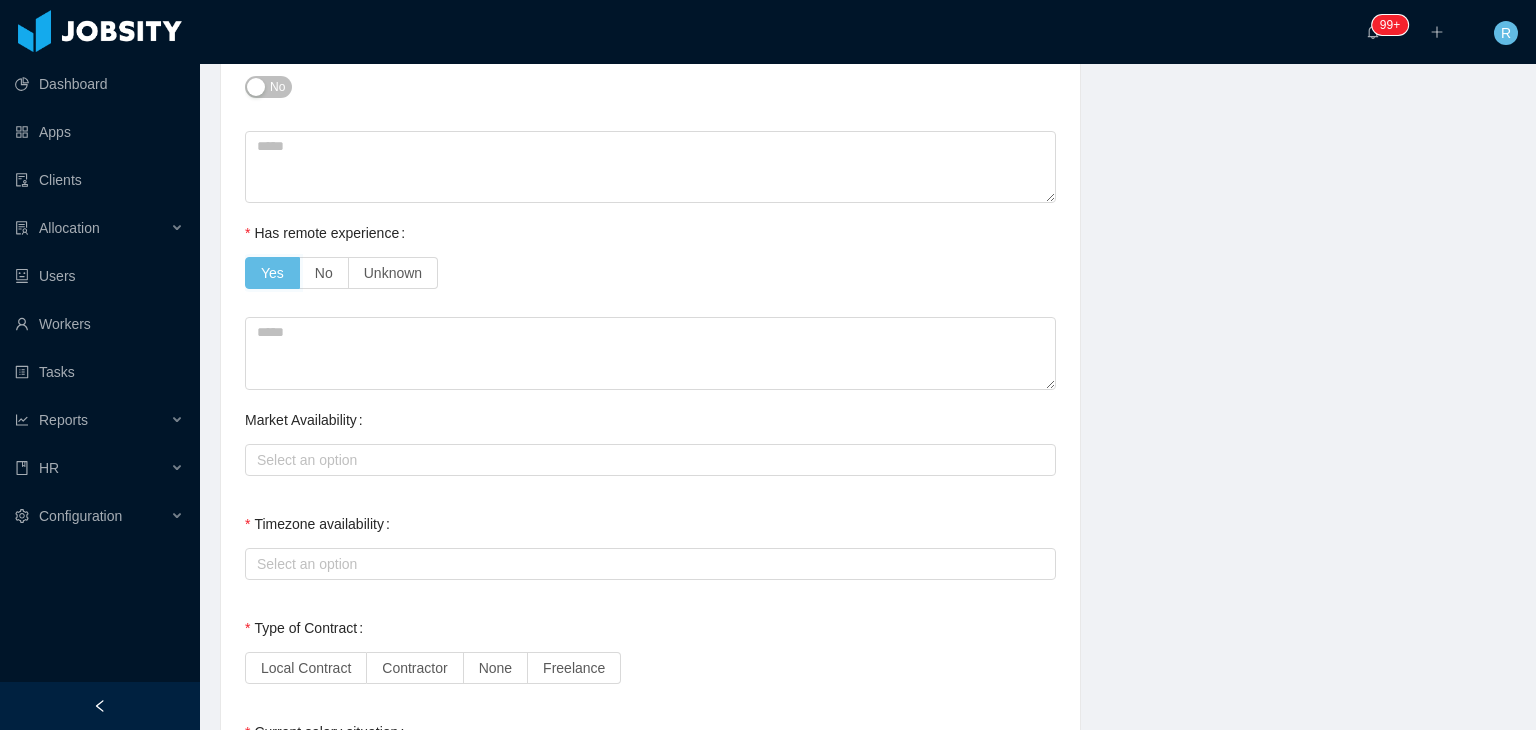 scroll, scrollTop: 1300, scrollLeft: 0, axis: vertical 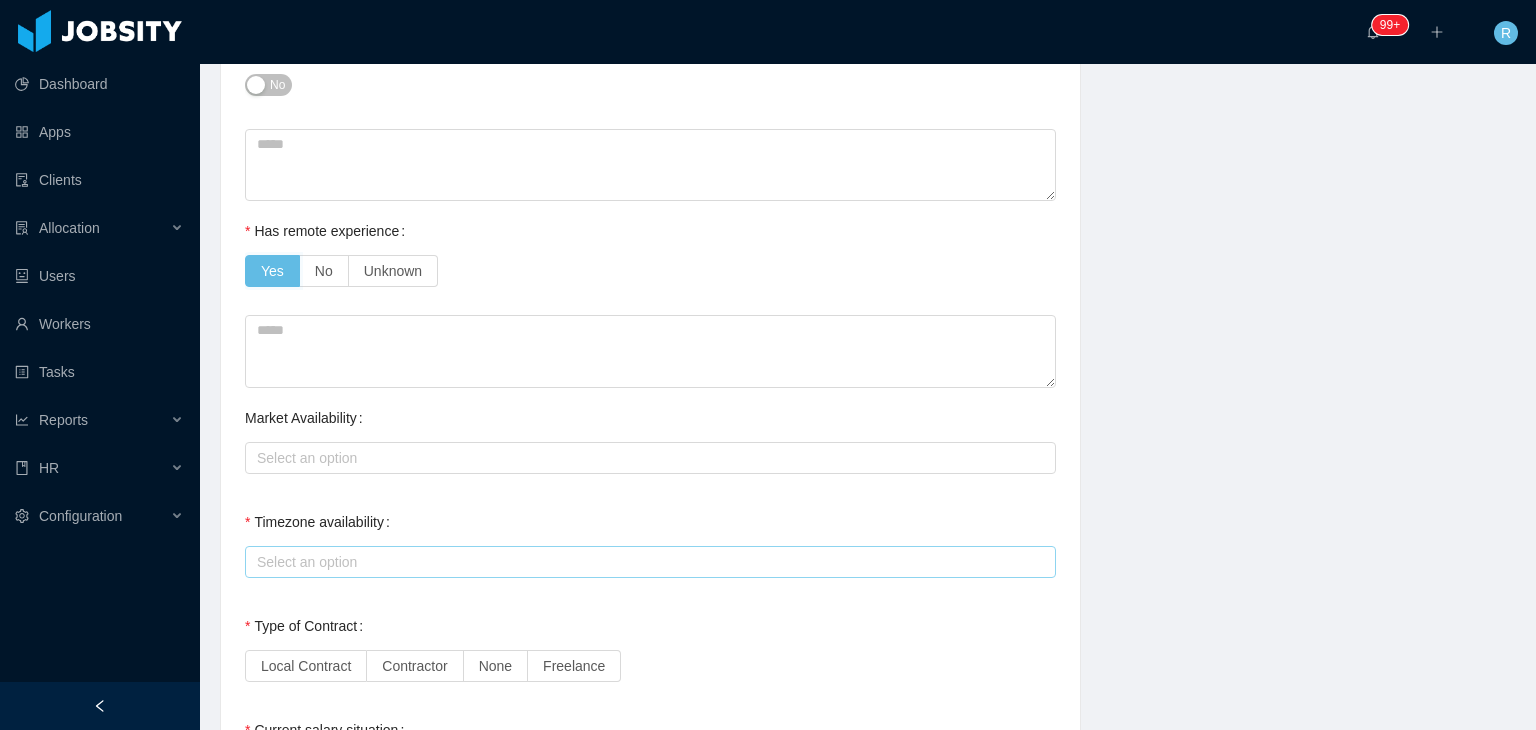 click on "Select an option" at bounding box center [646, 562] 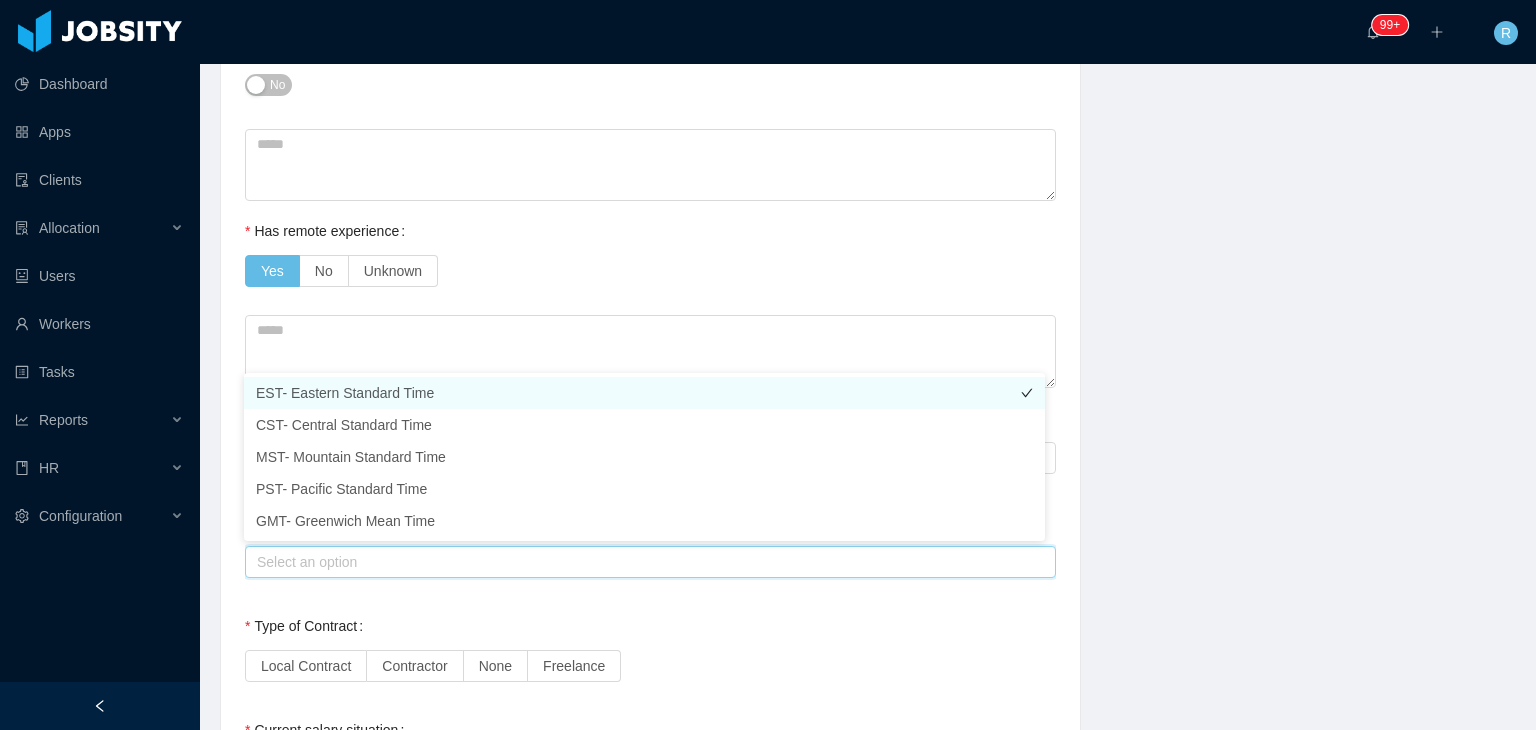 click on "EST- Eastern Standard Time" at bounding box center [644, 393] 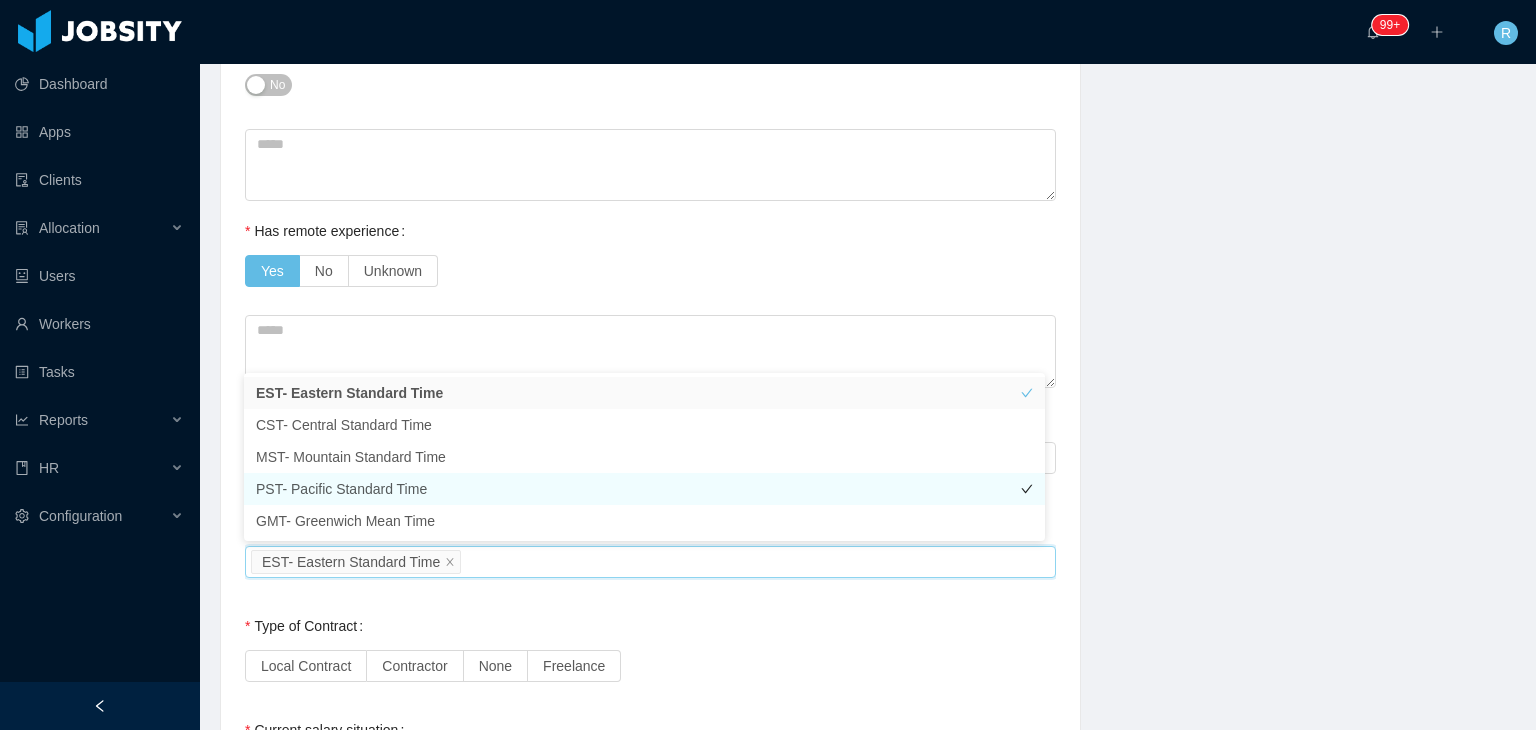 click on "PST- Pacific Standard Time" at bounding box center (644, 489) 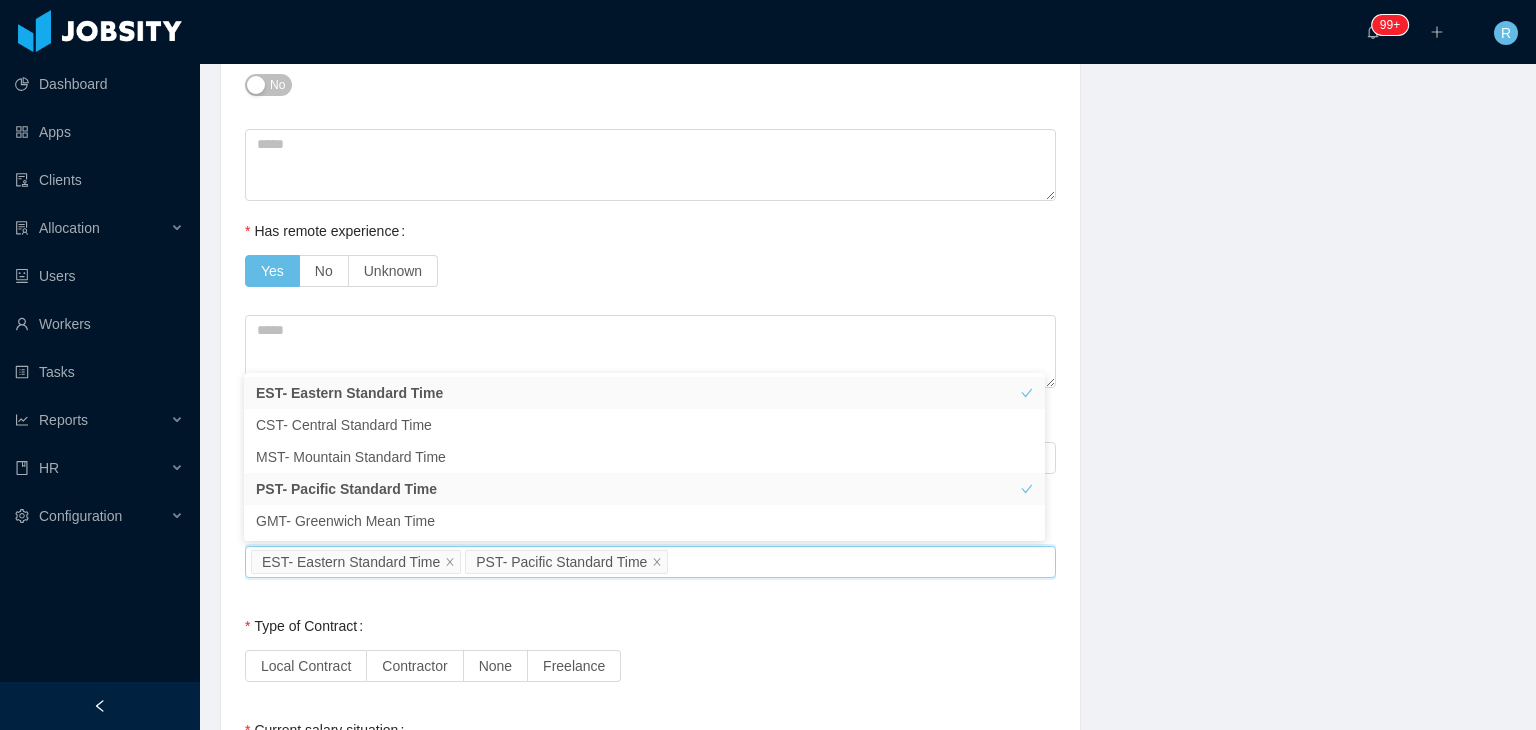 click on "**********" at bounding box center (868, 209) 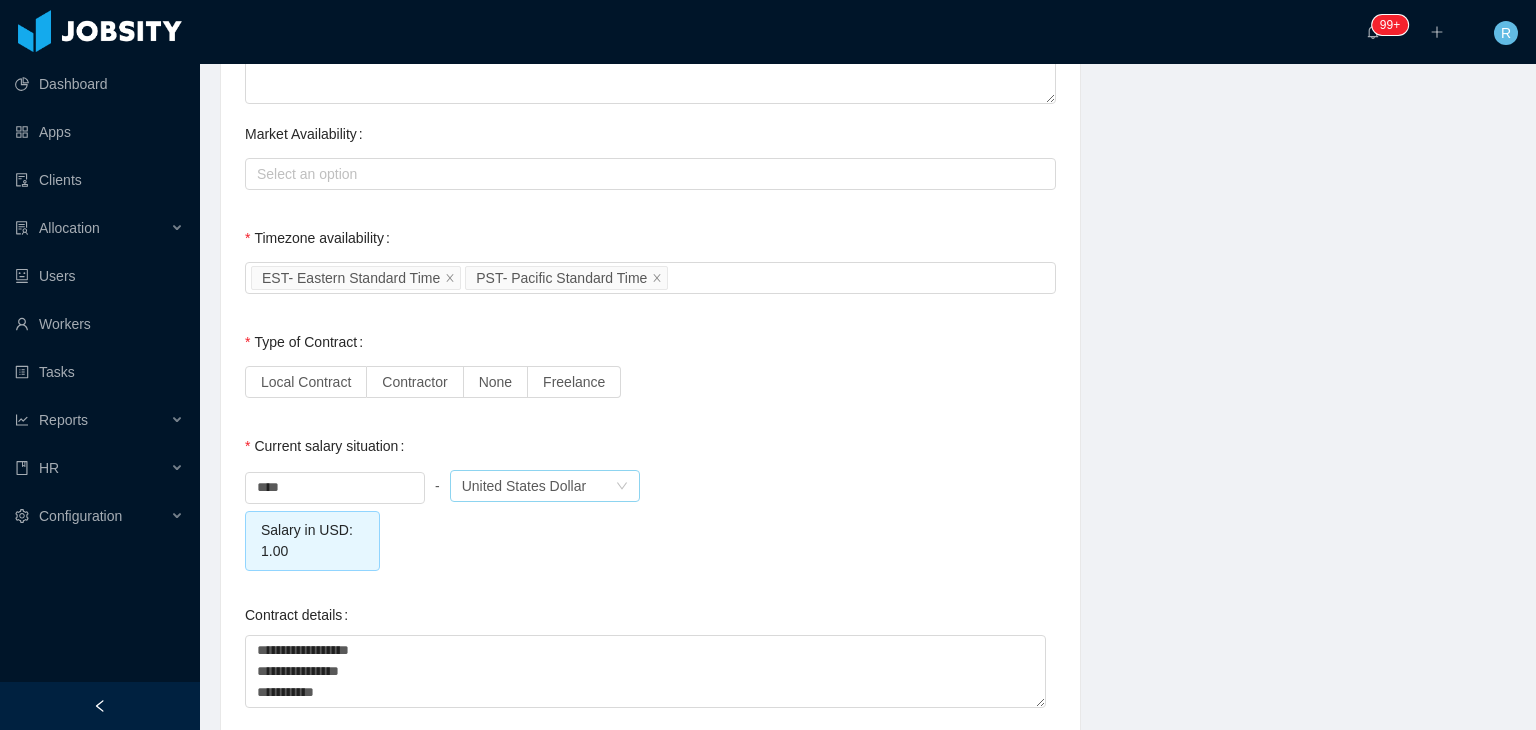 scroll, scrollTop: 1600, scrollLeft: 0, axis: vertical 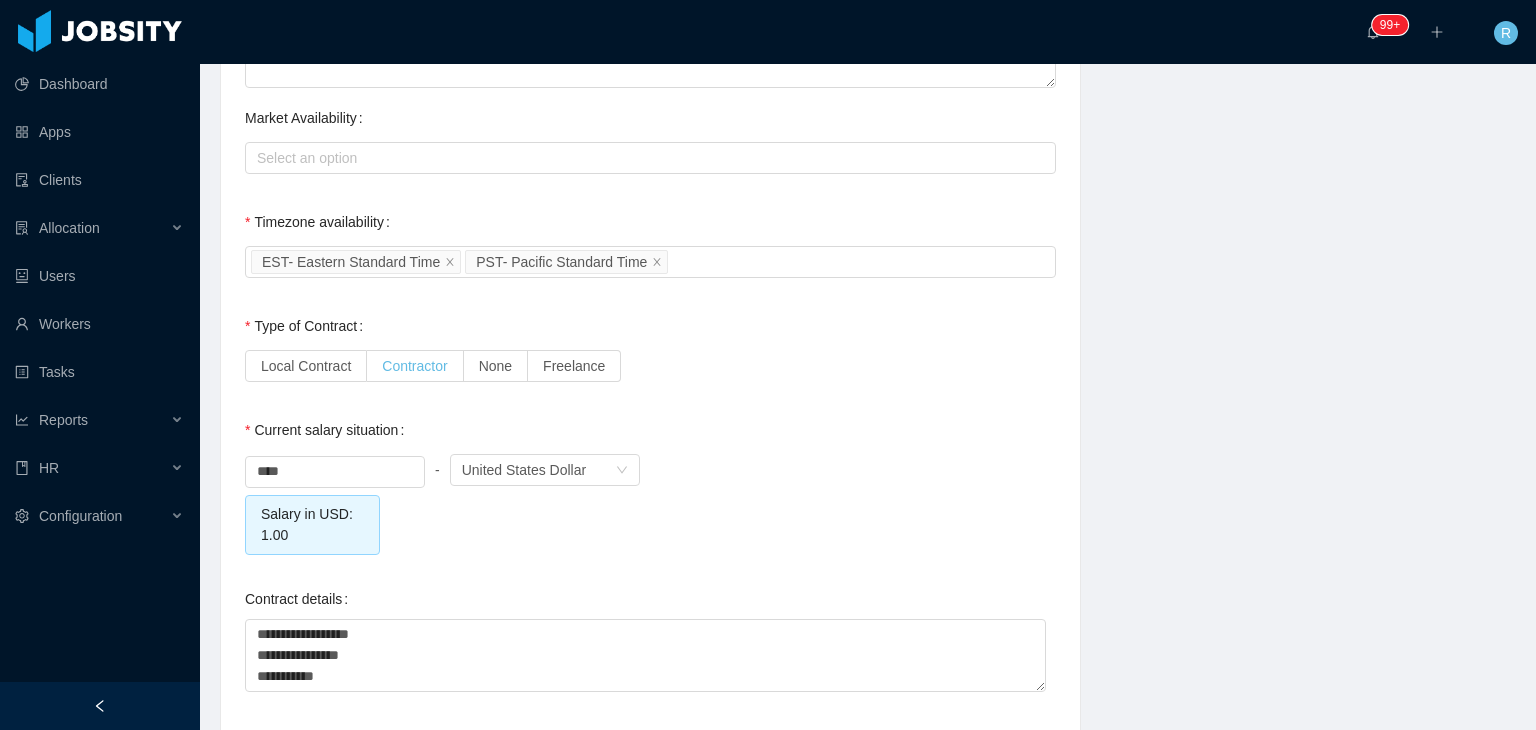 click on "Contractor" at bounding box center [414, 366] 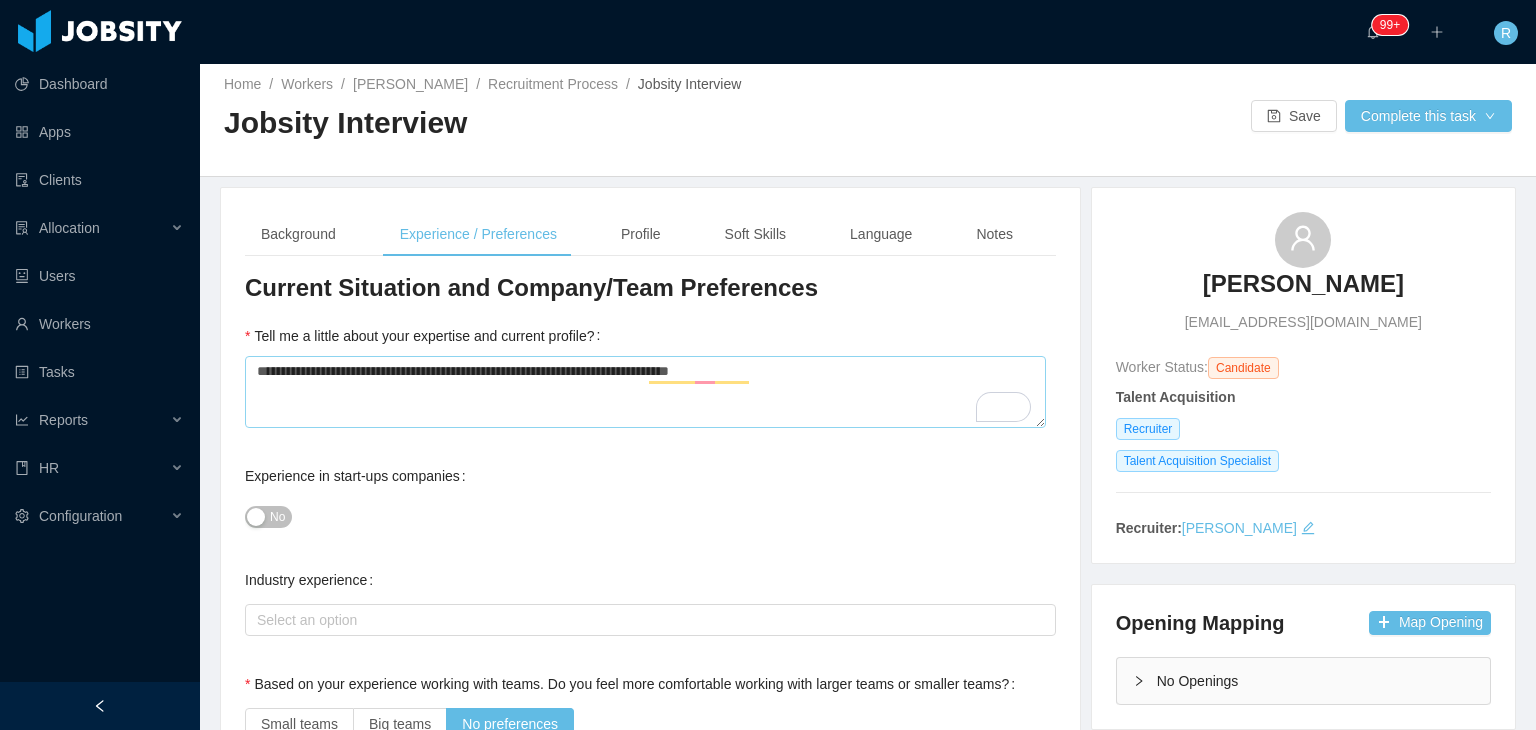 scroll, scrollTop: 0, scrollLeft: 0, axis: both 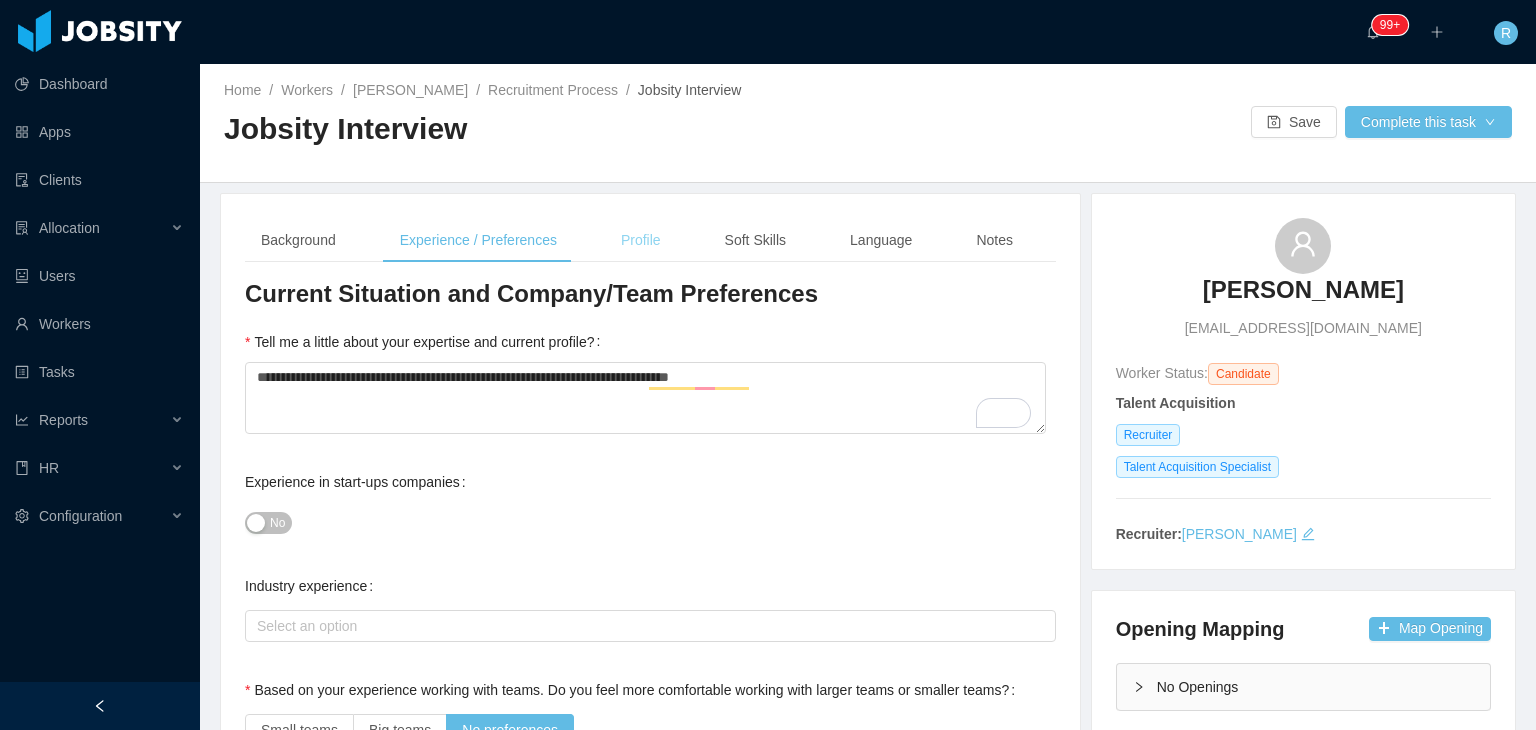 click on "Profile" at bounding box center [641, 240] 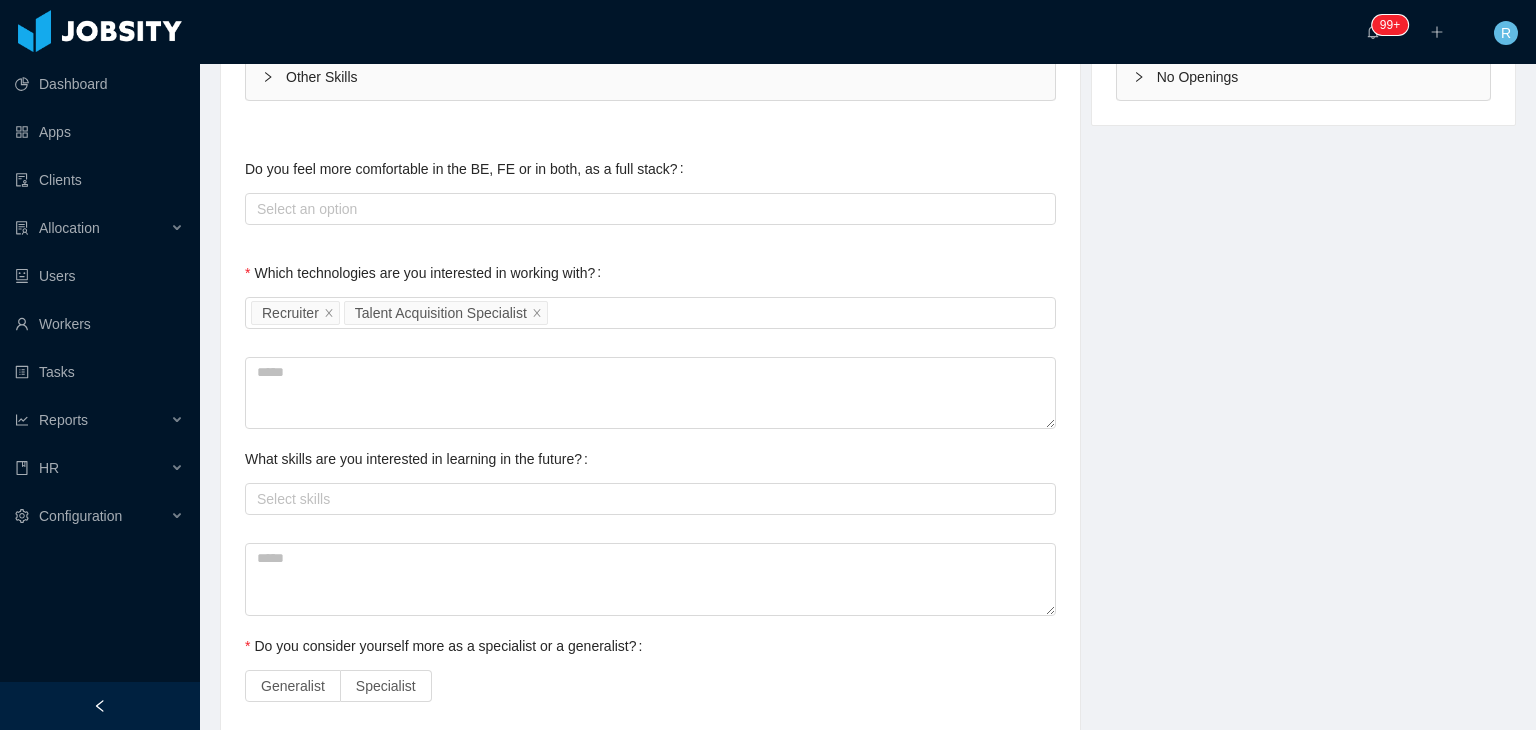 scroll, scrollTop: 800, scrollLeft: 0, axis: vertical 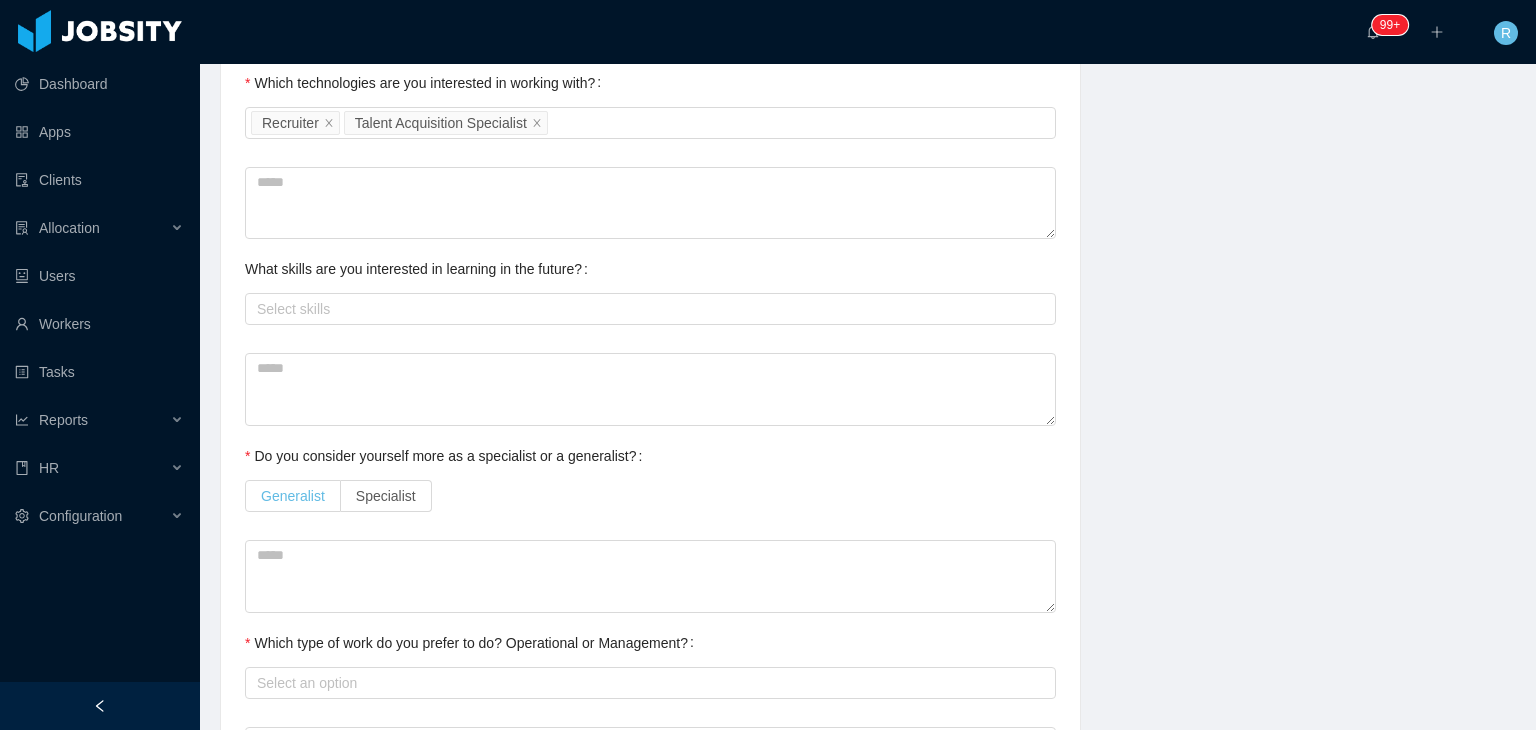click on "Generalist" at bounding box center [293, 496] 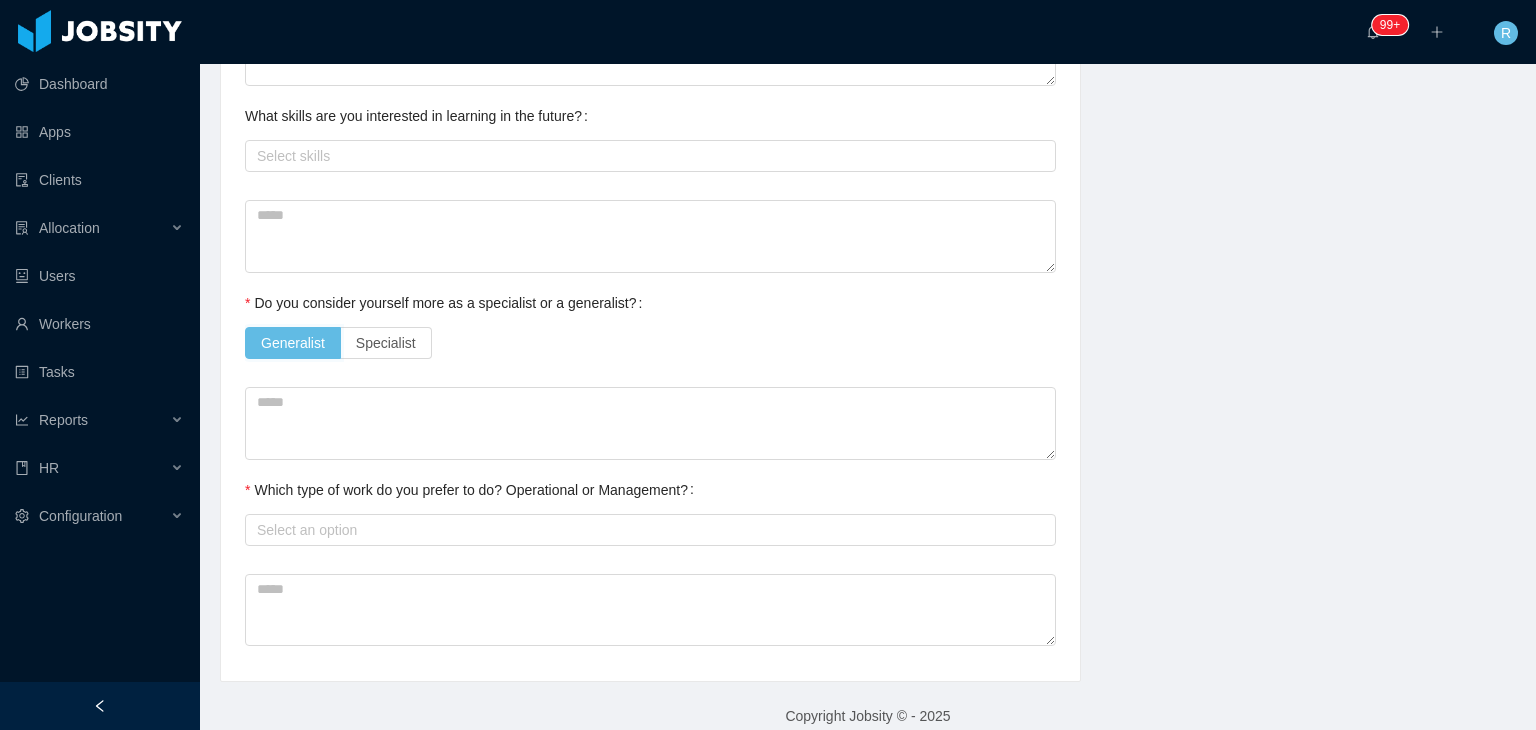 scroll, scrollTop: 973, scrollLeft: 0, axis: vertical 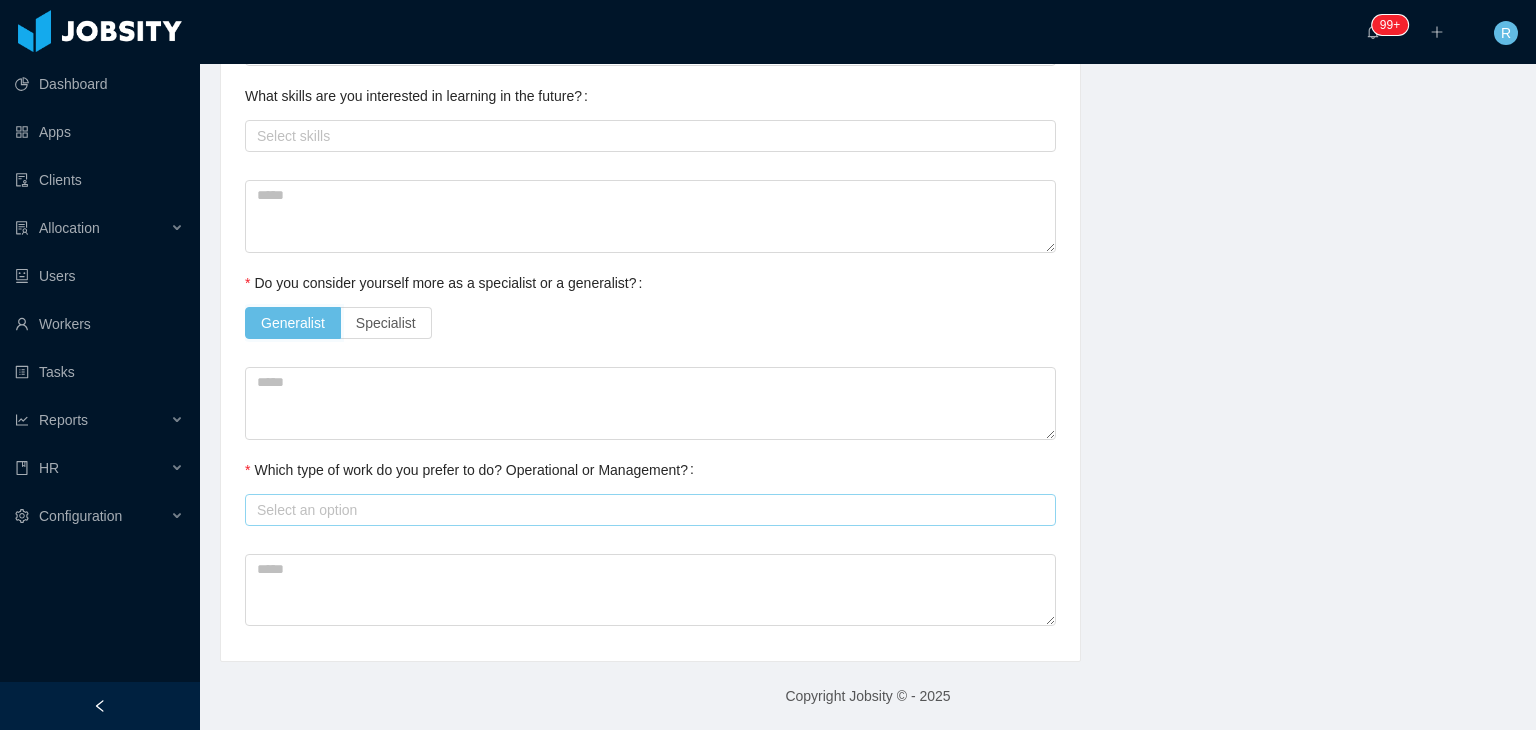 click on "Select an option" at bounding box center [646, 510] 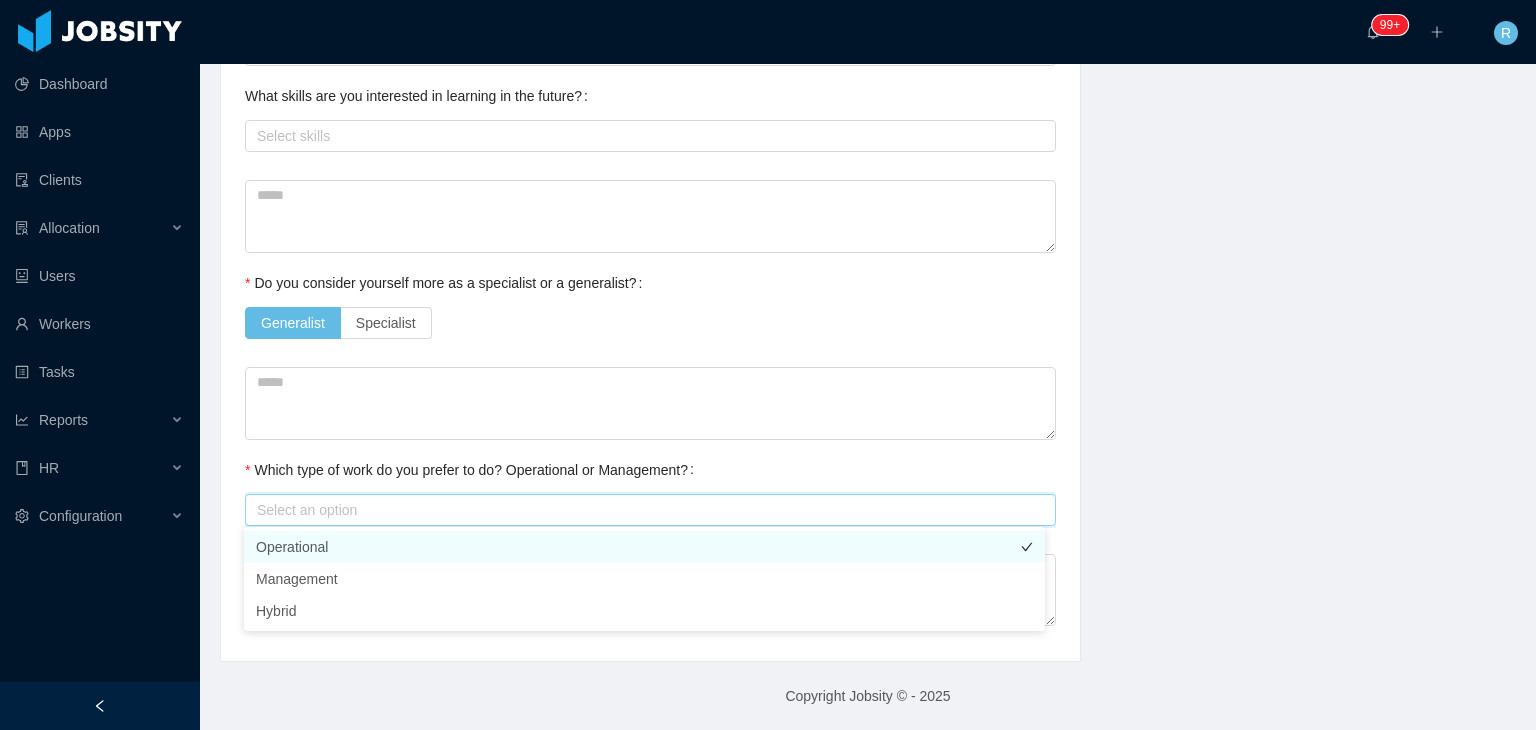 click on "Operational" at bounding box center [644, 547] 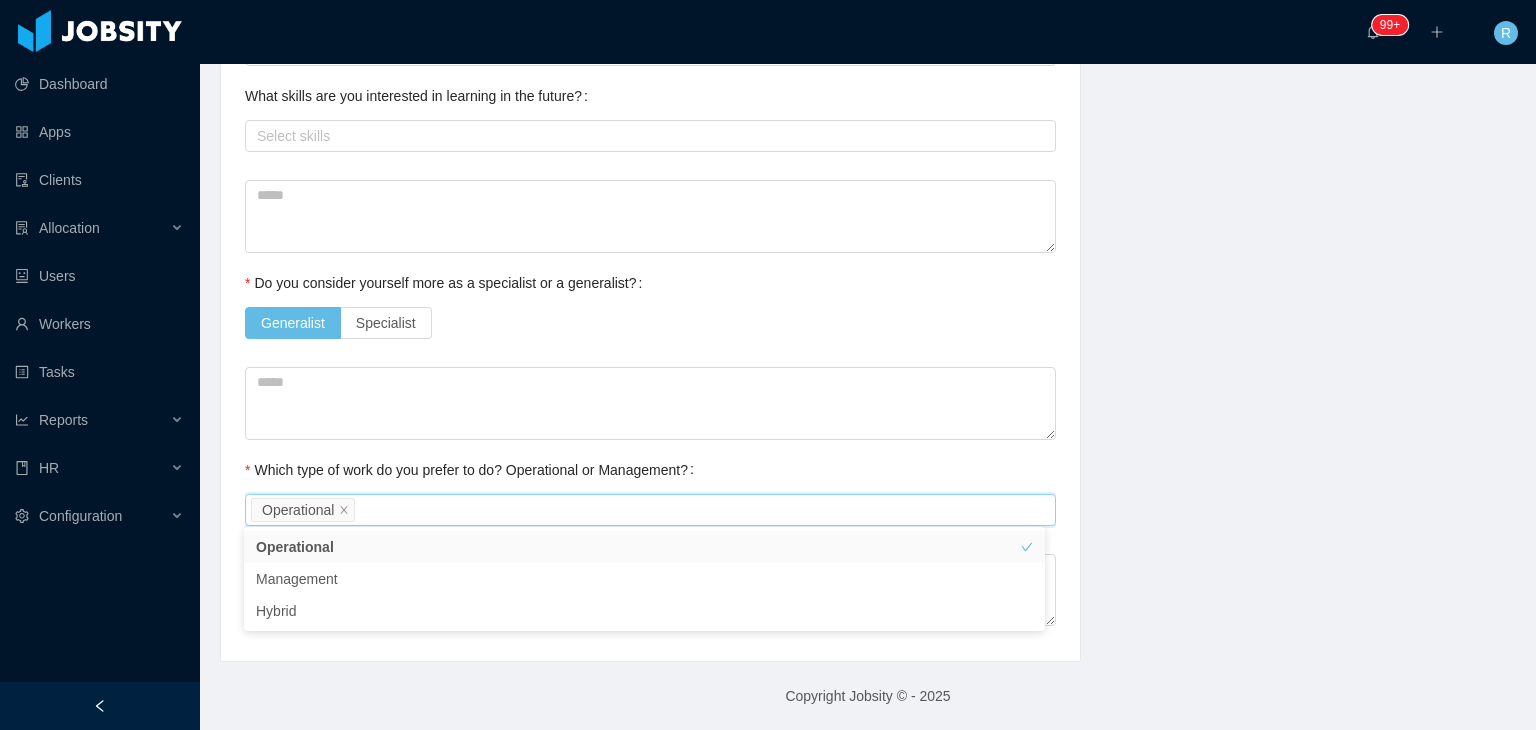 click on "Which type of work do you prefer to do? Operational or Management?" at bounding box center [473, 470] 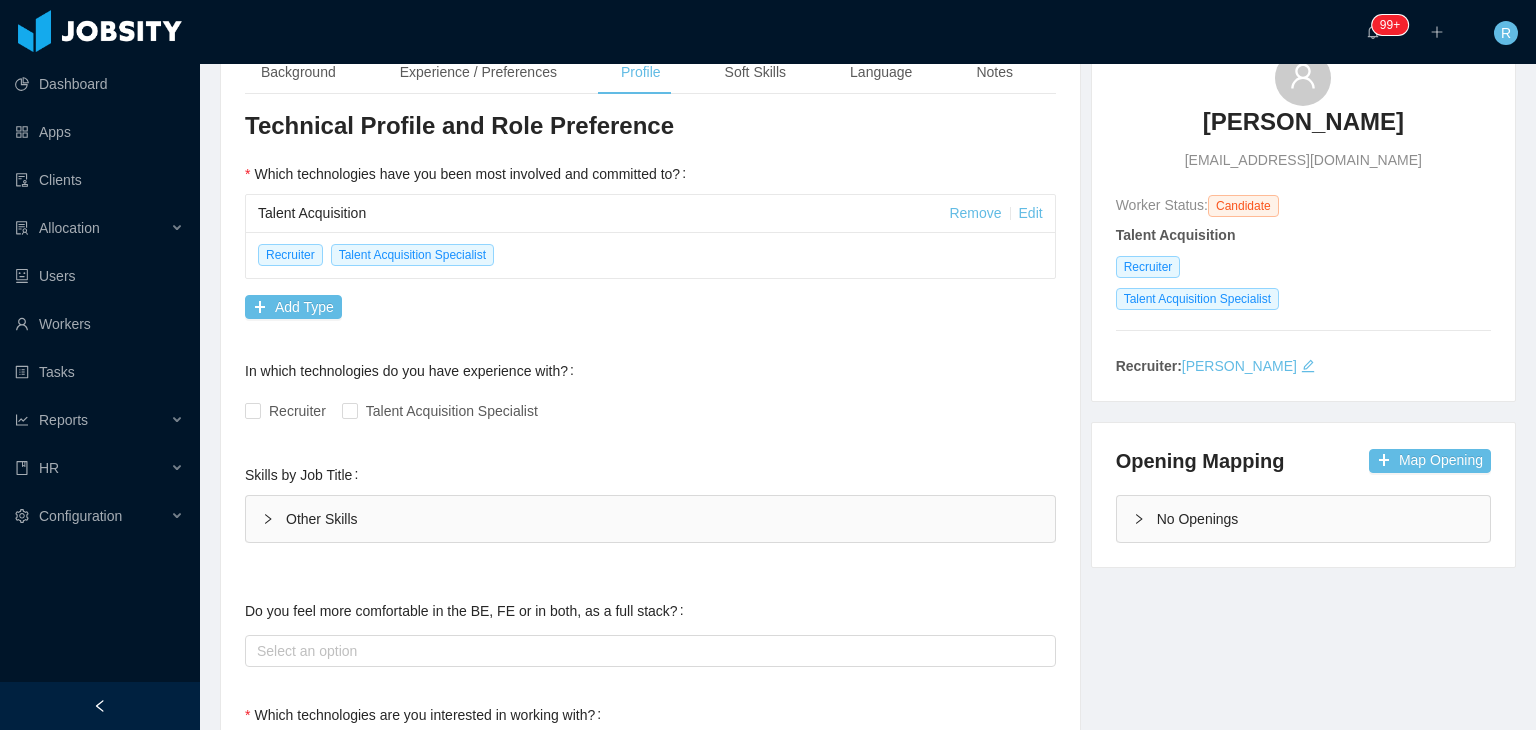 scroll, scrollTop: 0, scrollLeft: 0, axis: both 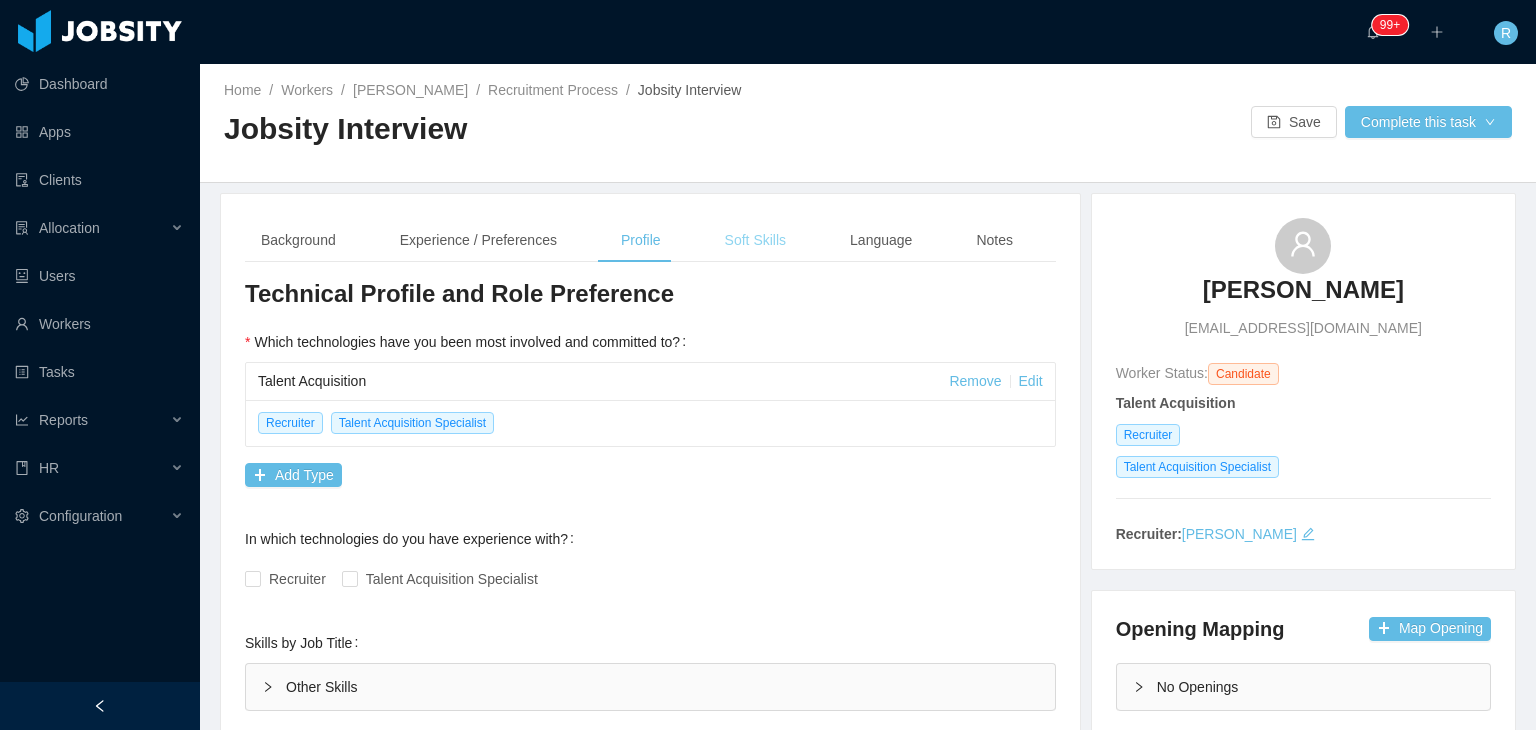 click on "Soft Skills" at bounding box center (755, 240) 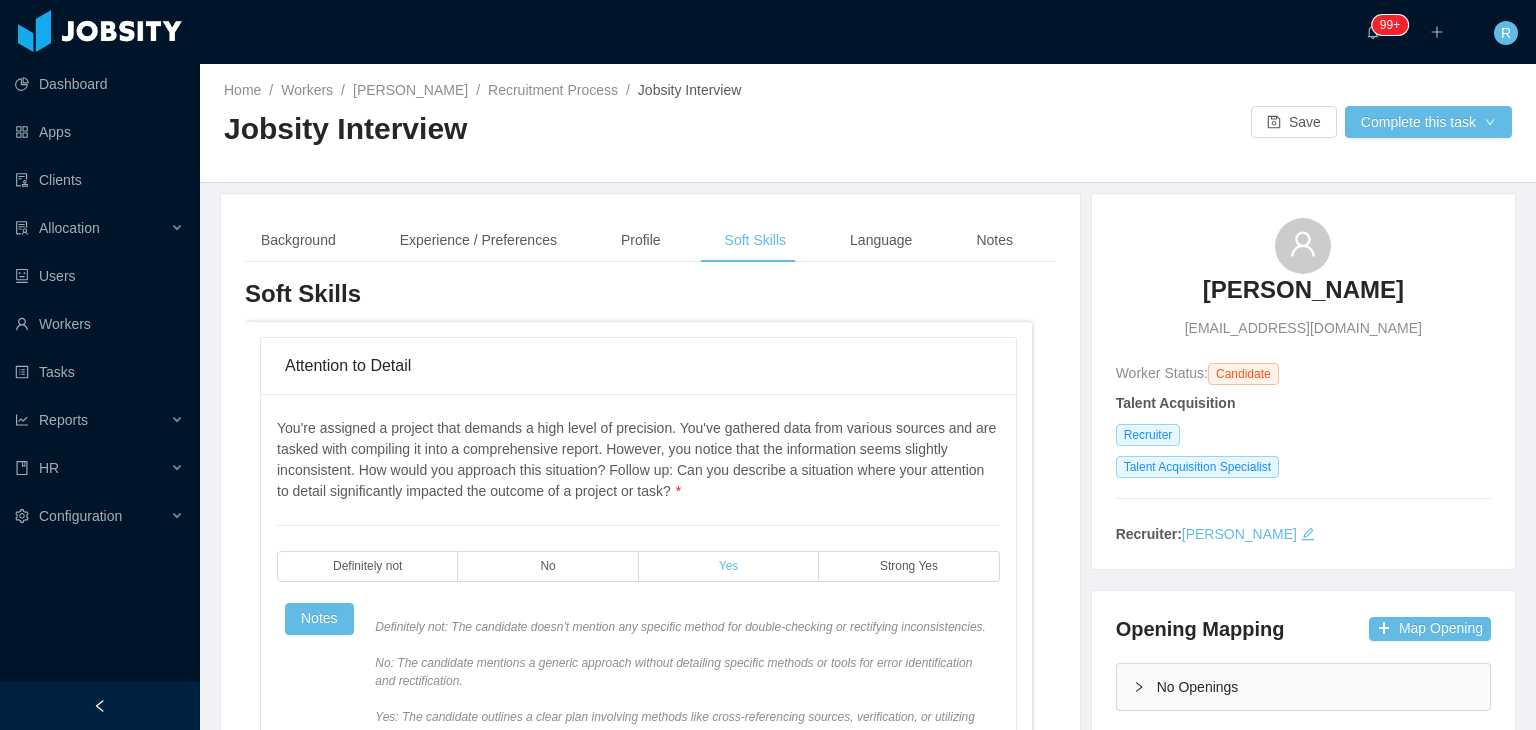 click on "Yes" at bounding box center (729, 566) 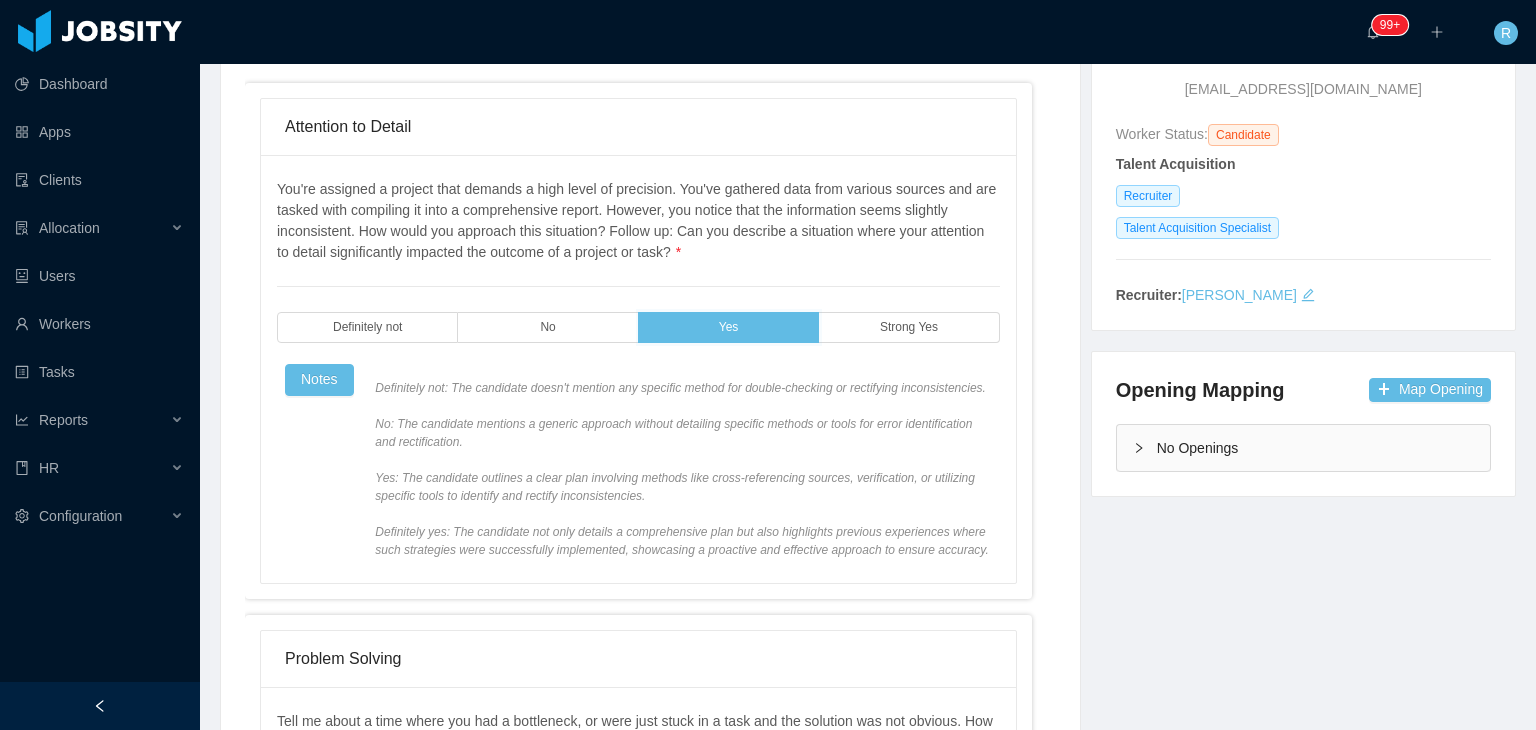 scroll, scrollTop: 600, scrollLeft: 0, axis: vertical 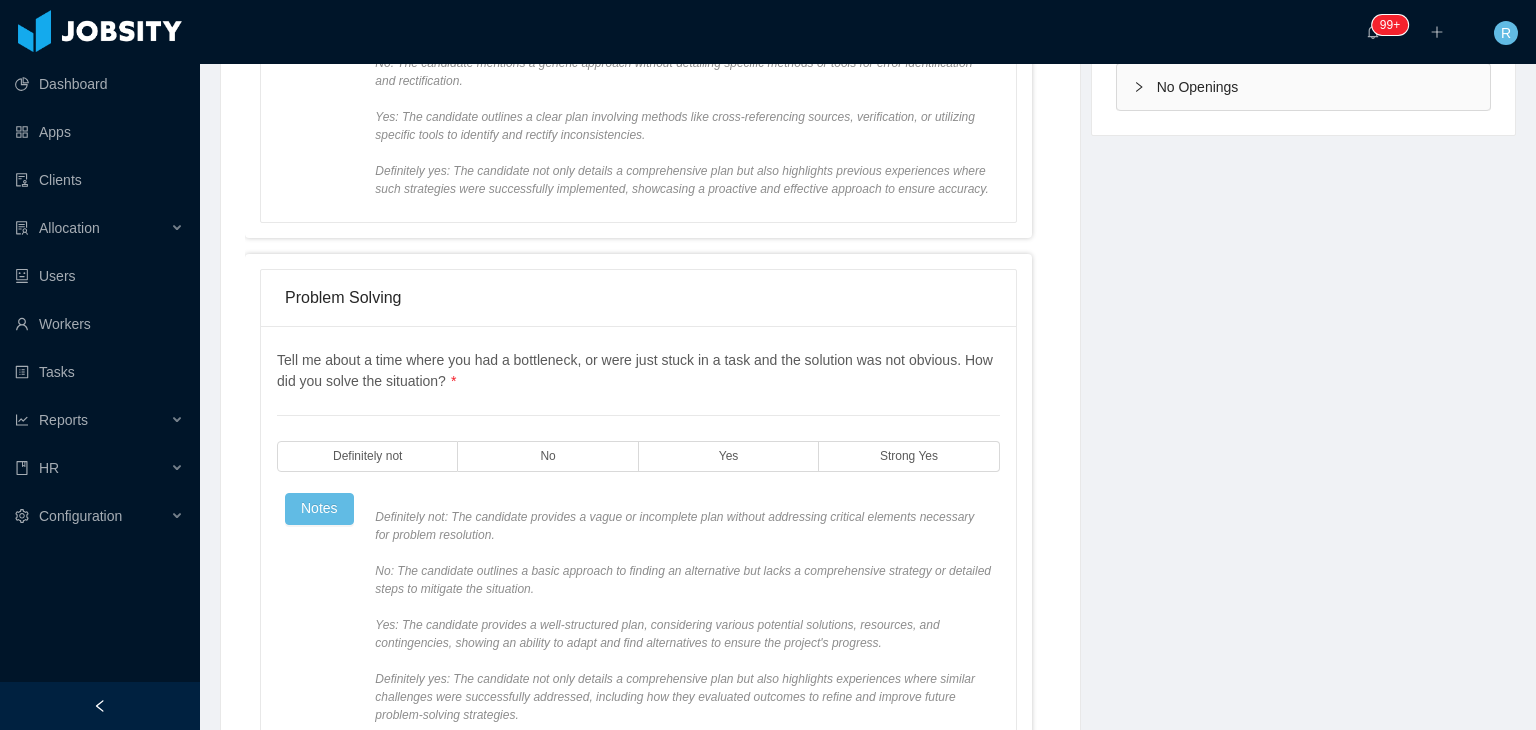 click on "Tell me about a time where you had a bottleneck, or were just stuck in a task and the solution was not obvious. How did you solve the situation? * Definitely not No Yes Strong Yes Notes Definitely not: The candidate provides a vague or incomplete plan without addressing critical elements necessary for problem resolution.
No: The candidate outlines a basic approach to finding an alternative but lacks a comprehensive strategy or detailed steps to mitigate the situation.
Yes: The candidate provides a well-structured plan, considering various potential solutions, resources, and contingencies, showing an ability to adapt and find alternatives to ensure the project's progress.
Definitely yes: The candidate not only details a comprehensive plan but also highlights experiences where similar challenges were successfully addressed, including how they evaluated outcomes to refine and improve future problem-solving strategies." at bounding box center (638, 537) 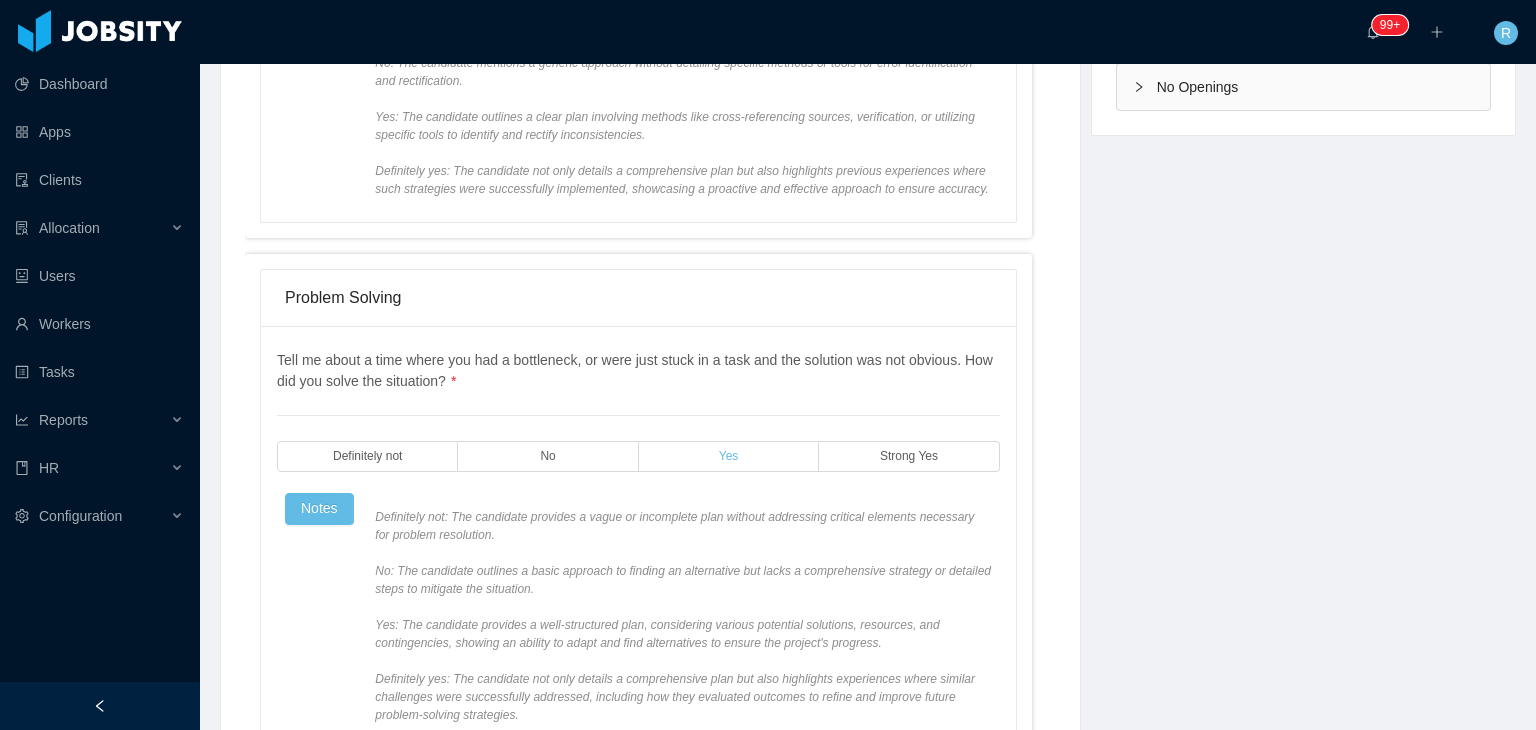click on "Yes" at bounding box center (729, 456) 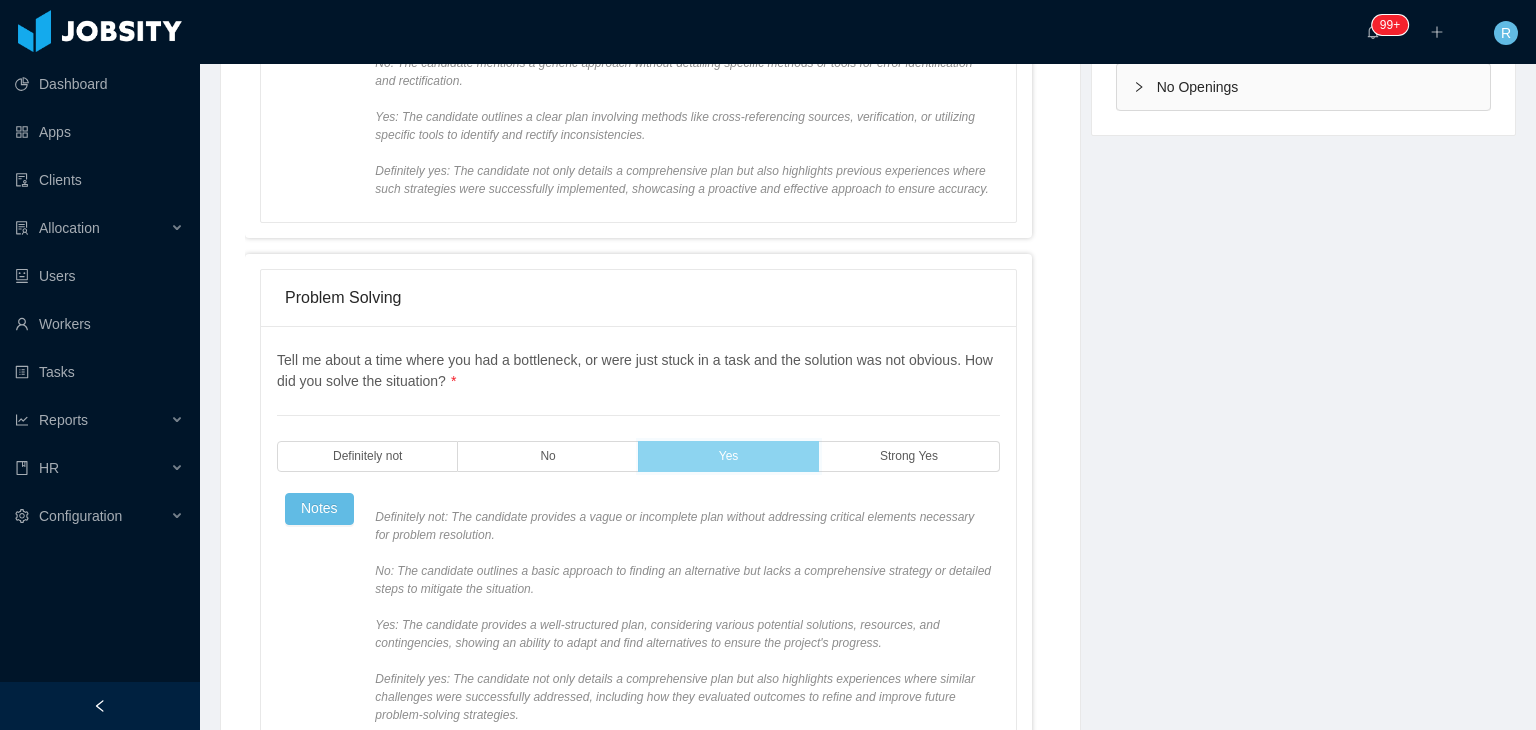 scroll, scrollTop: 1200, scrollLeft: 0, axis: vertical 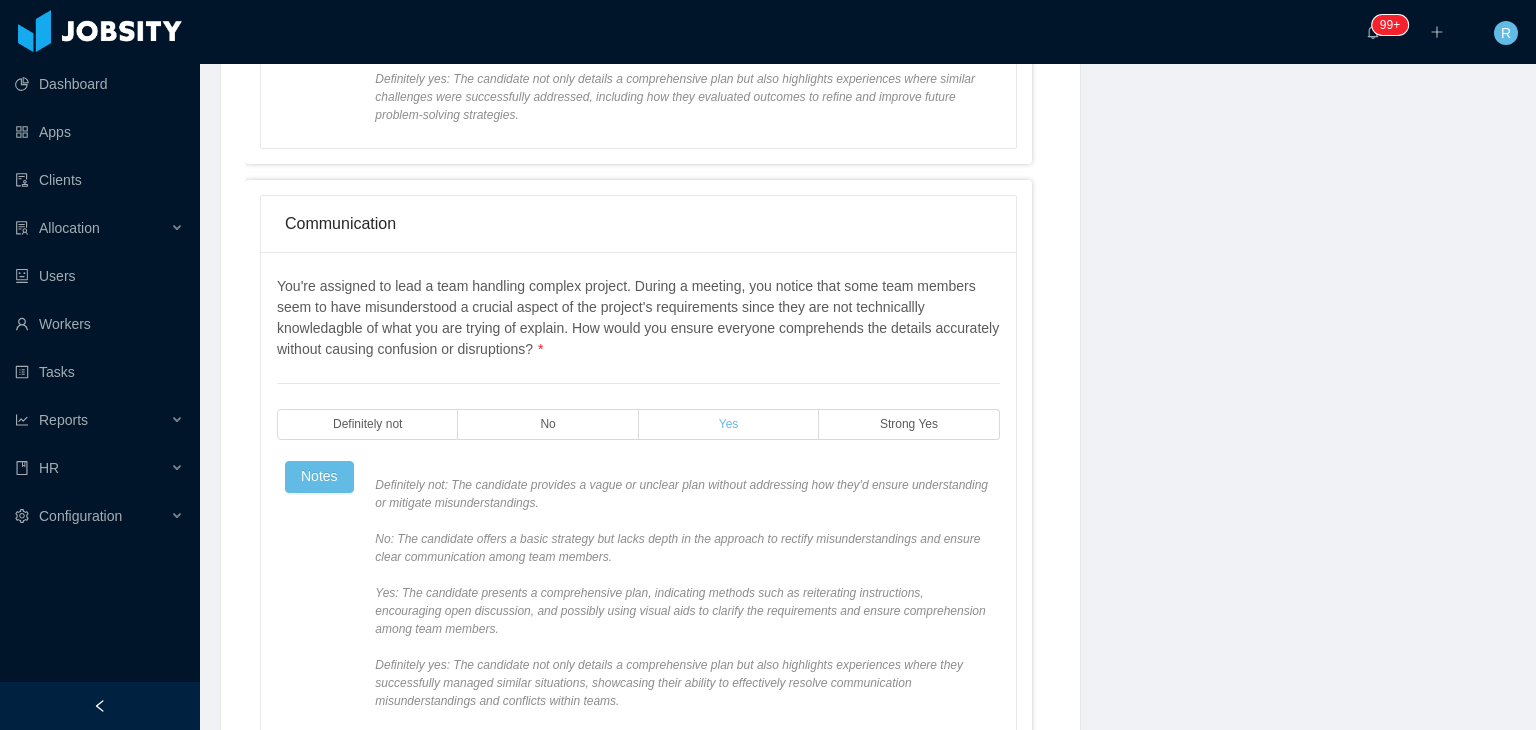 click on "Yes" at bounding box center [729, 424] 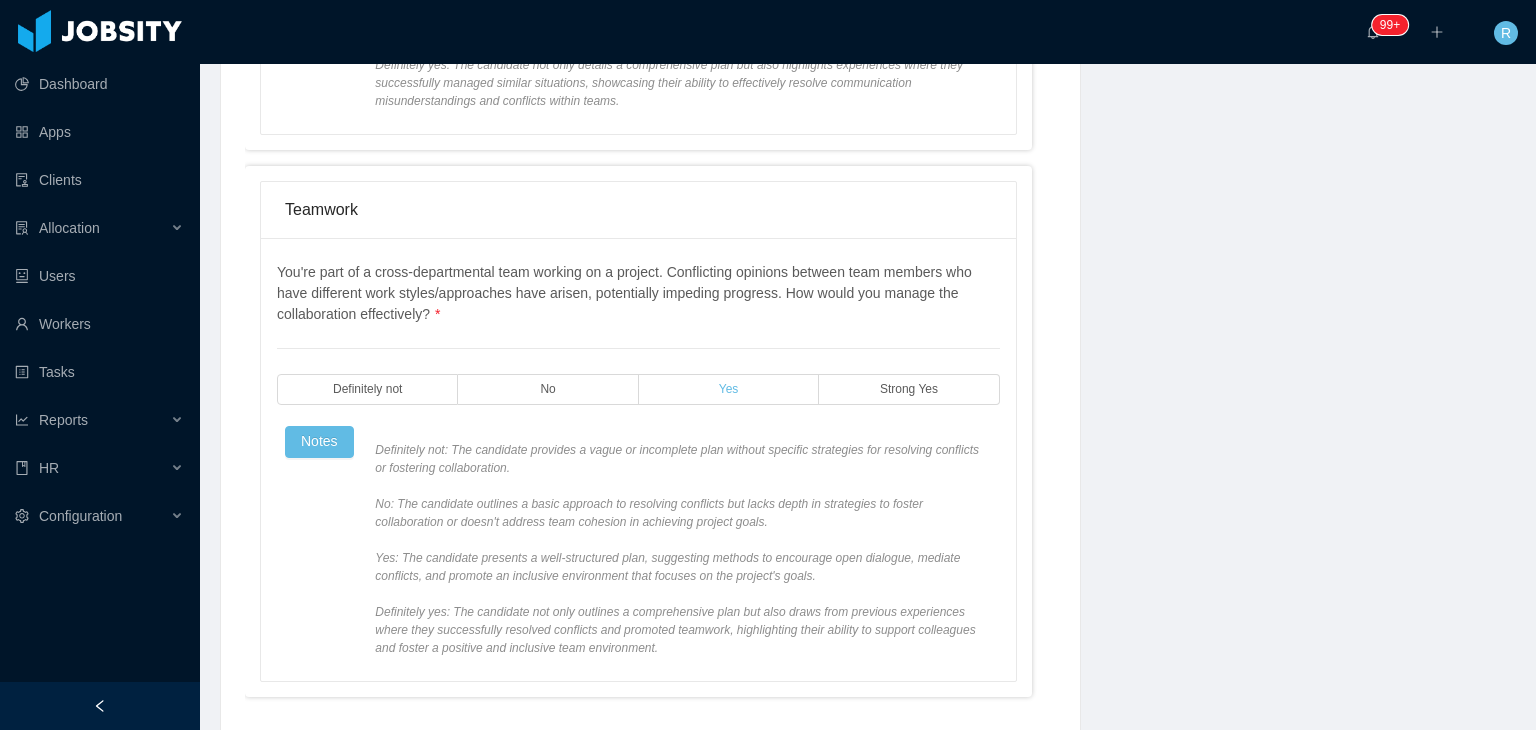 click on "Yes" at bounding box center [729, 389] 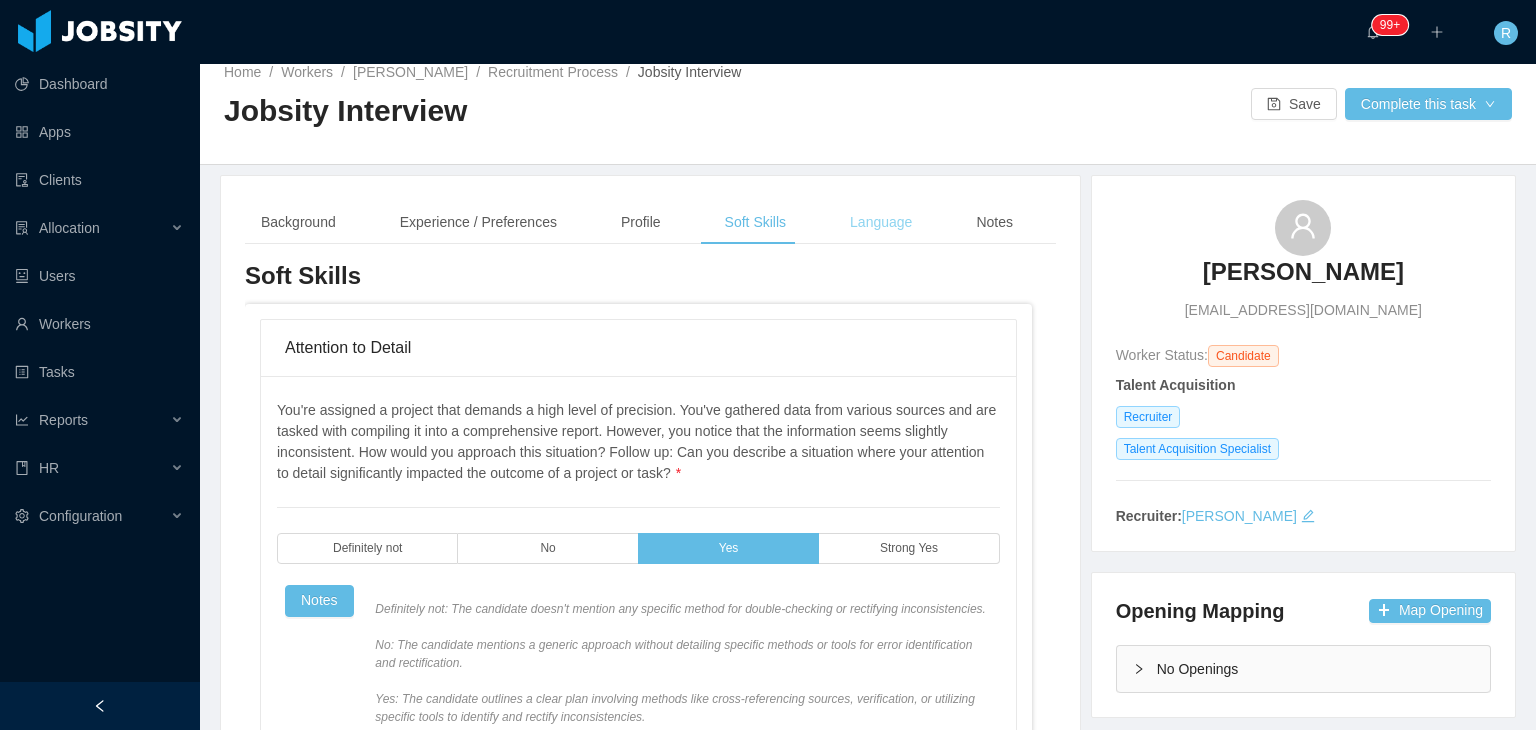 scroll, scrollTop: 0, scrollLeft: 0, axis: both 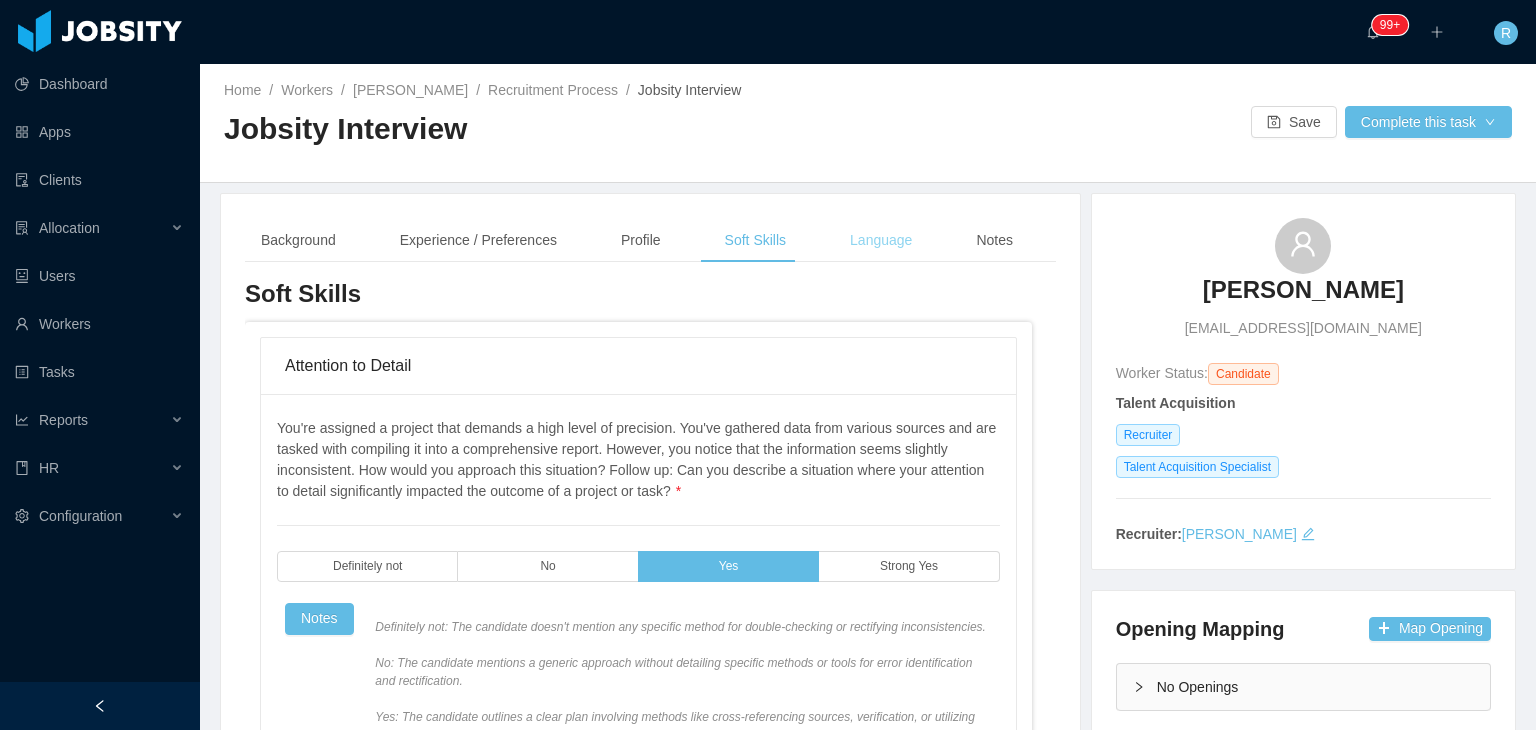 click on "Language" at bounding box center (881, 240) 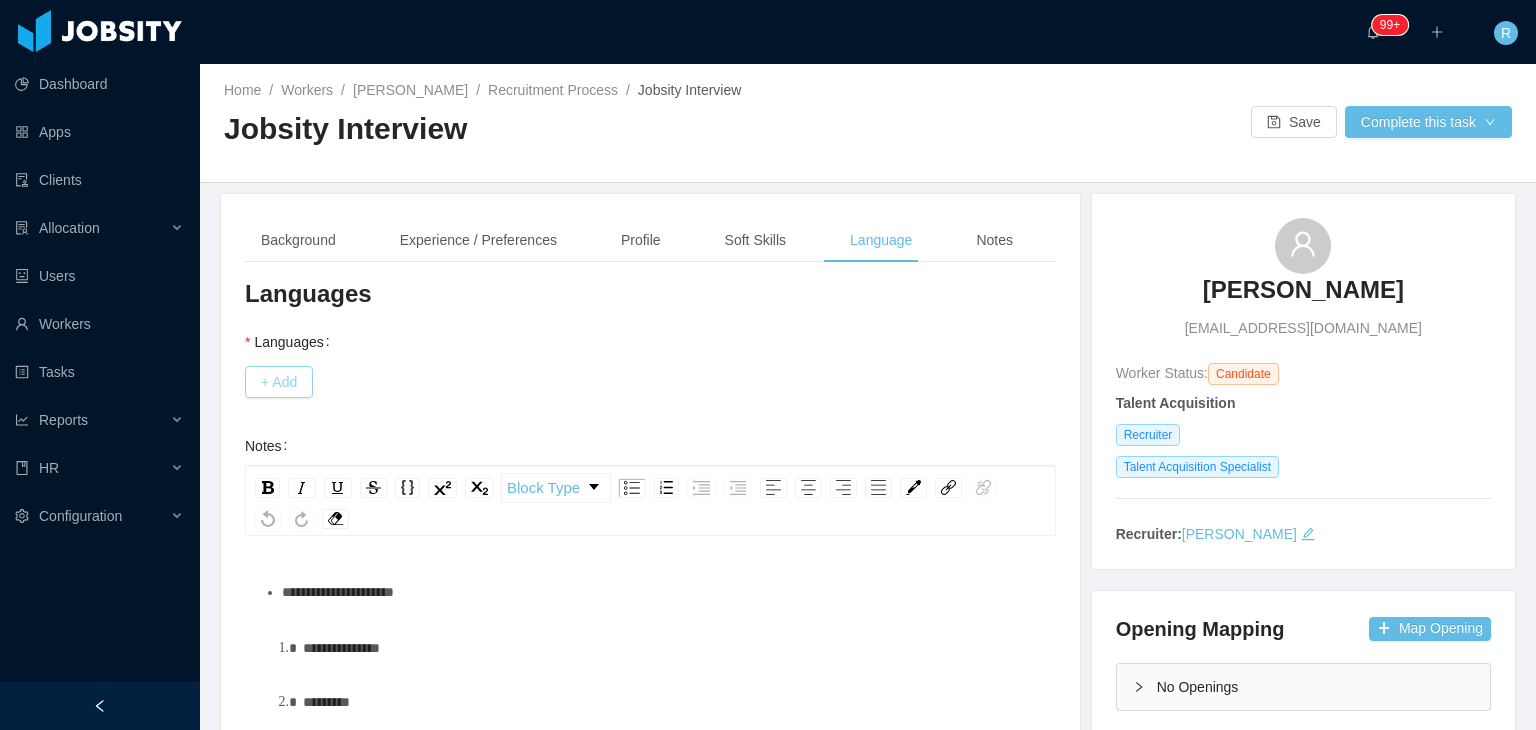 click on "+ Add" at bounding box center (279, 382) 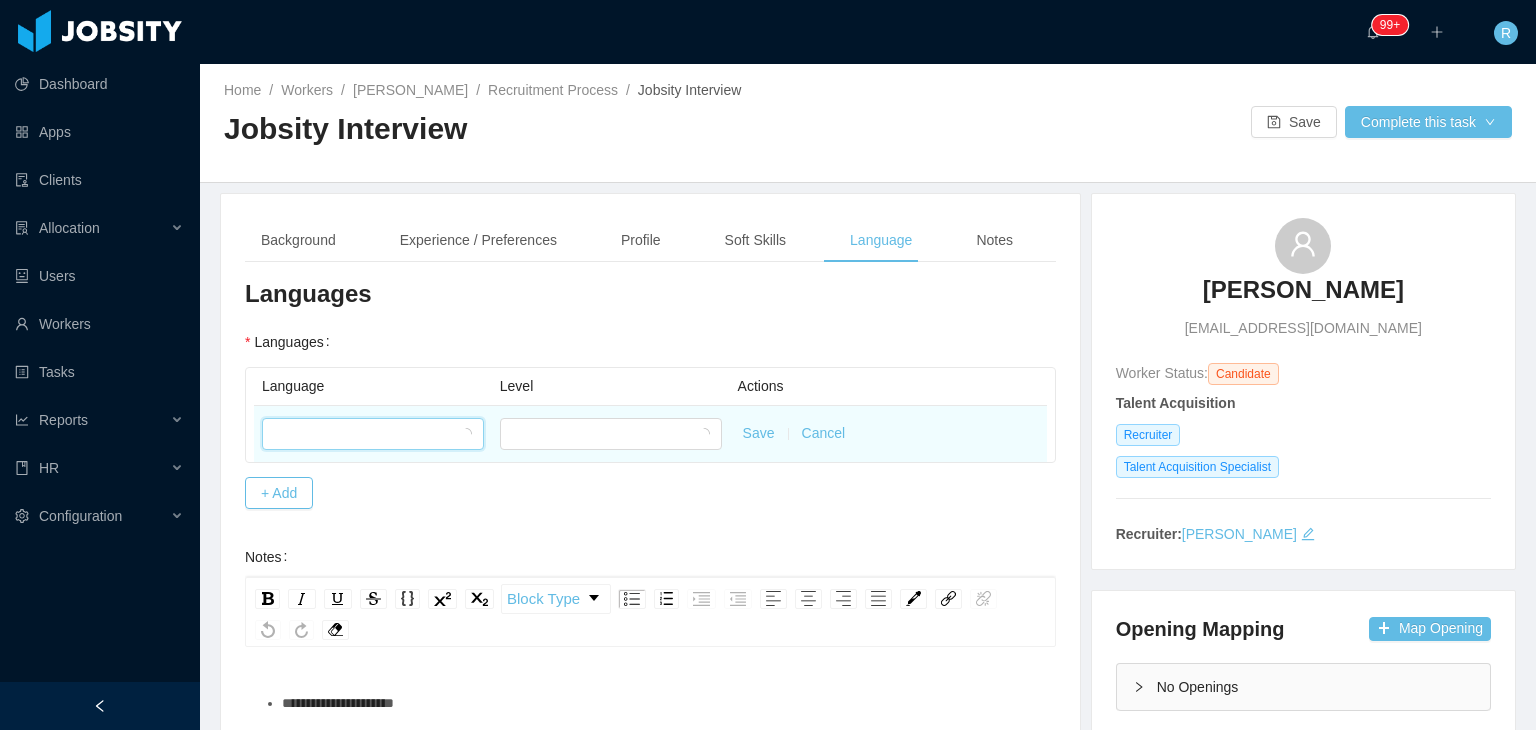 click at bounding box center [366, 434] 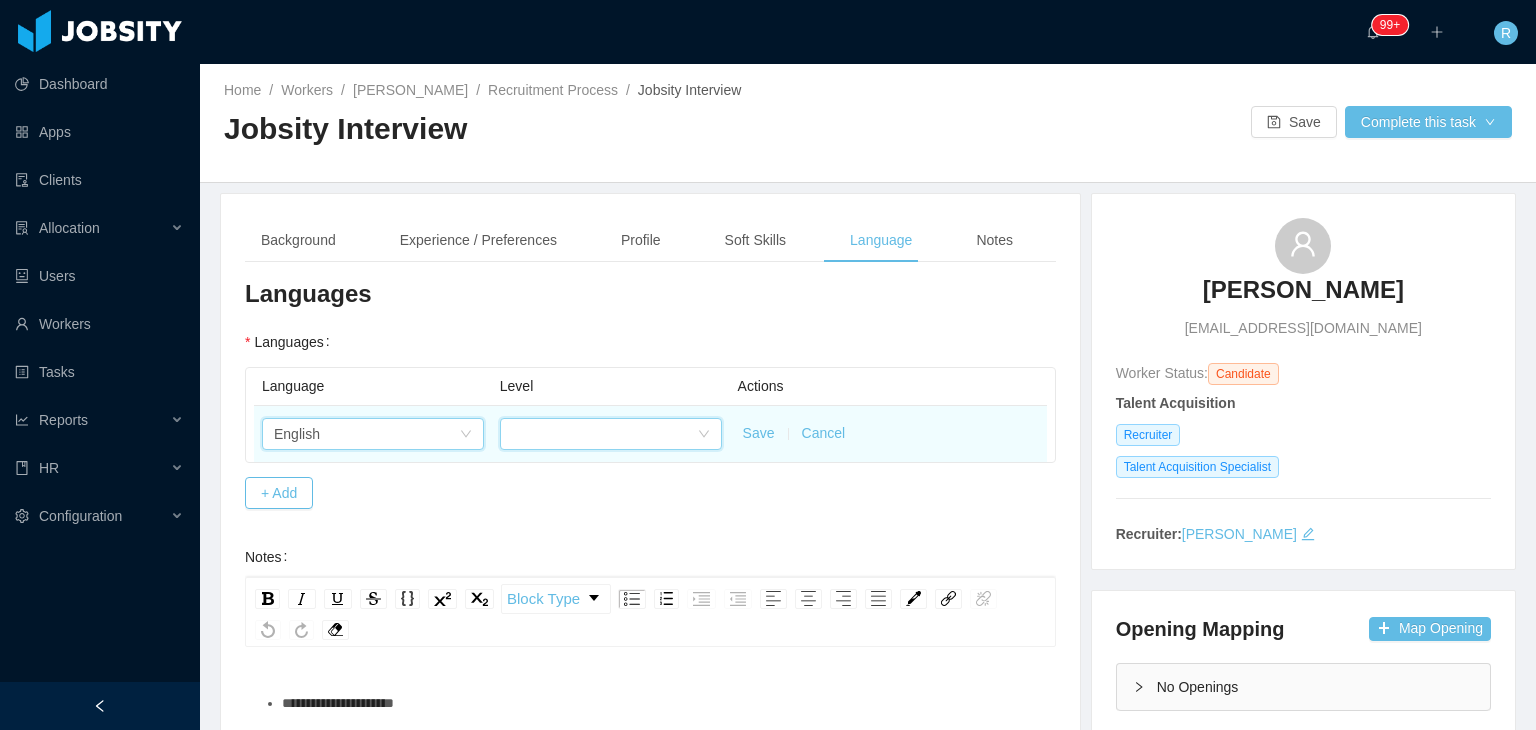 click at bounding box center (604, 434) 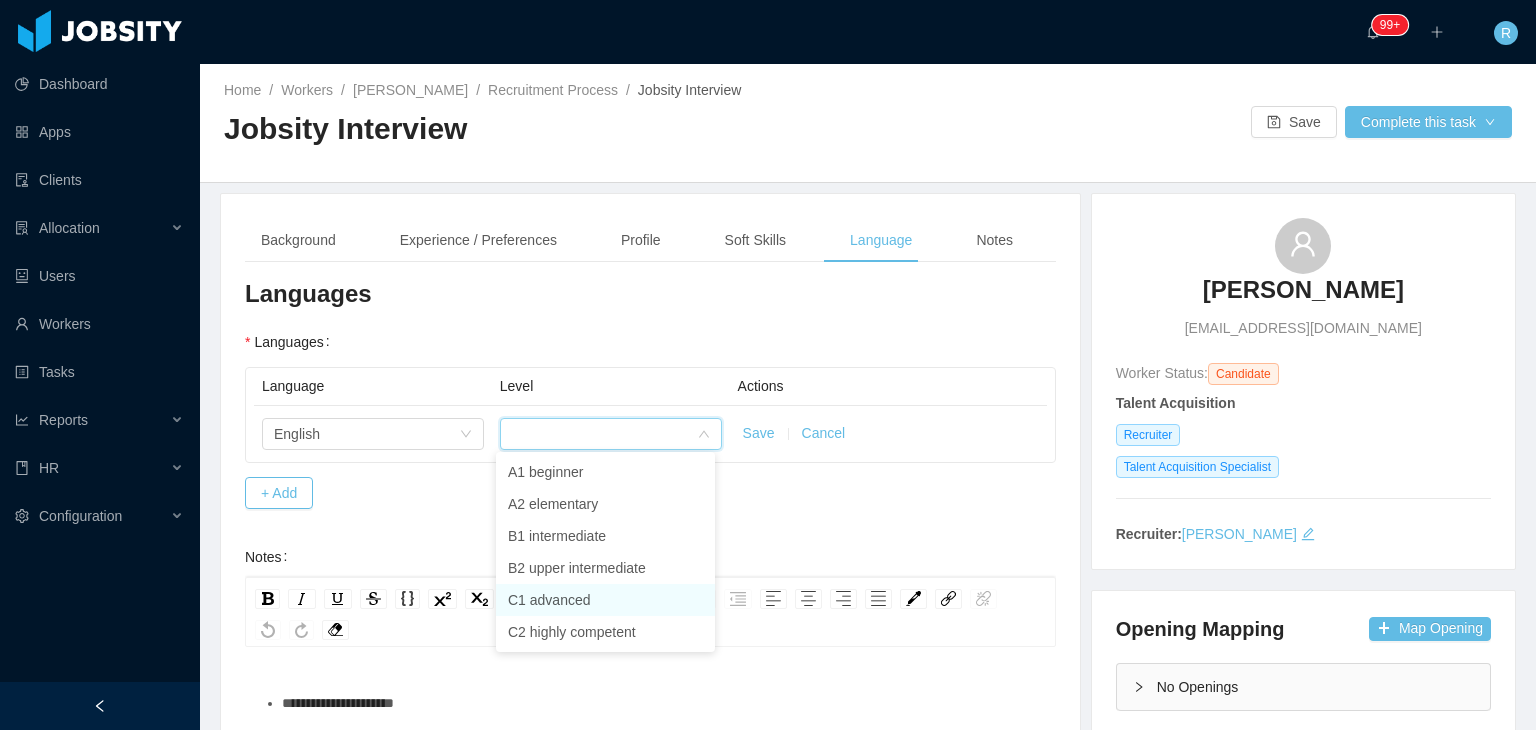 click on "C1 advanced" at bounding box center (605, 600) 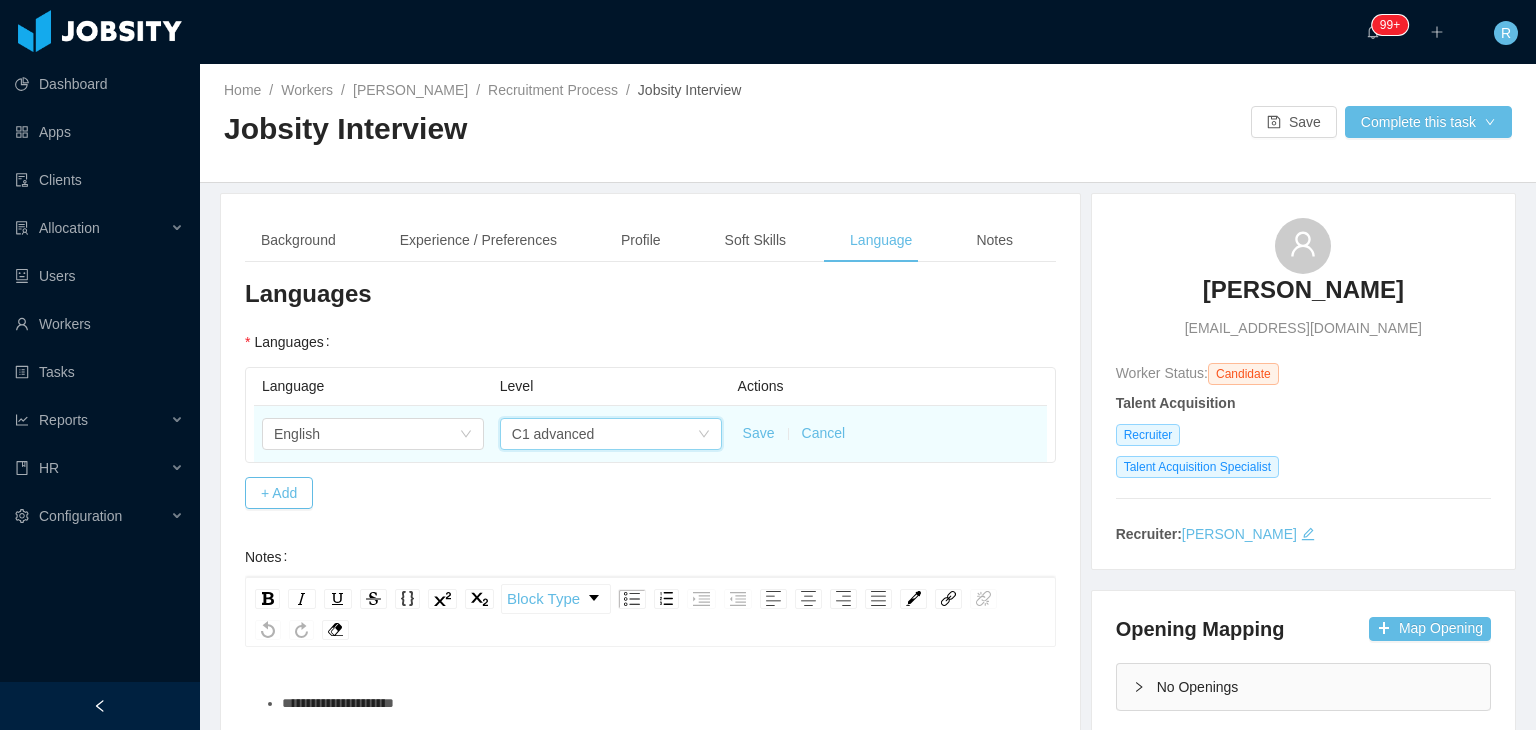 click on "C1 advanced" at bounding box center (604, 434) 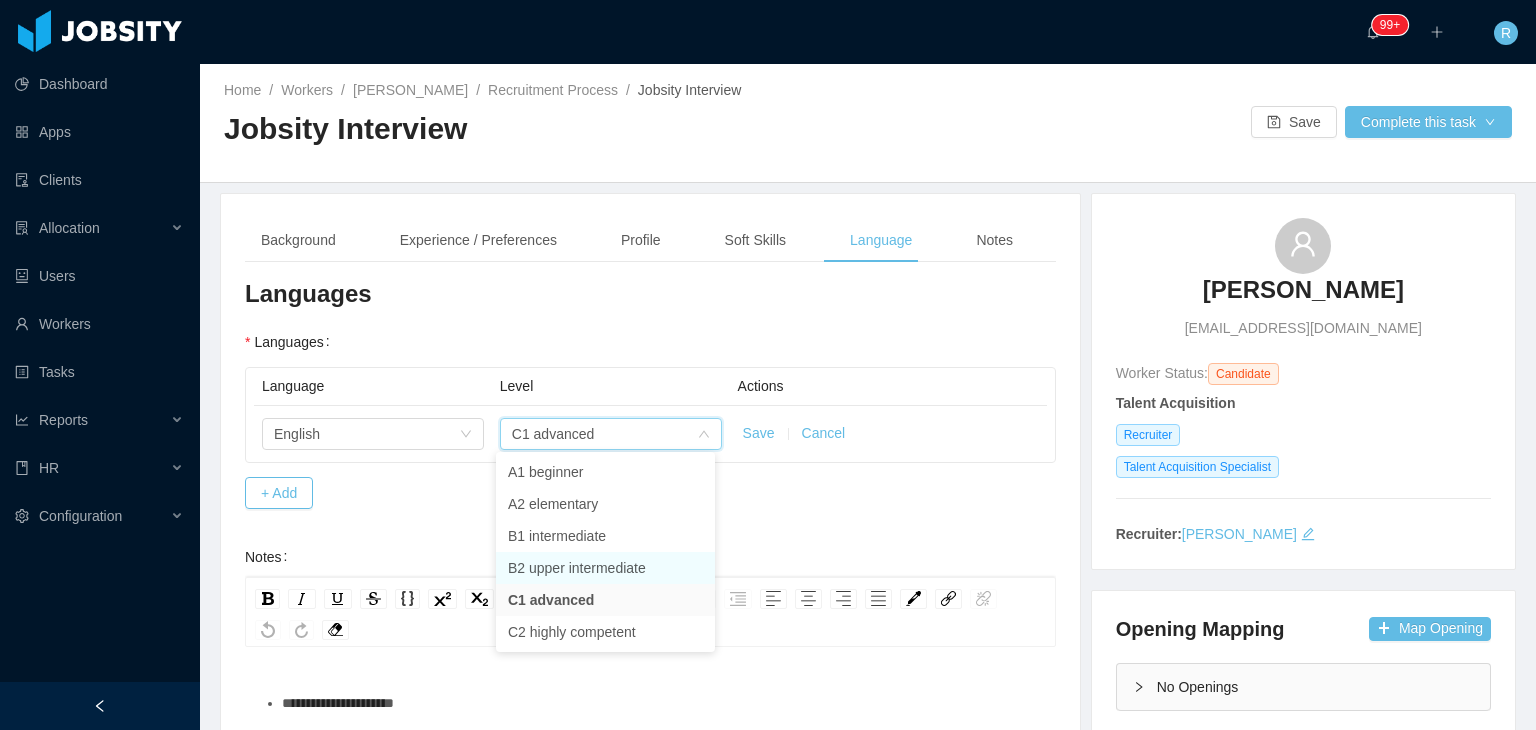 click on "B2 upper intermediate" at bounding box center (605, 568) 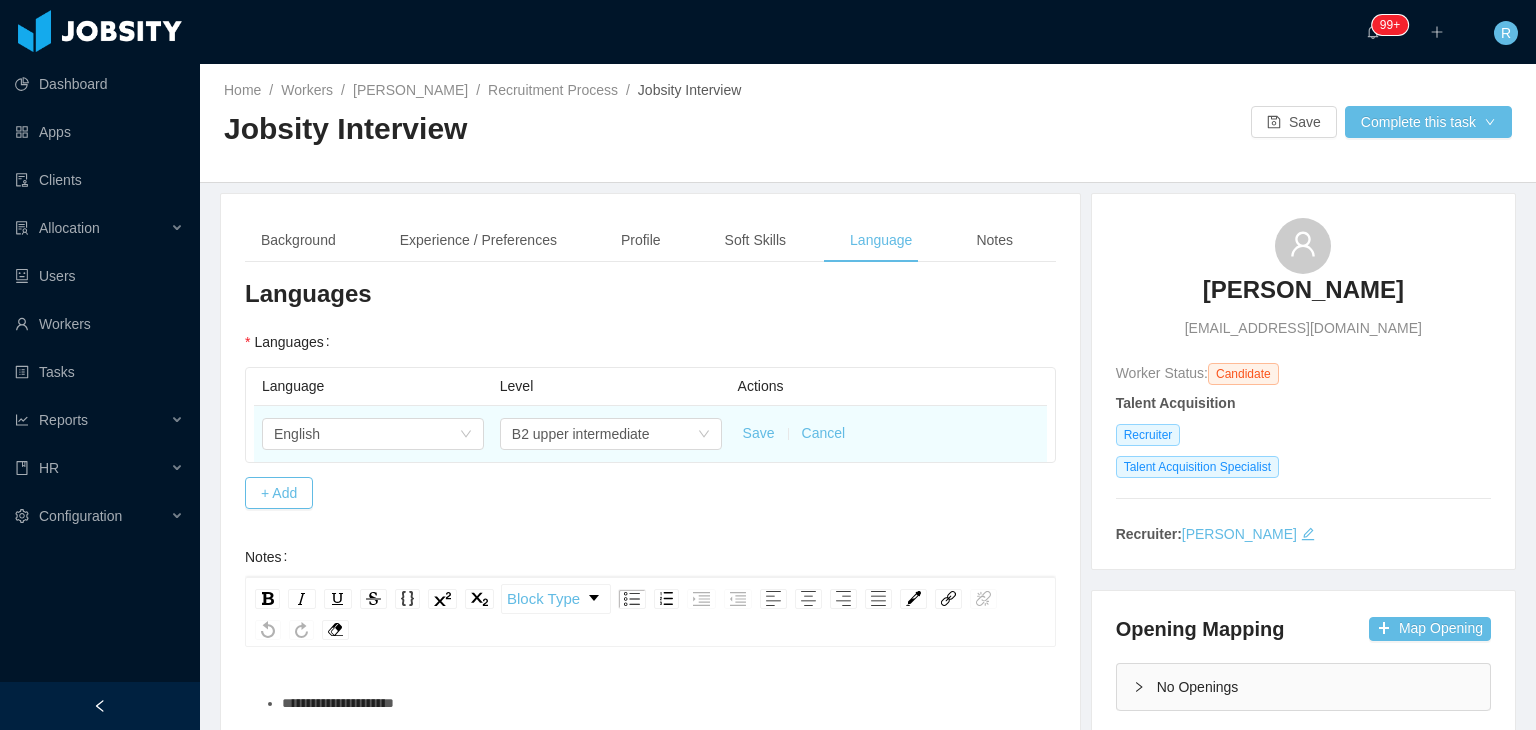 click on "Save" at bounding box center [759, 433] 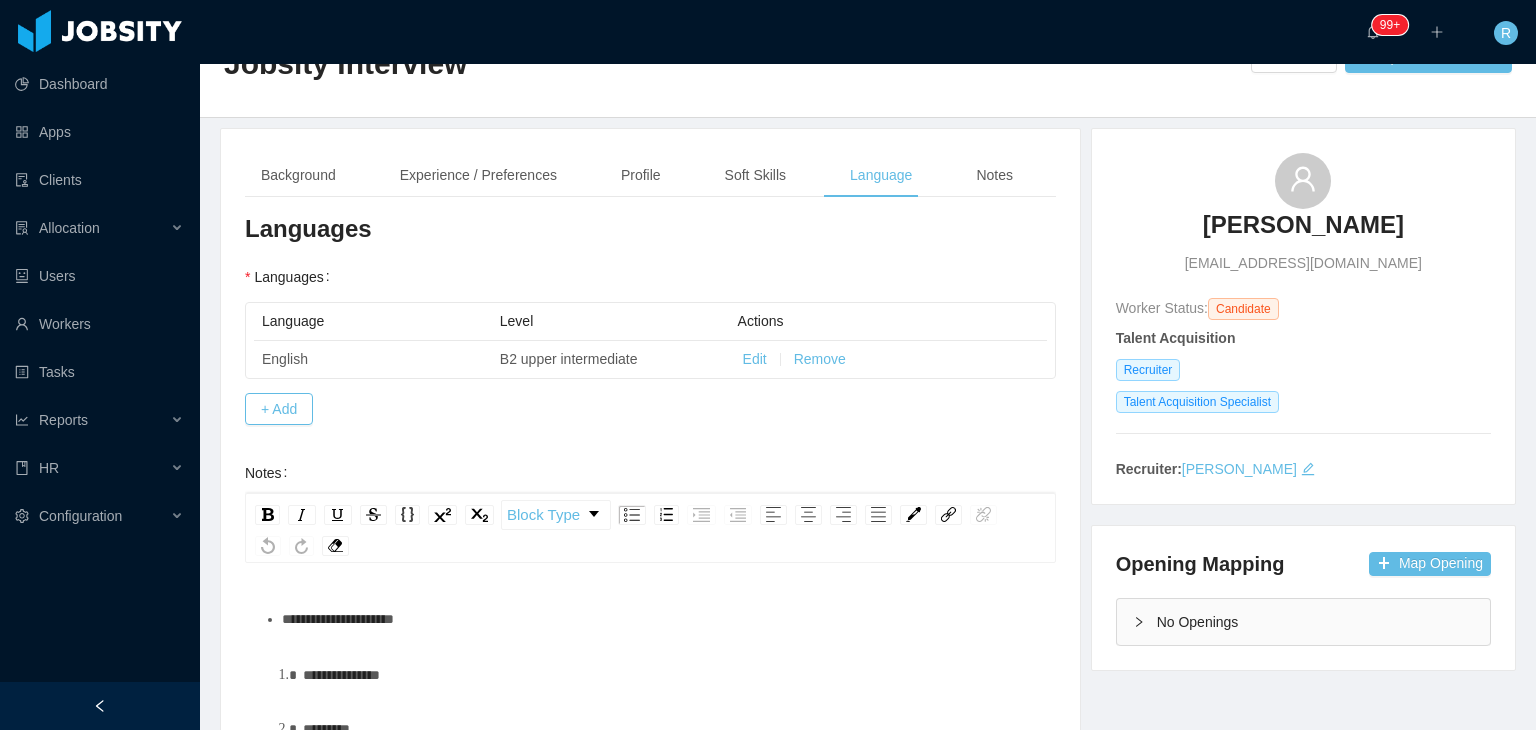 scroll, scrollTop: 100, scrollLeft: 0, axis: vertical 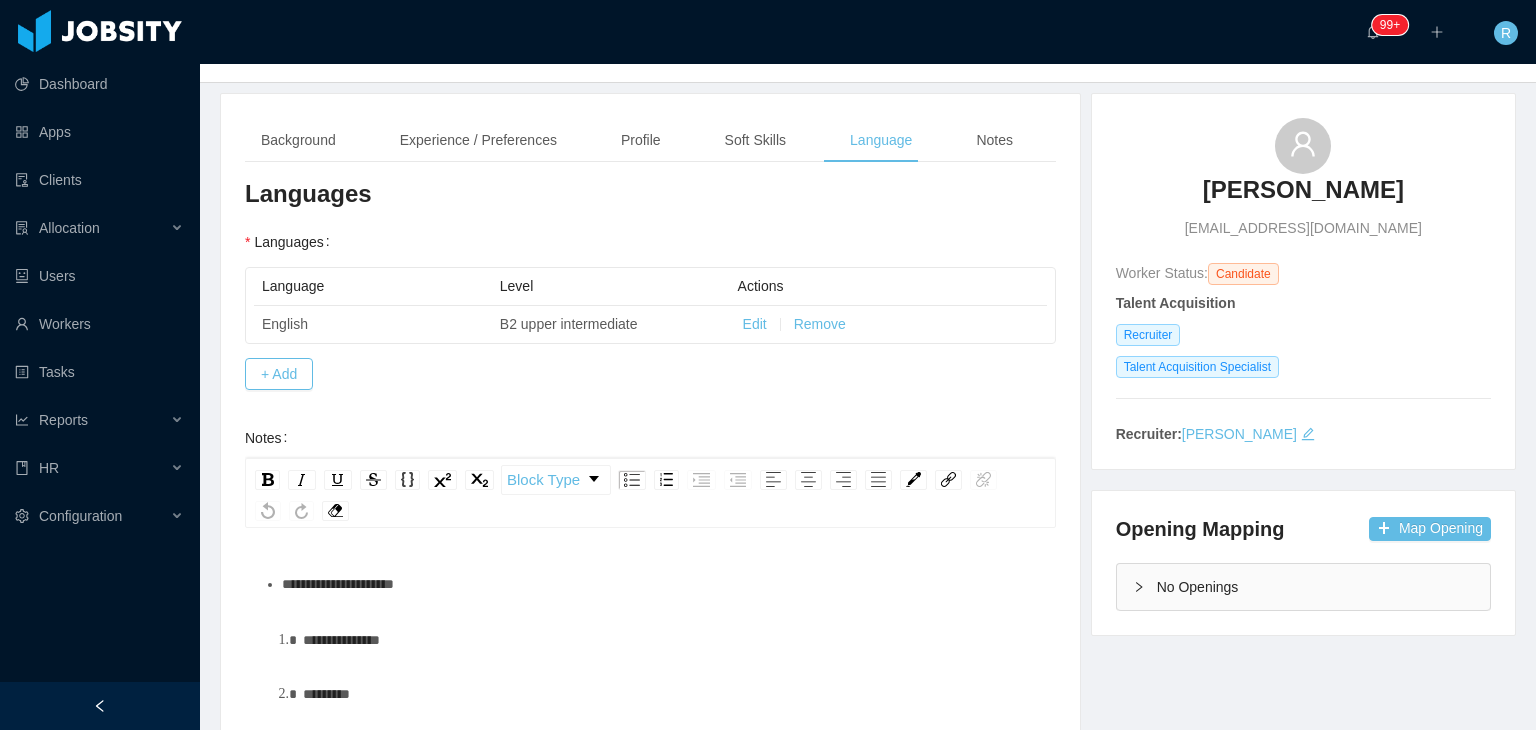 click on "**********" at bounding box center [661, 584] 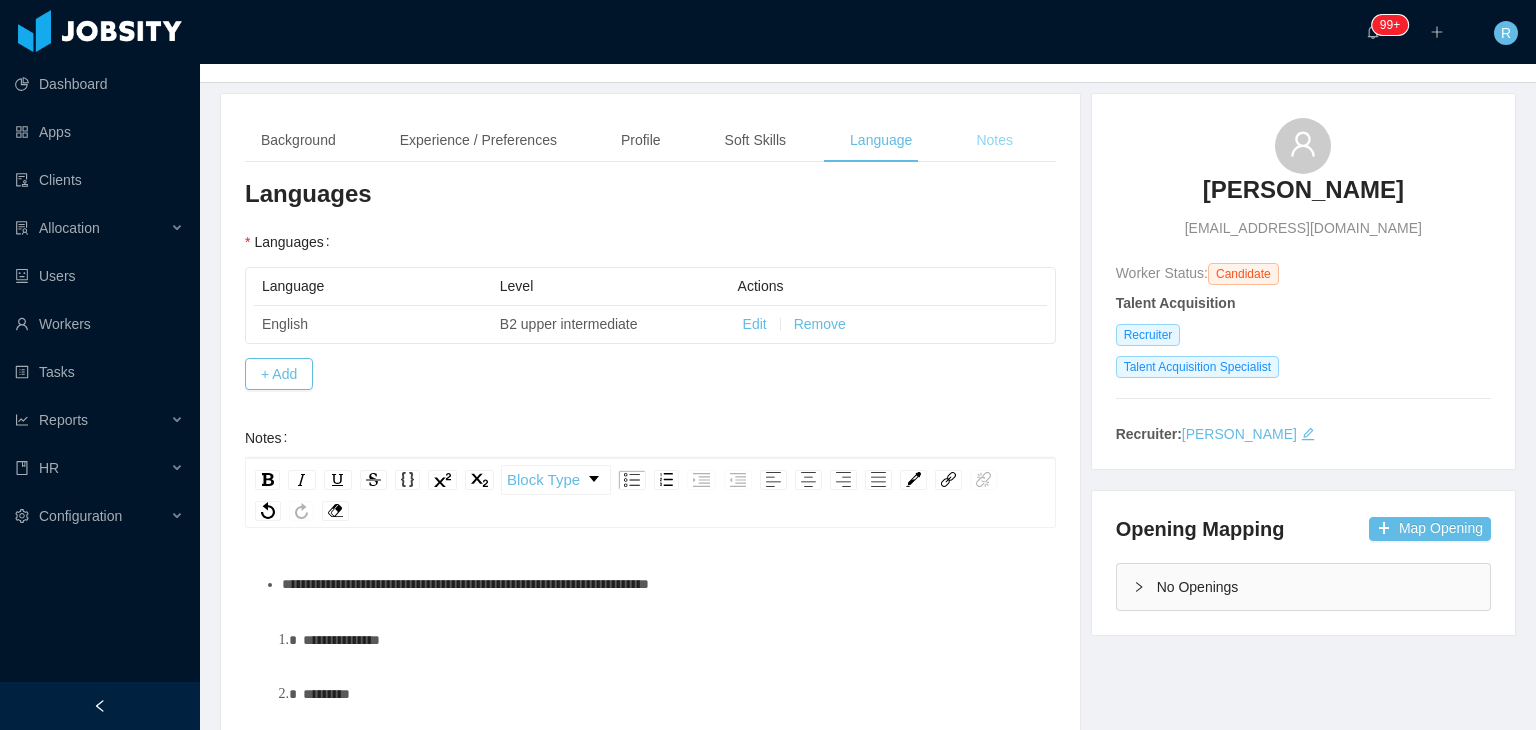click on "Notes" at bounding box center (994, 140) 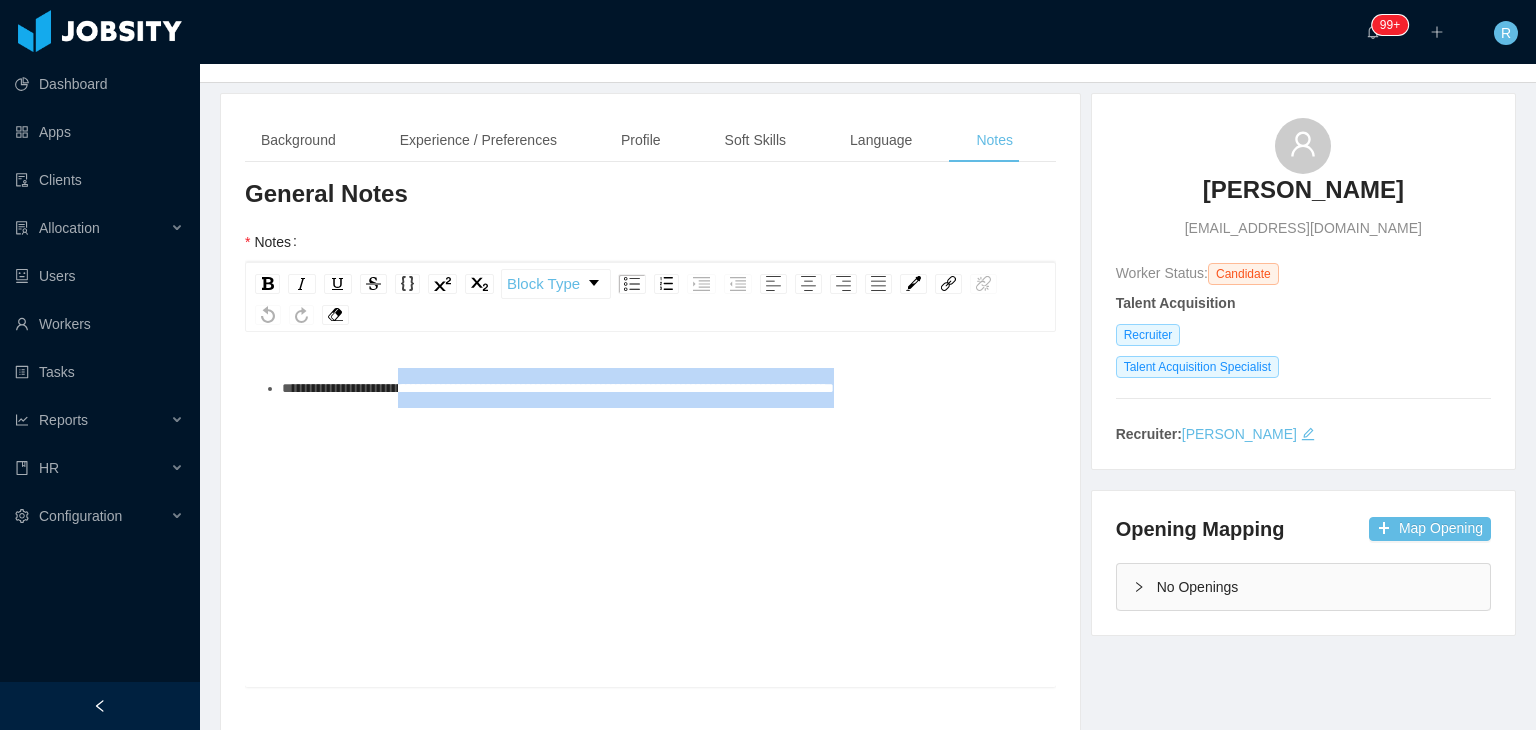 drag, startPoint x: 979, startPoint y: 383, endPoint x: 428, endPoint y: 388, distance: 551.0227 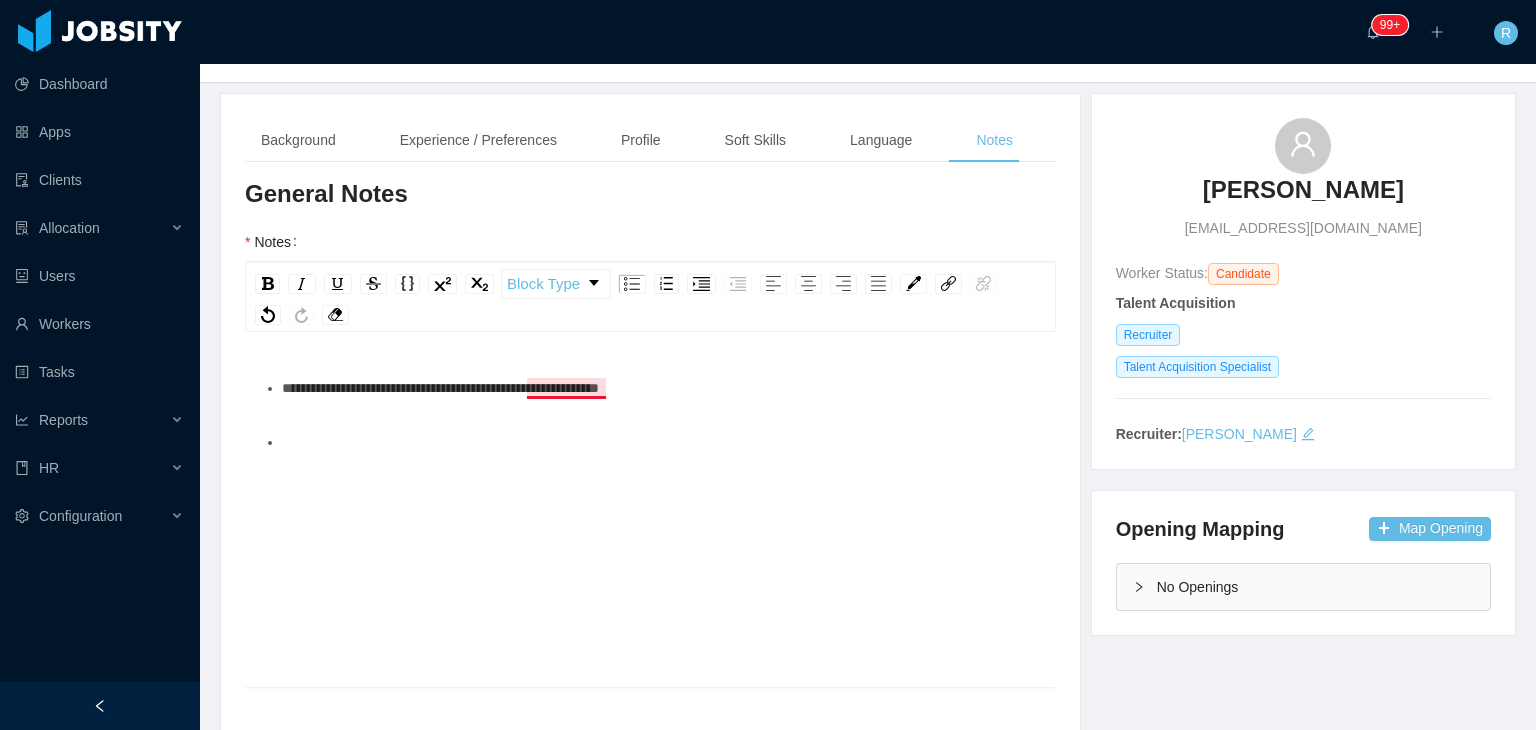 click on "**********" at bounding box center (440, 388) 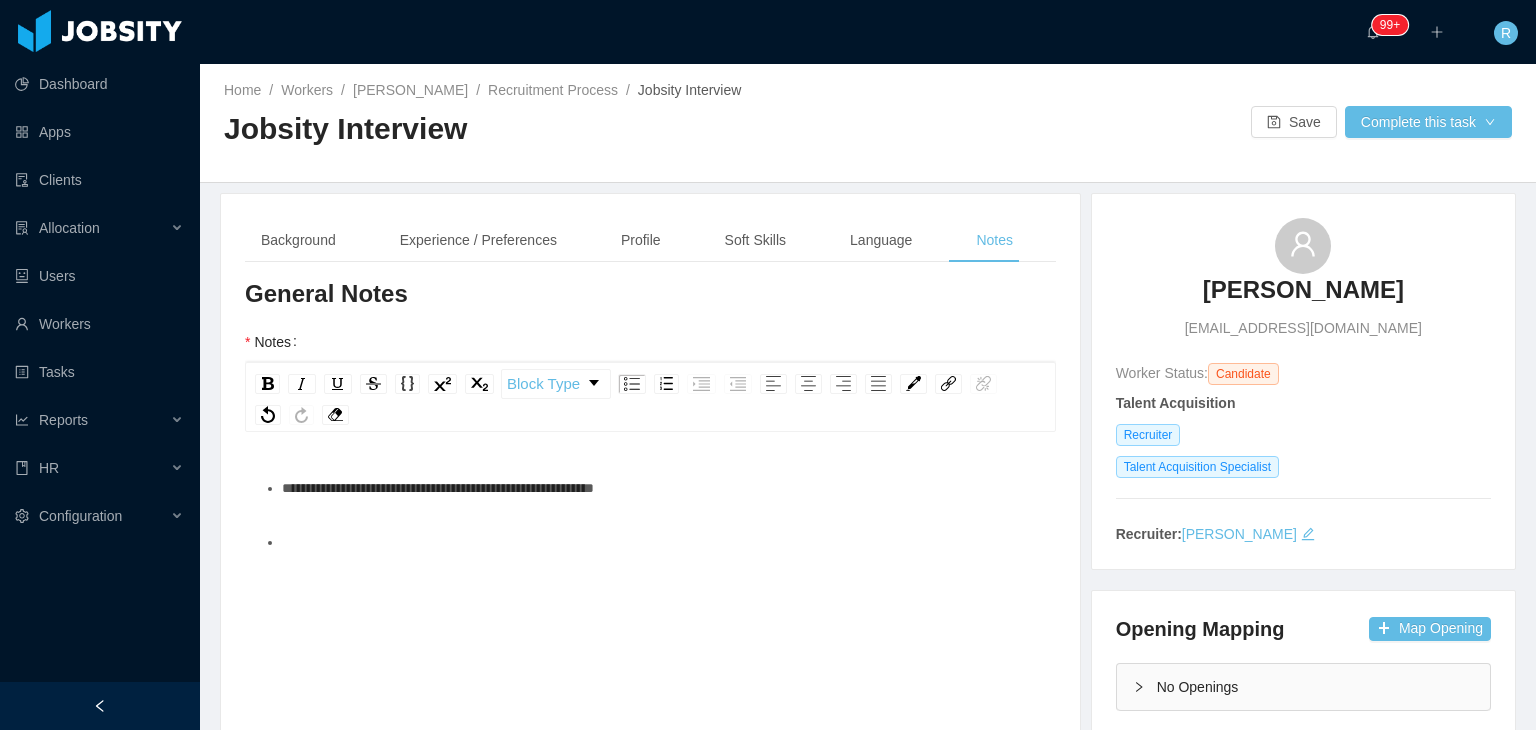 scroll, scrollTop: 0, scrollLeft: 0, axis: both 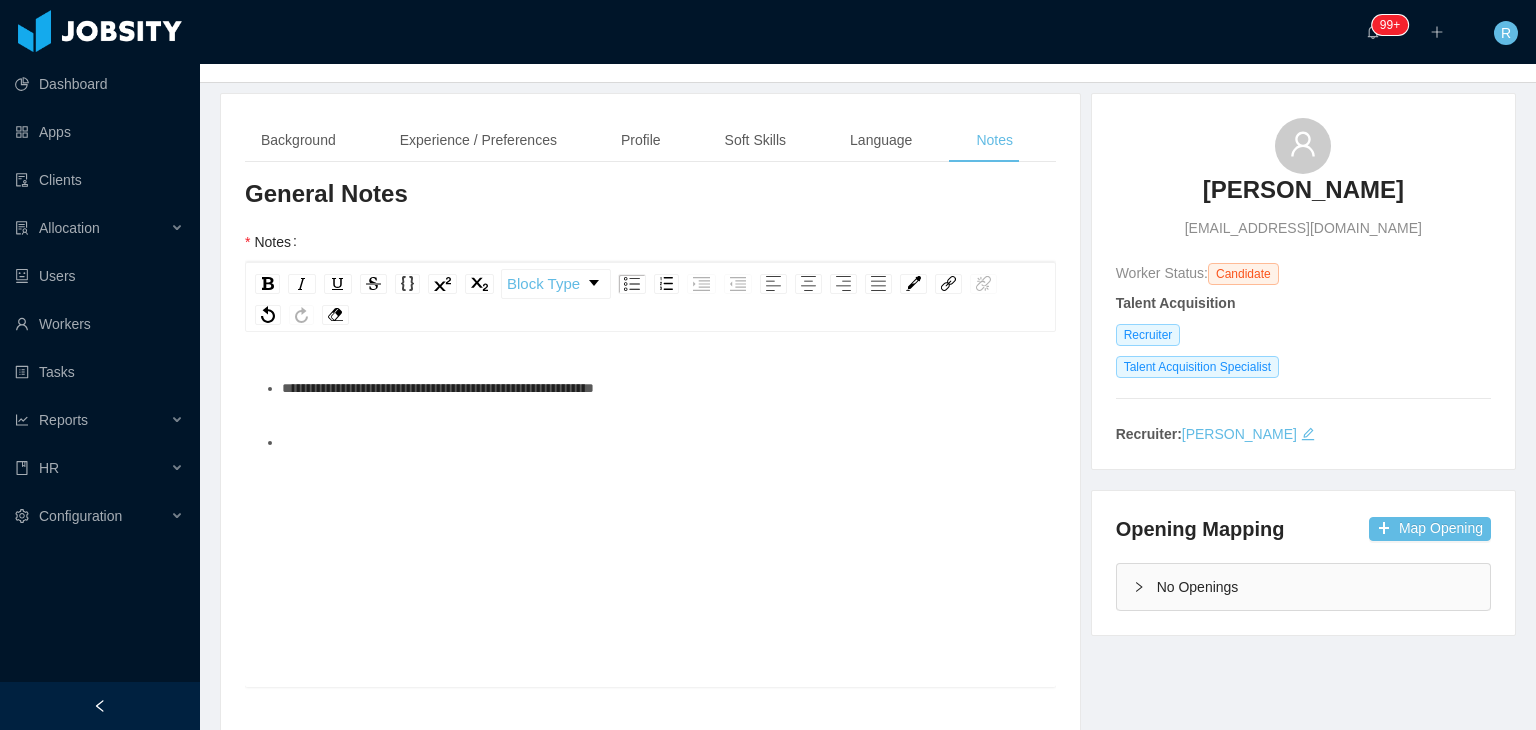 click at bounding box center [661, 442] 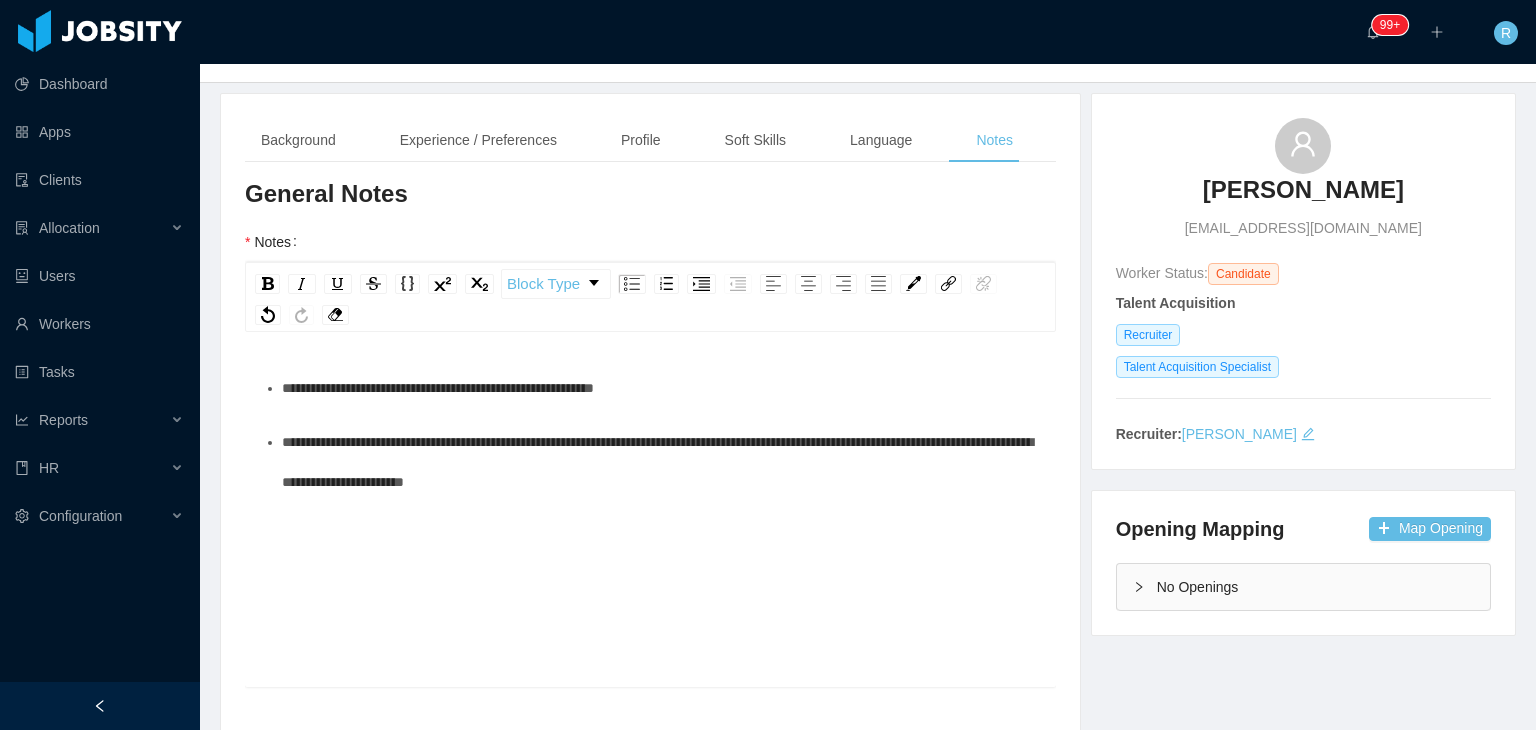 click on "**********" at bounding box center (657, 462) 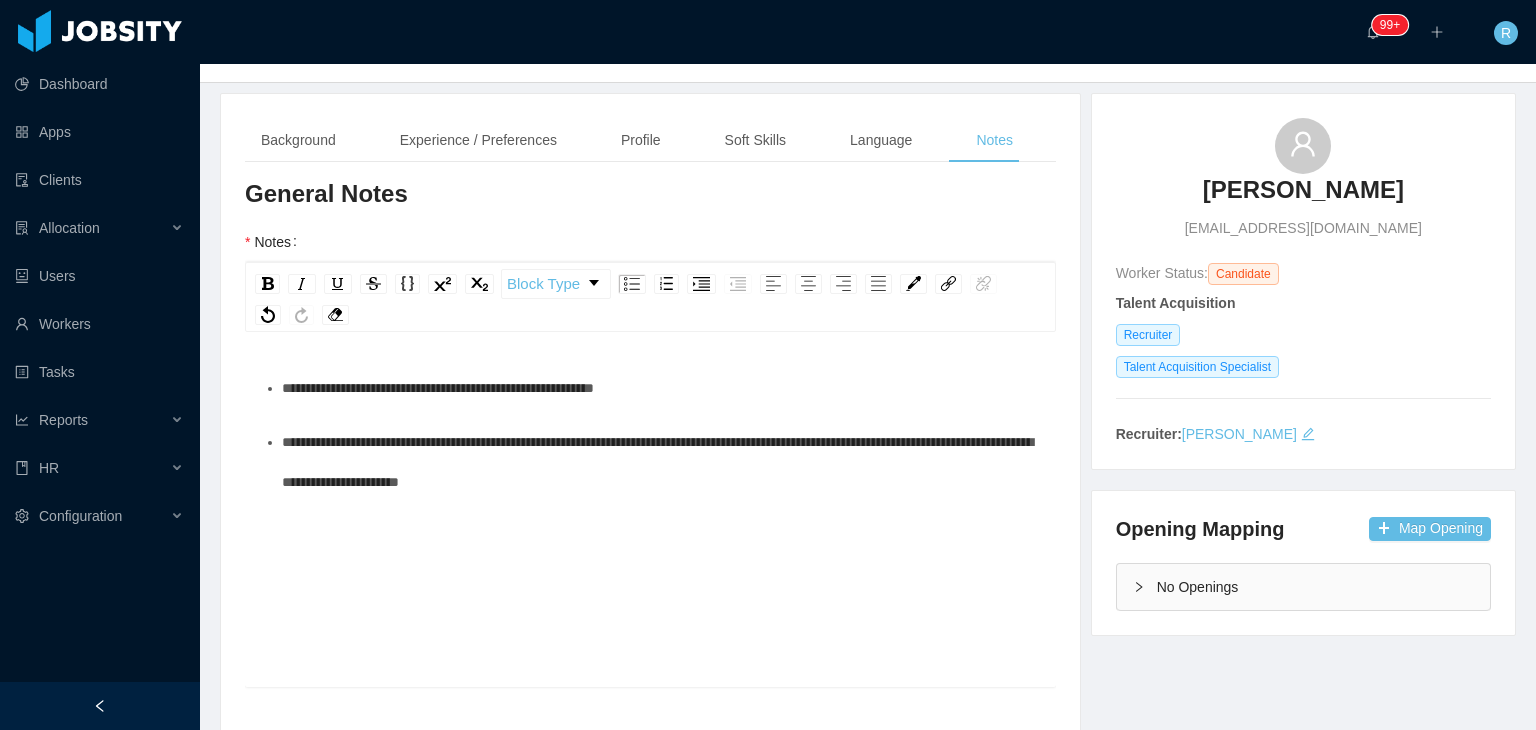 type 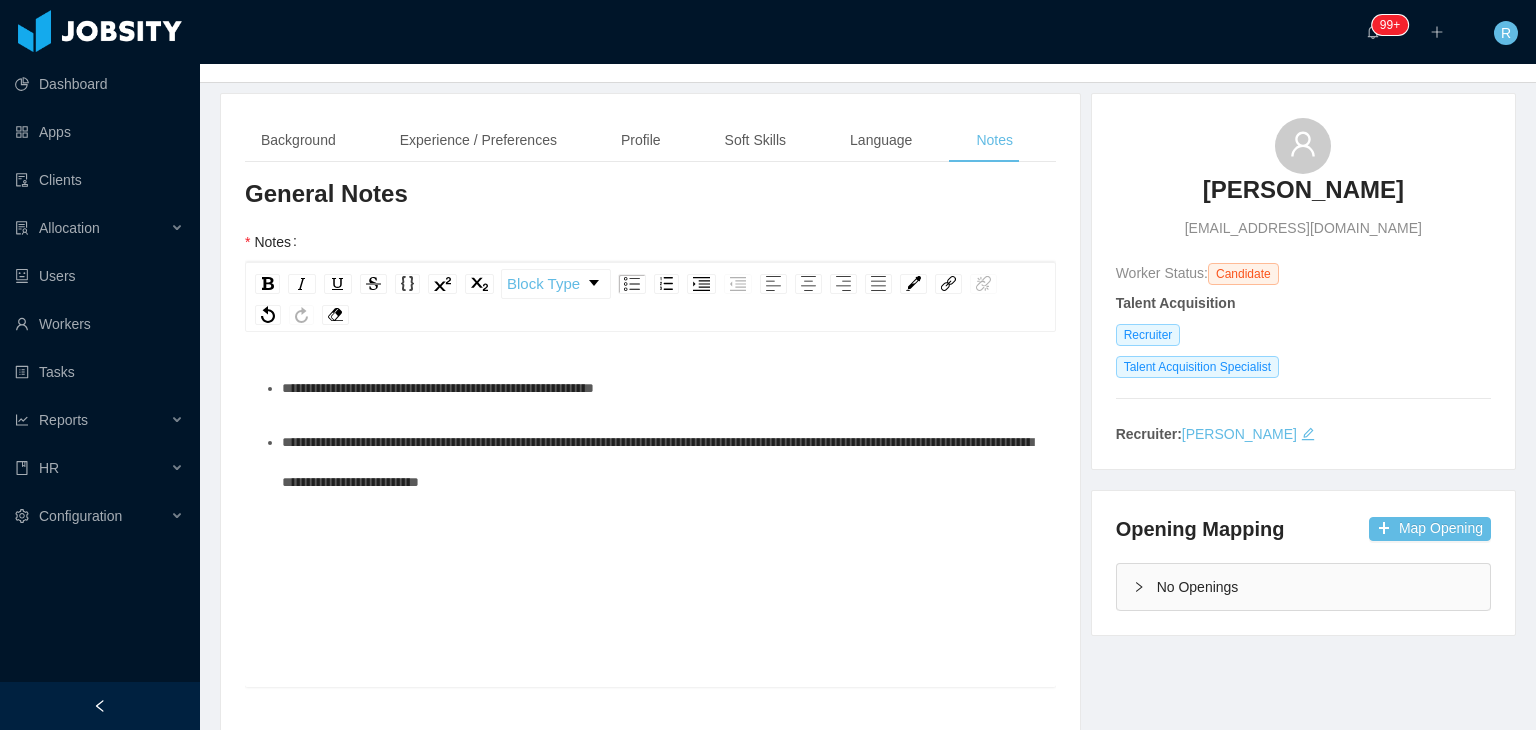 click on "**********" at bounding box center (661, 462) 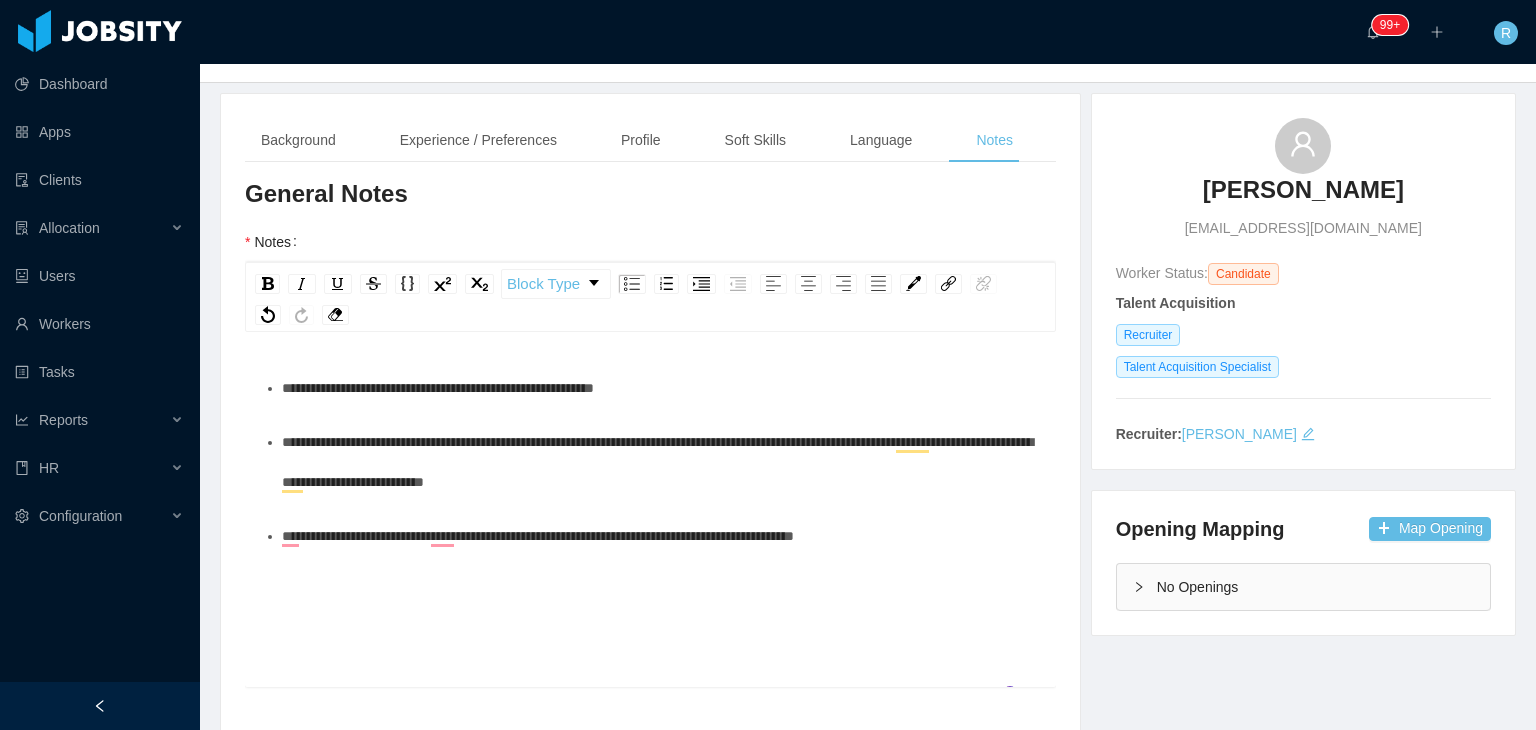 scroll, scrollTop: 0, scrollLeft: 0, axis: both 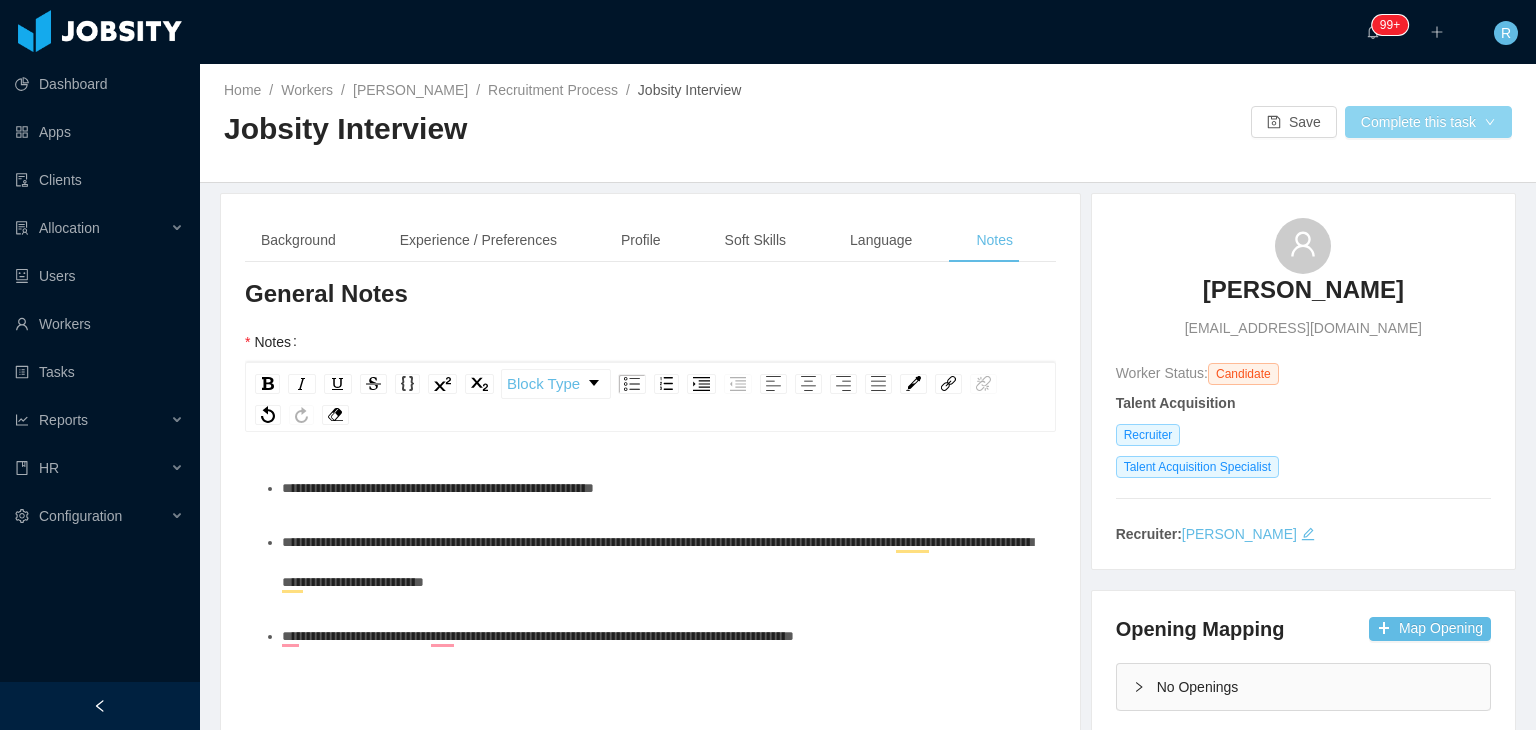 click on "Complete this task" at bounding box center [1428, 122] 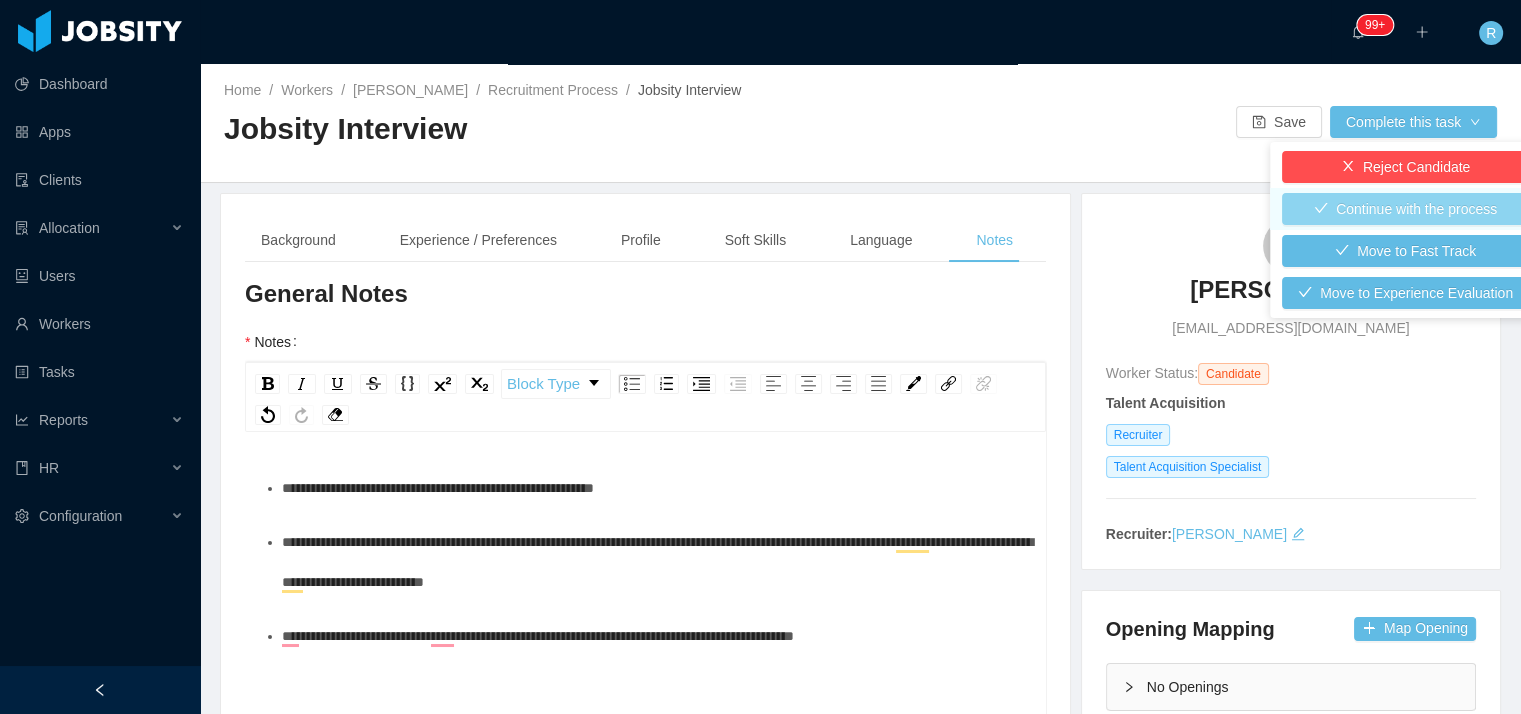 click on "Continue with the process" at bounding box center [1405, 209] 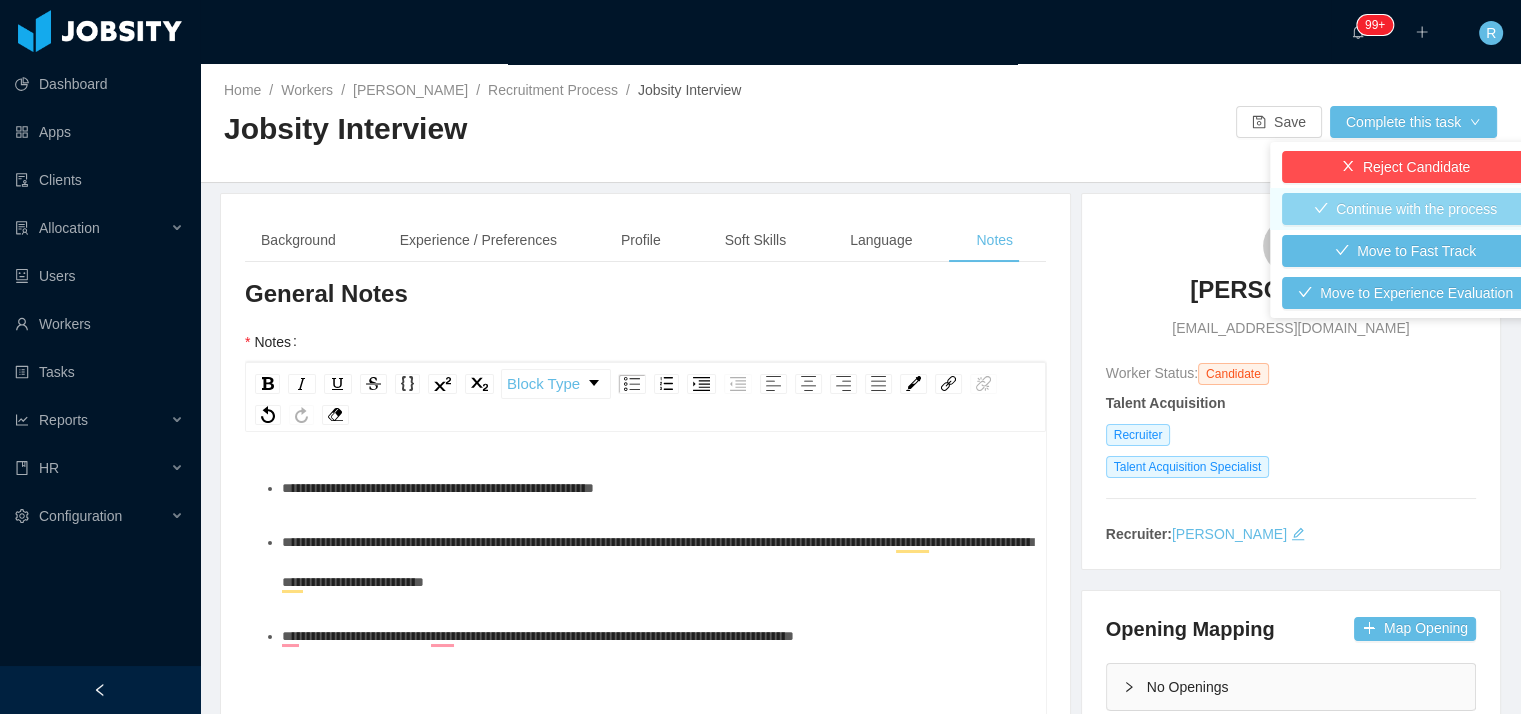 type 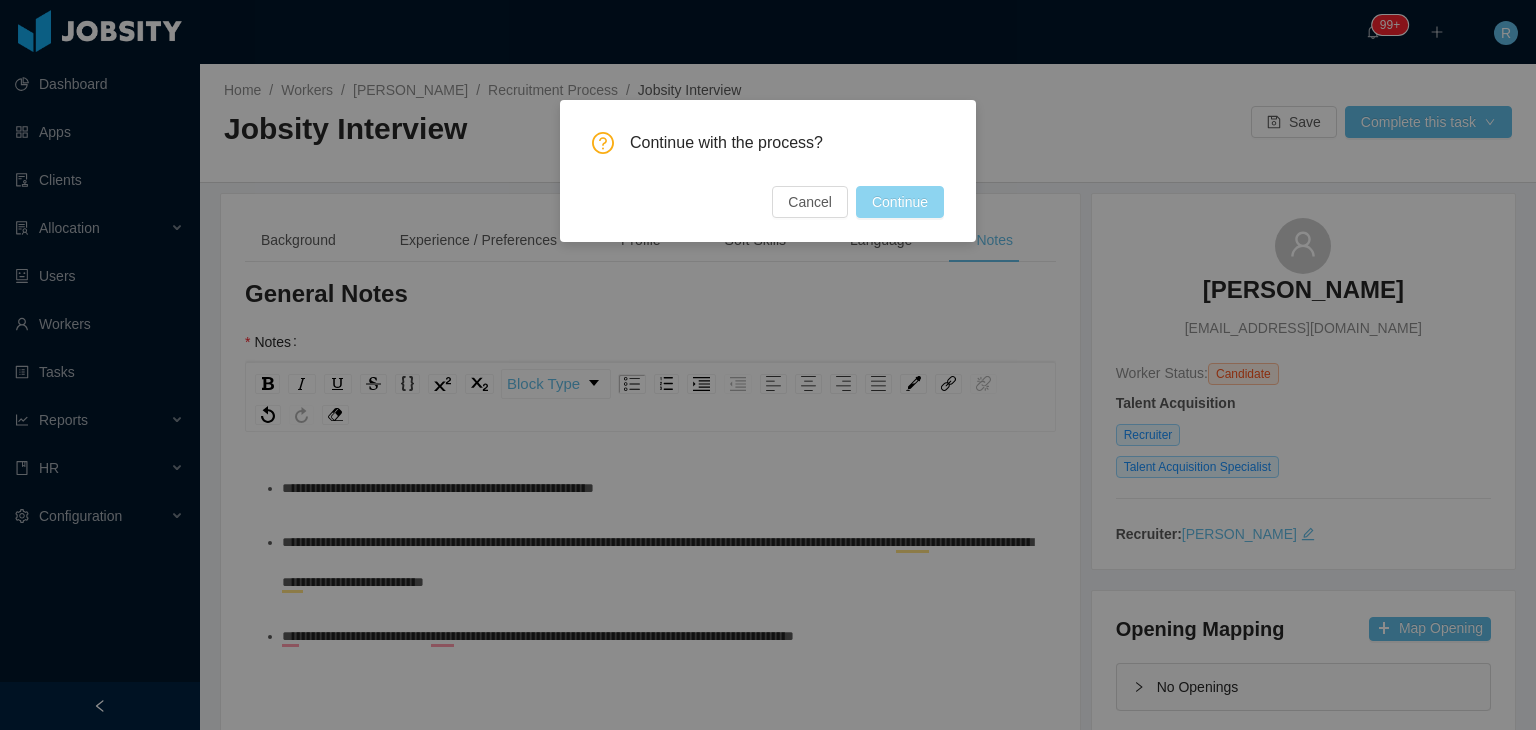 click on "Continue" at bounding box center (900, 202) 